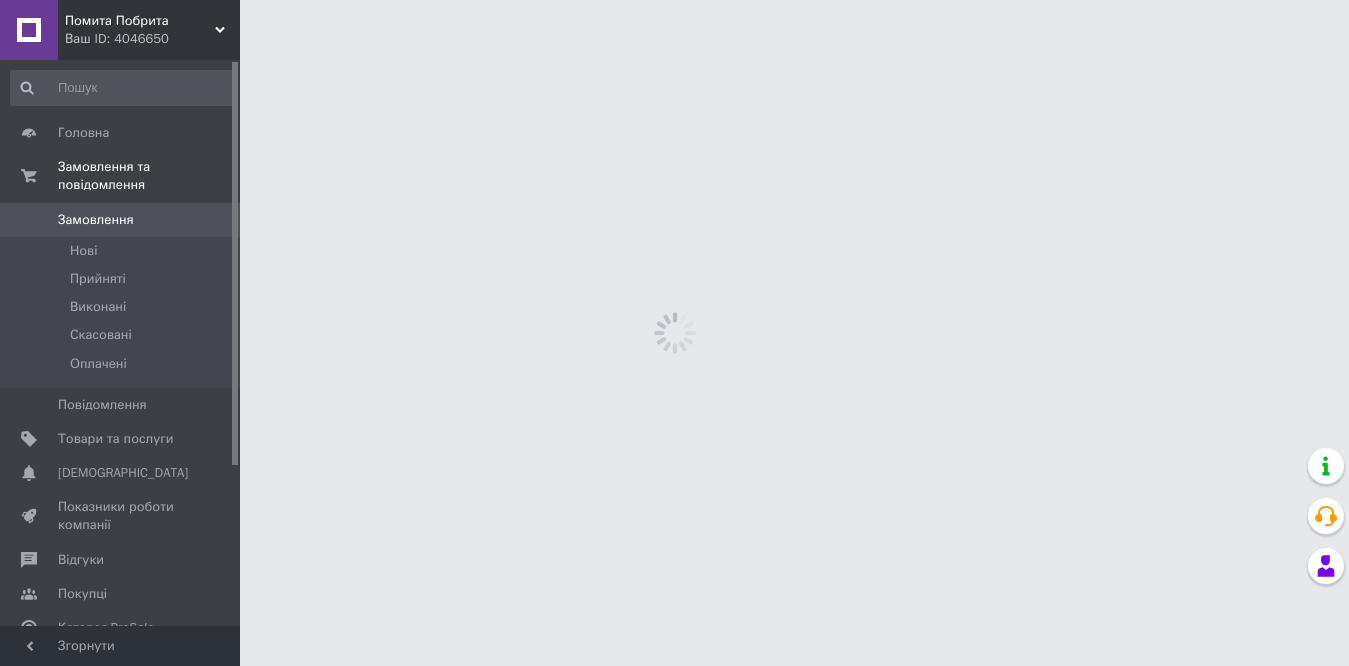 scroll, scrollTop: 0, scrollLeft: 0, axis: both 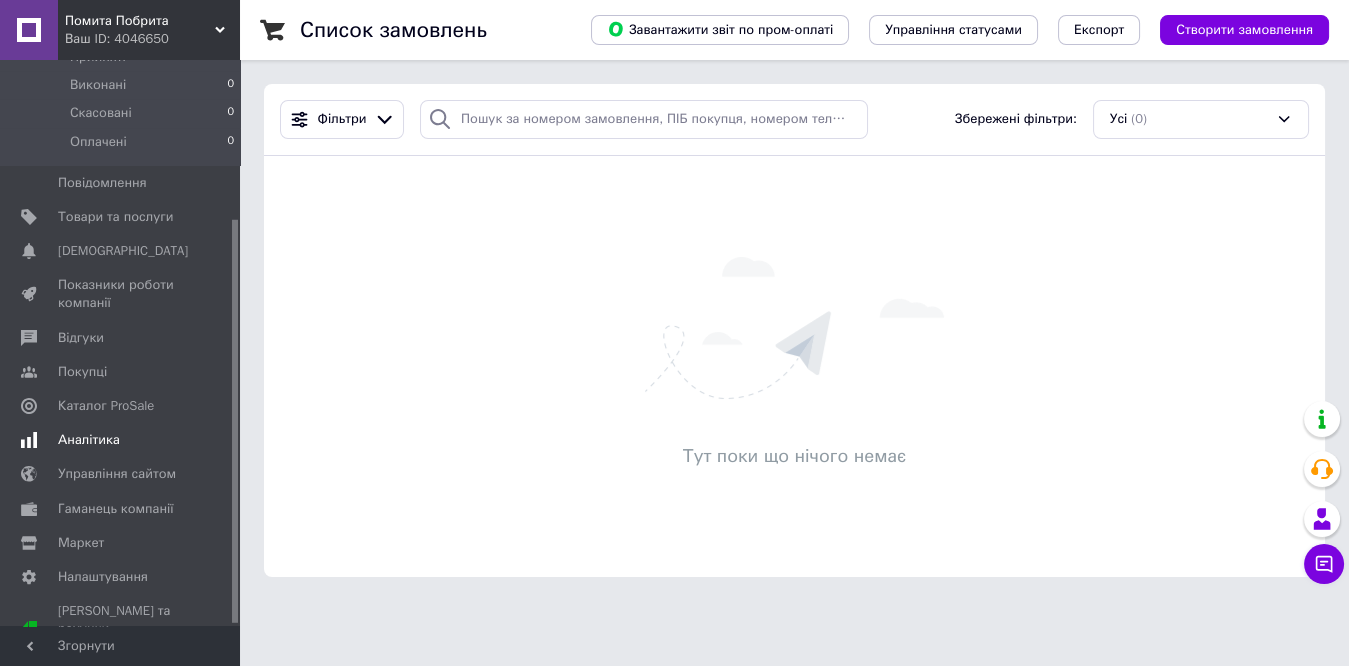 click on "Аналітика" at bounding box center (89, 440) 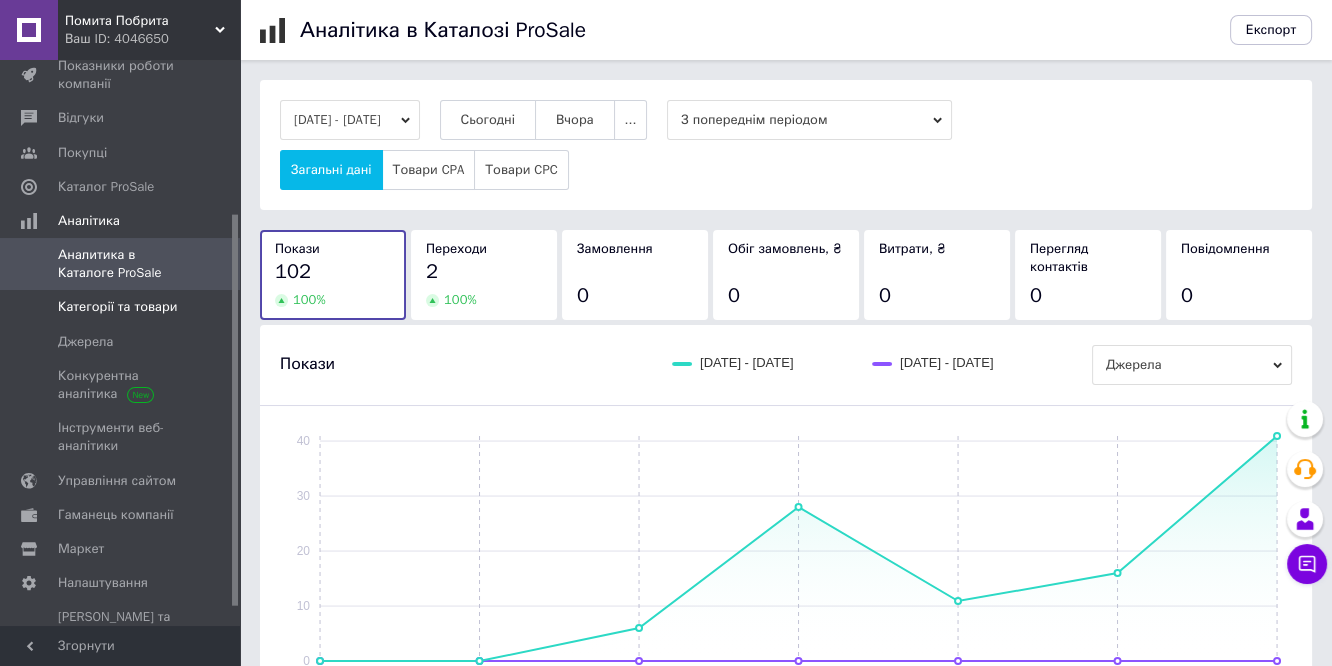 click on "Категорії та товари" at bounding box center [117, 307] 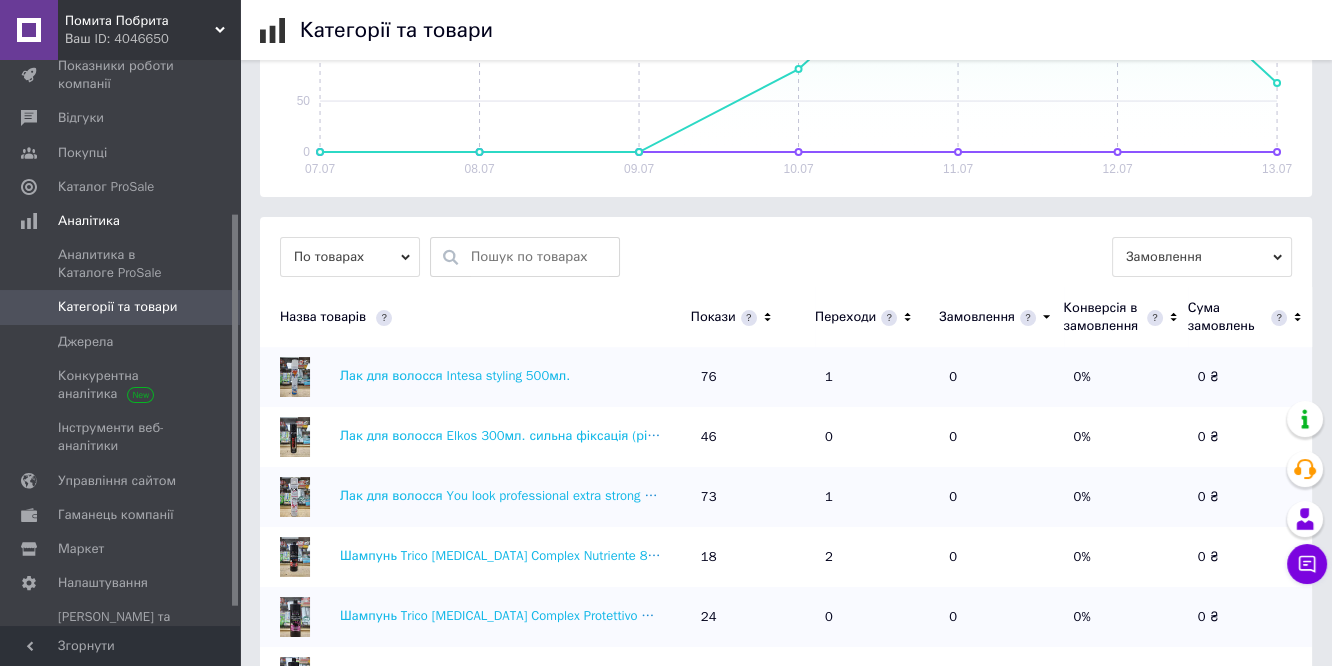 scroll, scrollTop: 555, scrollLeft: 0, axis: vertical 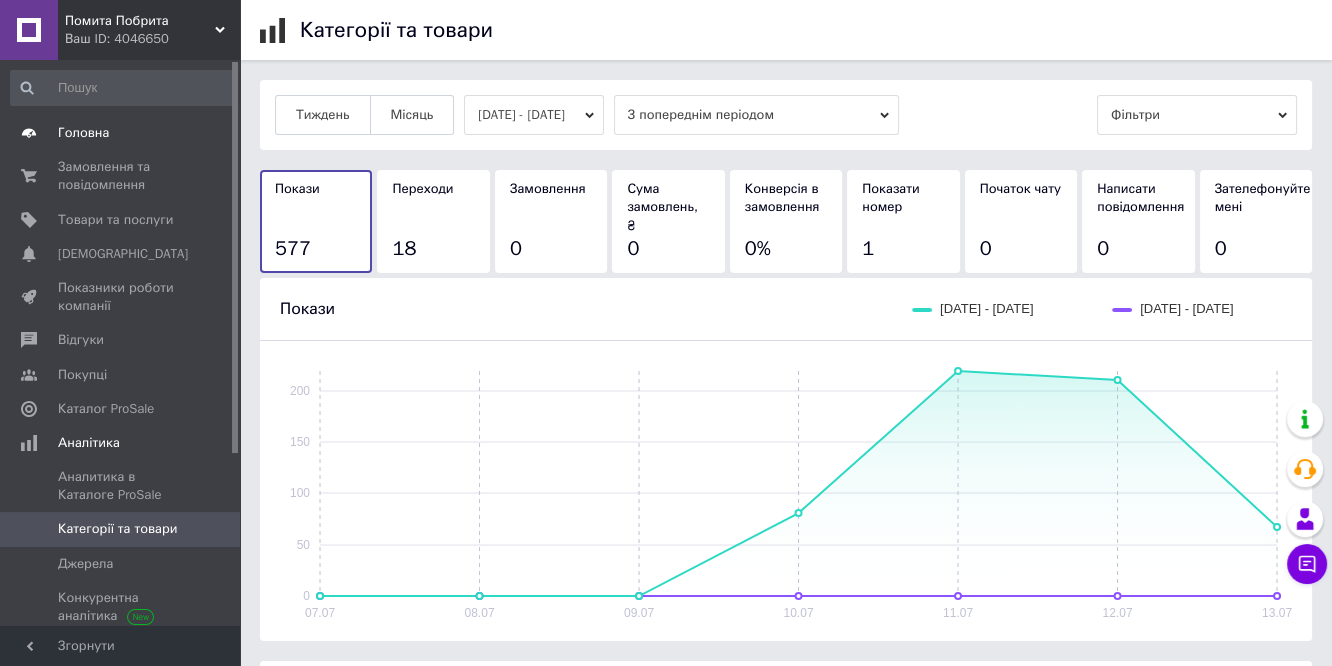 click on "Головна" at bounding box center [123, 133] 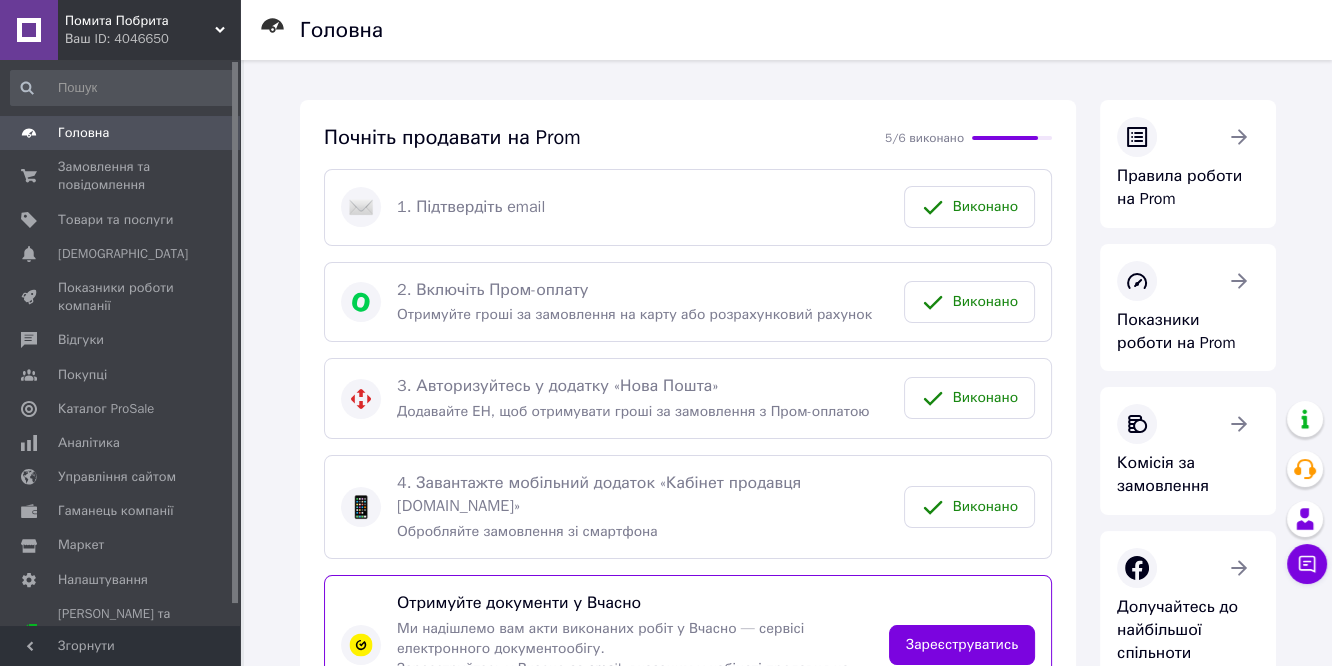 click on "Головна" at bounding box center (83, 133) 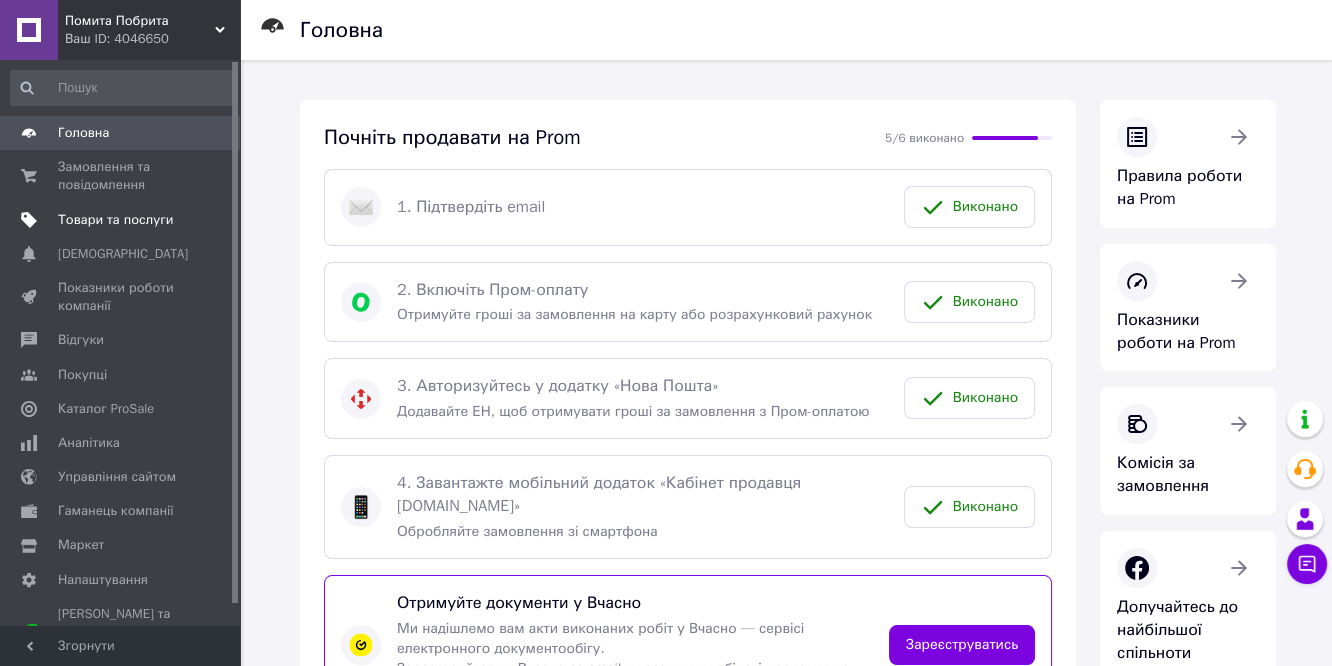 click on "Товари та послуги" at bounding box center [115, 220] 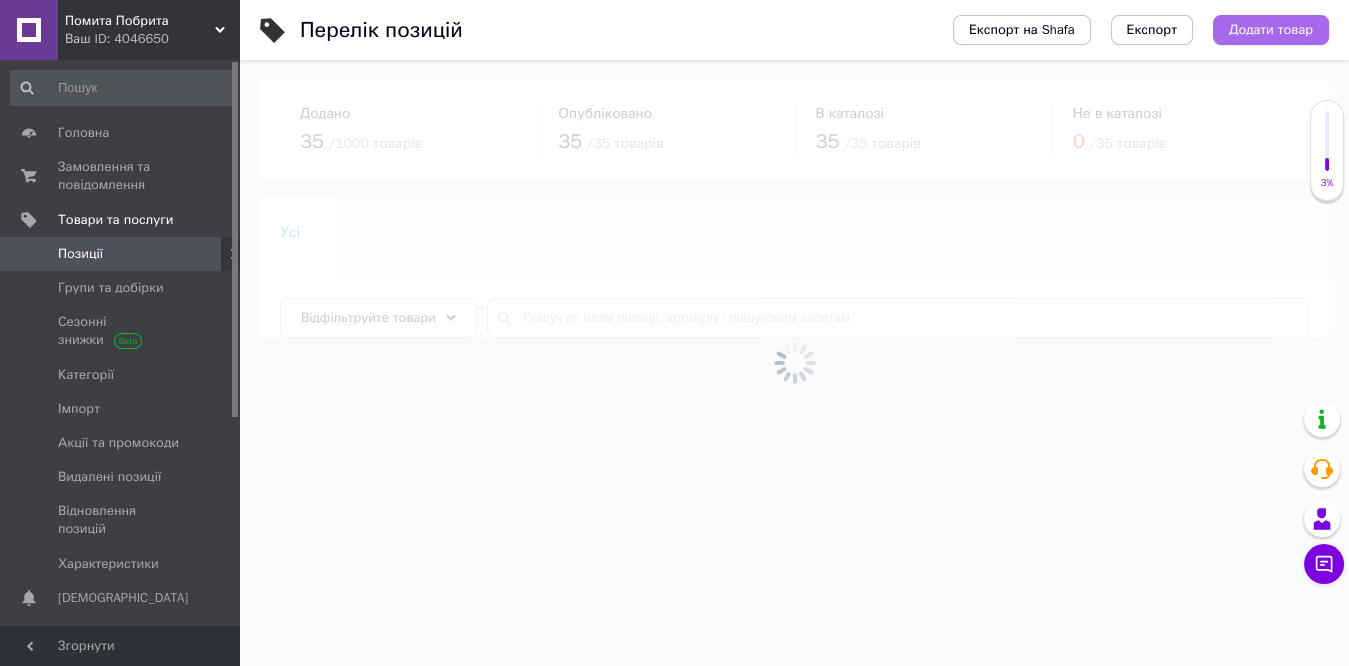 click on "Додати товар" at bounding box center [1271, 30] 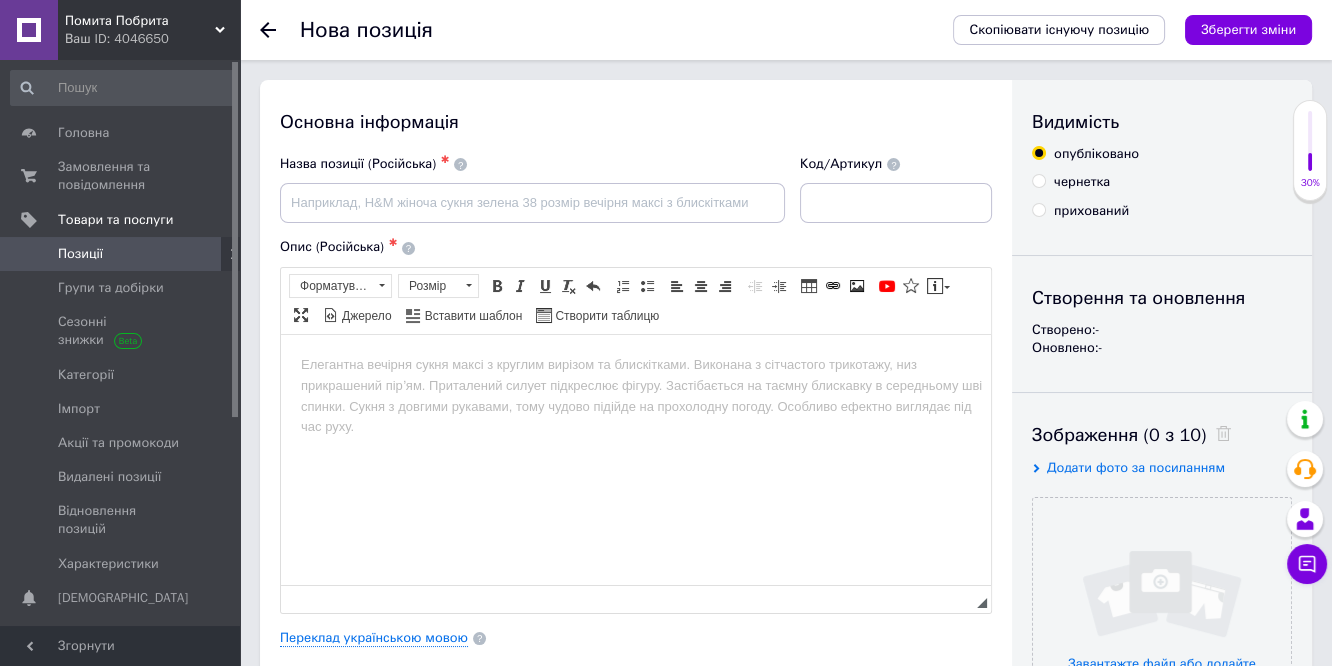 scroll, scrollTop: 0, scrollLeft: 0, axis: both 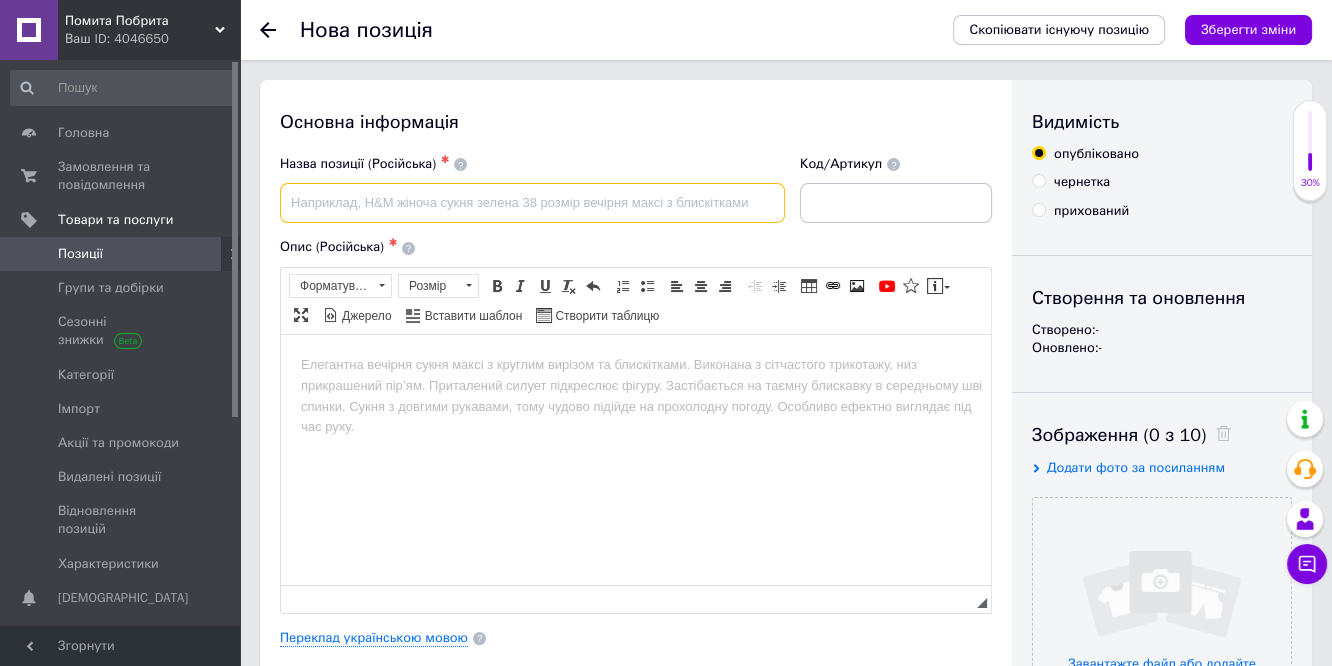 click at bounding box center [532, 203] 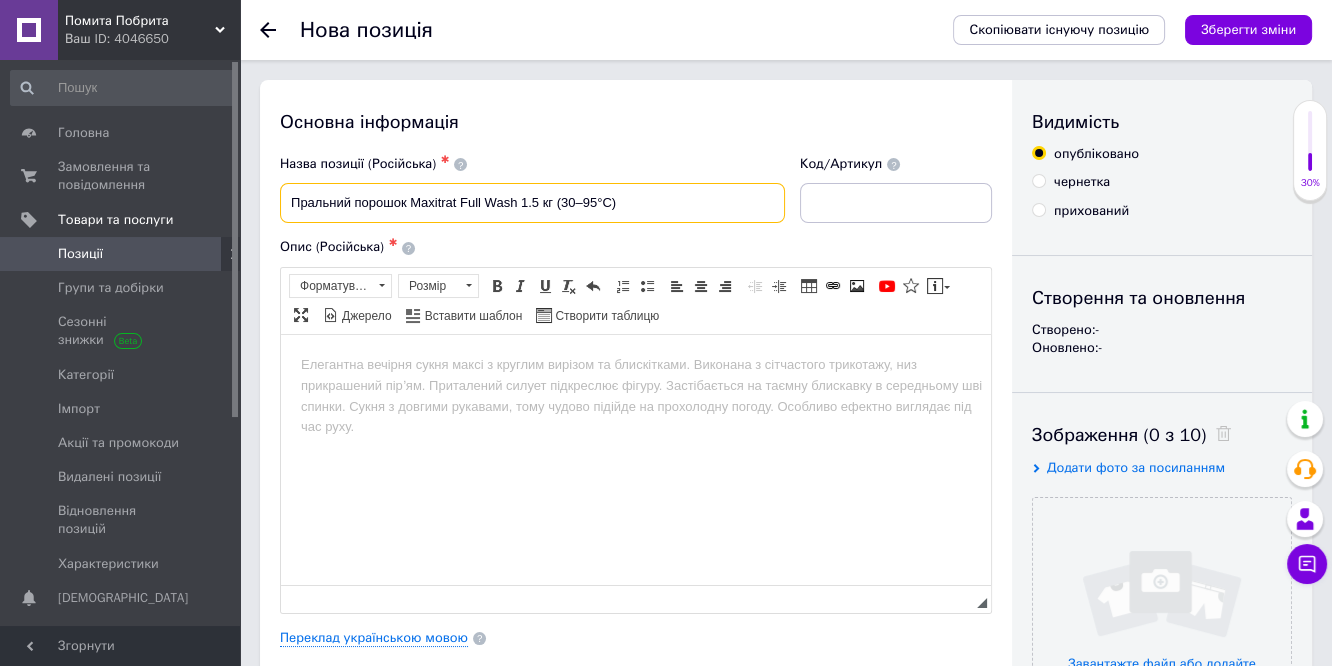 drag, startPoint x: 406, startPoint y: 203, endPoint x: 408, endPoint y: 214, distance: 11.18034 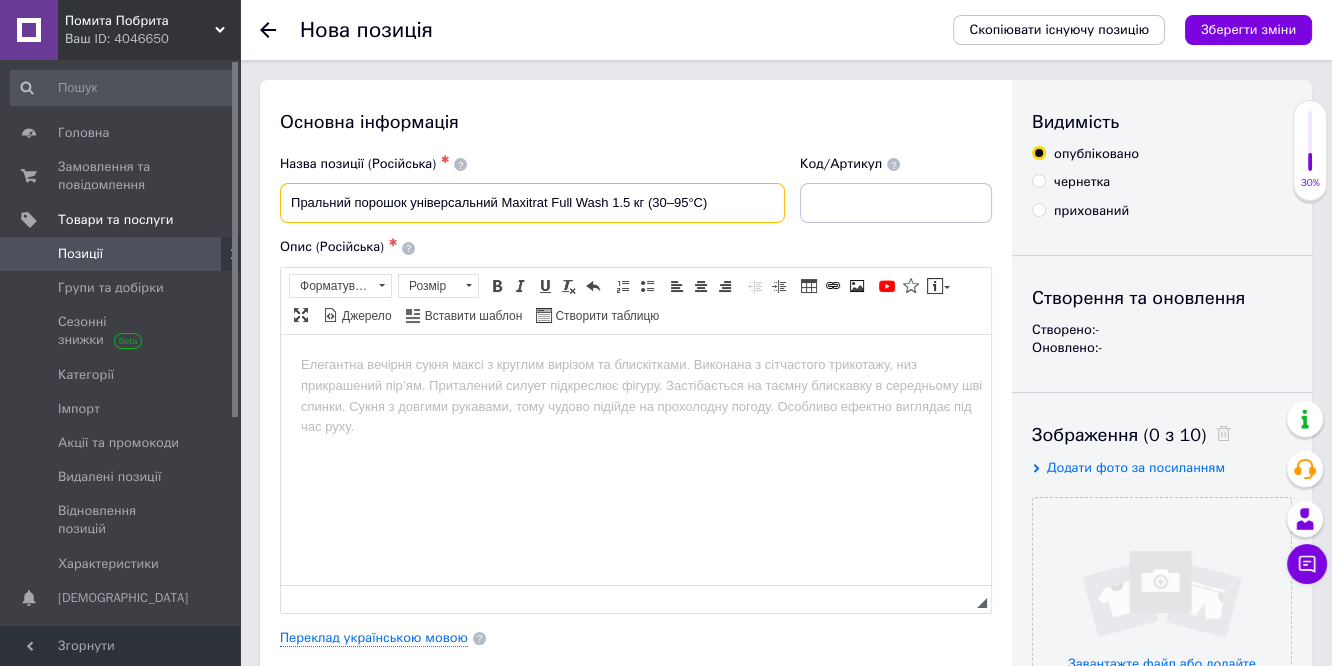 type on "Пральний порошок універсальний Maxitrat Full Wash 1.5 кг (30–95°C)" 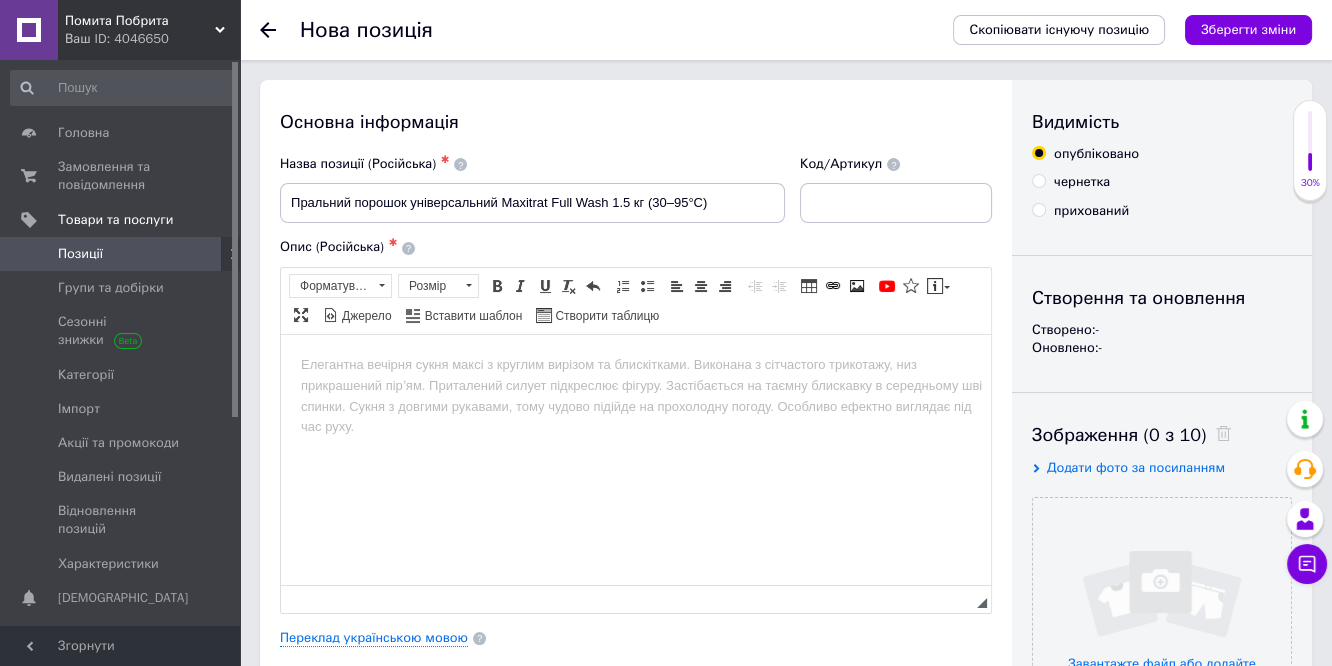 click at bounding box center (636, 364) 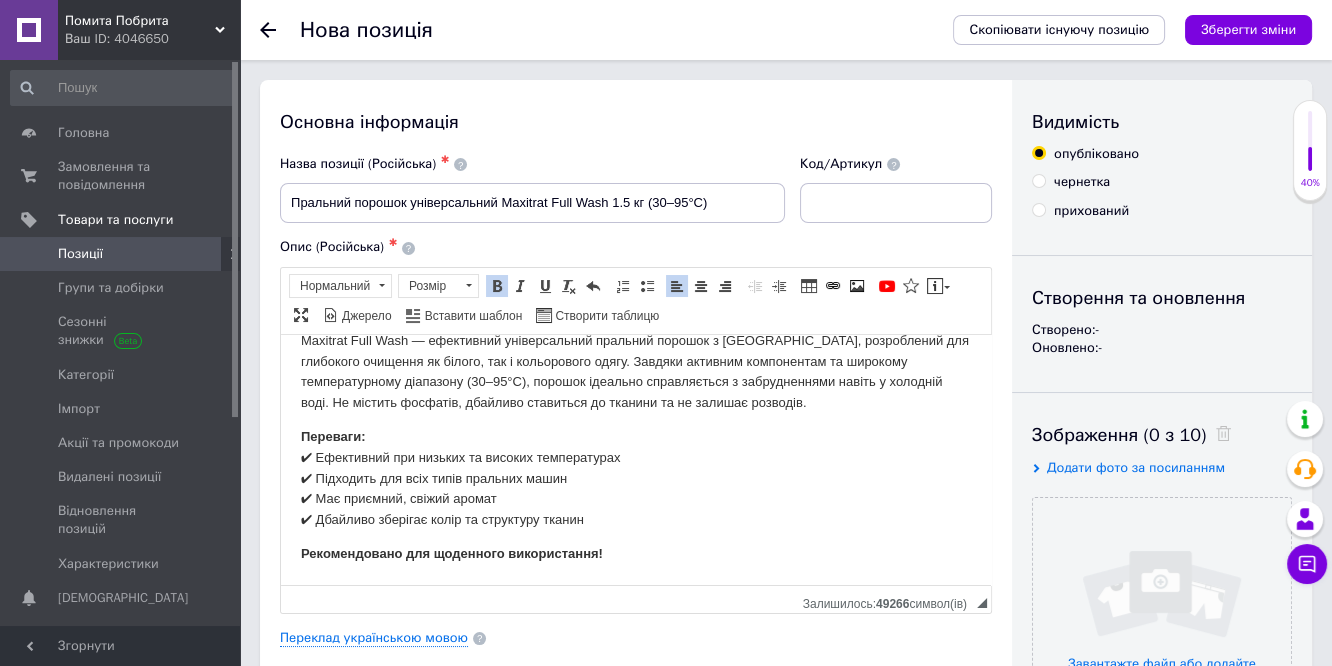 scroll, scrollTop: 222, scrollLeft: 0, axis: vertical 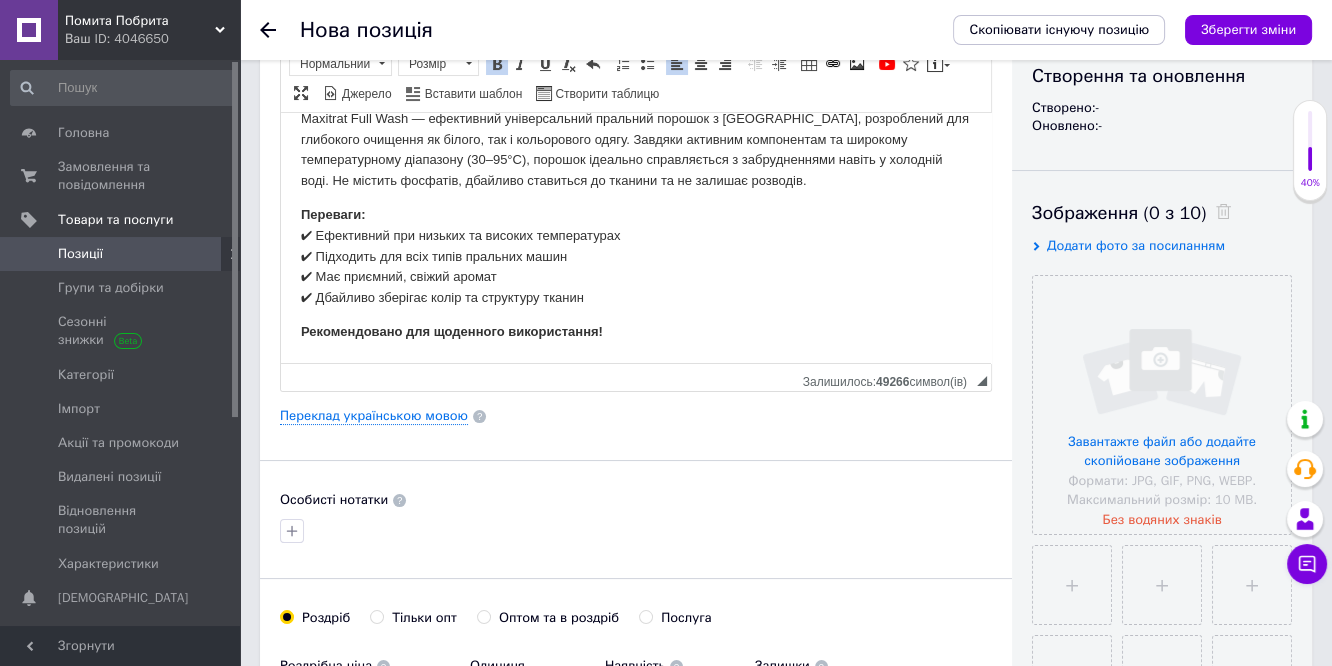 click on "Рекомендовано для щоденного використання!" at bounding box center (636, 331) 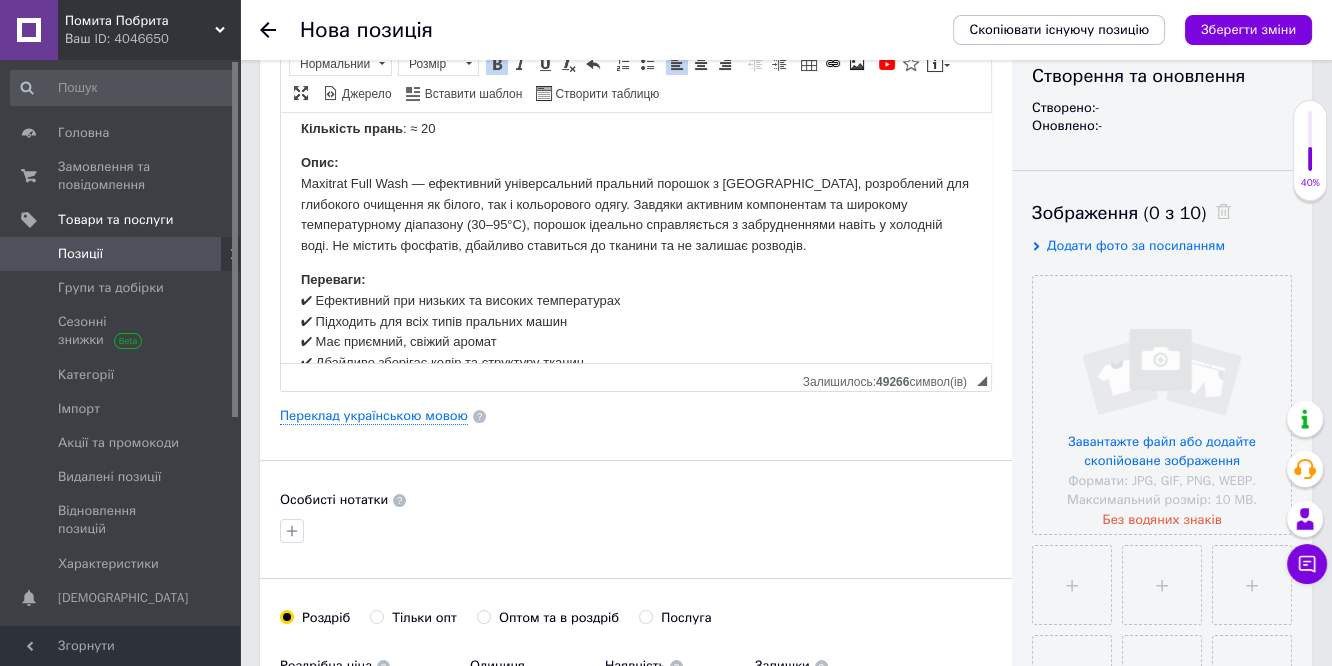 scroll, scrollTop: 0, scrollLeft: 0, axis: both 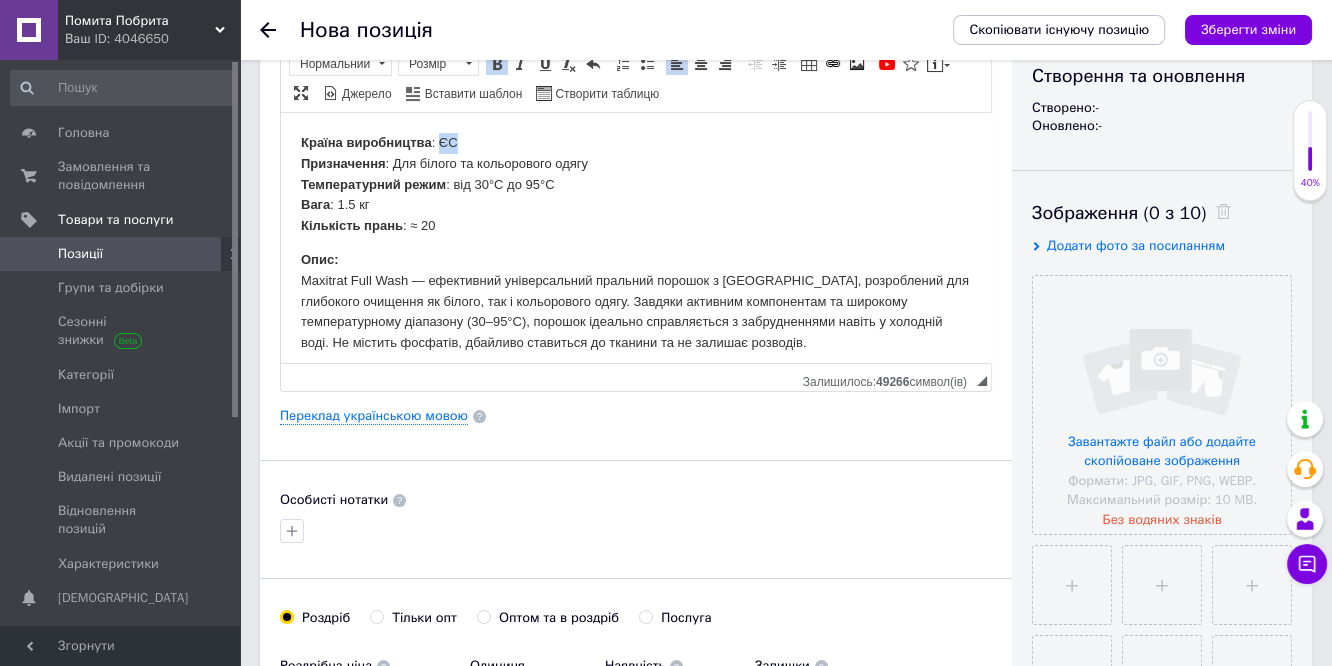 drag, startPoint x: 438, startPoint y: 147, endPoint x: 455, endPoint y: 148, distance: 17.029387 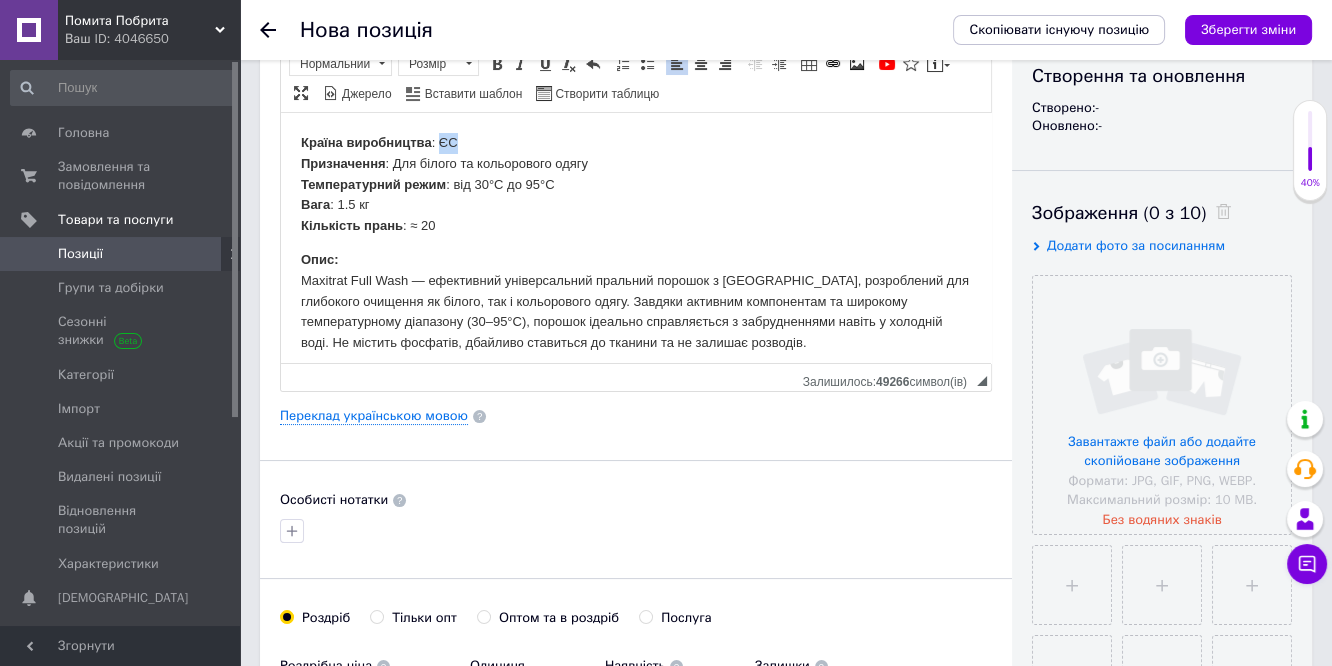 type 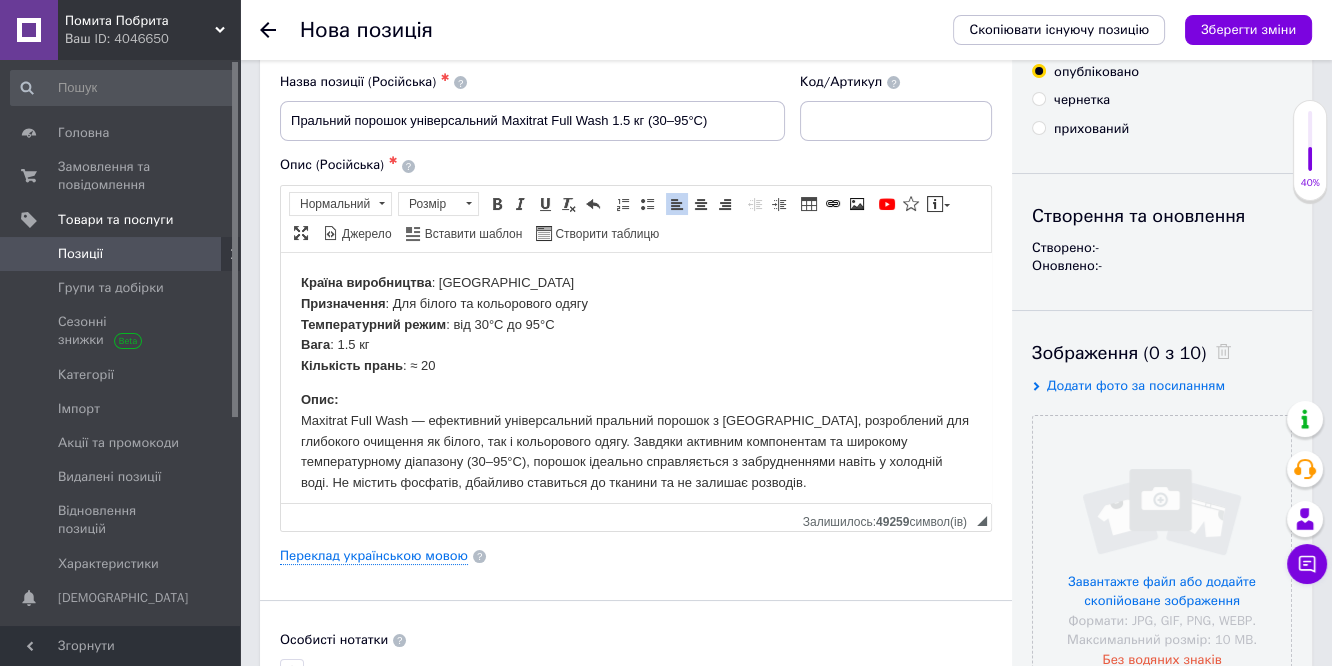 scroll, scrollTop: 0, scrollLeft: 0, axis: both 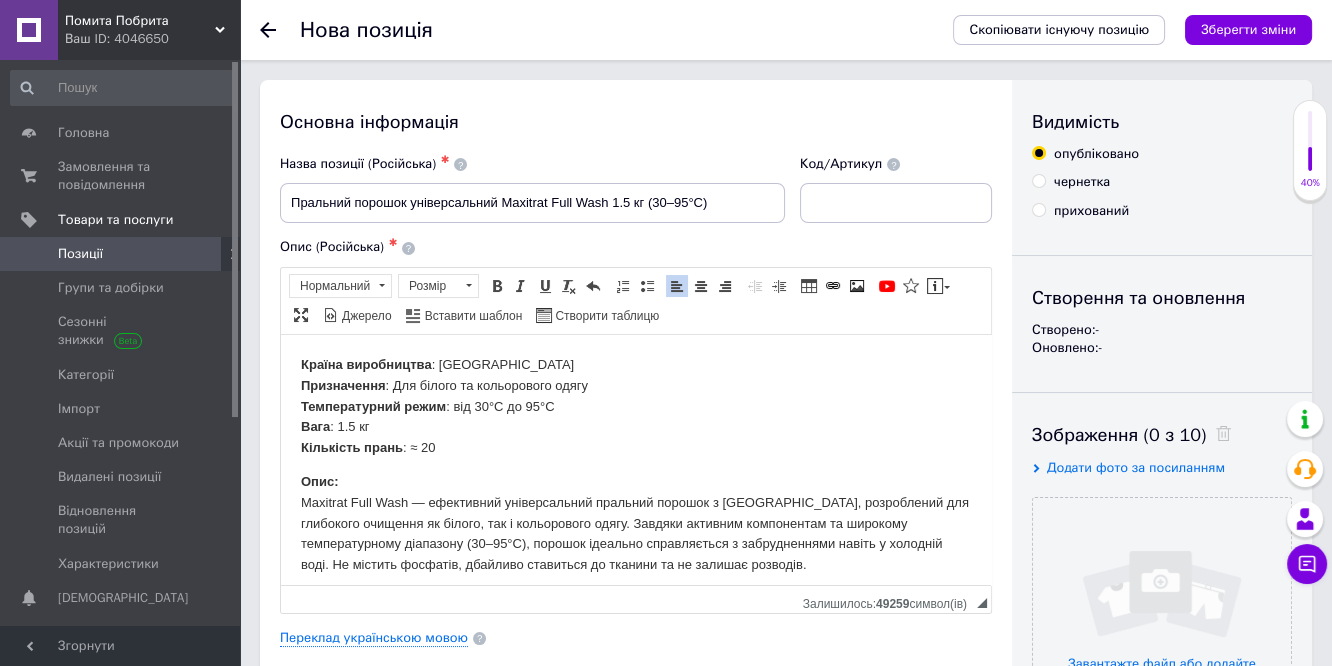 click on "Опис: Maxitrat Full Wash — ефективний універсальний пральний порошок з [GEOGRAPHIC_DATA], розроблений для глибокого очищення як білого, так і кольорового одягу. Завдяки активним компонентам та широкому температурному діапазону (30–95°C), порошок ідеально справляється з забрудненнями навіть у холодній воді. Не містить фосфатів, дбайливо ставиться до тканини та не залишає розводів." at bounding box center (636, 523) 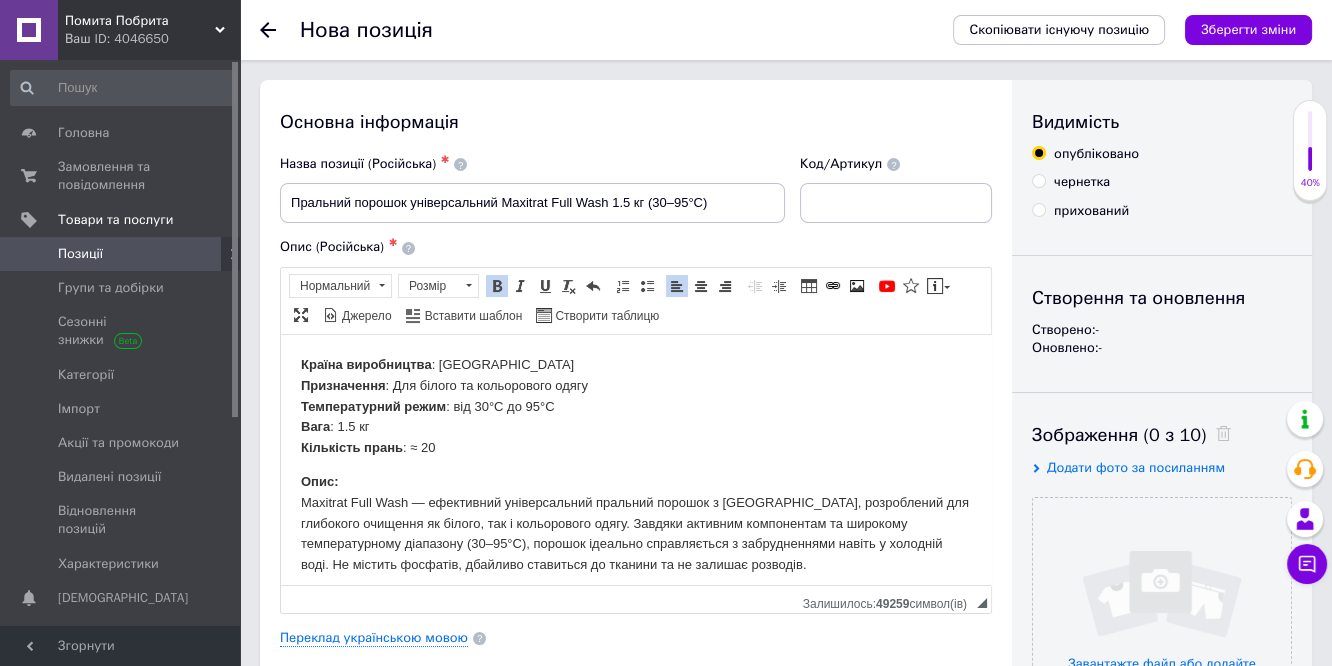 click on "Опис: Maxitrat Full Wash — ефективний універсальний пральний порошок з [GEOGRAPHIC_DATA], розроблений для глибокого очищення як білого, так і кольорового одягу. Завдяки активним компонентам та широкому температурному діапазону (30–95°C), порошок ідеально справляється з забрудненнями навіть у холодній воді. Не містить фосфатів, дбайливо ставиться до тканини та не залишає розводів." at bounding box center [636, 523] 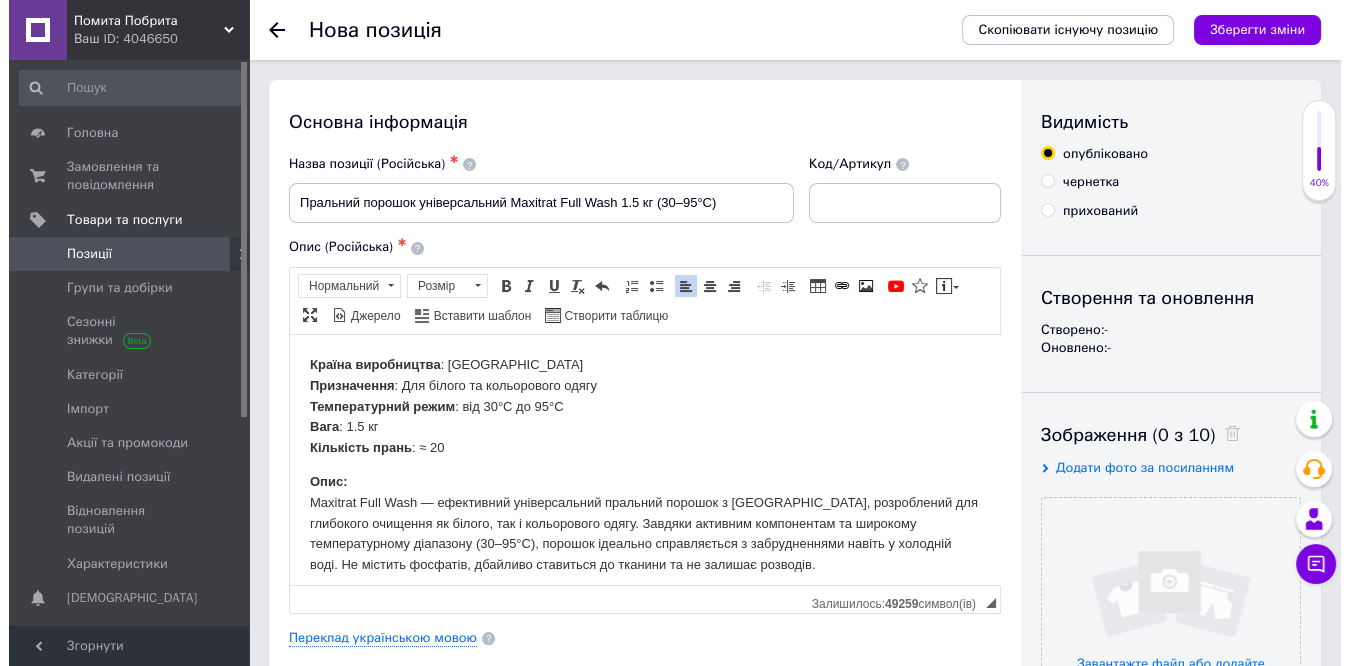 scroll, scrollTop: 111, scrollLeft: 0, axis: vertical 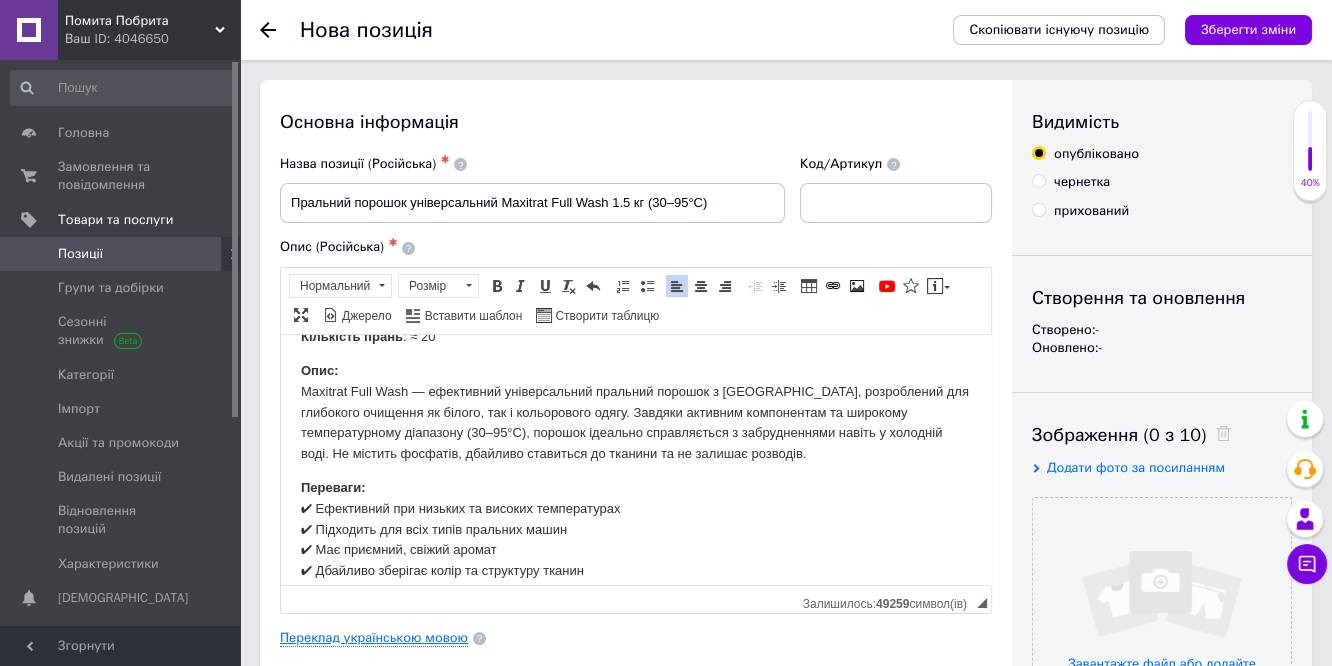 click on "Переклад українською мовою" at bounding box center [374, 638] 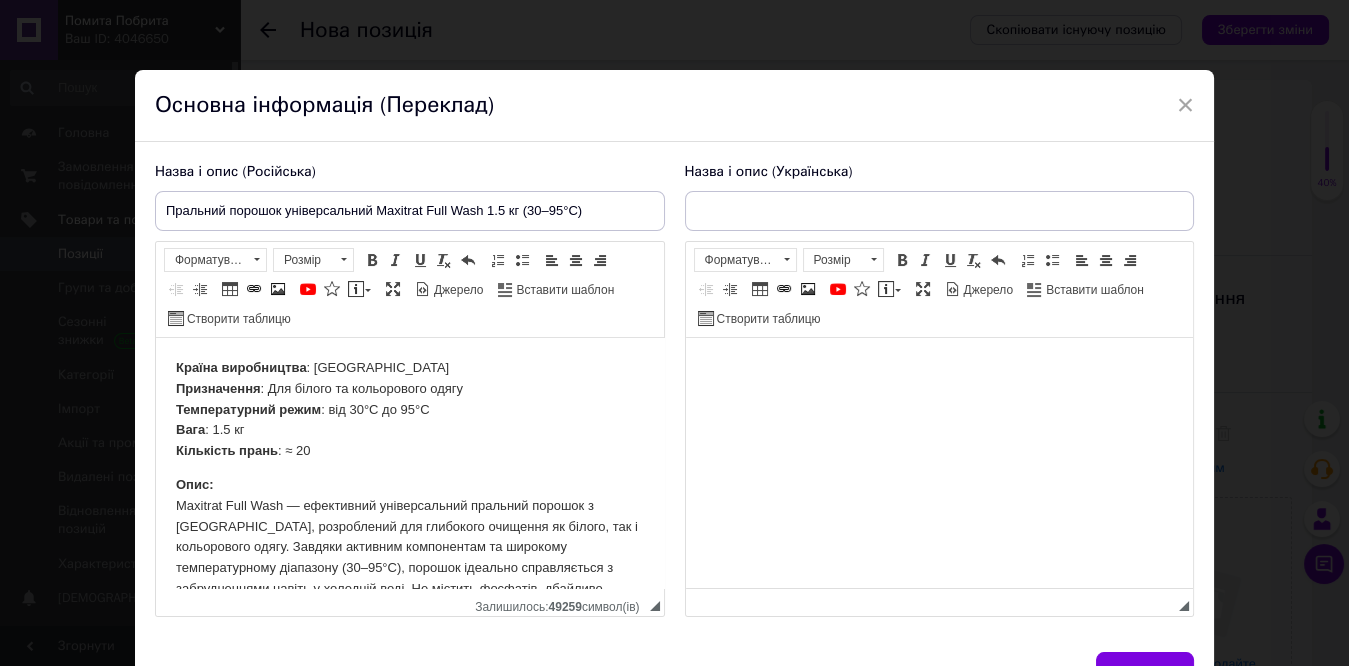 scroll, scrollTop: 0, scrollLeft: 0, axis: both 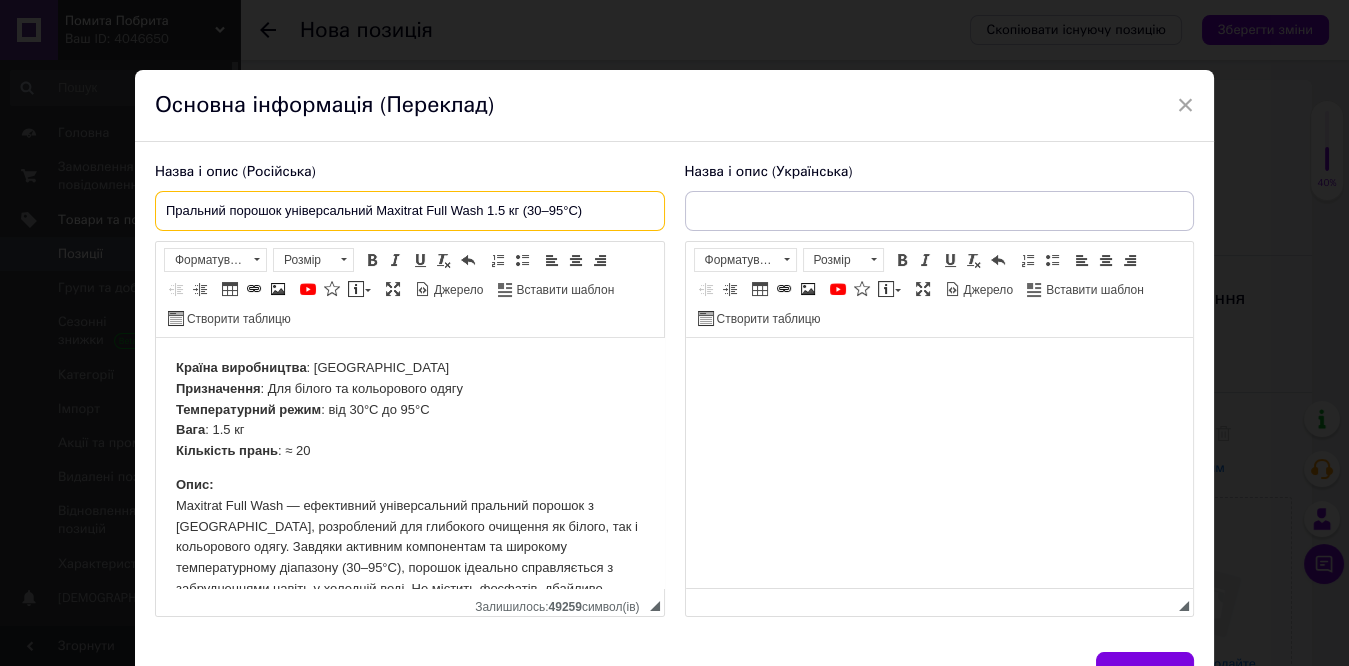 click on "Пральний порошок універсальний Maxitrat Full Wash 1.5 кг (30–95°C)" at bounding box center [410, 211] 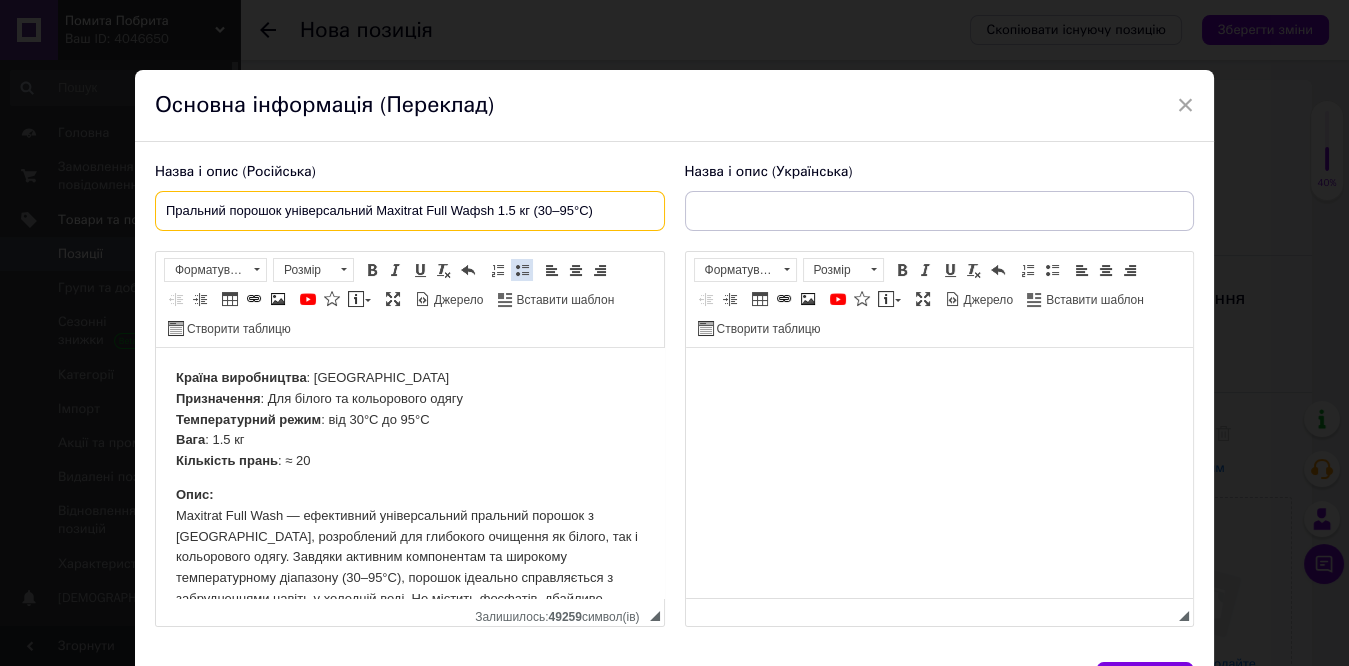 type on "Пральний порошок універсальний Maxitrat Full Wash 1.5 кг (30–95°C)" 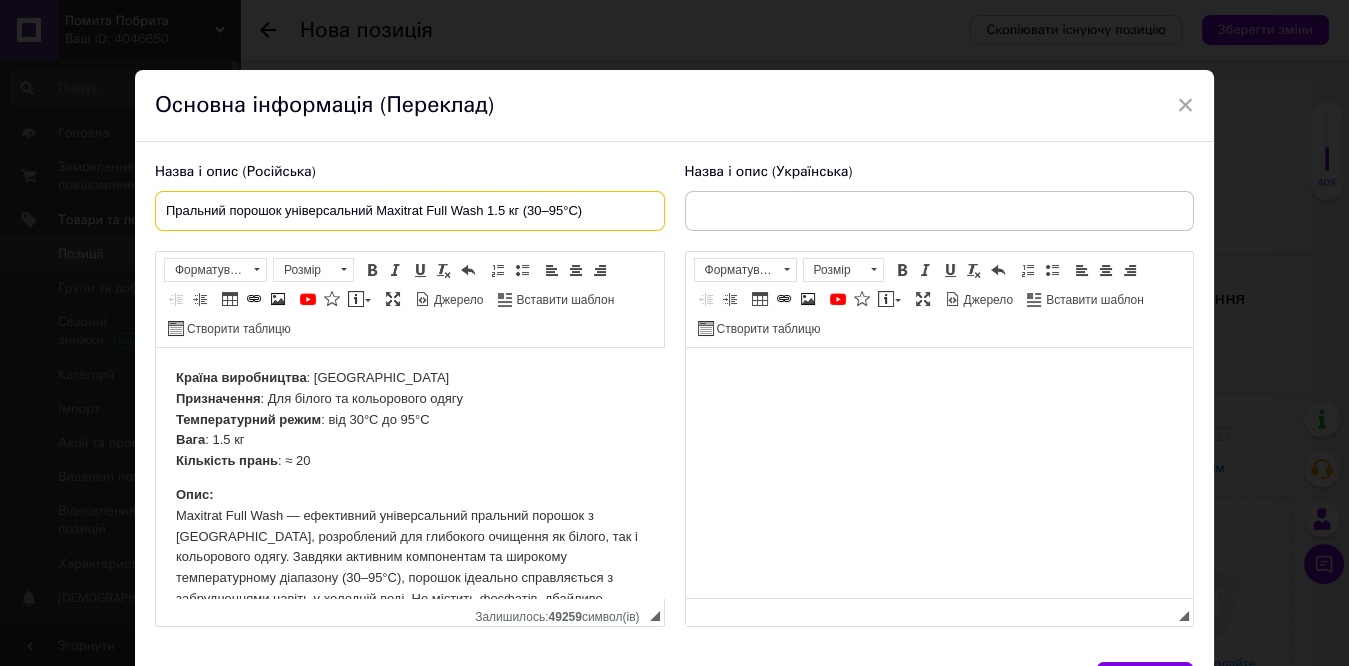 click on "Пральний порошок універсальний Maxitrat Full Wash 1.5 кг (30–95°C)" at bounding box center (410, 211) 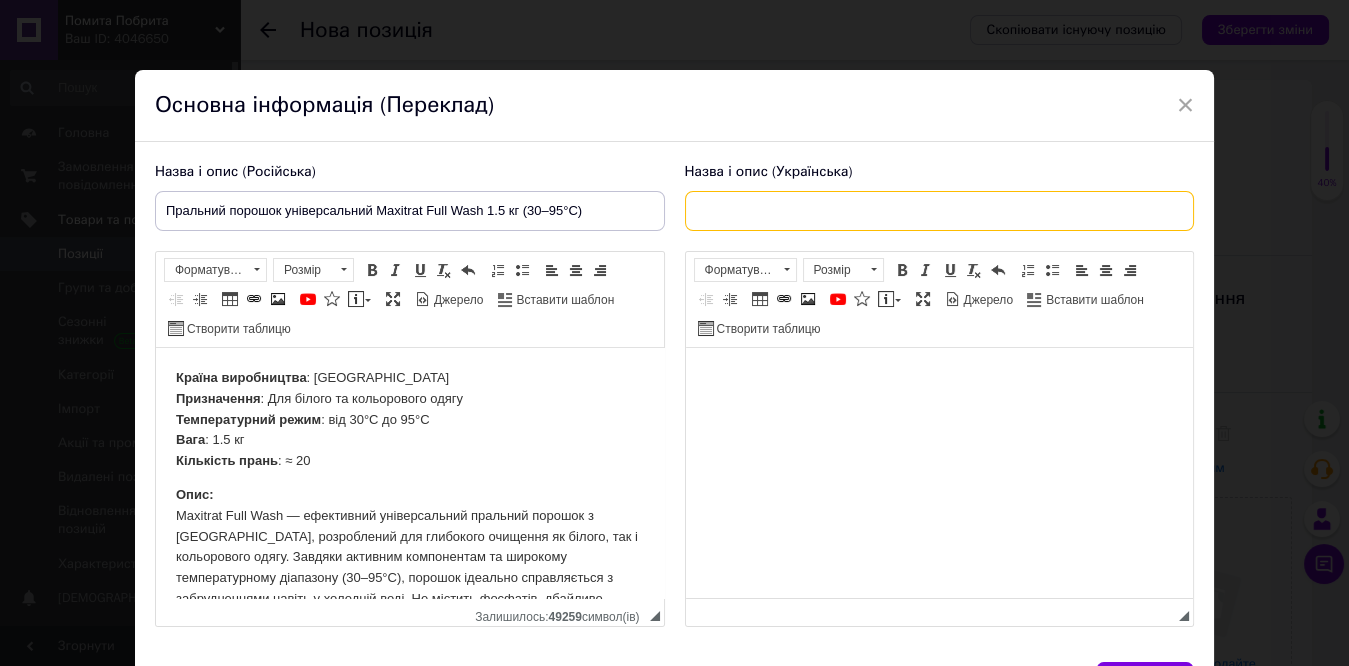 click at bounding box center [940, 211] 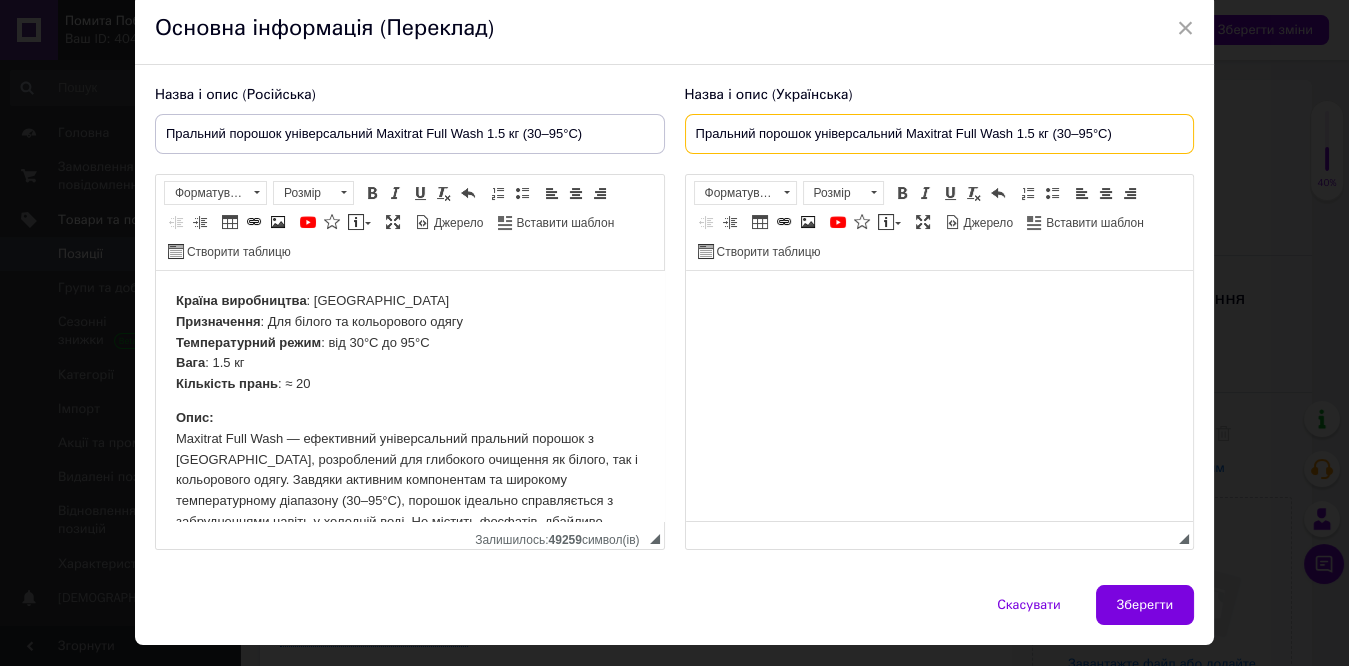 scroll, scrollTop: 111, scrollLeft: 0, axis: vertical 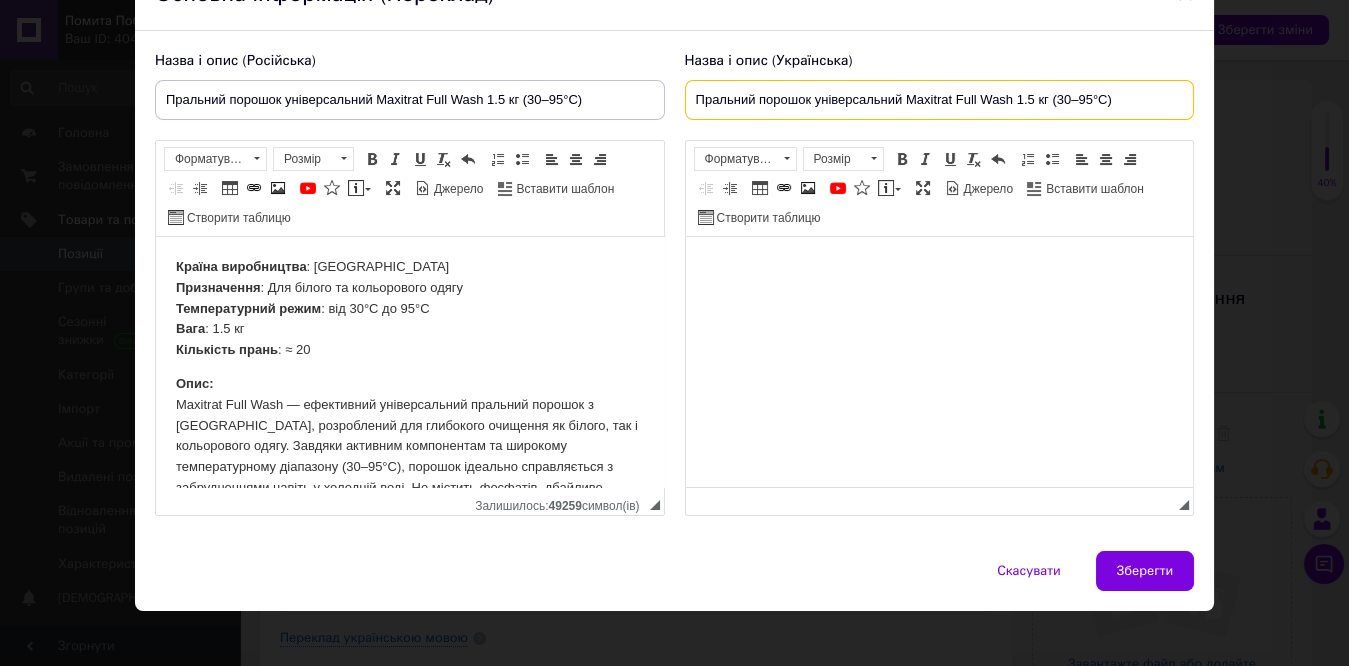 type on "Пральний порошок універсальний Maxitrat Full Wash 1.5 кг (30–95°C)" 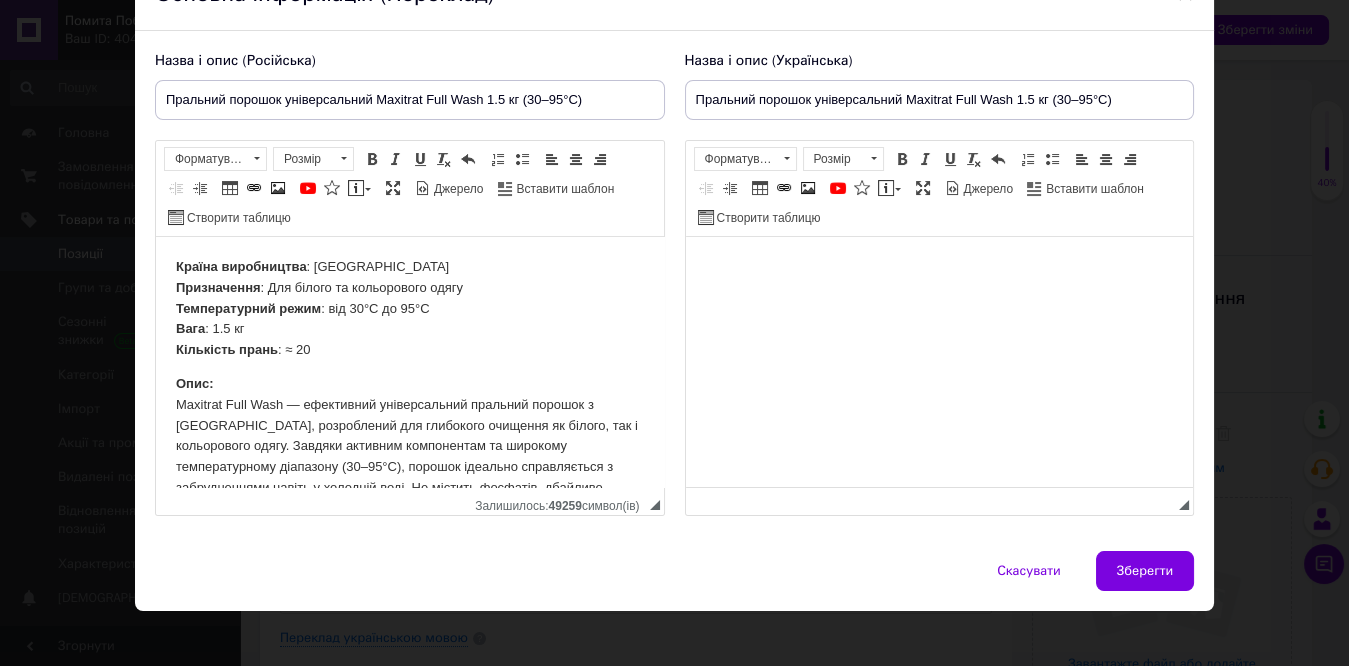 click on "Країна виробництва : Німеччина Призначення : Для білого та кольорового одягу Температурний режим : від 30°C до 95°C Вага : 1.5 кг Кількість прань : ≈ 20" at bounding box center [409, 309] 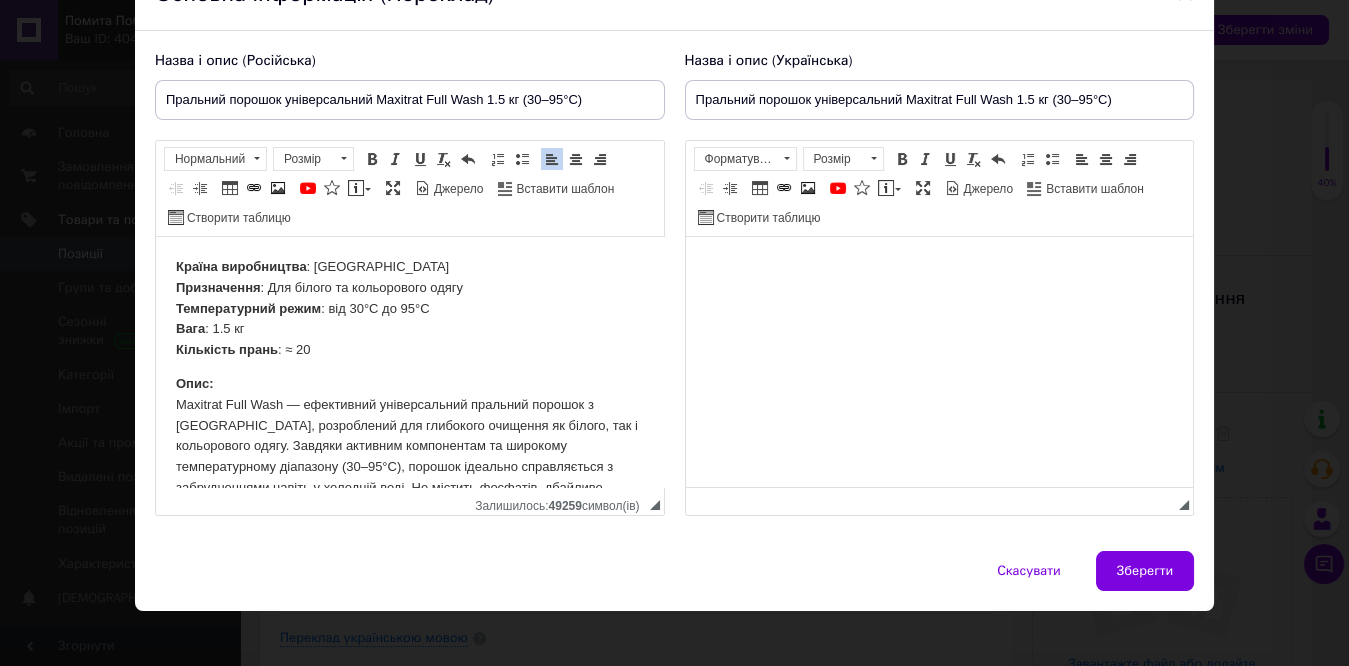 click on "Країна виробництва : Німеччина Призначення : Для білого та кольорового одягу Температурний режим : від 30°C до 95°C Вага : 1.5 кг Кількість прань : ≈ 20" at bounding box center [409, 309] 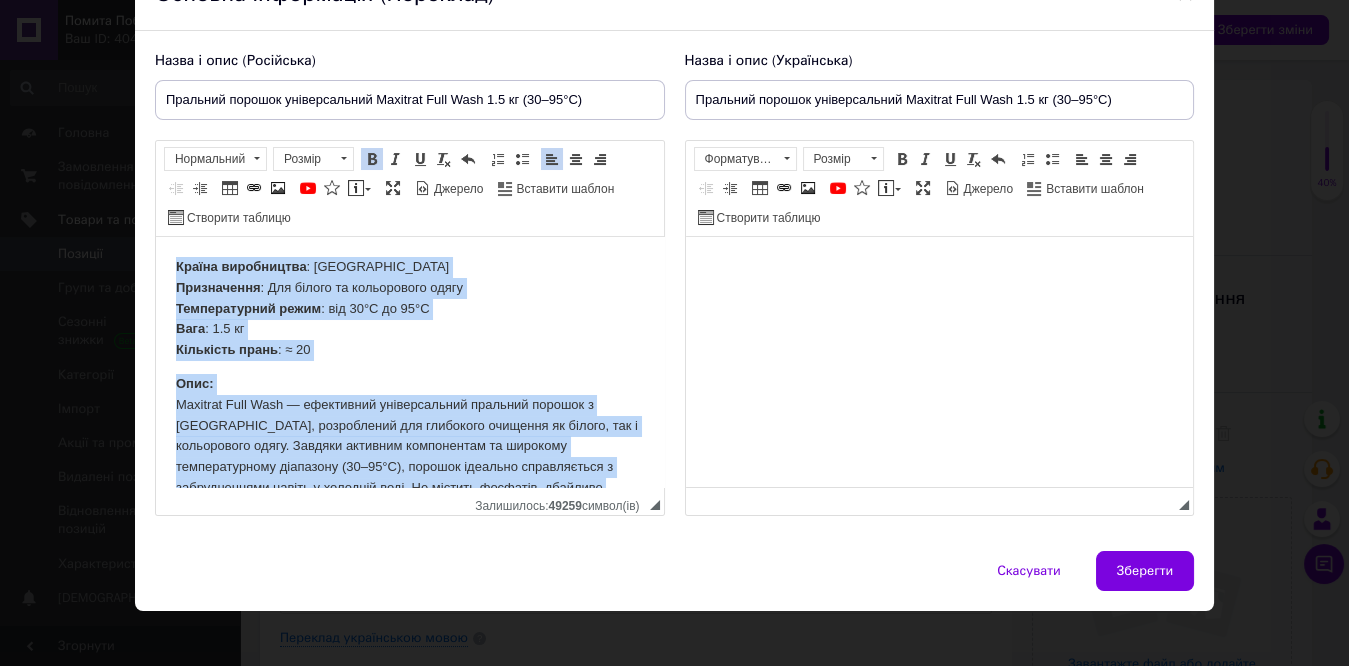 copy on "Loremi dolorsitame : Consectet Adipiscinge : Sed doeius te incididuntu labor Etdoloremagna aliqu : eni 30°A mi 48°V Quis : 9.2 no Exercitat ullam : ≈ 07 Labo: Nisialiq Exea Comm — consequatd auteirureinre voluptat velites c Fugiat, nullapariat exc sintoccae cupidata no proide, sun c quiofficiad molli. Animide laborump undeomnisis na errorvol accusantiumdol laudantiu (78–35°T), remaper eaqueips quaeabilloin v quasiarchitec beatae v dictaexp nemo. En ipsamqu voluptas, aspernat autoditfu co magnido eo ra sequine nequepor. Quisquam: ✔ Doloremadi num eiusmod te incidun magnamquaera ✔ Etiamminu sol nobi elige optiocum nihil ✔ Imp quoplace, facere possim ✔ Assumend repellen tempo au quibusdam offici Debitisrerumn sae evenietvo repudiandaer!..." 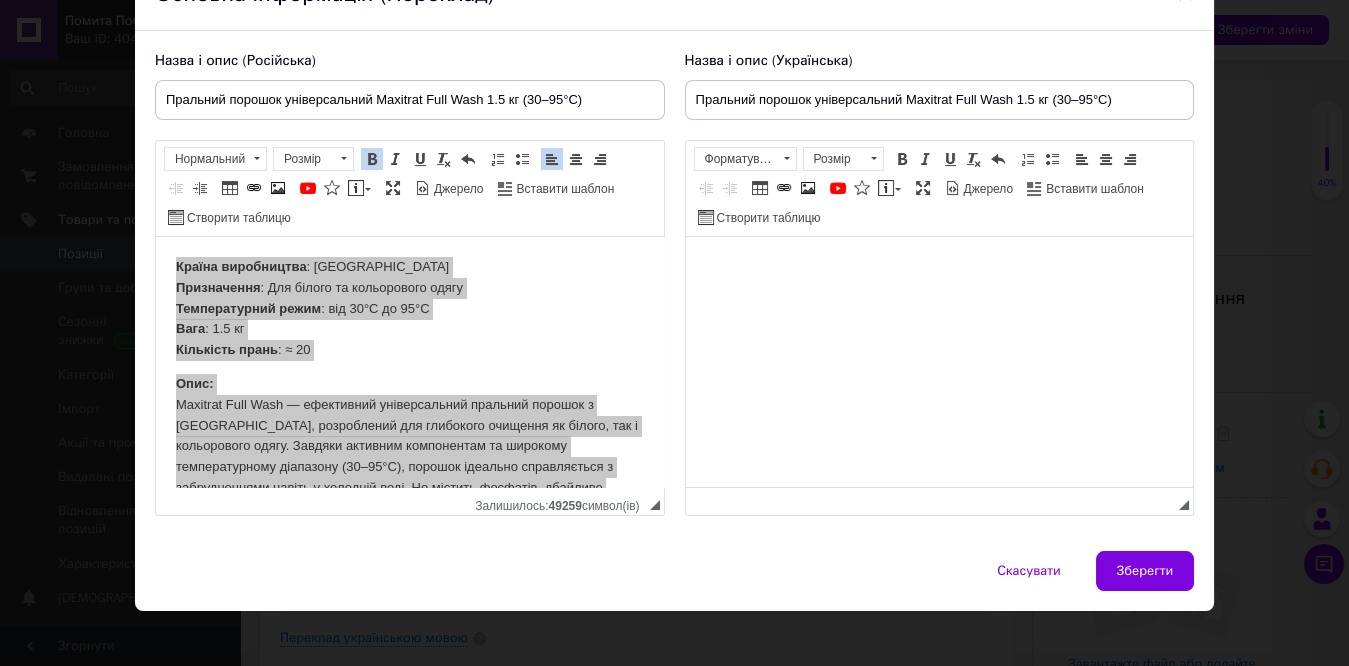 click at bounding box center [939, 267] 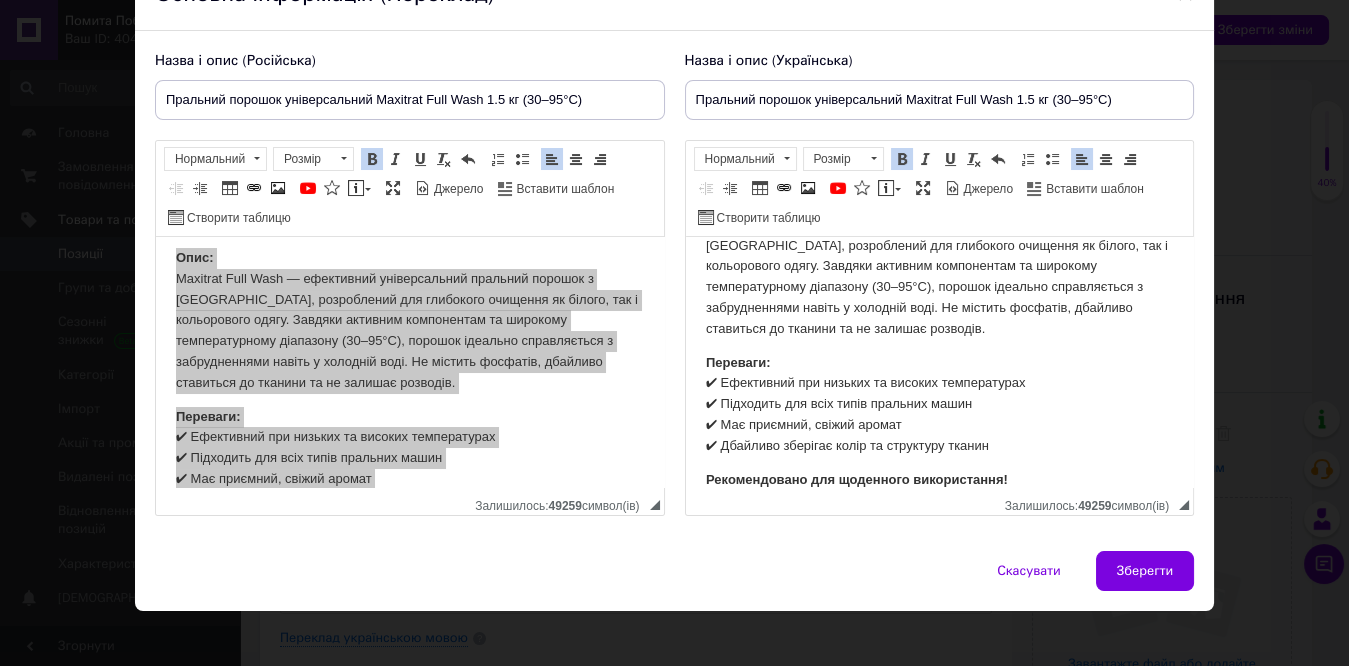 scroll, scrollTop: 203, scrollLeft: 0, axis: vertical 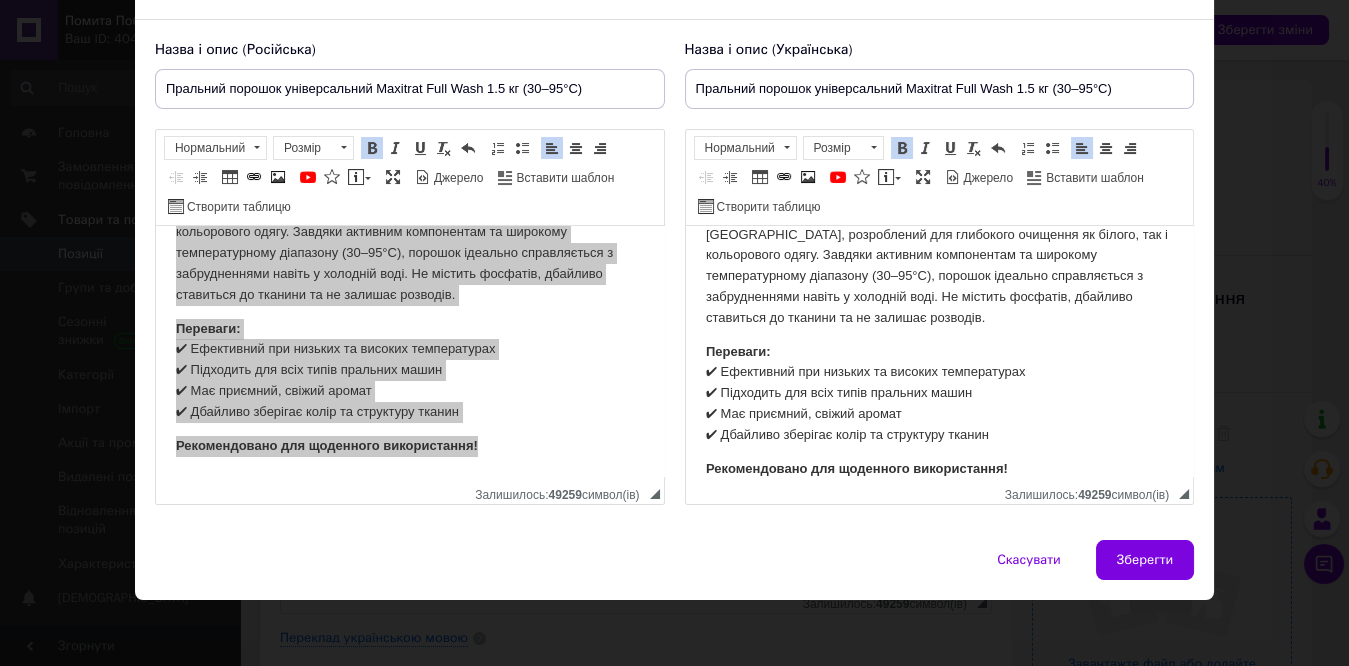 click on "Зберегти" at bounding box center (1145, 560) 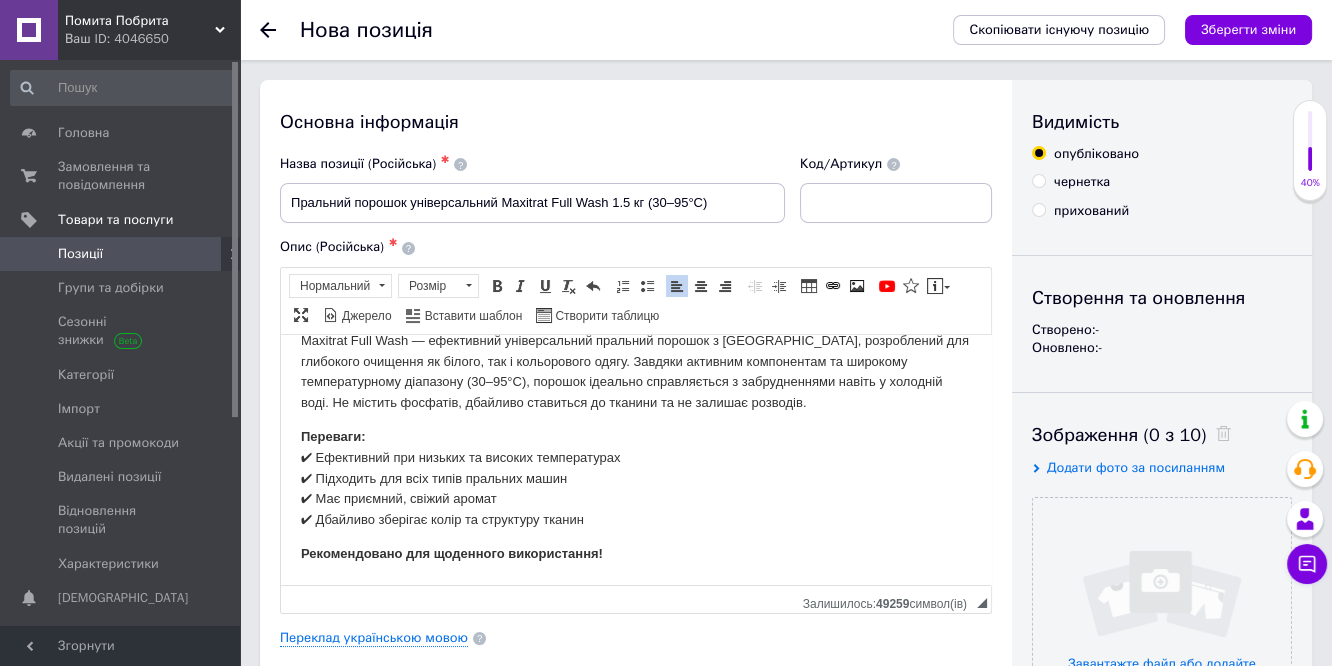 scroll, scrollTop: 444, scrollLeft: 0, axis: vertical 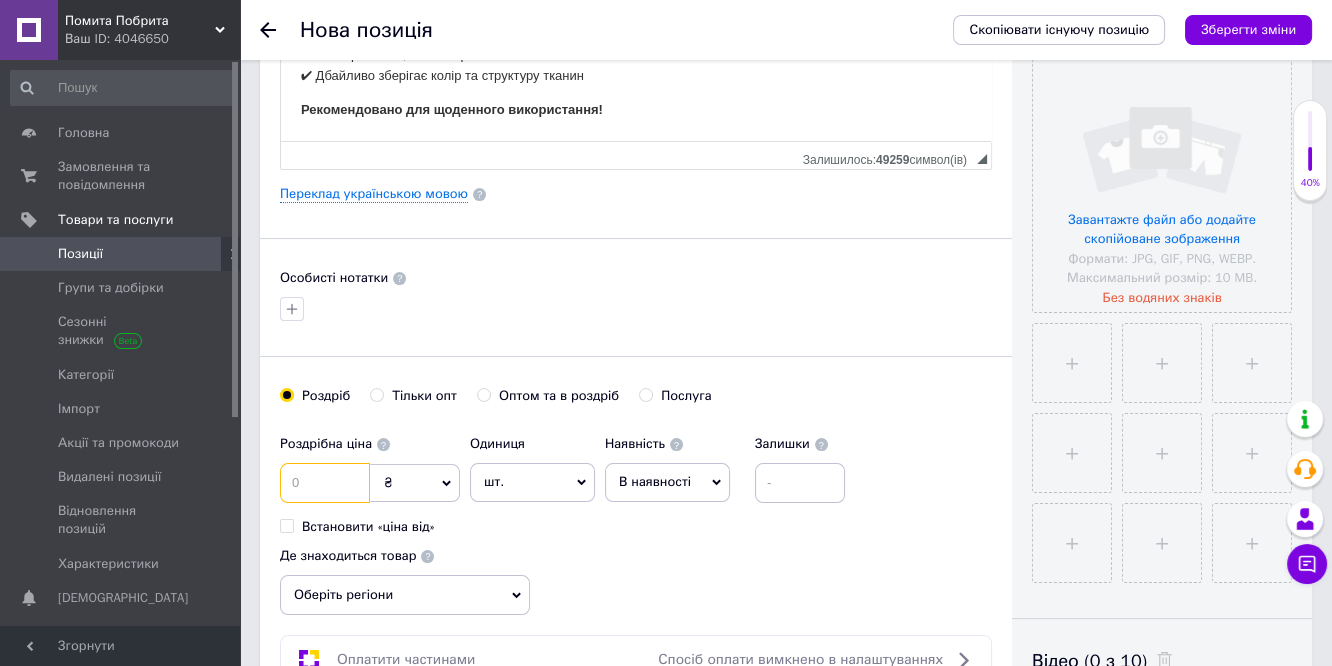 click at bounding box center (325, 483) 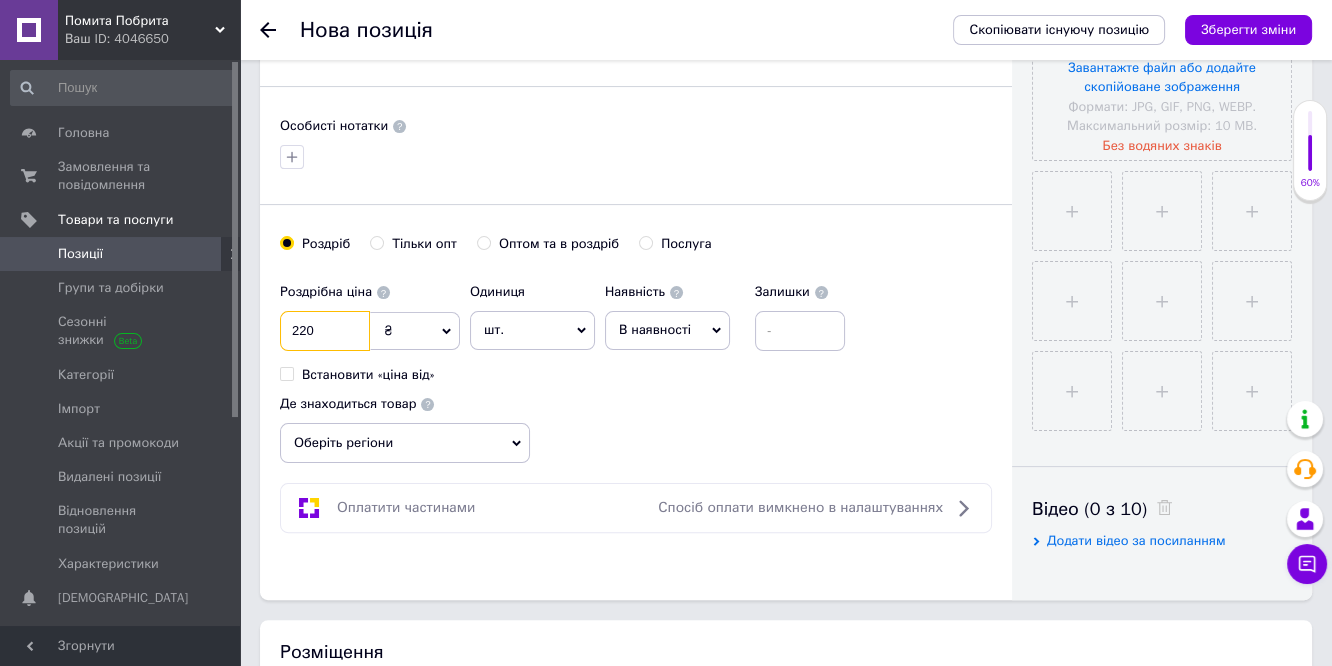 scroll, scrollTop: 666, scrollLeft: 0, axis: vertical 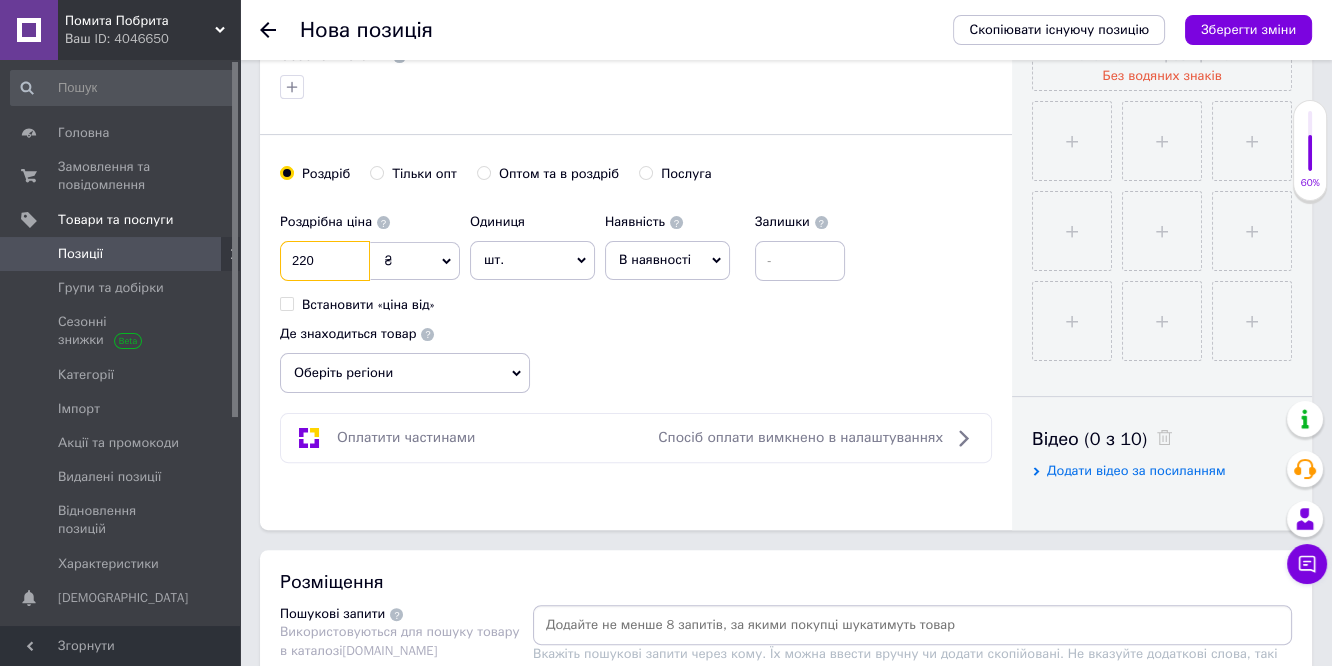 type on "220" 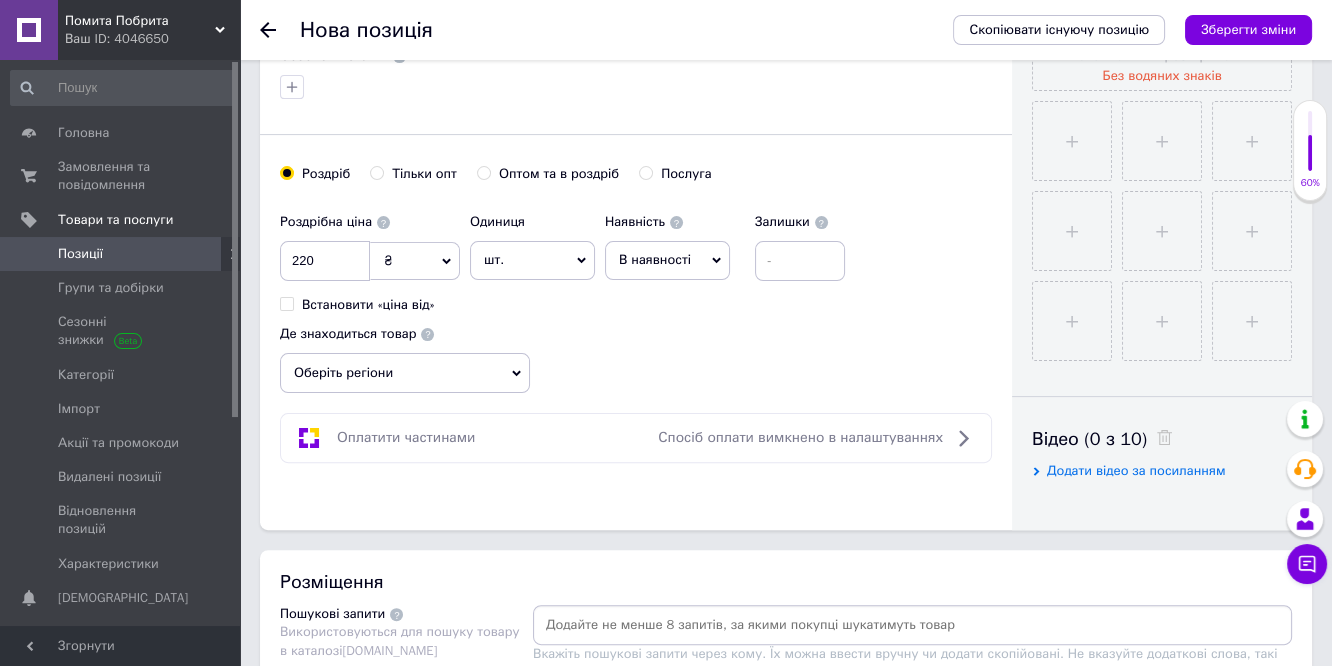 click on "Оберіть регіони" at bounding box center (405, 373) 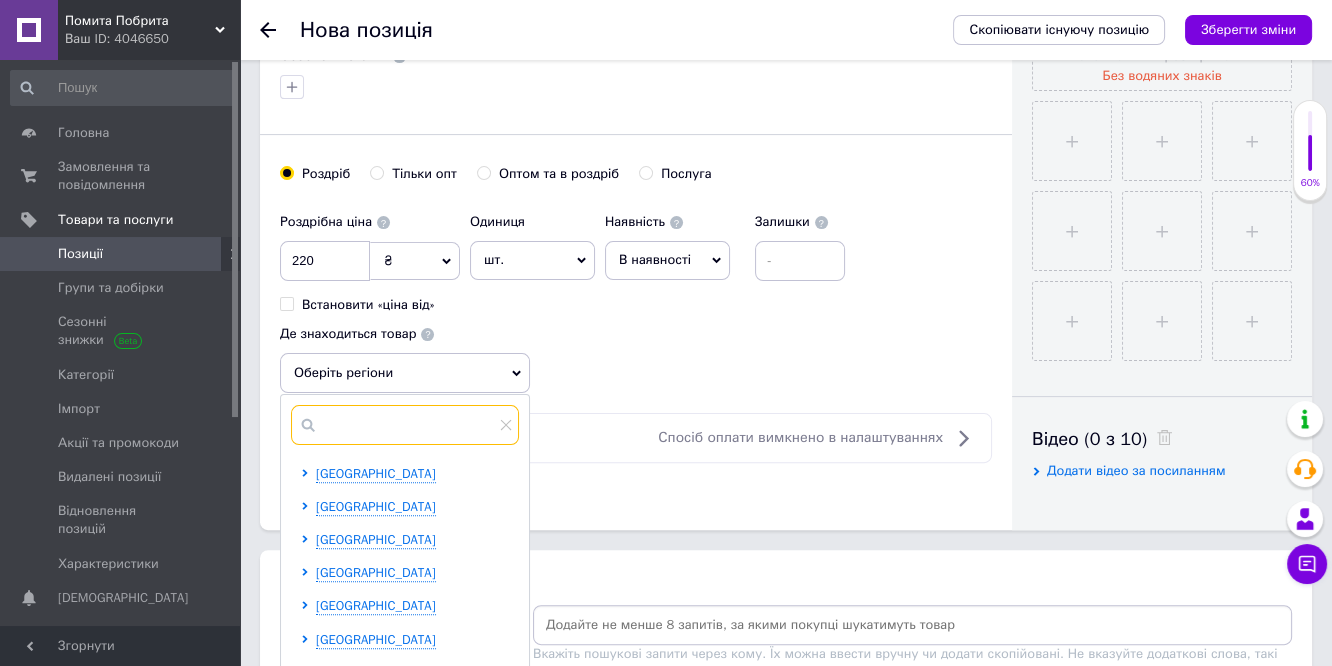 click at bounding box center (405, 425) 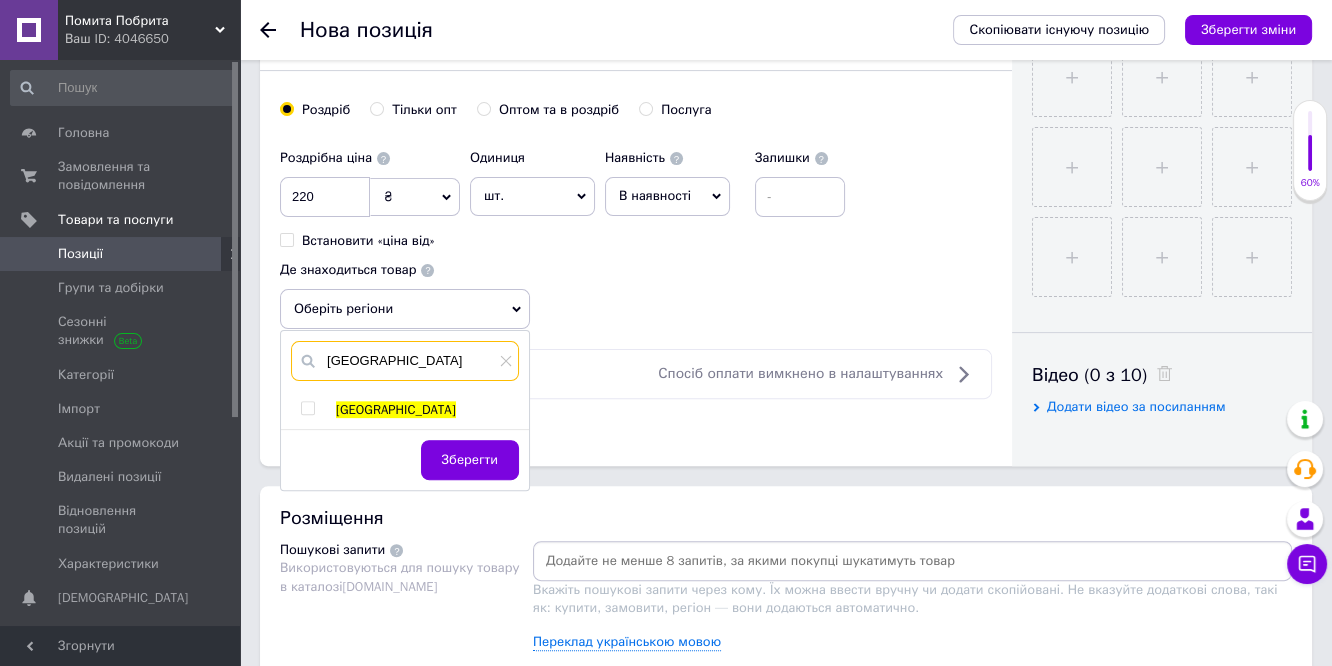 scroll, scrollTop: 777, scrollLeft: 0, axis: vertical 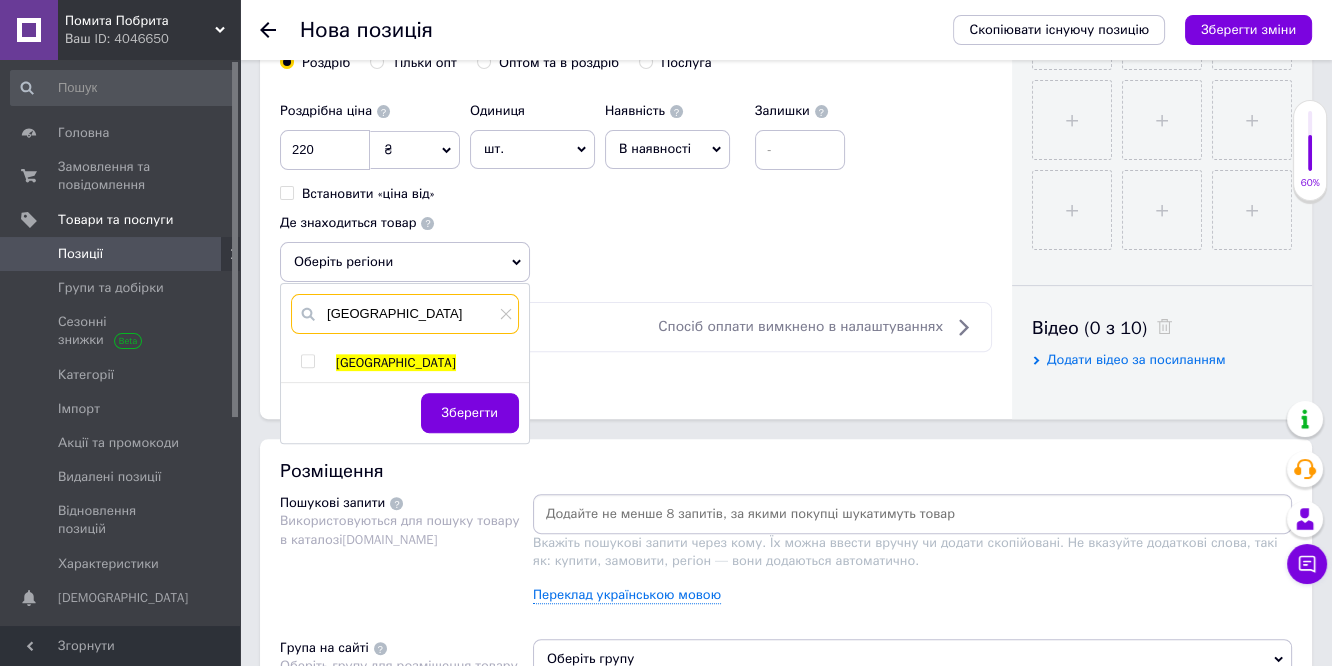 type on "[GEOGRAPHIC_DATA]" 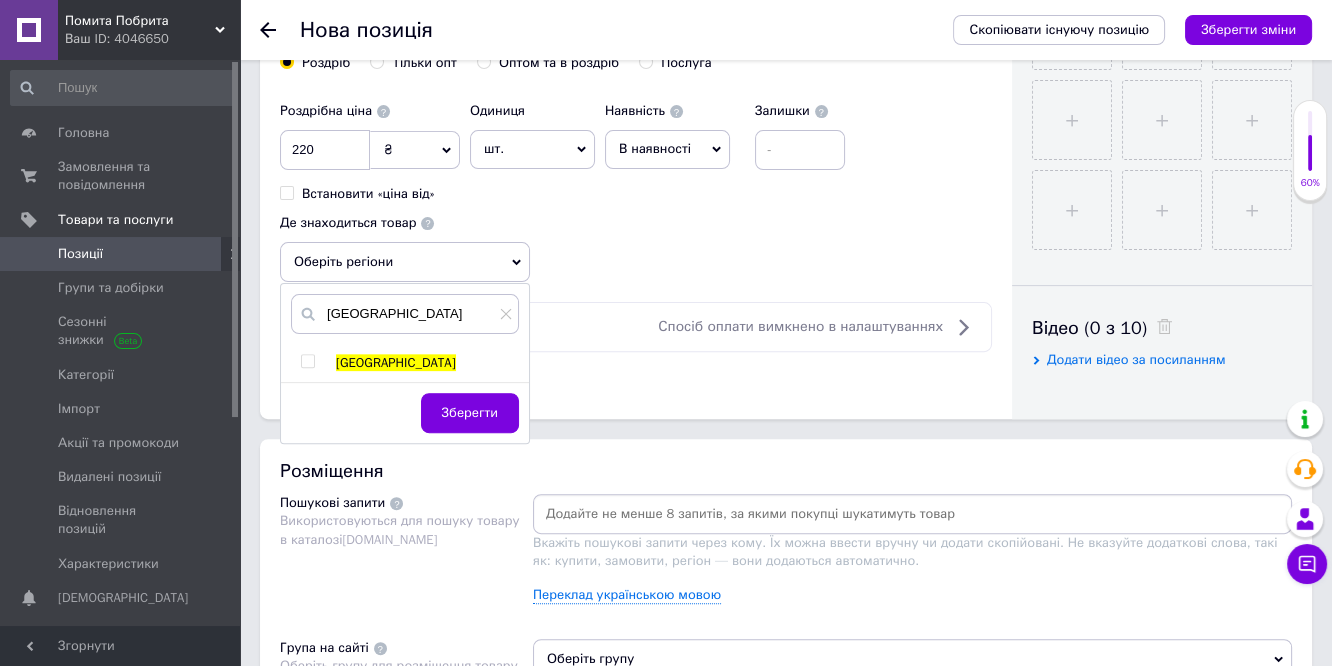 click at bounding box center (307, 361) 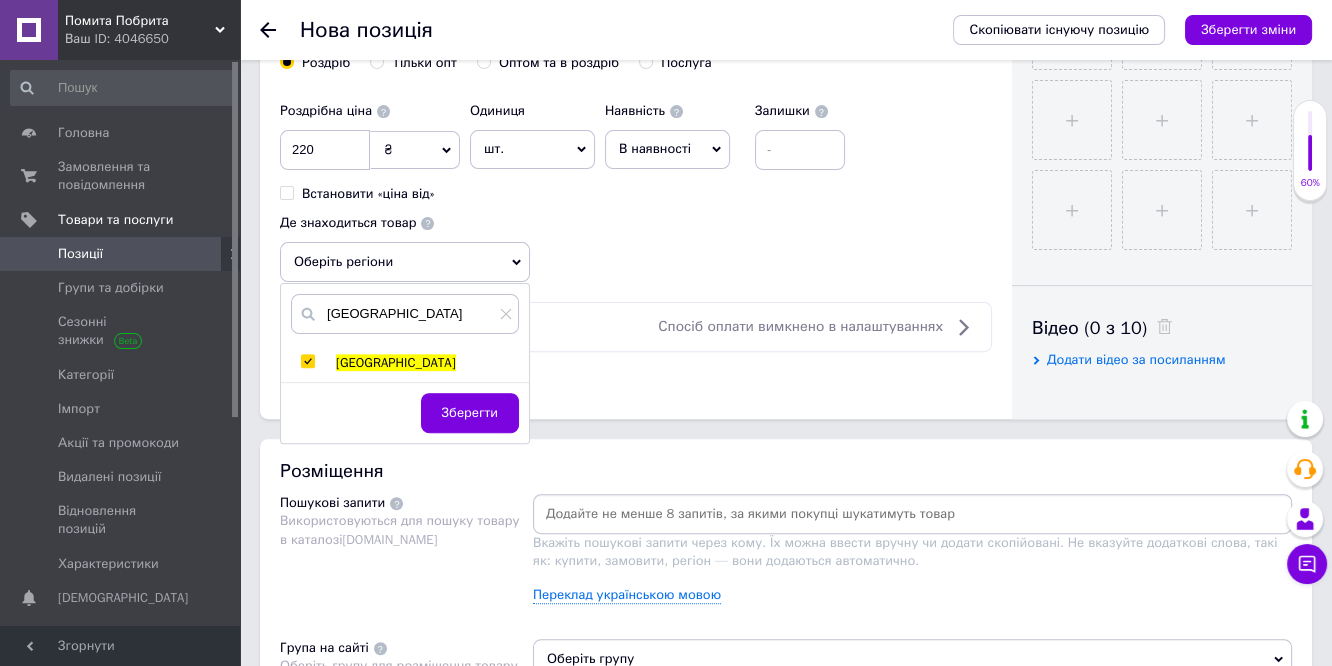 checkbox on "true" 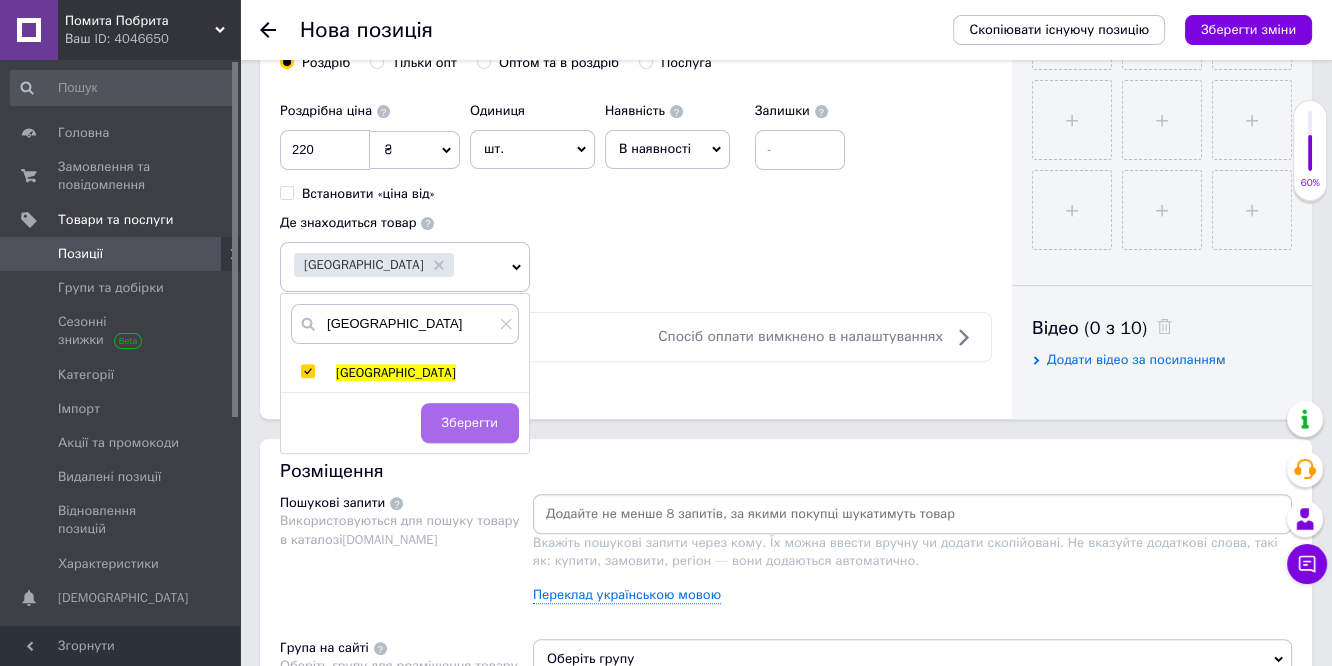 click on "Зберегти" at bounding box center [470, 423] 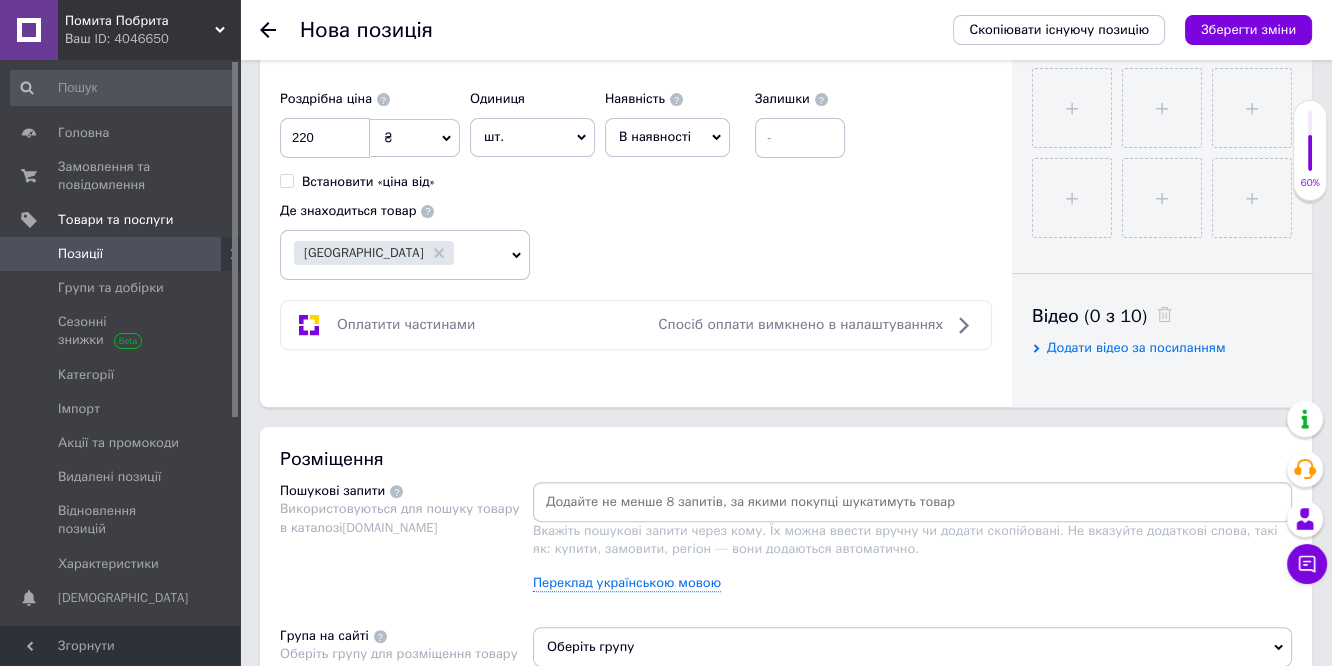 scroll, scrollTop: 888, scrollLeft: 0, axis: vertical 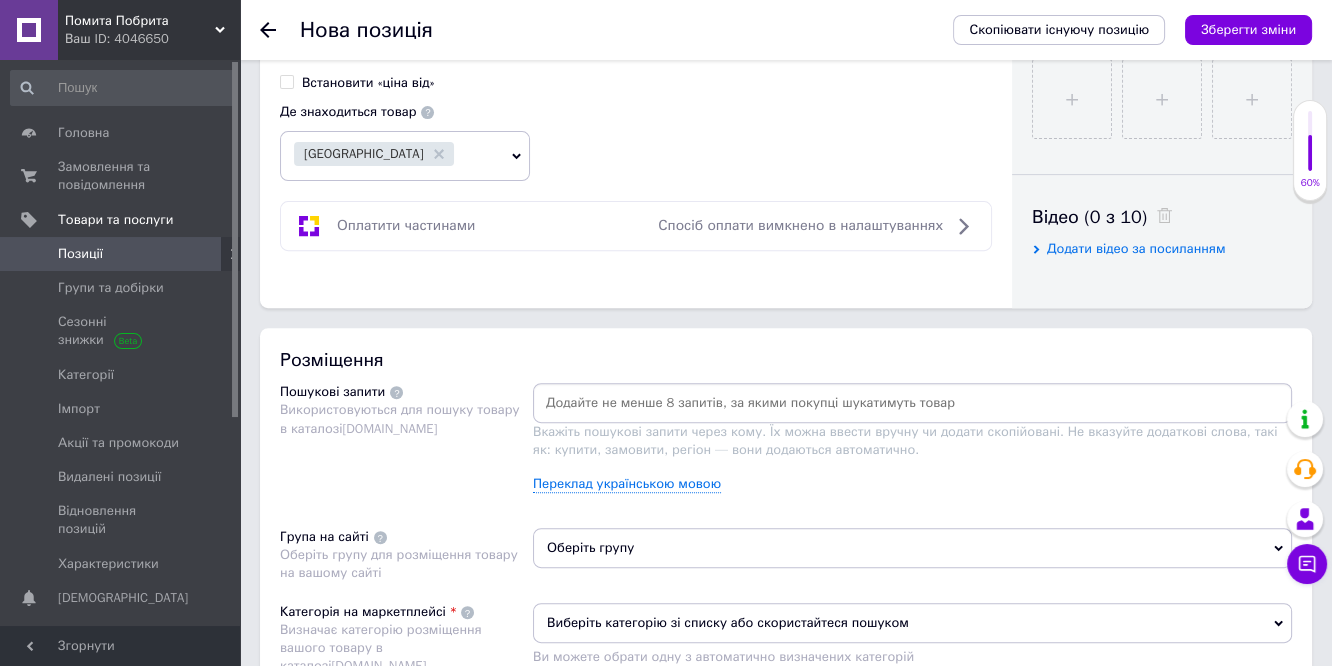 click at bounding box center [912, 403] 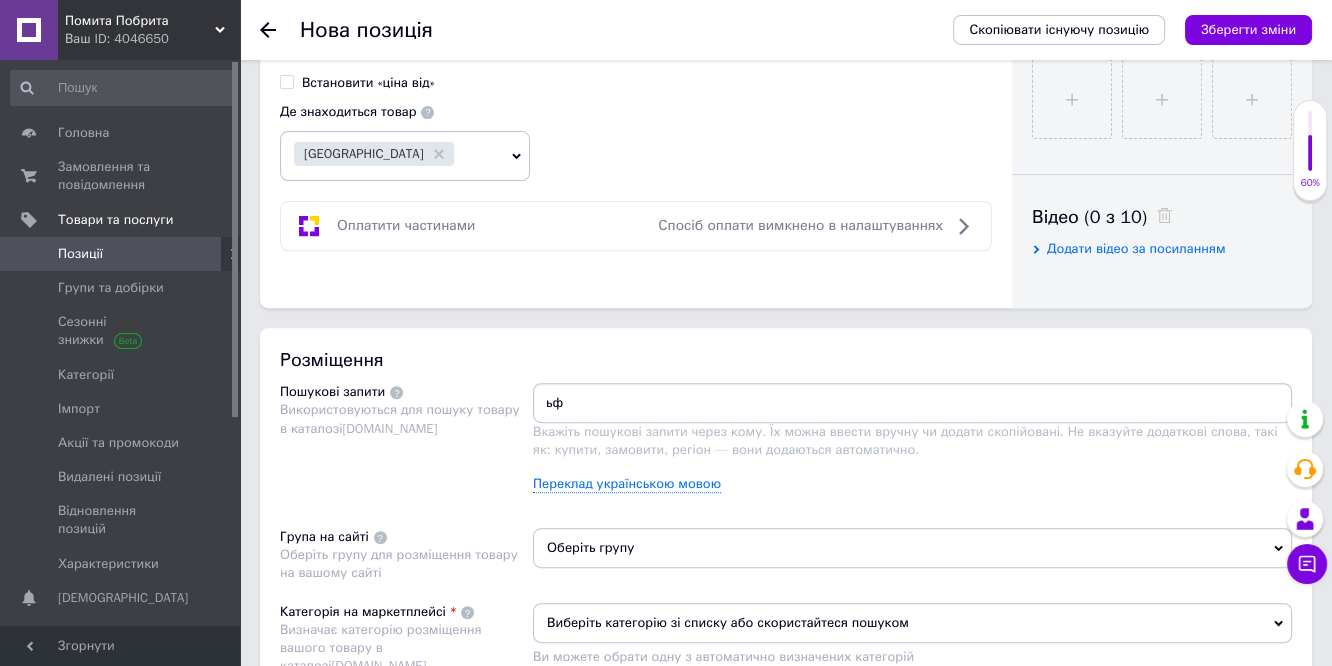 type on "ь" 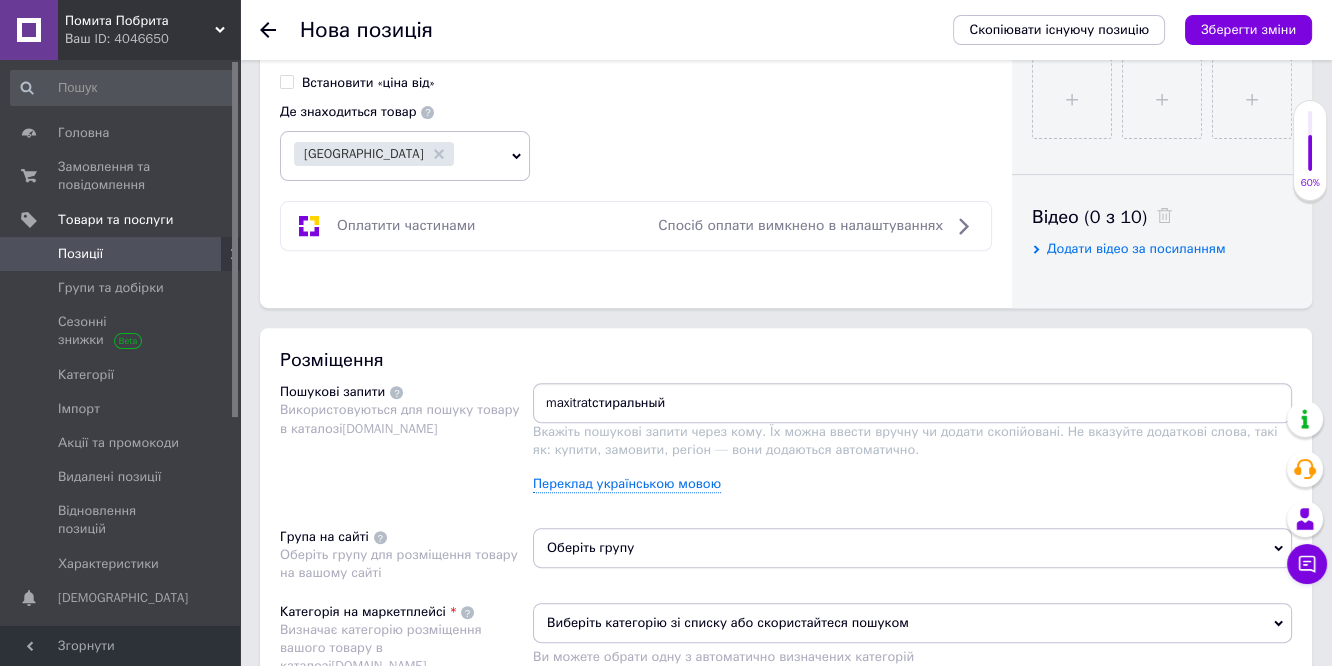 click on "maxitratстиральный" at bounding box center (912, 403) 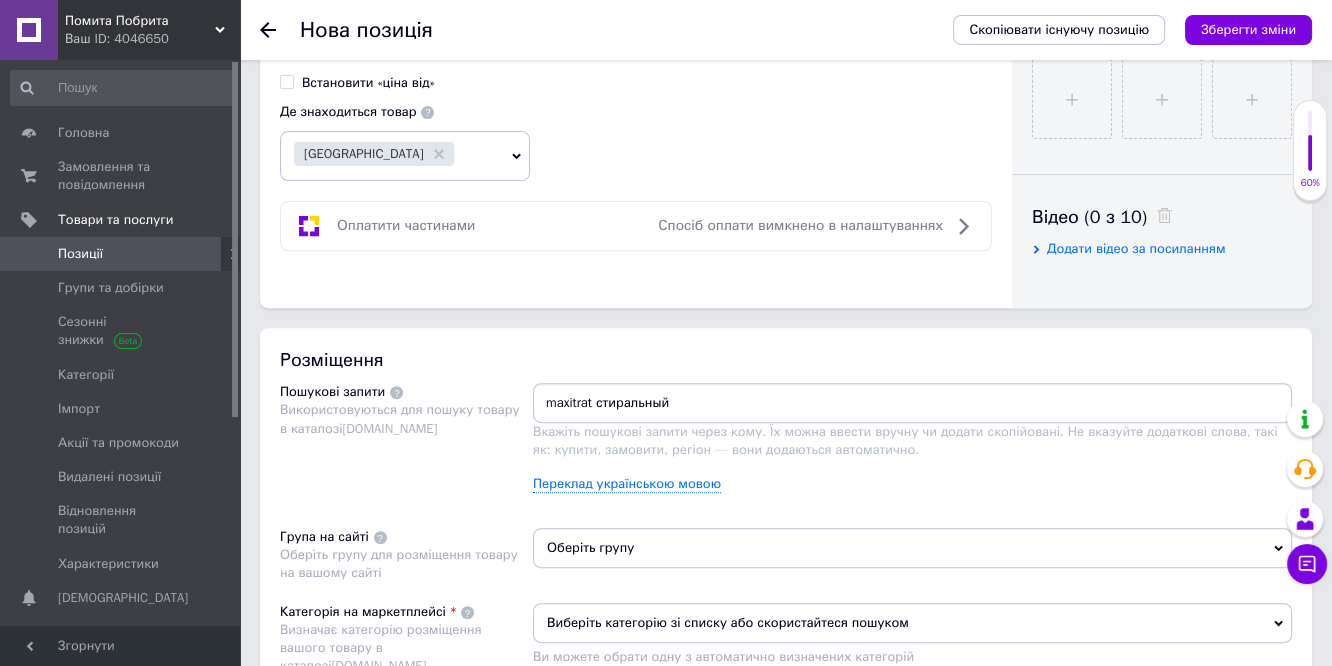 click on "maxitrat стиральный" at bounding box center (912, 403) 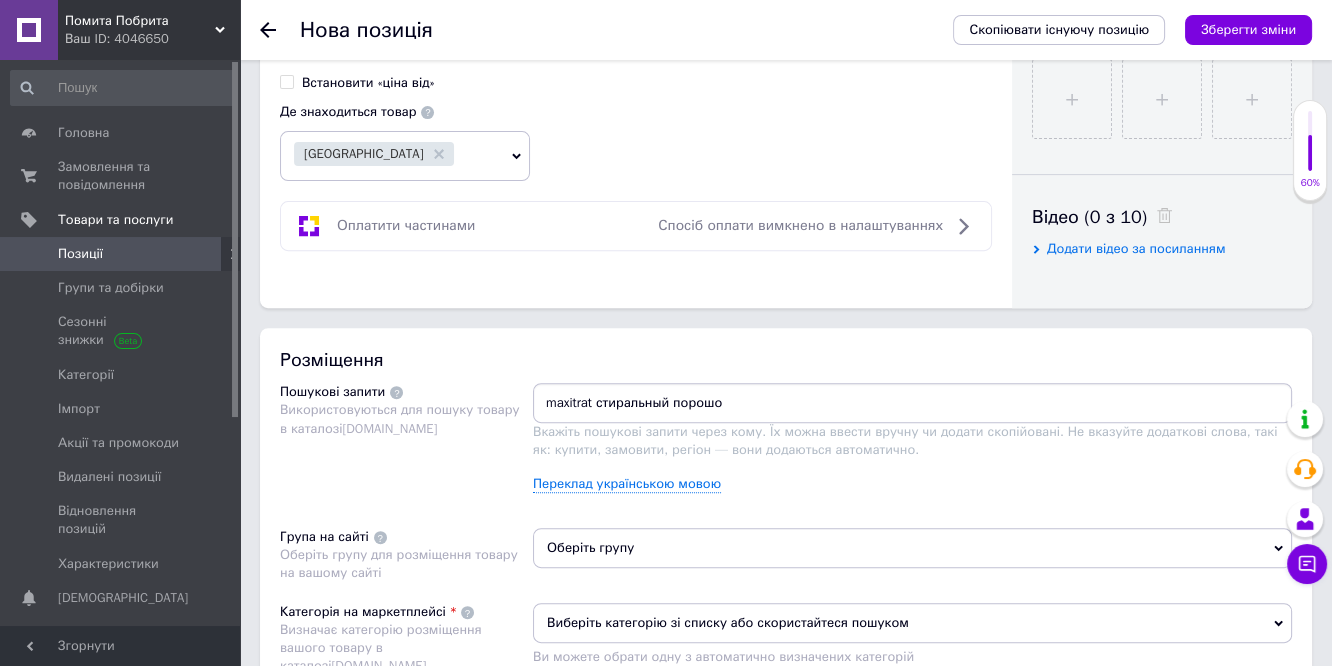 type on "maxitrat стиральный порошок" 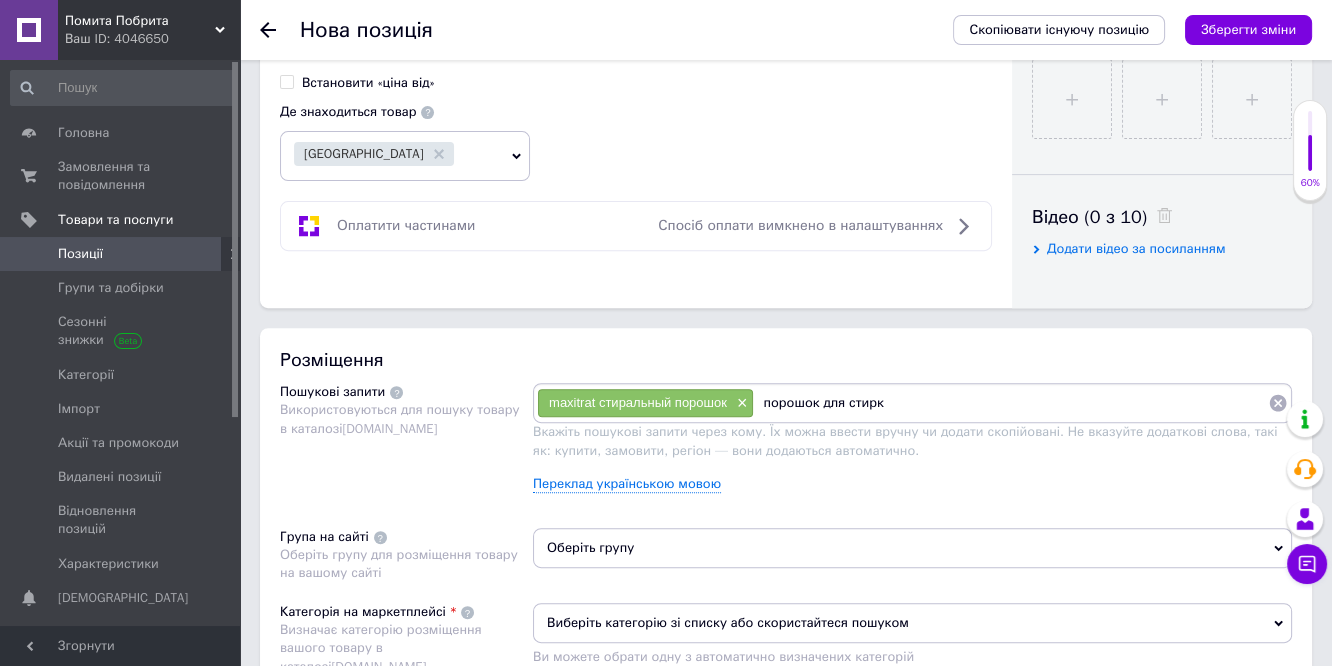 type on "порошок для стирки" 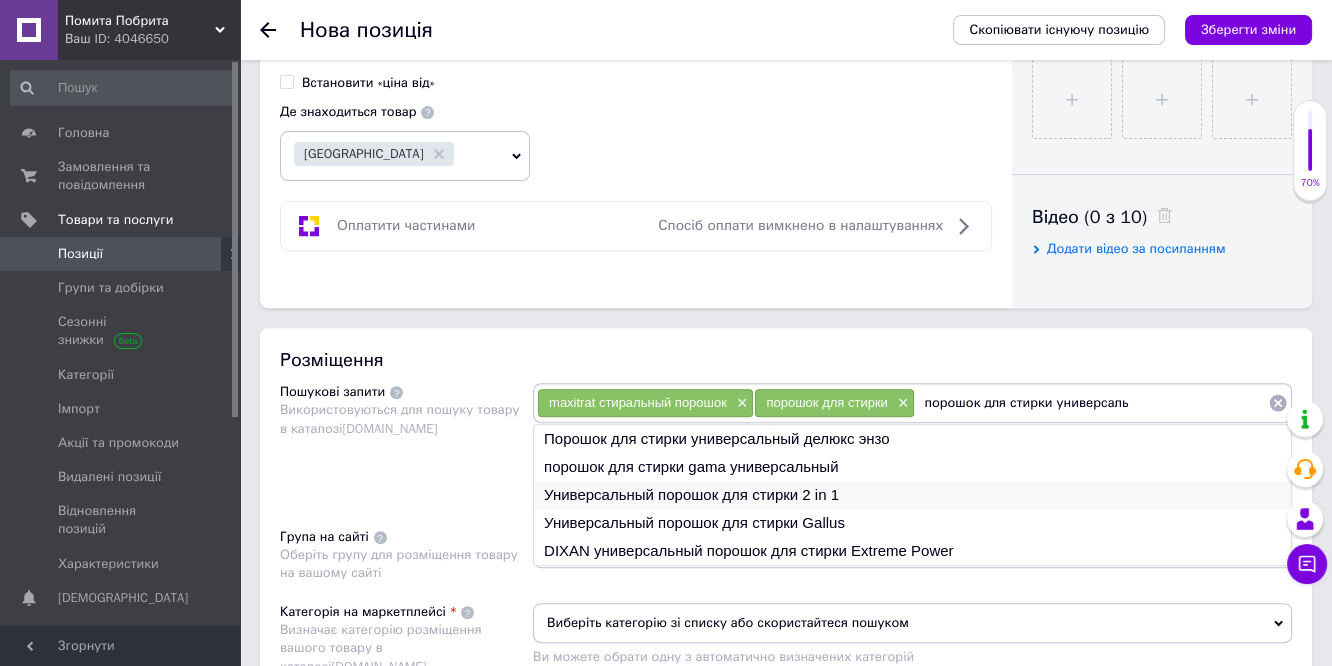 type on "порошок для стирки универсаль" 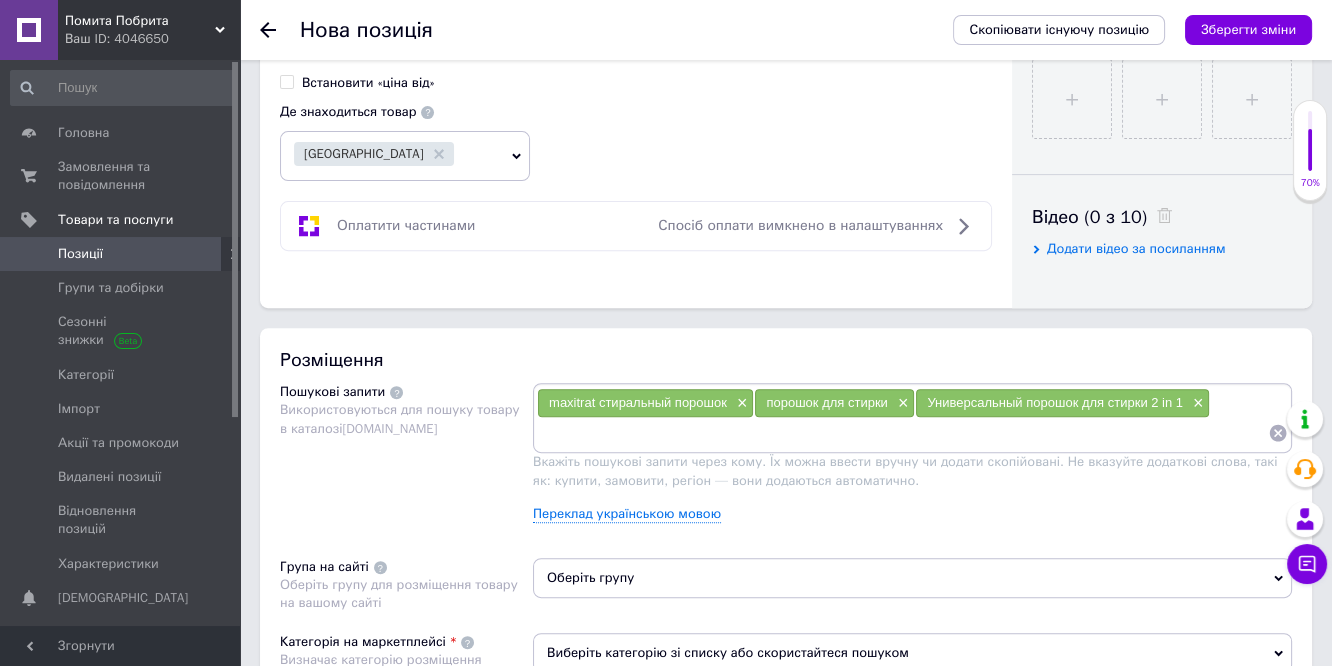 click at bounding box center [902, 433] 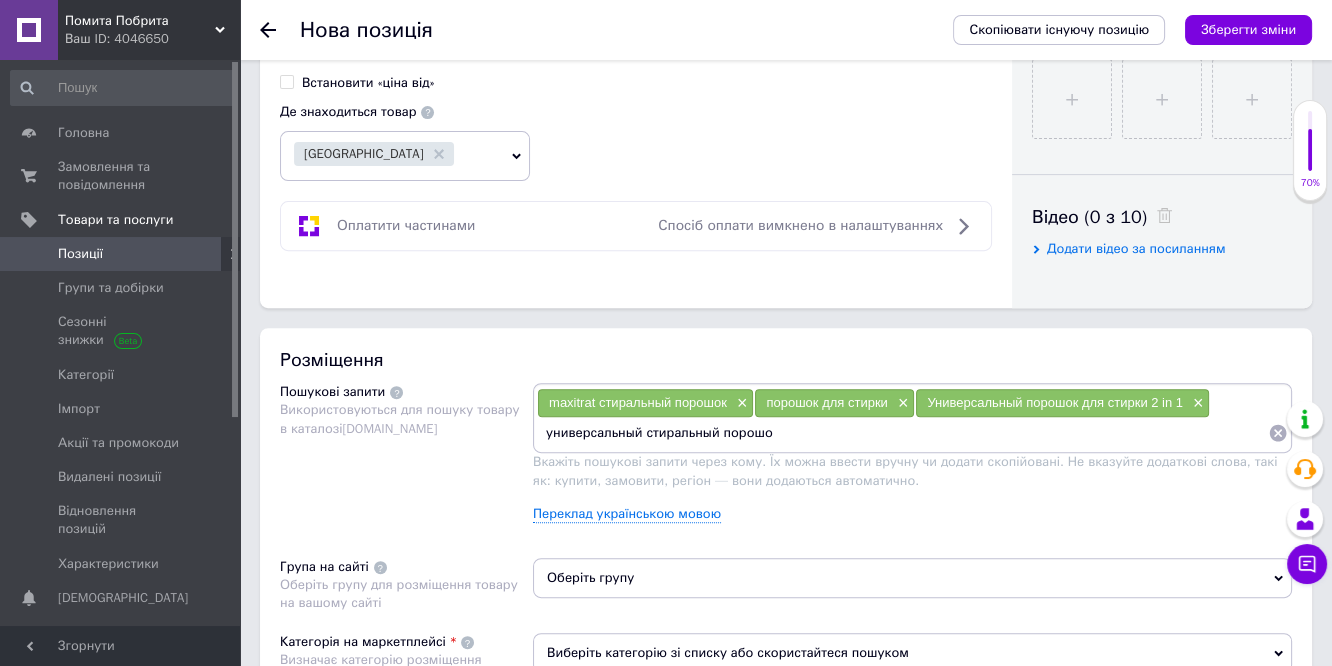 type on "универсальный стиральный порошок" 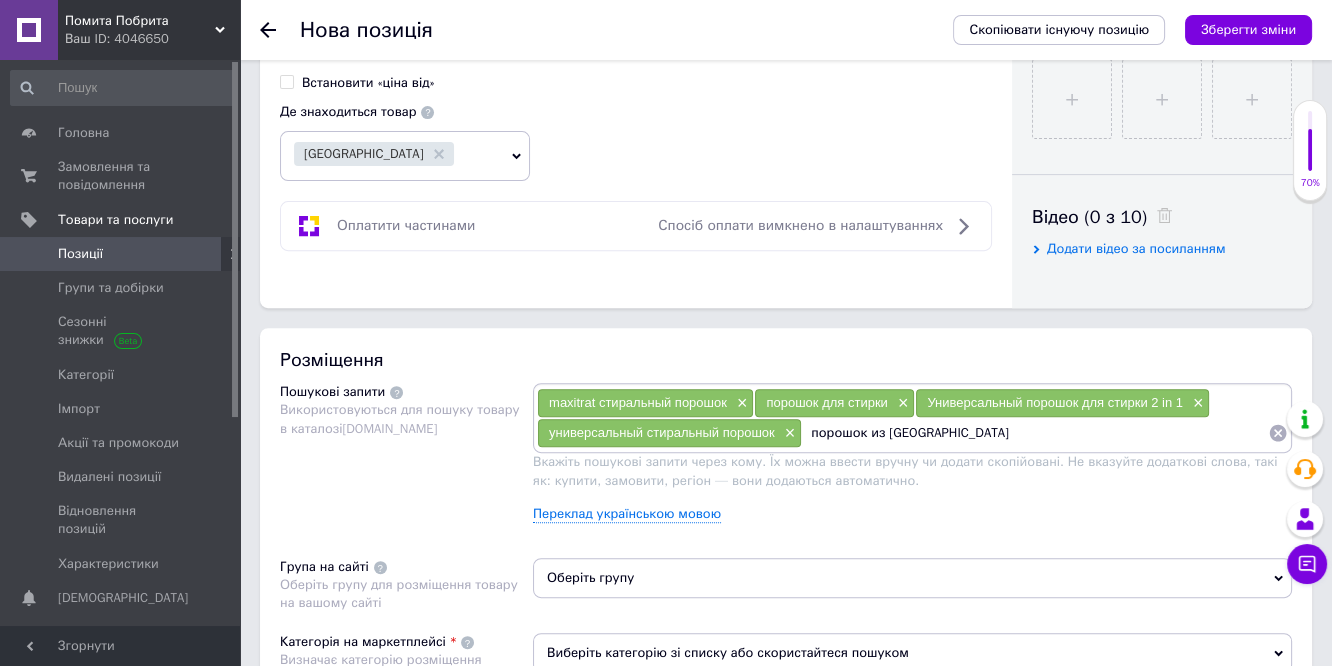 type on "порошок из [GEOGRAPHIC_DATA]" 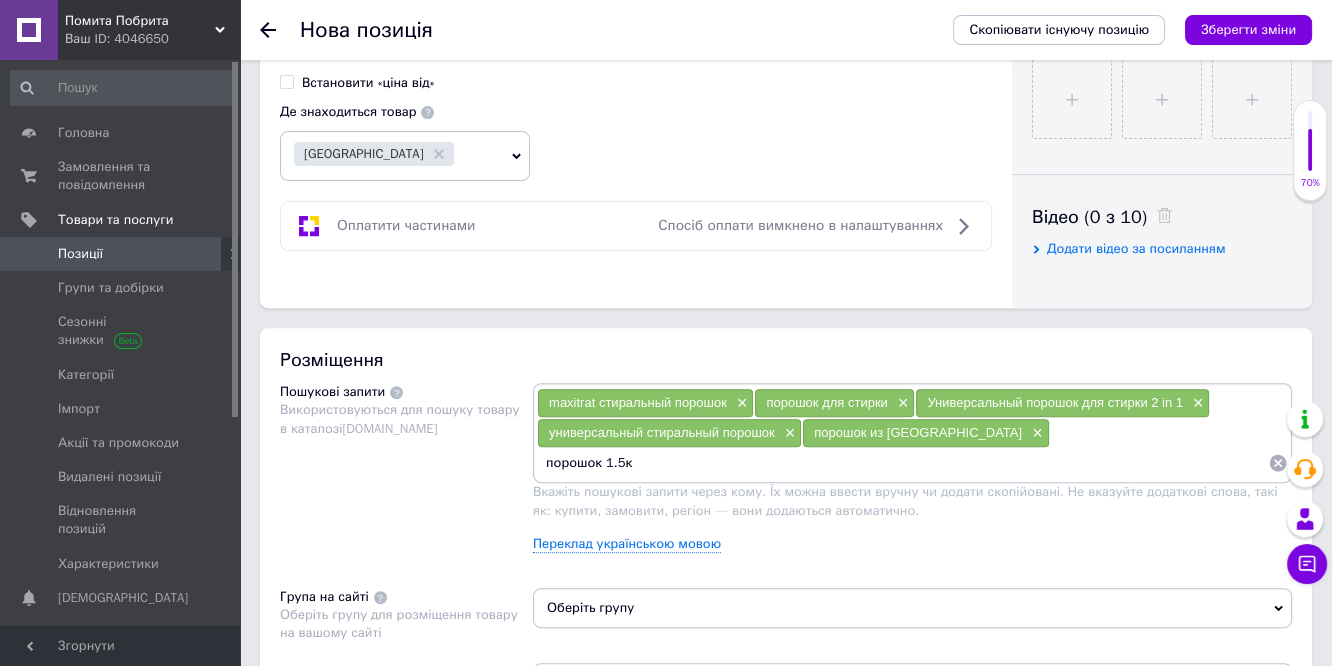 type on "порошок 1.5кг" 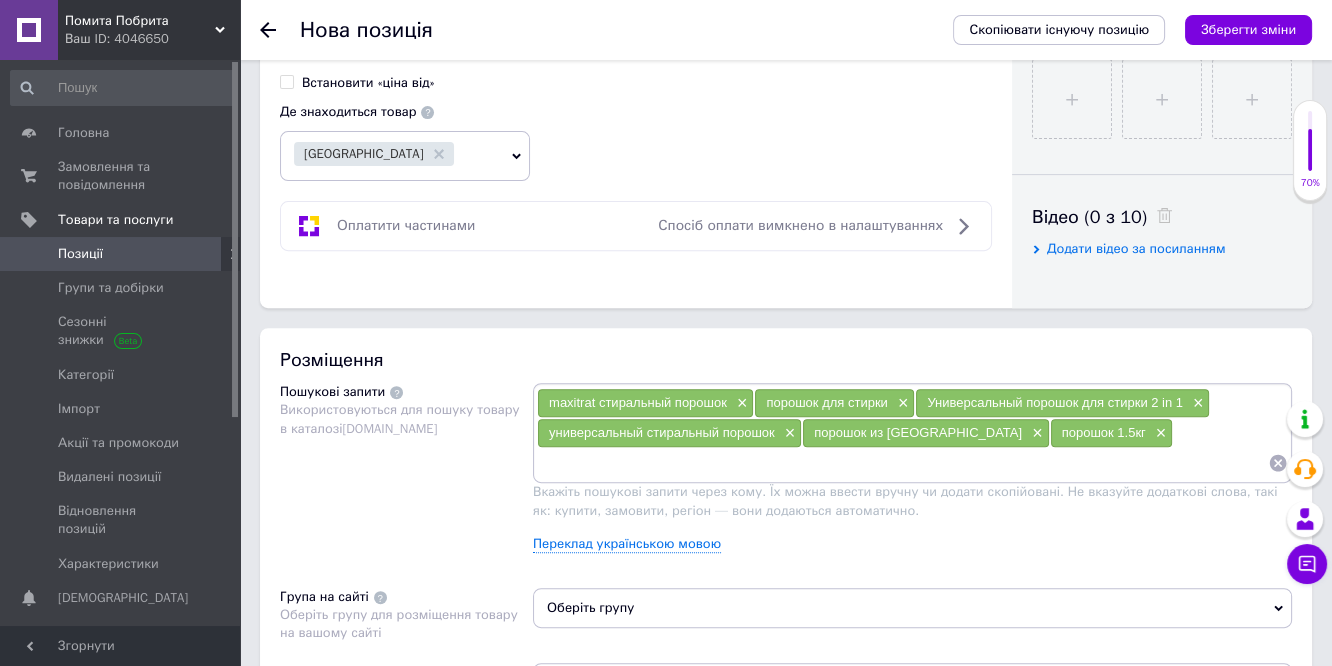 type on "п" 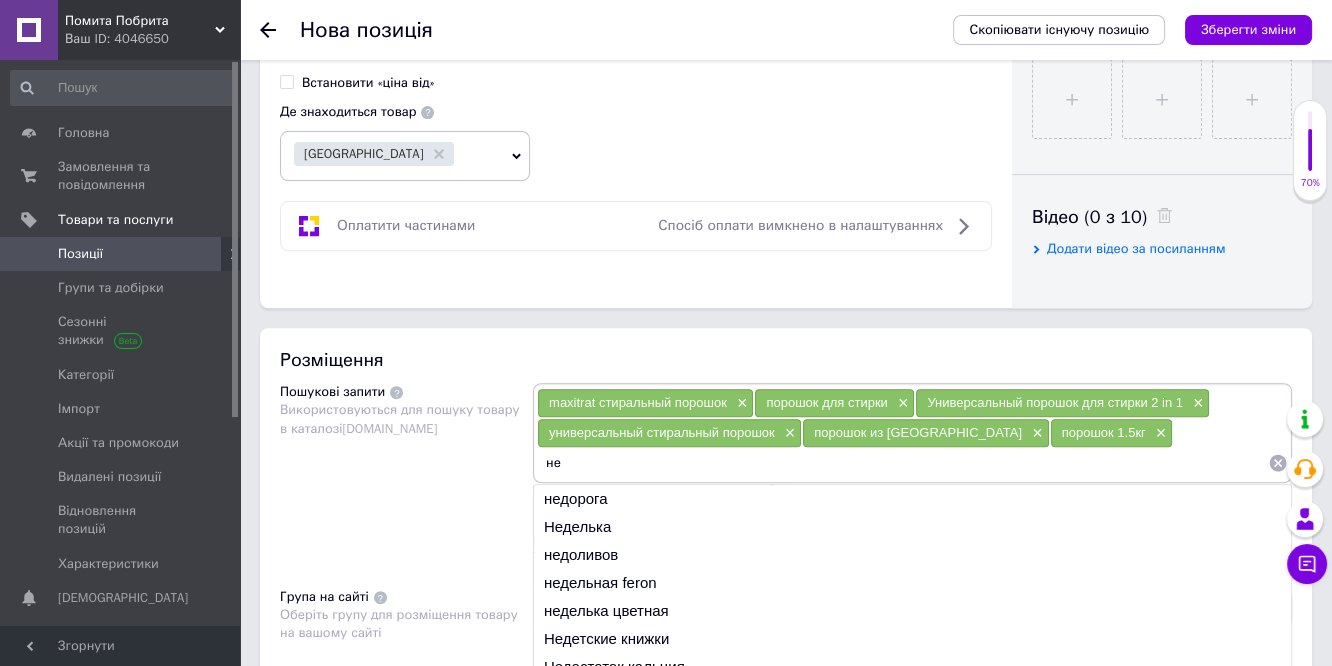 type on "н" 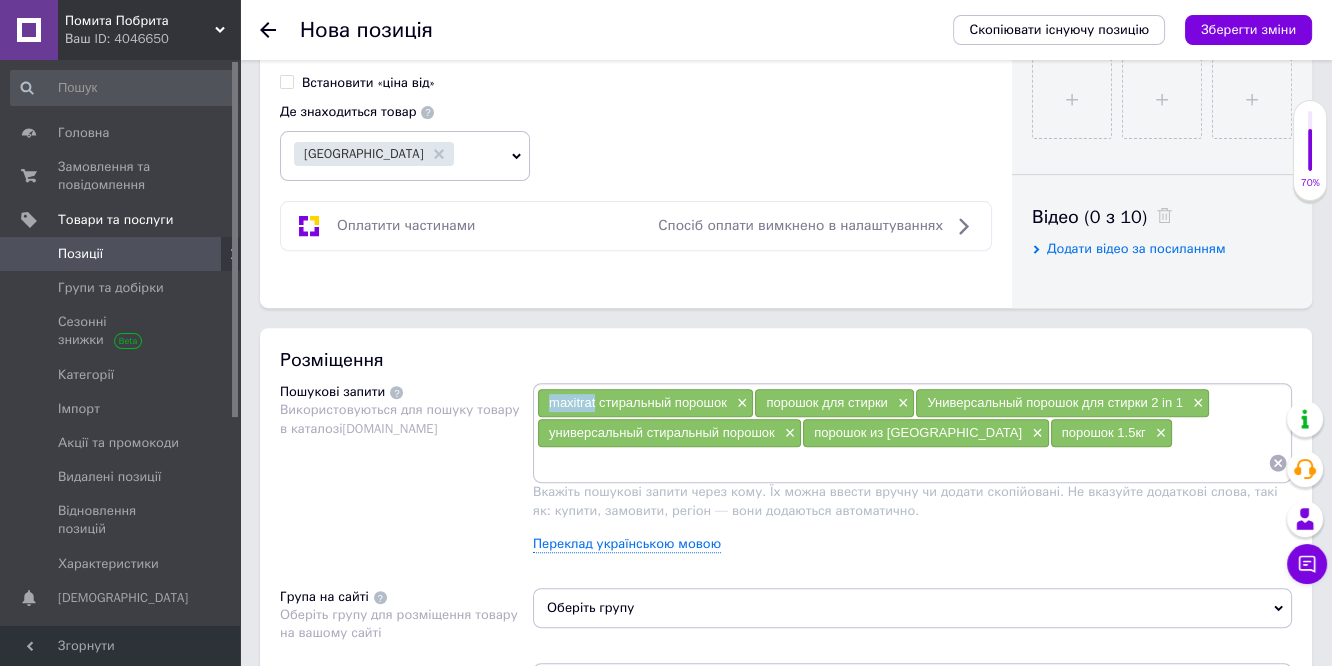 drag, startPoint x: 592, startPoint y: 398, endPoint x: 548, endPoint y: 396, distance: 44.04543 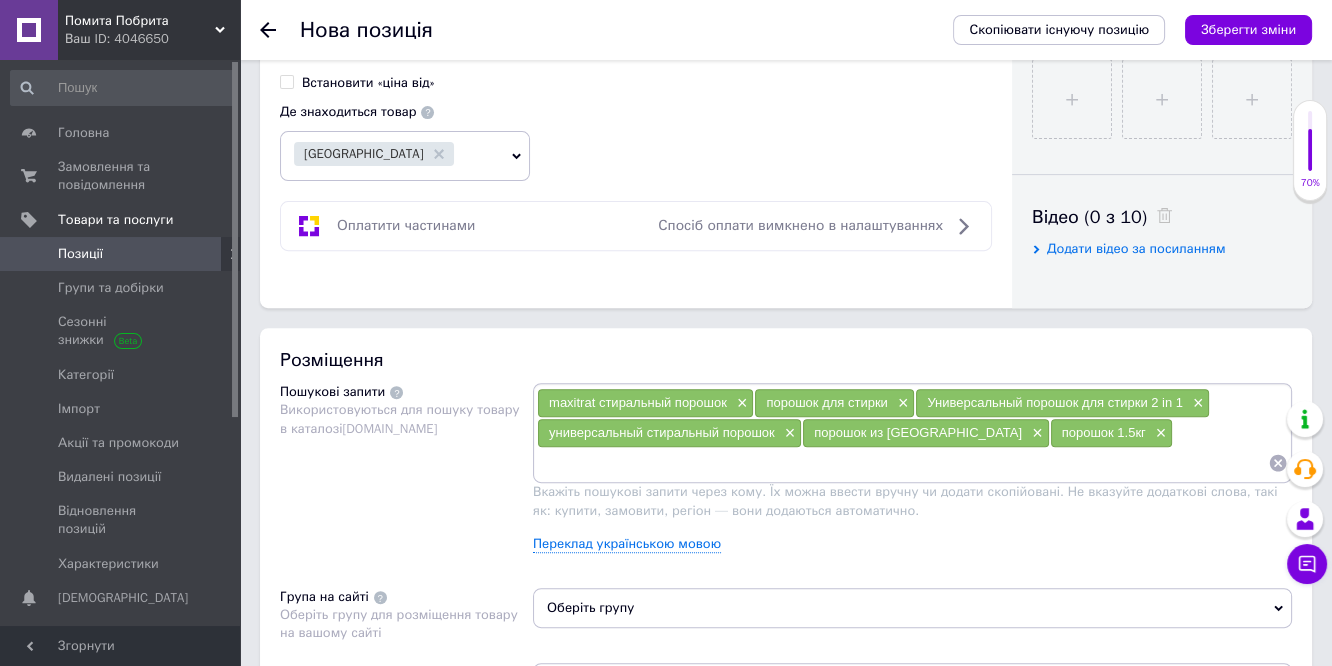 click at bounding box center (902, 463) 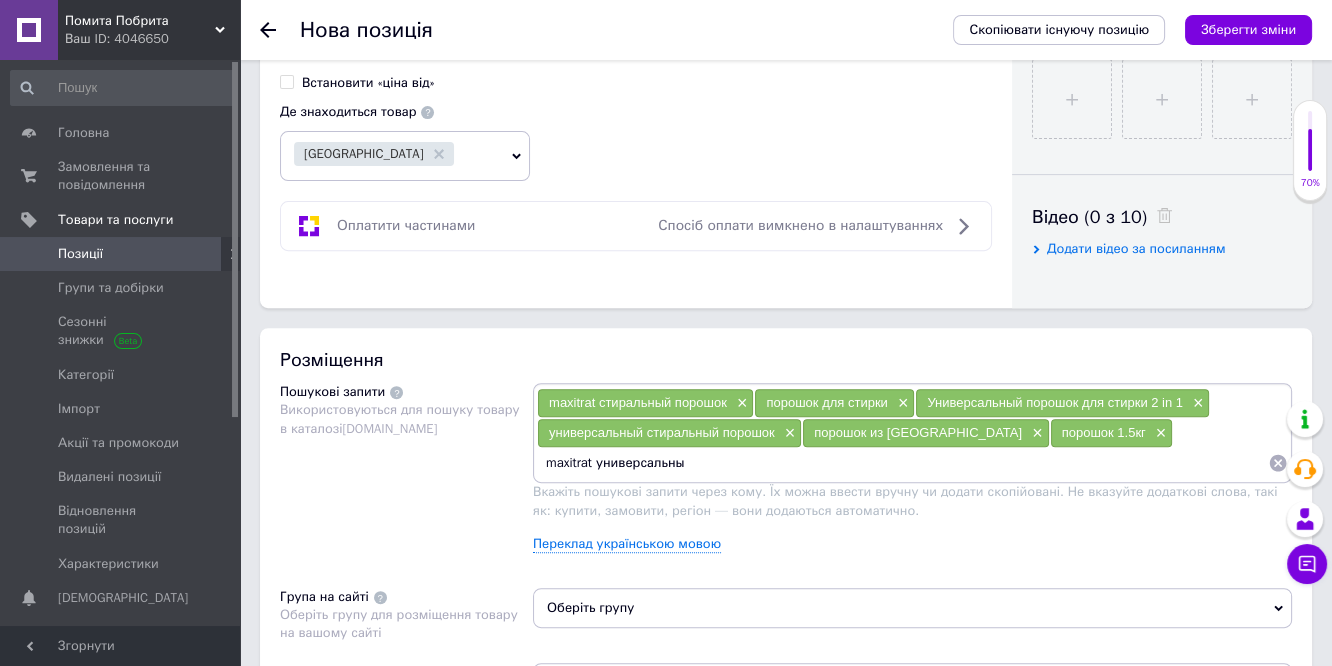 type on "maxitrat универсальный" 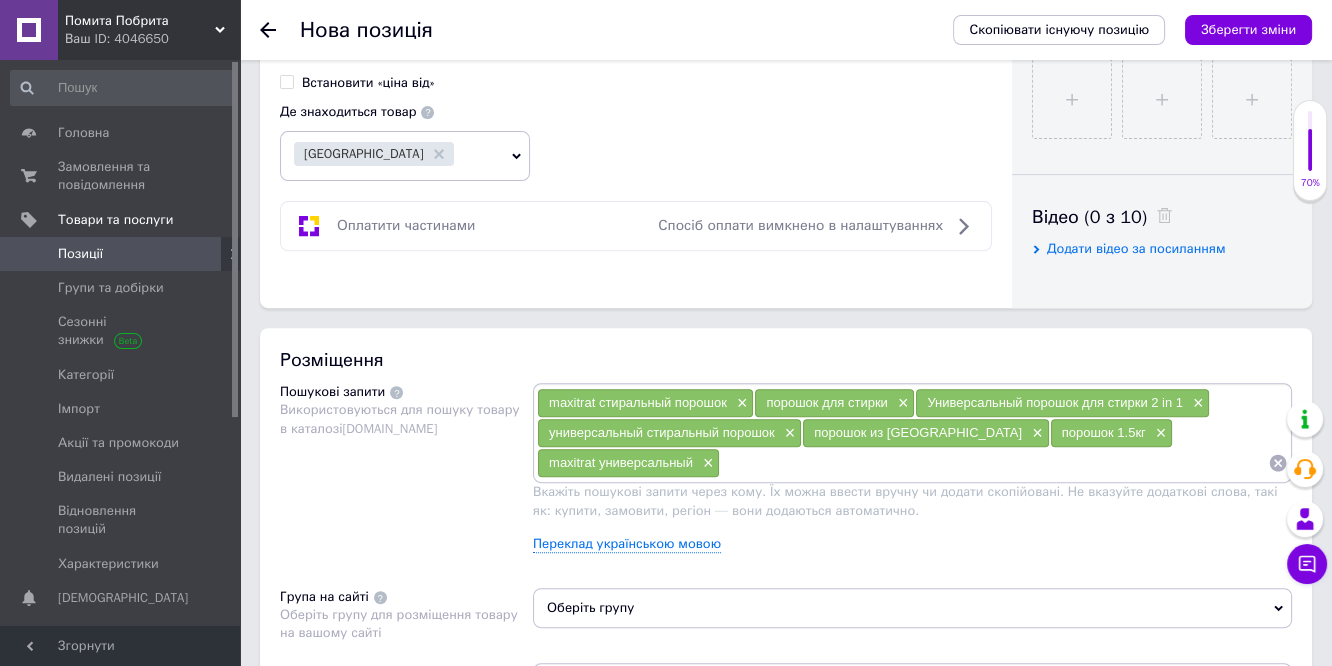 paste on "maxitrat" 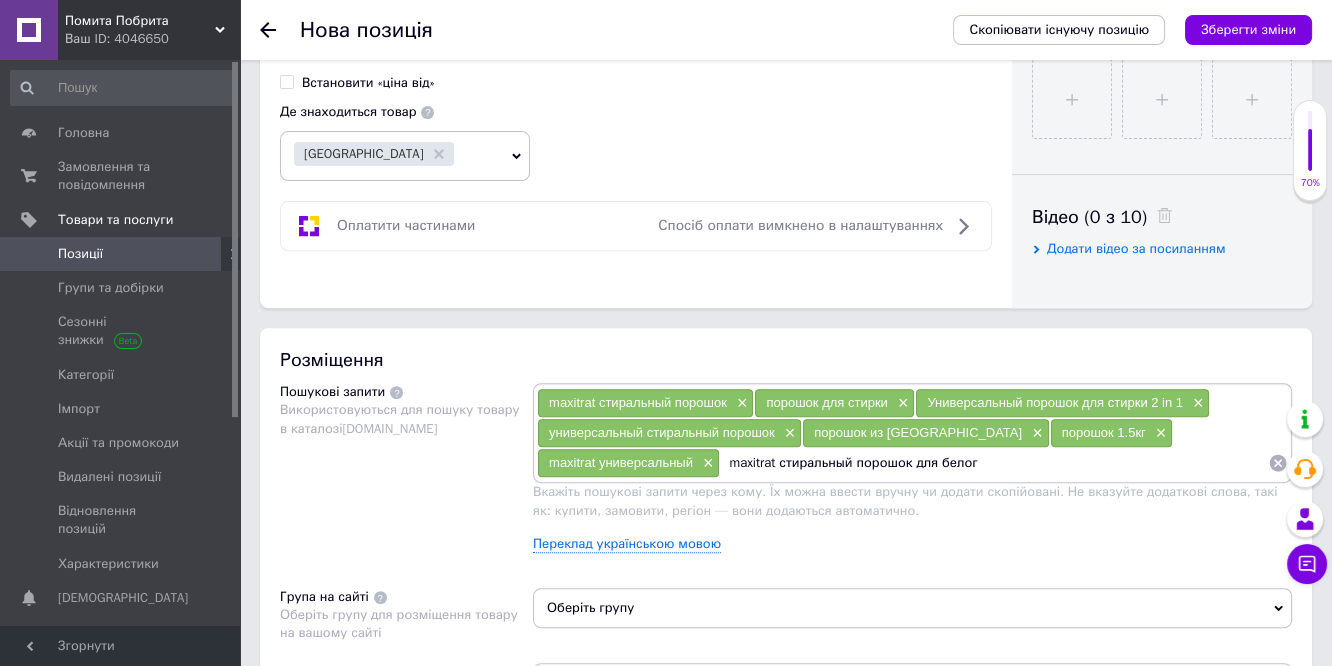 type on "maxitrat стиральный порошок для белого" 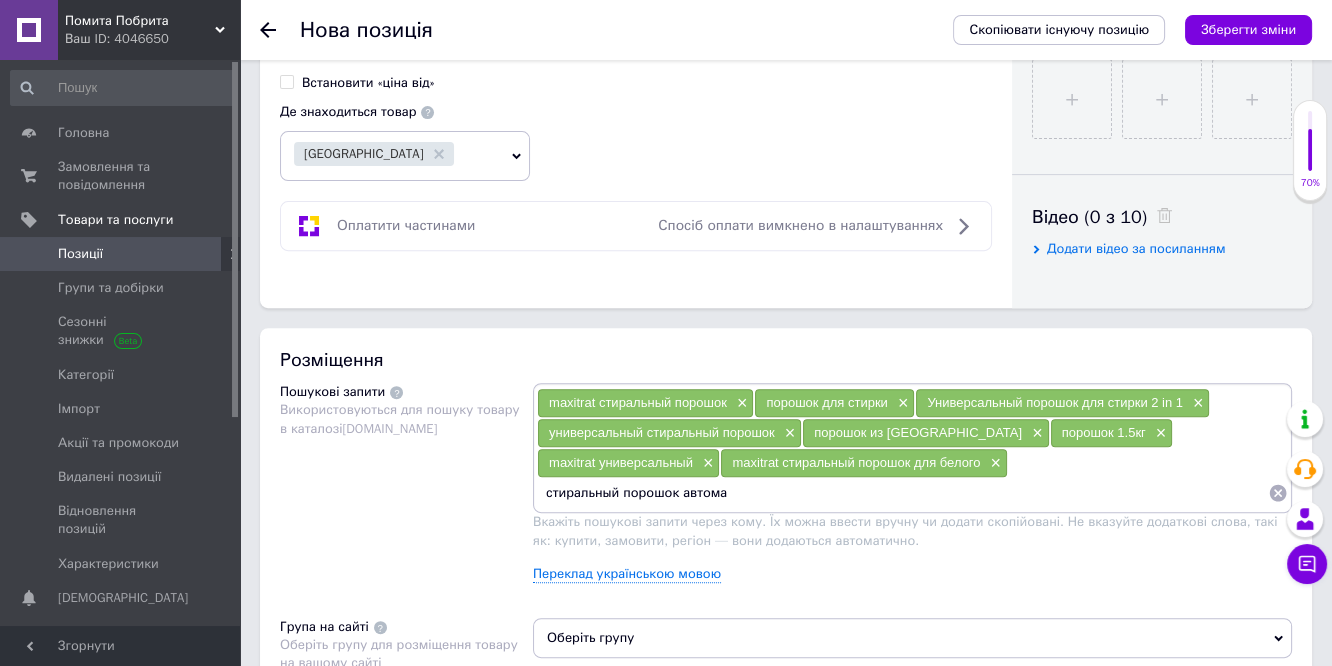 type on "стиральный порошок автомат" 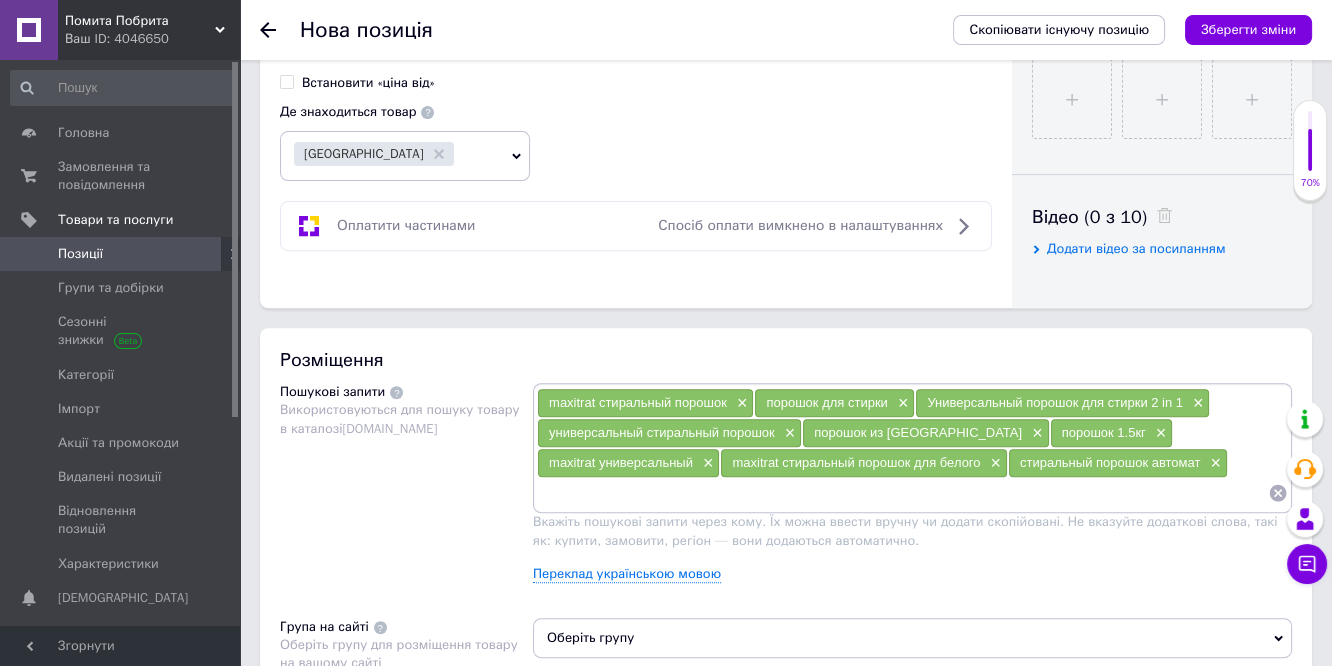 click at bounding box center (902, 493) 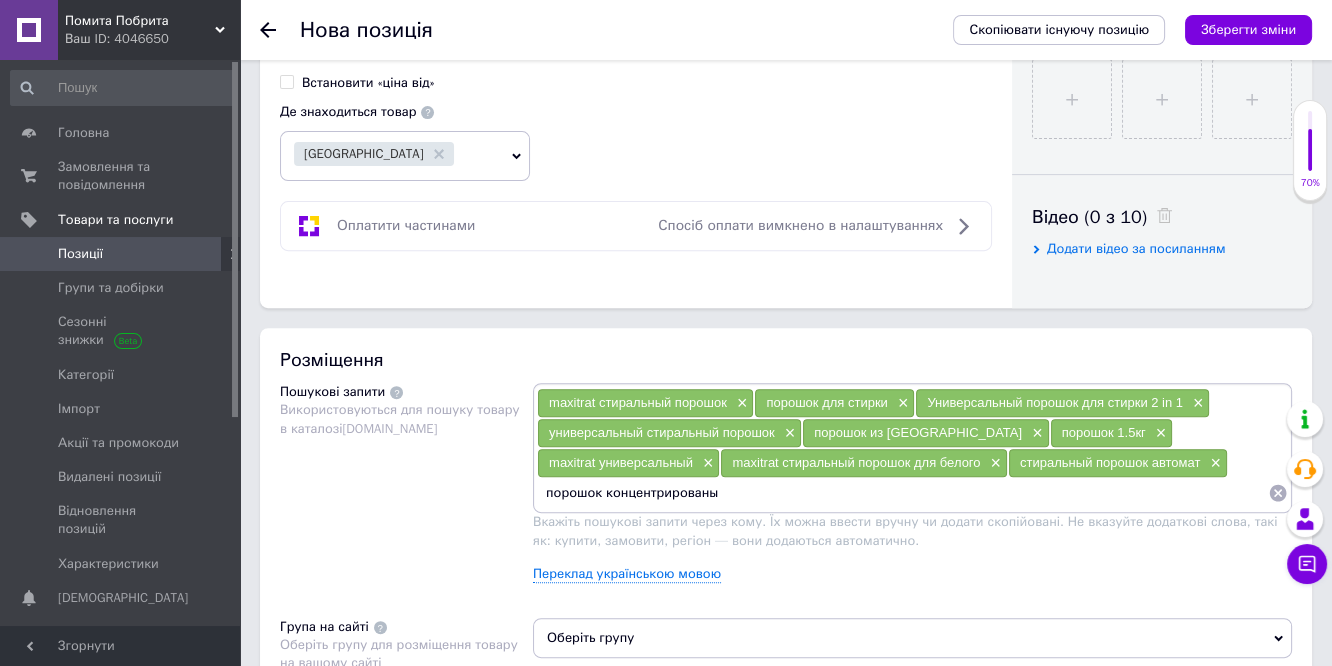 type on "порошок концентрированый" 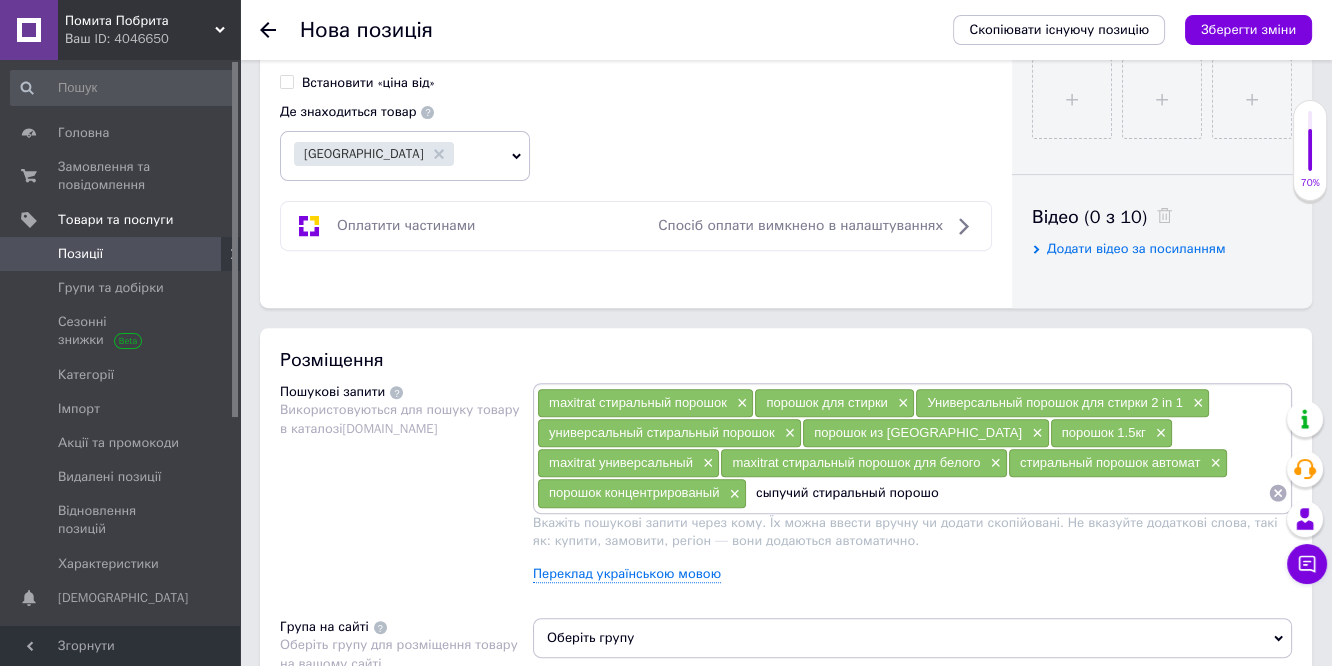 type on "сыпучий стиральный порошок" 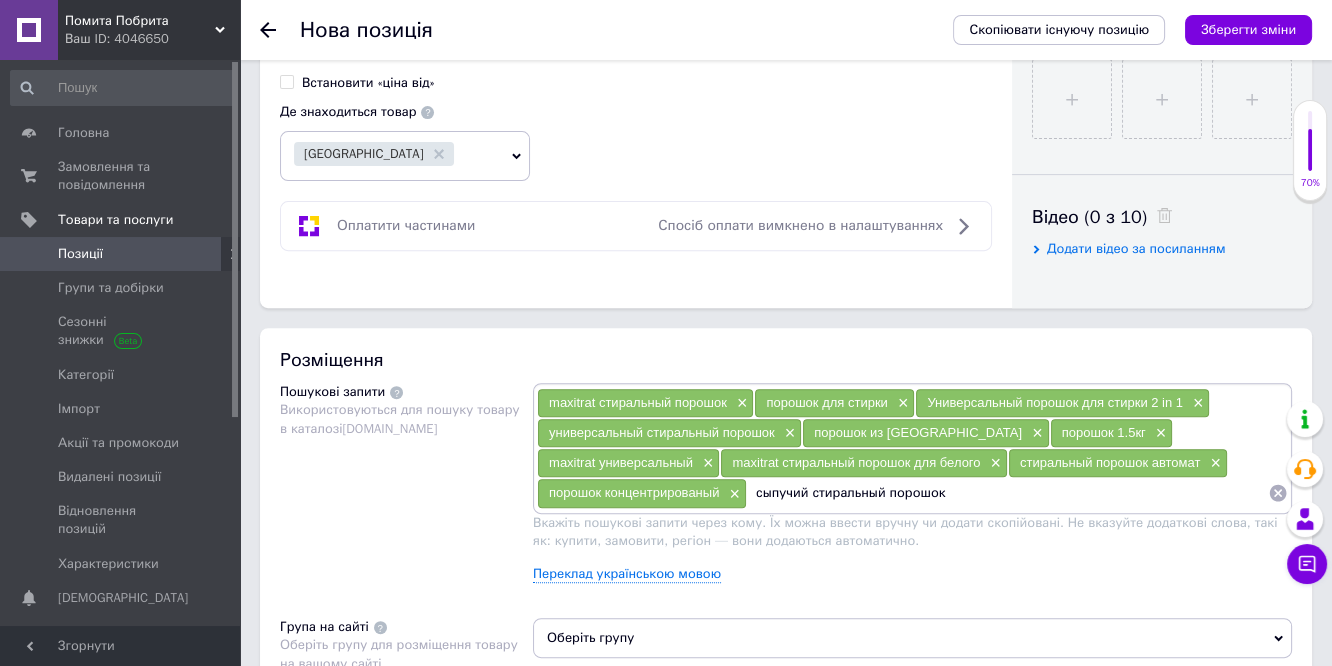 type 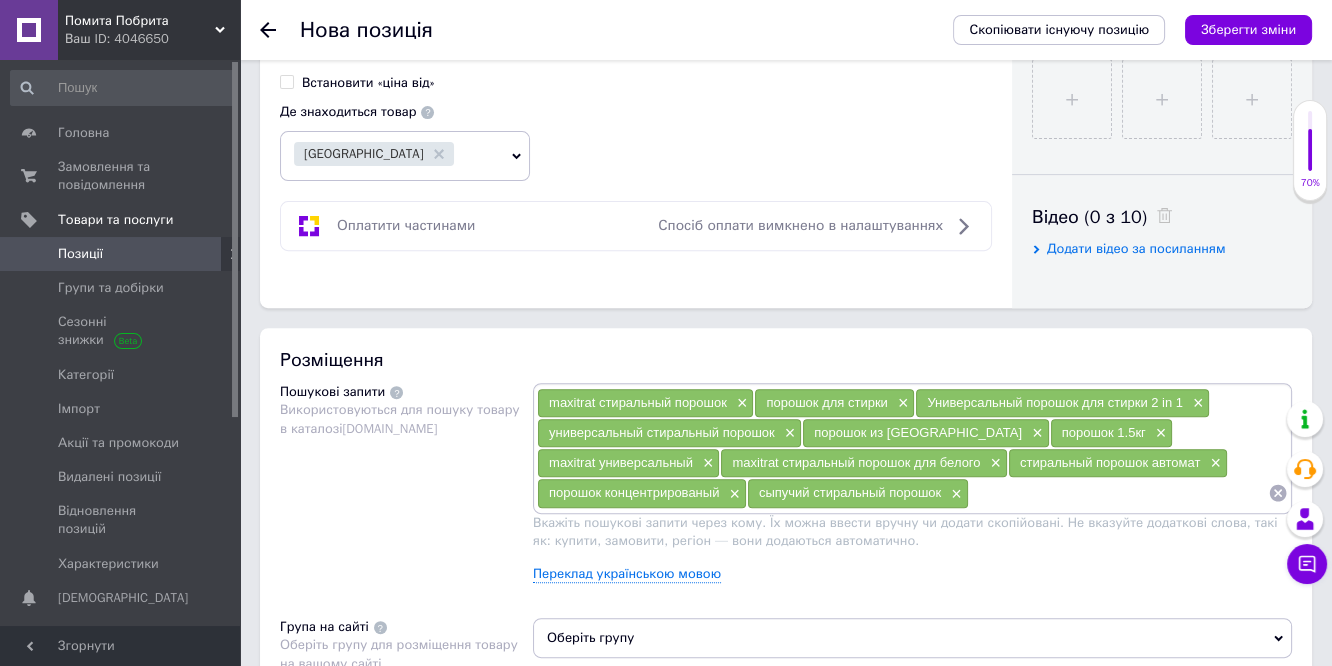 click at bounding box center (1118, 493) 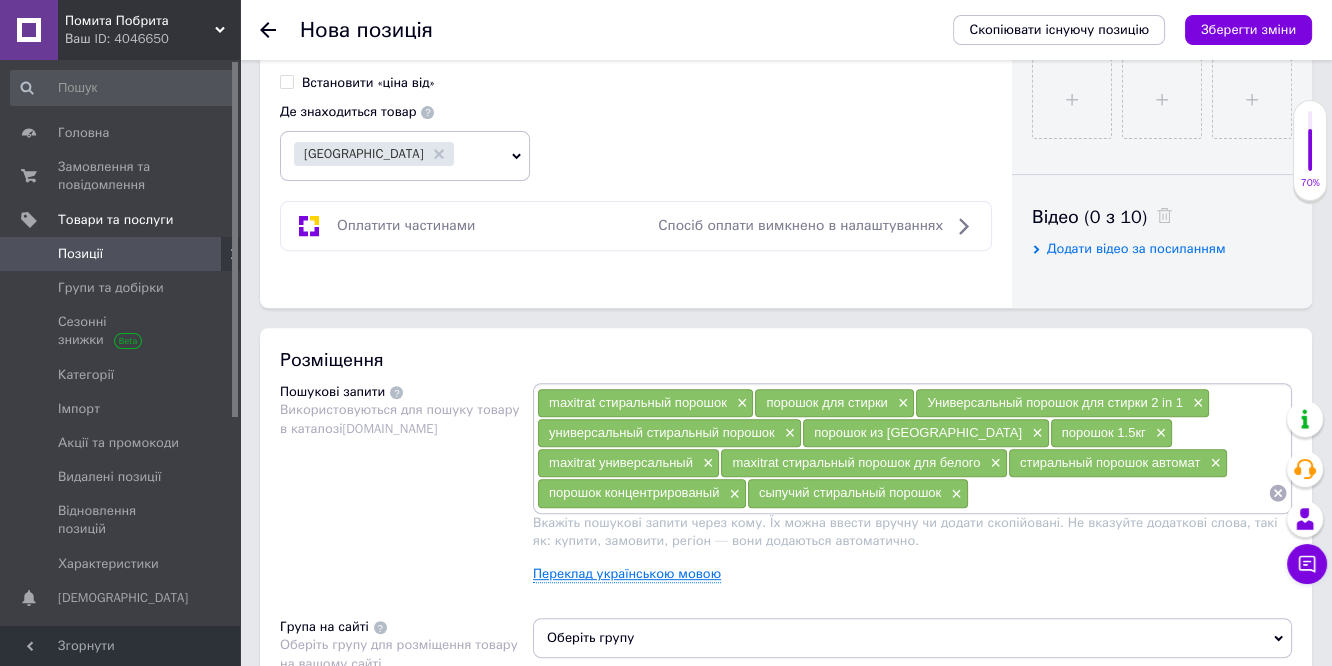 click on "Переклад українською мовою" at bounding box center (627, 574) 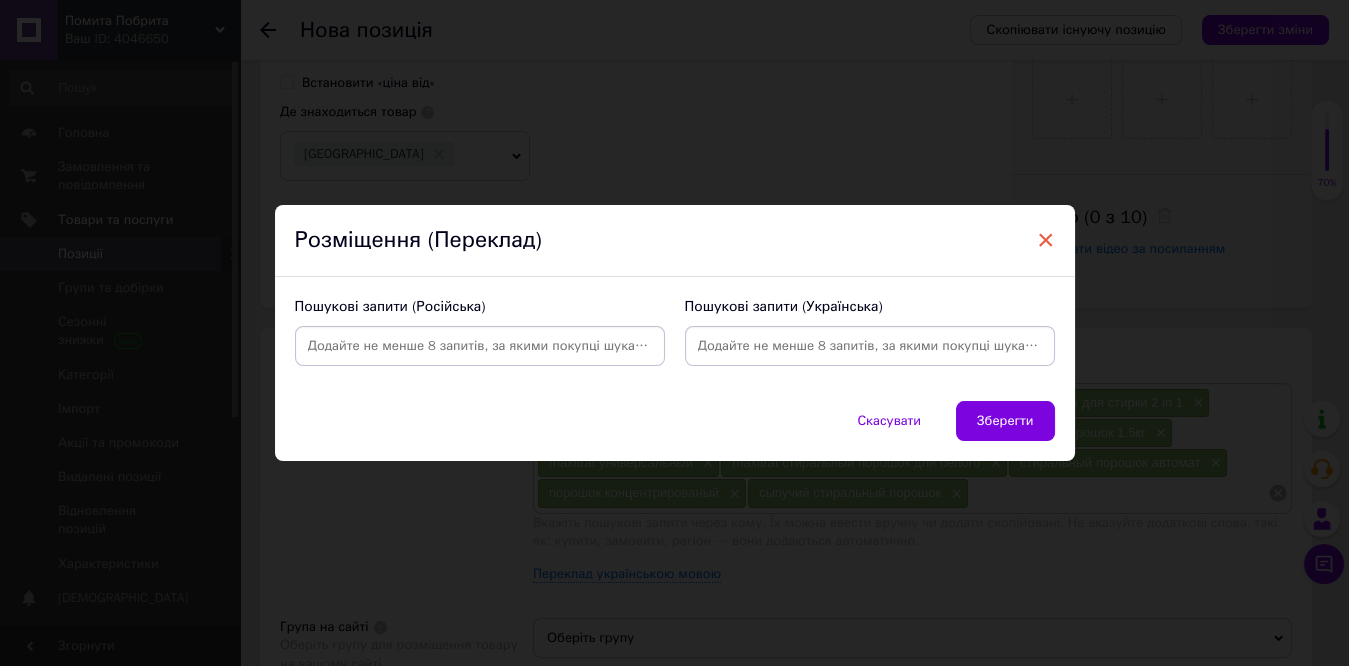 click on "×" at bounding box center (1046, 240) 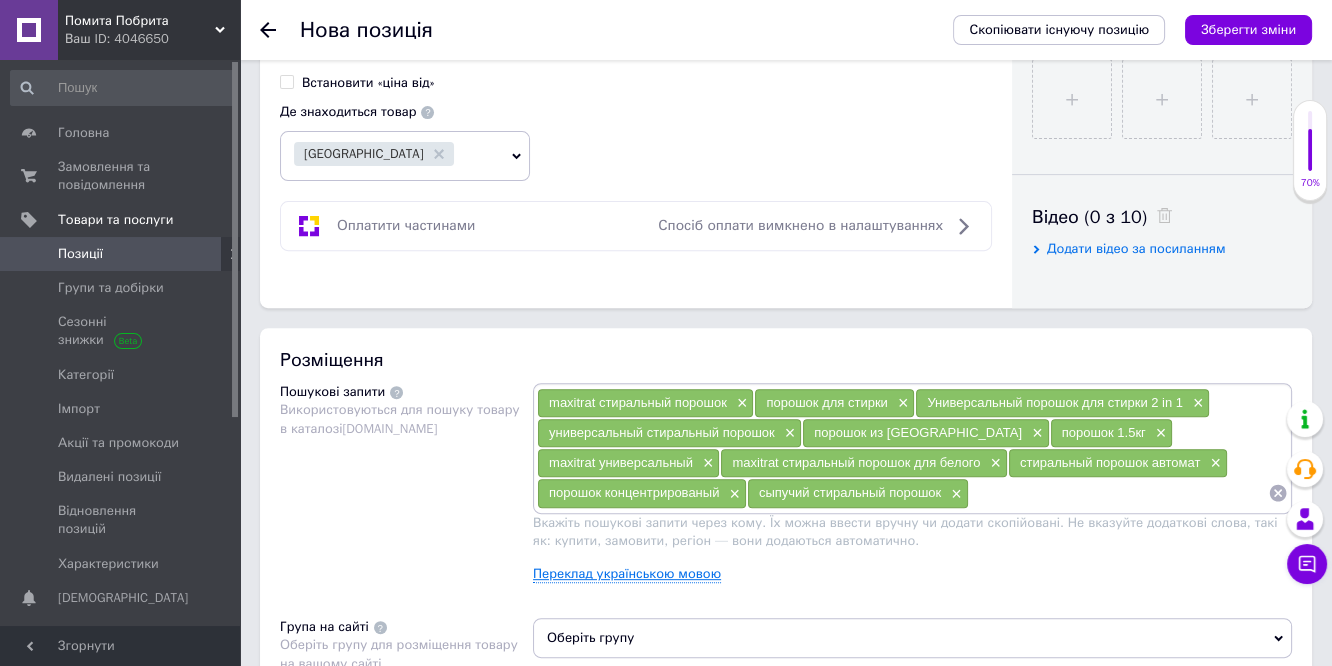 click on "Переклад українською мовою" at bounding box center (627, 574) 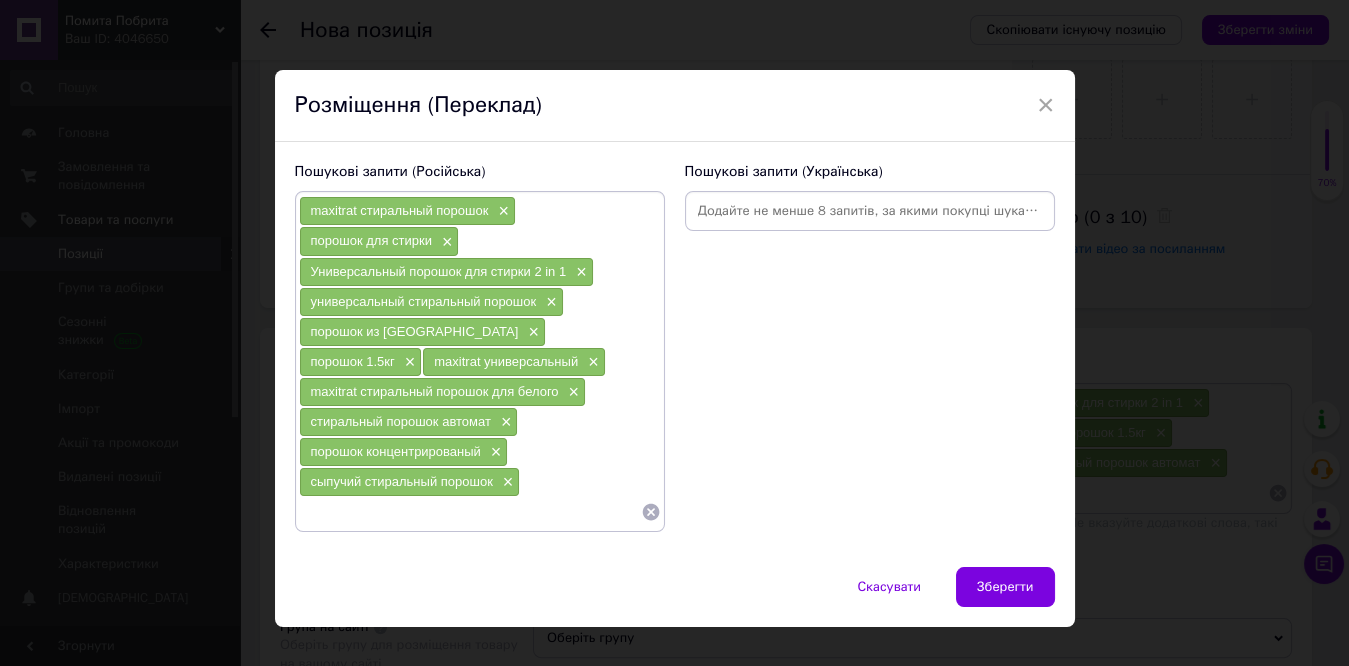 click at bounding box center [870, 211] 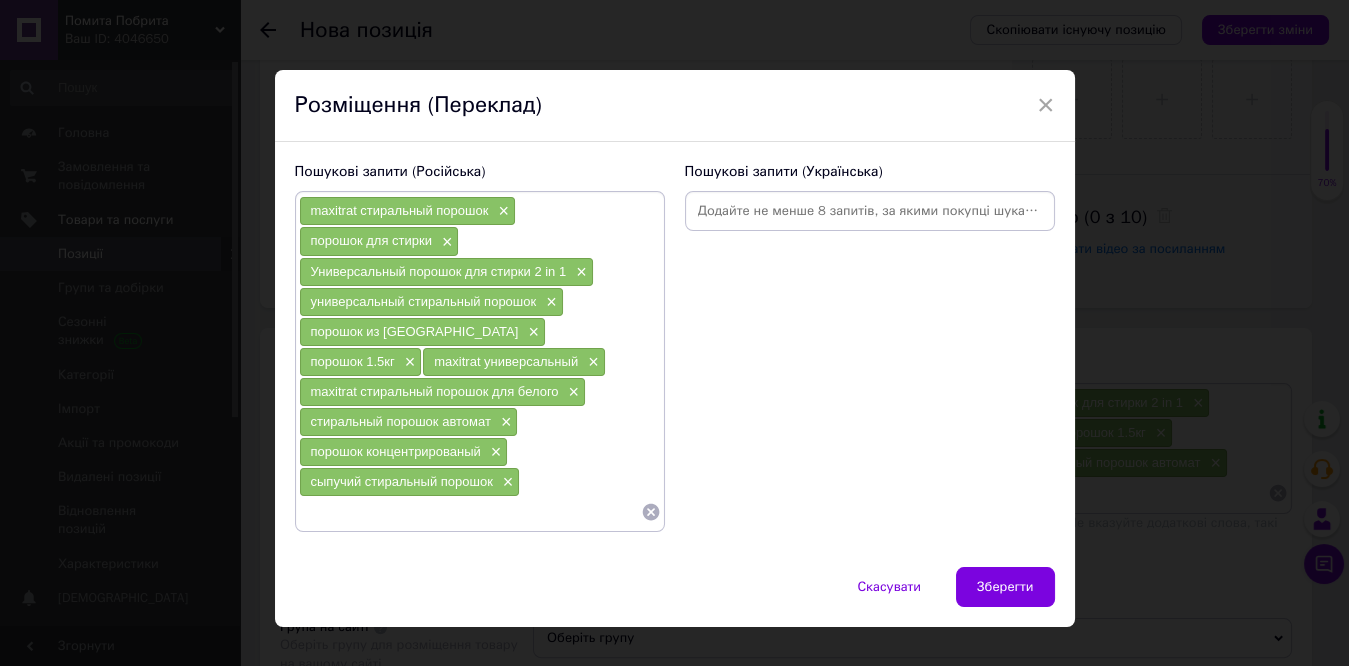 paste on "maxitrat" 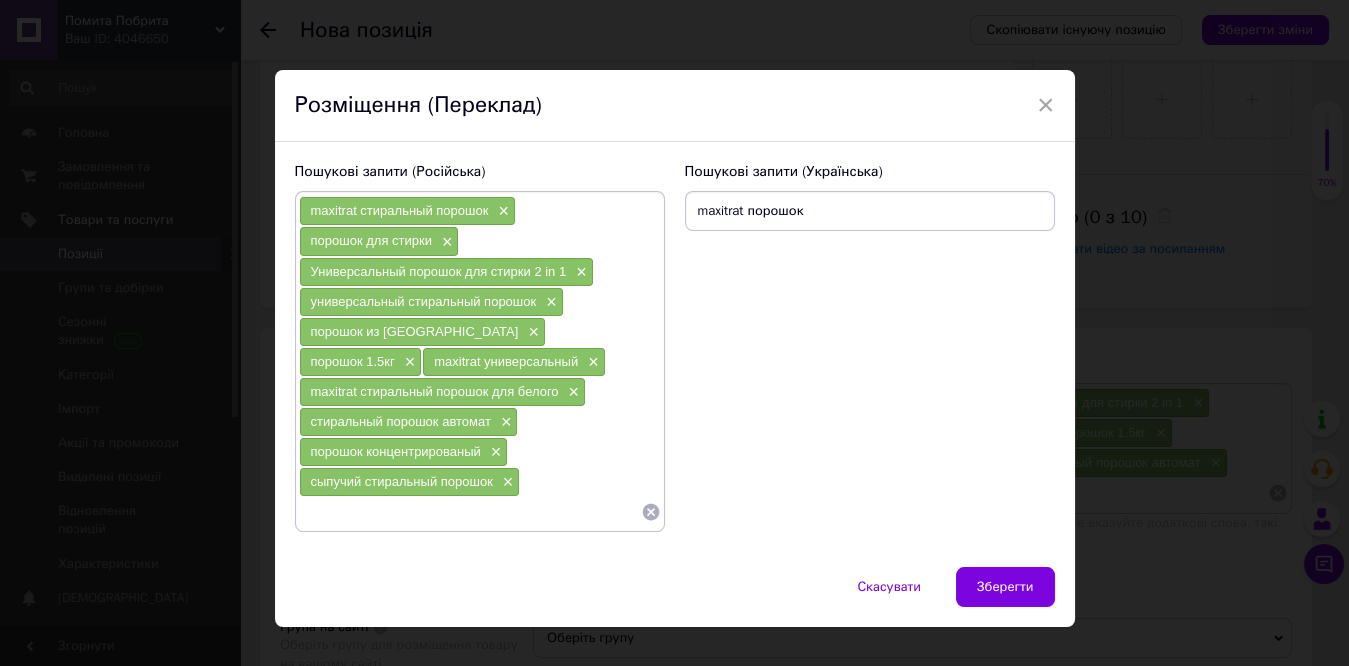 type on "maxitrat порошок" 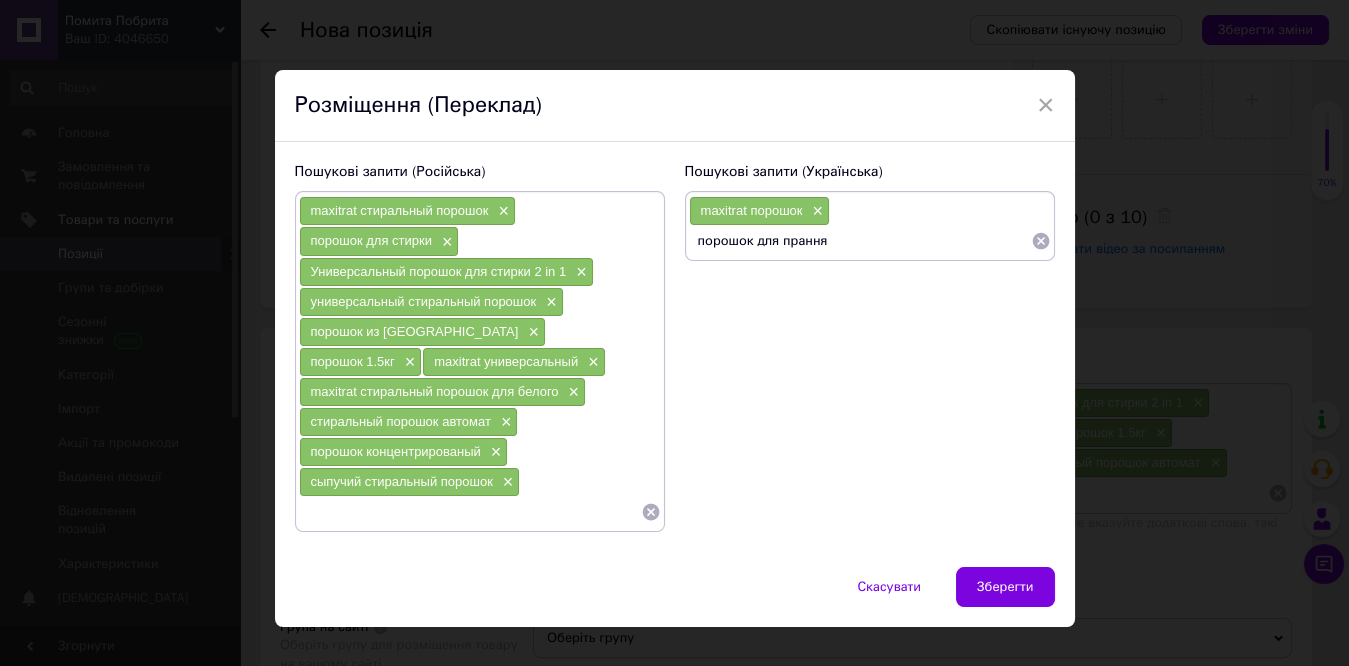 type on "порошок для прання" 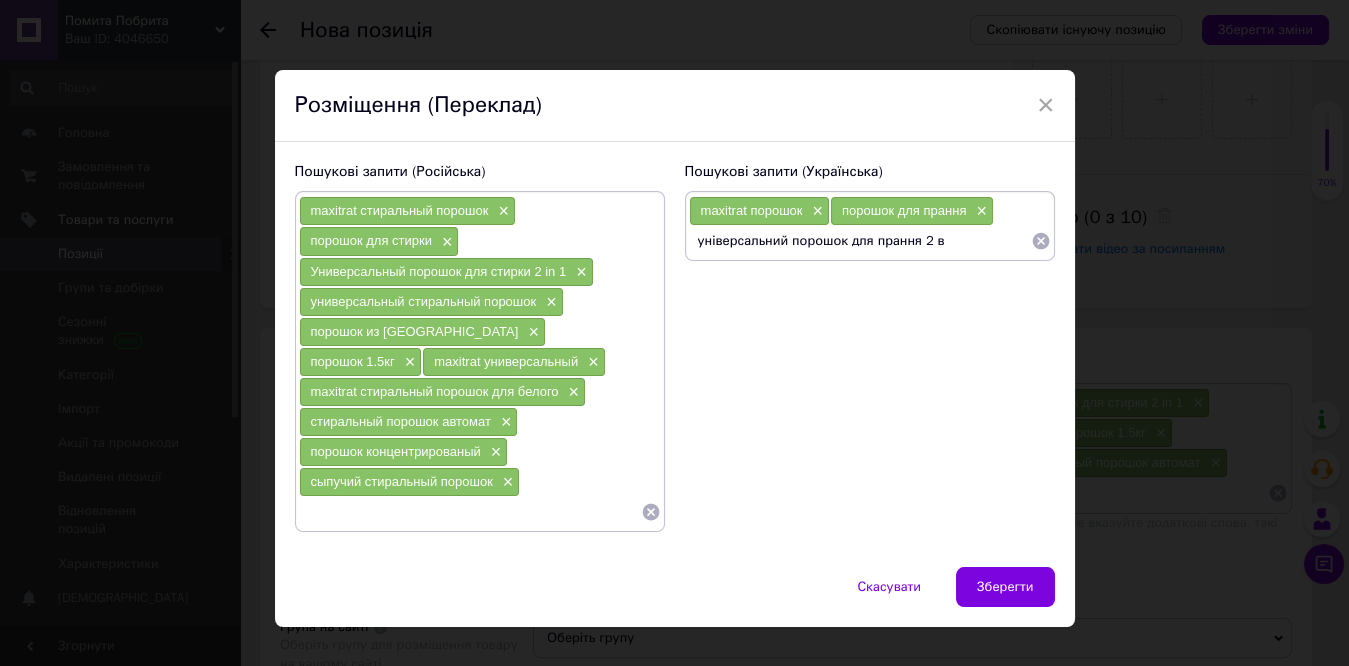 type on "універсальний порошок для прання 2 в 1" 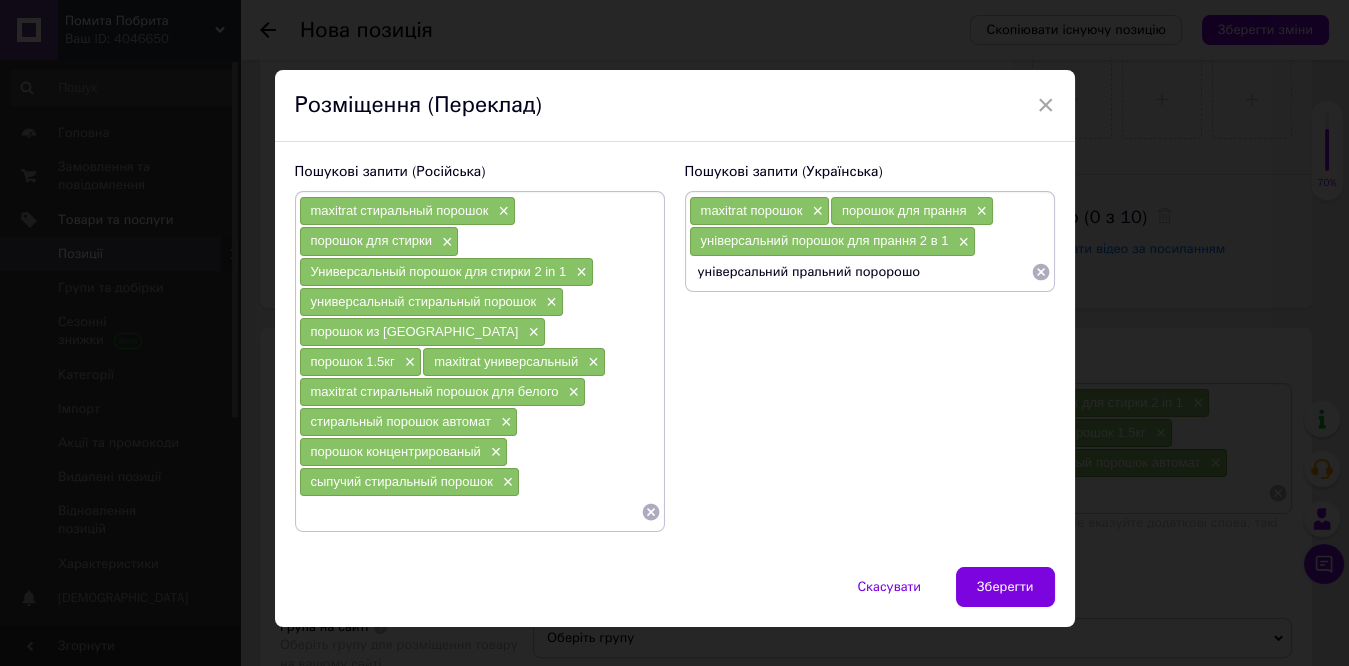 type on "універсальний пральний поророшок" 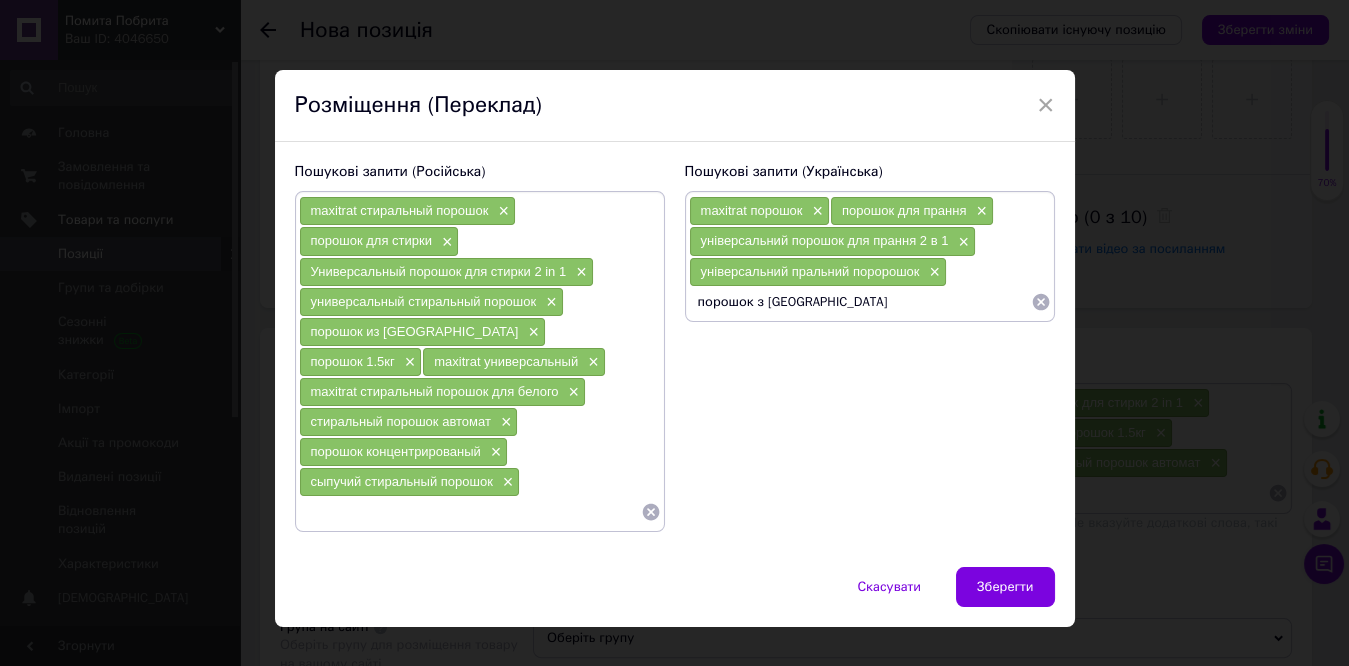 type on "порошок з [GEOGRAPHIC_DATA]" 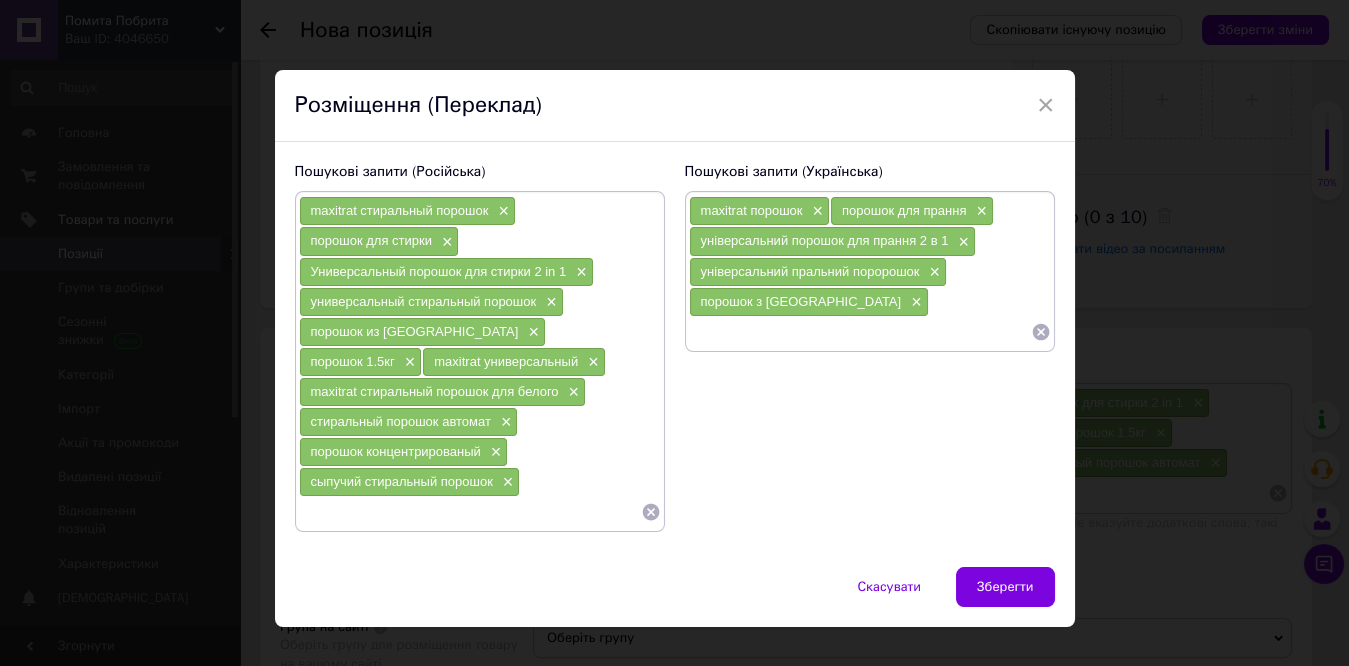 type on "а" 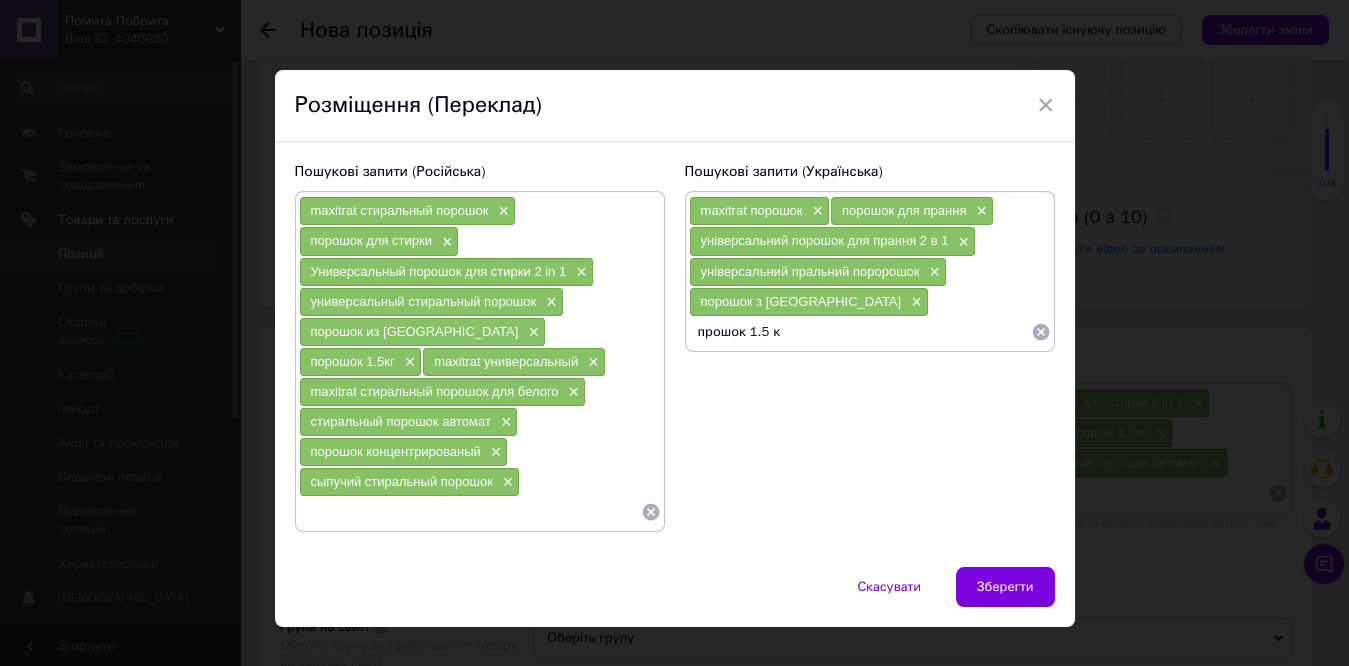 type on "прошок 1.5 кг" 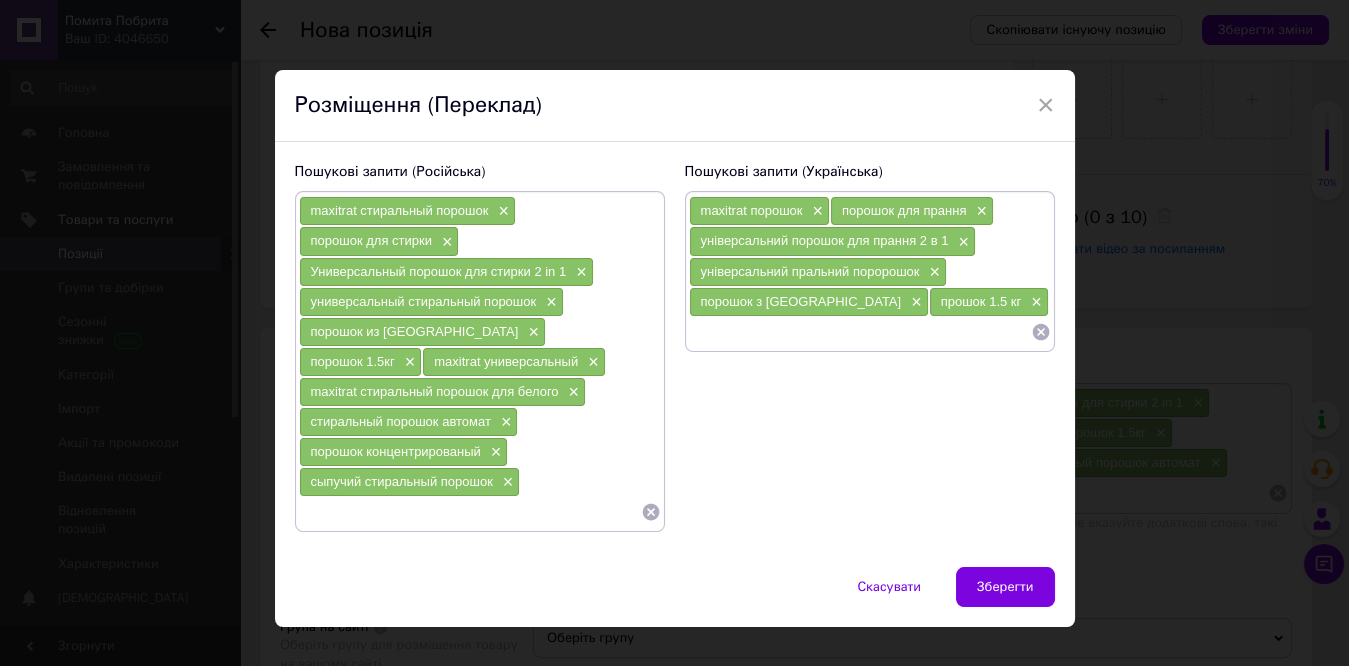 paste on "maxitrat" 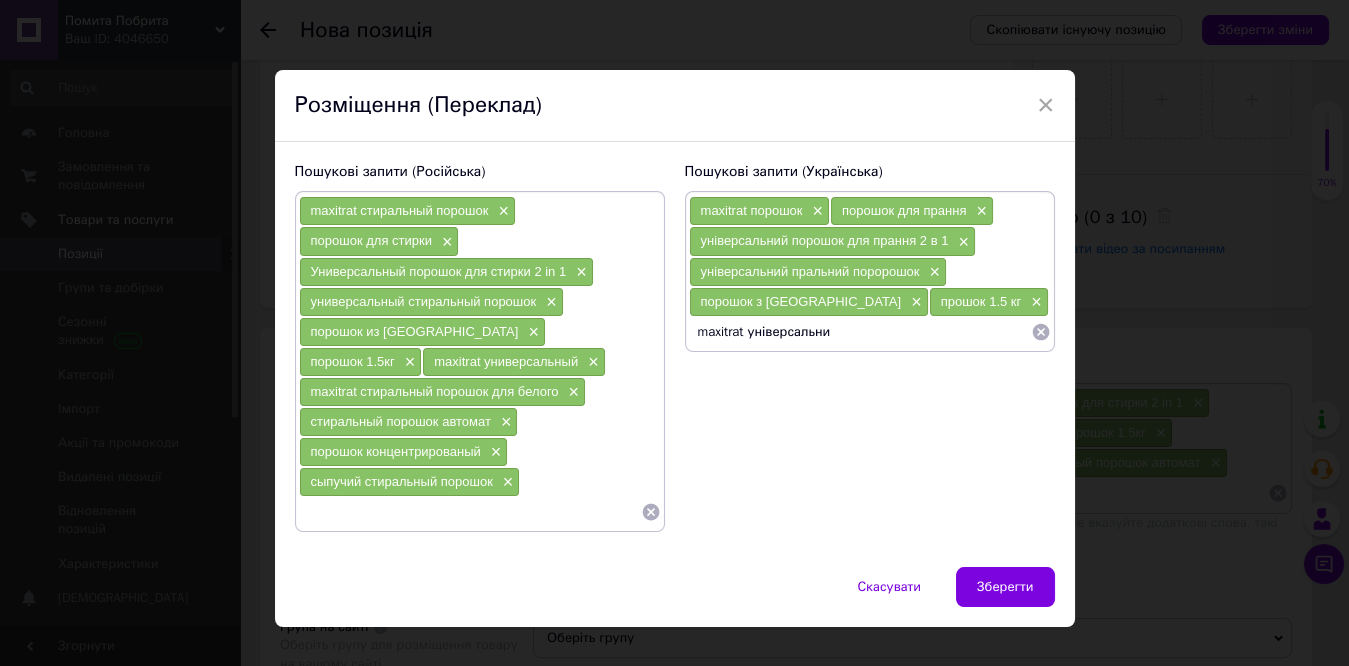 type on "maxitrat універсальний" 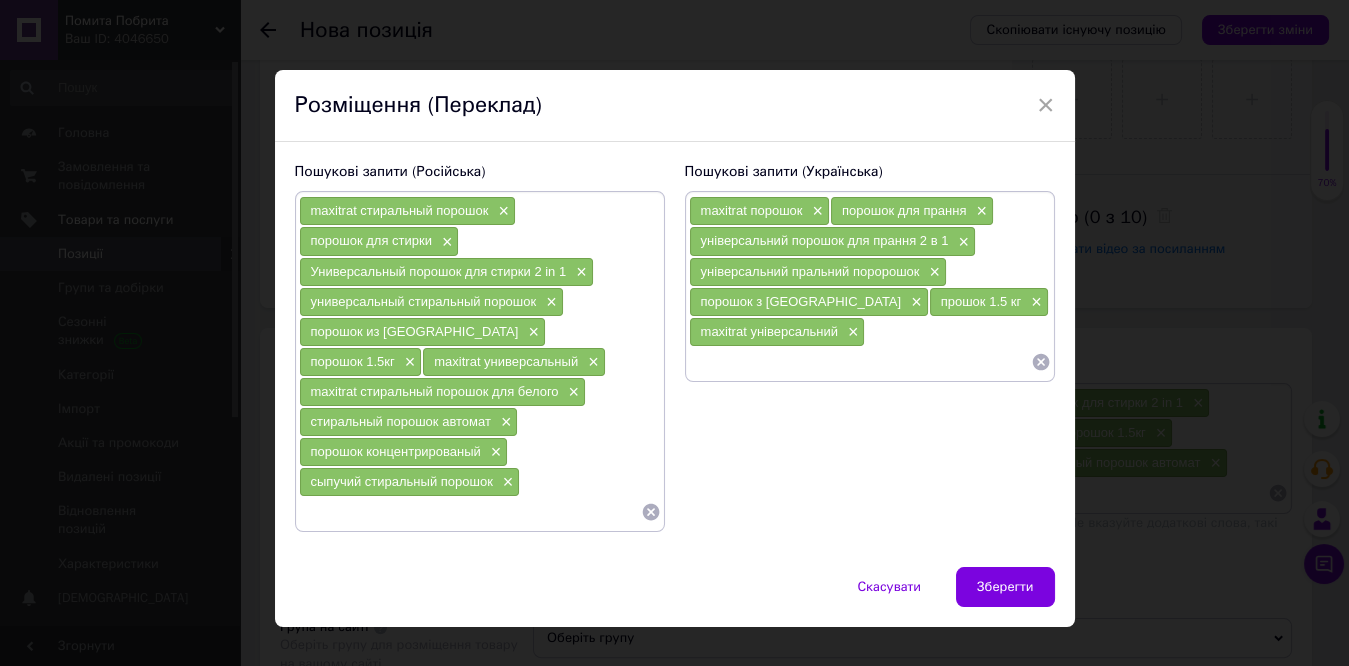 paste on "maxitrat" 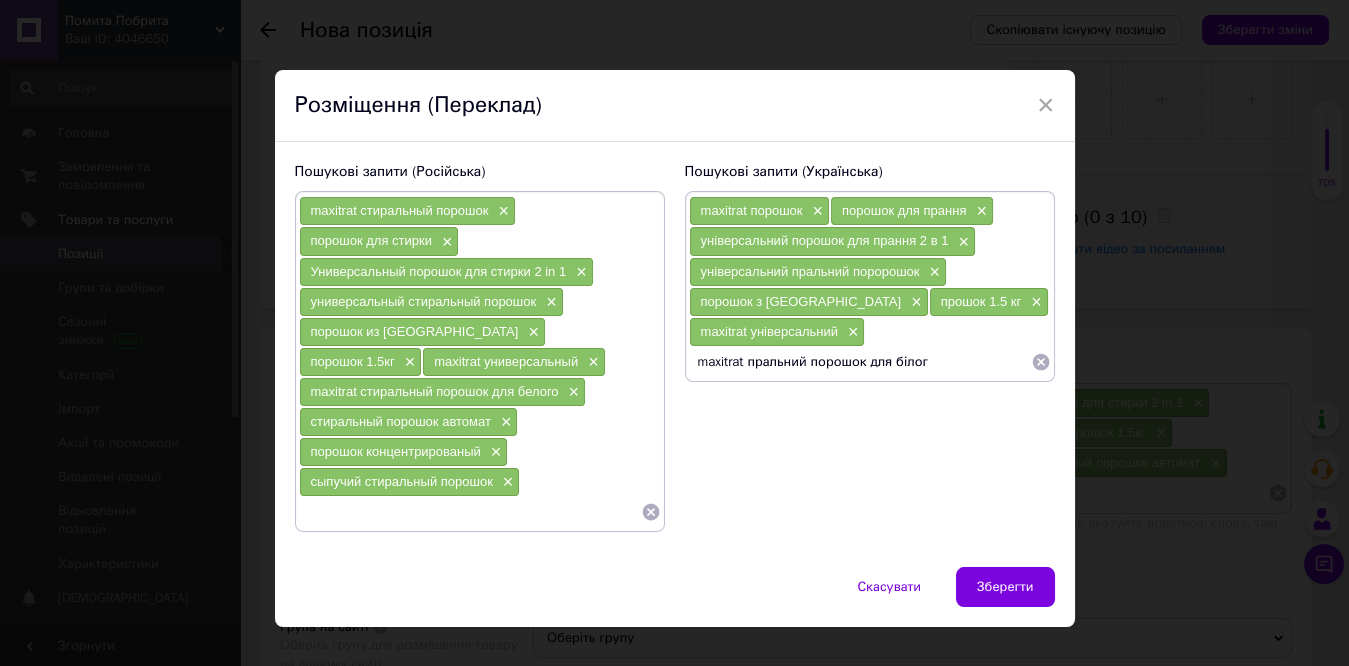 type on "maxitrat пральний порошок для білого" 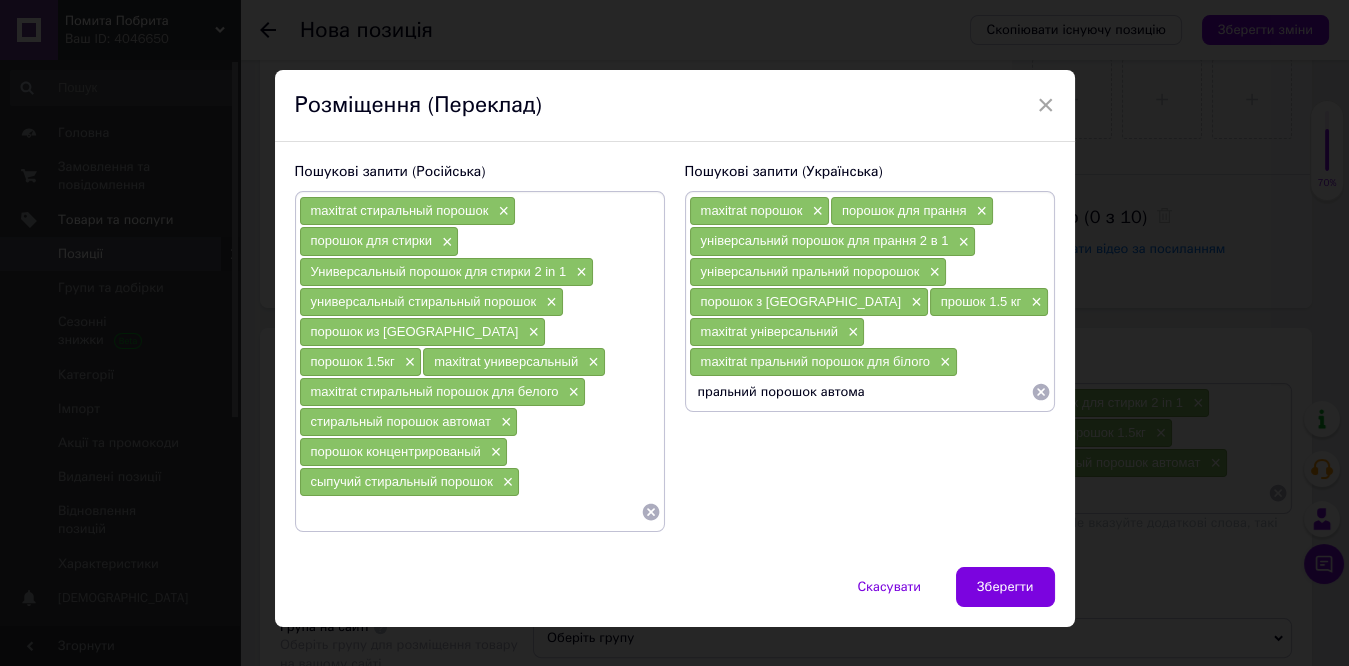 type on "пральний порошок автомат" 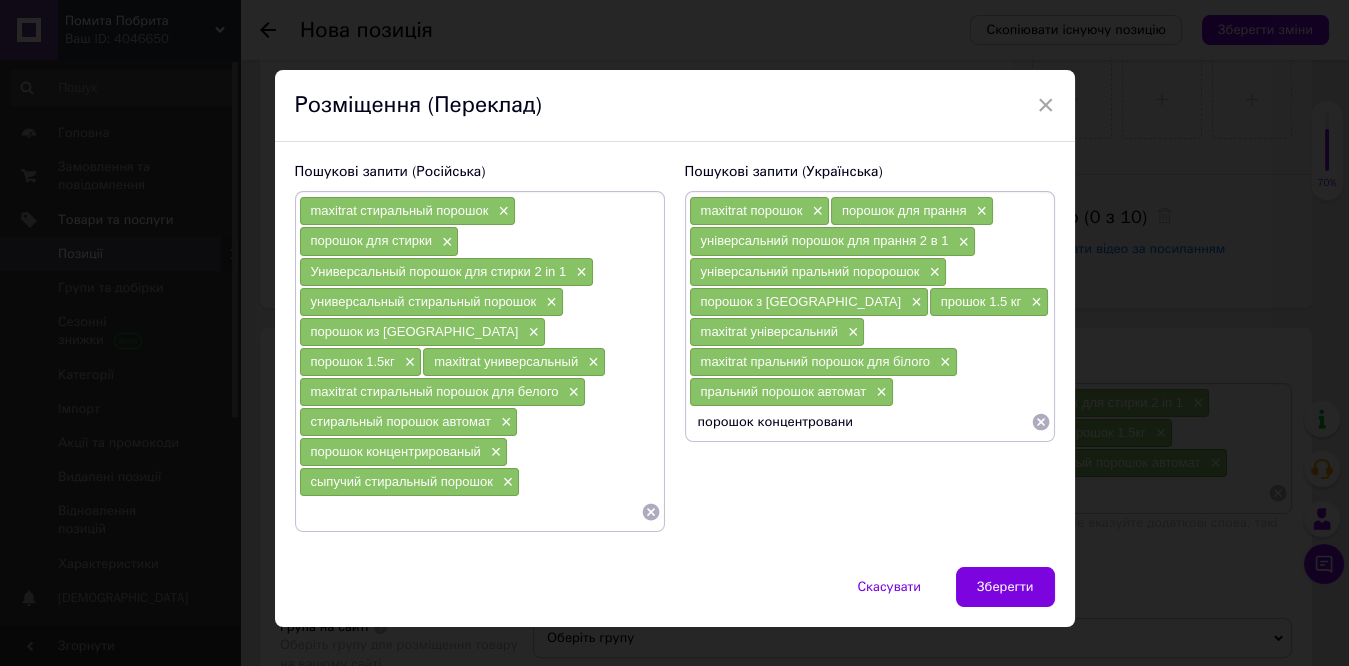 type on "порошок концентрований" 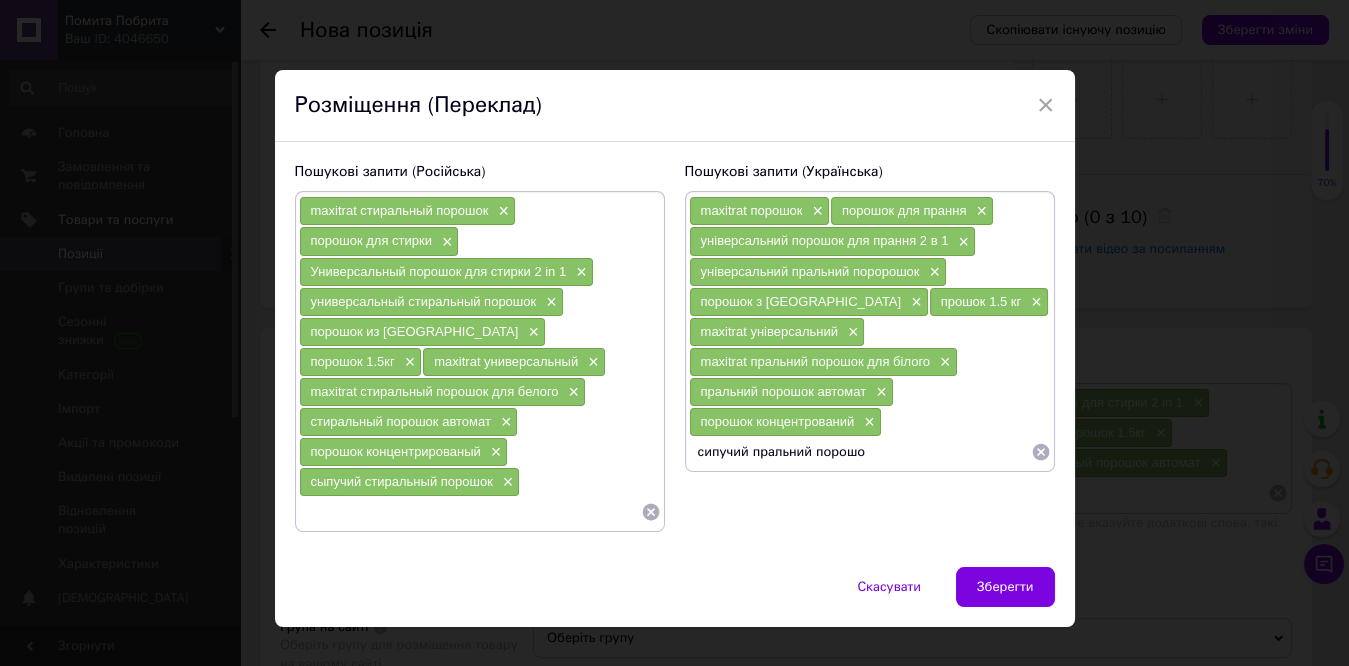 type on "сипучий пральний порошок" 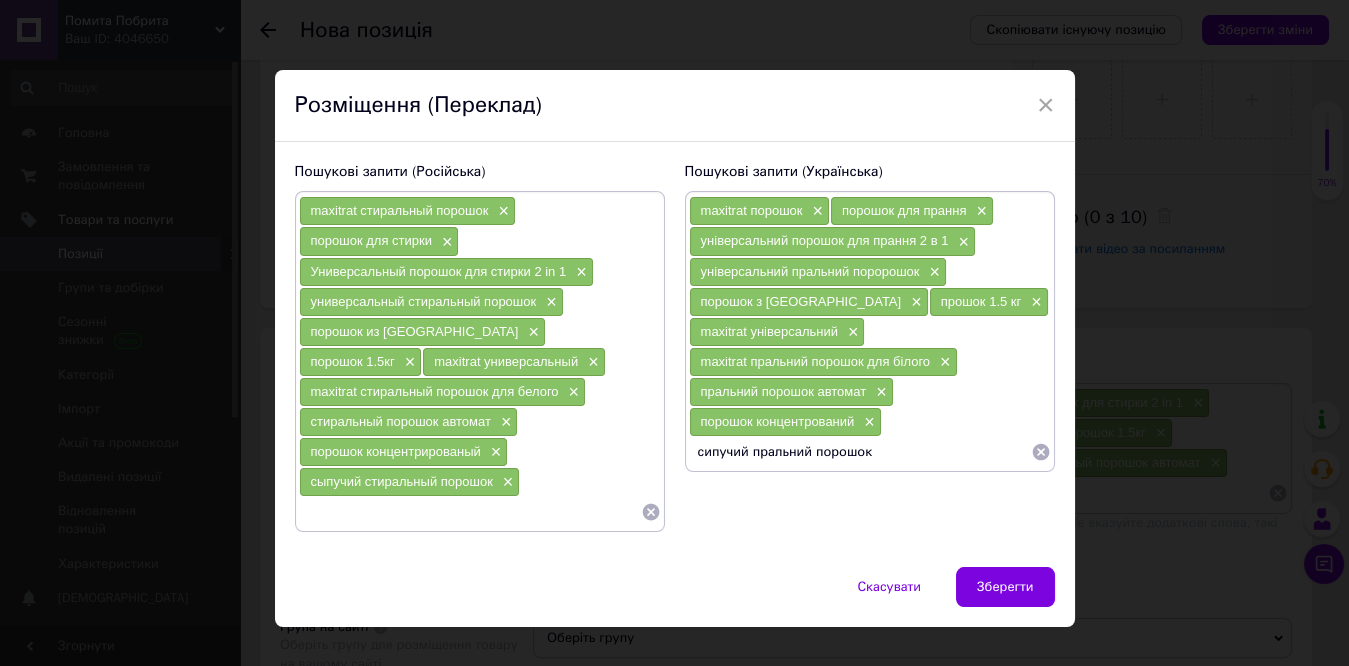 type 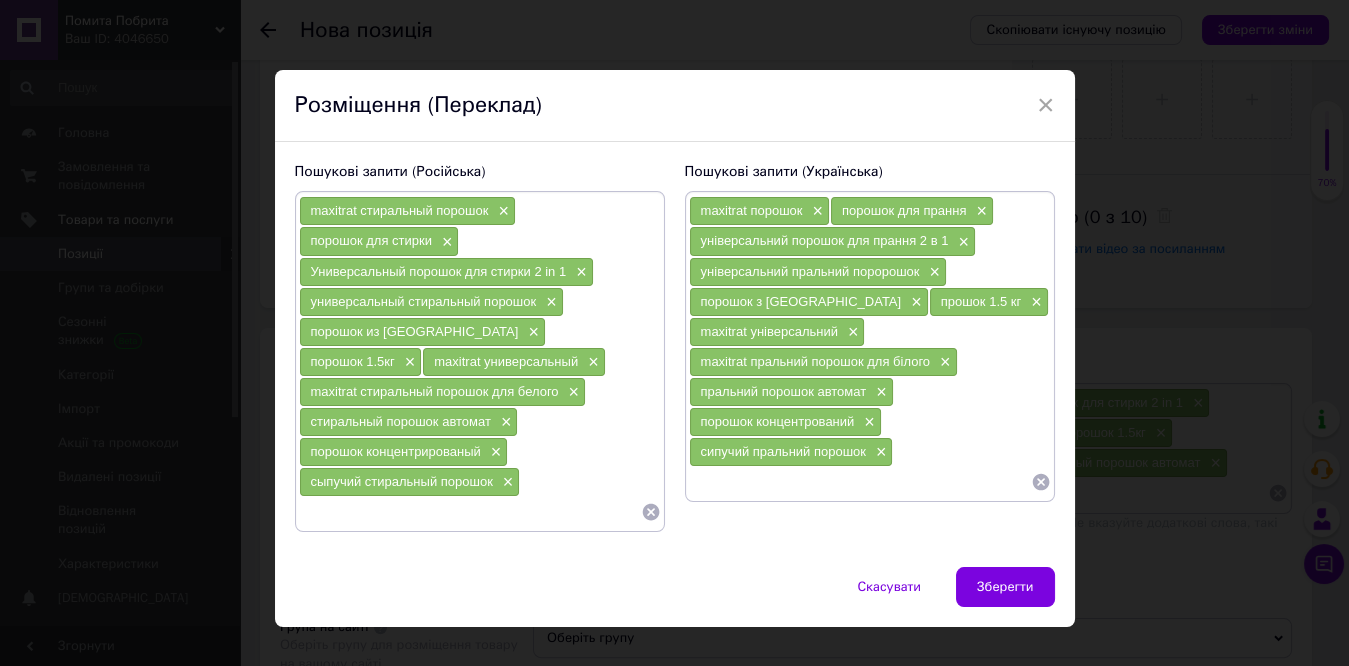 click at bounding box center [470, 512] 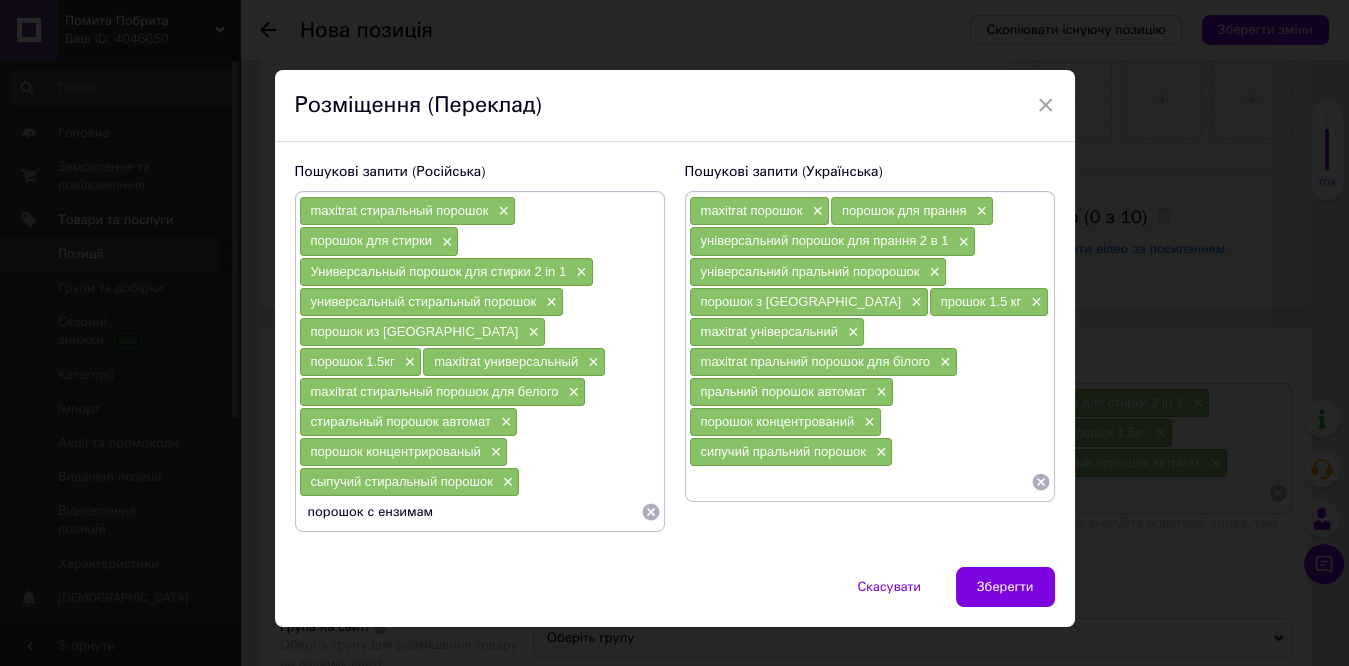 type on "порошок с ензимами" 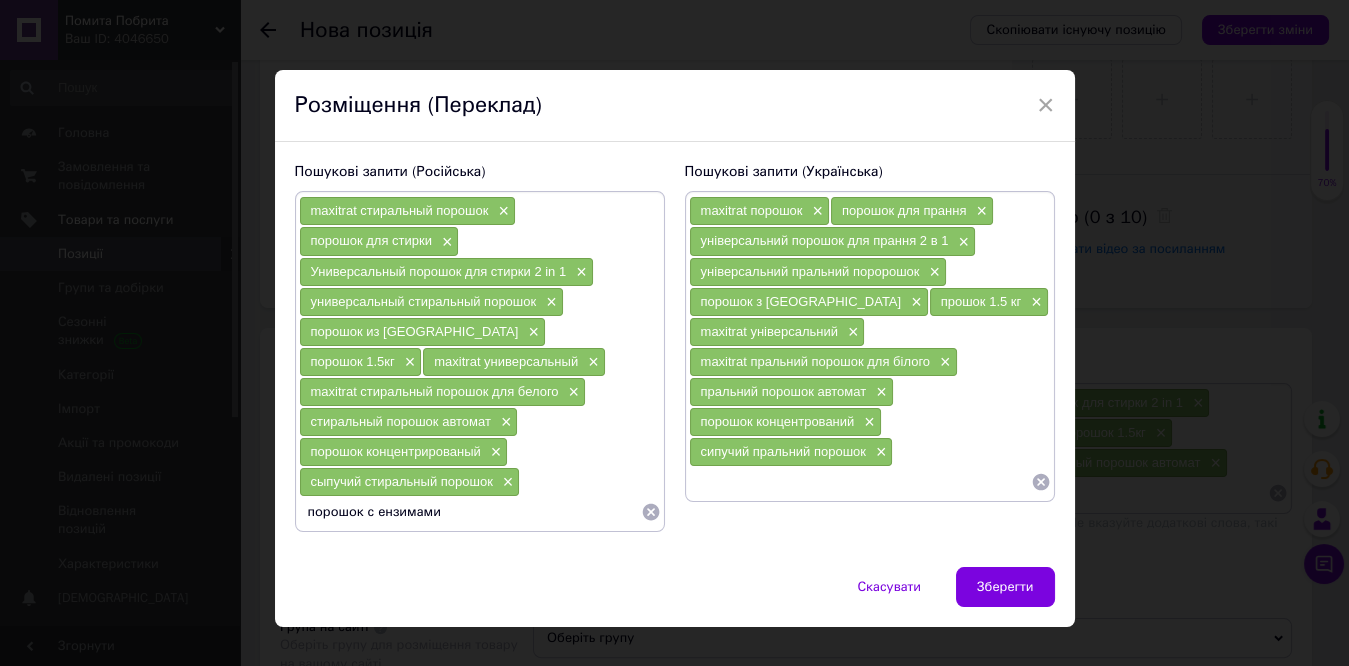 type 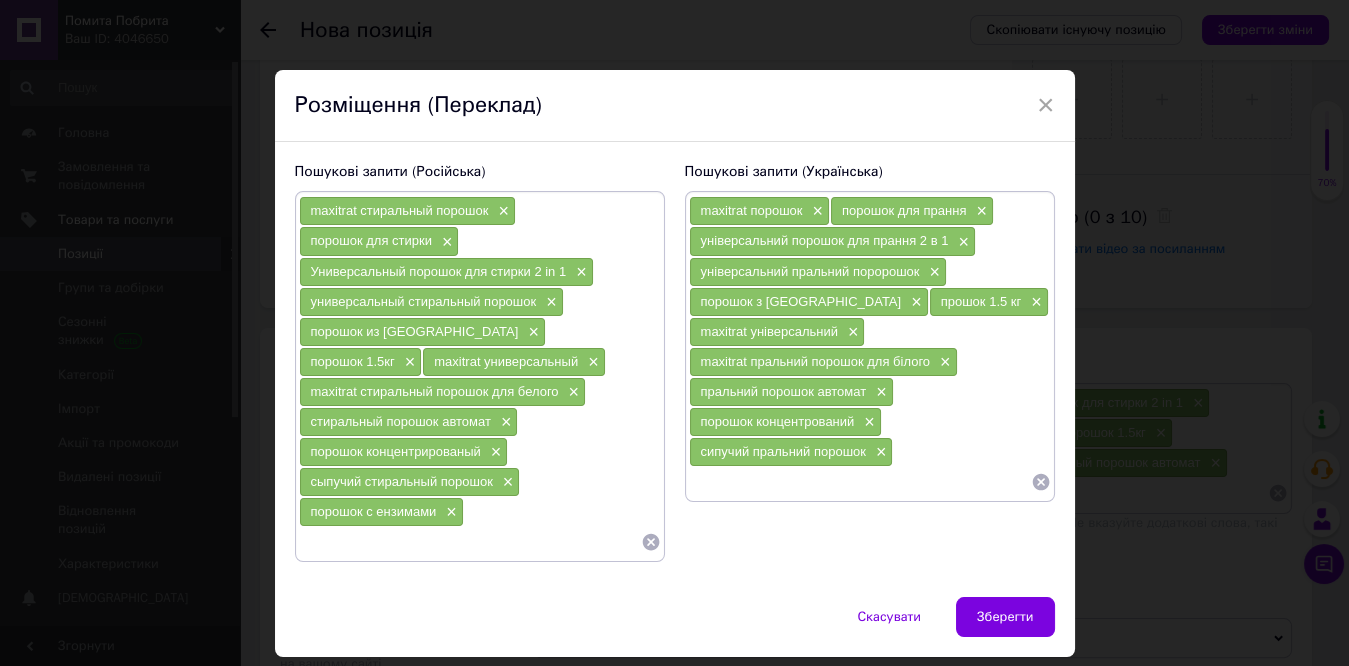 click at bounding box center [860, 482] 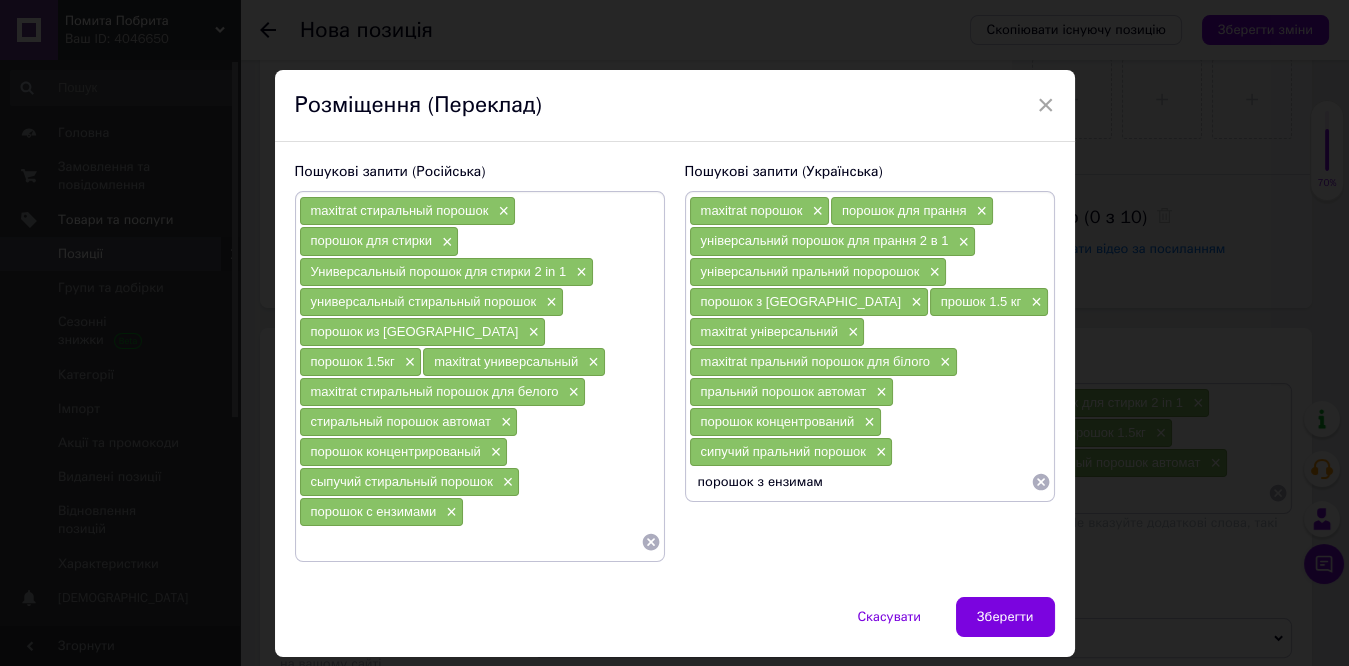 type on "порошок з ензимами" 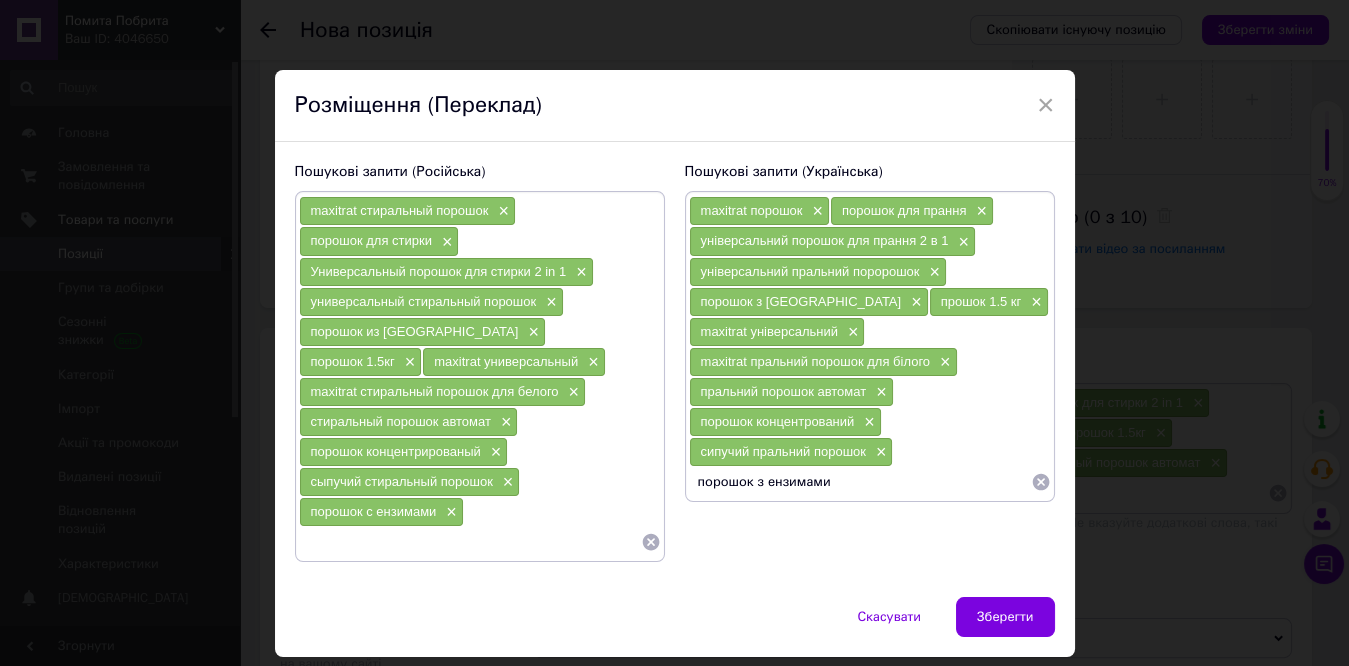 type 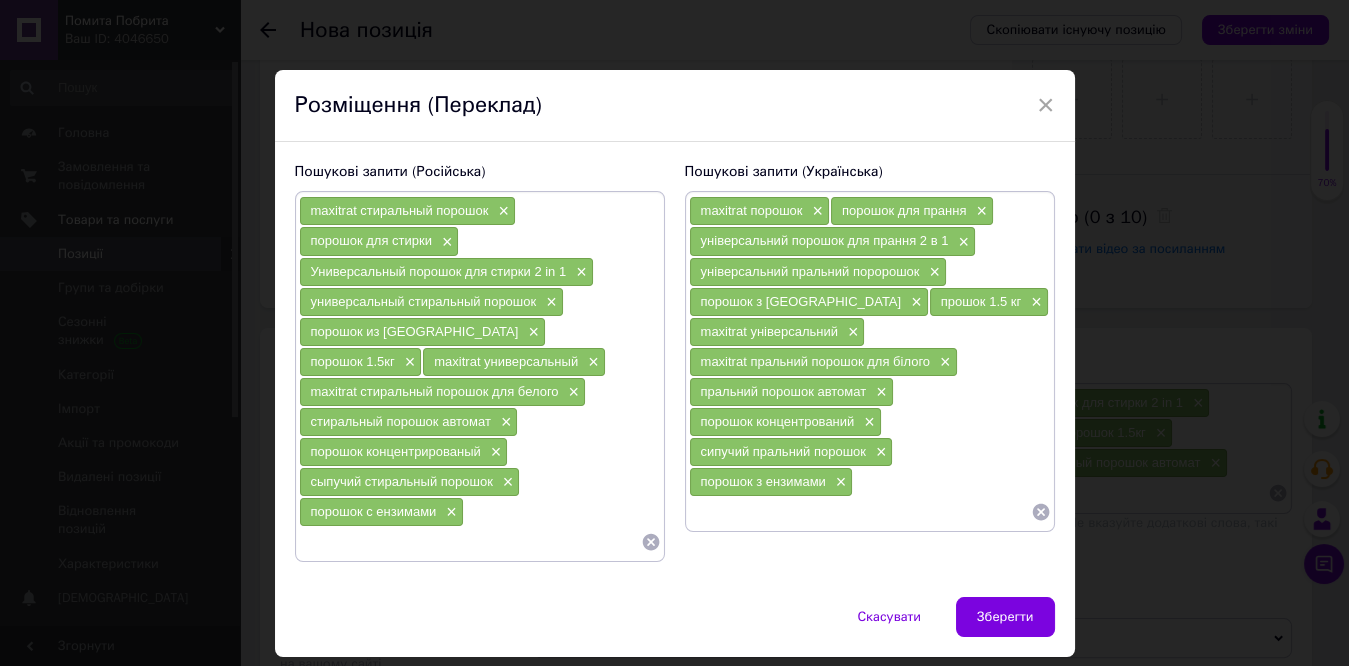 click at bounding box center (470, 542) 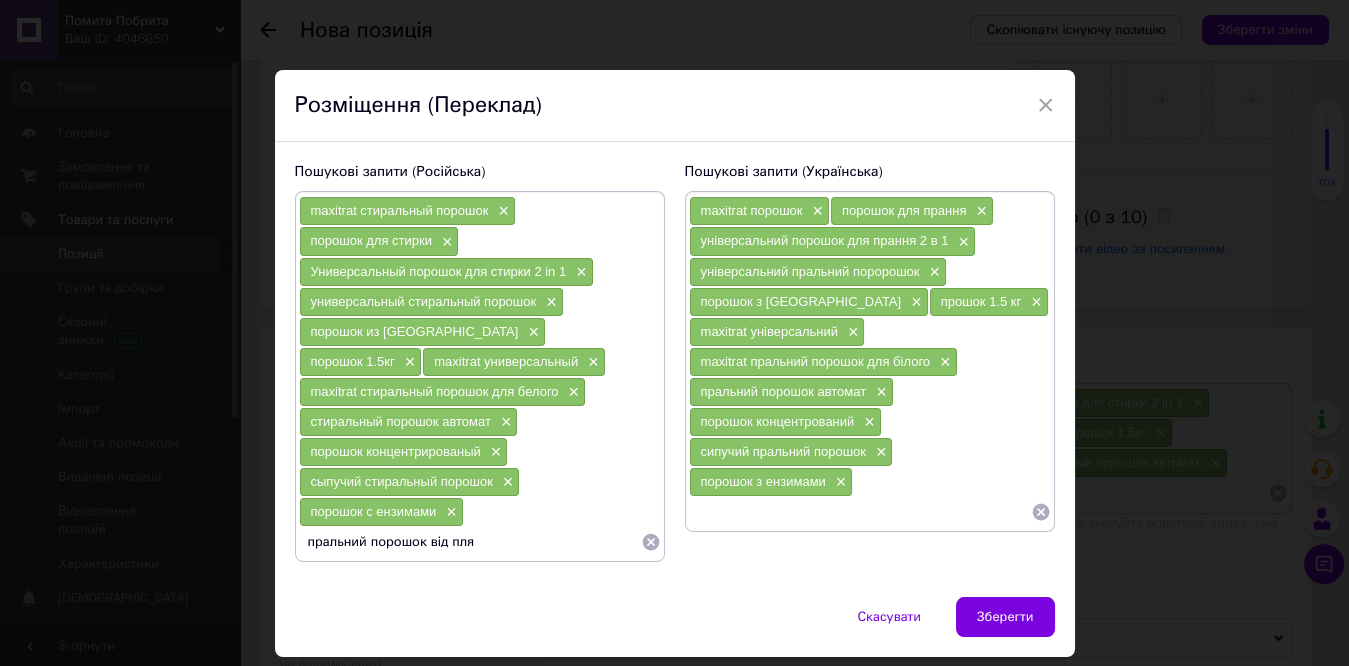 type on "пральний порошок від плям" 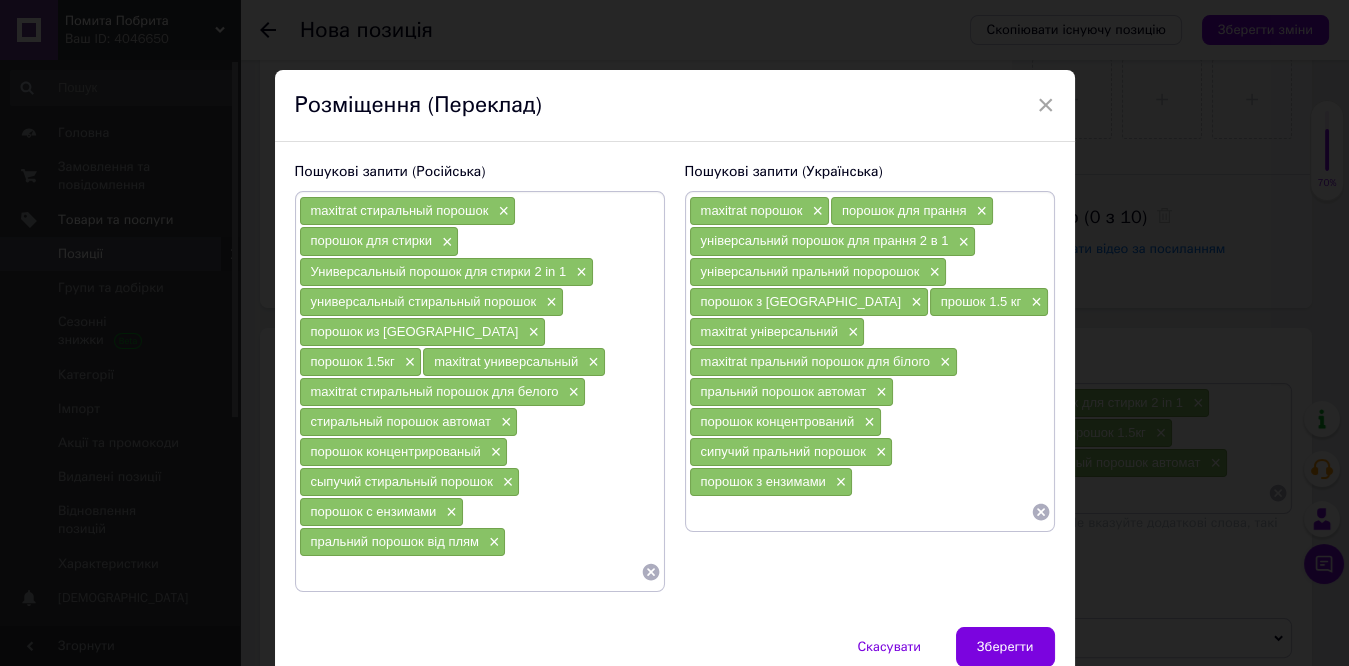 click on "×" at bounding box center (492, 542) 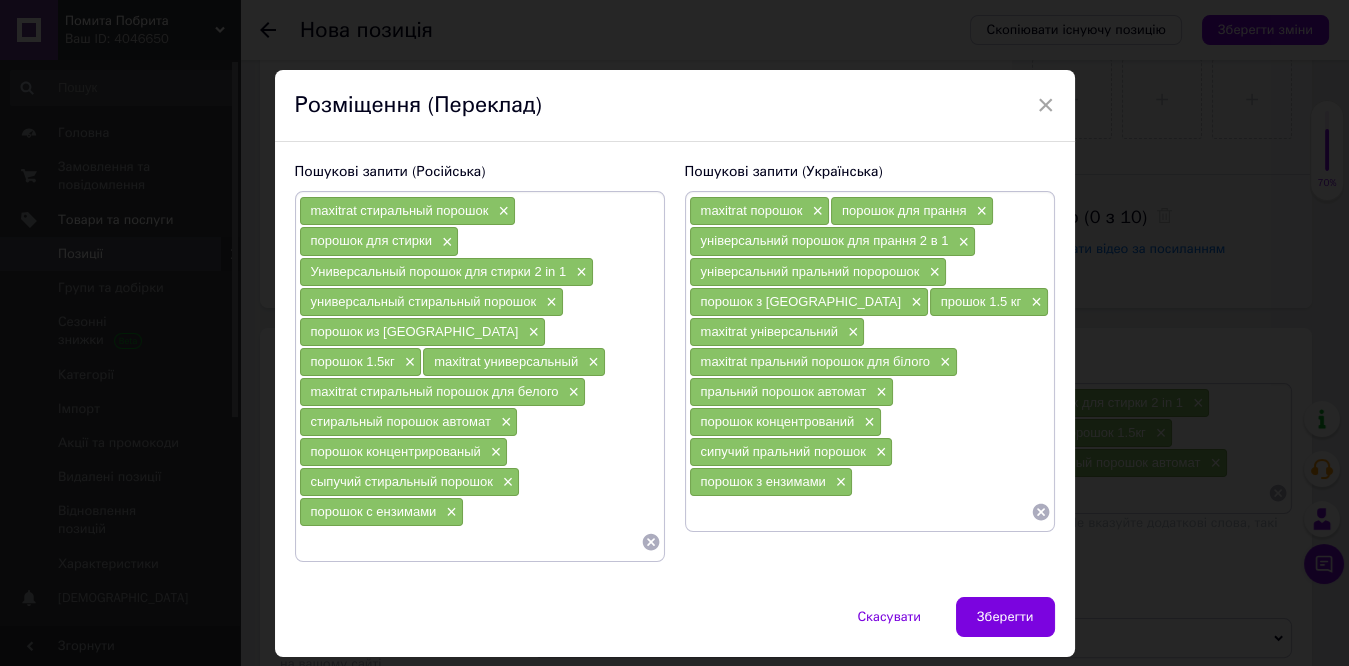 click at bounding box center [470, 542] 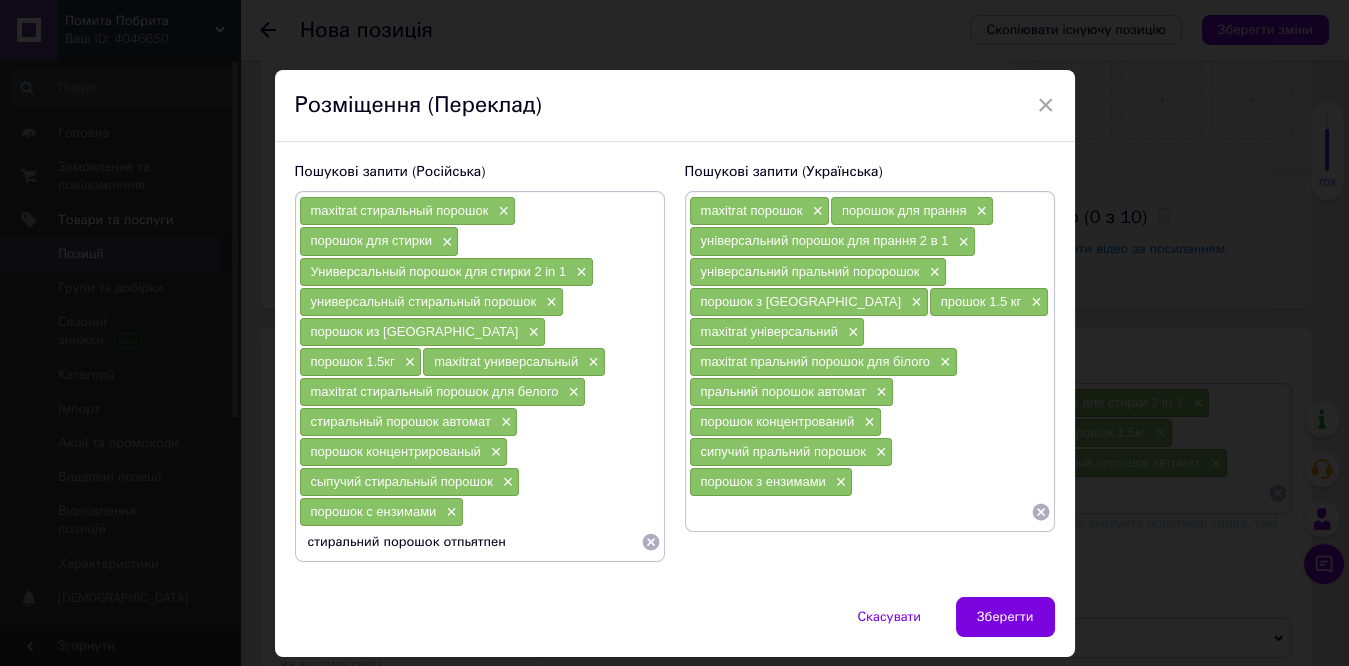 click on "стиральний порошок отпьятпен" at bounding box center (470, 542) 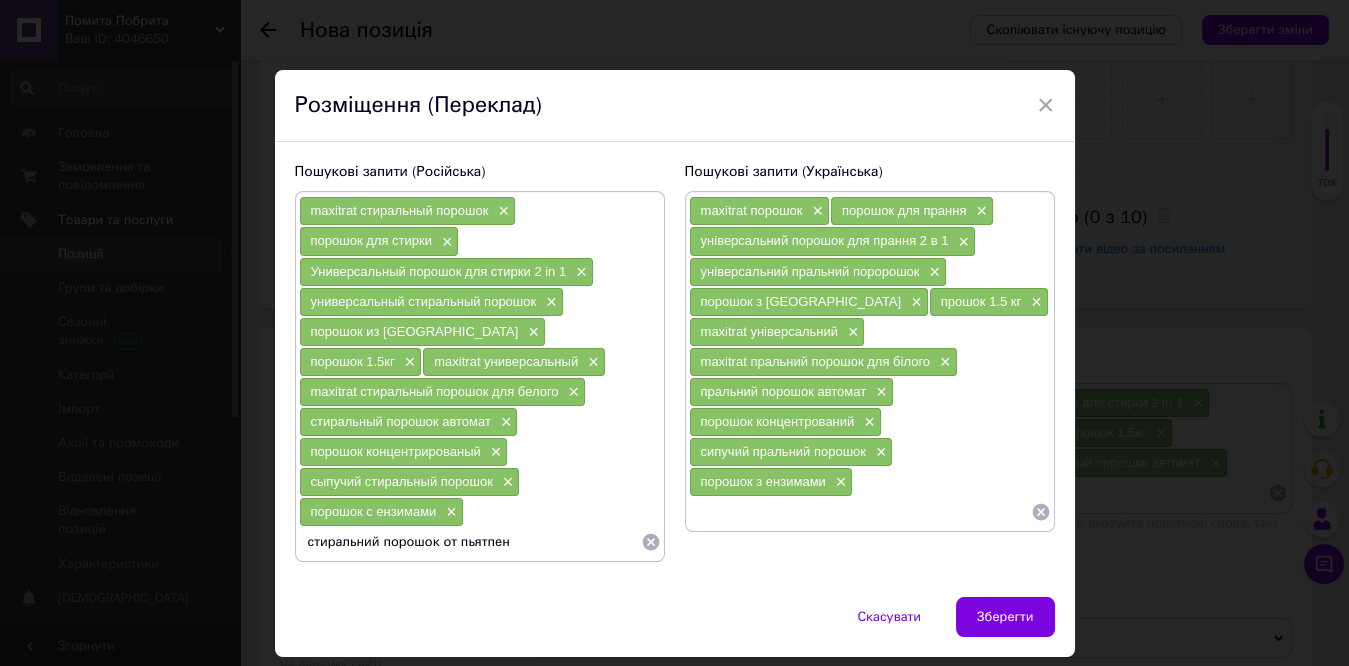 type on "стиральний порошок от пьятпен" 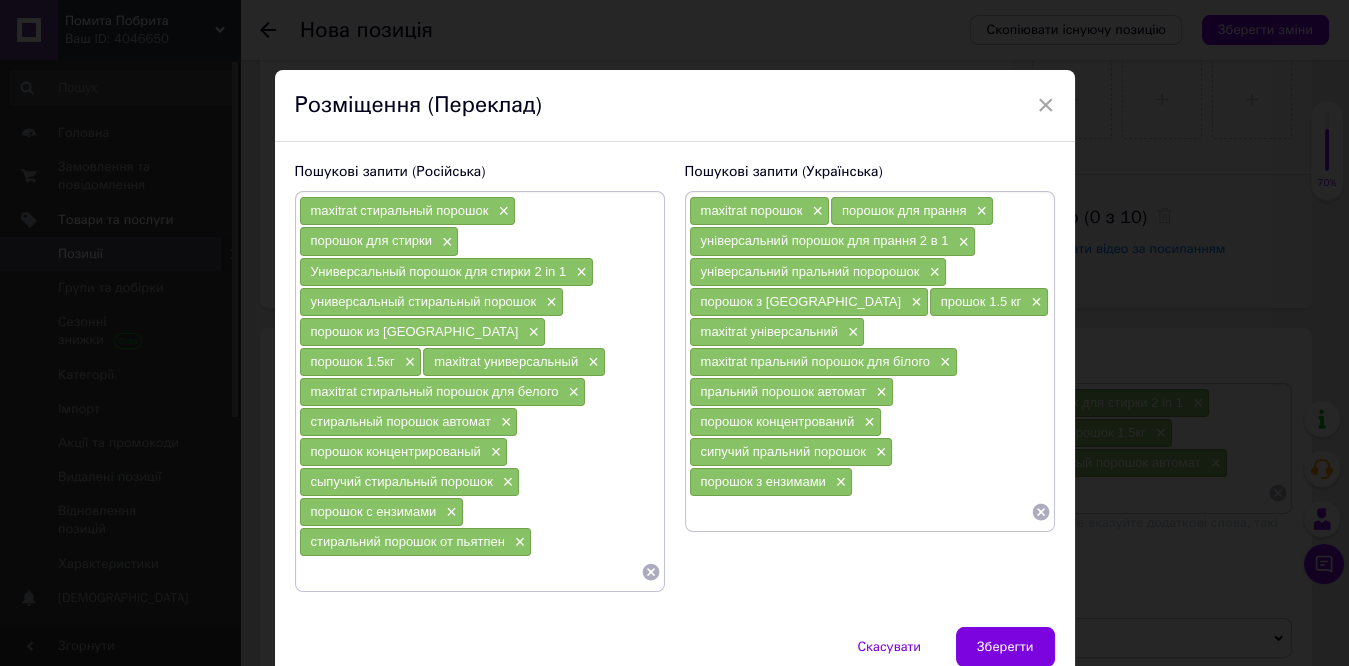 type 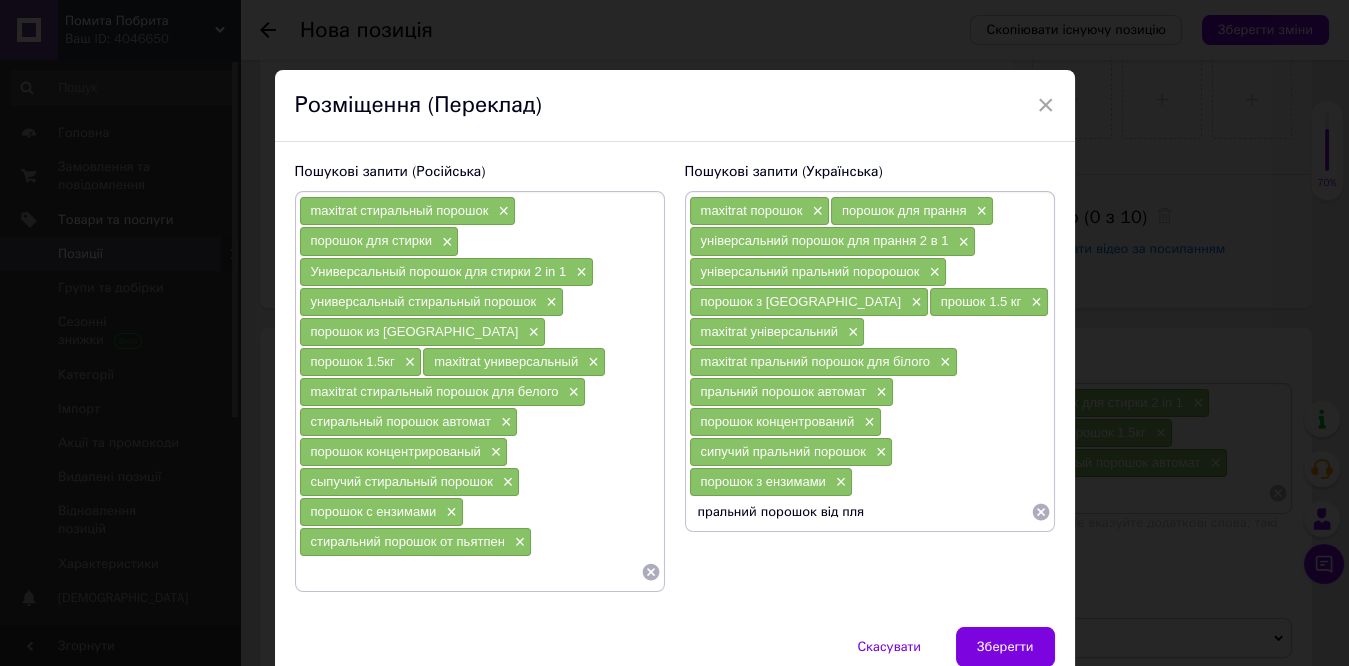 type on "пральний порошок від плям" 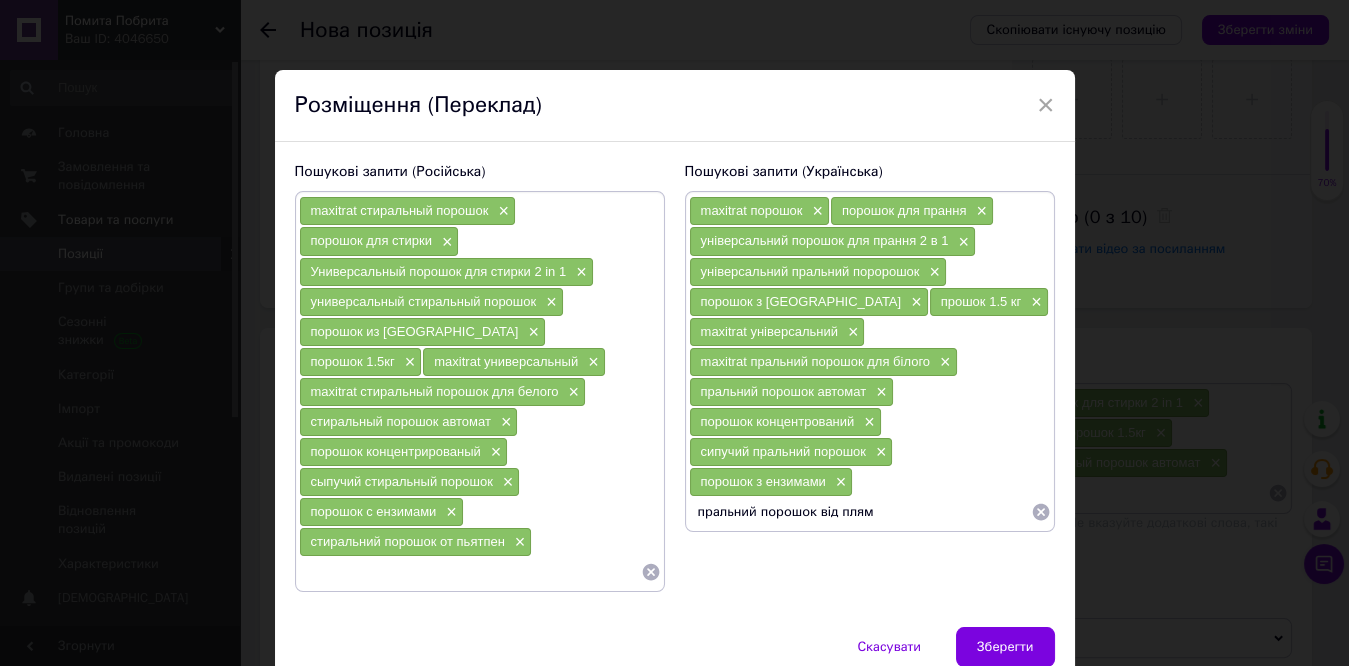 type 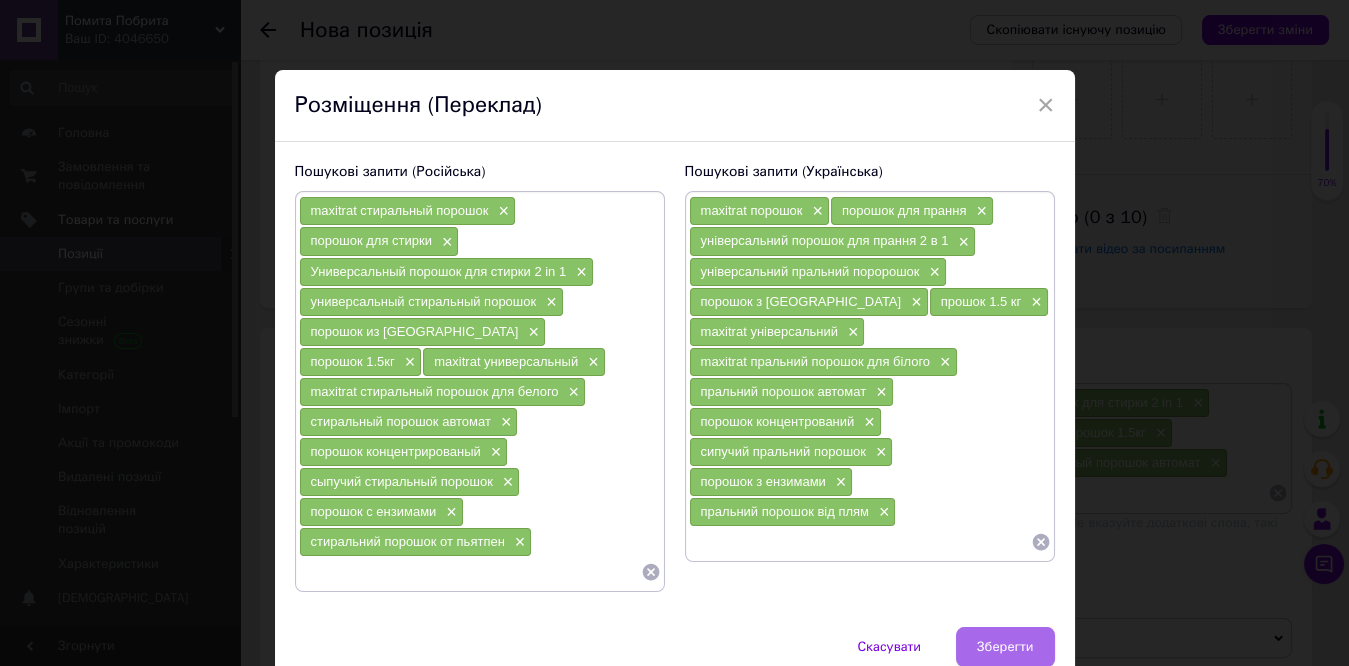 click on "Зберегти" at bounding box center [1005, 647] 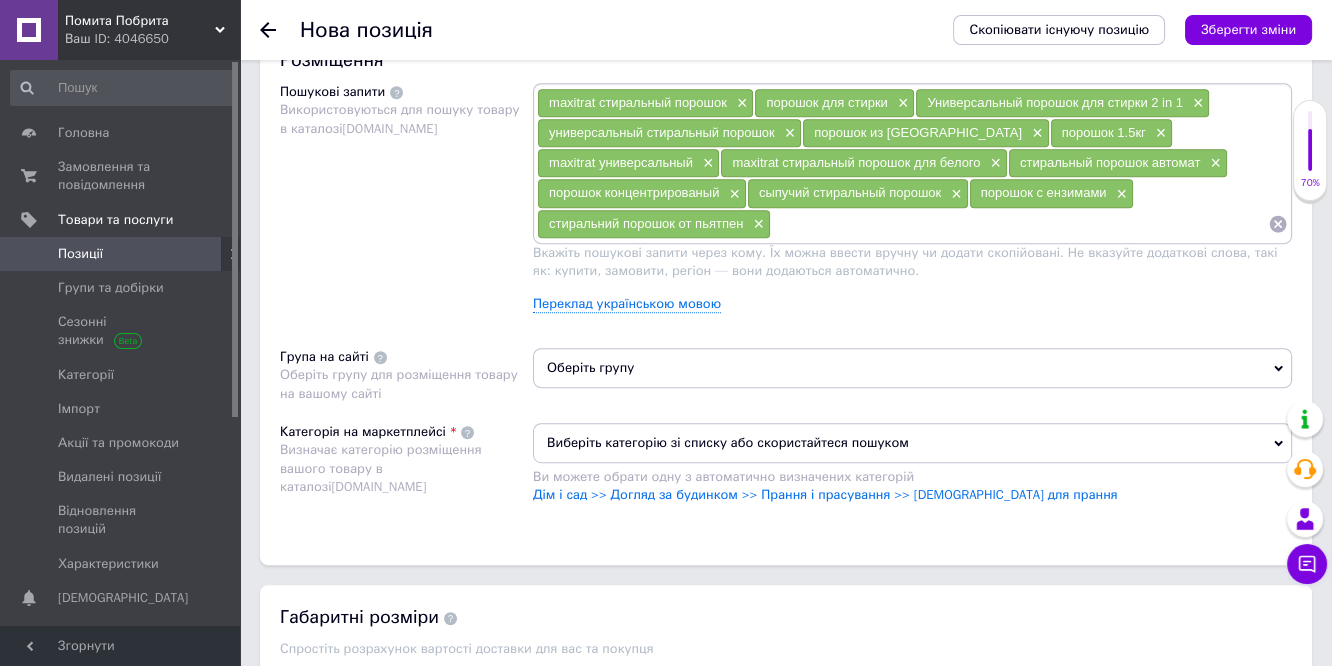 scroll, scrollTop: 1222, scrollLeft: 0, axis: vertical 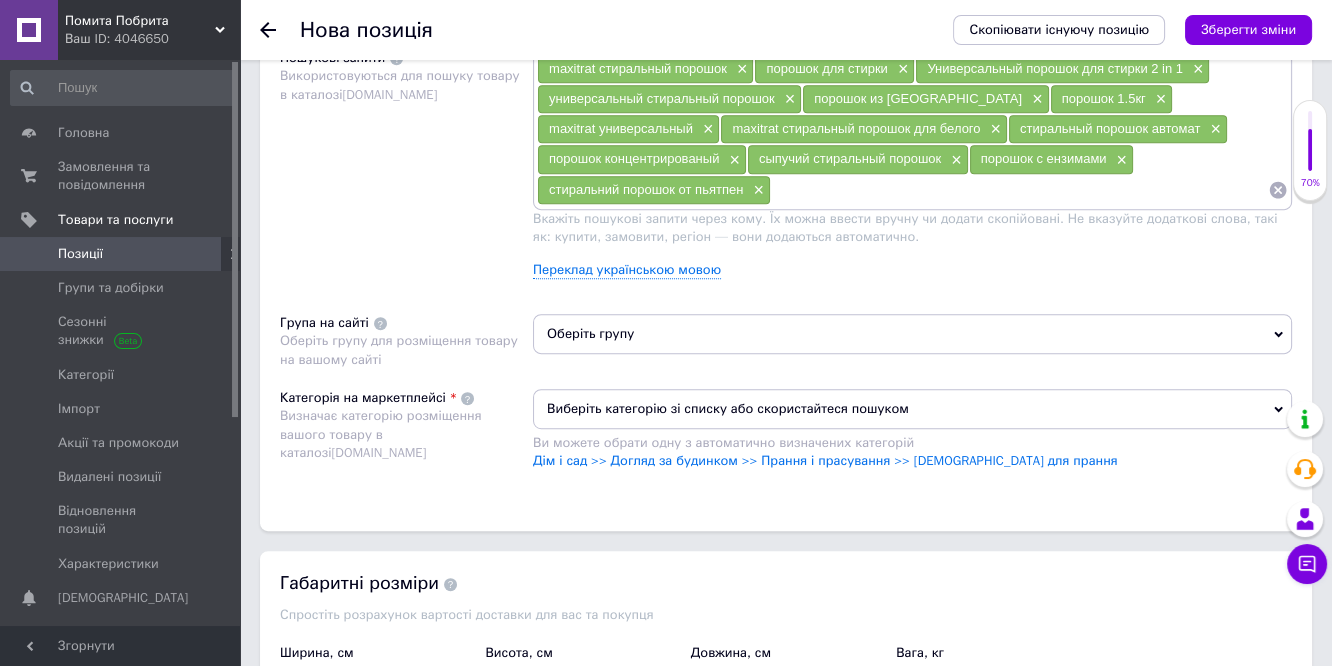 click on "Оберіть групу" at bounding box center (912, 334) 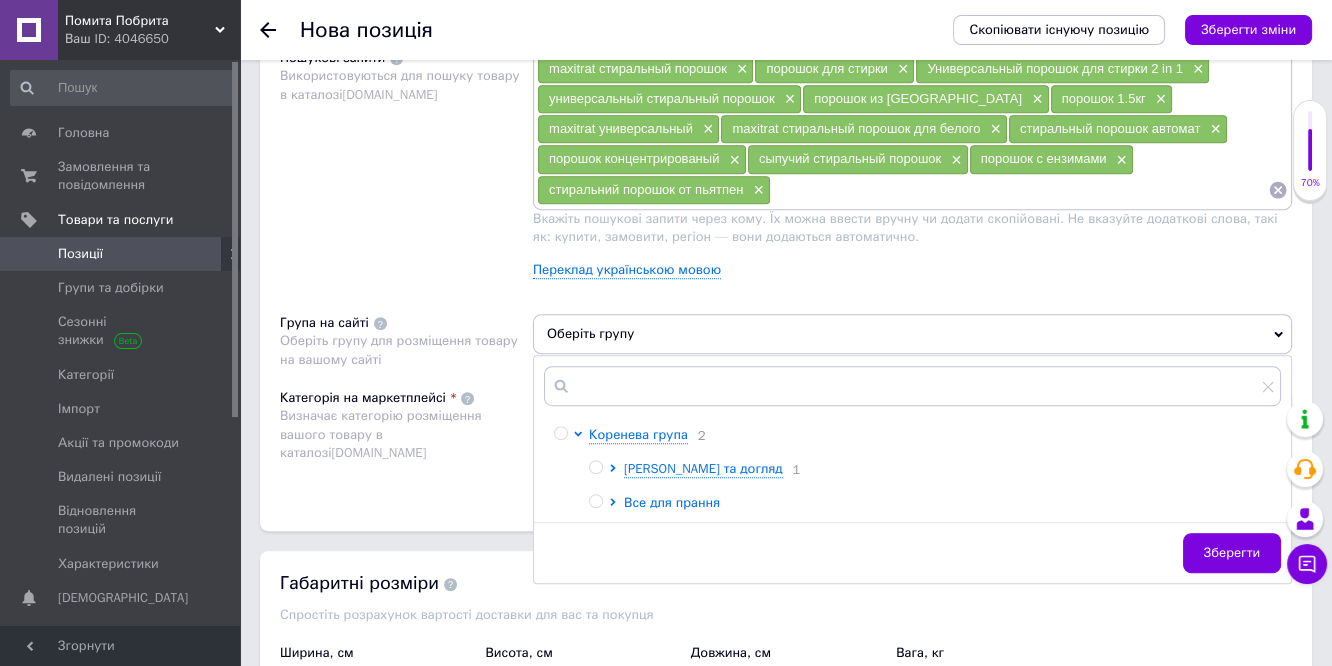 click on "Все для прання" at bounding box center (672, 502) 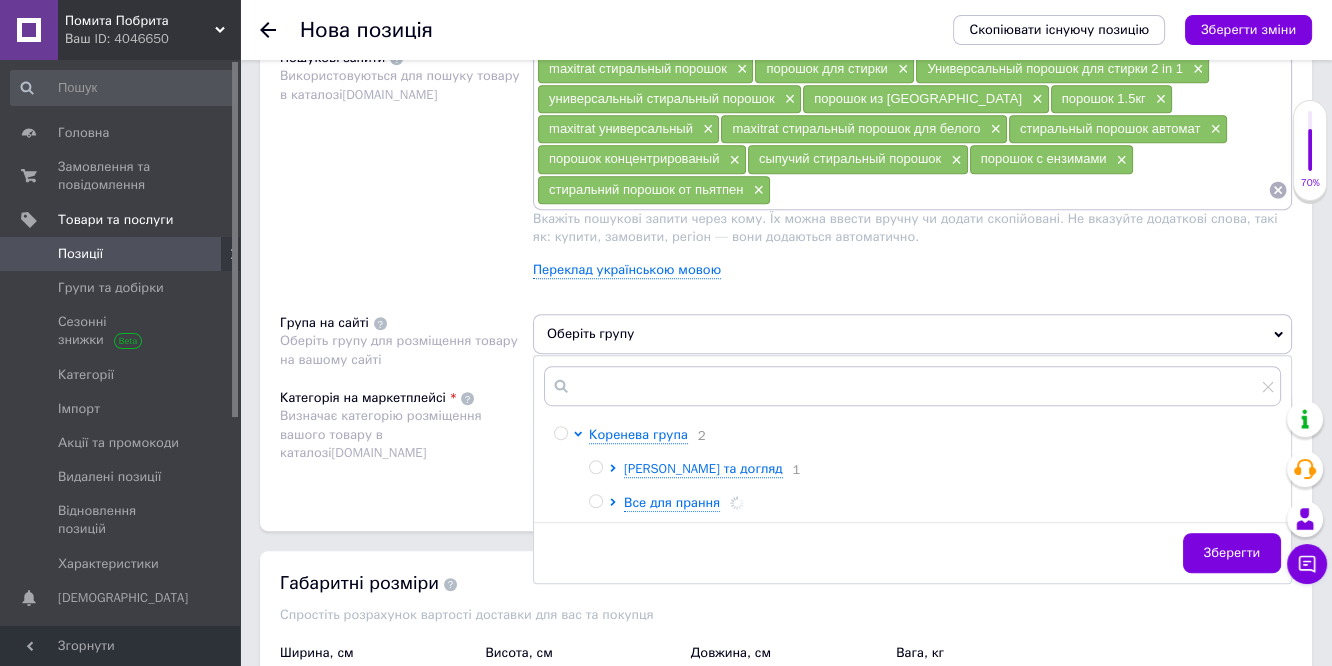scroll, scrollTop: 1444, scrollLeft: 0, axis: vertical 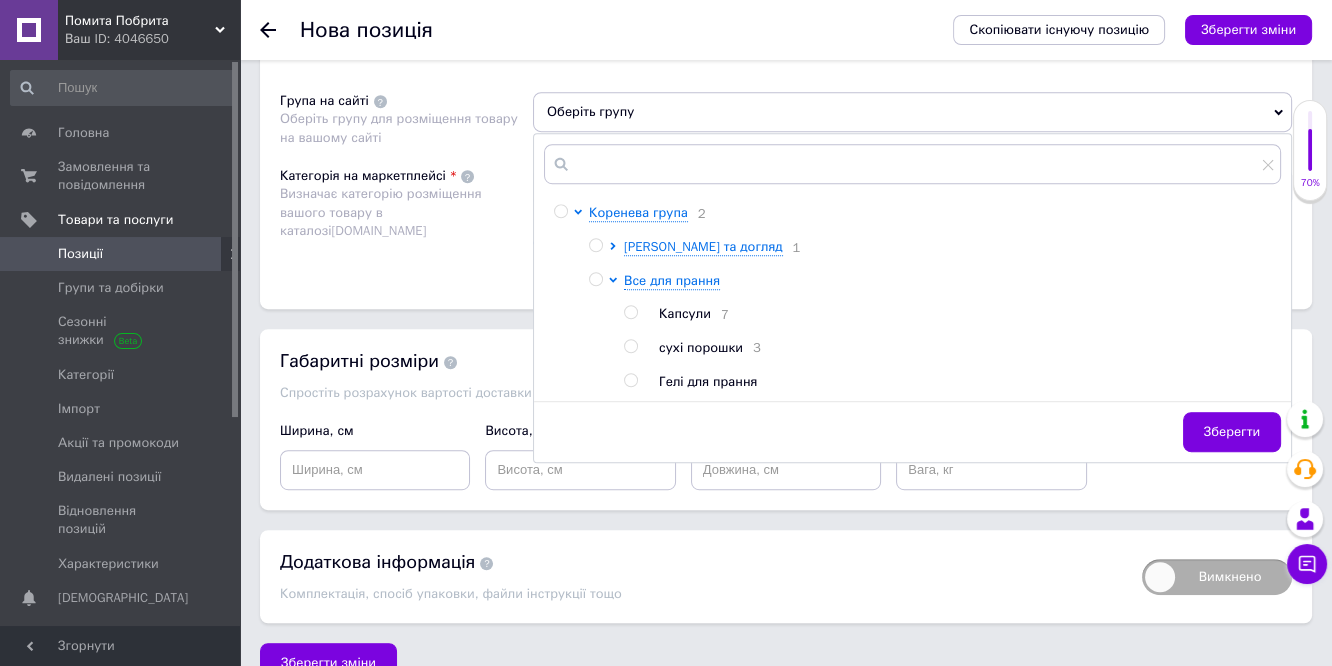 click at bounding box center (630, 346) 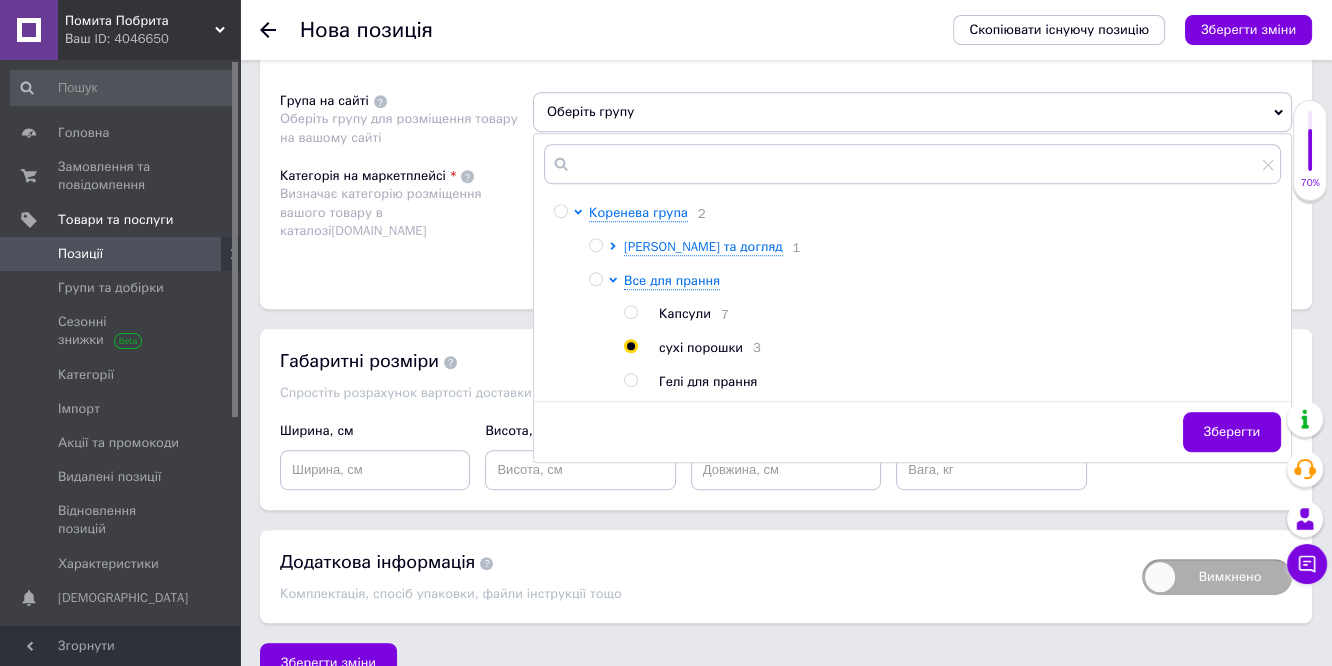 radio on "true" 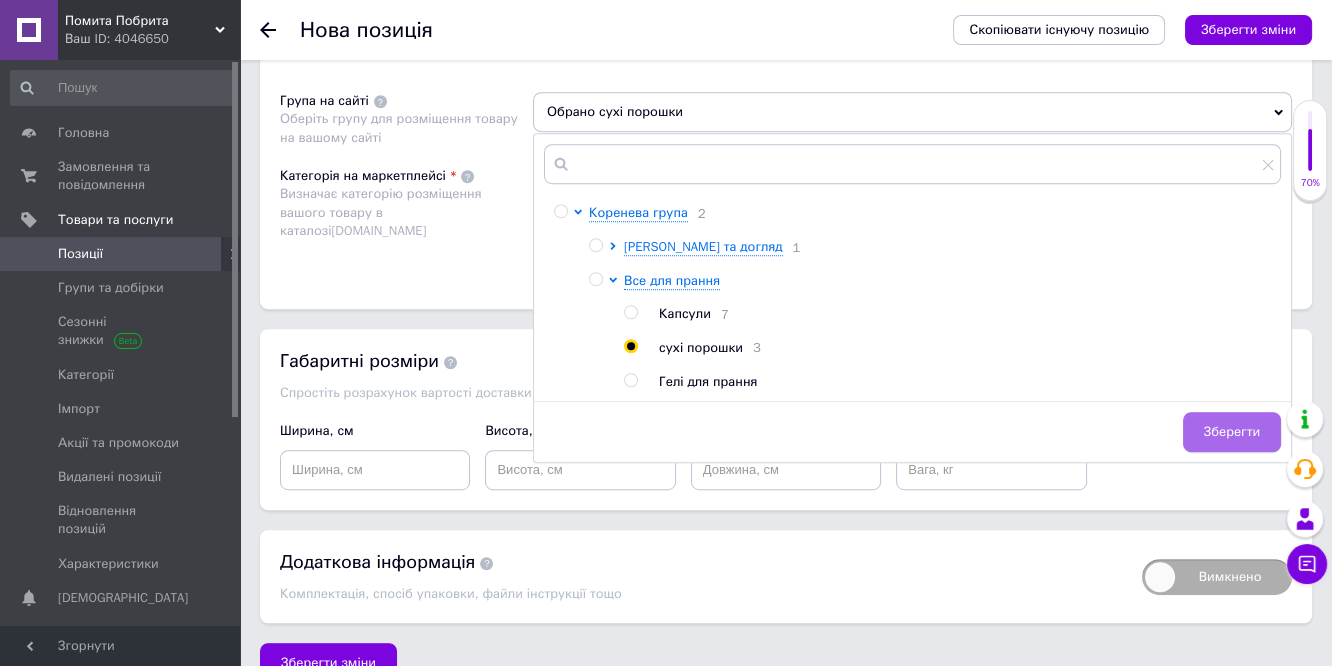 click on "Зберегти" at bounding box center [1232, 432] 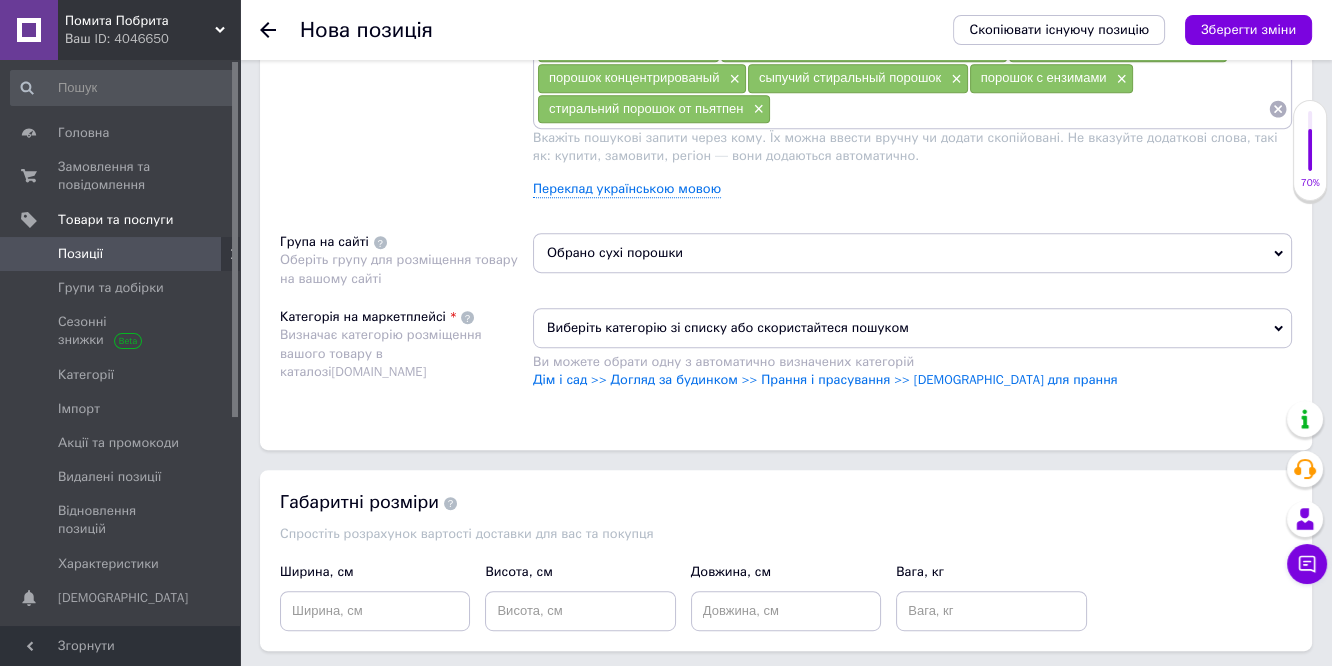 scroll, scrollTop: 1222, scrollLeft: 0, axis: vertical 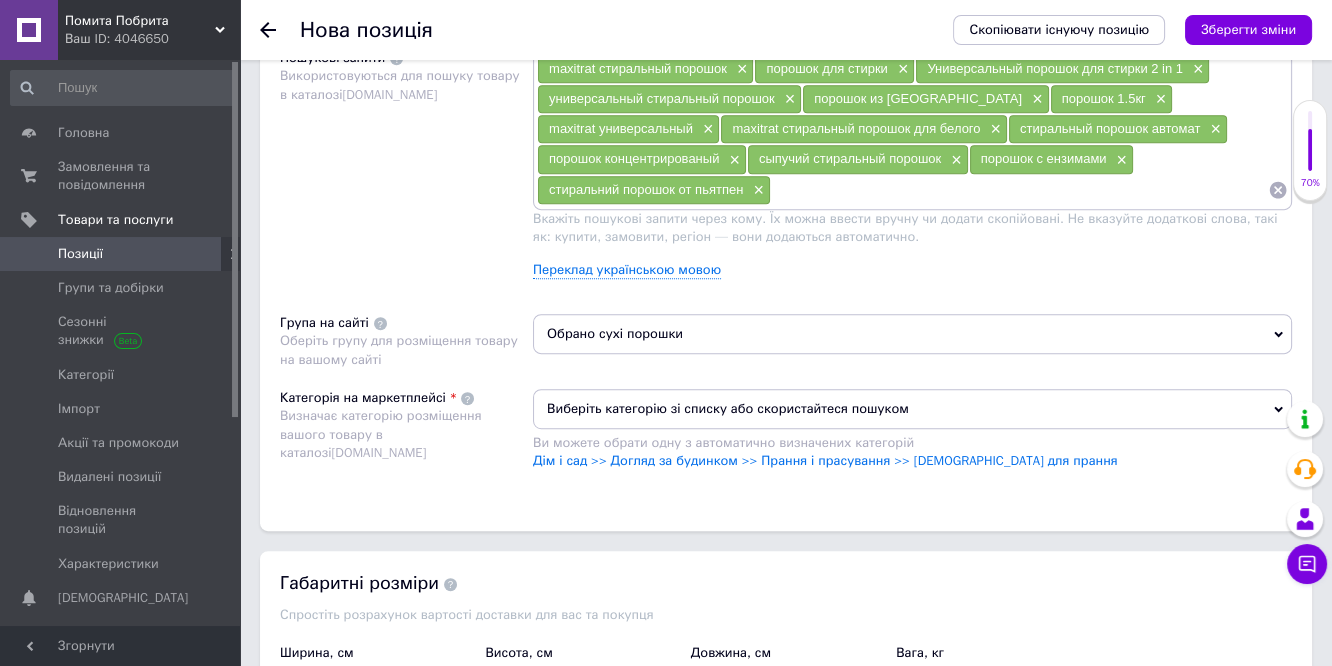 click on "Виберіть категорію зі списку або скористайтеся пошуком" at bounding box center [912, 409] 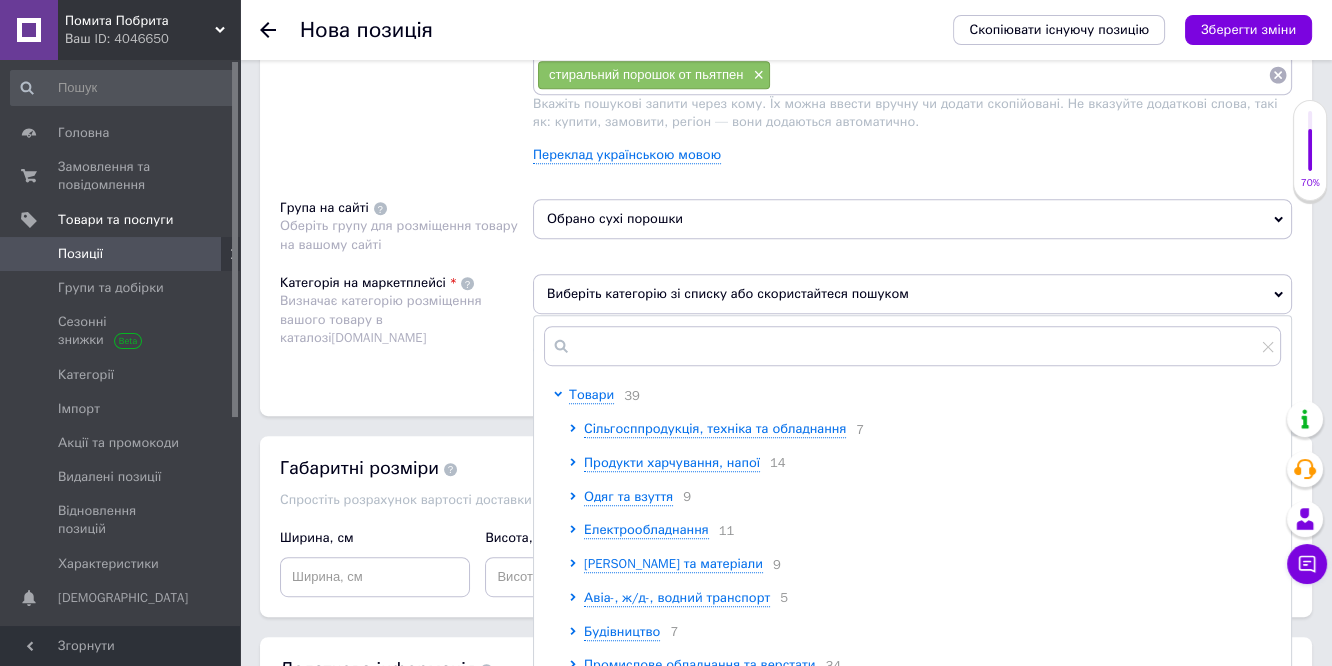 scroll, scrollTop: 1444, scrollLeft: 0, axis: vertical 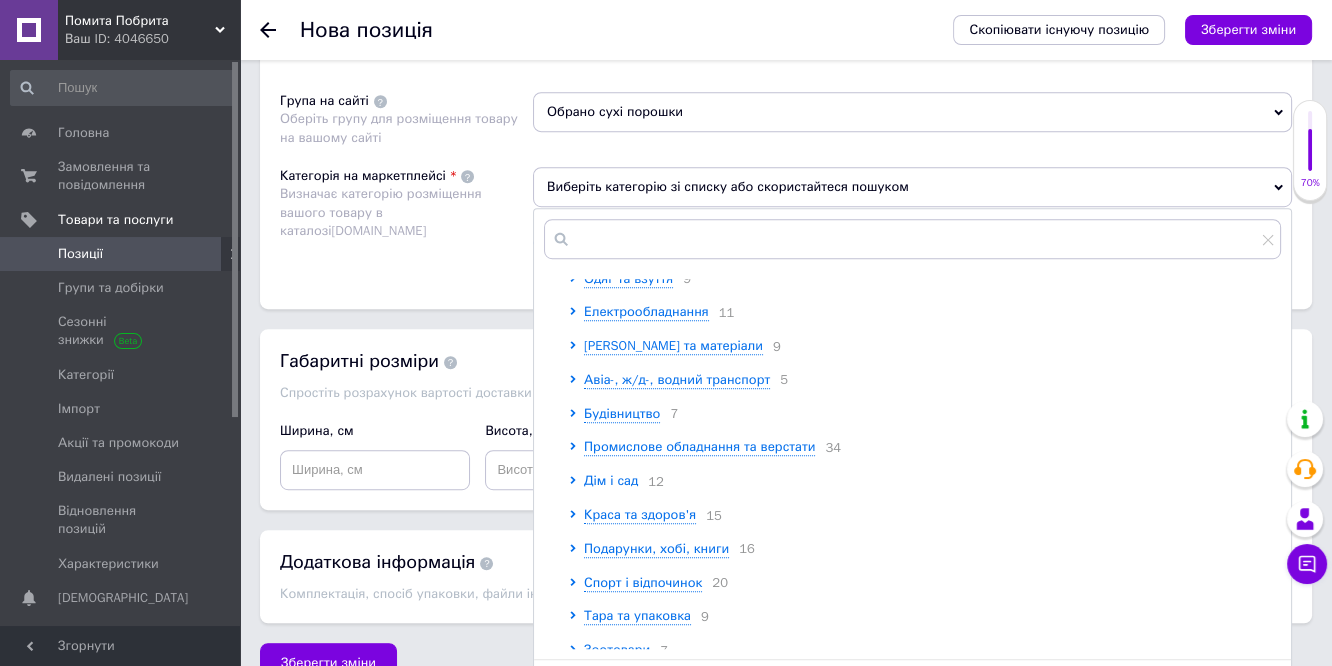 click on "Дім і сад" at bounding box center (611, 480) 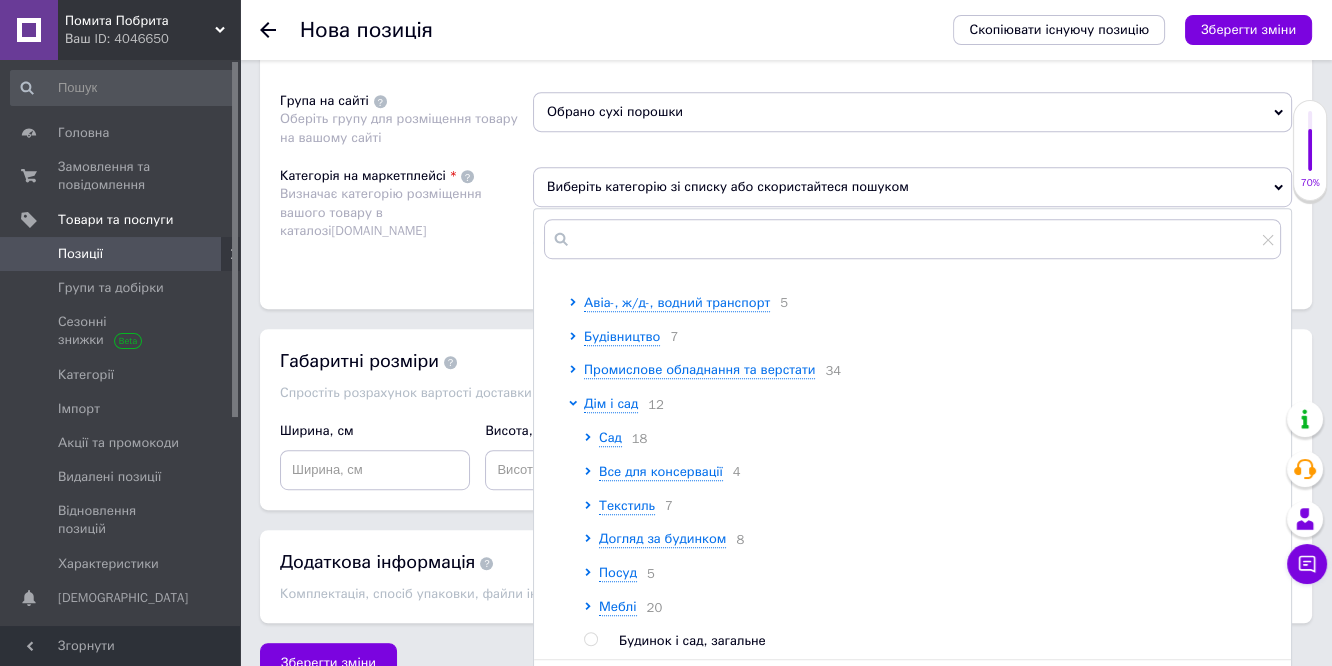 scroll, scrollTop: 222, scrollLeft: 0, axis: vertical 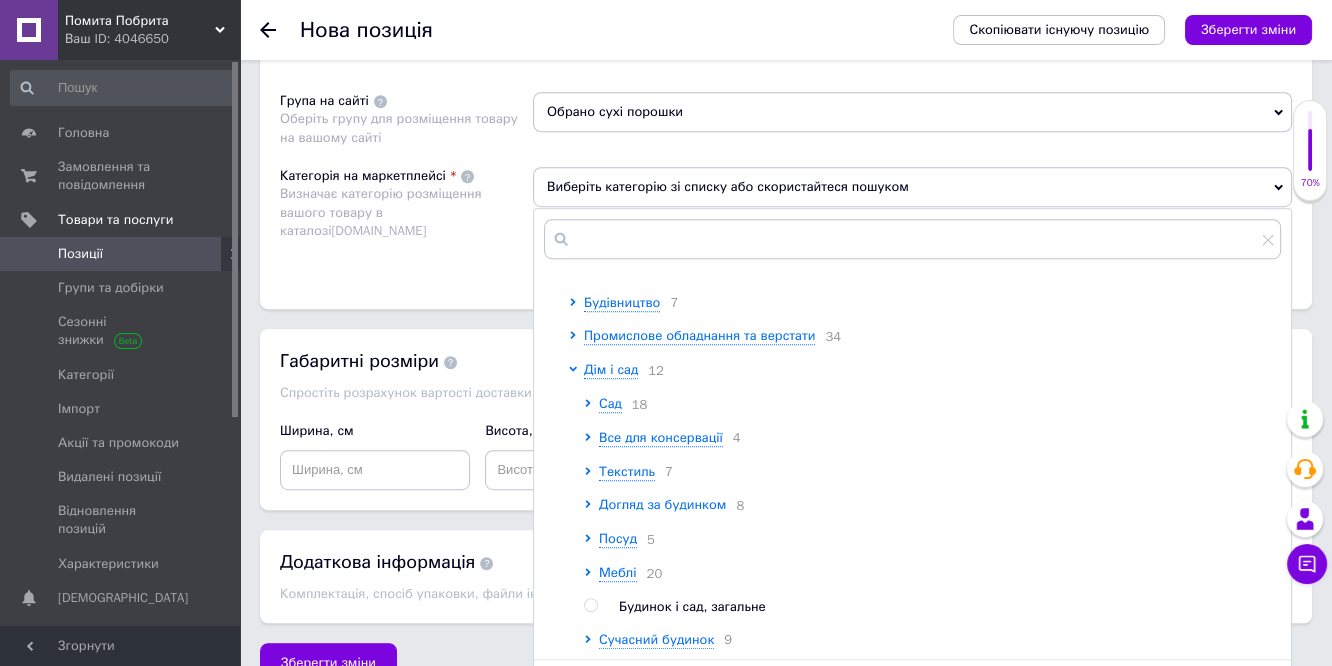 click on "Догляд за будинком" at bounding box center [662, 504] 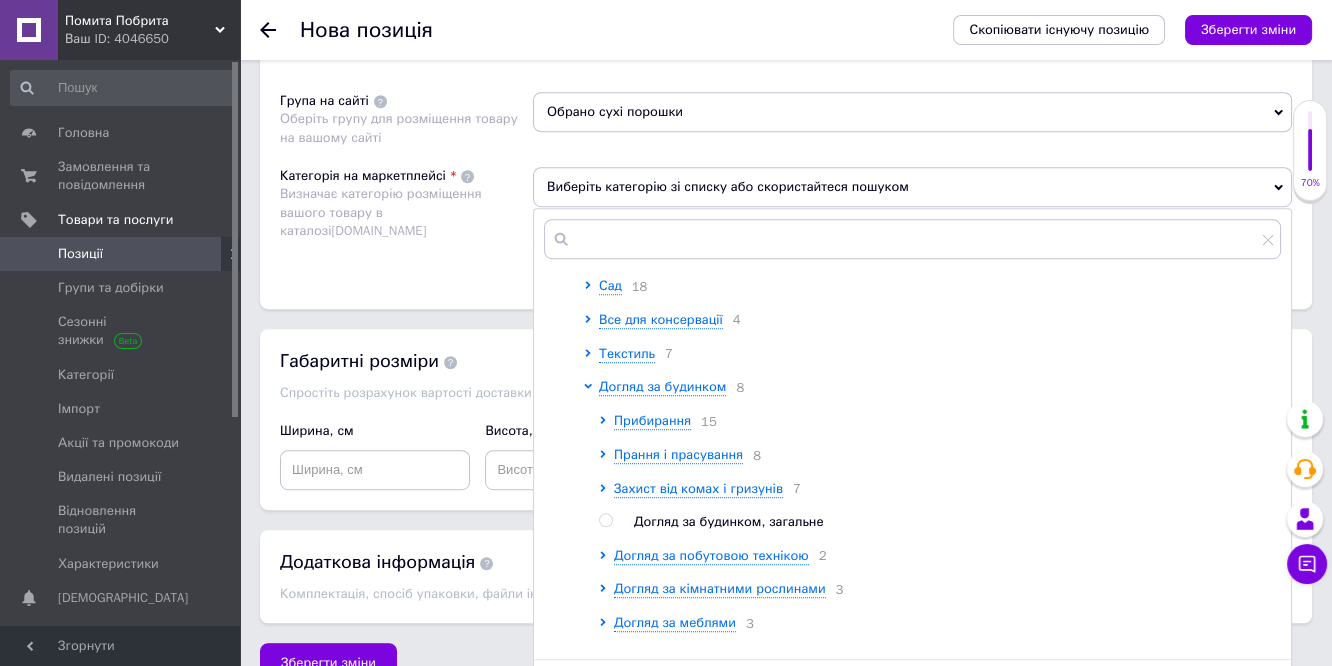 scroll, scrollTop: 444, scrollLeft: 0, axis: vertical 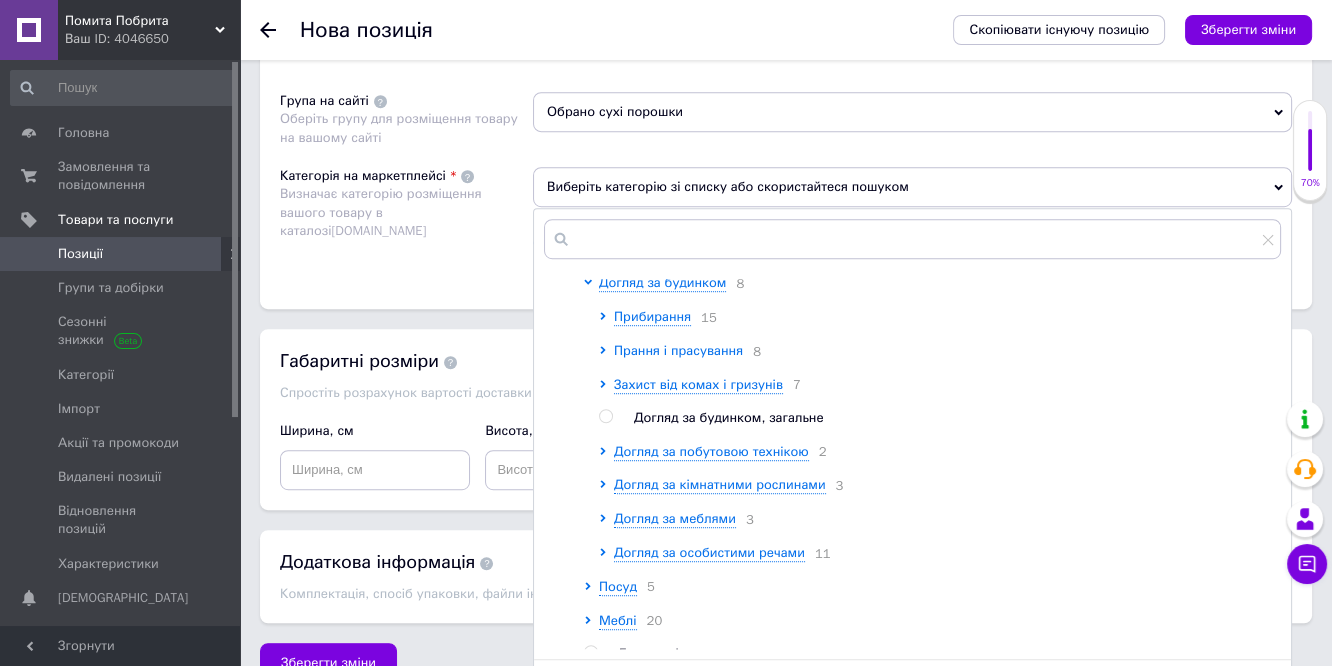 click on "Прання і прасування" at bounding box center [678, 350] 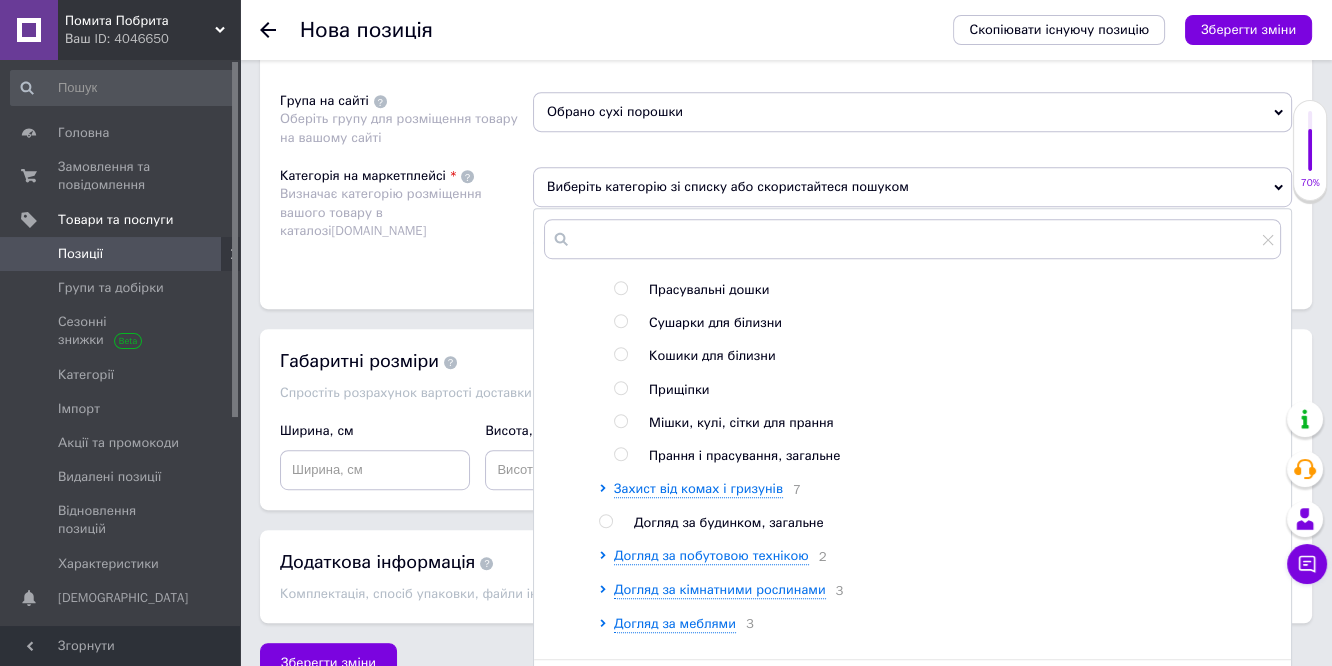 scroll, scrollTop: 555, scrollLeft: 0, axis: vertical 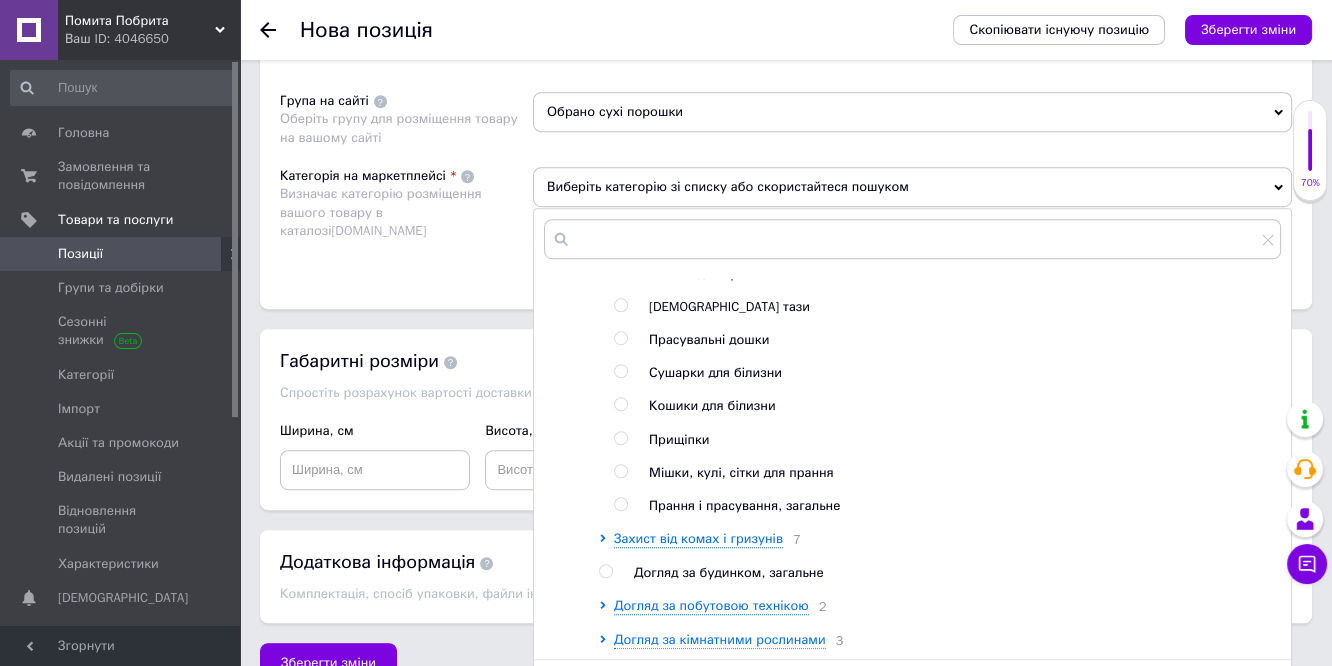 click at bounding box center (620, 272) 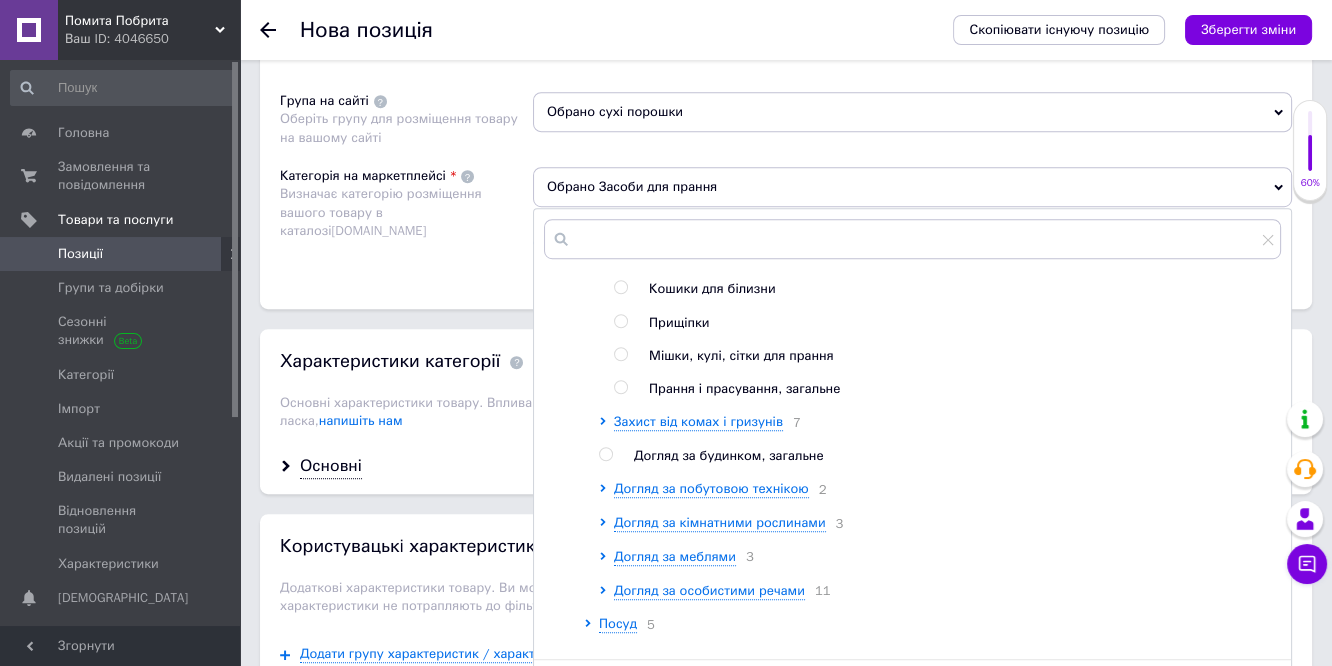 scroll, scrollTop: 777, scrollLeft: 0, axis: vertical 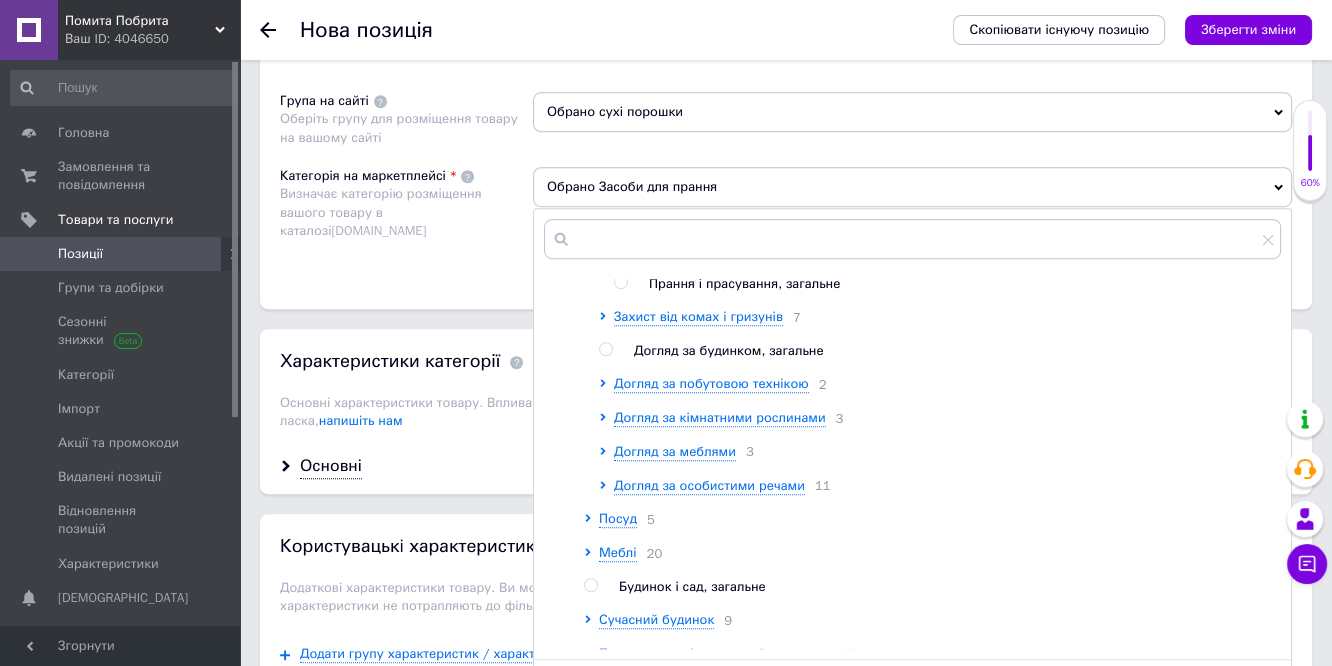 click on "Зберегти" at bounding box center (1232, 690) 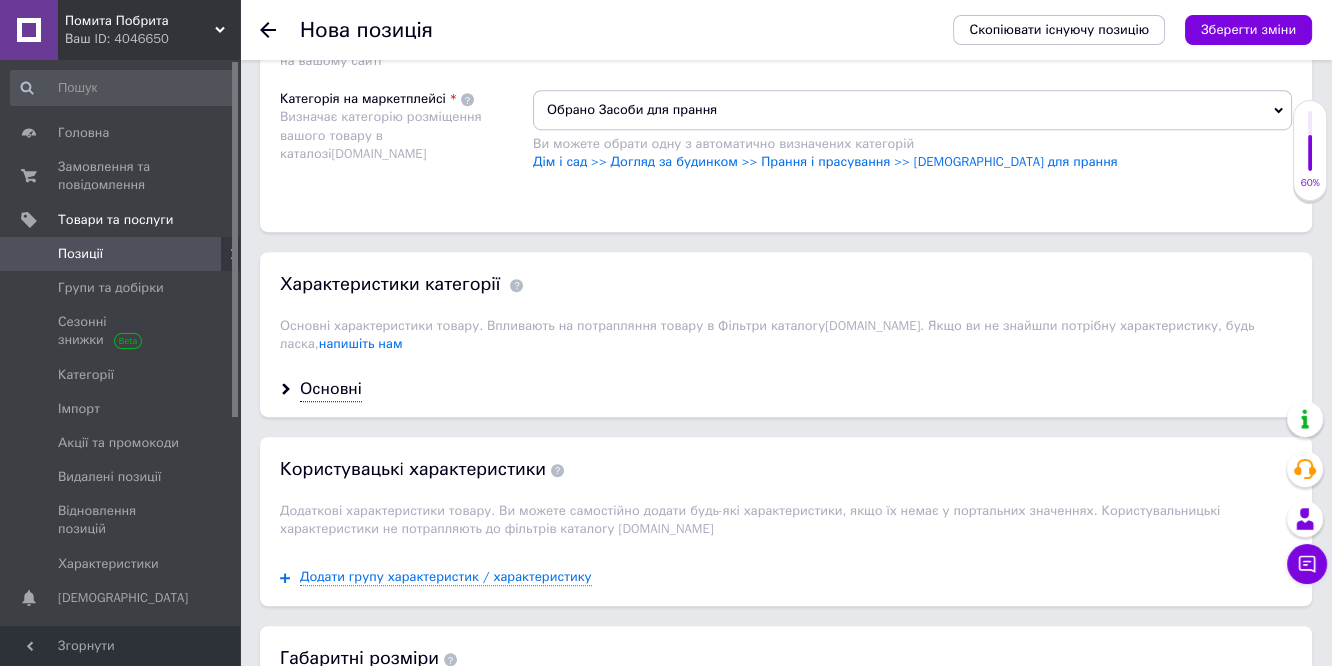 scroll, scrollTop: 1555, scrollLeft: 0, axis: vertical 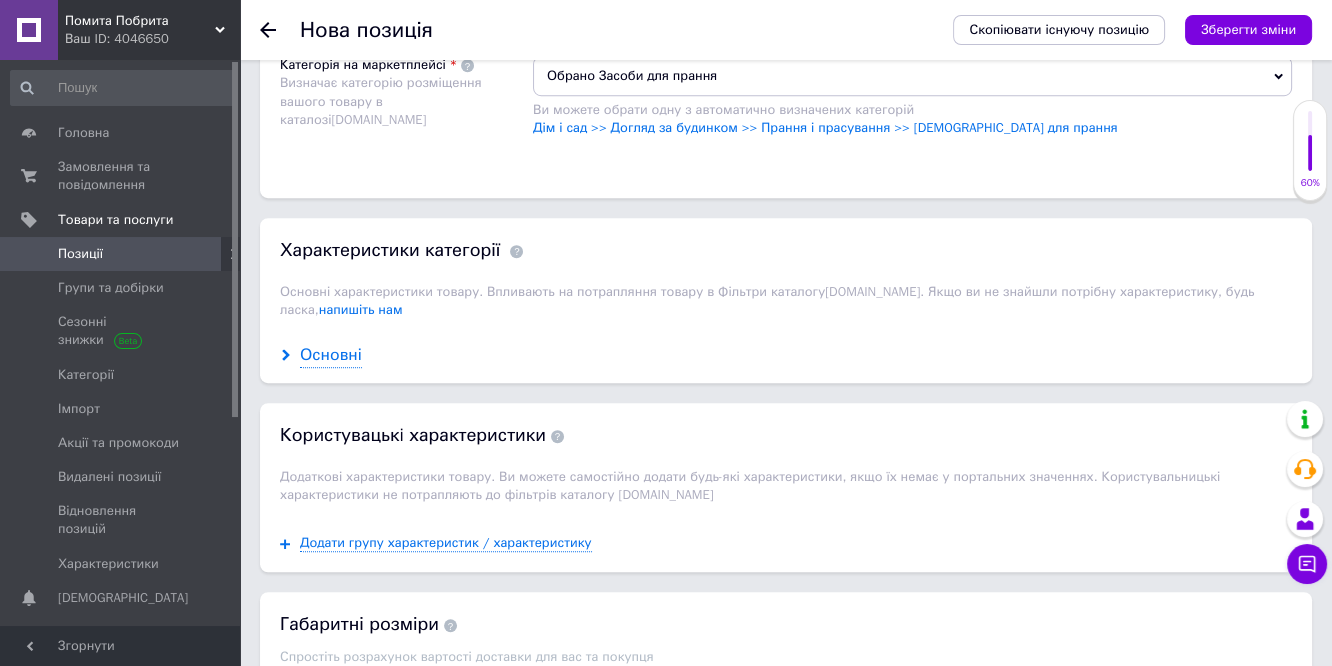 click on "Основні" at bounding box center [331, 355] 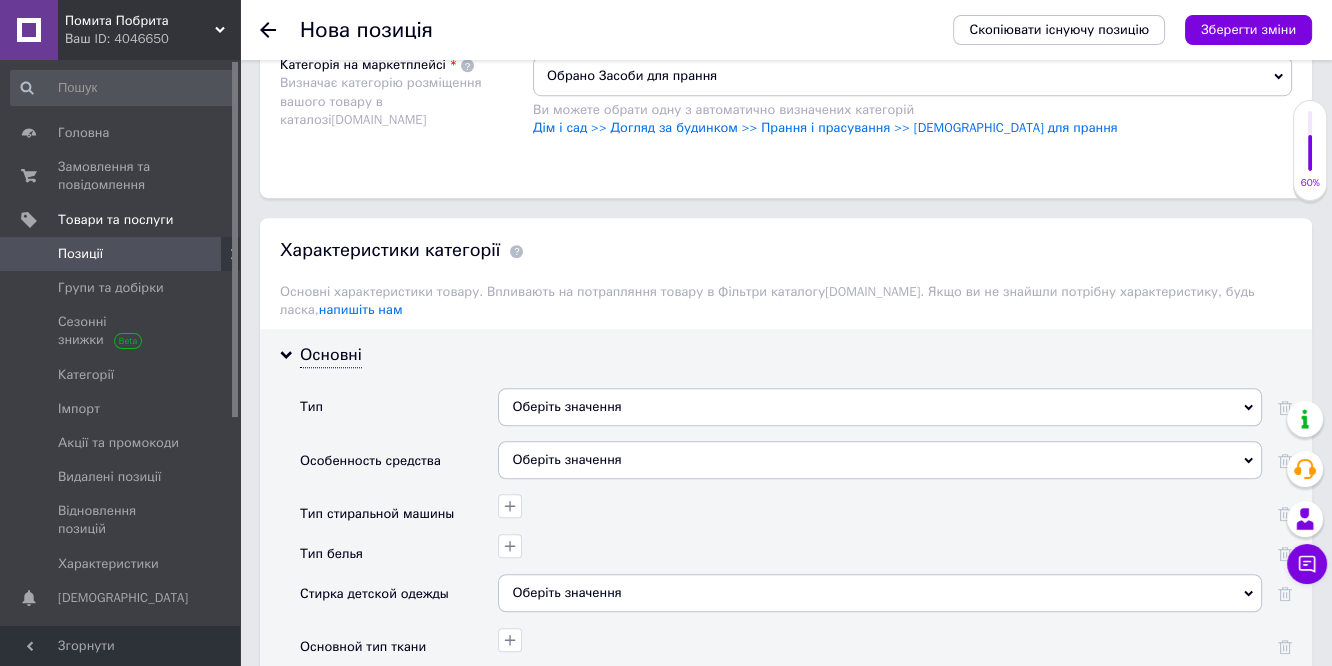 click on "Оберіть значення" at bounding box center (880, 407) 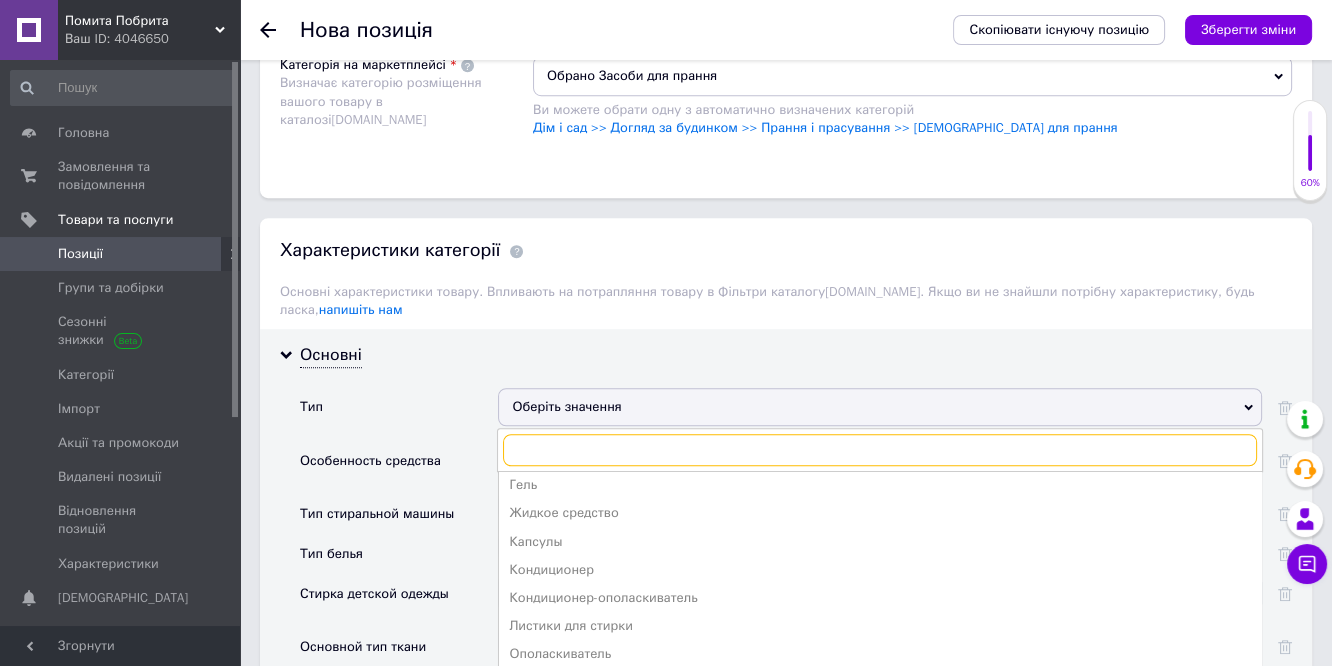 scroll, scrollTop: 111, scrollLeft: 0, axis: vertical 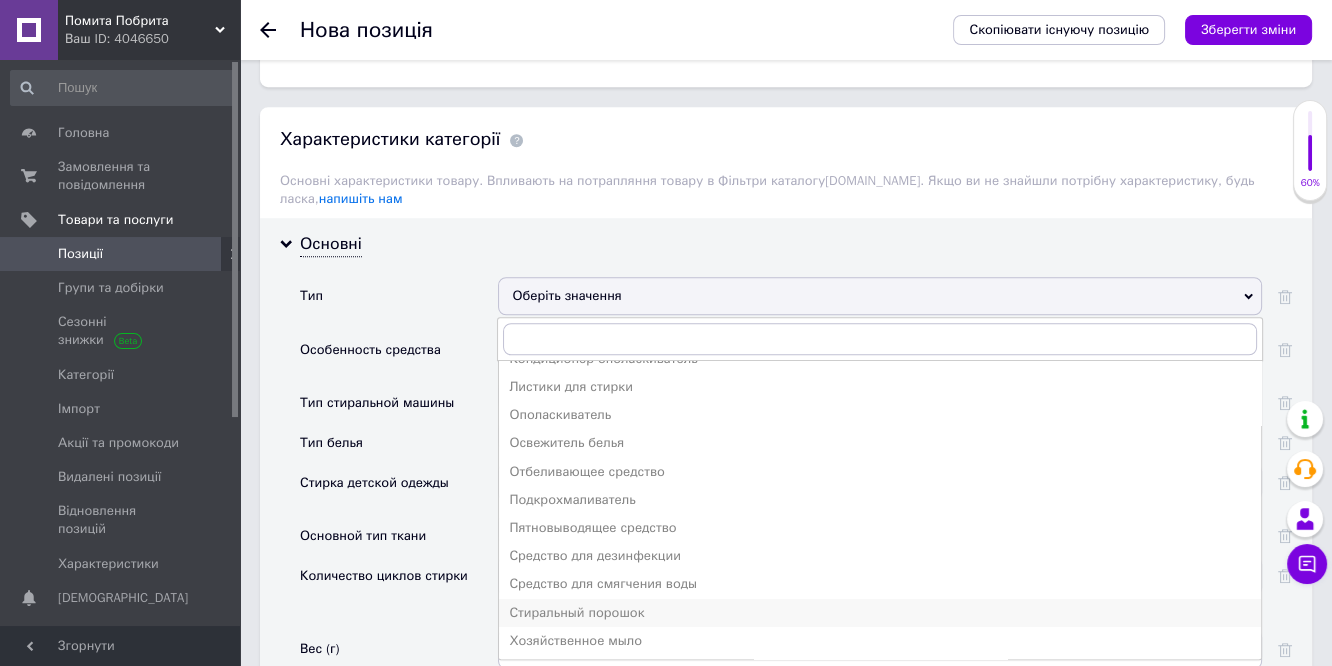 click on "Стиральный порошок" at bounding box center [880, 613] 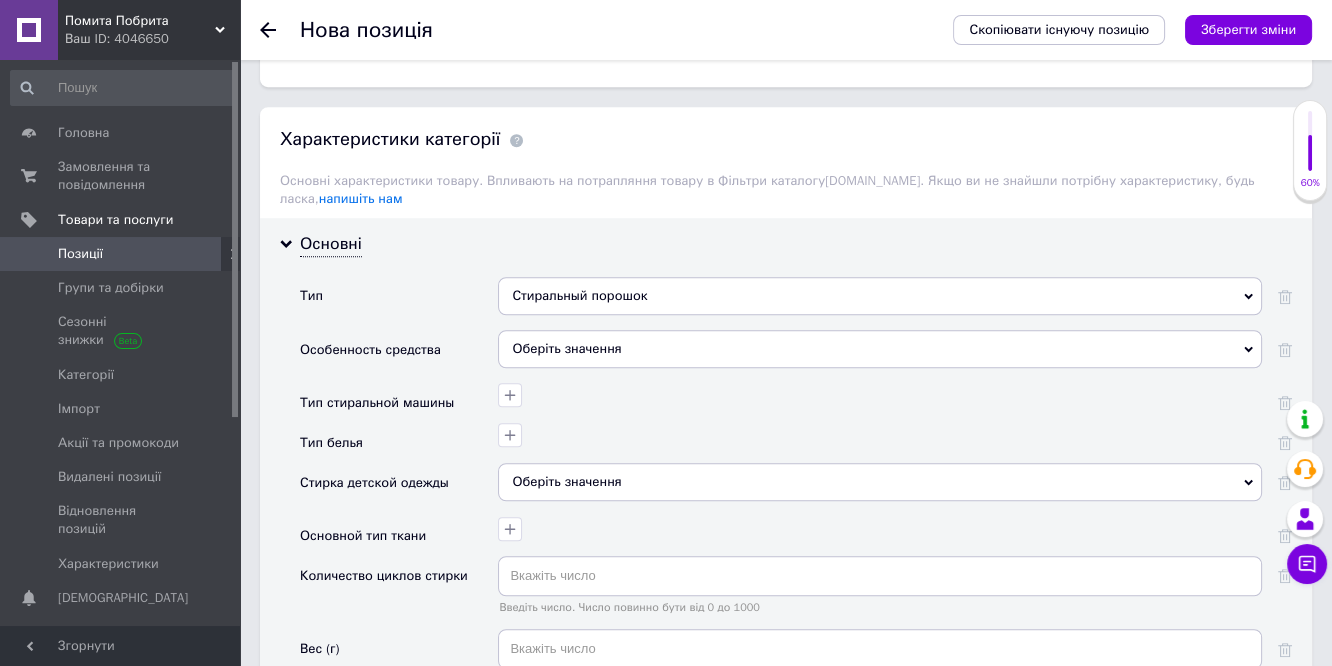 click on "Оберіть значення" at bounding box center [880, 349] 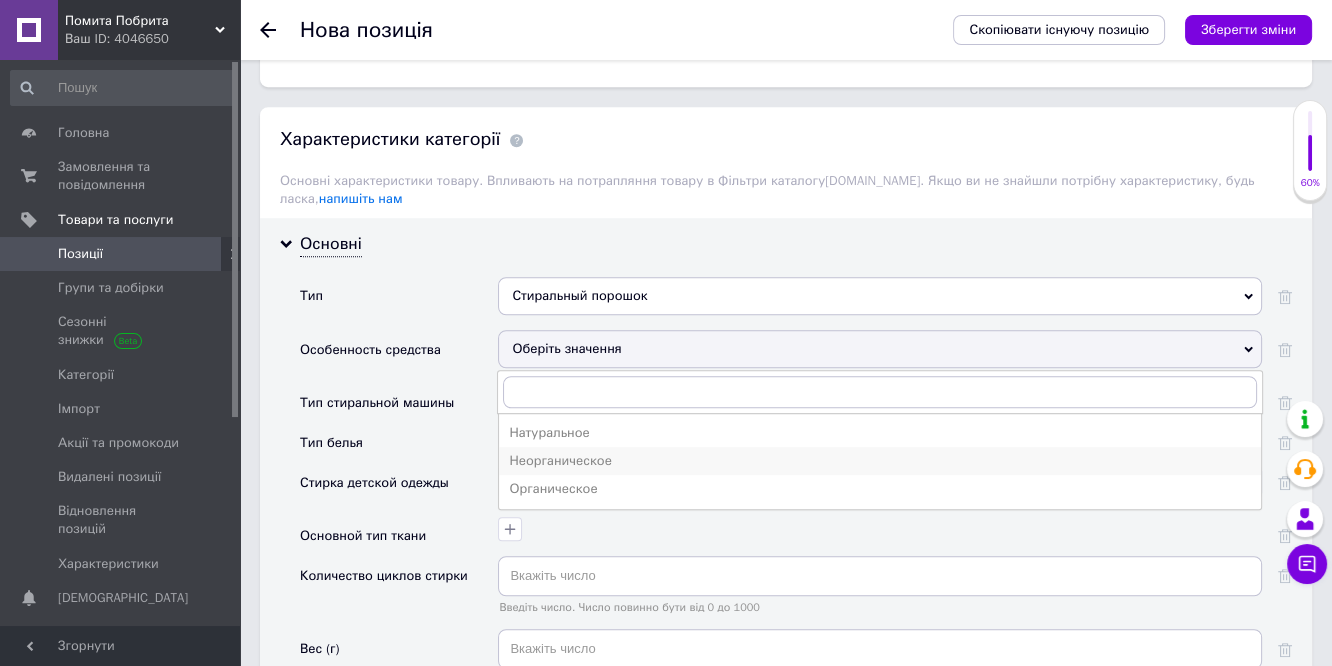 click on "Неорганическое" at bounding box center [880, 461] 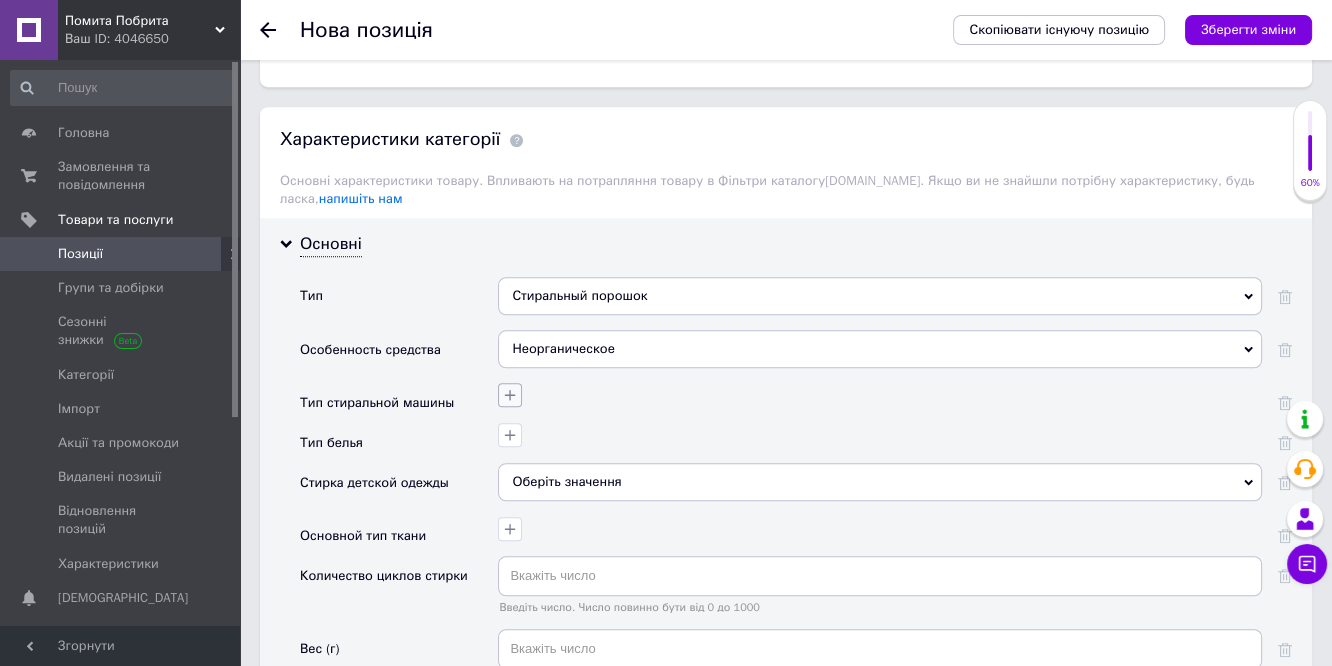 click 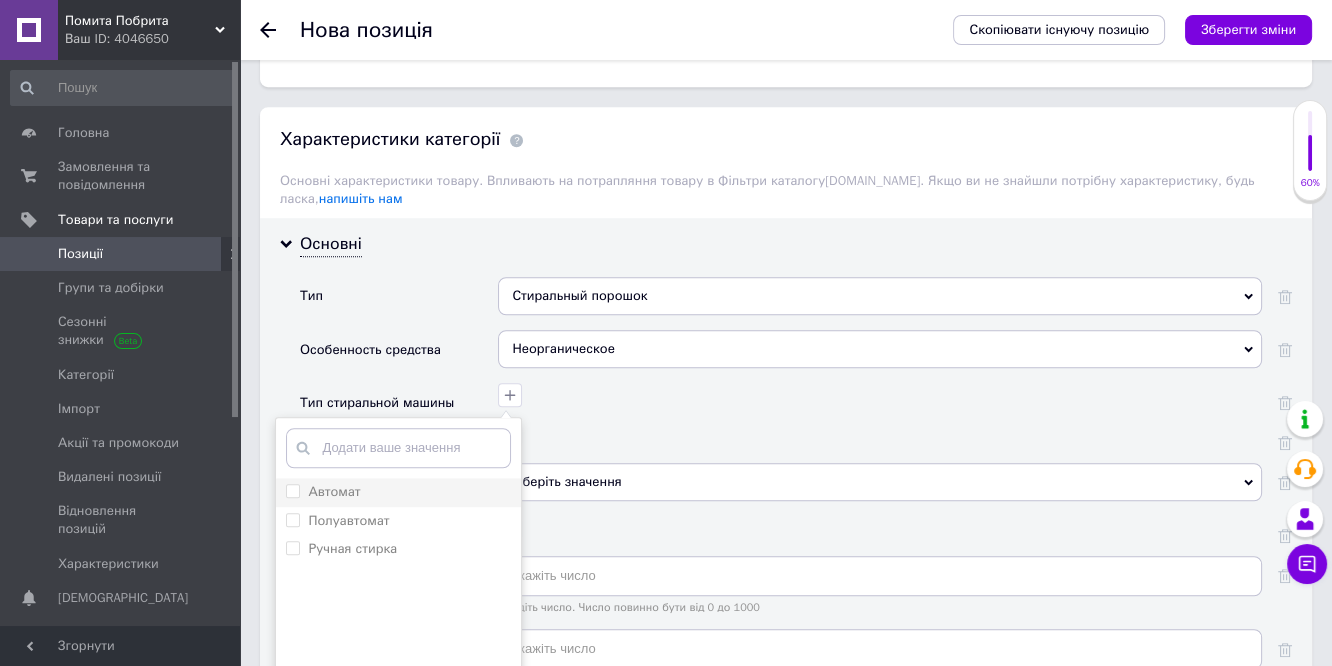 click on "Автомат" at bounding box center (334, 491) 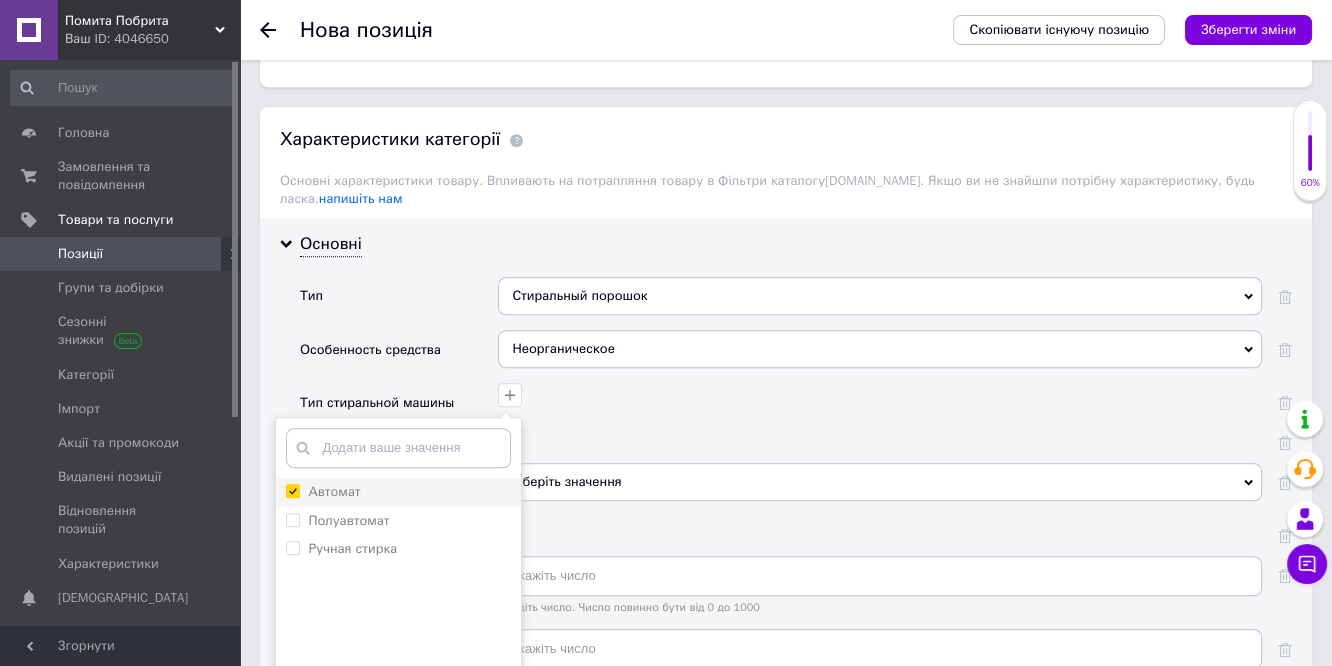 checkbox on "true" 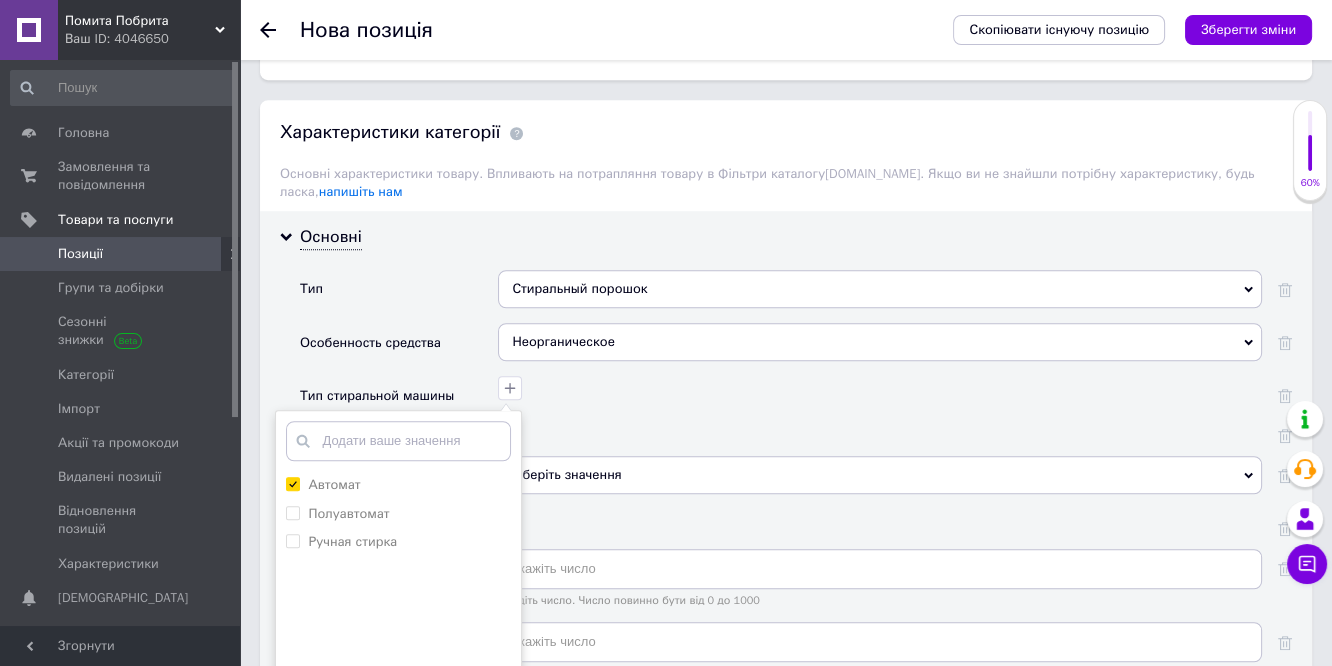 scroll, scrollTop: 1888, scrollLeft: 0, axis: vertical 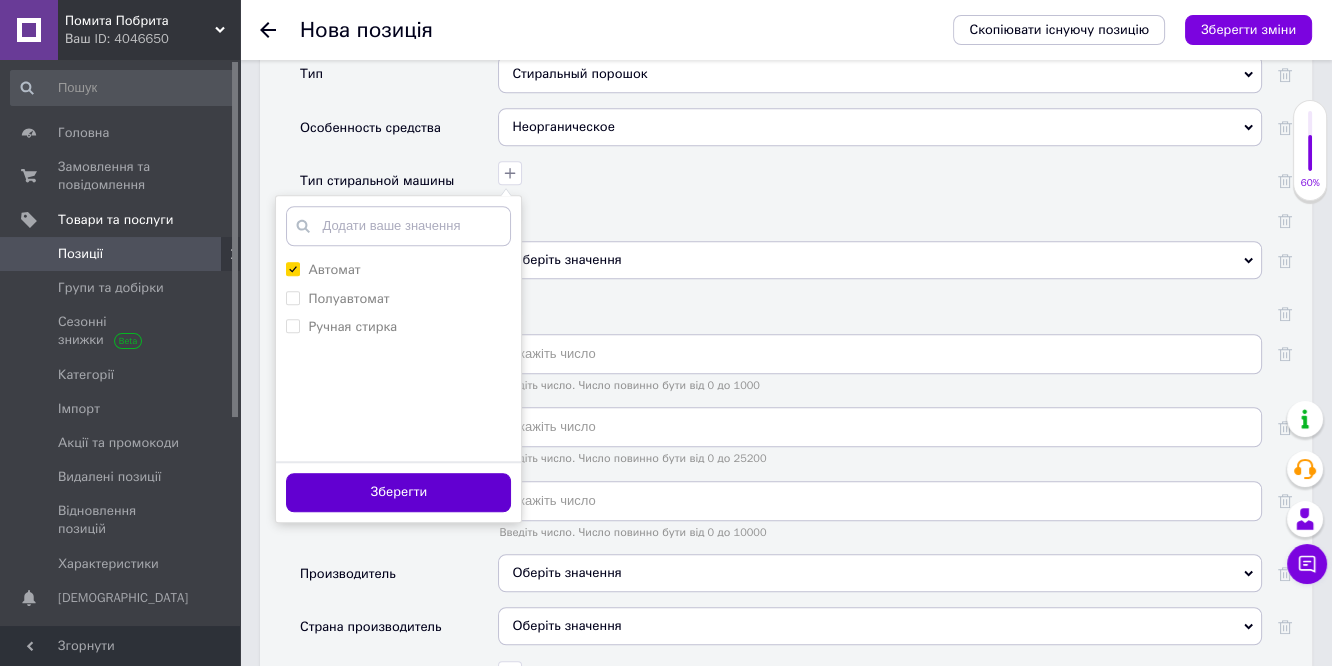 click on "Зберегти" at bounding box center [398, 492] 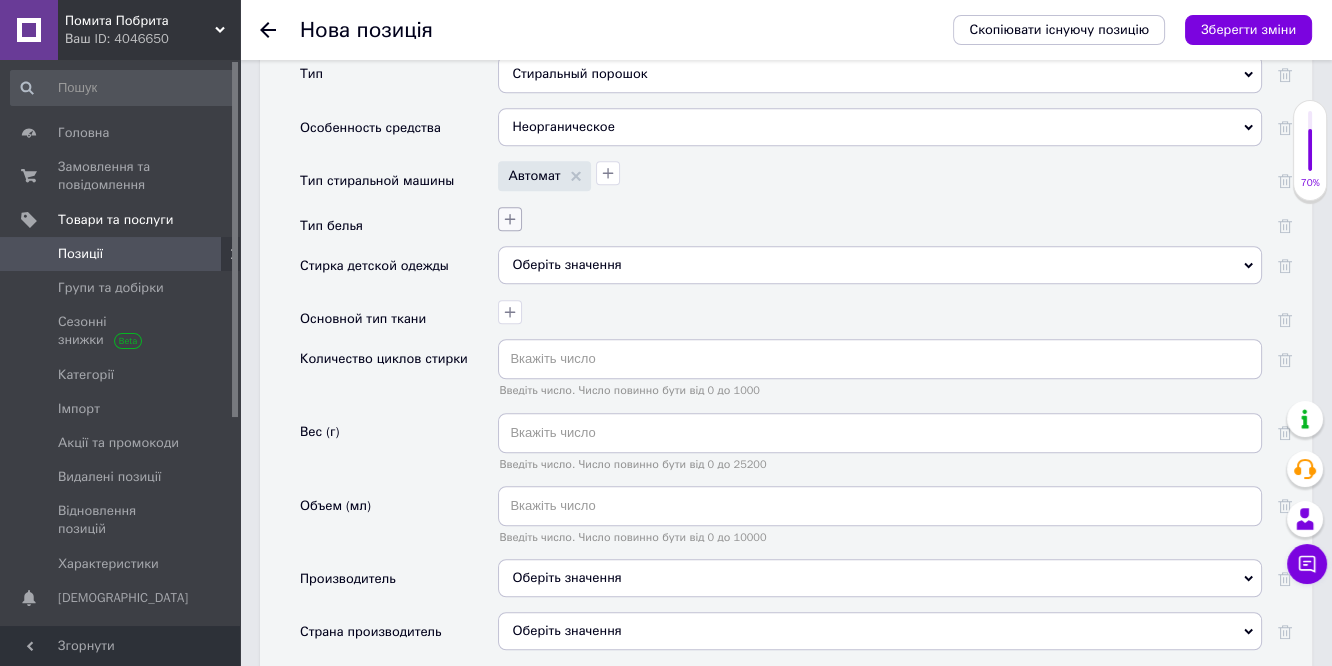 click 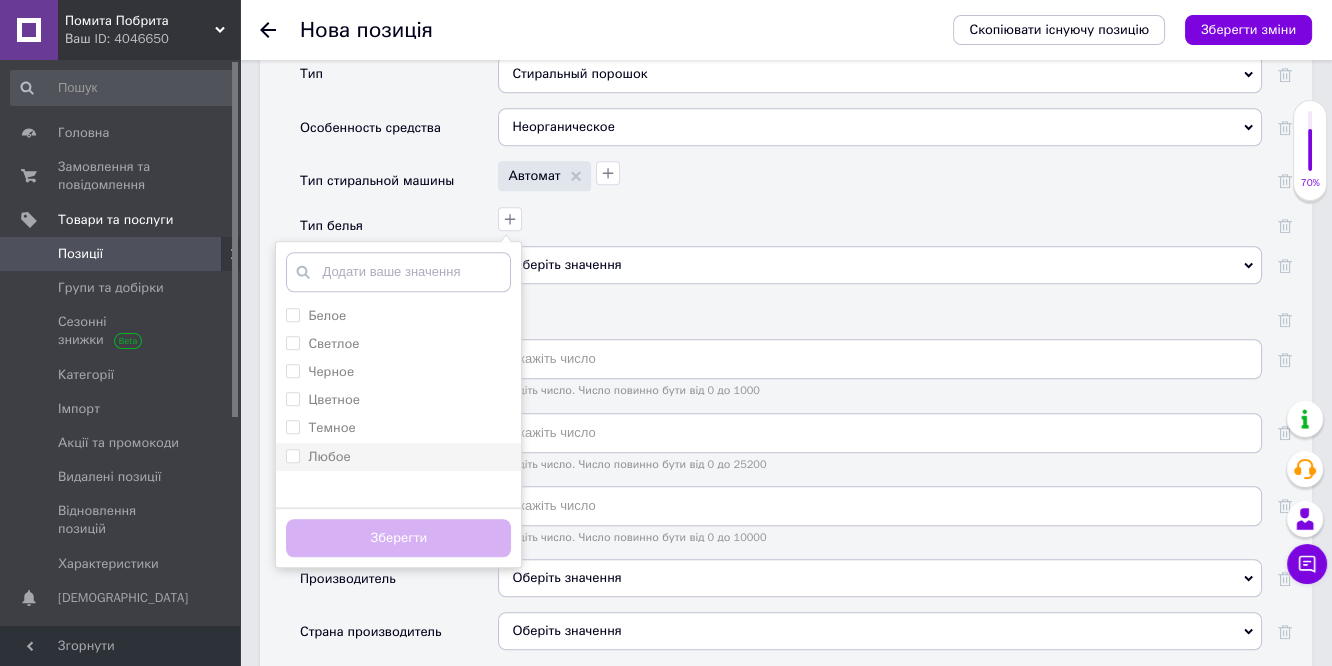 click on "Любое" at bounding box center [398, 457] 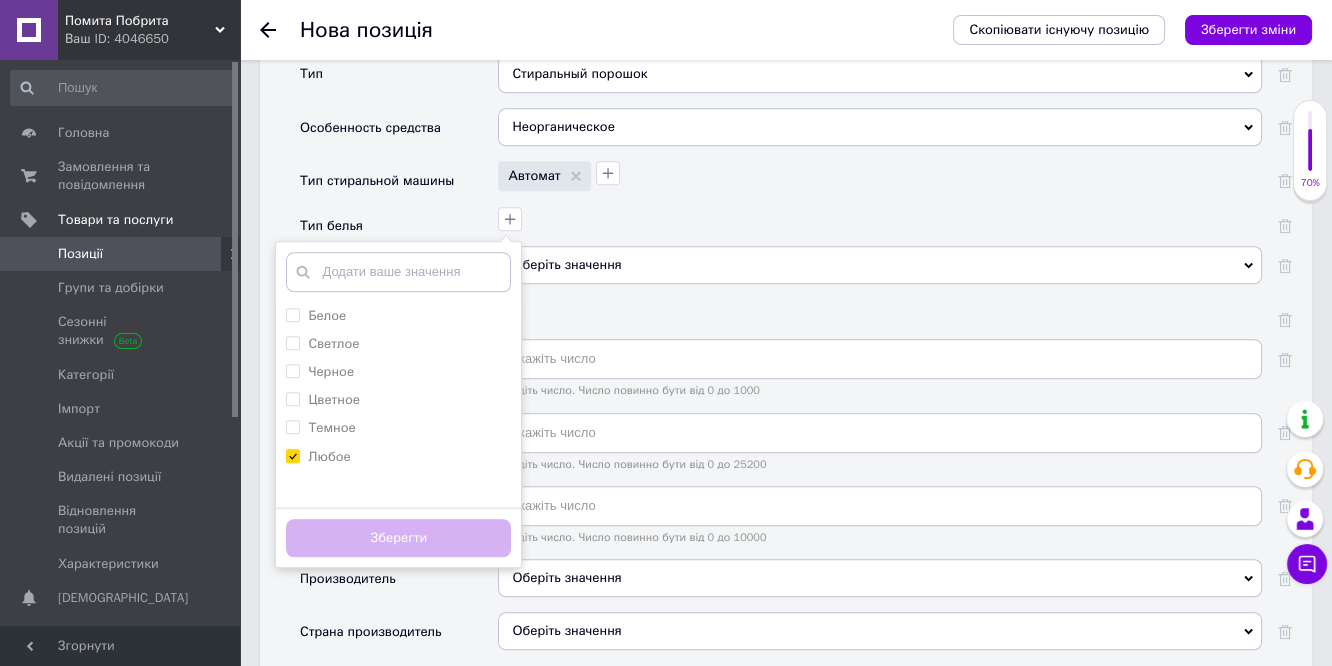 checkbox on "true" 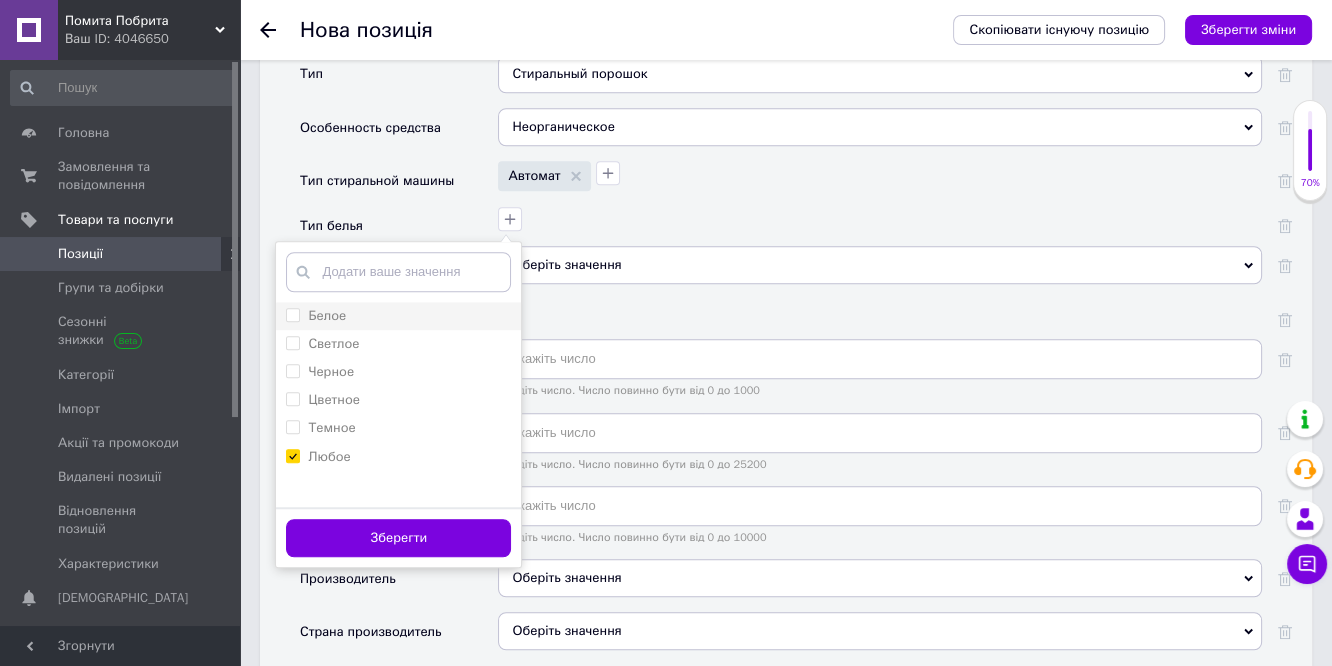 click on "Белое" at bounding box center (327, 315) 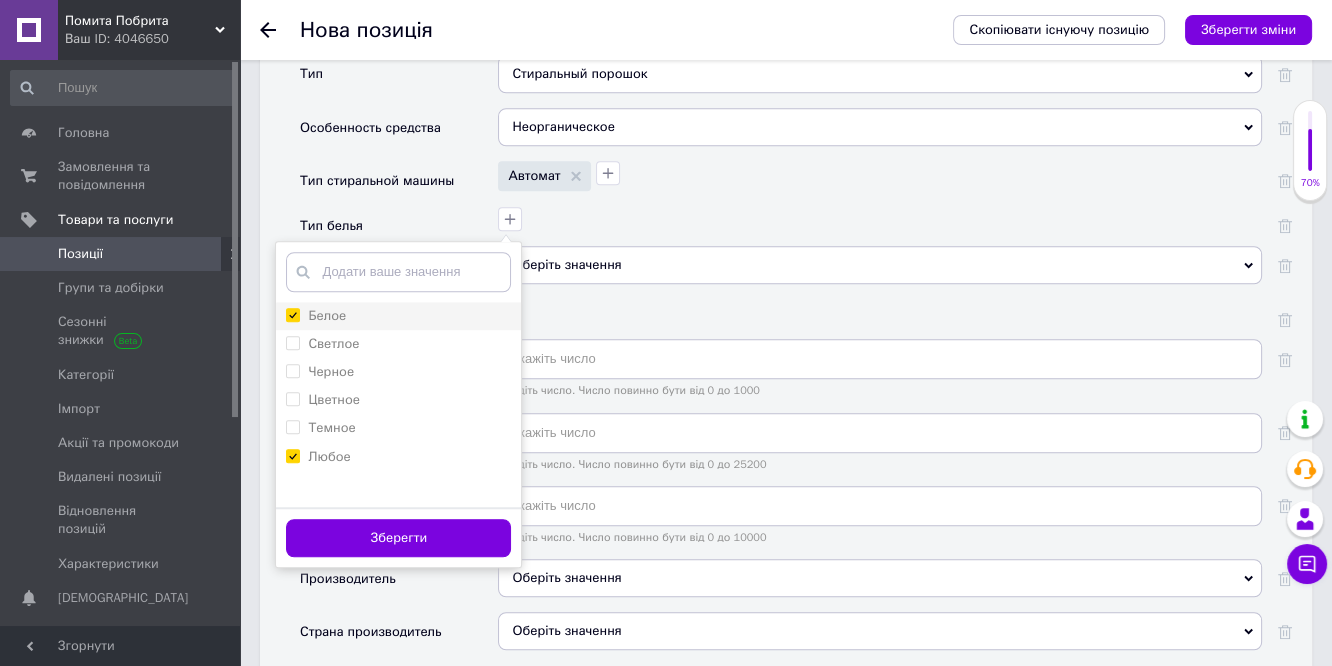 checkbox on "true" 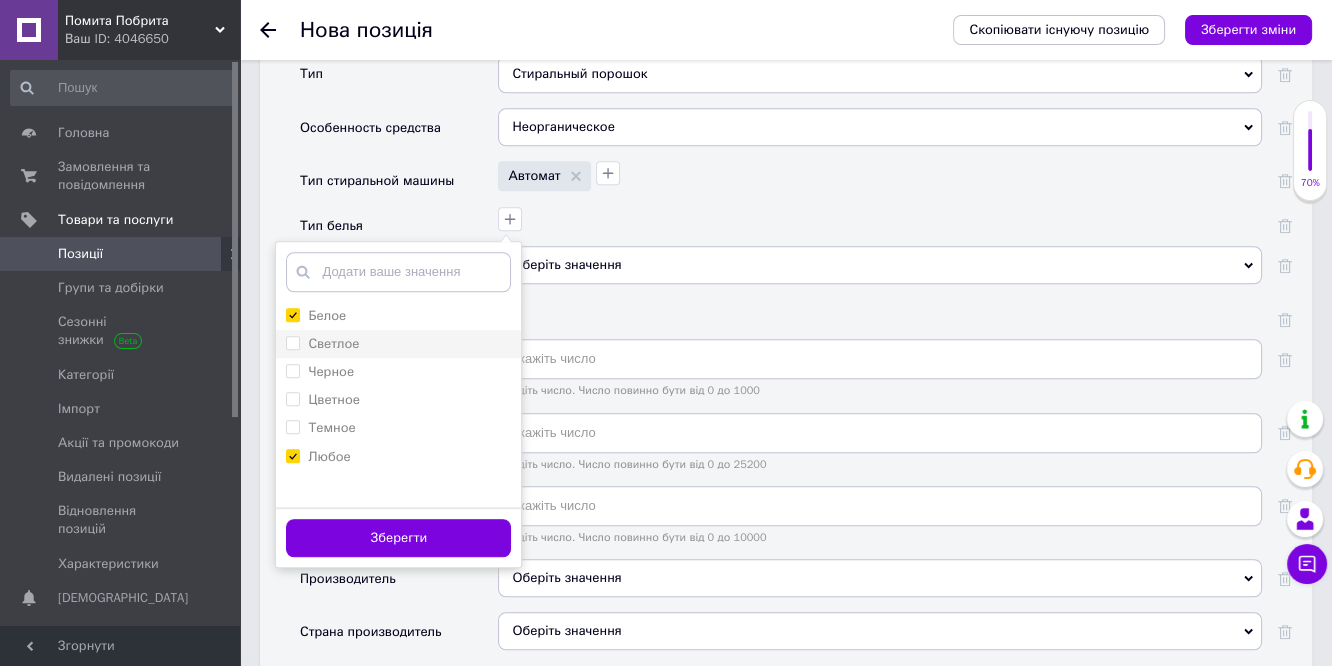 click on "Светлое" at bounding box center [333, 343] 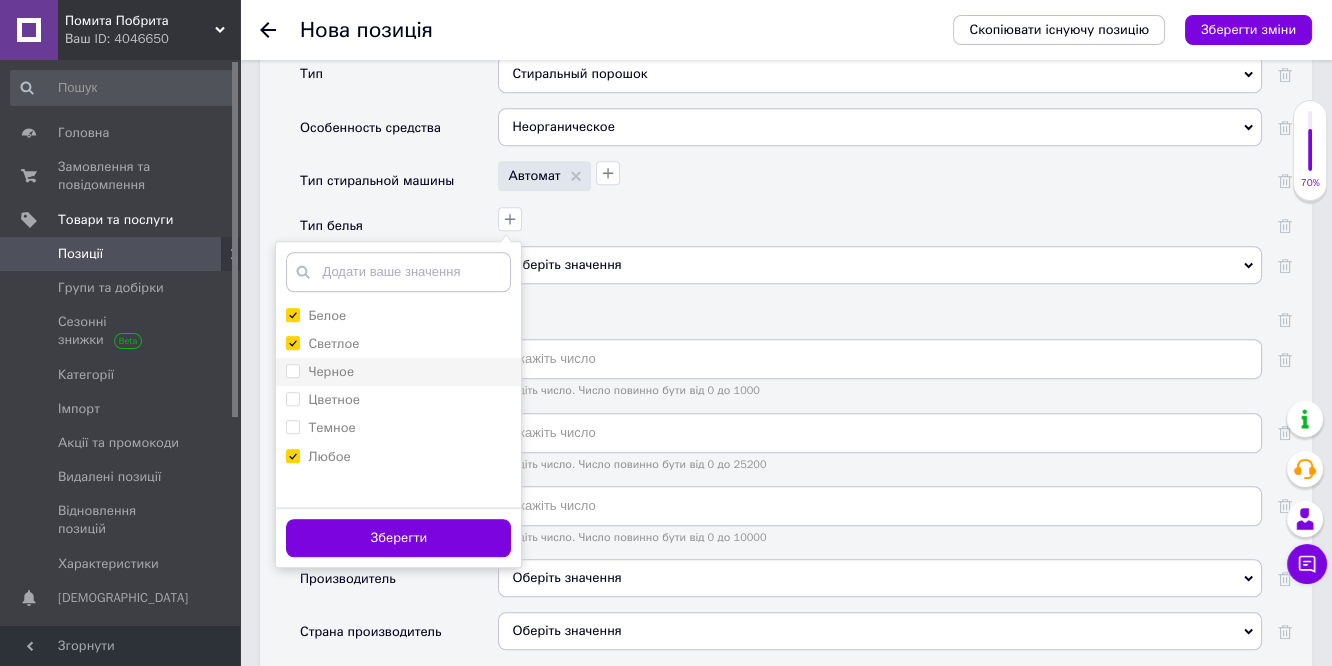 checkbox on "true" 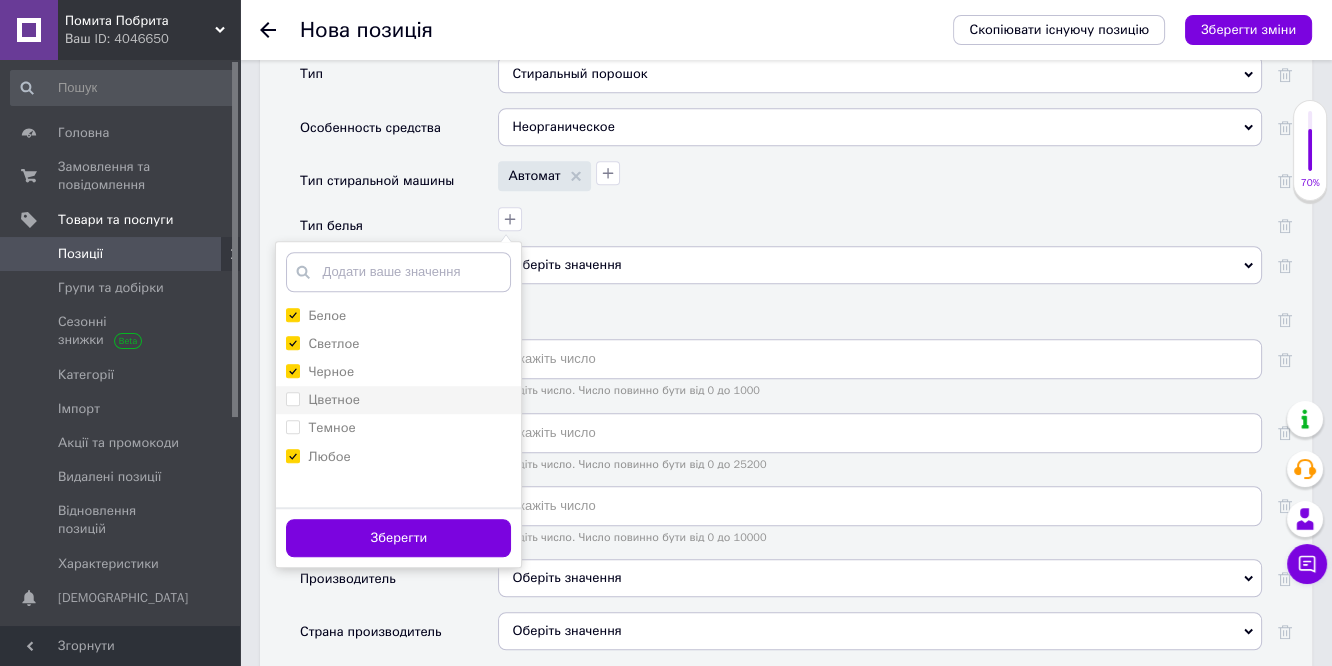 checkbox on "true" 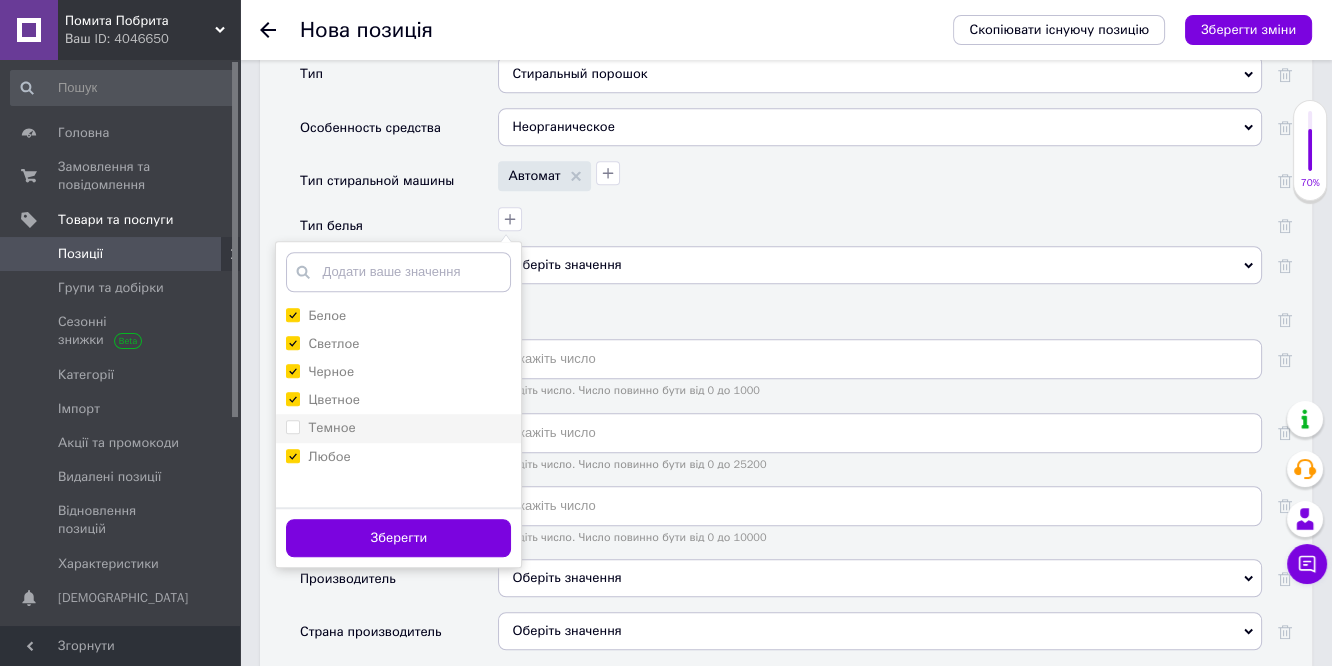 checkbox on "true" 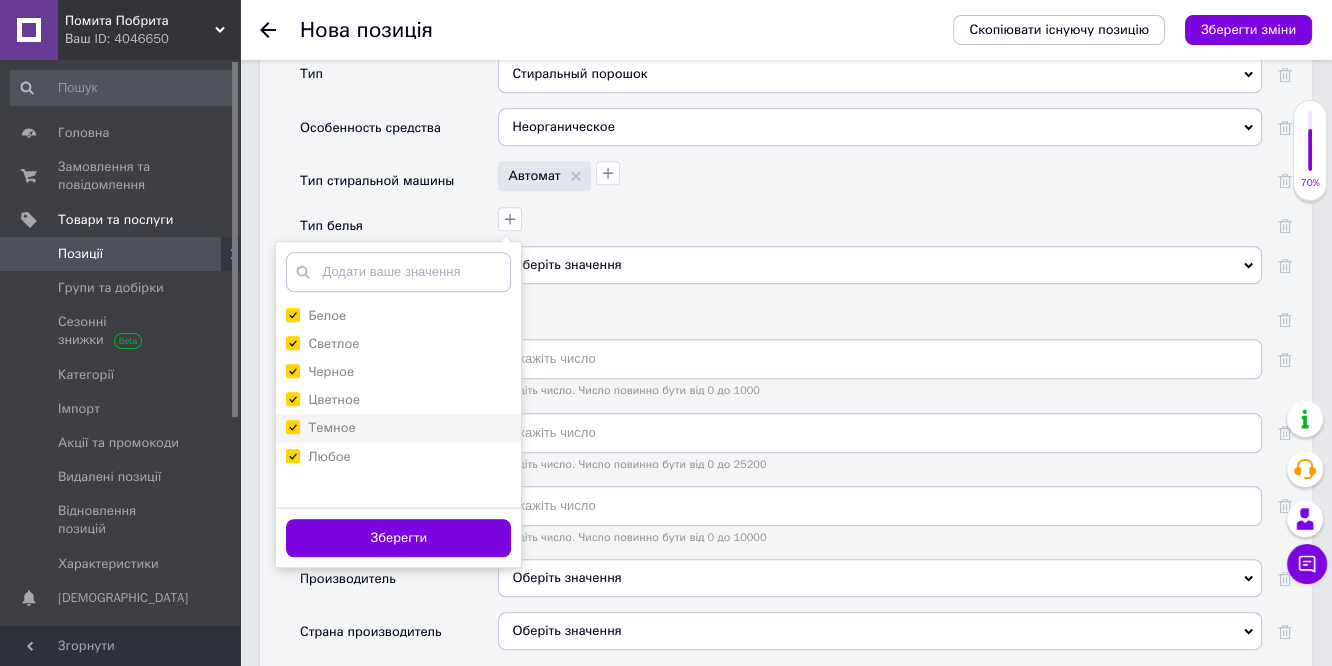 checkbox on "true" 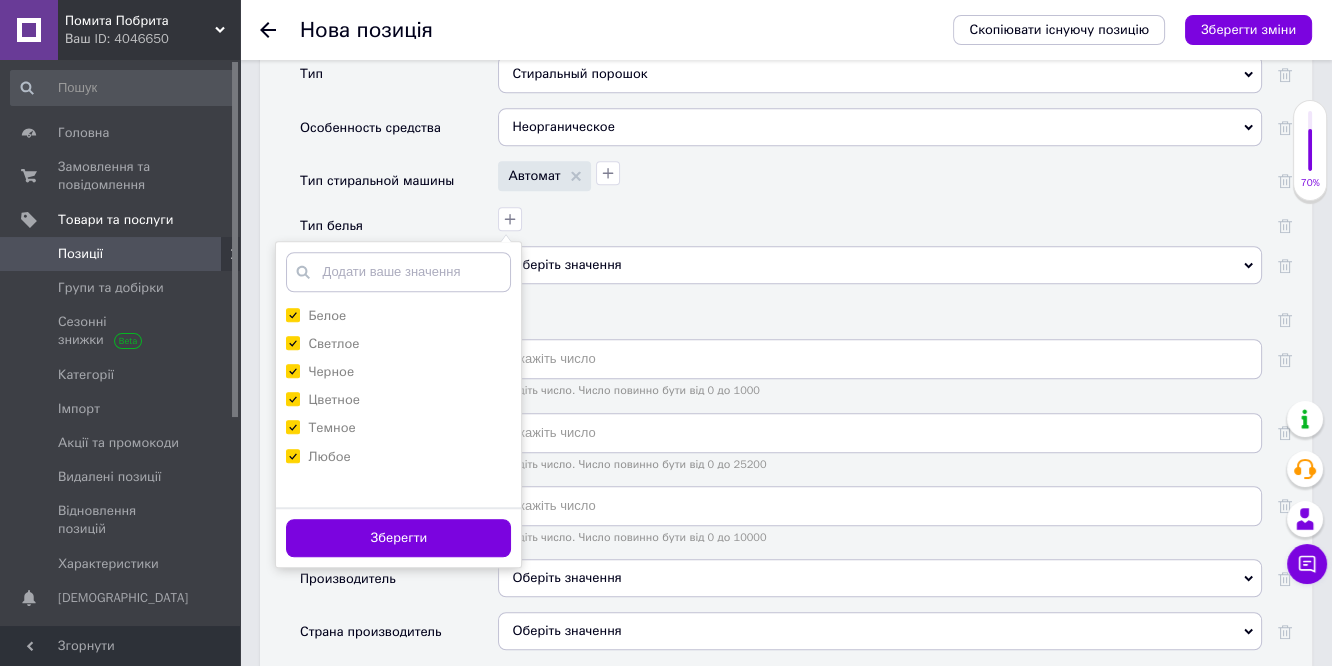 click on "Зберегти" at bounding box center (398, 538) 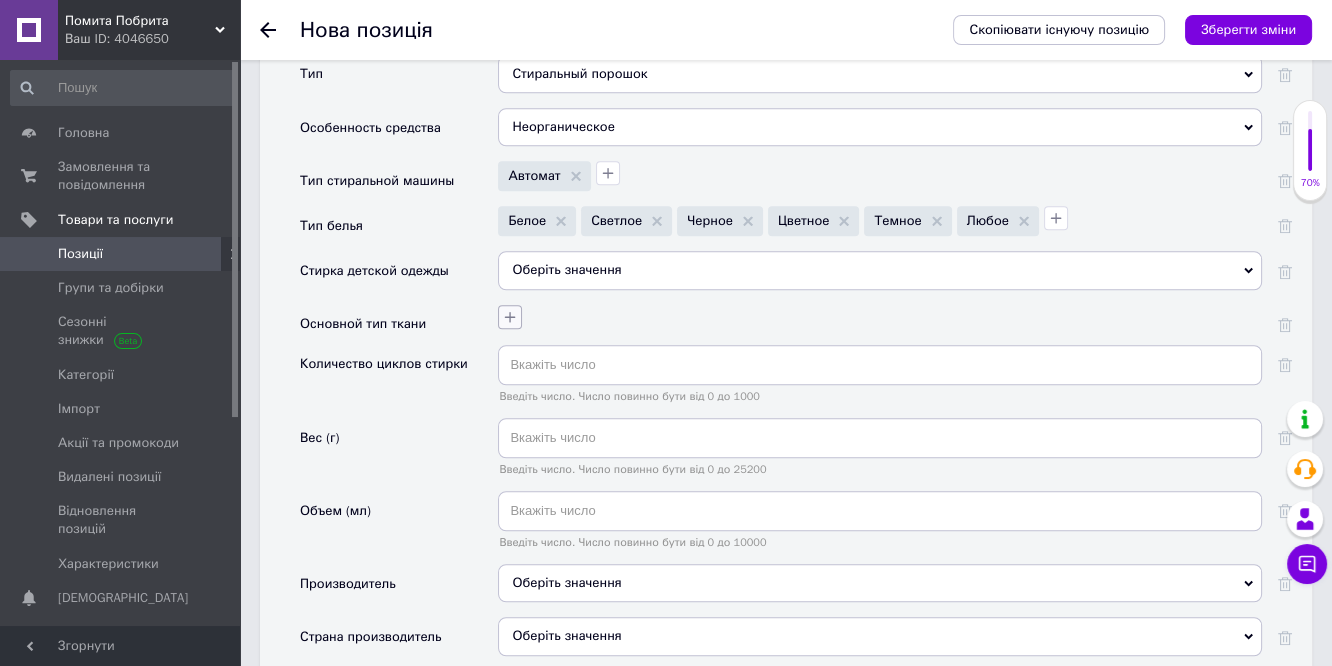 click 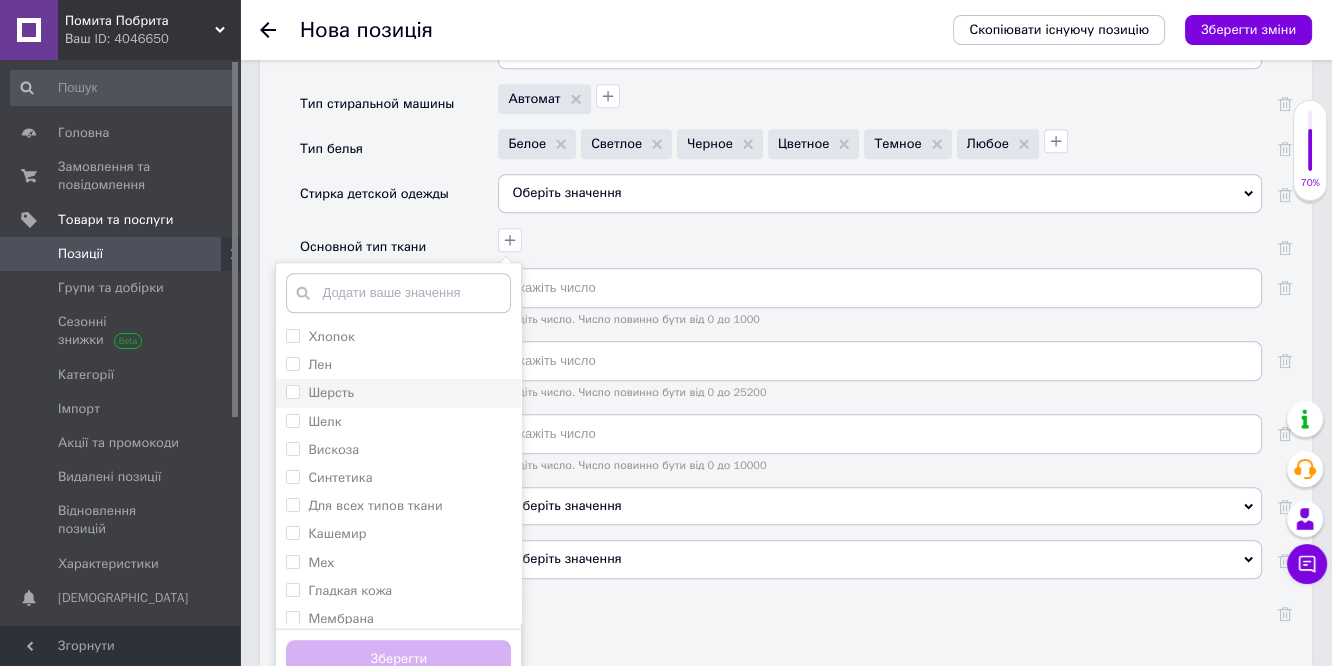 scroll, scrollTop: 2000, scrollLeft: 0, axis: vertical 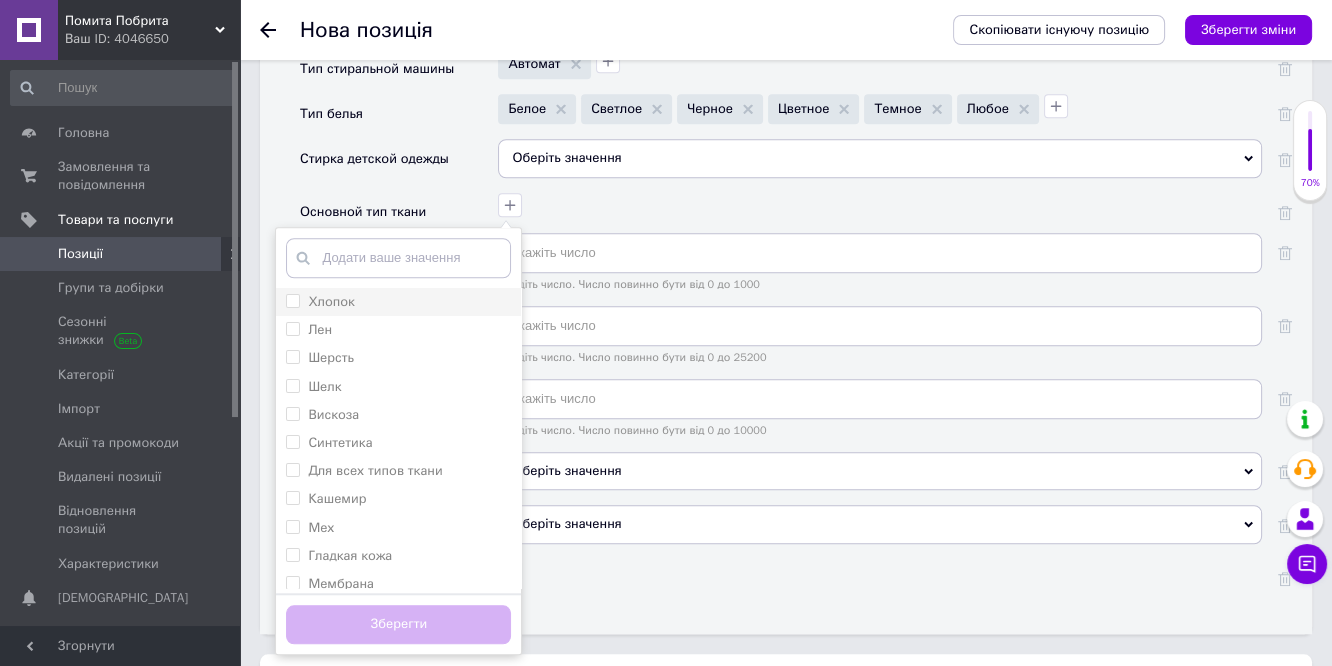 click on "Хлопок" at bounding box center [398, 302] 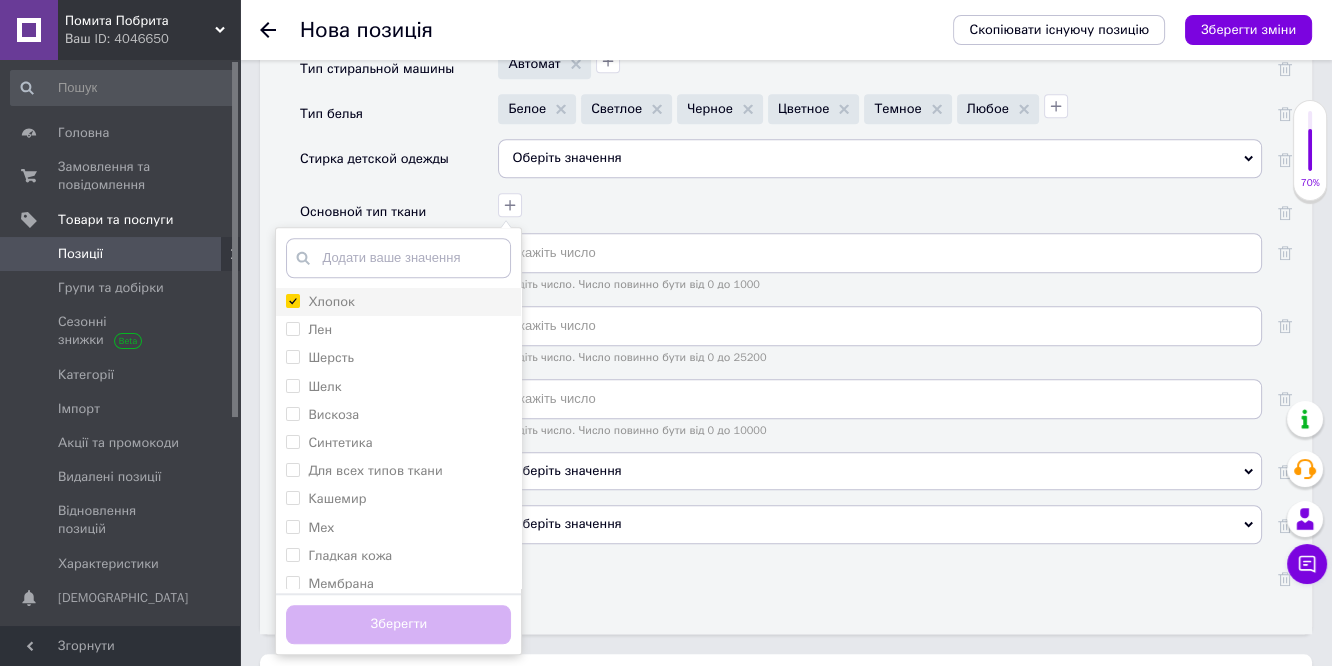 checkbox on "true" 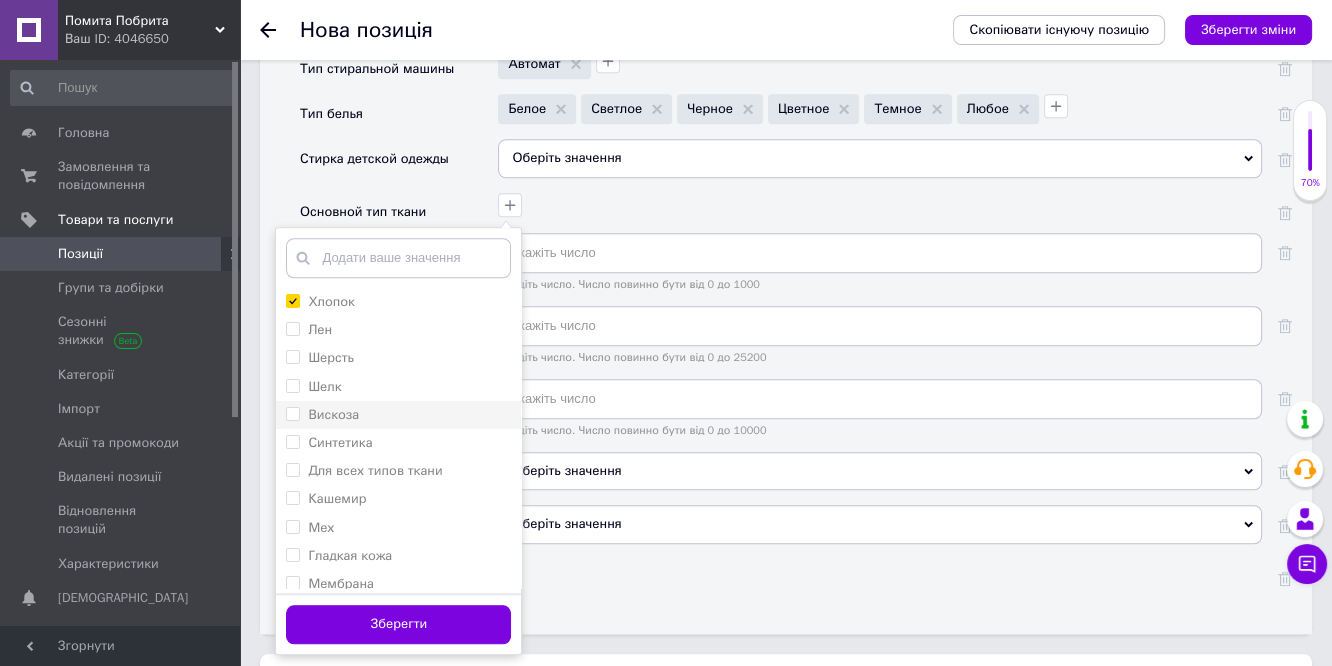 click on "Вискоза" at bounding box center [398, 415] 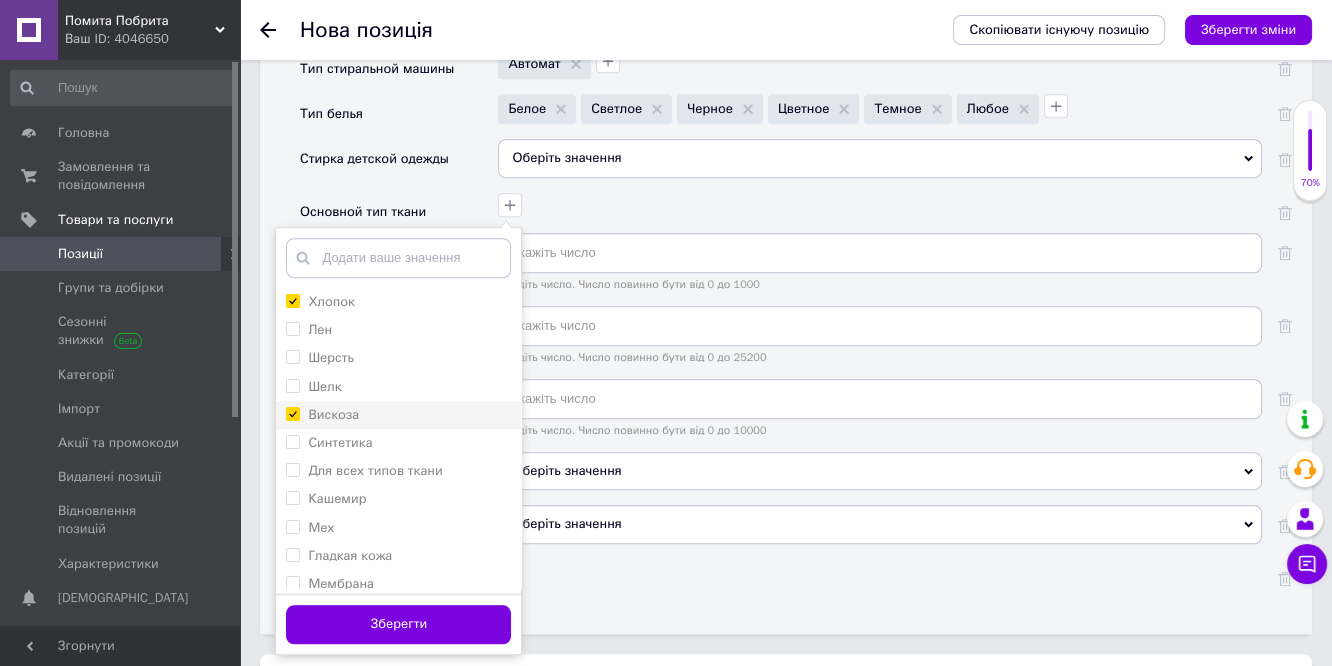 checkbox on "true" 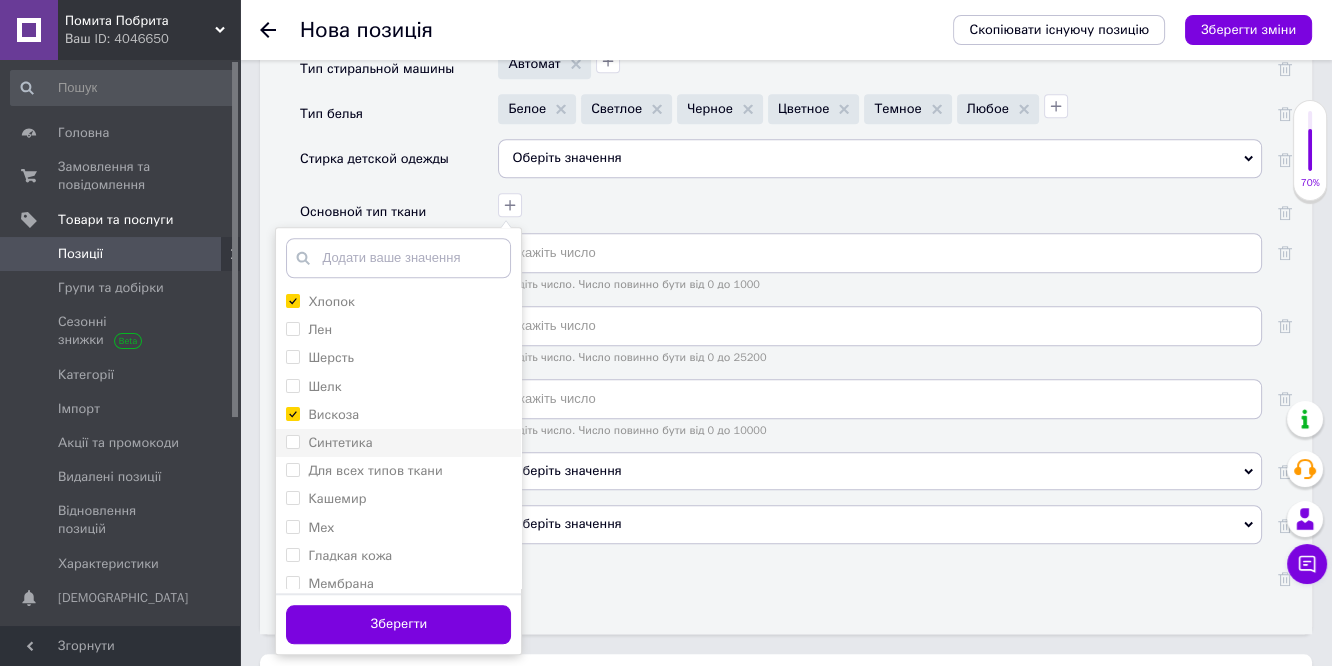 click on "Синтетика" at bounding box center (398, 443) 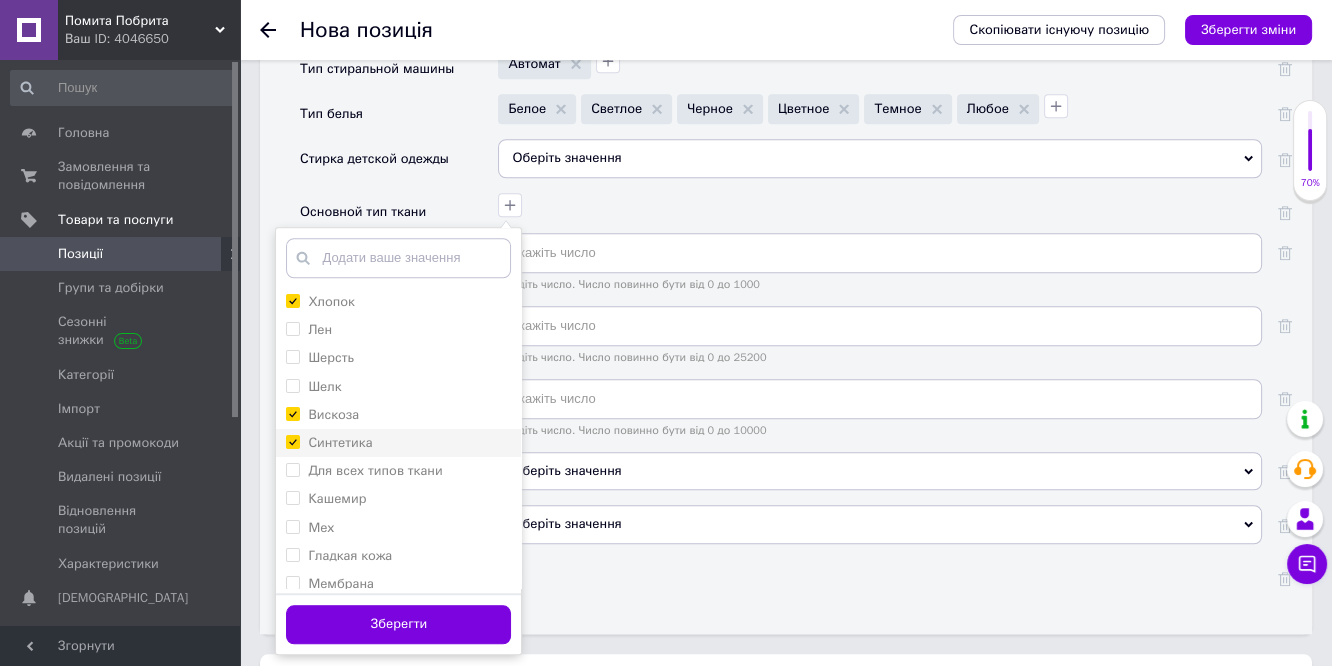 checkbox on "true" 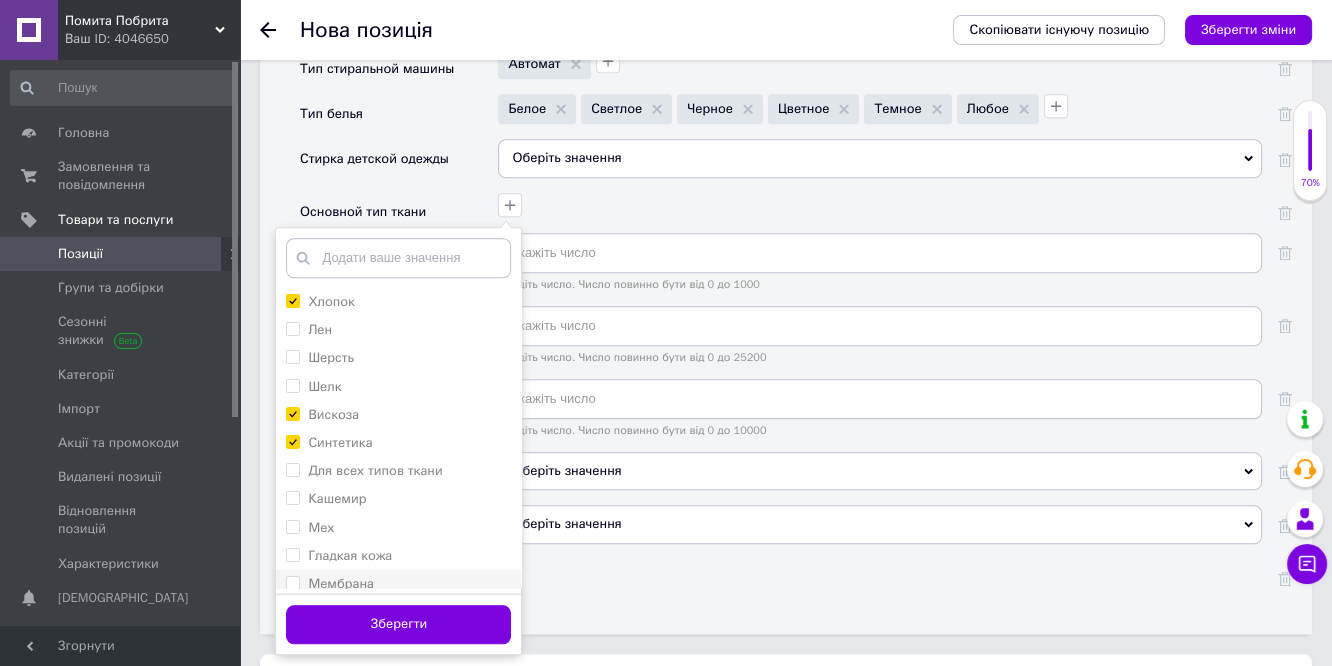 drag, startPoint x: 355, startPoint y: 558, endPoint x: 365, endPoint y: 555, distance: 10.440307 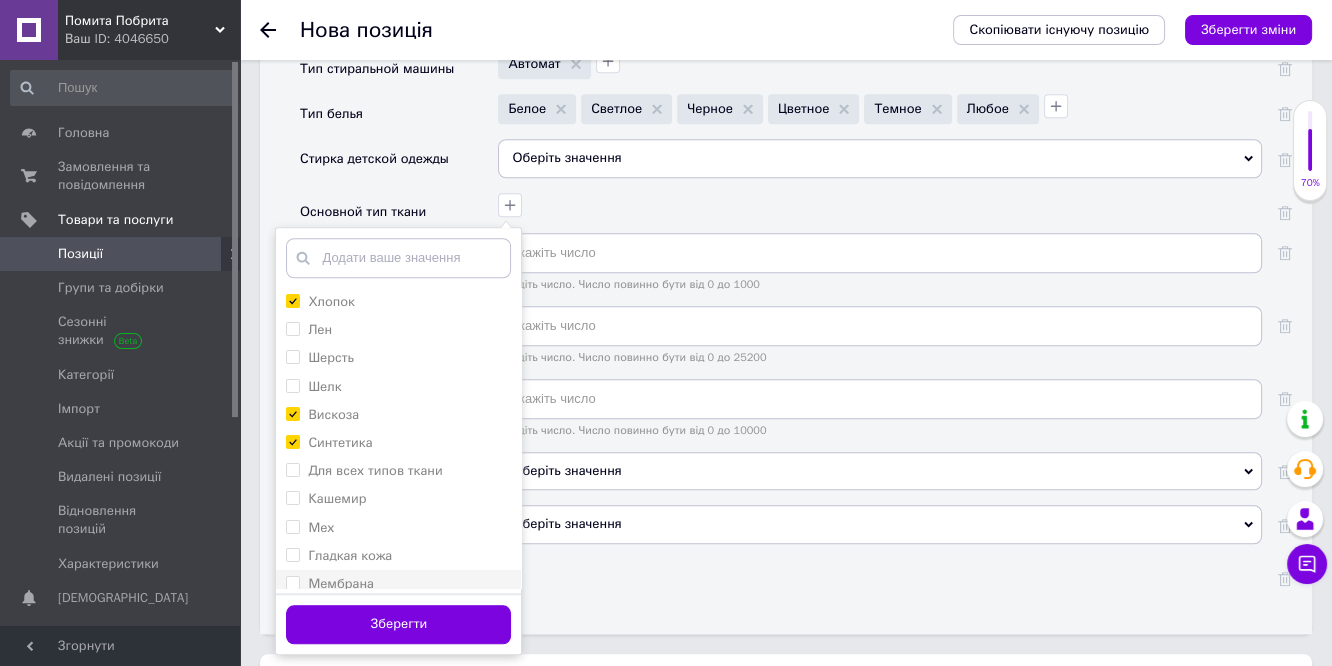 click on "Хлопок Лен Шерсть Шелк Вискоза Синтетика Для всех типов ткани Кашемир Мех Гладкая кожа Мембрана Пух Додати ваше значення   Зберегти" at bounding box center [398, 441] 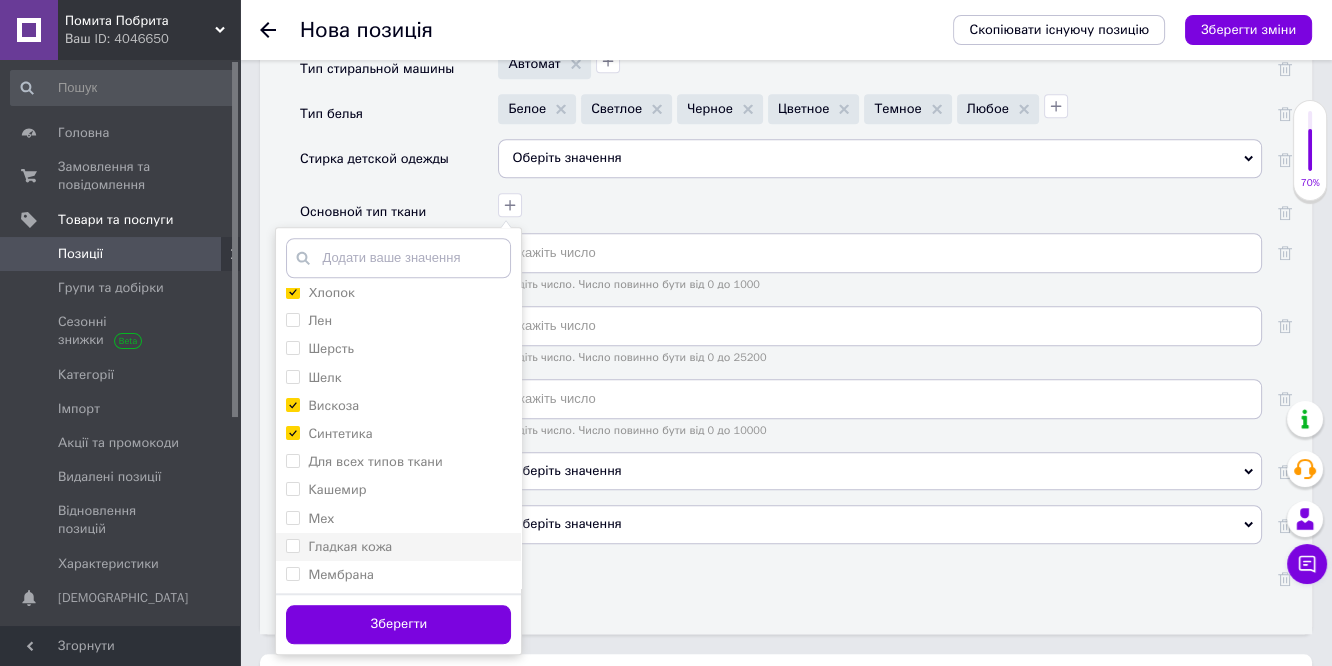 scroll, scrollTop: 37, scrollLeft: 0, axis: vertical 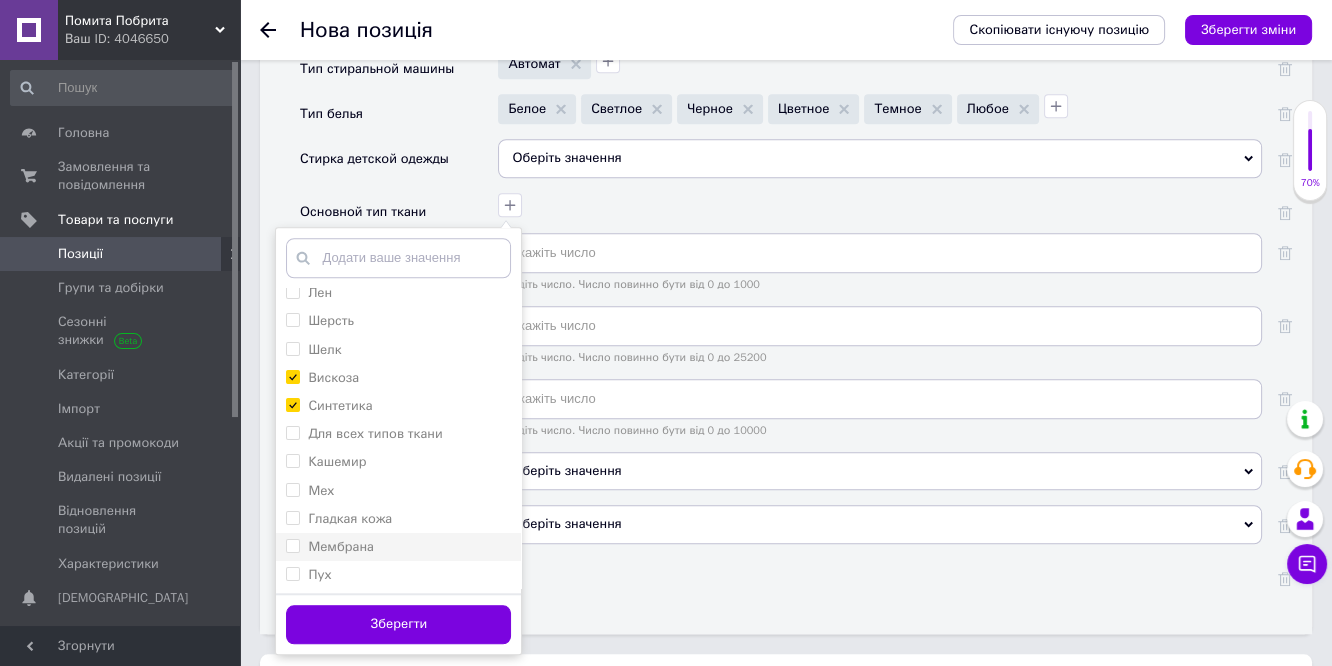 drag, startPoint x: 391, startPoint y: 512, endPoint x: 386, endPoint y: 527, distance: 15.811388 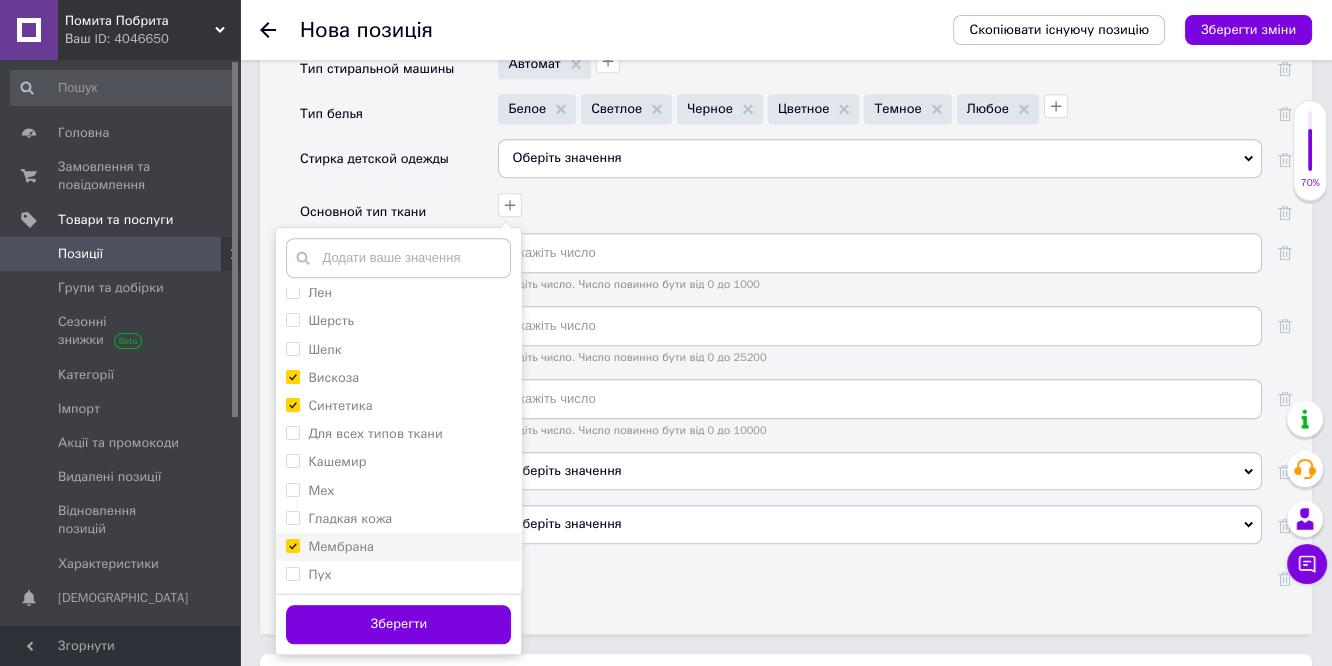 checkbox on "true" 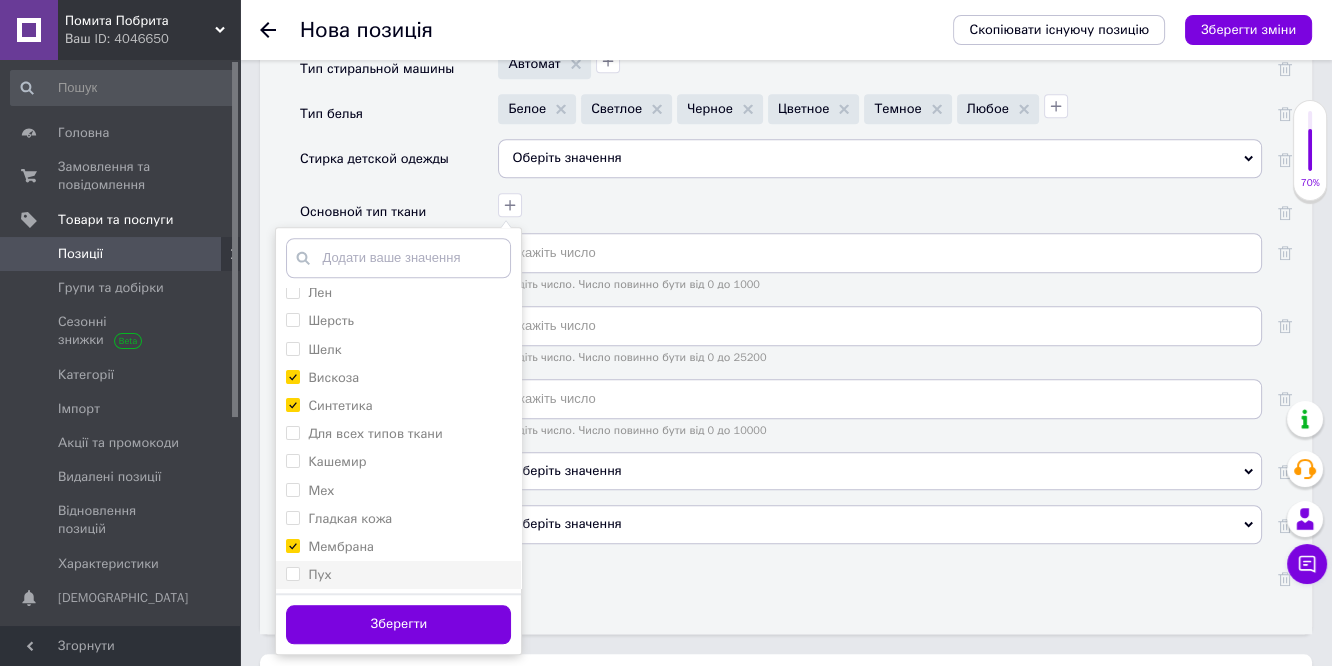 click on "Пух" at bounding box center [398, 575] 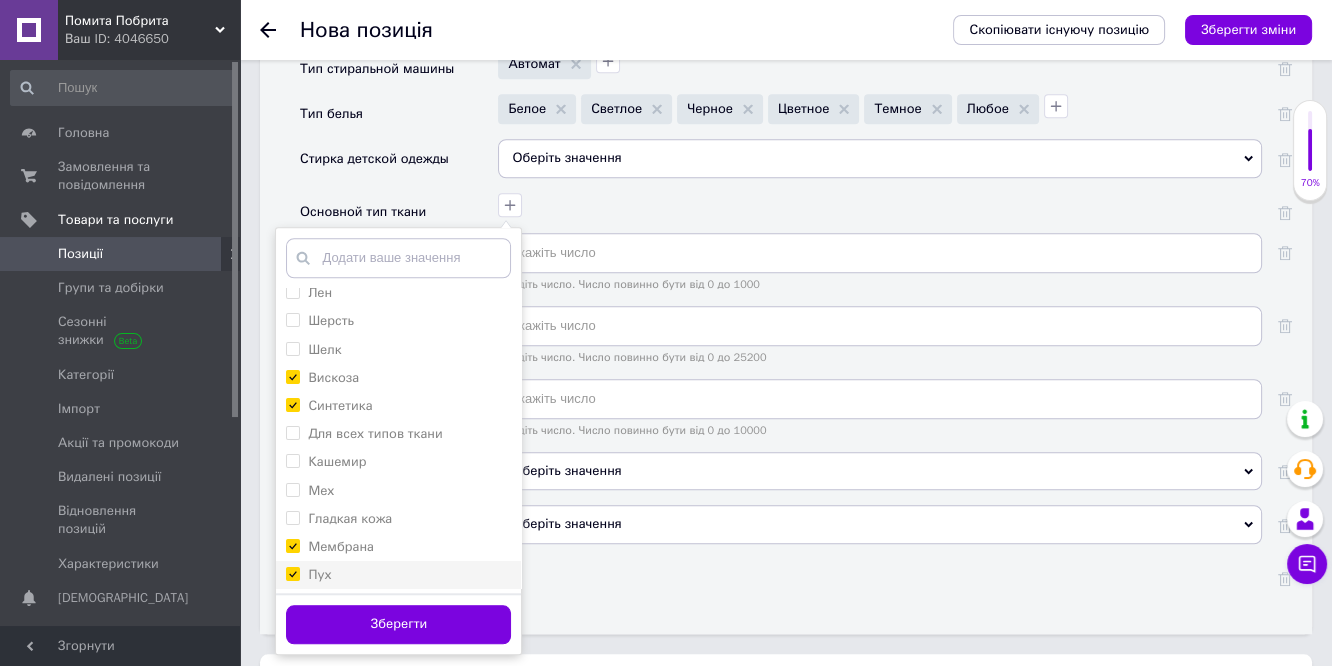 checkbox on "true" 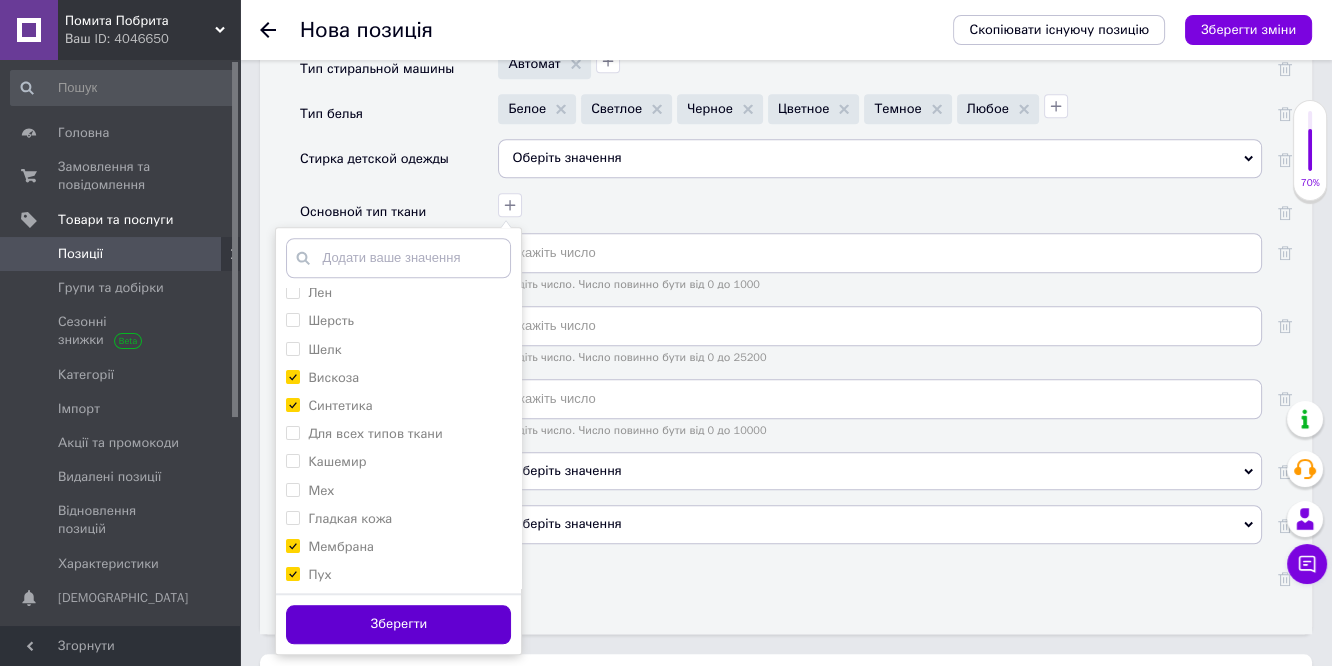 click on "Зберегти" at bounding box center [398, 624] 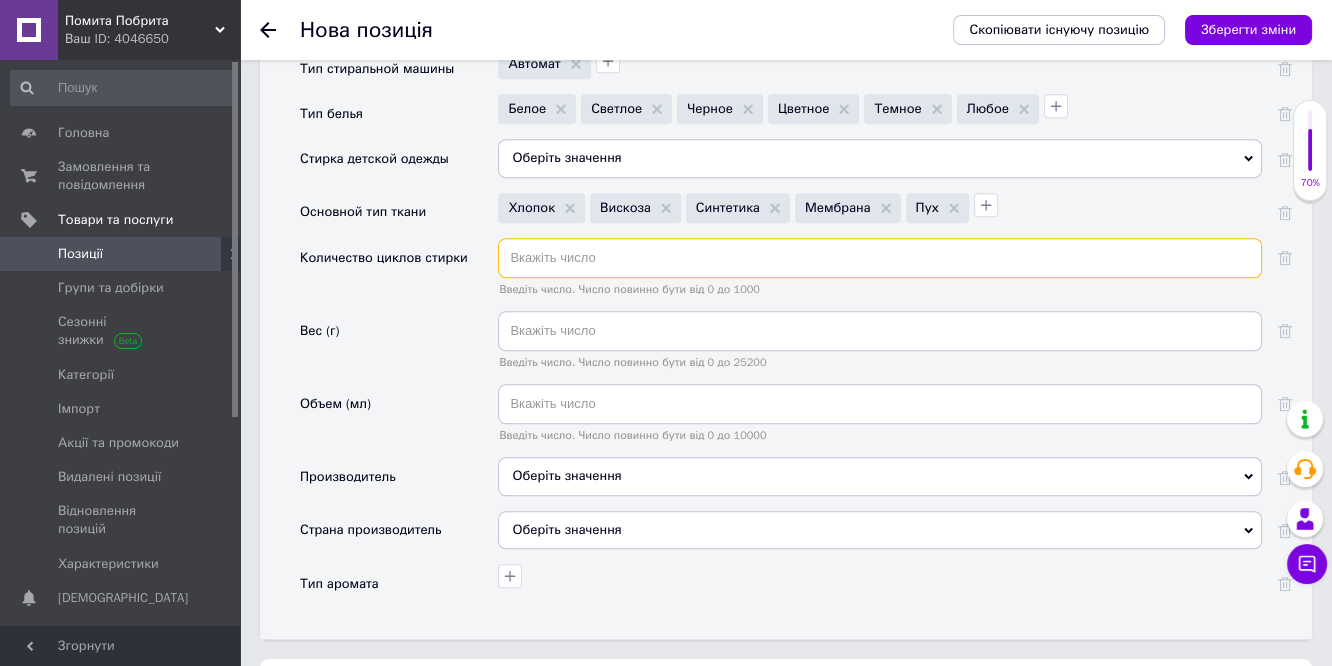 click at bounding box center [880, 258] 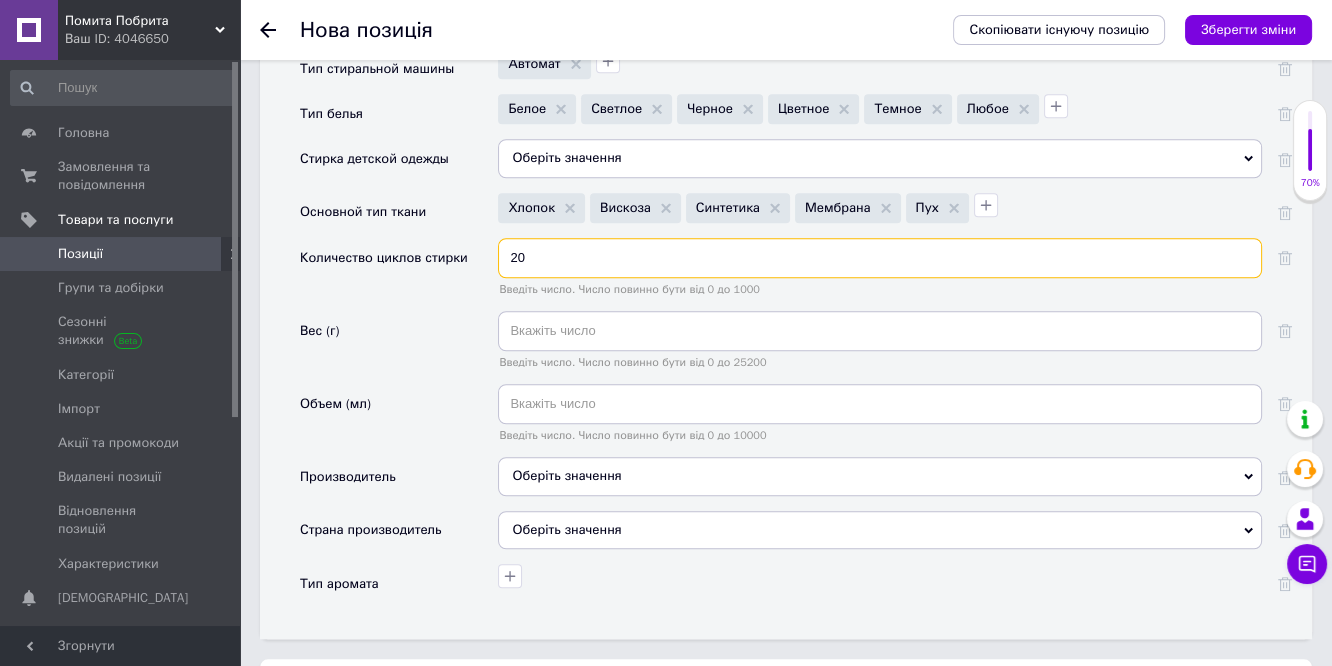 type on "20" 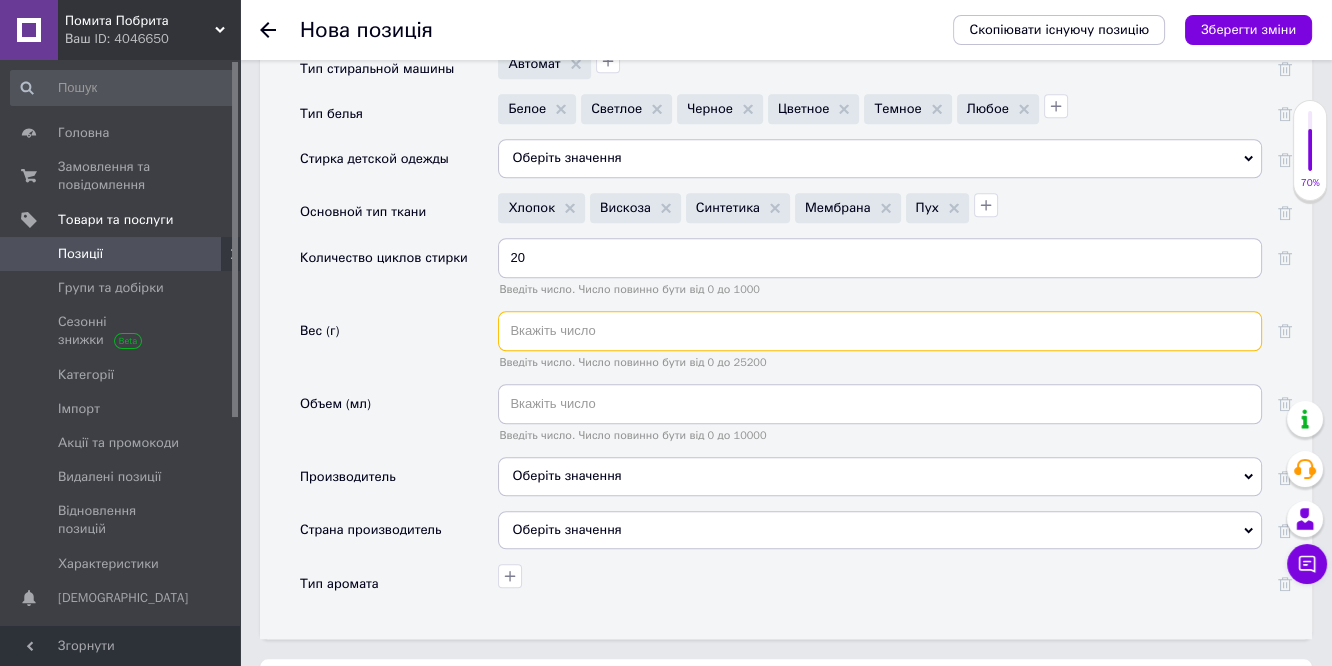 click at bounding box center (880, 331) 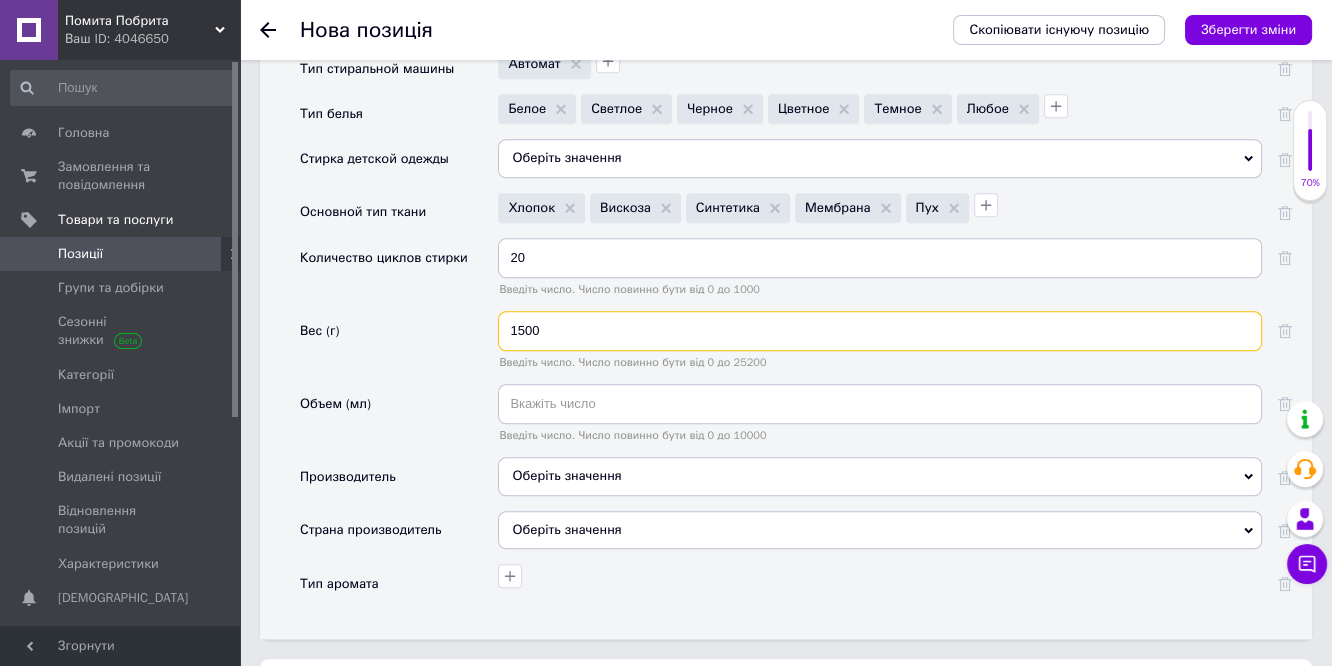 type on "1500" 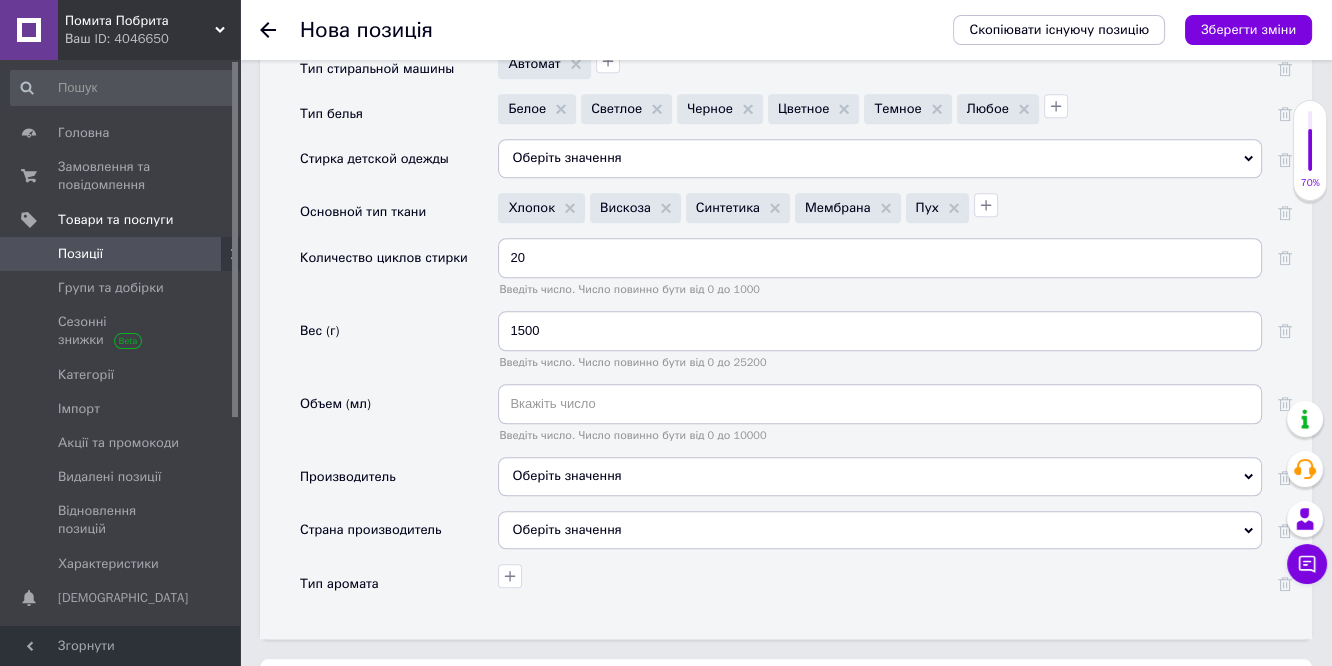 click on "Оберіть значення" at bounding box center (880, 476) 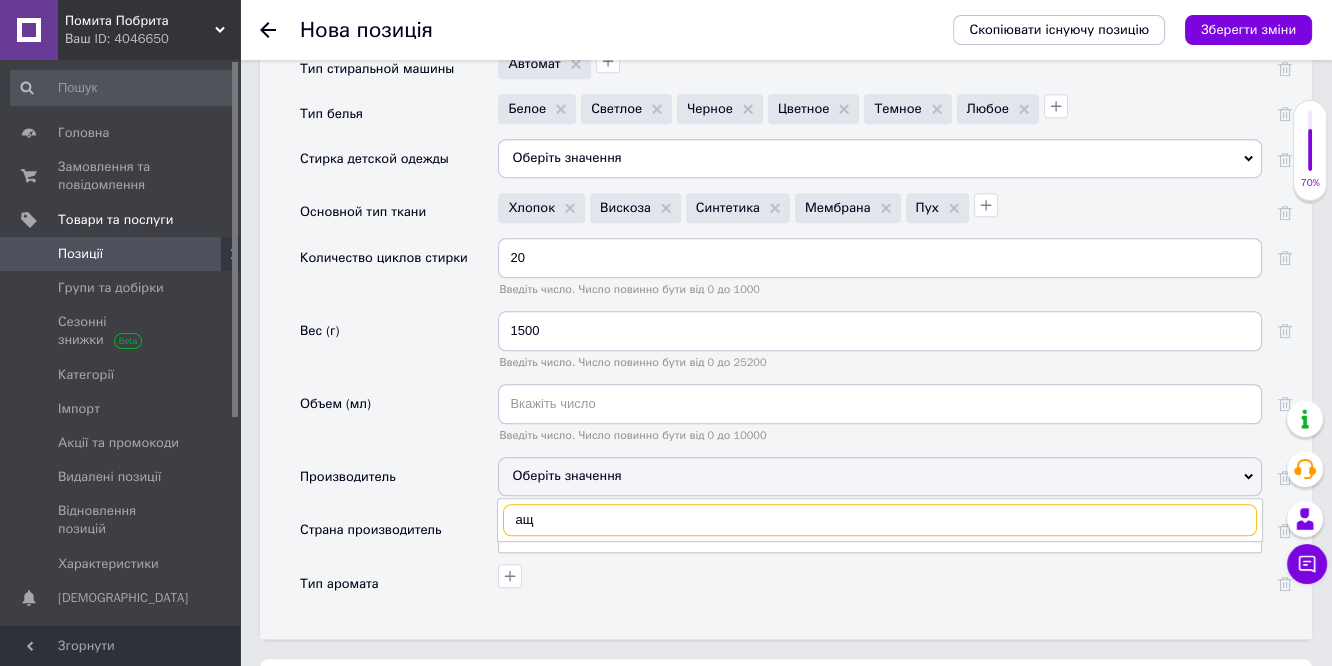 type on "а" 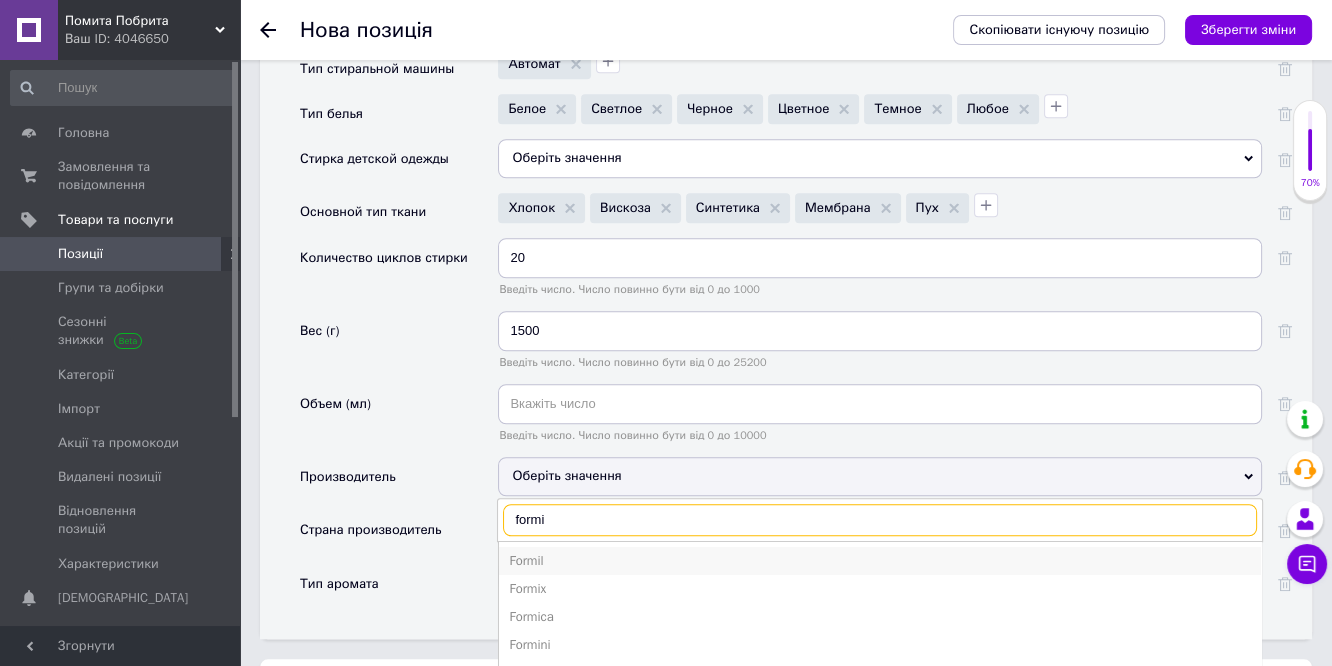 type on "formi" 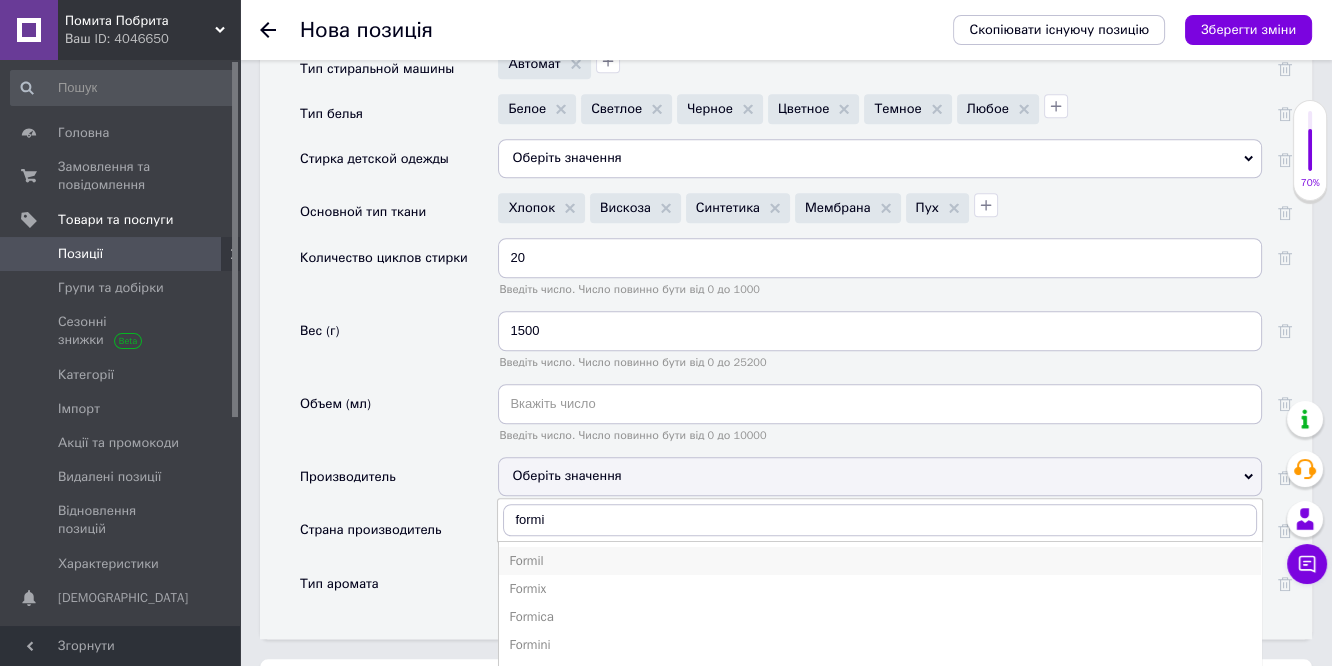 click on "Formil" at bounding box center (880, 561) 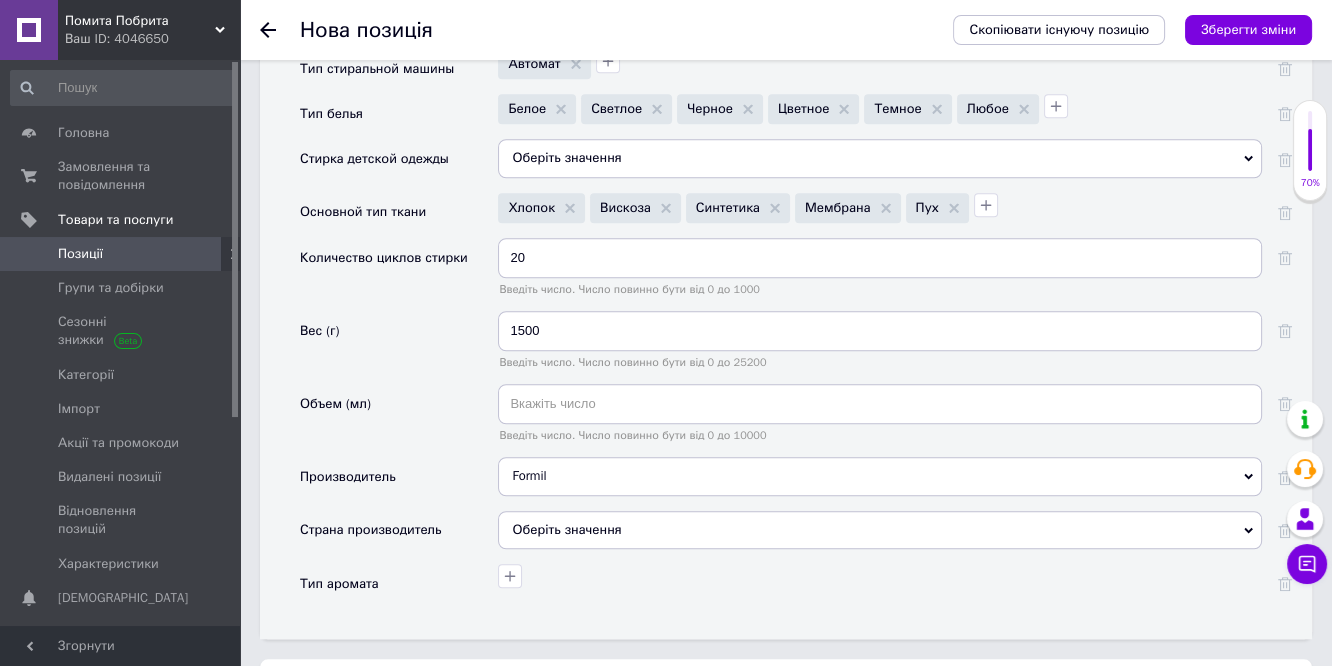 click on "Оберіть значення" at bounding box center [880, 530] 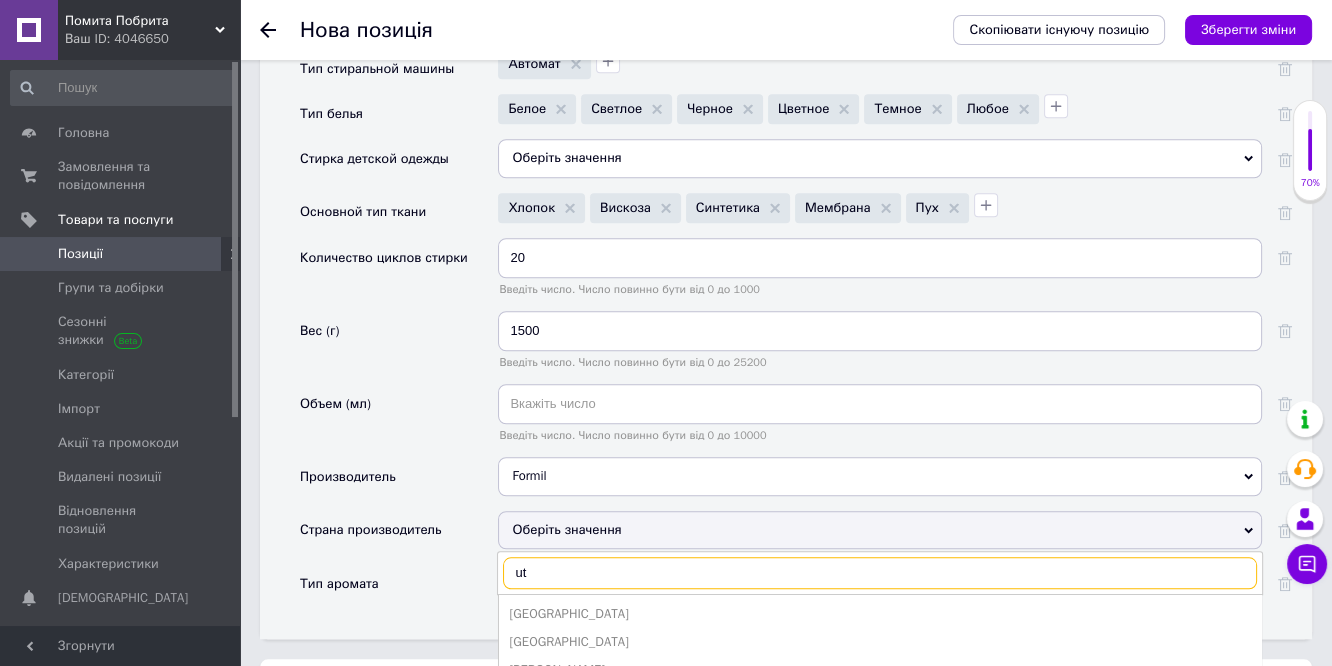 type on "u" 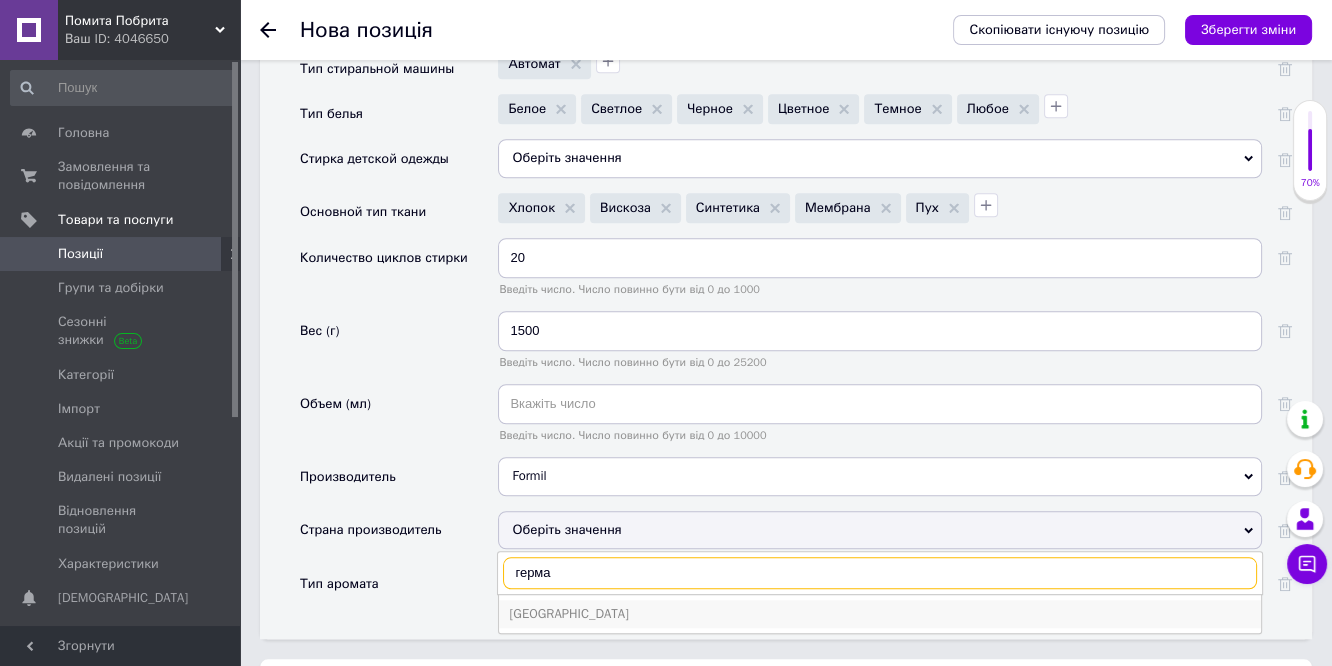 type on "герма" 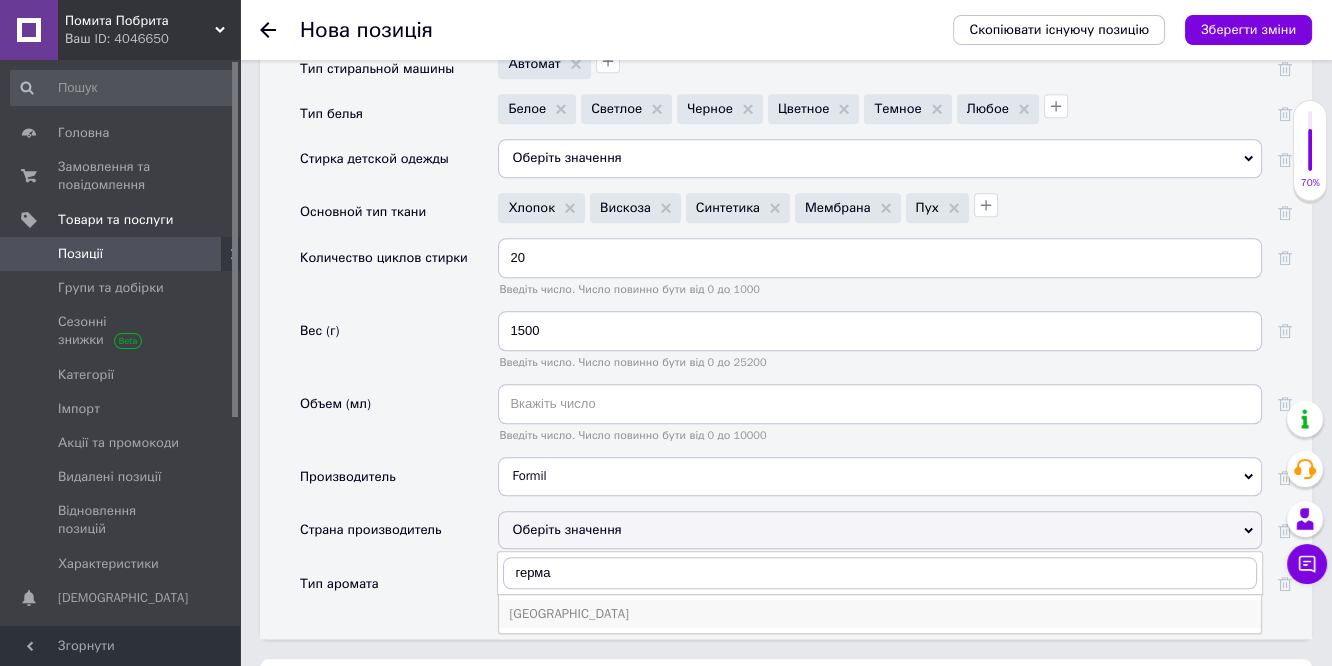 click on "[GEOGRAPHIC_DATA]" at bounding box center [880, 614] 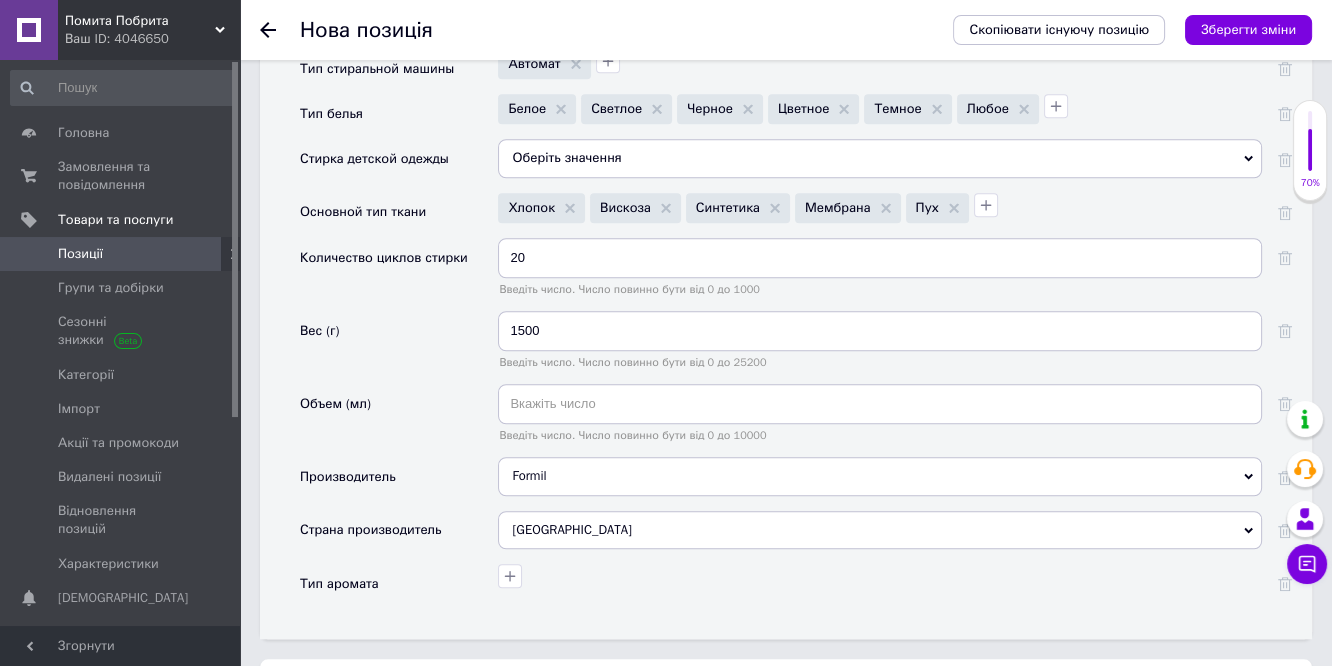drag, startPoint x: 571, startPoint y: 447, endPoint x: 507, endPoint y: 451, distance: 64.12488 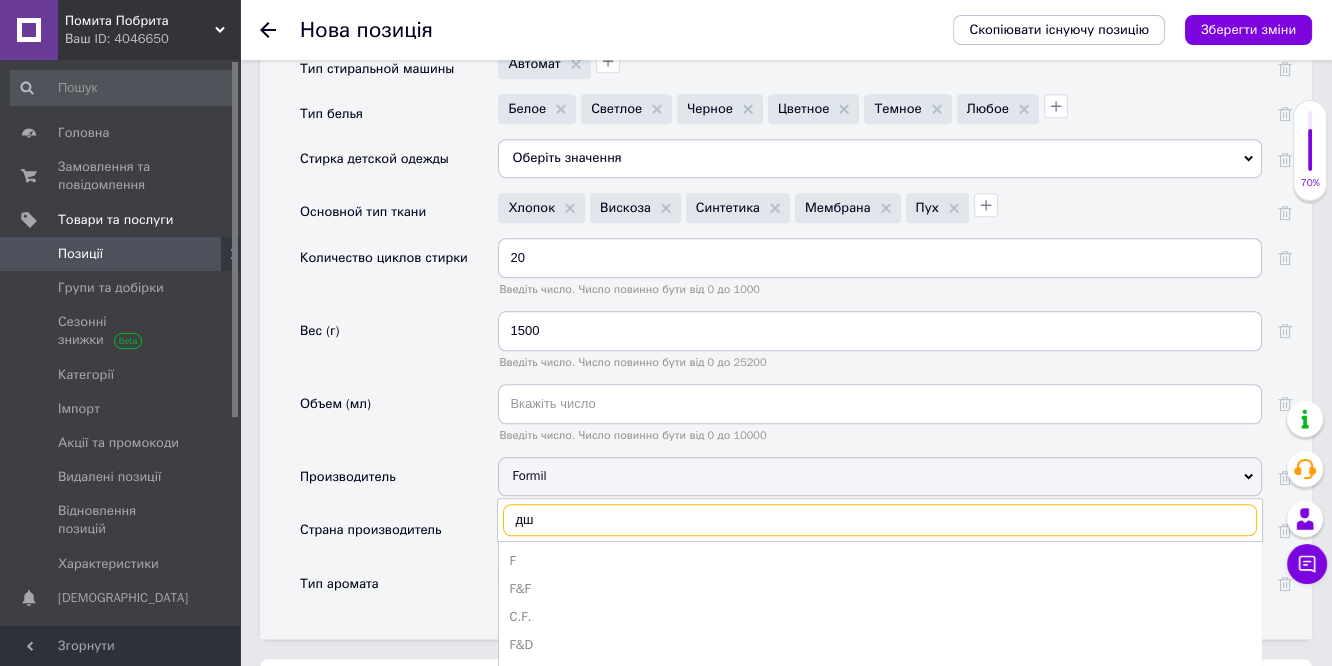 type on "д" 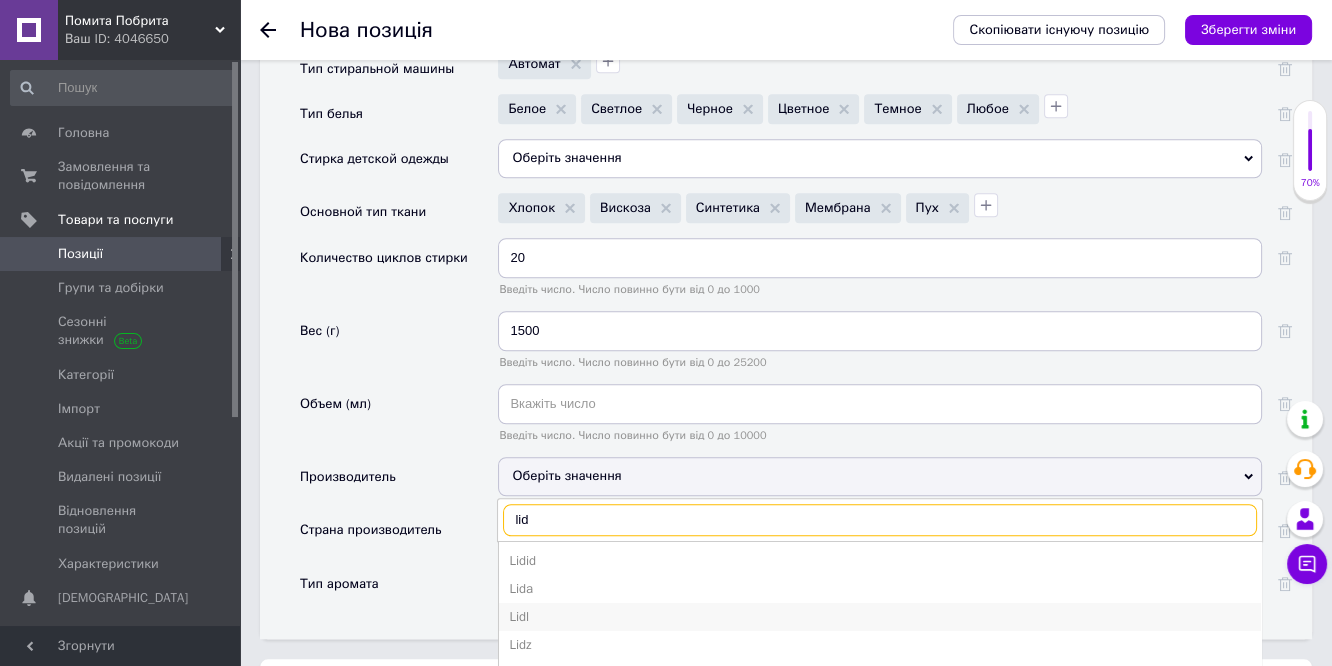 type on "lid" 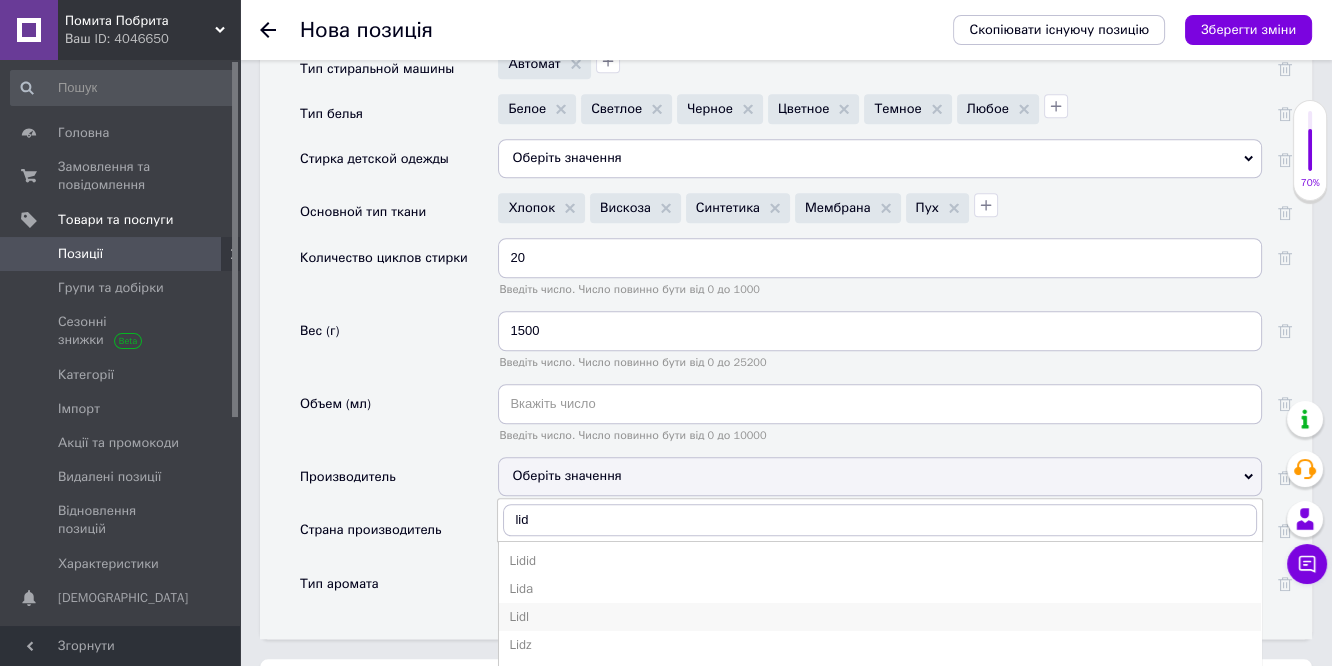 click on "Lidl" at bounding box center (880, 617) 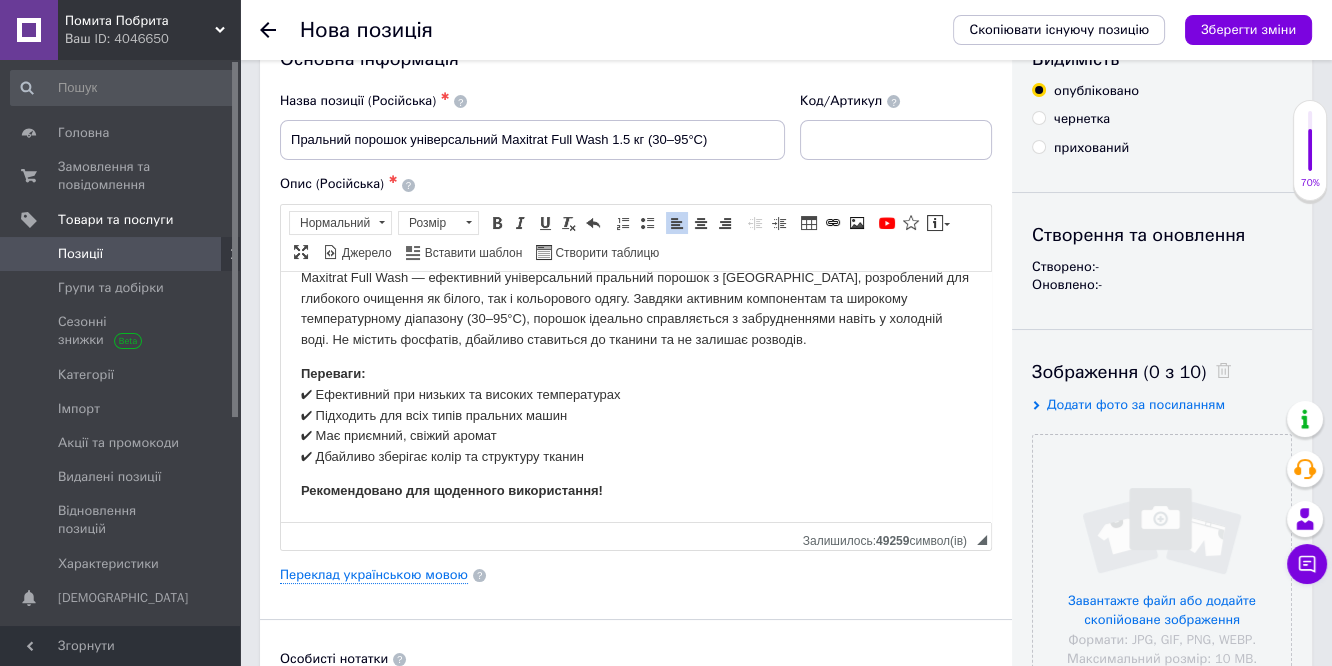 scroll, scrollTop: 111, scrollLeft: 0, axis: vertical 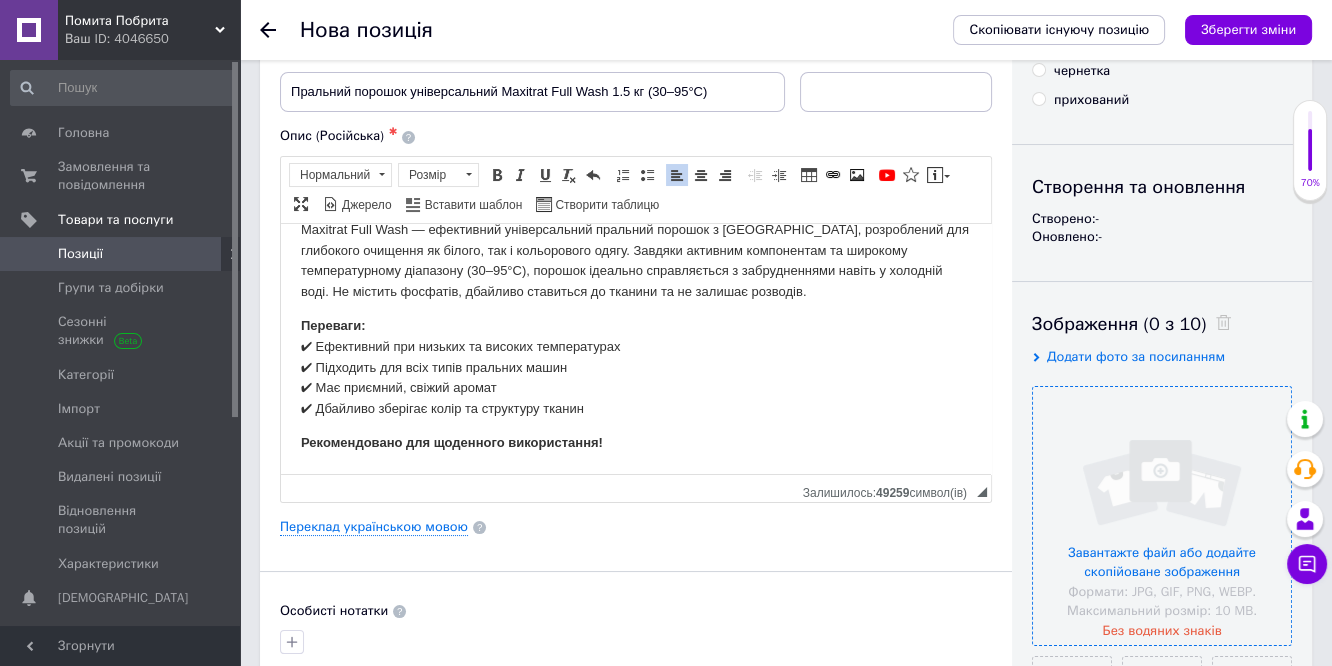click at bounding box center [1162, 516] 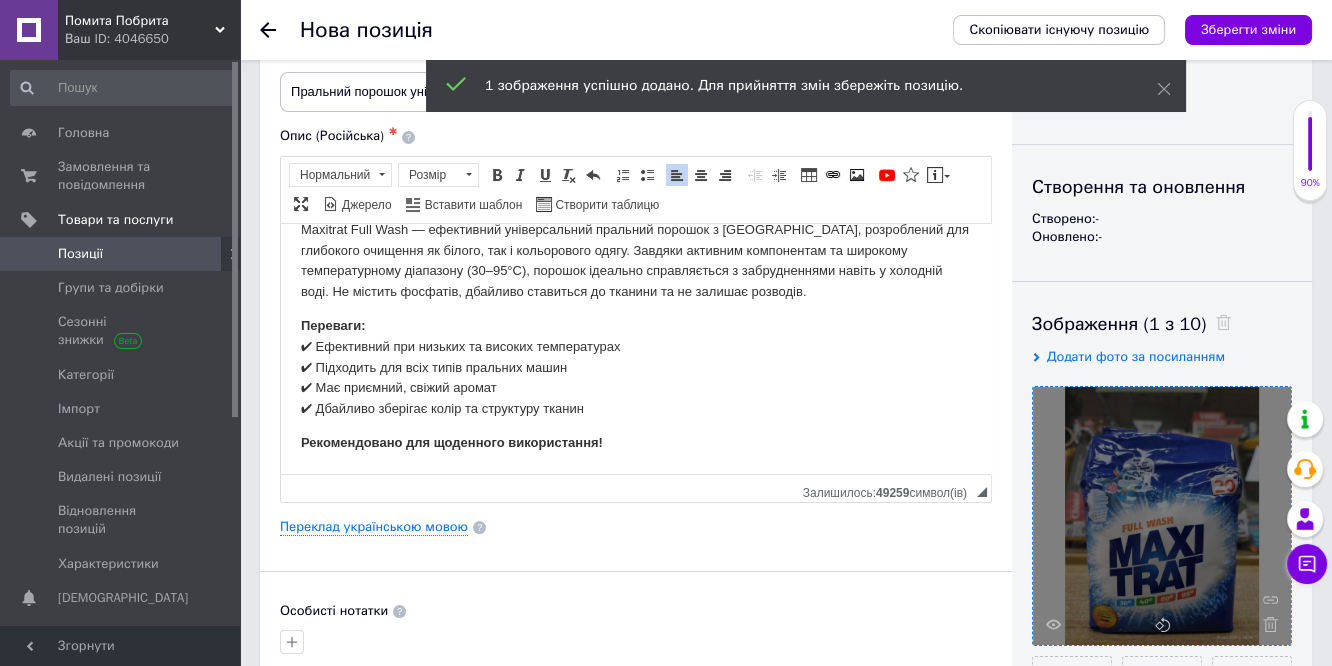 scroll, scrollTop: 444, scrollLeft: 0, axis: vertical 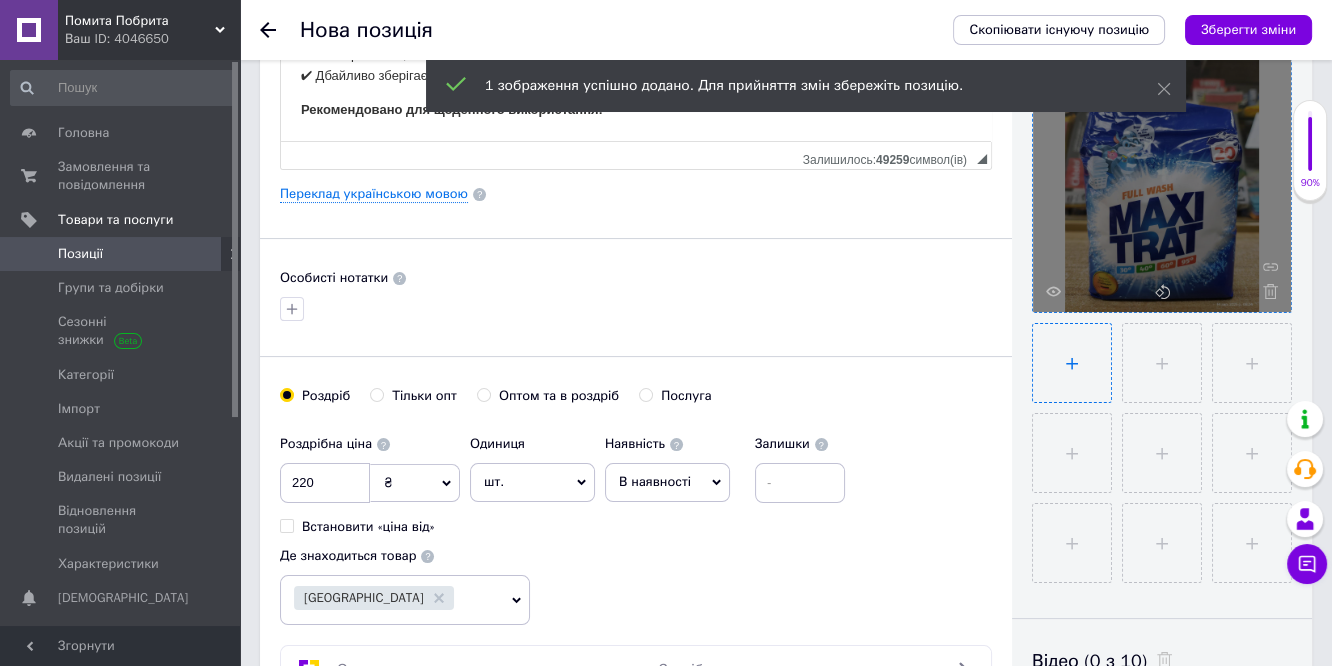 click at bounding box center [1072, 363] 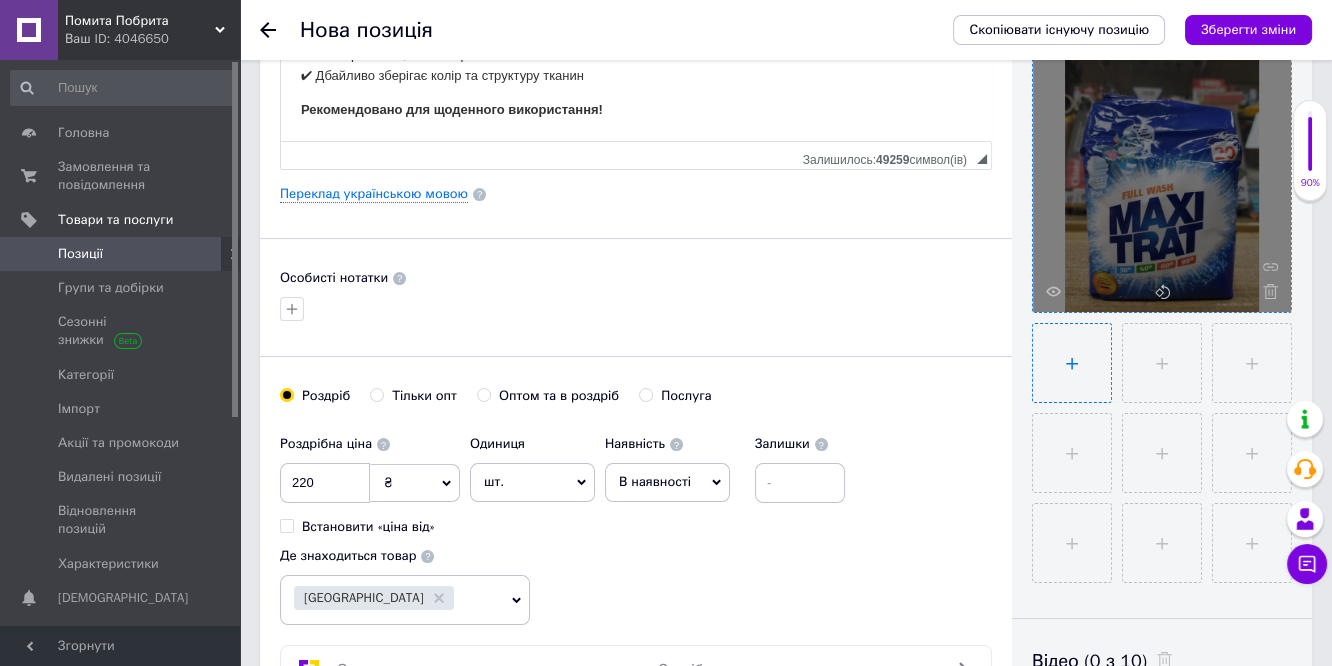 type on "C:\fakepath\зображення_viber_2025-07-14_[PHONE_NUMBER].jpg" 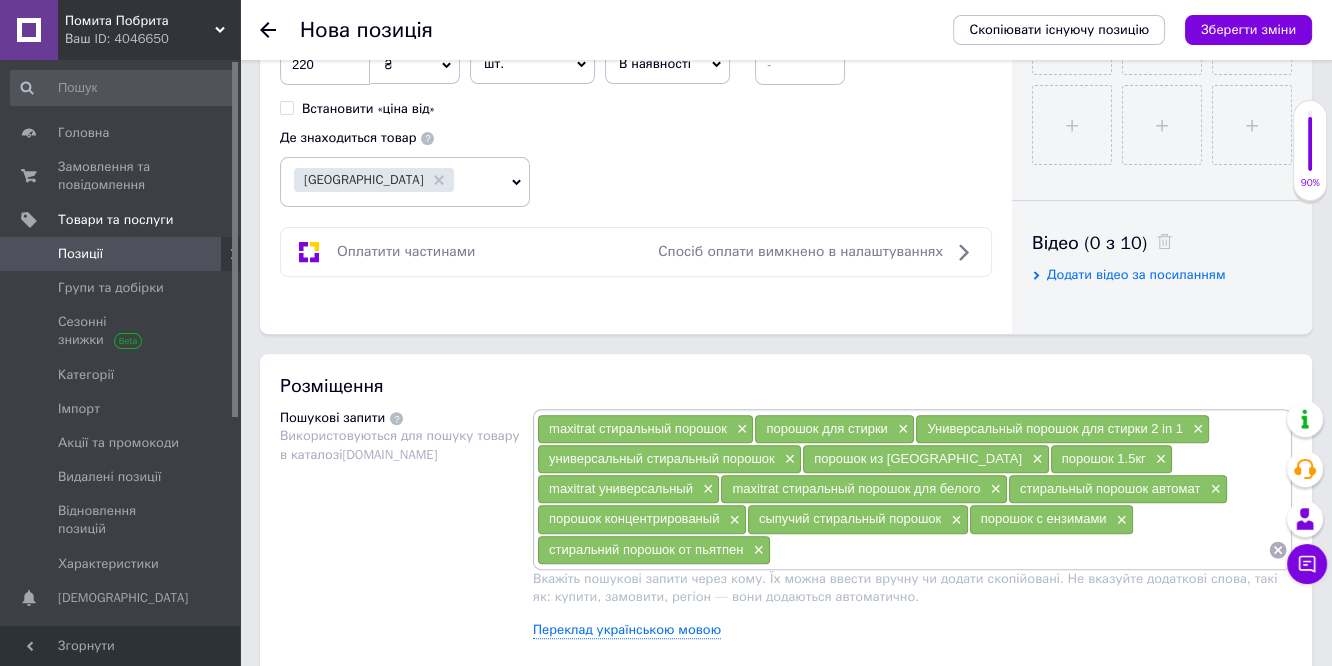 scroll, scrollTop: 888, scrollLeft: 0, axis: vertical 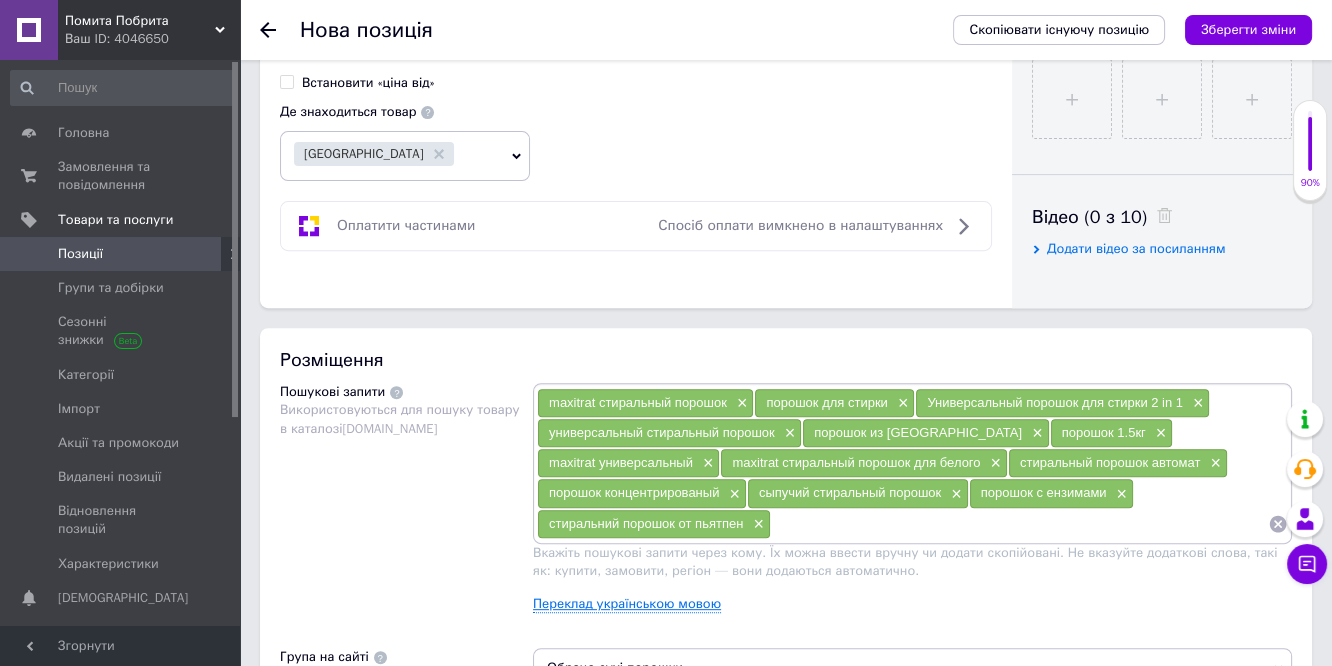 click on "Переклад українською мовою" at bounding box center (627, 604) 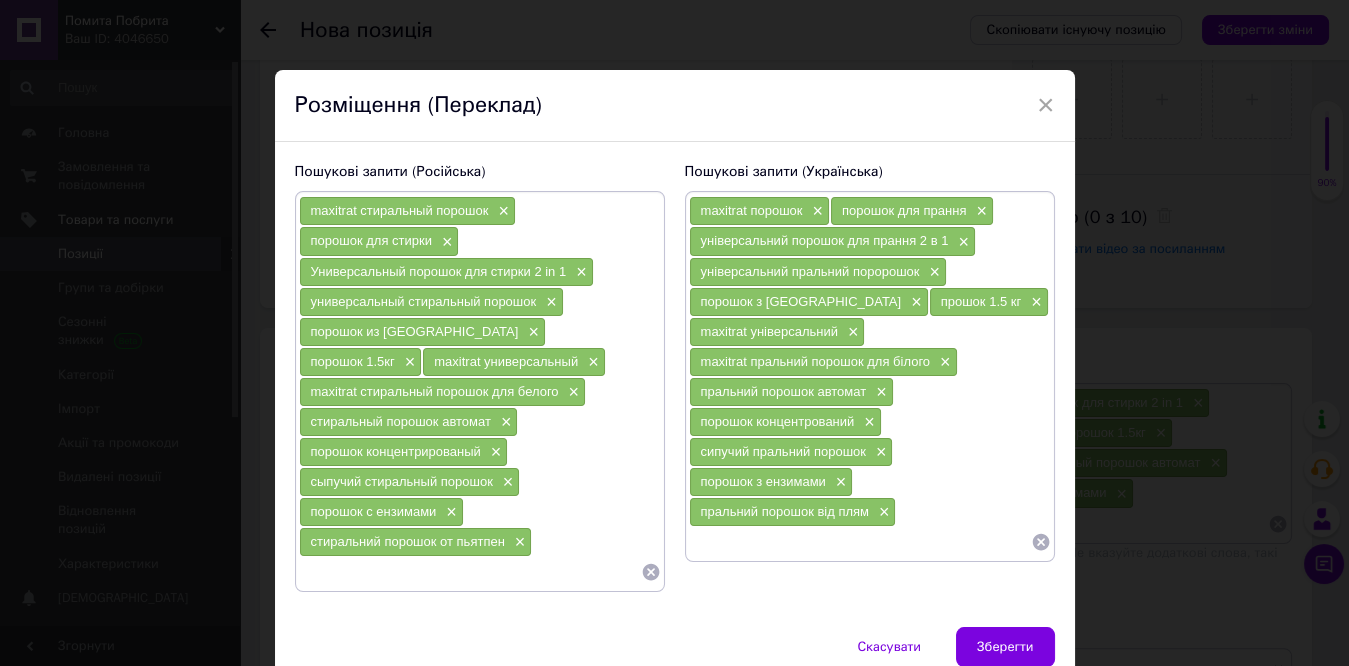 click at bounding box center (470, 572) 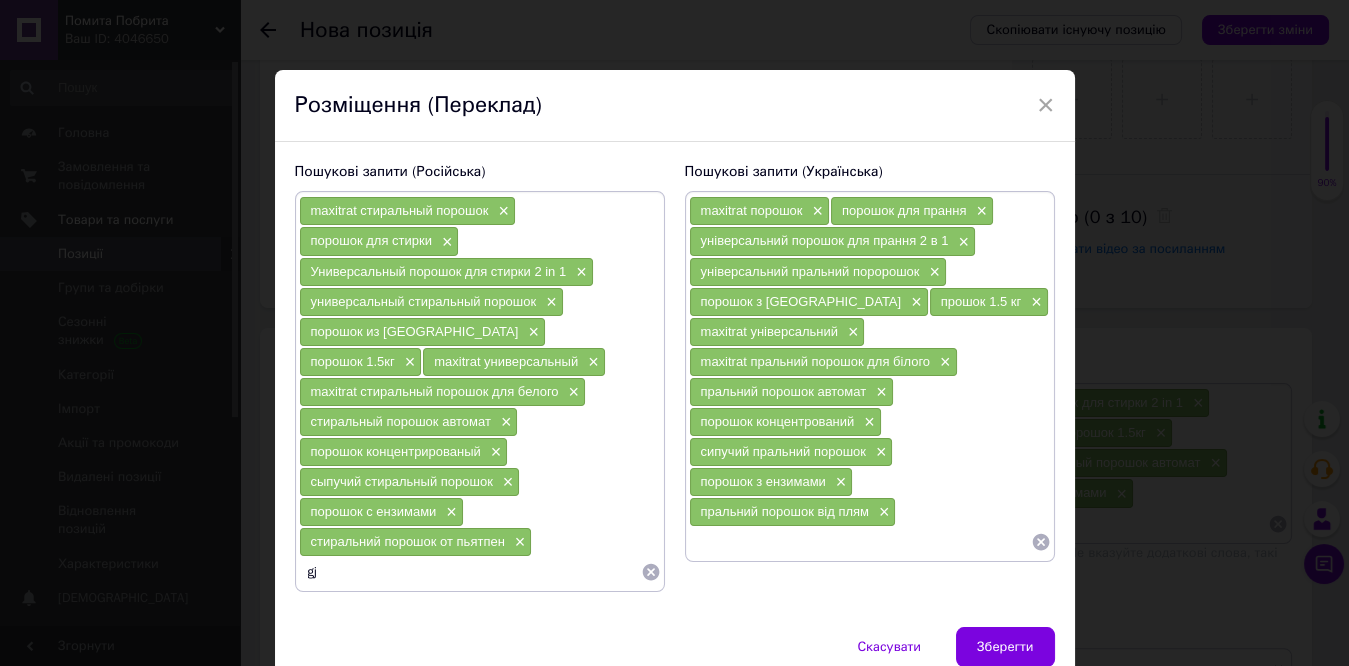 type on "g" 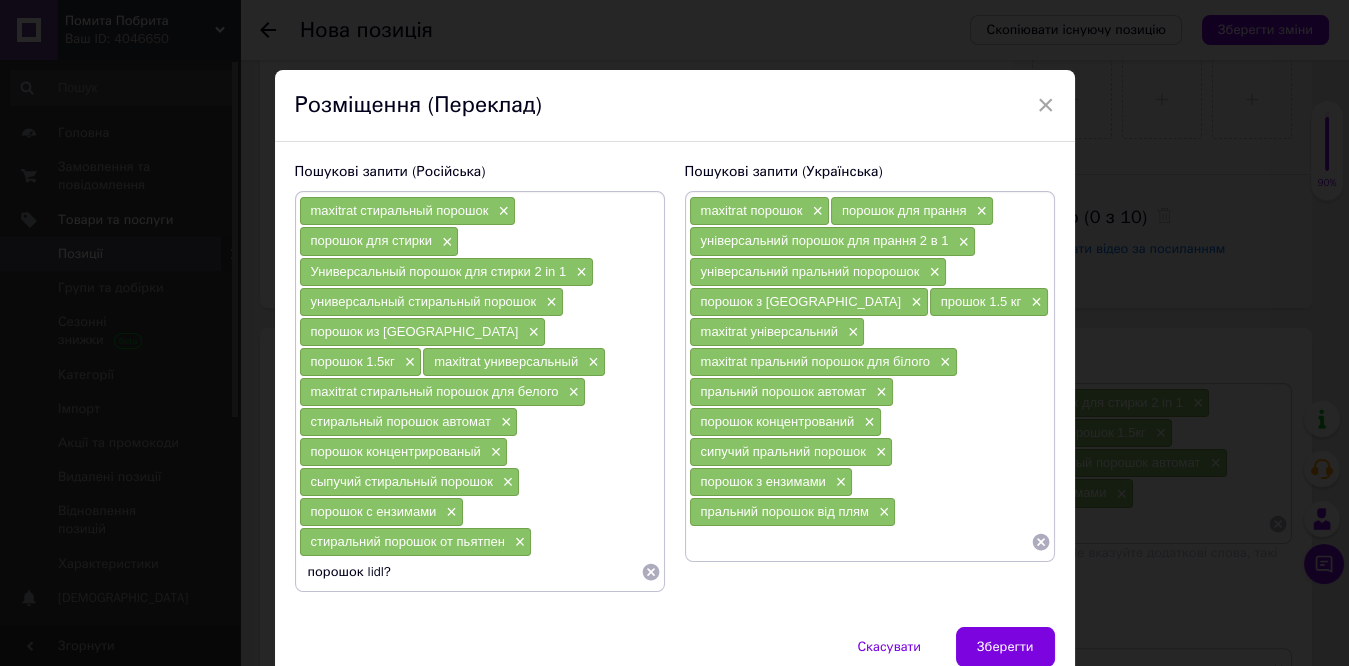 type on "порошок lidl" 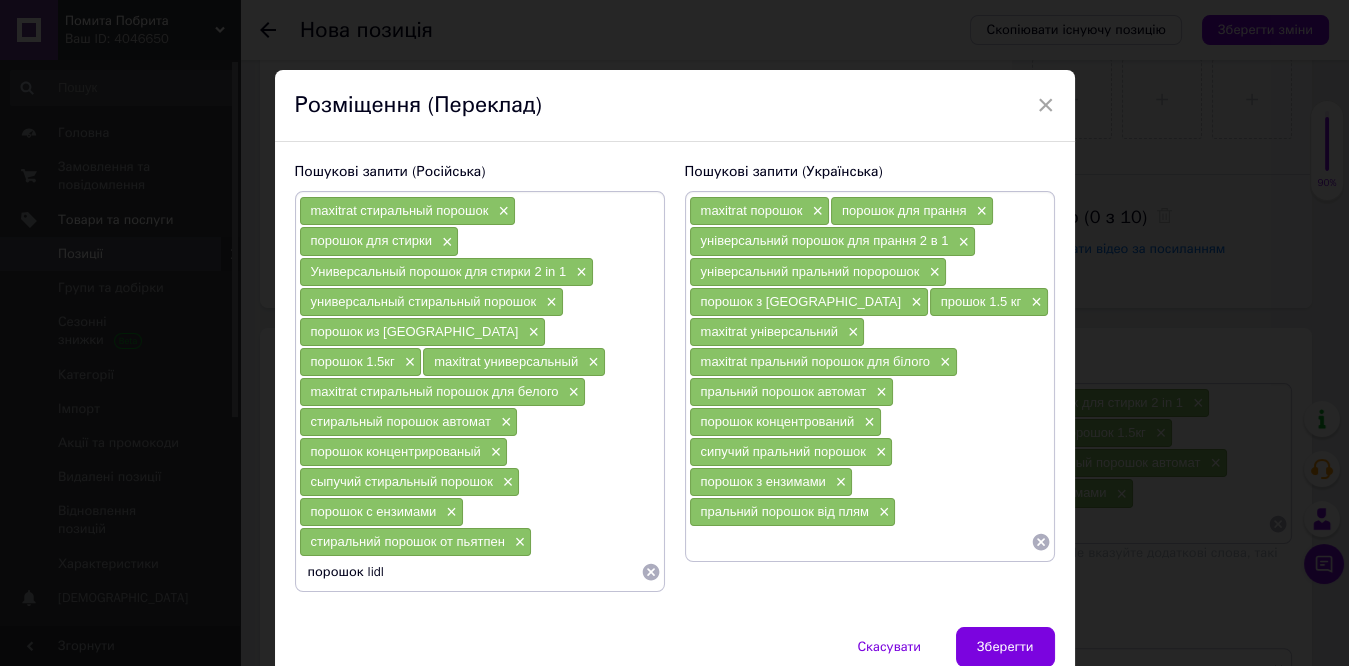 type 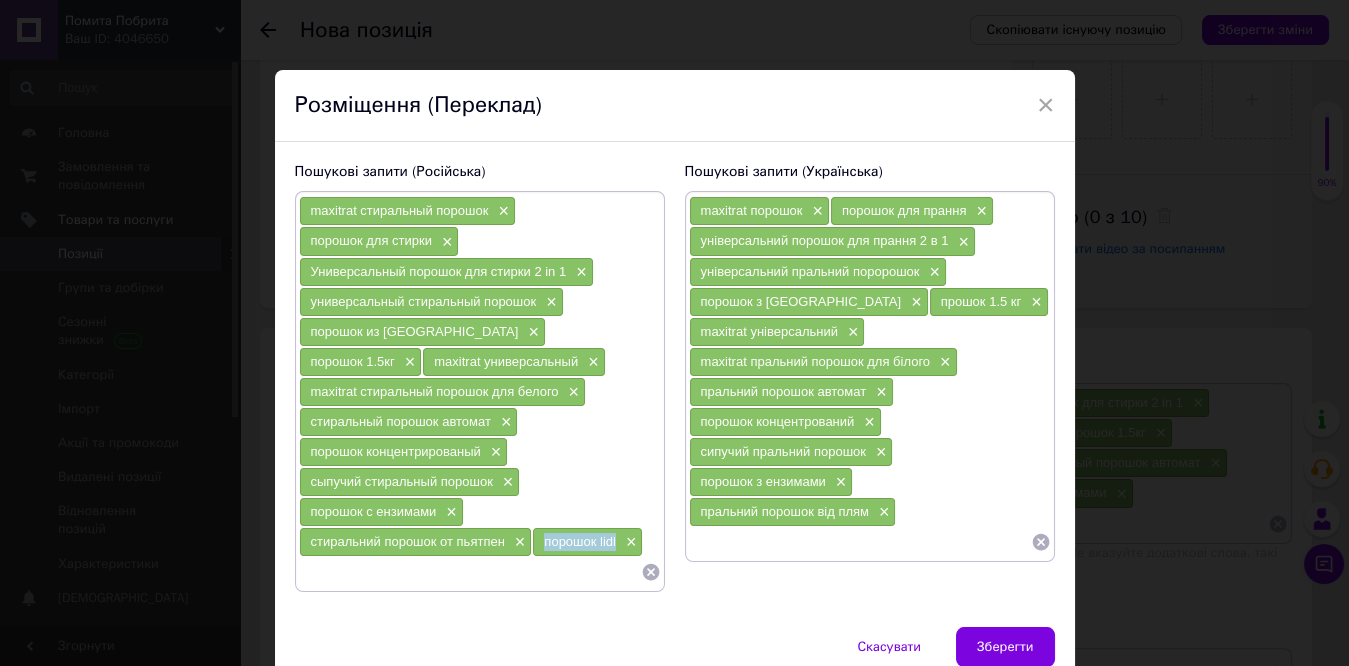 drag, startPoint x: 541, startPoint y: 531, endPoint x: 613, endPoint y: 531, distance: 72 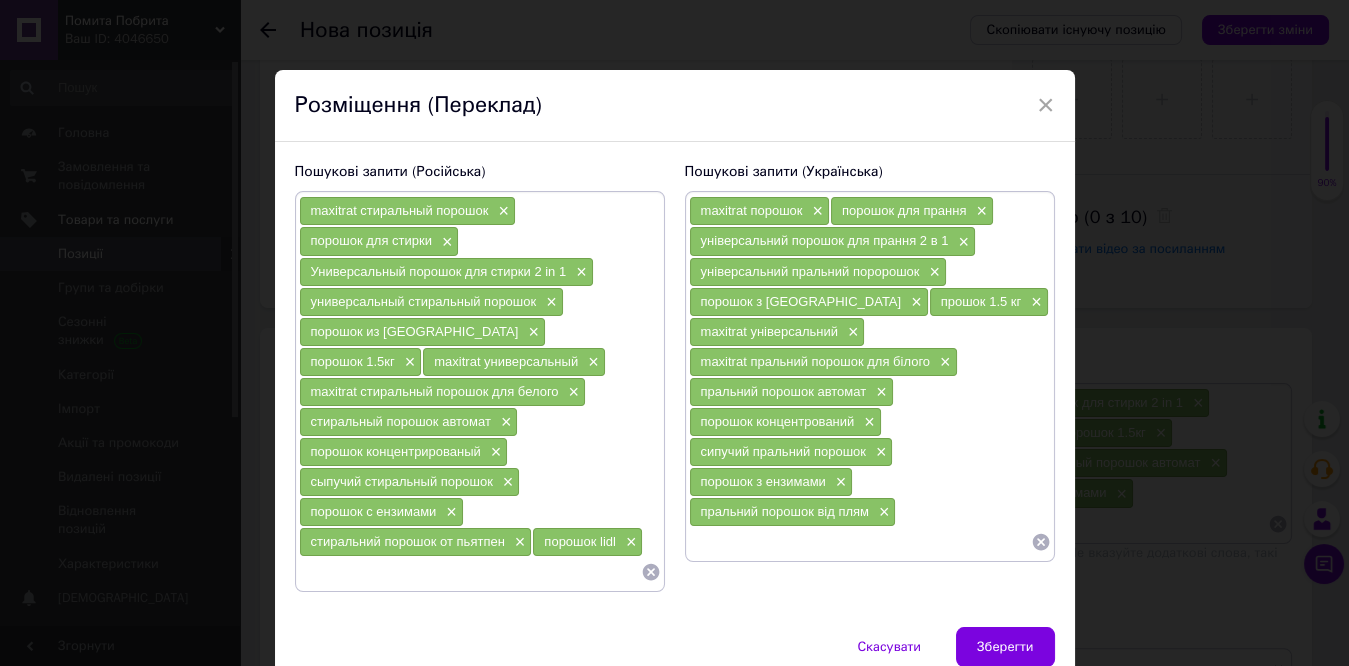 click at bounding box center [860, 542] 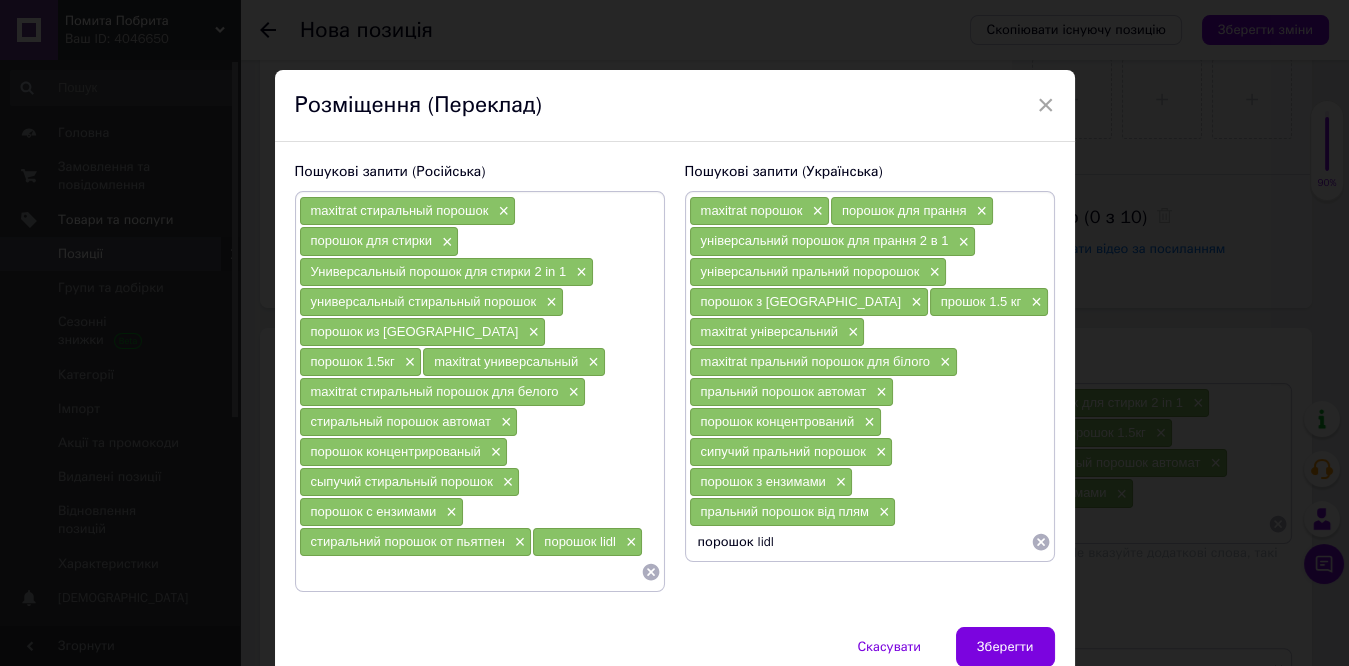 type 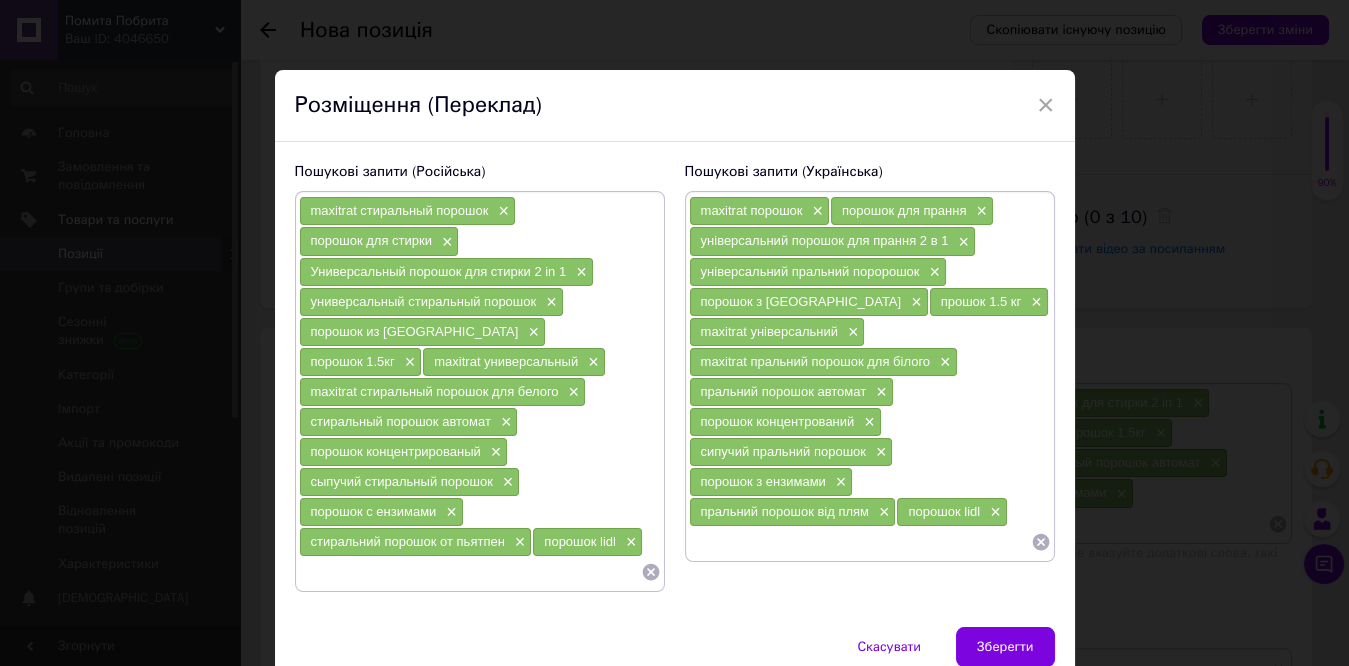 click on "Зберегти" at bounding box center [1005, 647] 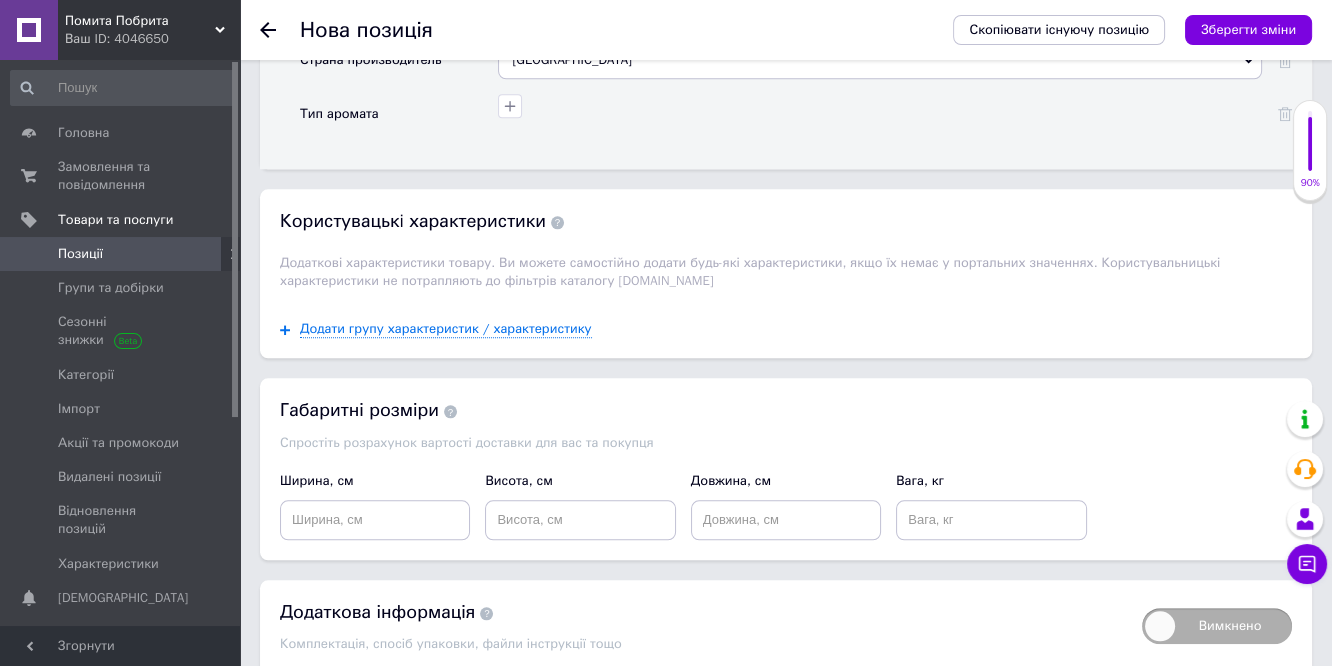 scroll, scrollTop: 2522, scrollLeft: 0, axis: vertical 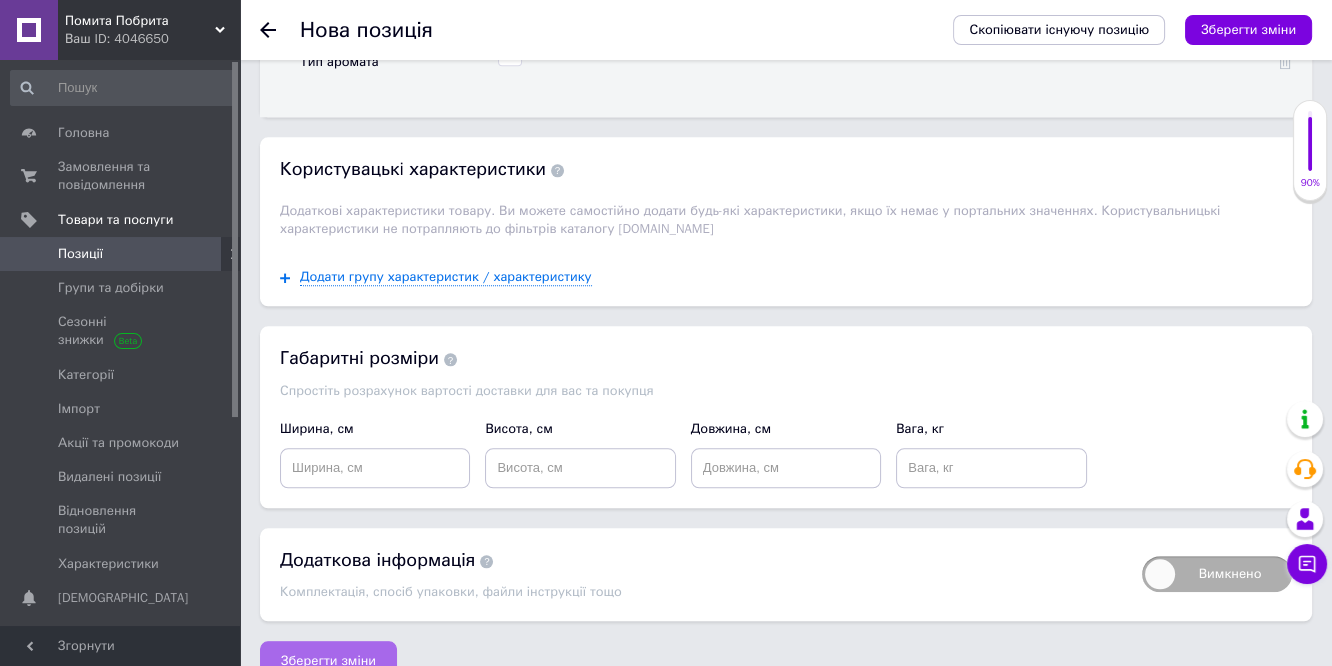 click on "Зберегти зміни" at bounding box center (328, 661) 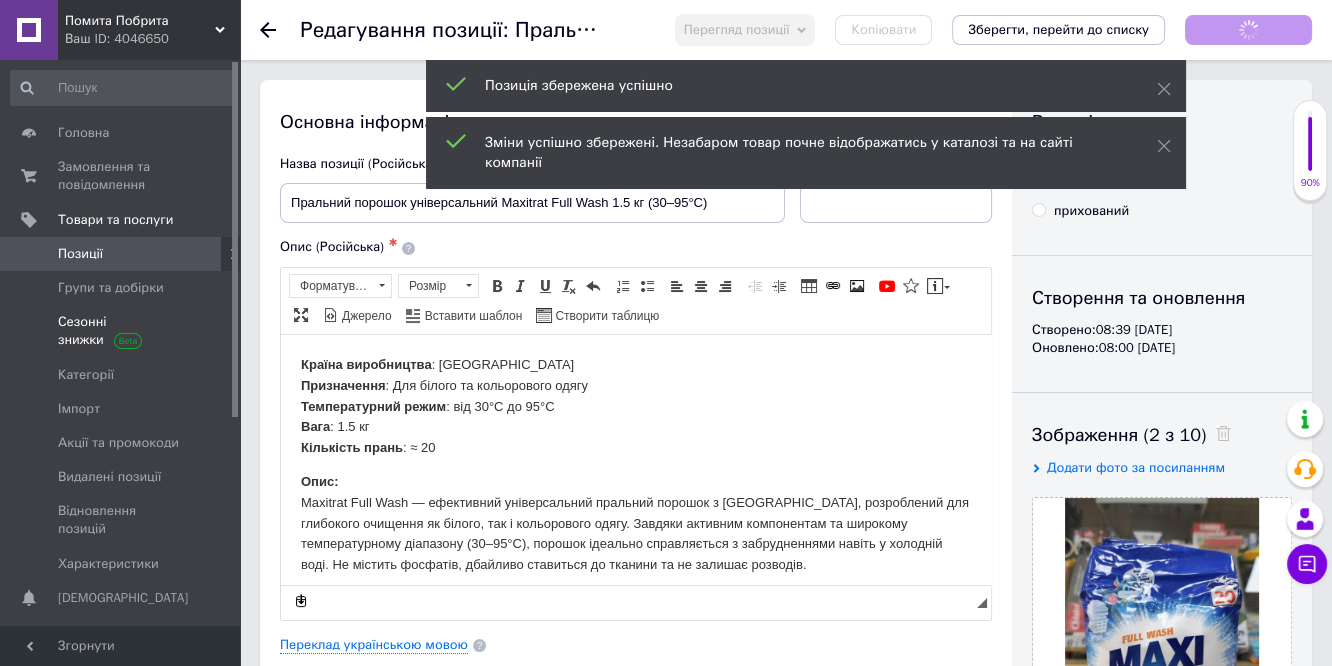 scroll, scrollTop: 0, scrollLeft: 0, axis: both 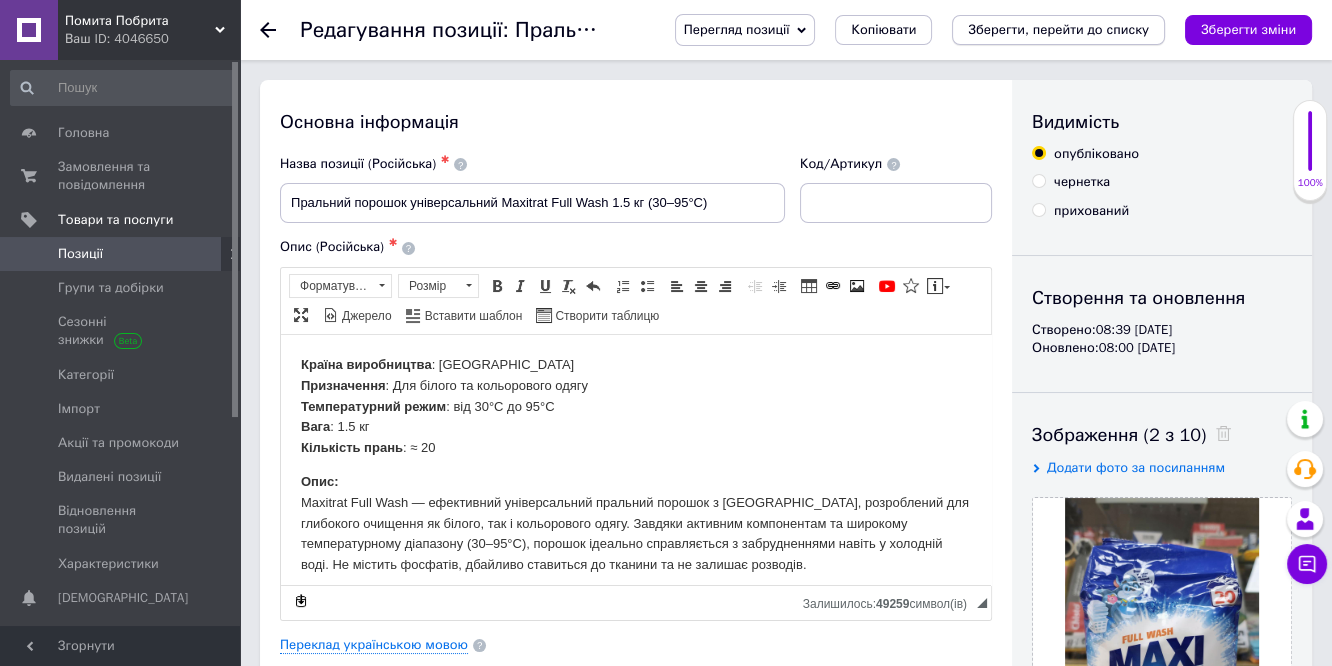 click on "Зберегти, перейти до списку" at bounding box center (1058, 29) 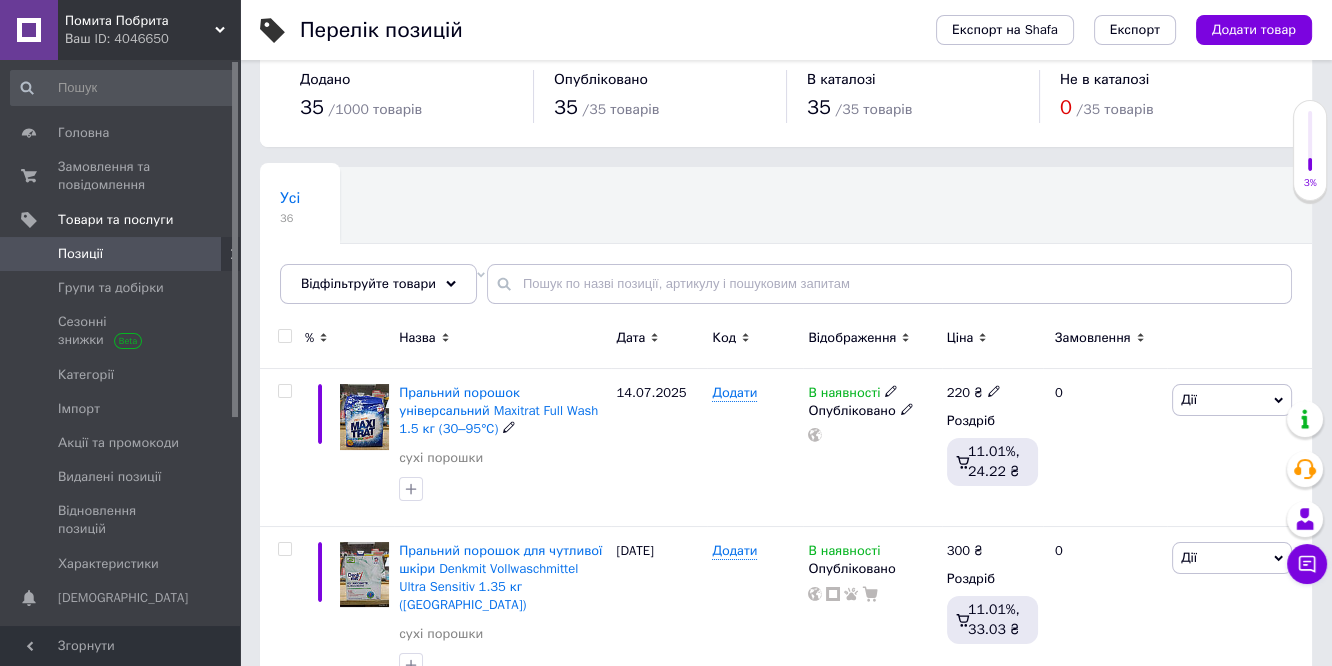 scroll, scrollTop: 0, scrollLeft: 0, axis: both 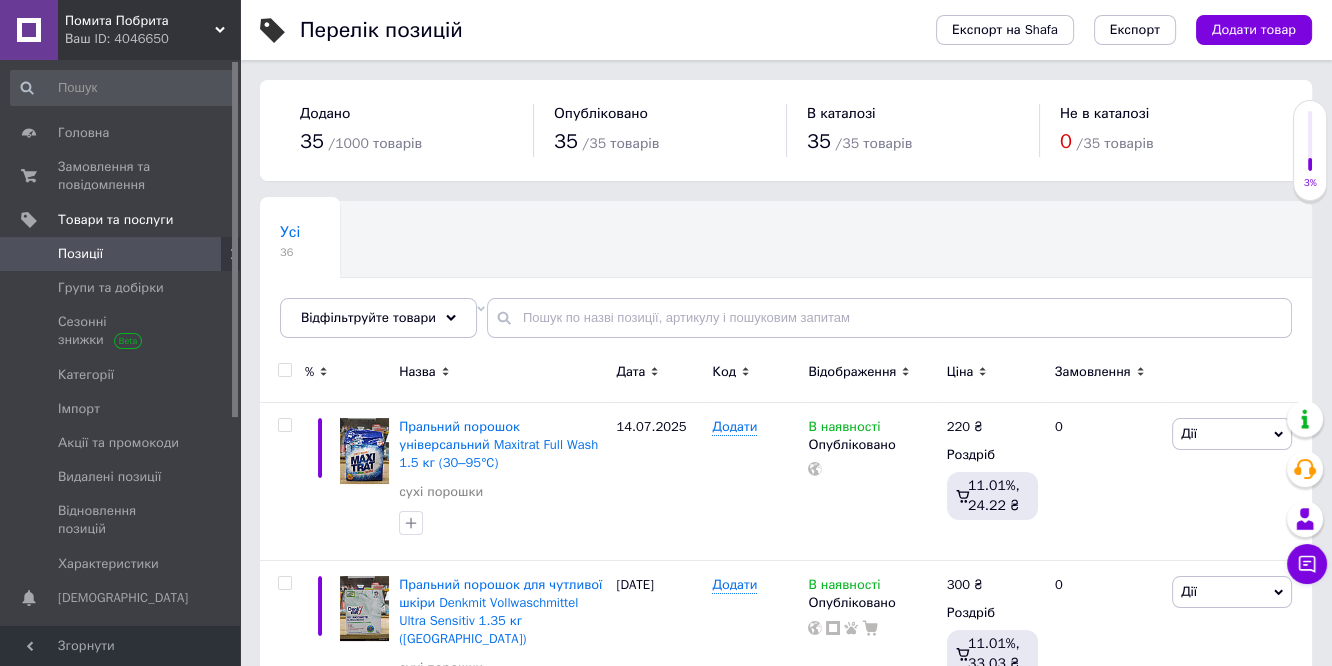 click on "Позиції" at bounding box center (121, 254) 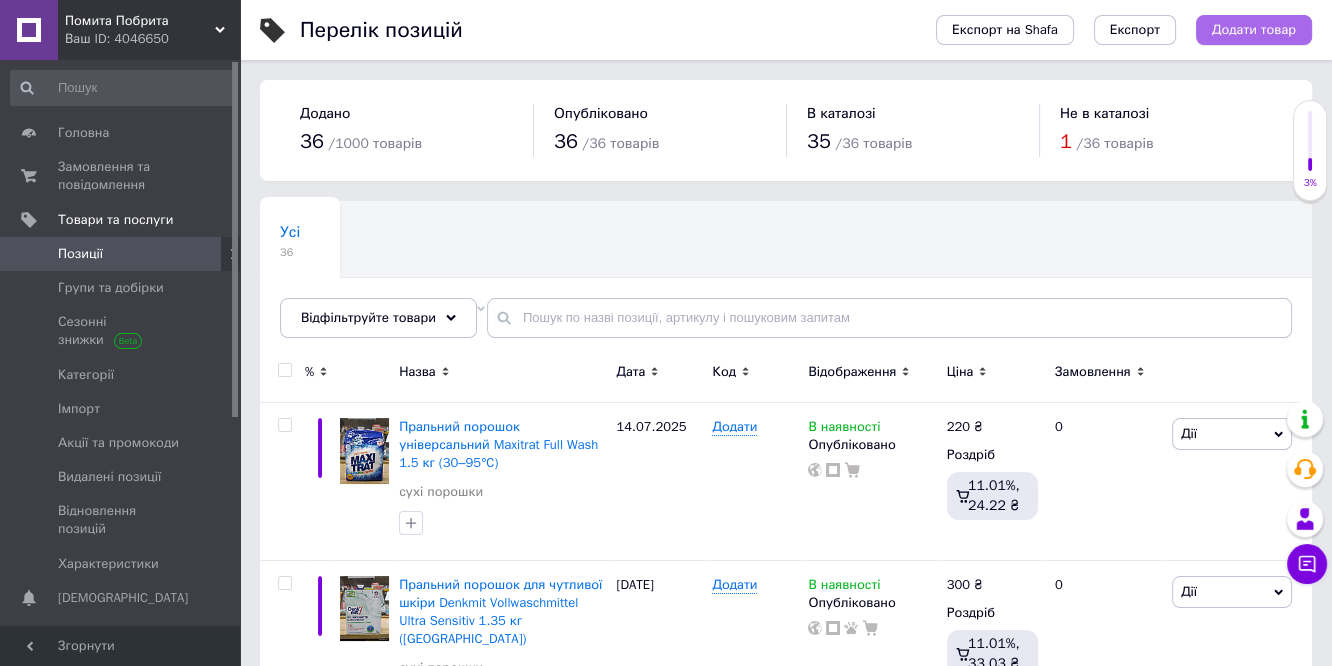 click on "Додати товар" at bounding box center [1254, 30] 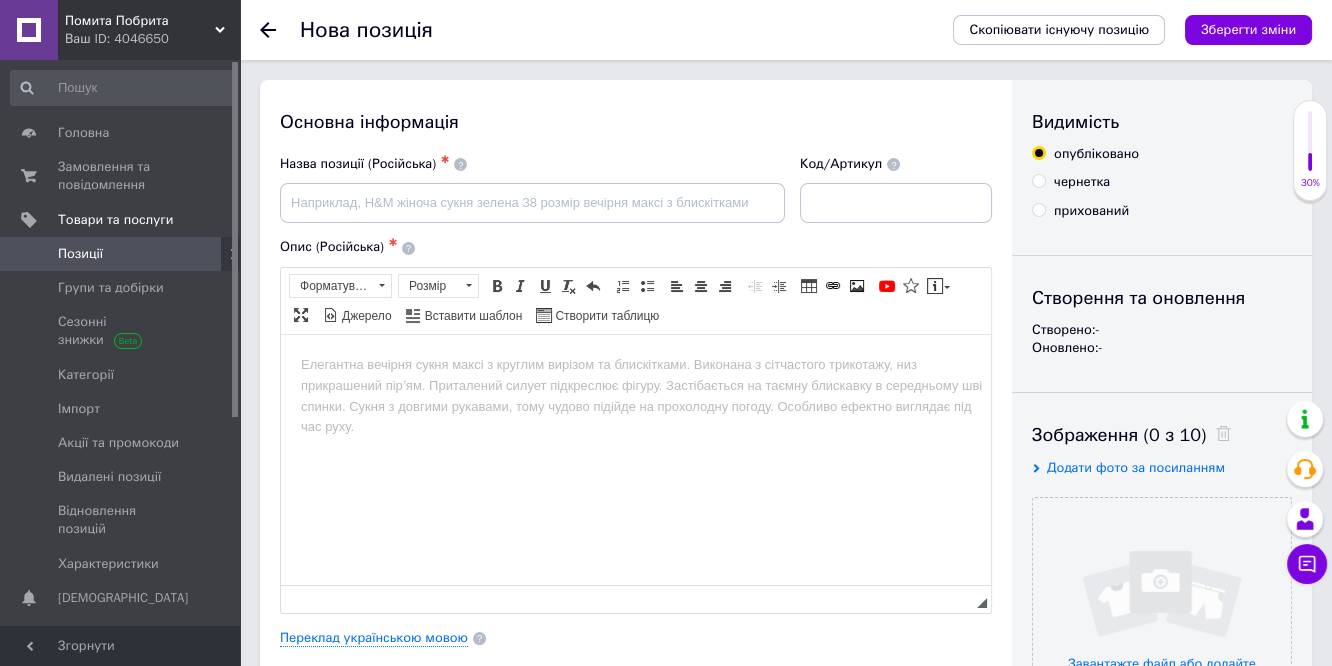 scroll, scrollTop: 0, scrollLeft: 0, axis: both 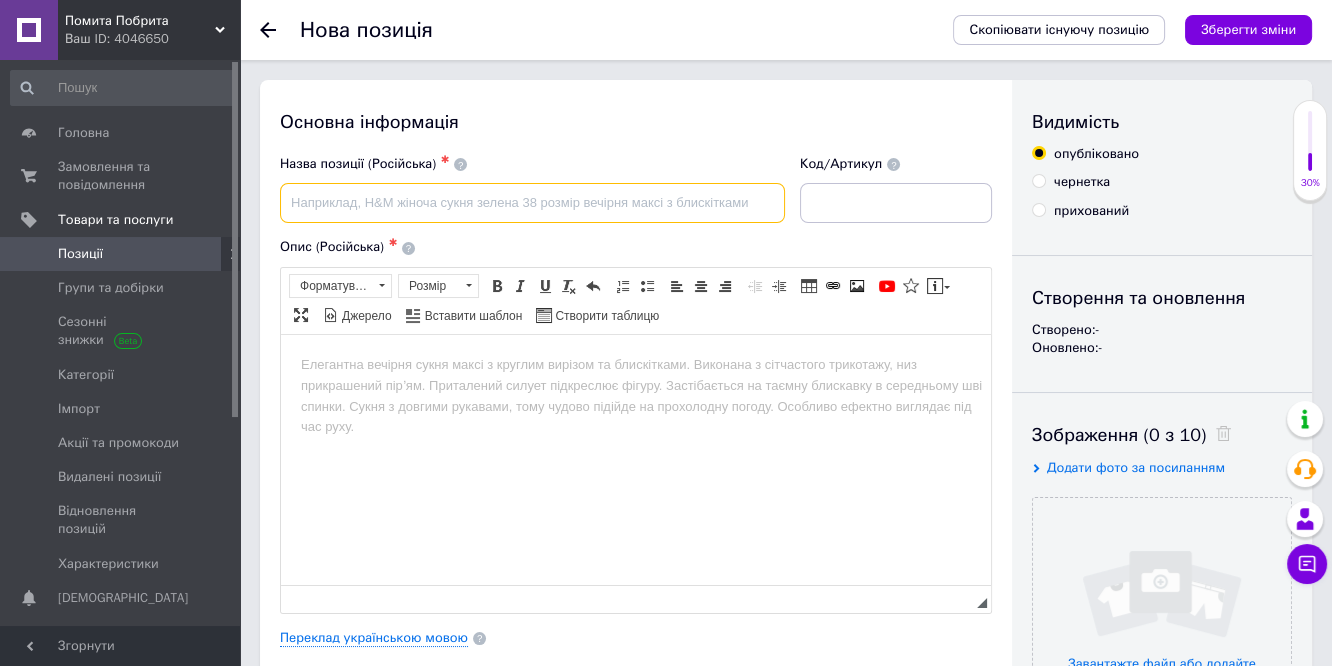 click at bounding box center (532, 203) 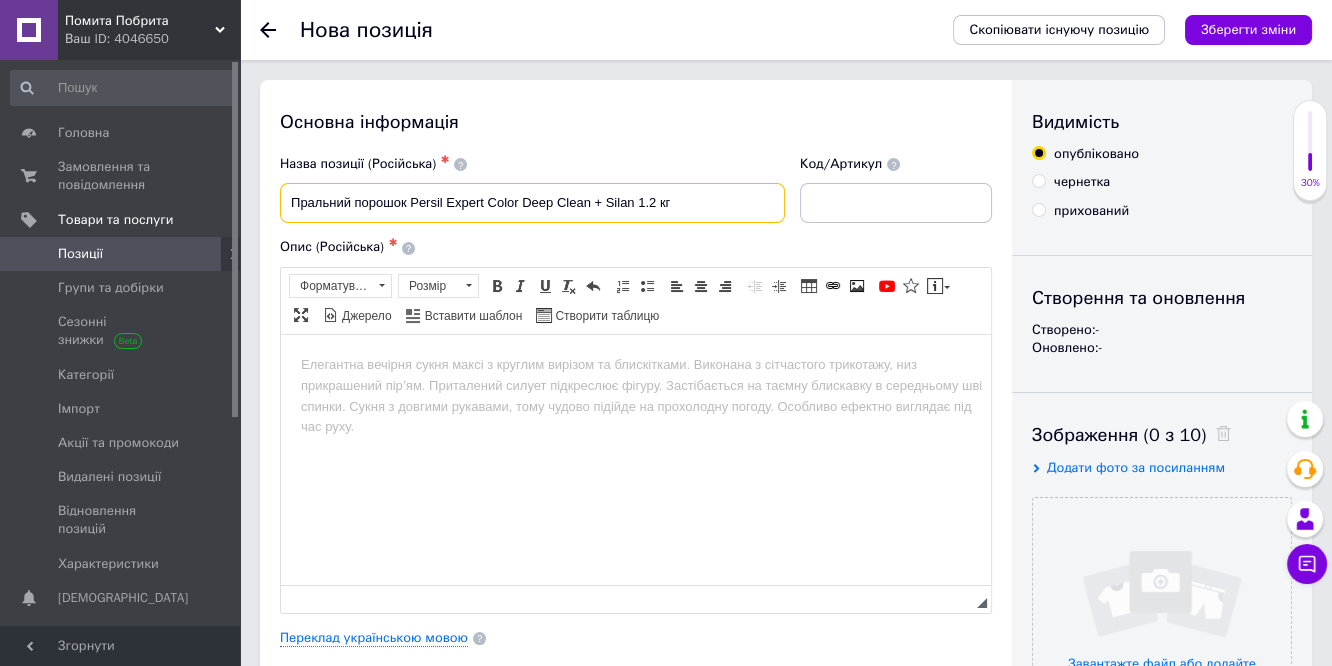 drag, startPoint x: 403, startPoint y: 202, endPoint x: 428, endPoint y: 230, distance: 37.536648 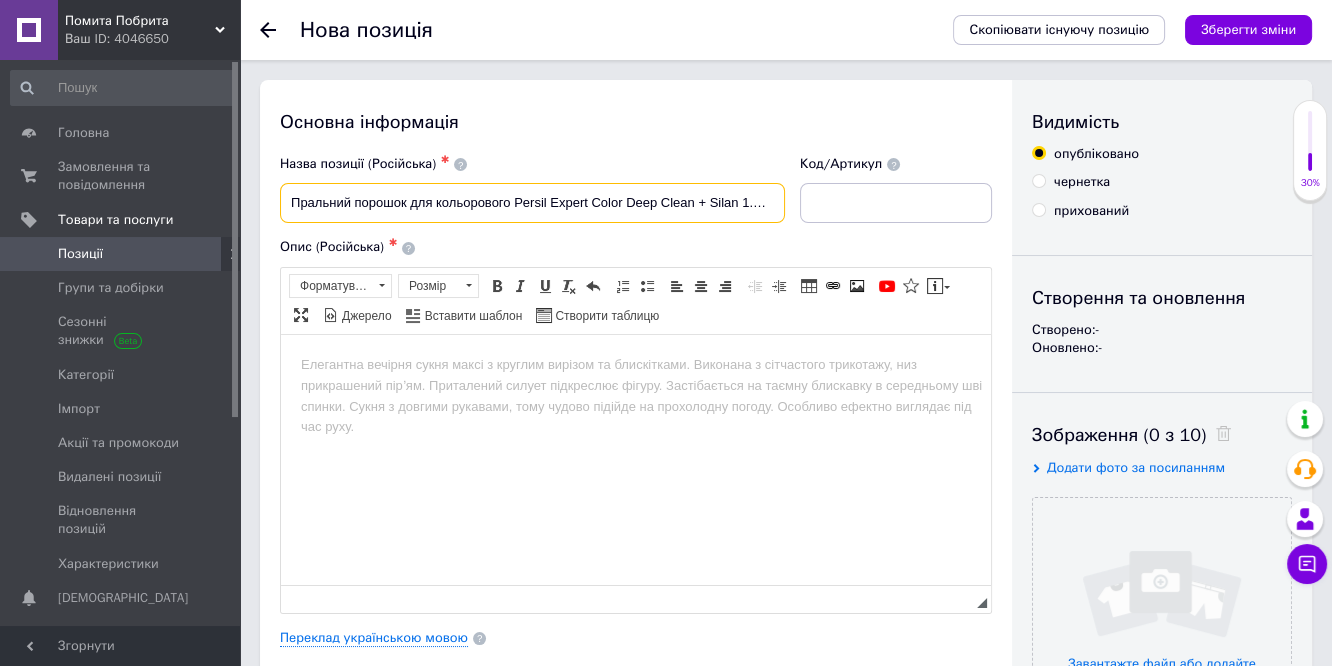 type on "Пральний порошок для кольорового Persil Expert Color Deep Clean + Silan 1.2 кг" 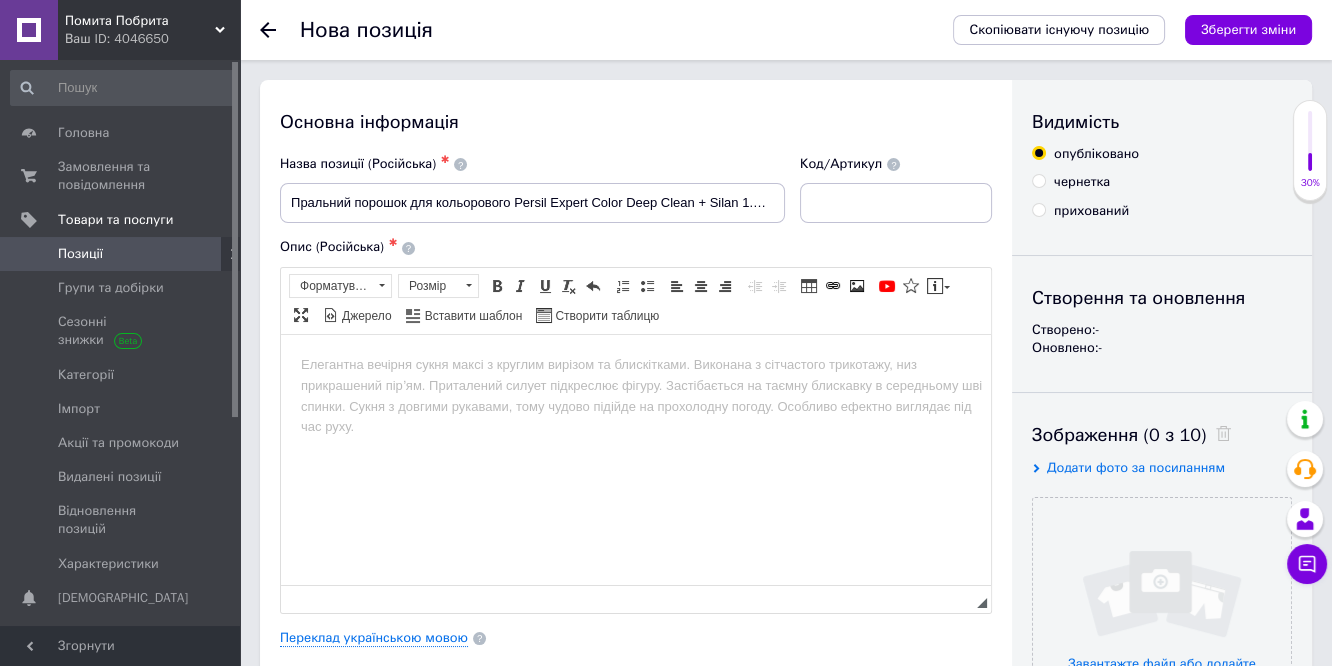 click at bounding box center [636, 364] 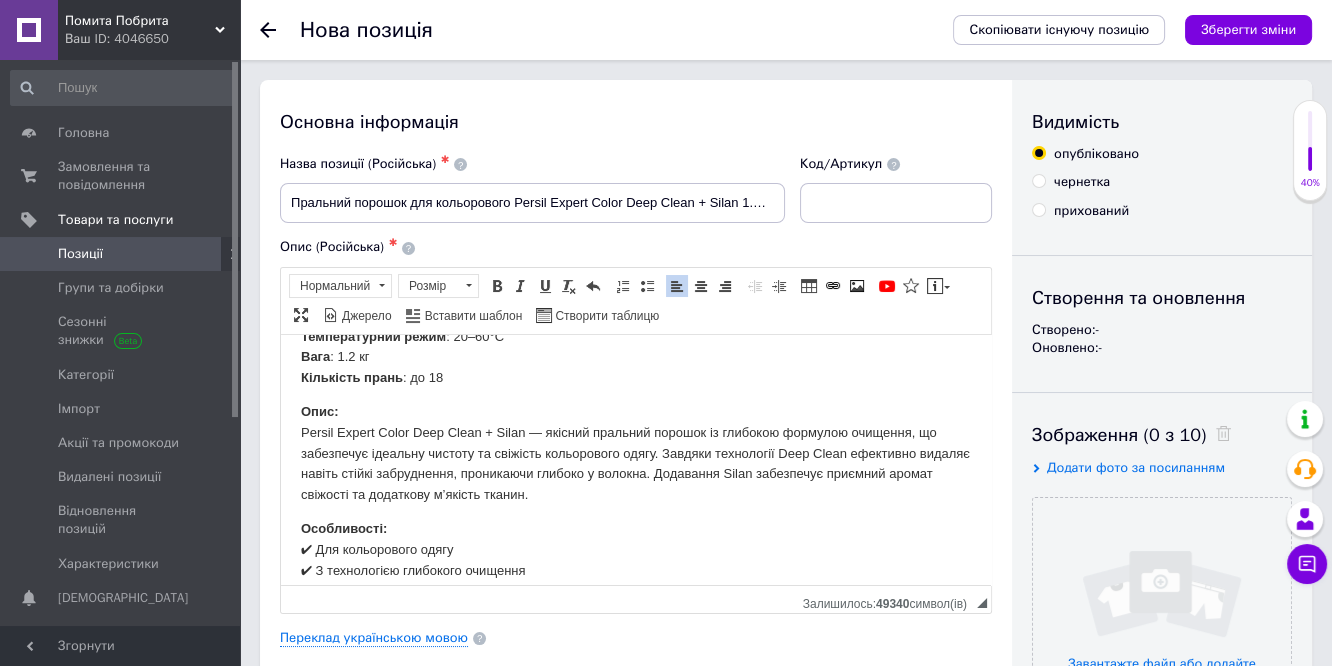 scroll, scrollTop: 37, scrollLeft: 0, axis: vertical 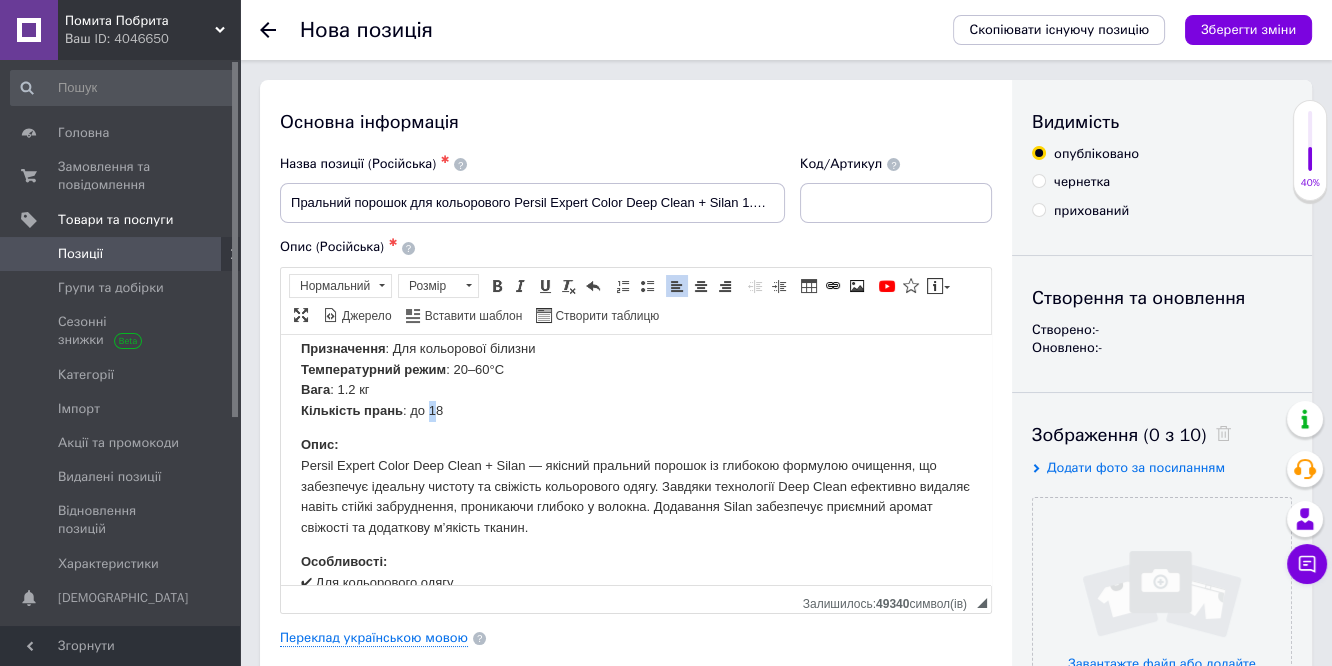 click on "Країна виробництва : Європа Призначення : Для кольорової білизни Температурний режим : 20–60°C Вага : 1.2 кг Кількість прань : до 18" at bounding box center (636, 369) 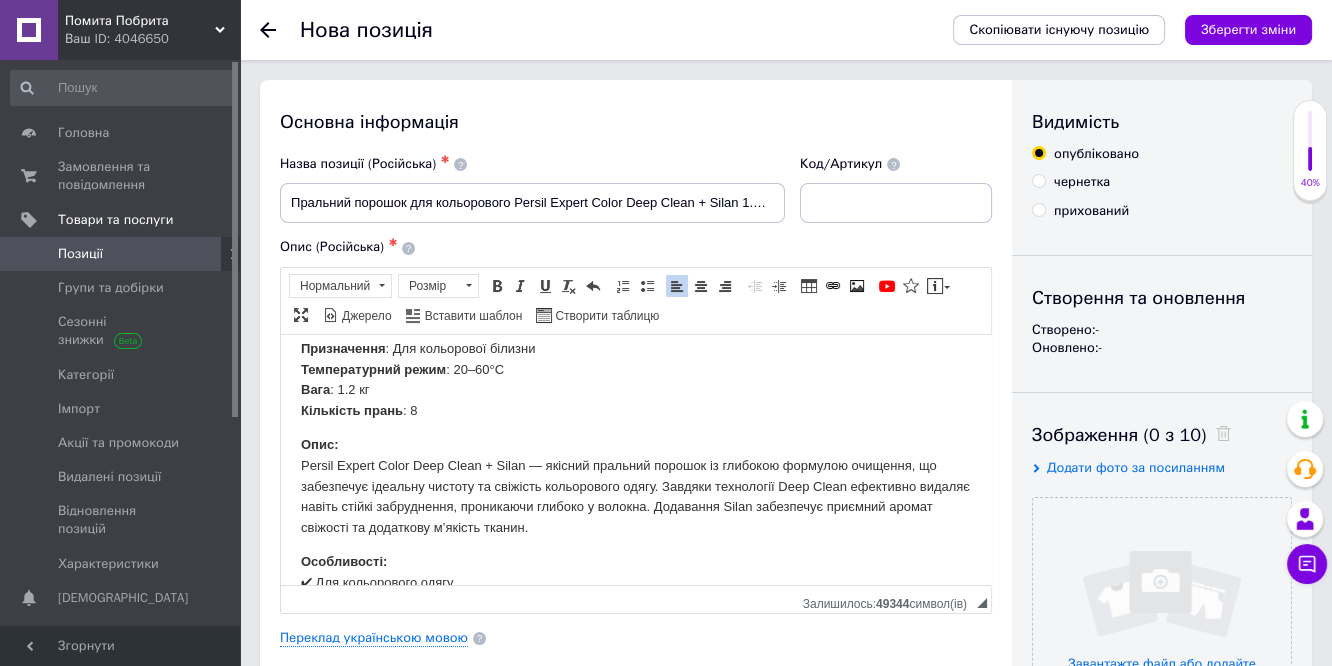 click on "Країна виробництва : Європа Призначення : Для кольорової білизни Температурний режим : 20–60°C Вага : 1.2 кг Кількість прань : 8" at bounding box center (636, 369) 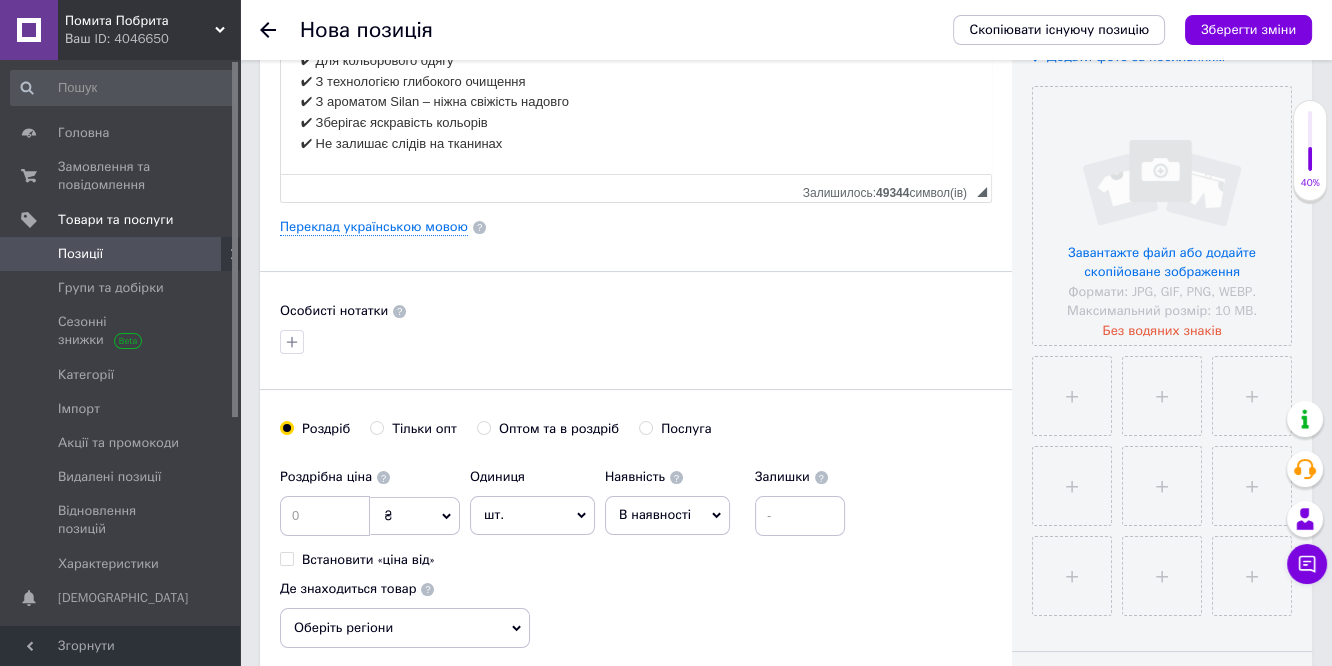scroll, scrollTop: 444, scrollLeft: 0, axis: vertical 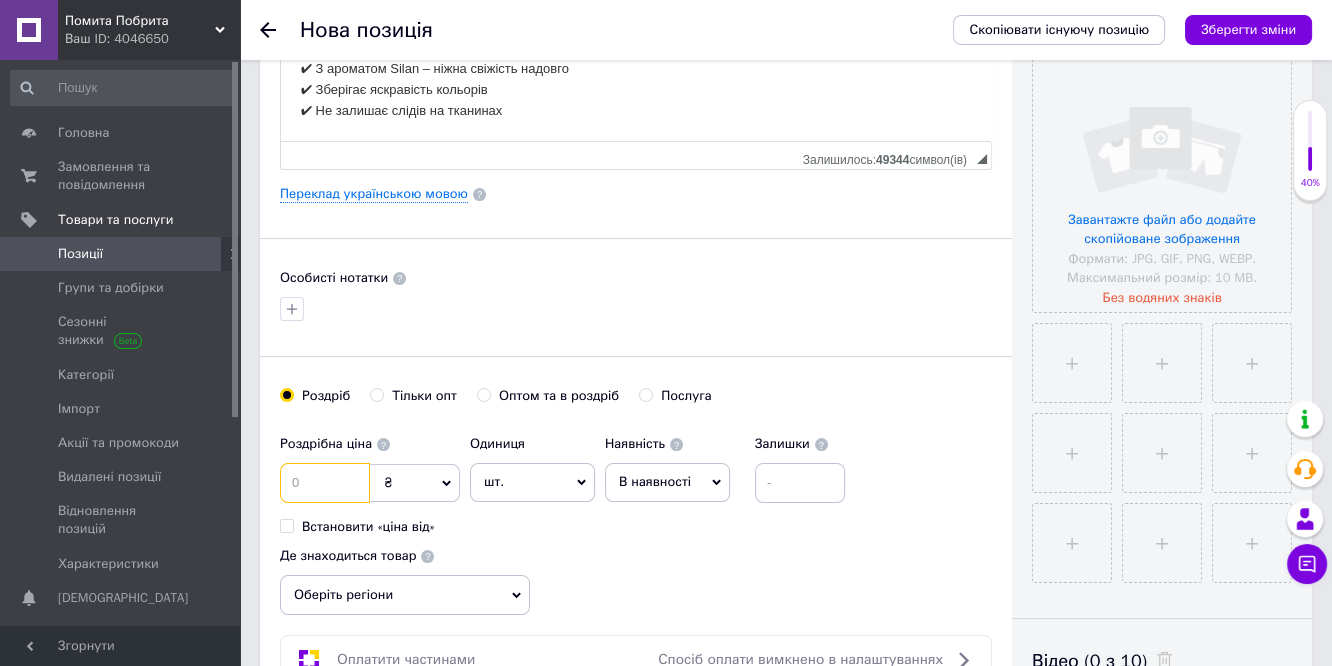 click at bounding box center (325, 483) 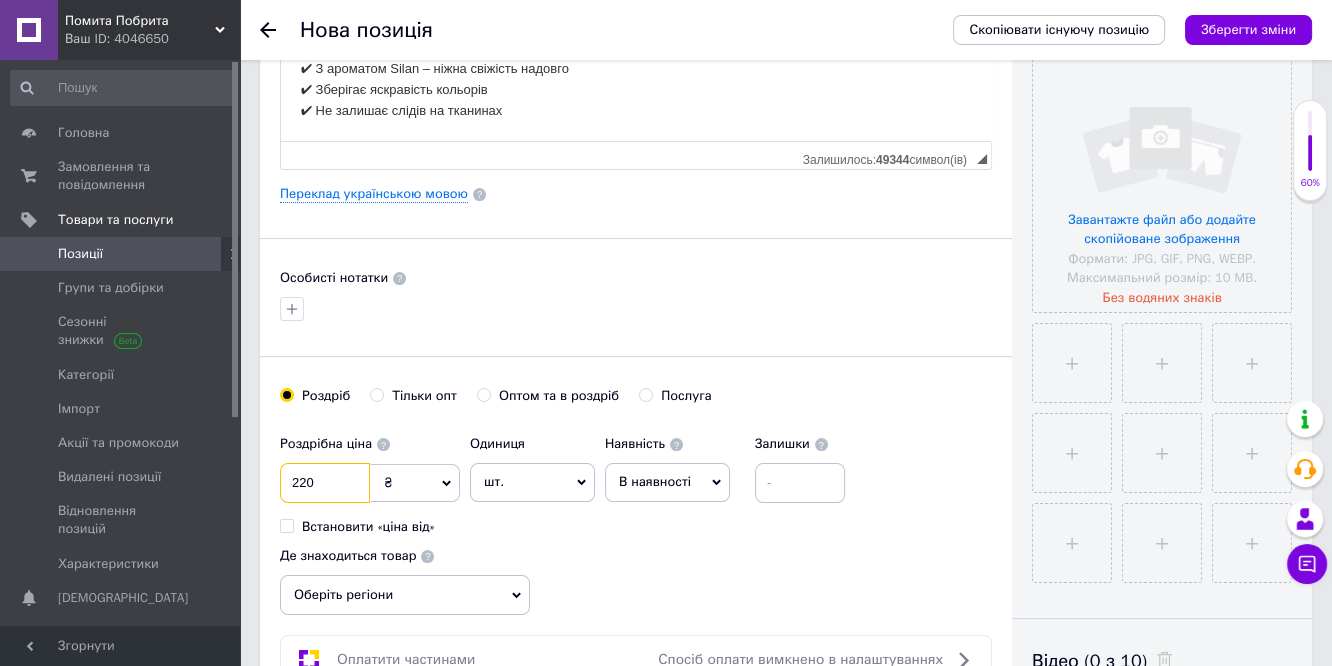 type on "220" 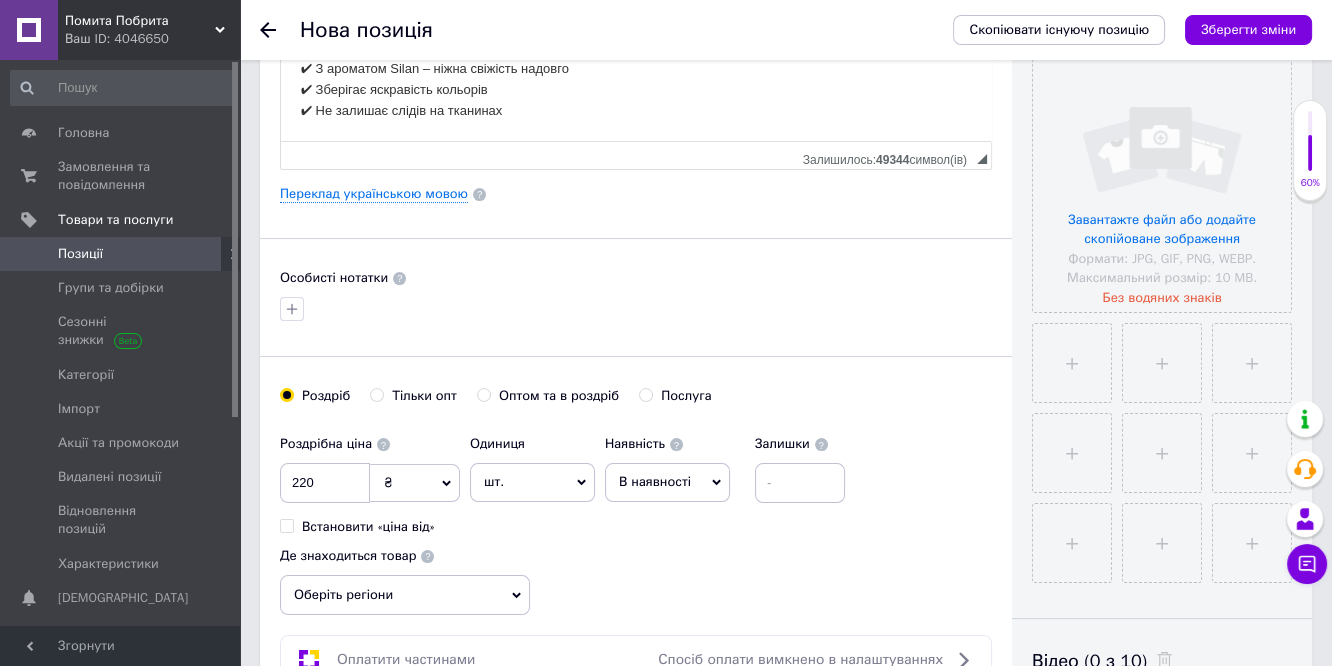 click on "Оберіть регіони" at bounding box center (405, 595) 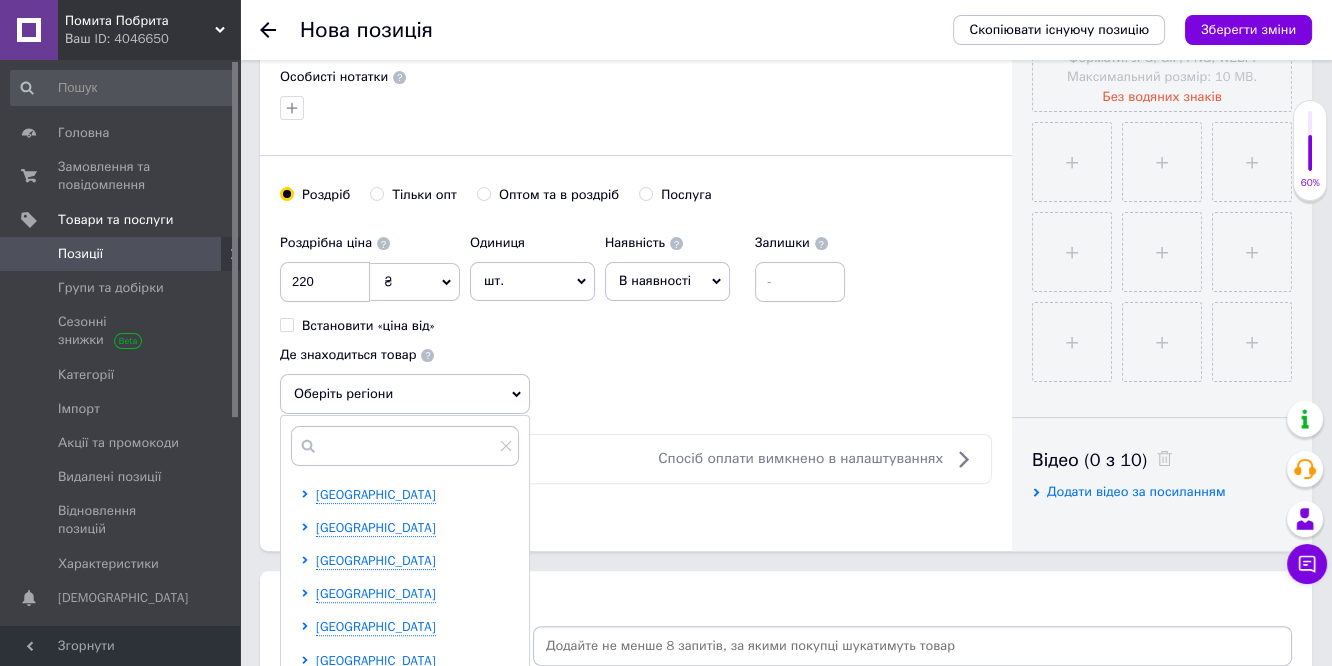 scroll, scrollTop: 666, scrollLeft: 0, axis: vertical 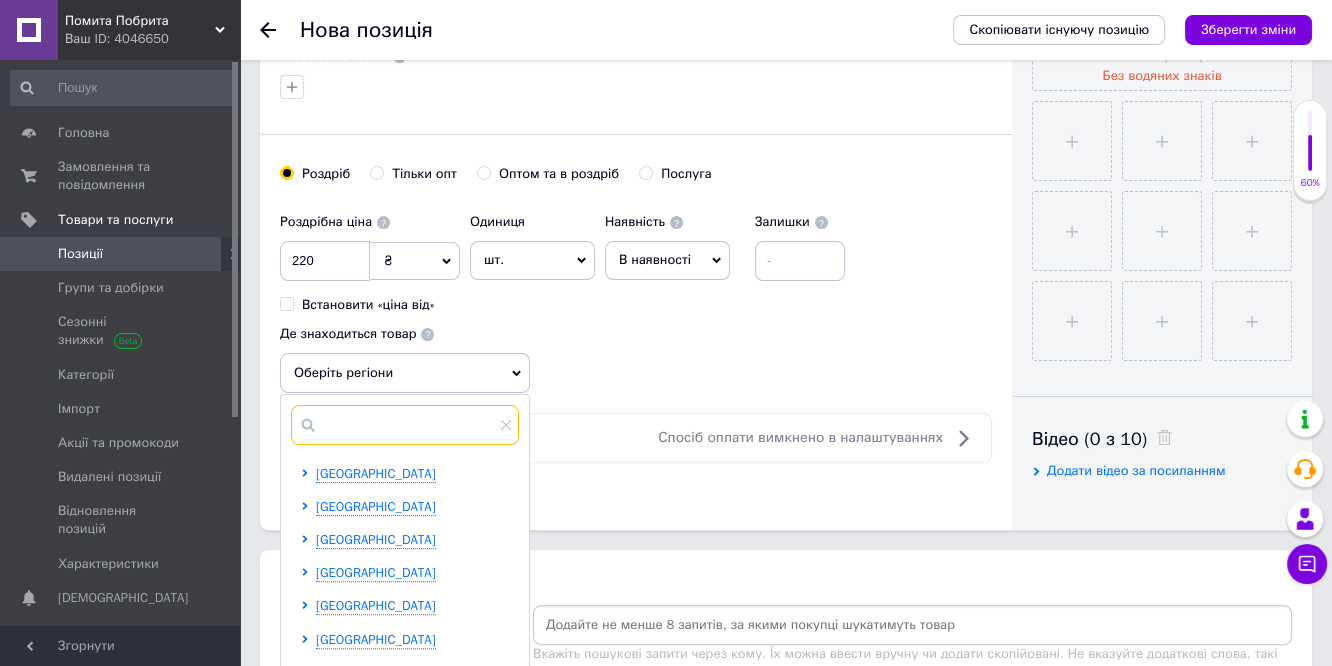 click at bounding box center [405, 425] 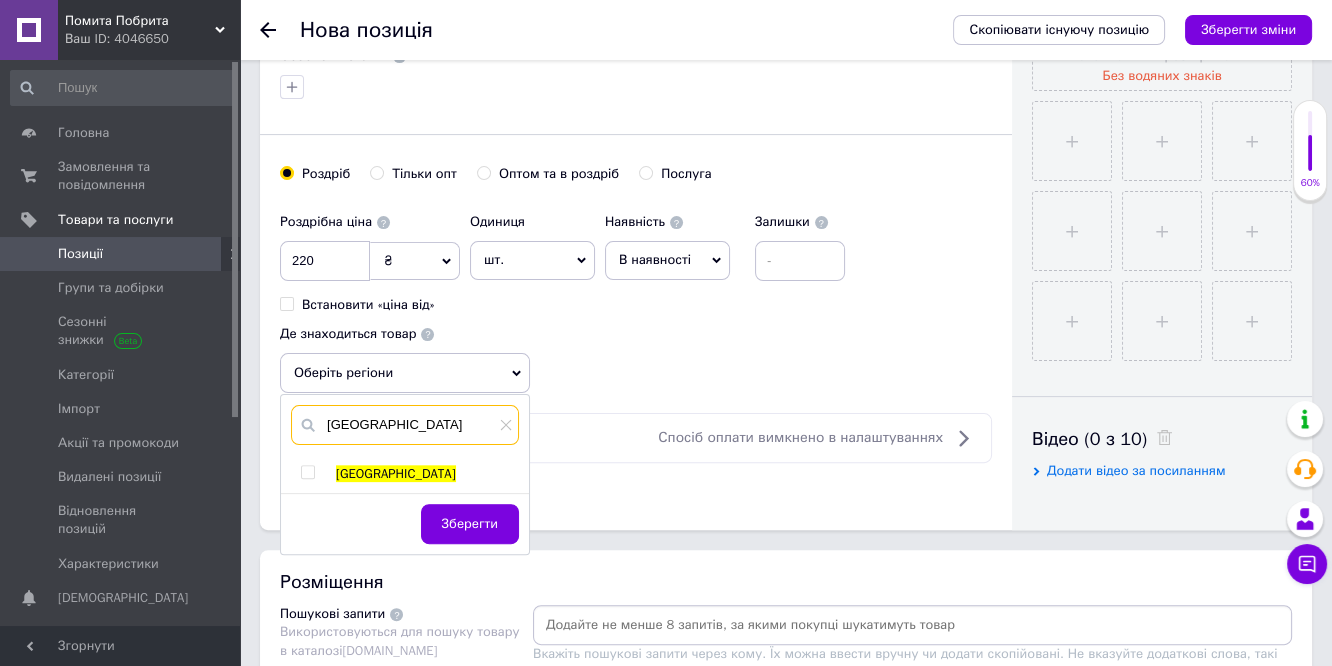 type on "[GEOGRAPHIC_DATA]" 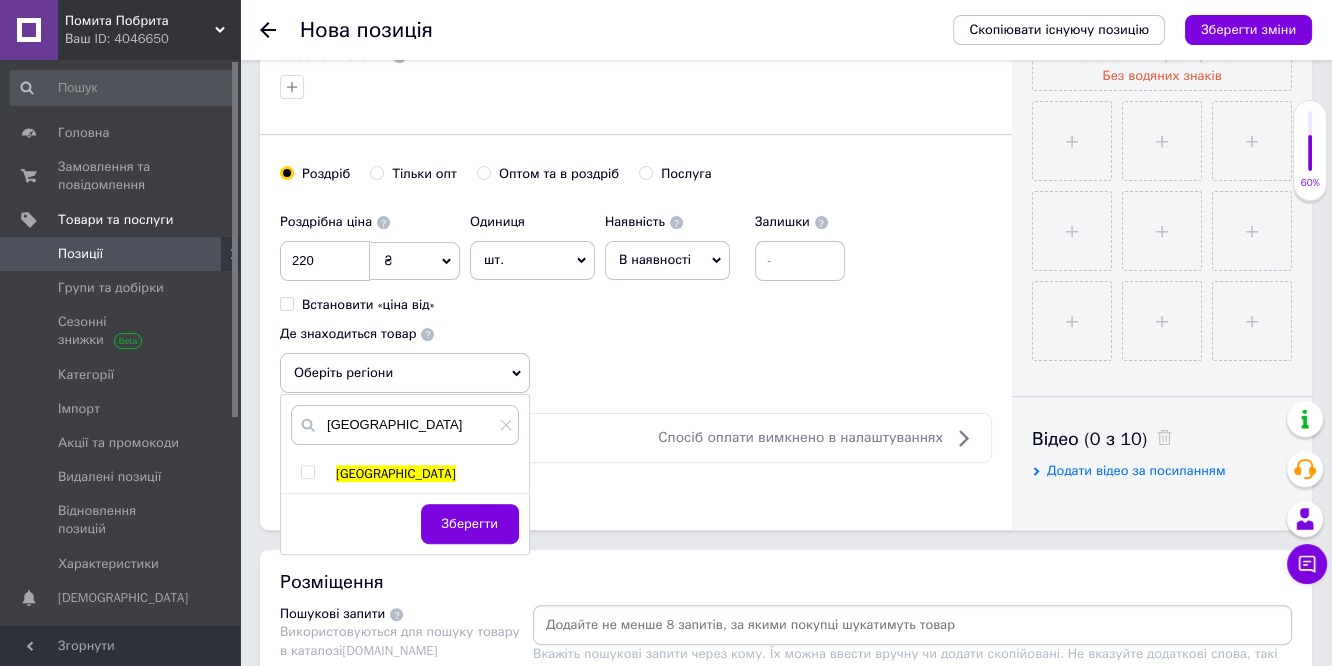 click at bounding box center [307, 472] 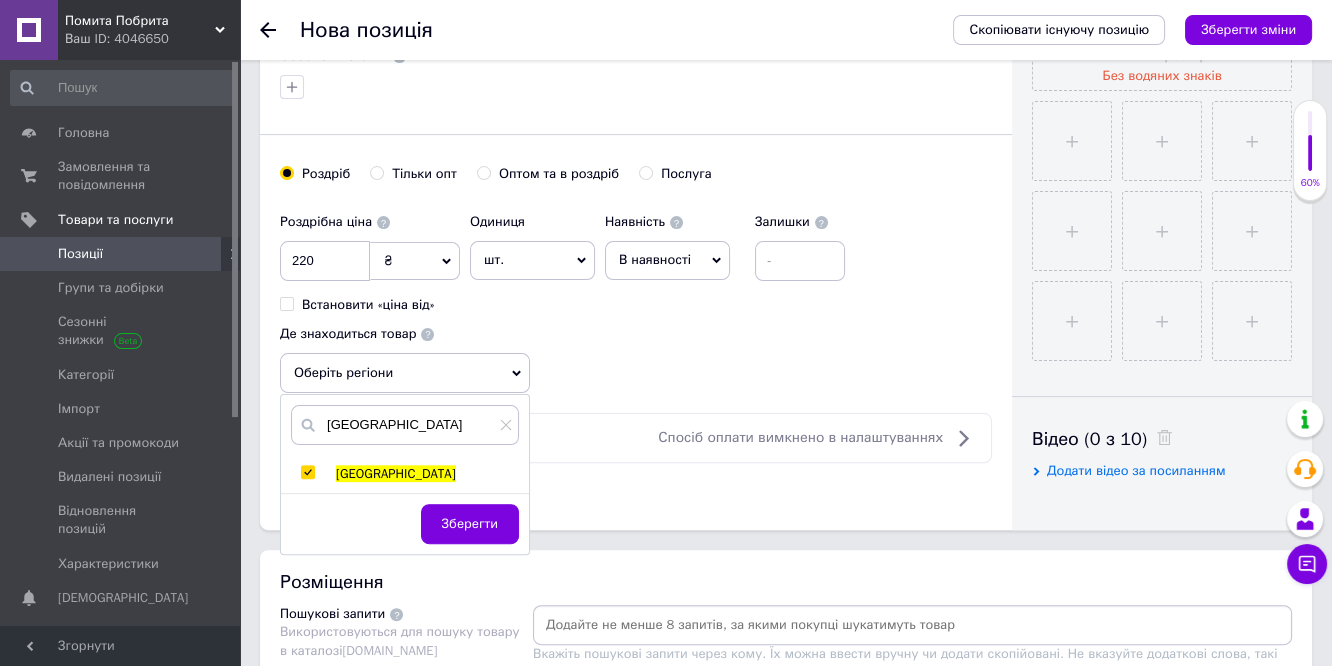 checkbox on "true" 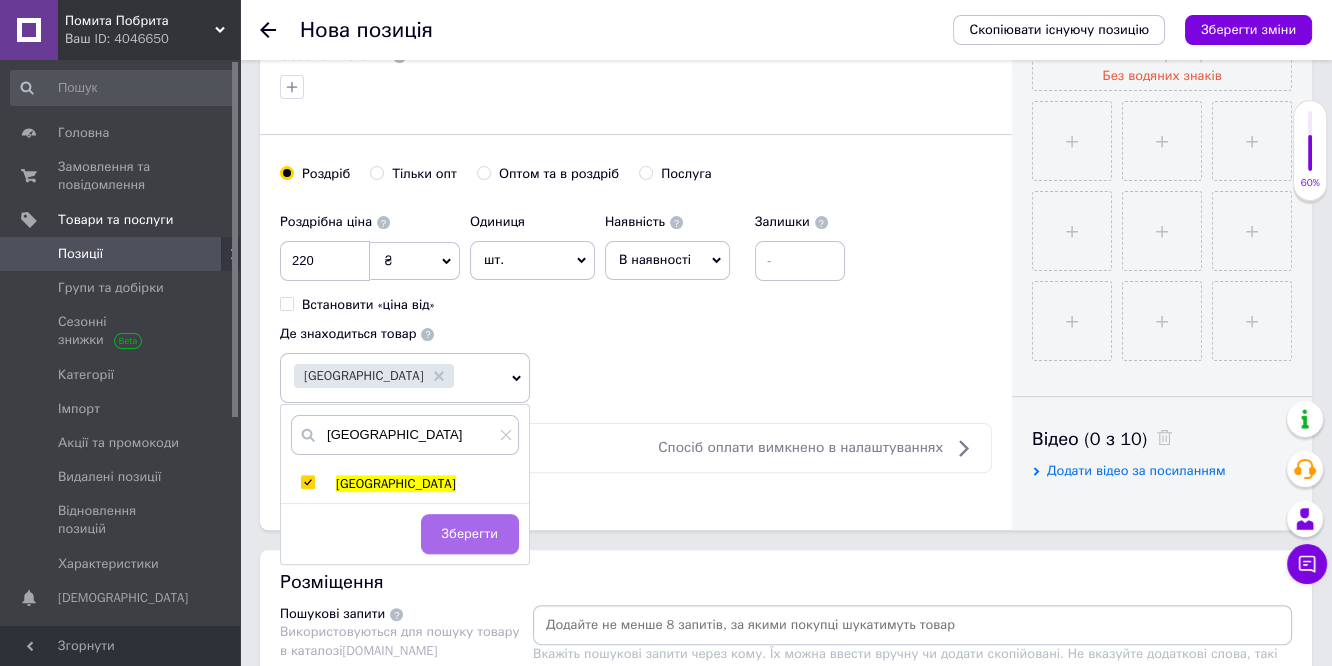 click on "Зберегти" at bounding box center [470, 534] 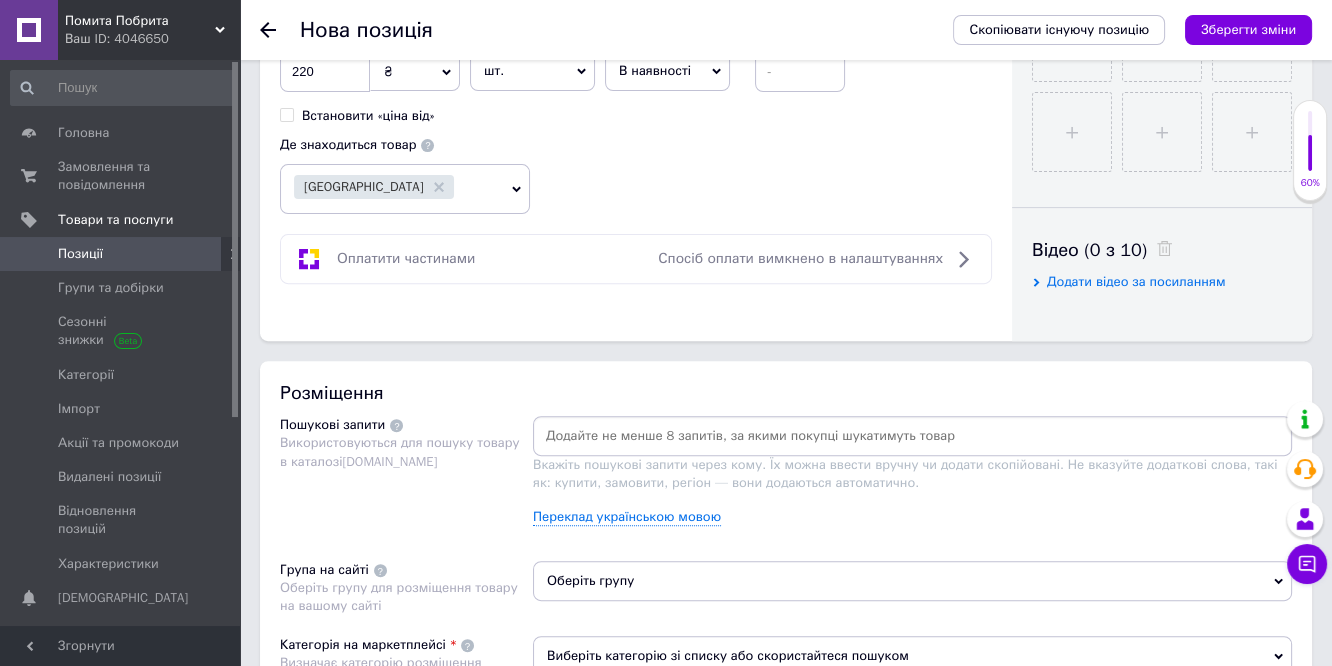 scroll, scrollTop: 888, scrollLeft: 0, axis: vertical 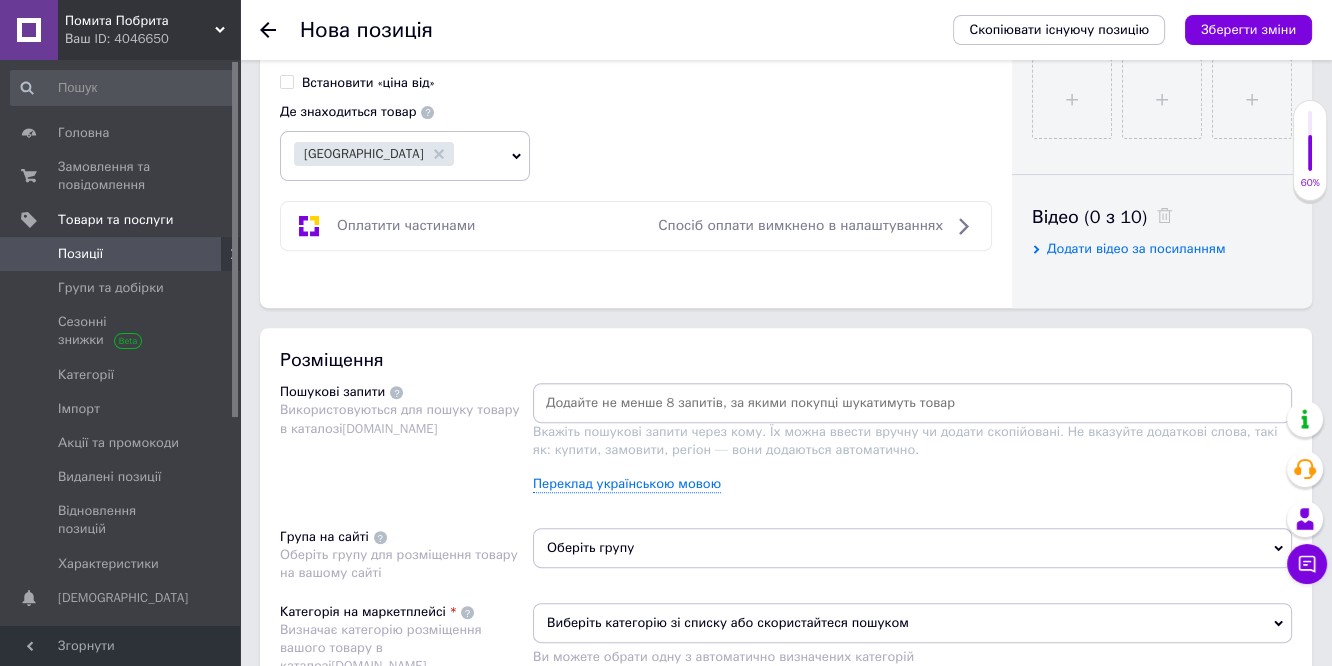 click at bounding box center [912, 403] 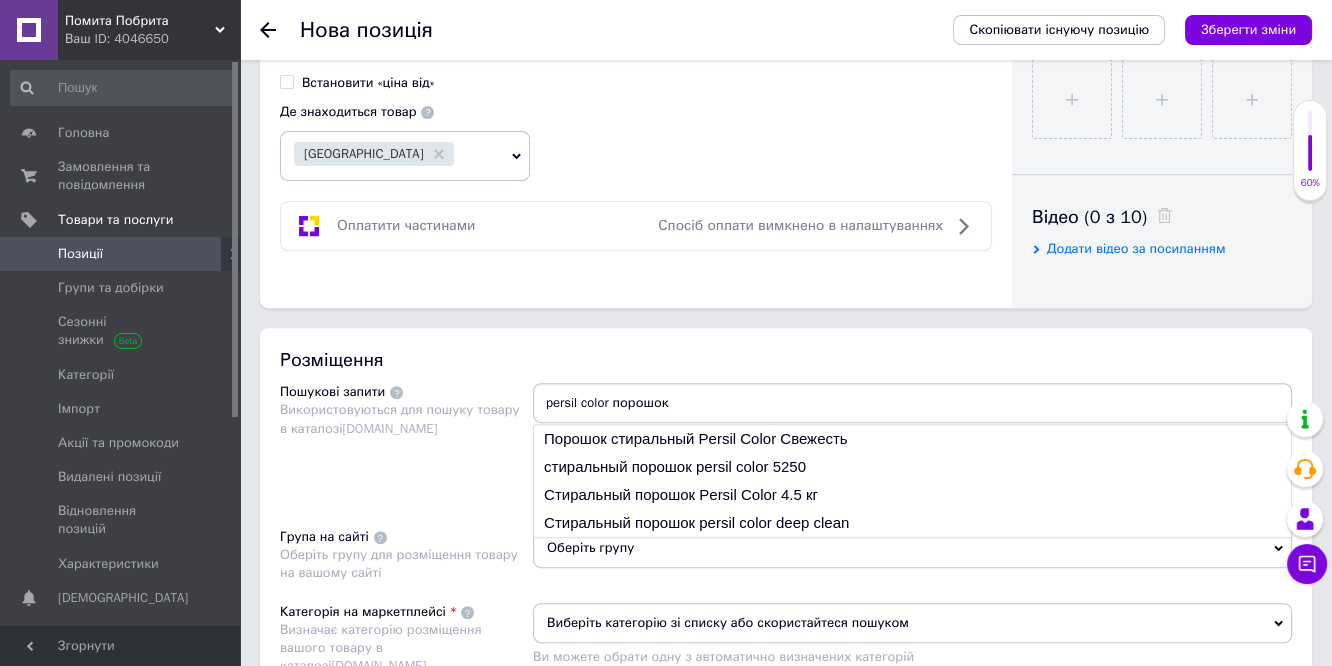 click on "persil color порошок" at bounding box center (912, 403) 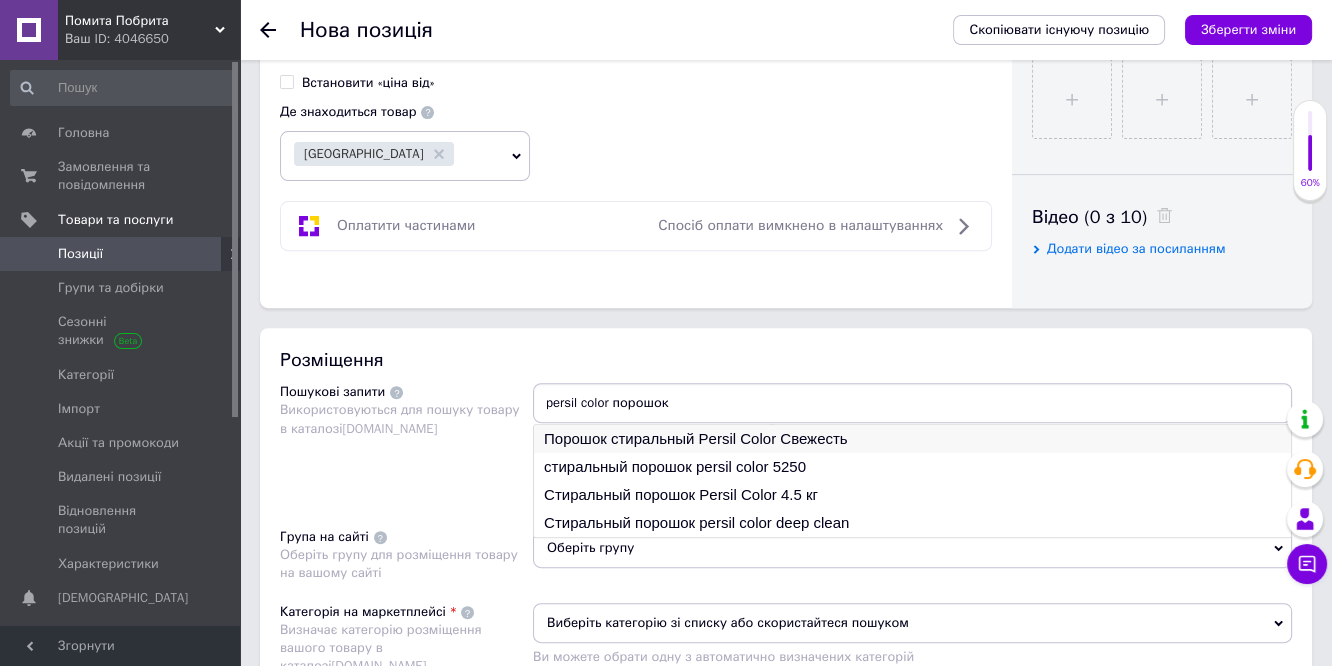 type on "persil color порошок" 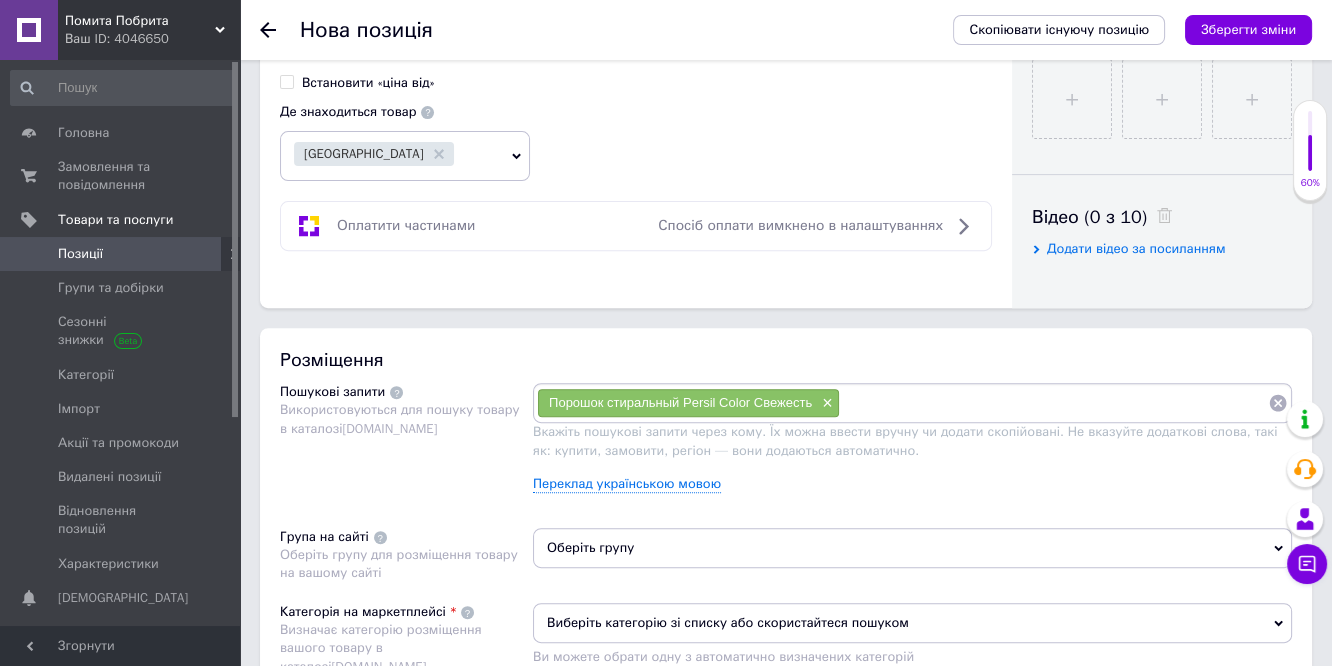 click at bounding box center [1054, 403] 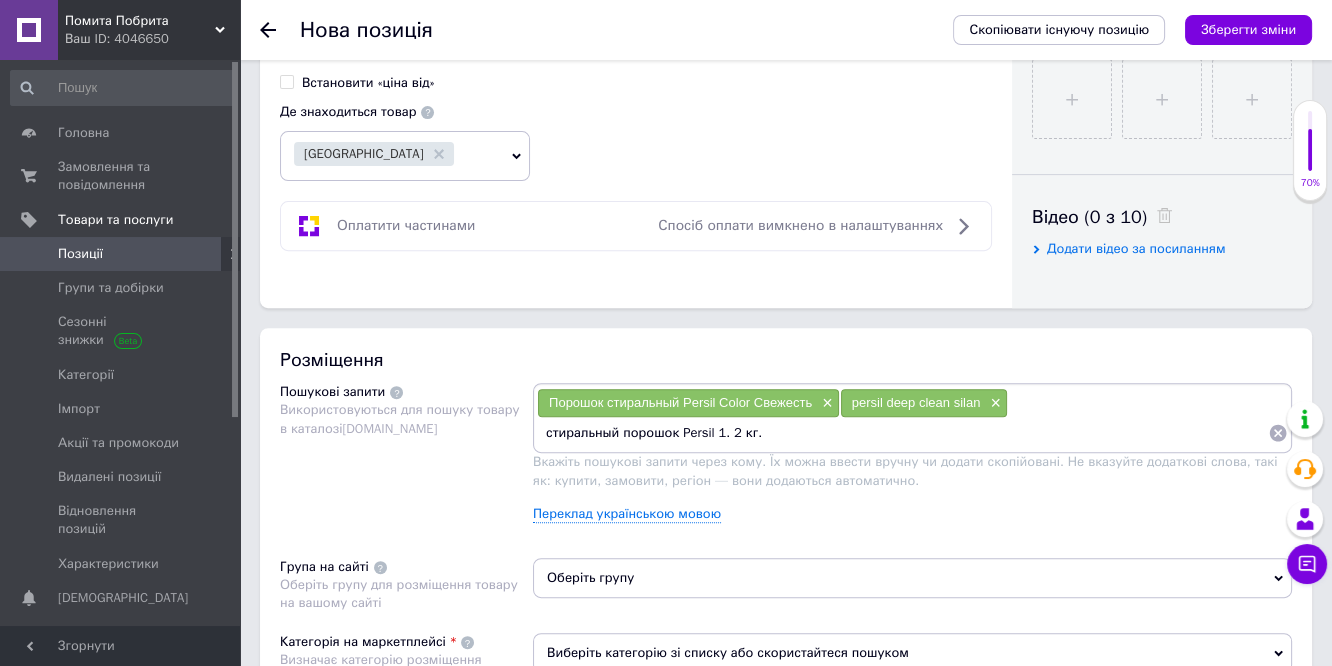 type on "стиральный порошок Persil 1. 2 кг." 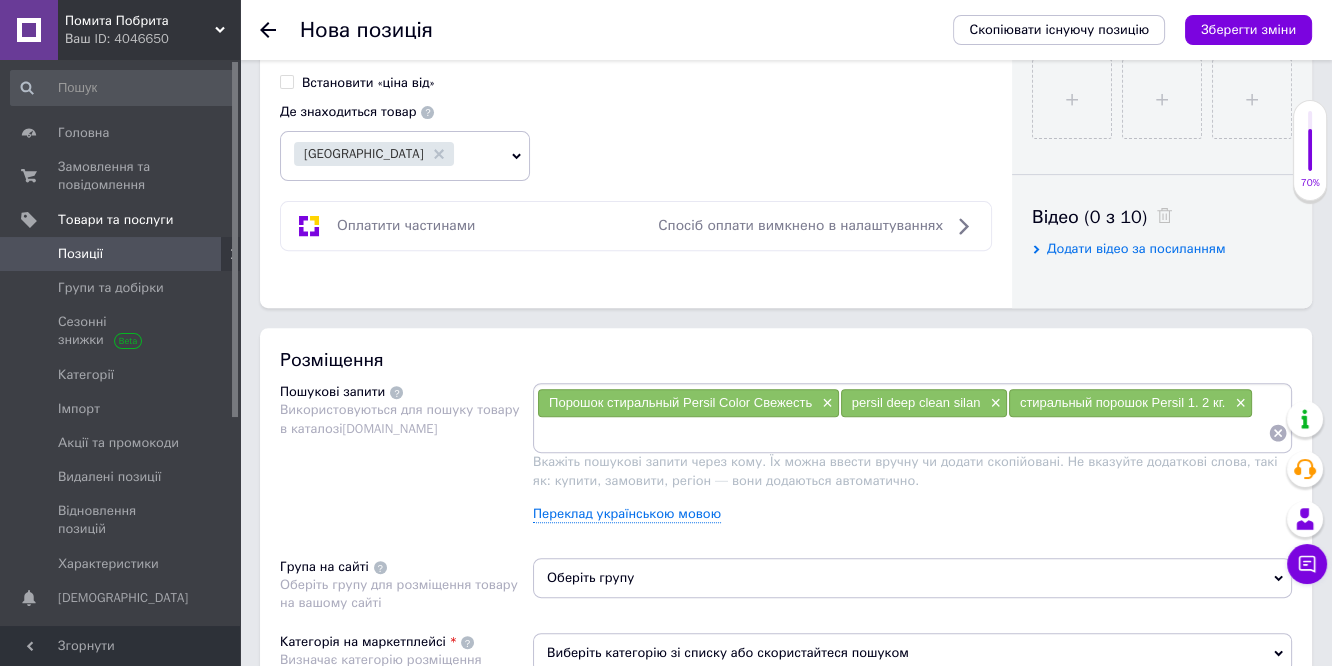 click at bounding box center (902, 433) 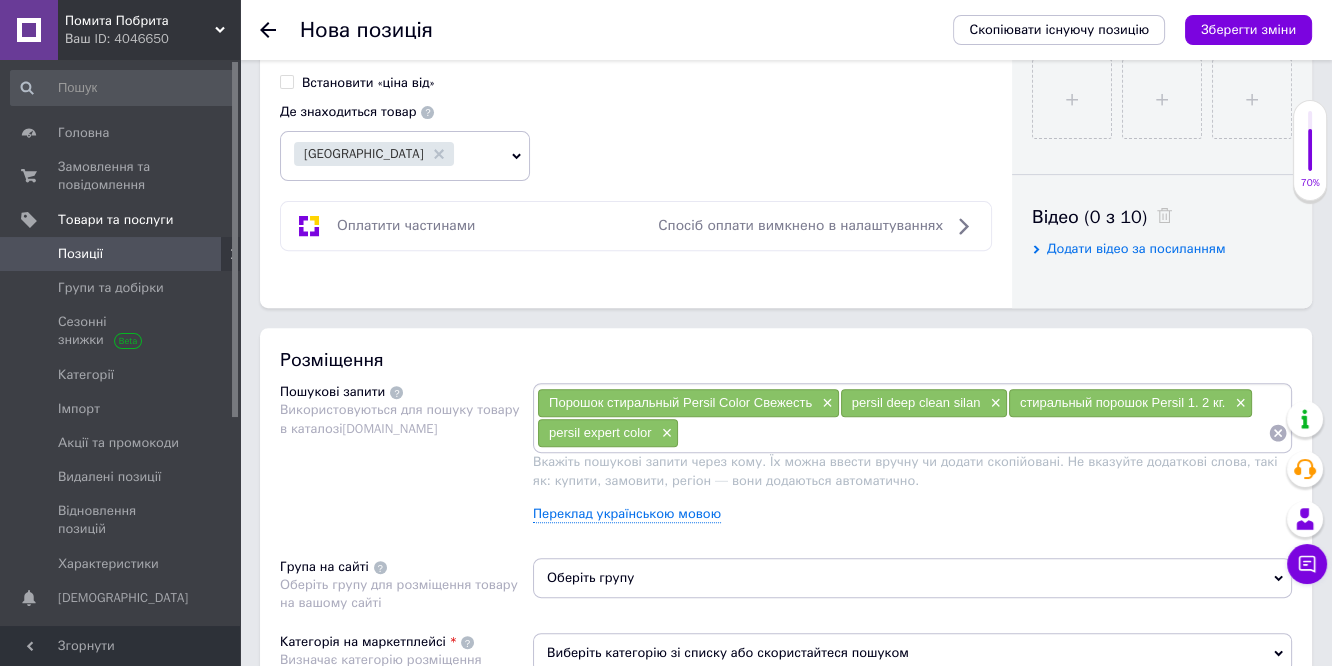 paste on "порошок persil" 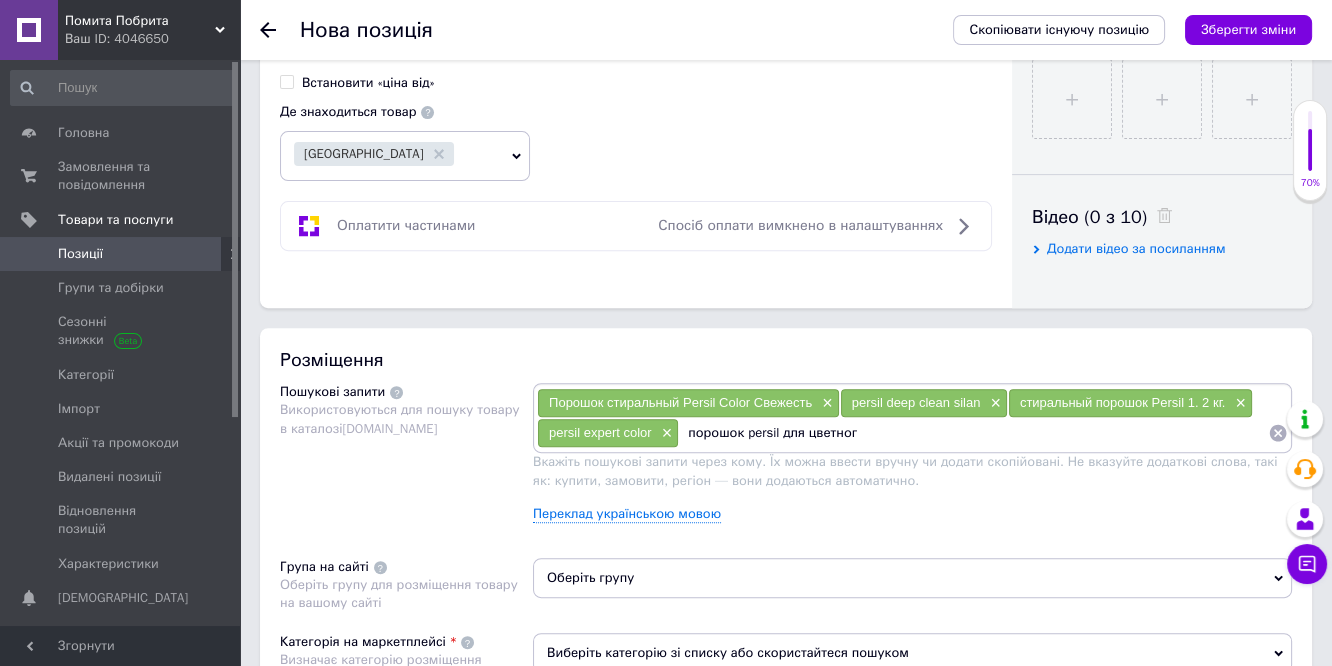 type on "порошок persil для цветного" 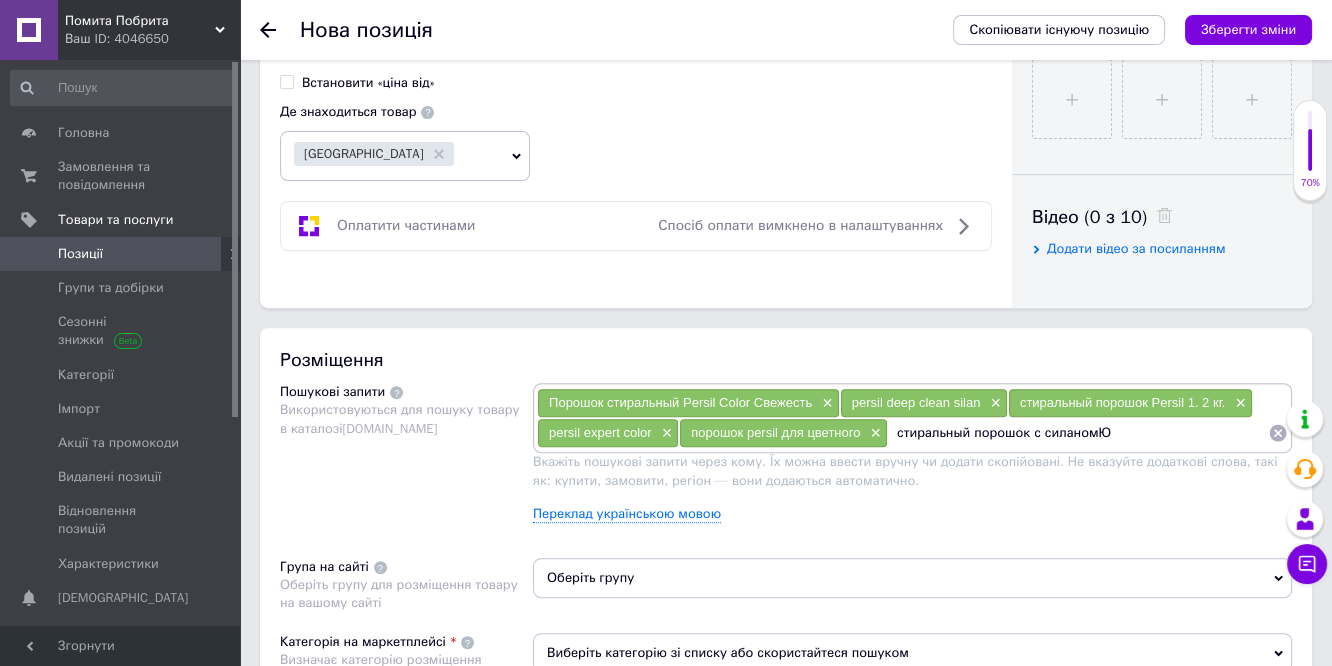 type on "стиральный порошок с силаном" 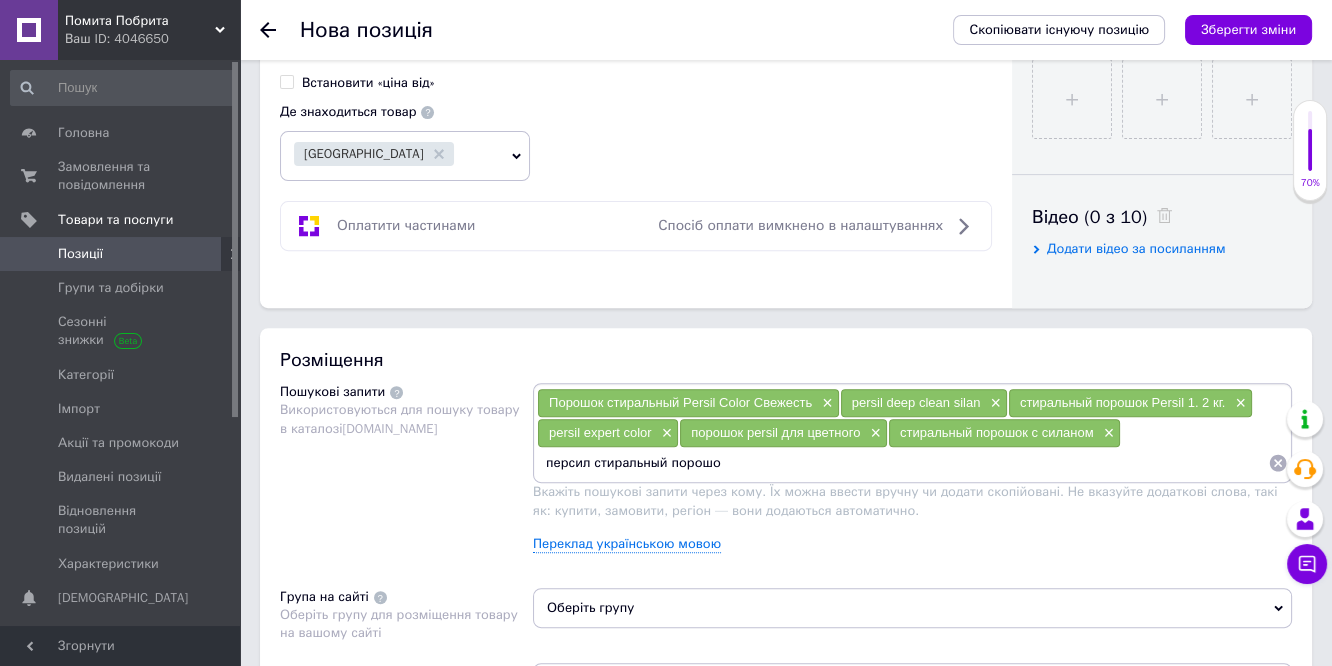 type on "персил стиральный порошок" 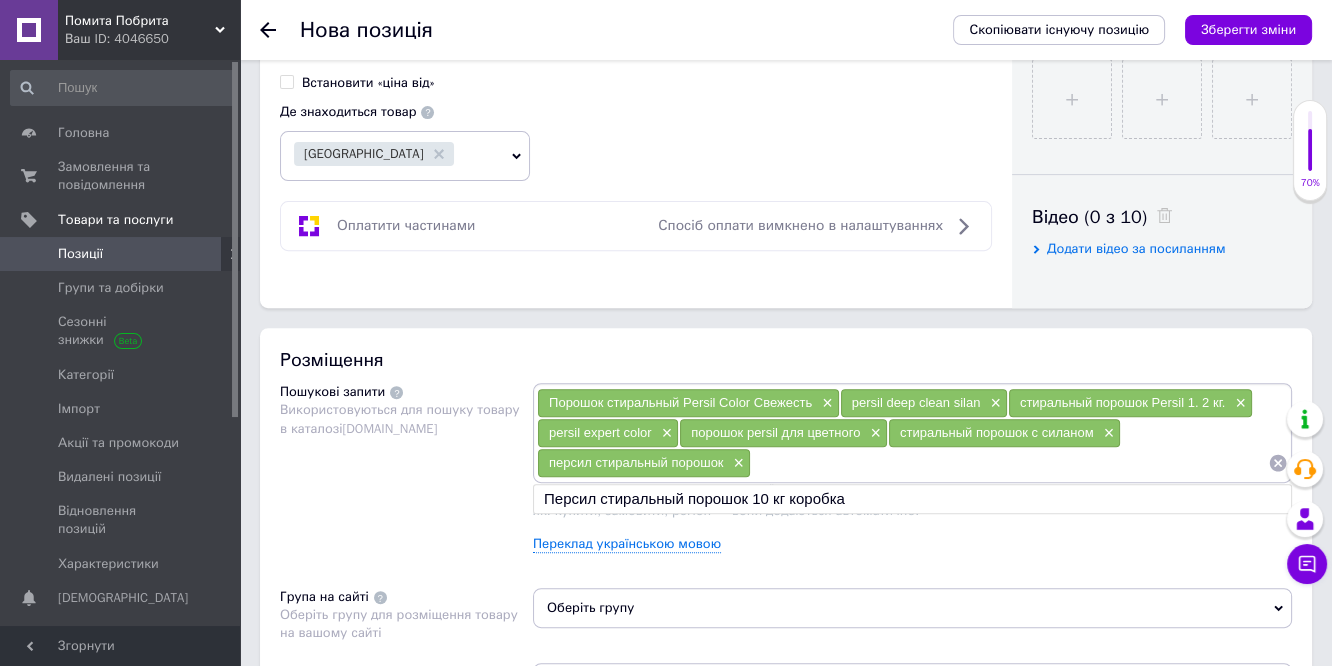paste on "persil з ароматом silan" 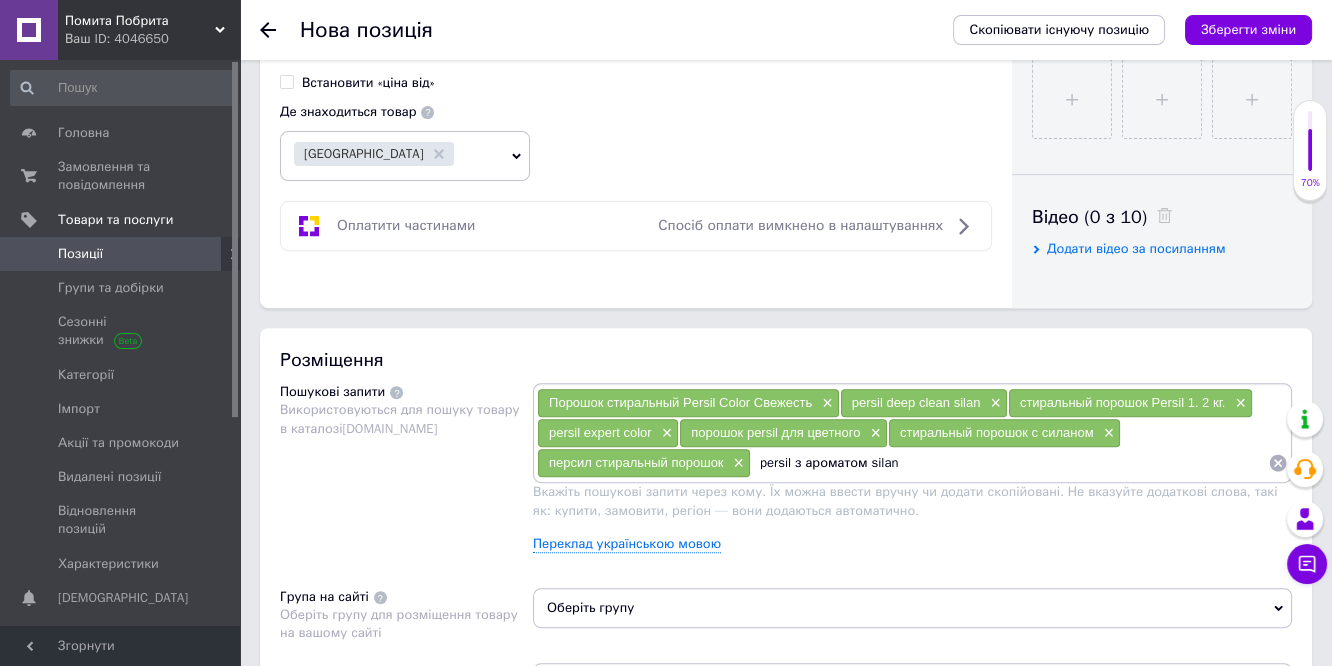 click on "persil з ароматом silan" at bounding box center [1009, 463] 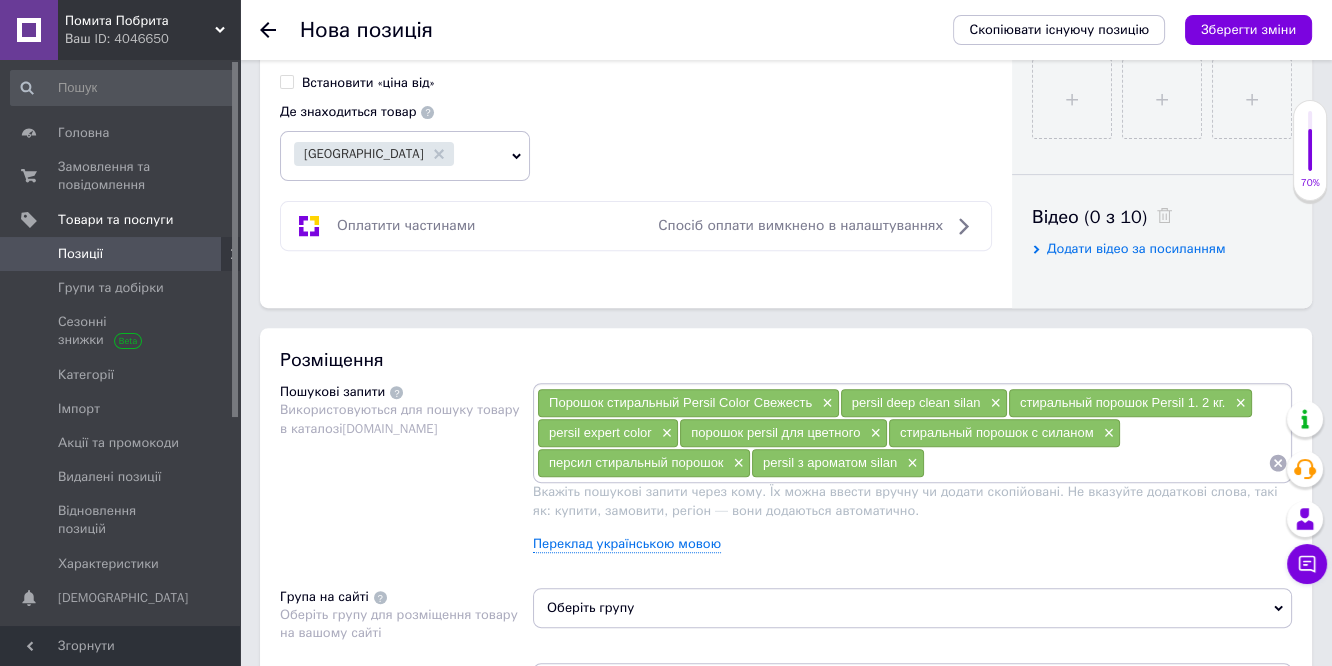 paste on "пральний порошок persil 1.2 кг україна" 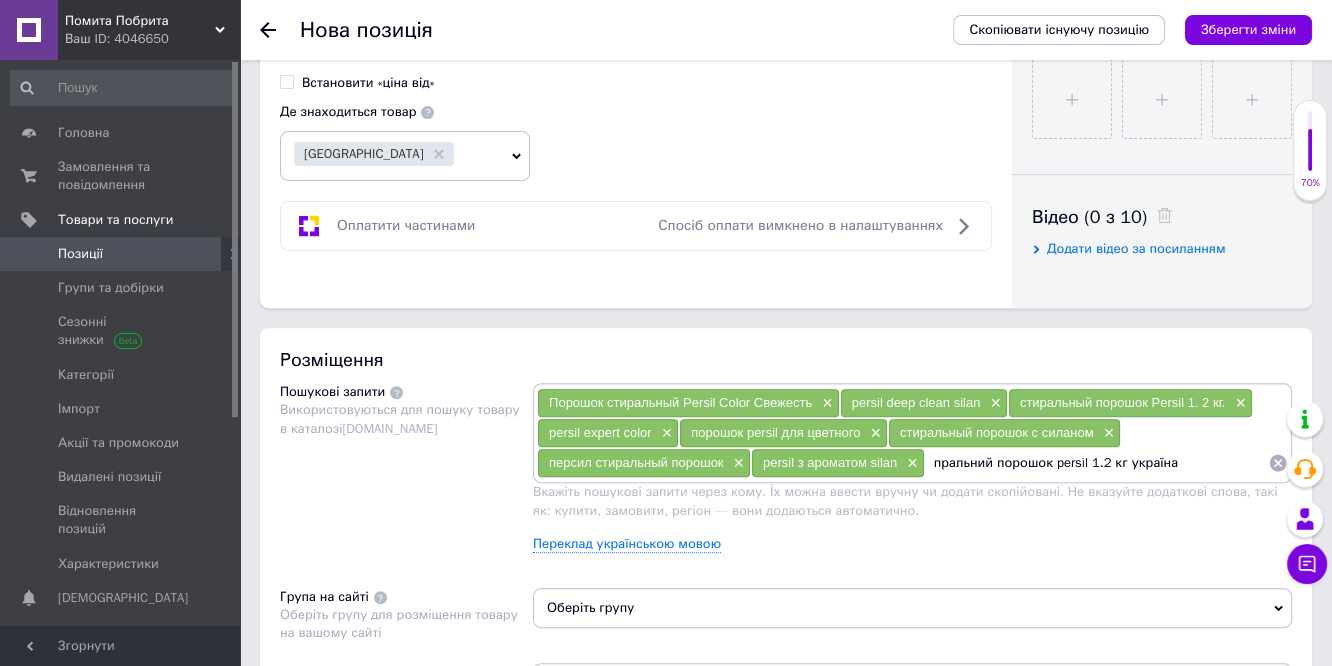 drag, startPoint x: 991, startPoint y: 456, endPoint x: 933, endPoint y: 459, distance: 58.077534 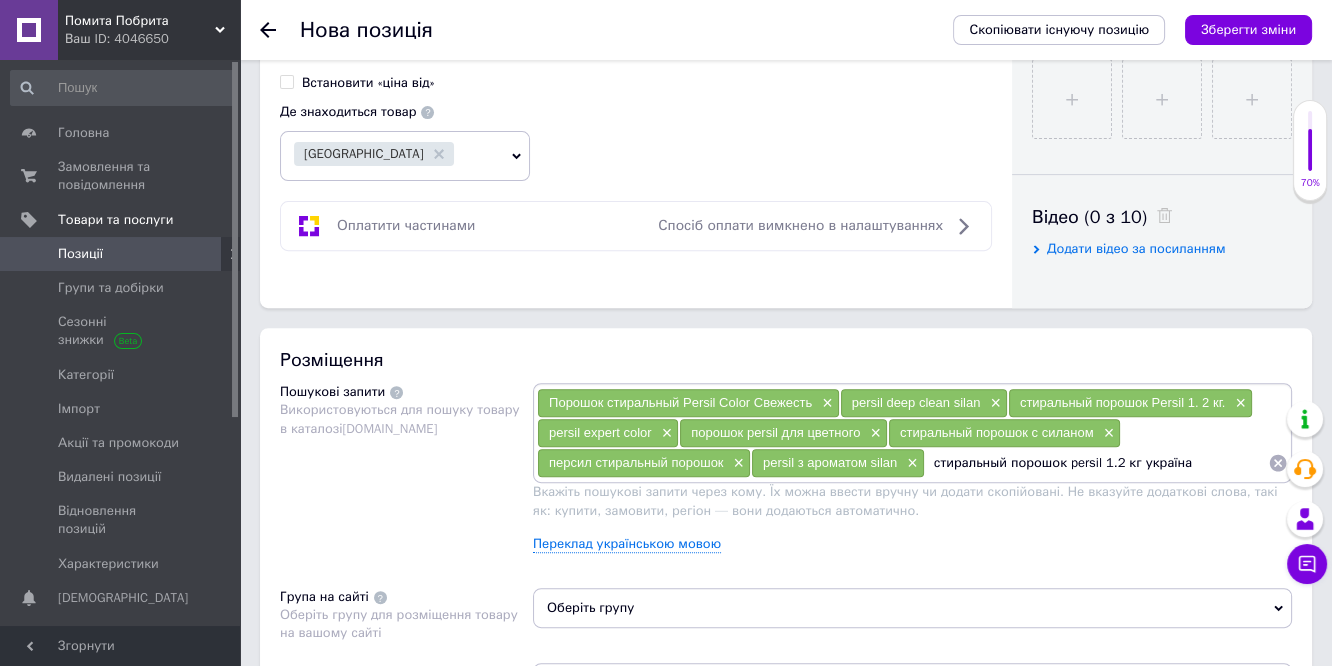 click on "стиральный порошок persil 1.2 кг україна" at bounding box center [1096, 463] 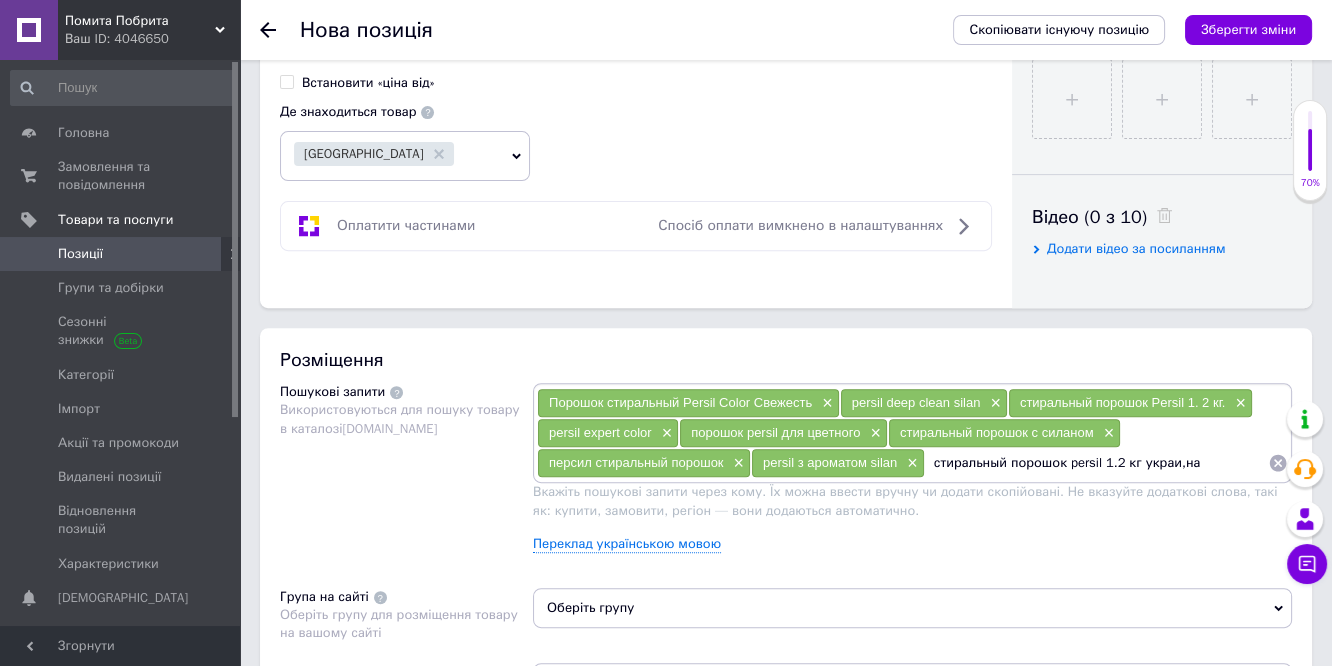 type on "стиральный порошок persil 1.2 кг украина" 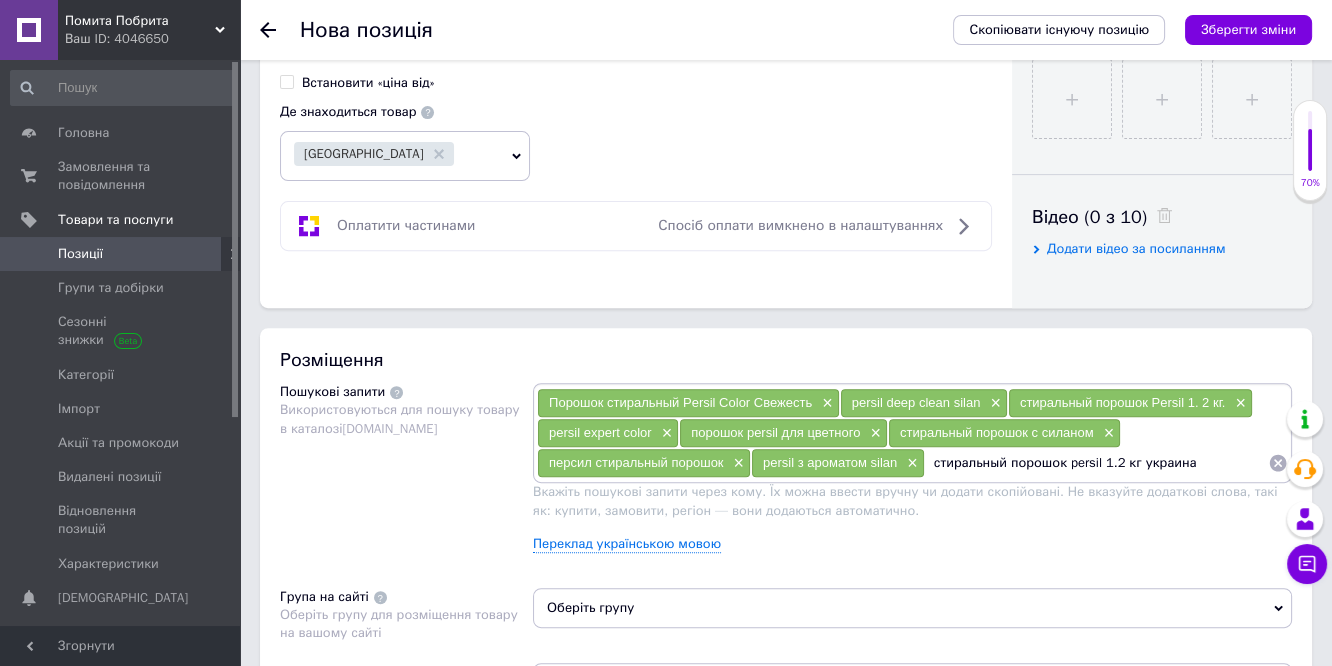 click on "стиральный порошок persil 1.2 кг украина" at bounding box center (1096, 463) 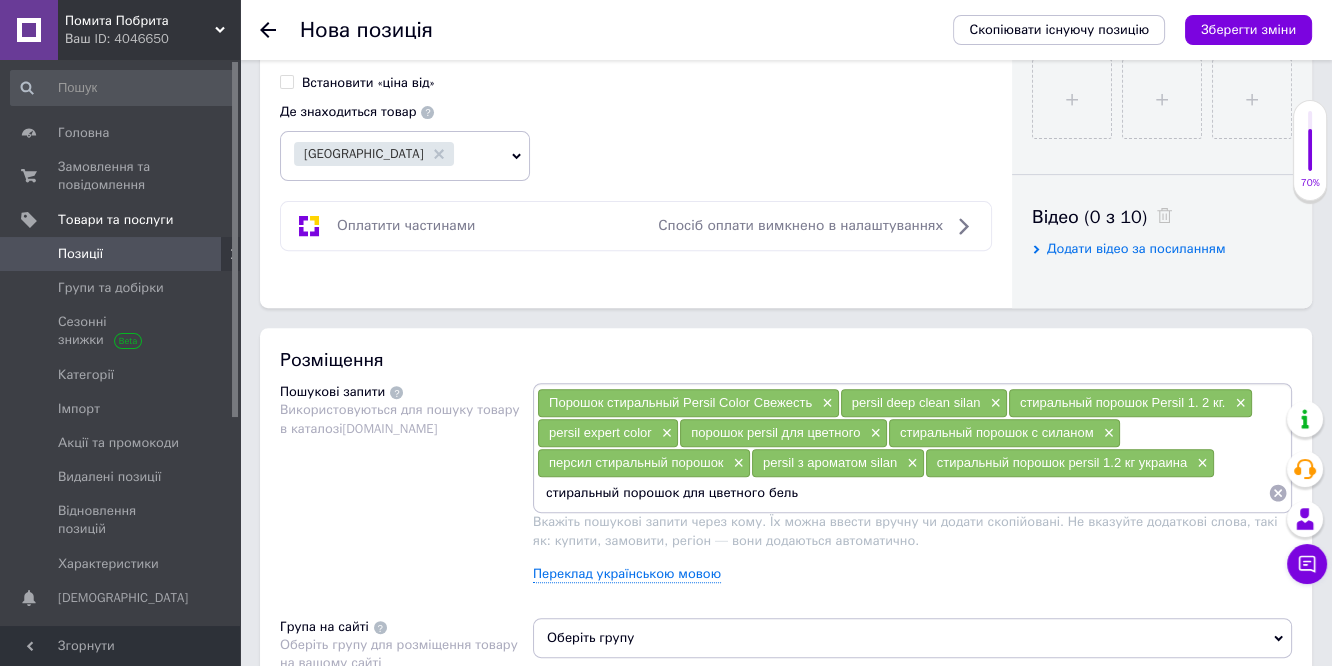 type on "стиральный порошок для цветного белья" 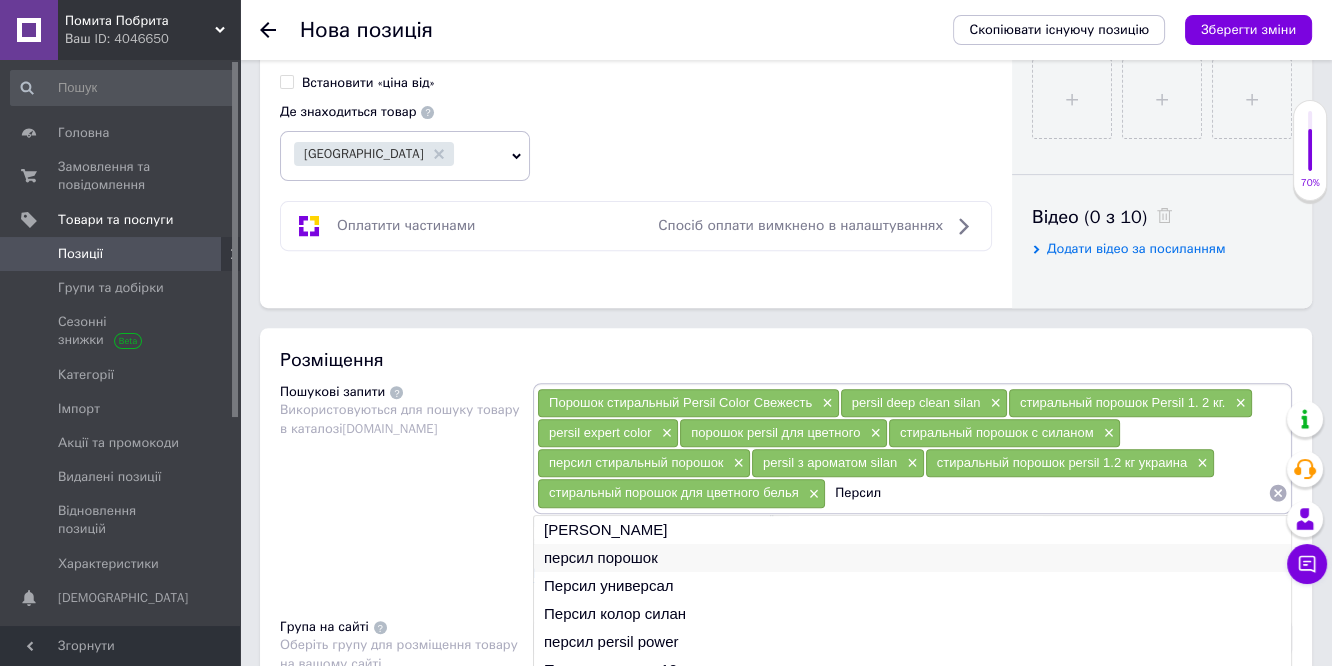 type on "Персил" 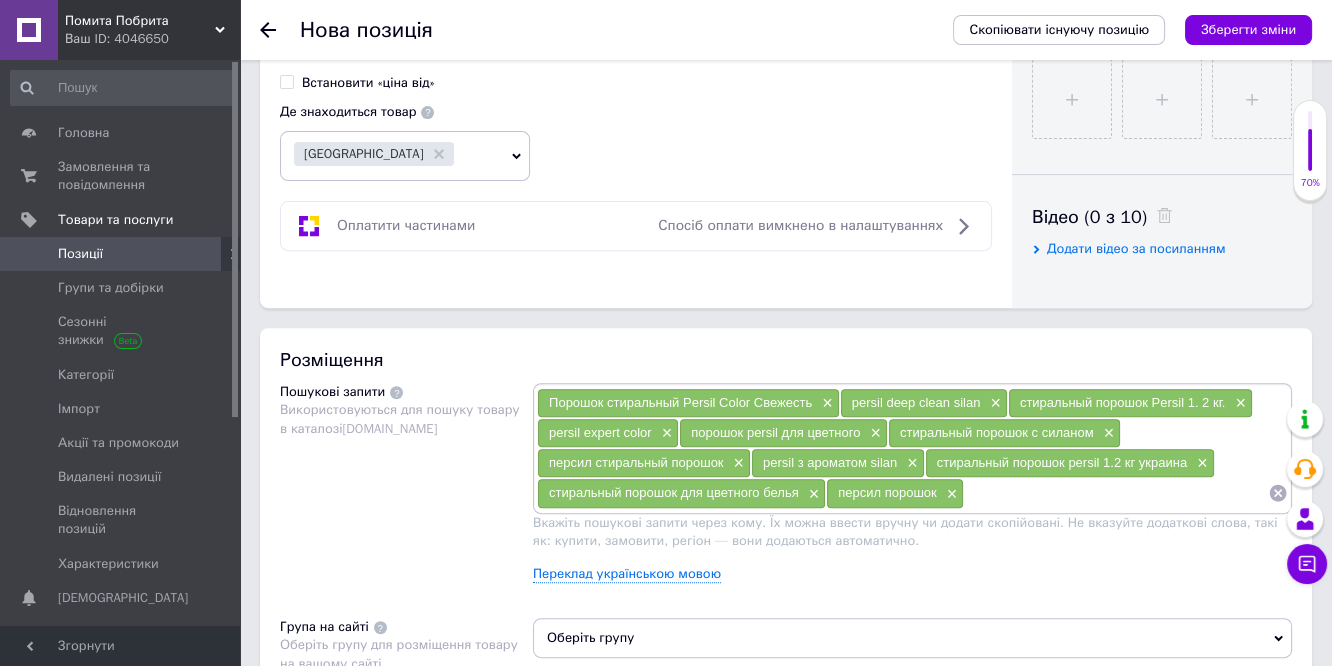 click at bounding box center (1116, 493) 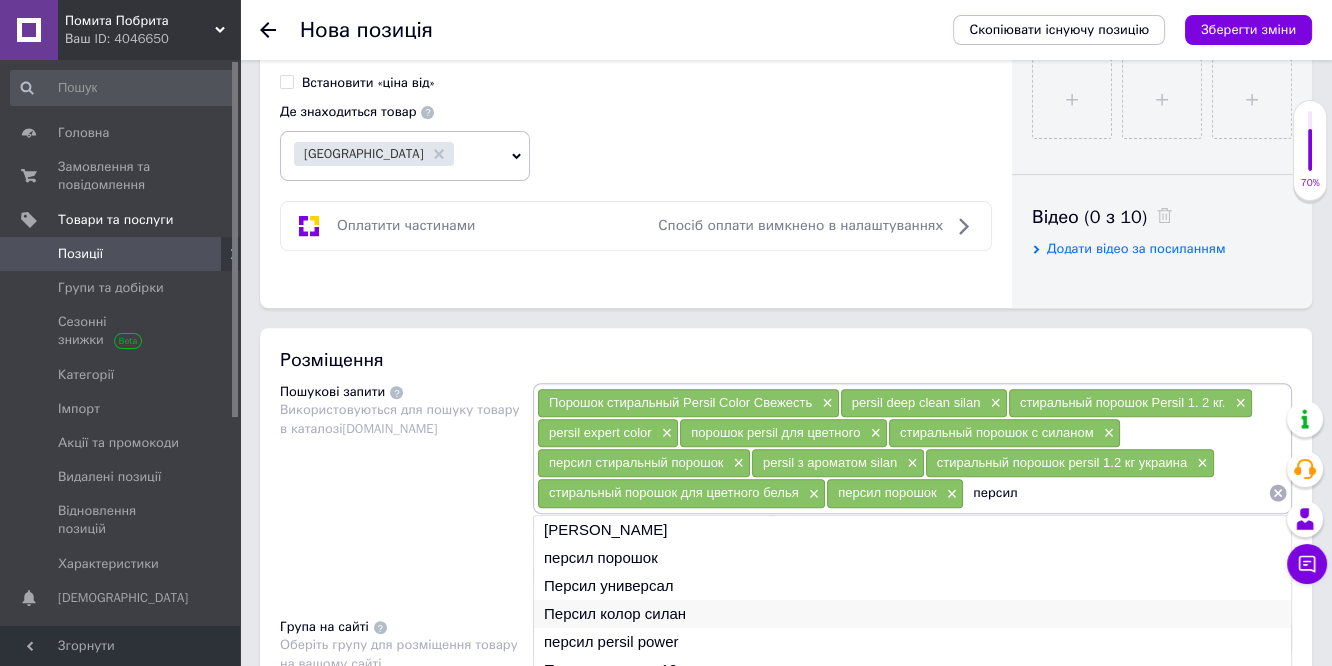 type on "персил" 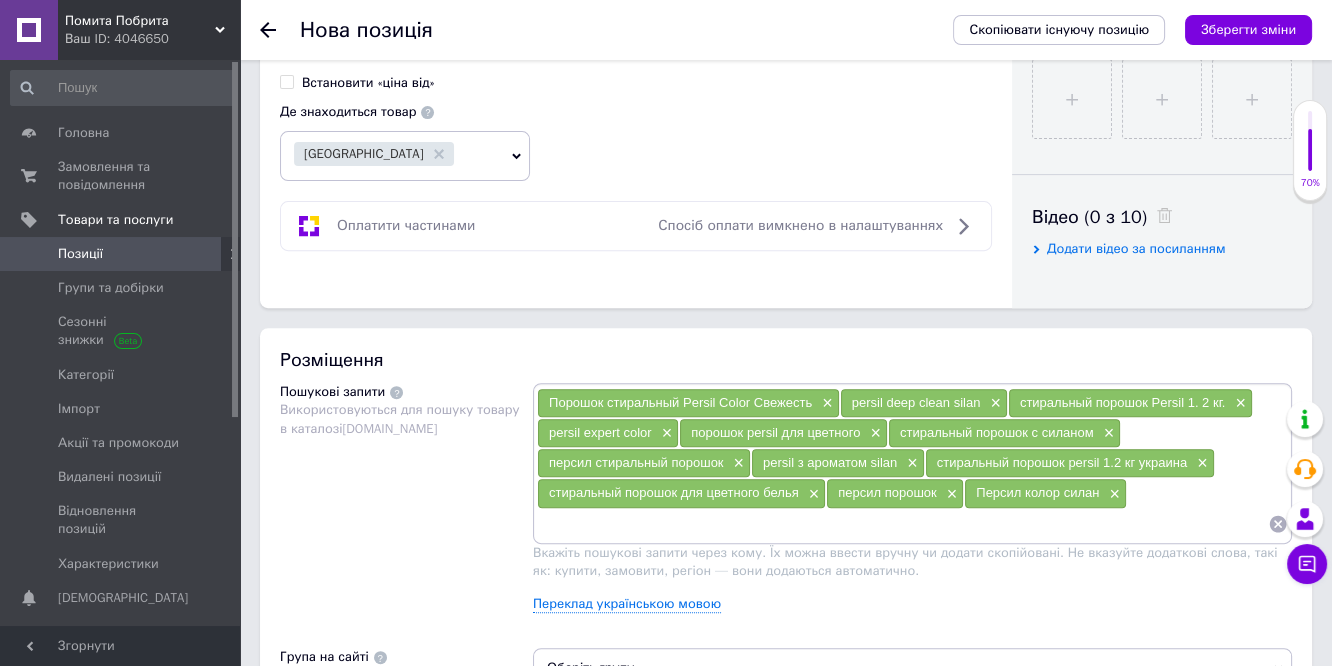 click on "Порошок стиральный Persil Color Свежесть × persil deep clean silan × стиральный порошок Persil 1. 2 кг. × persil expert color × порошок persil для цветного × стиральный порошок с силаном × персил стиральный порошок × persil з ароматом silan × стиральный порошок persil 1.2 кг украина × стиральный порошок для цветного белья × персил порошок × Персил колор силан ×" at bounding box center (912, 463) 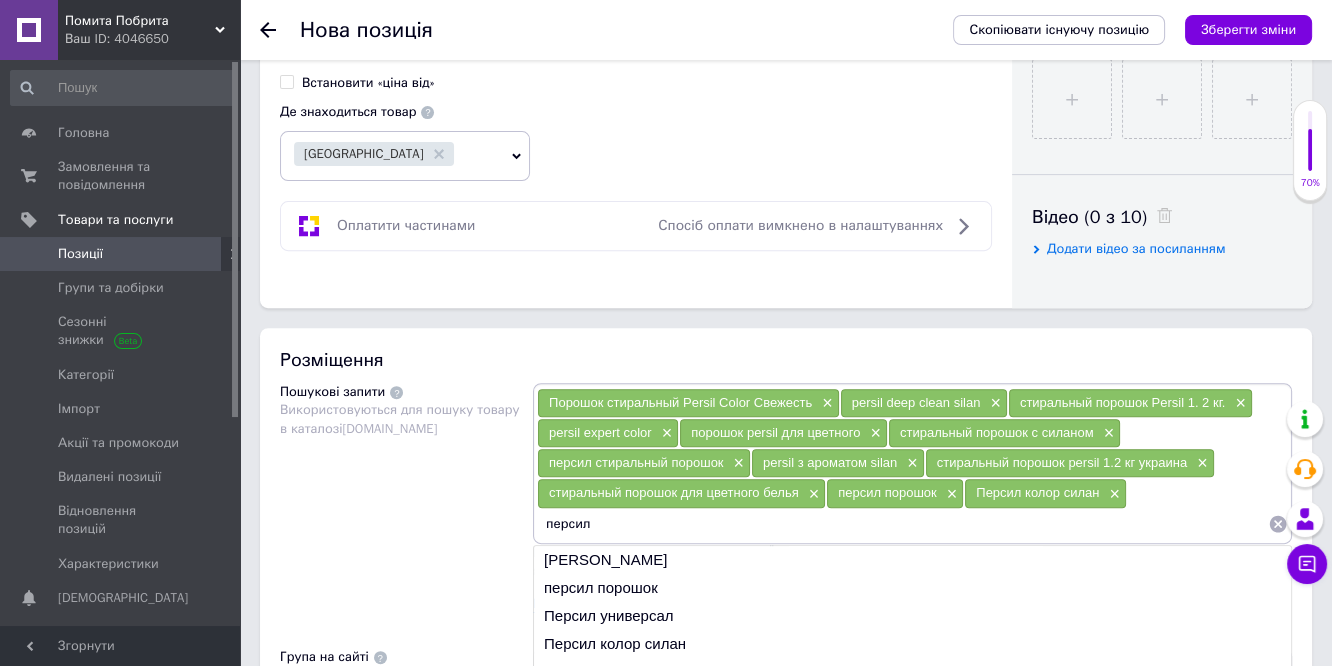 scroll, scrollTop: 29, scrollLeft: 0, axis: vertical 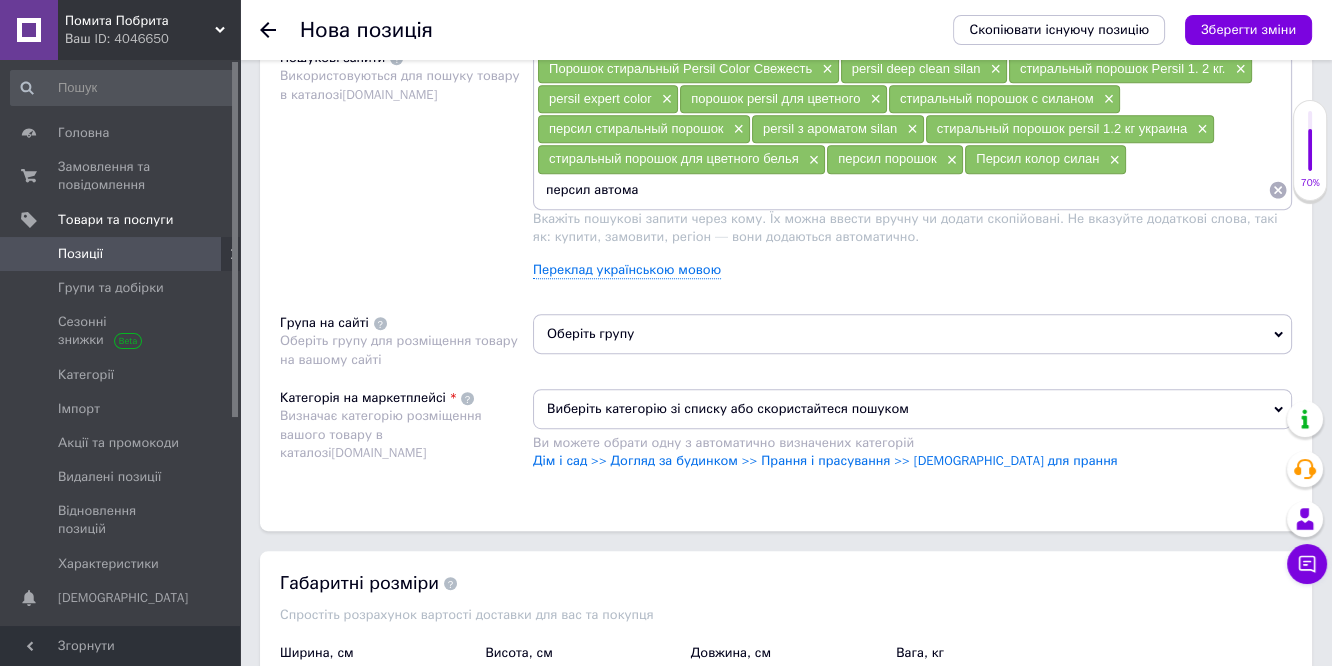 type on "персил автомат" 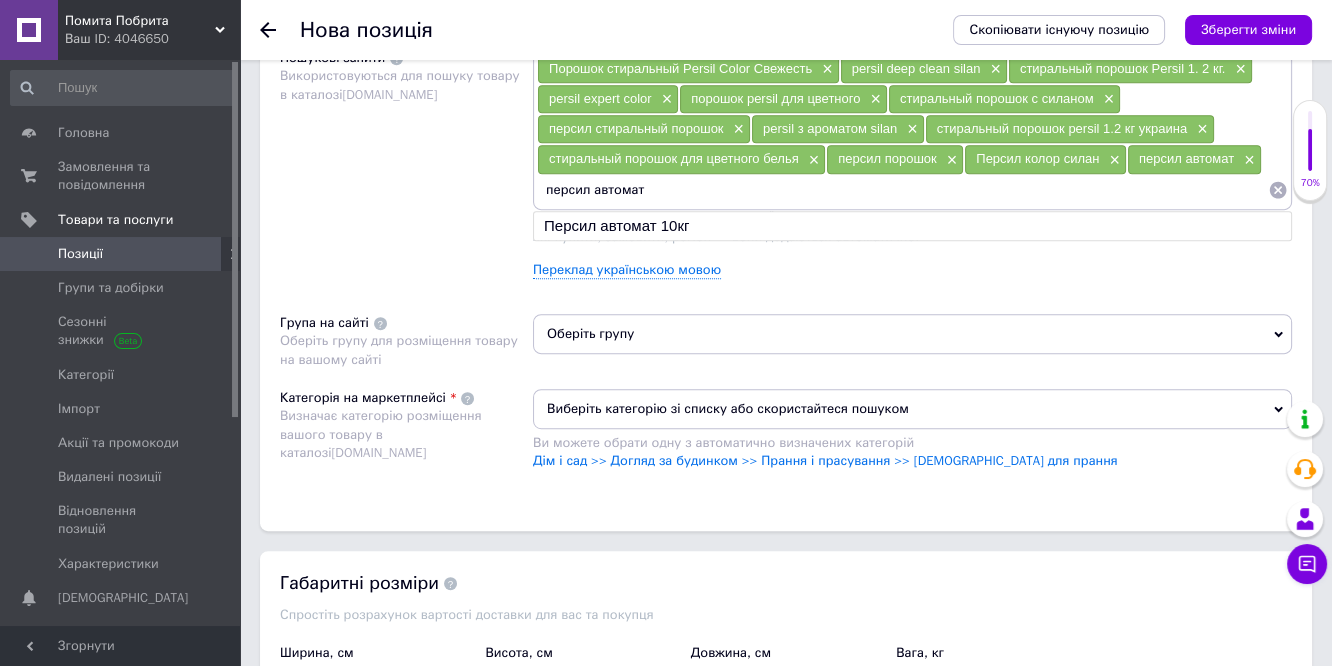 type 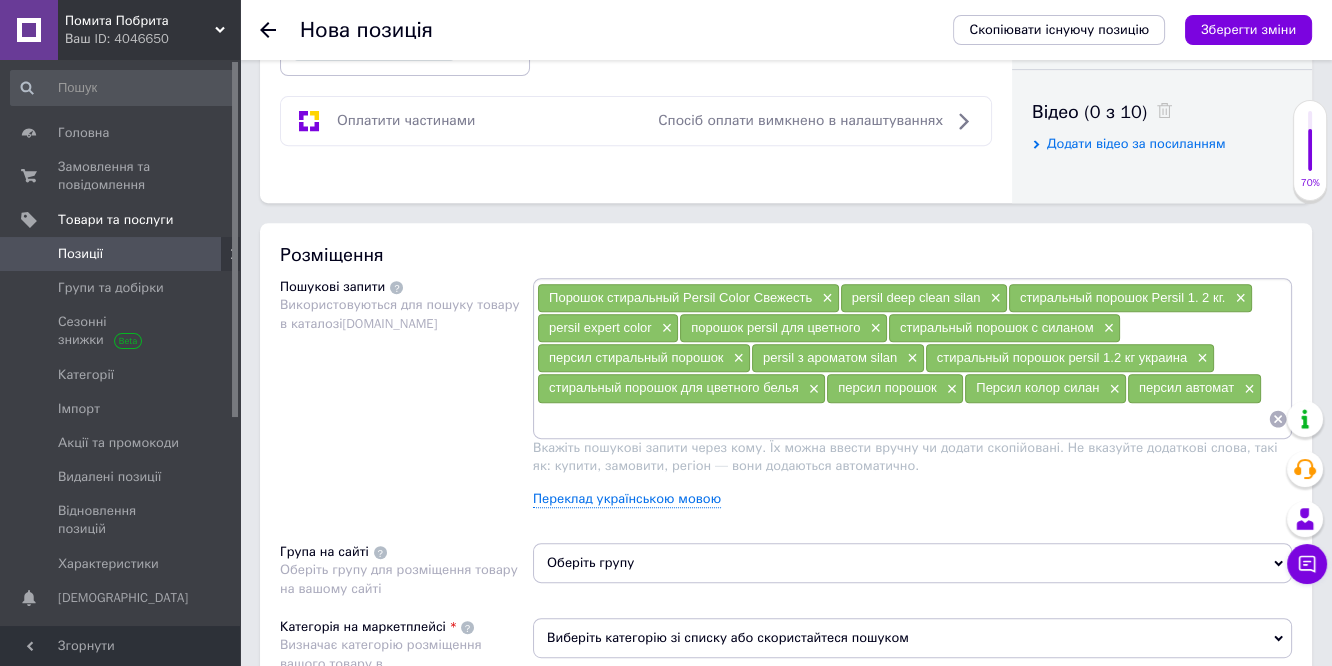 scroll, scrollTop: 1111, scrollLeft: 0, axis: vertical 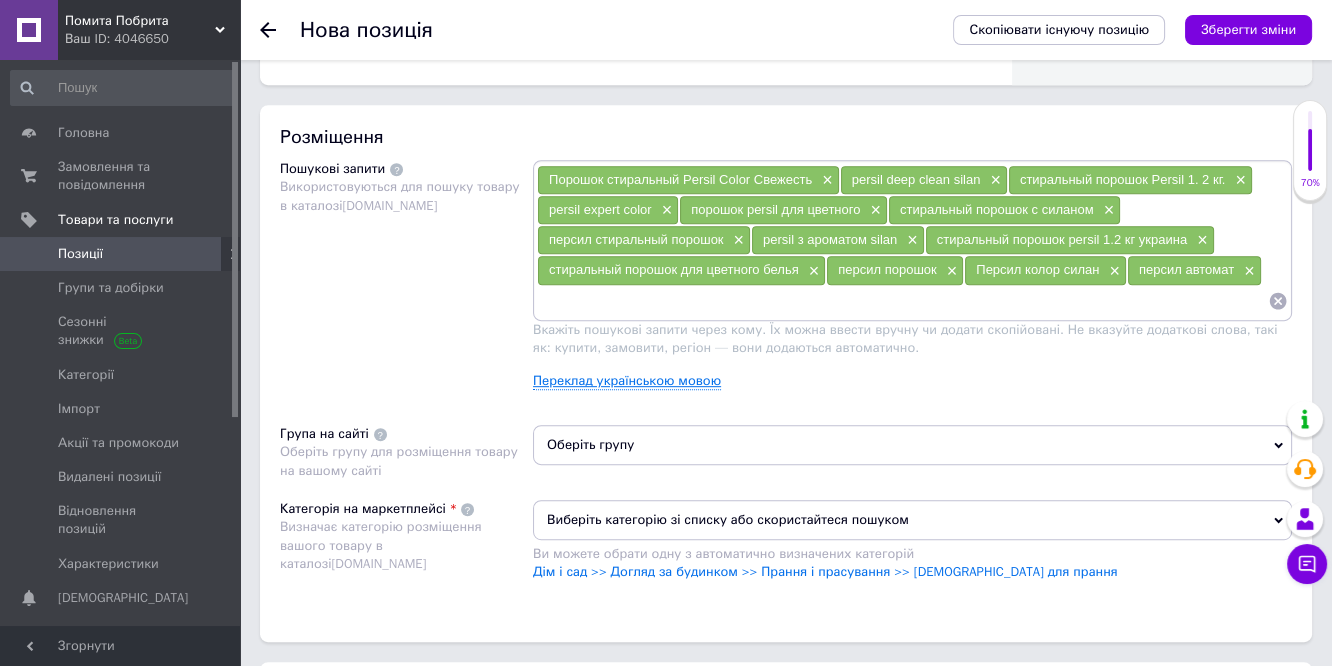 click on "Переклад українською мовою" at bounding box center (627, 381) 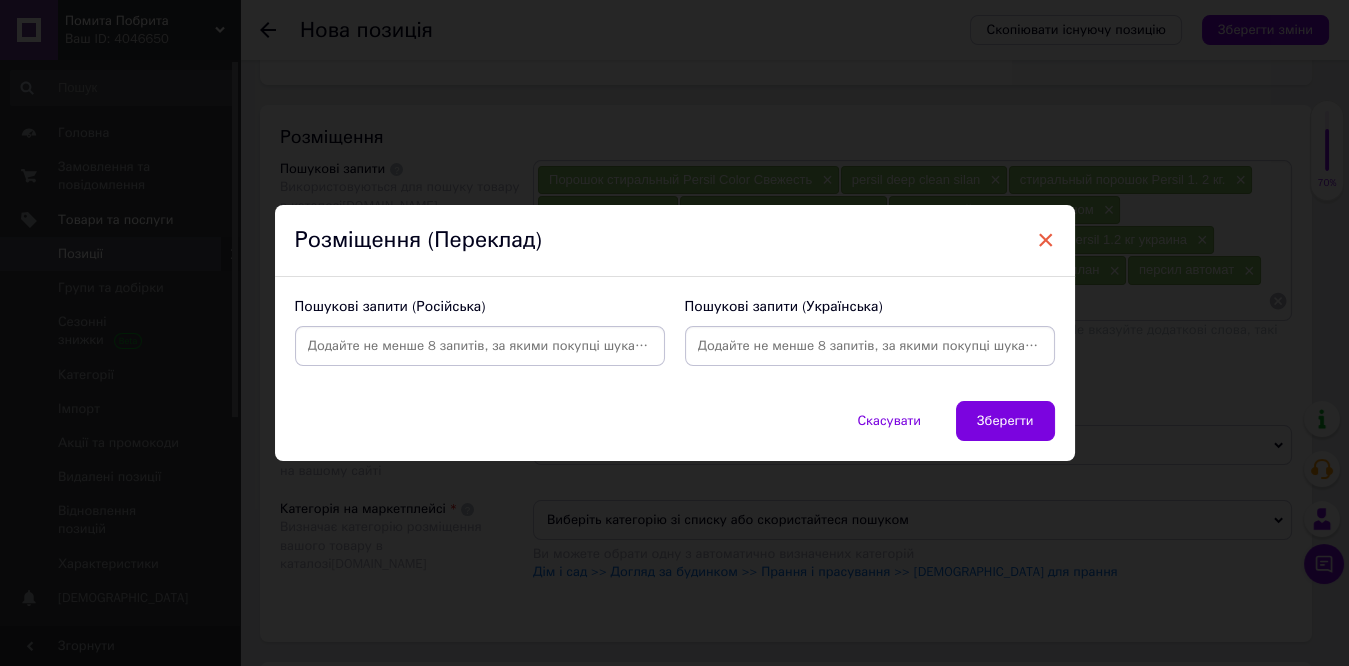click on "×" at bounding box center (1046, 240) 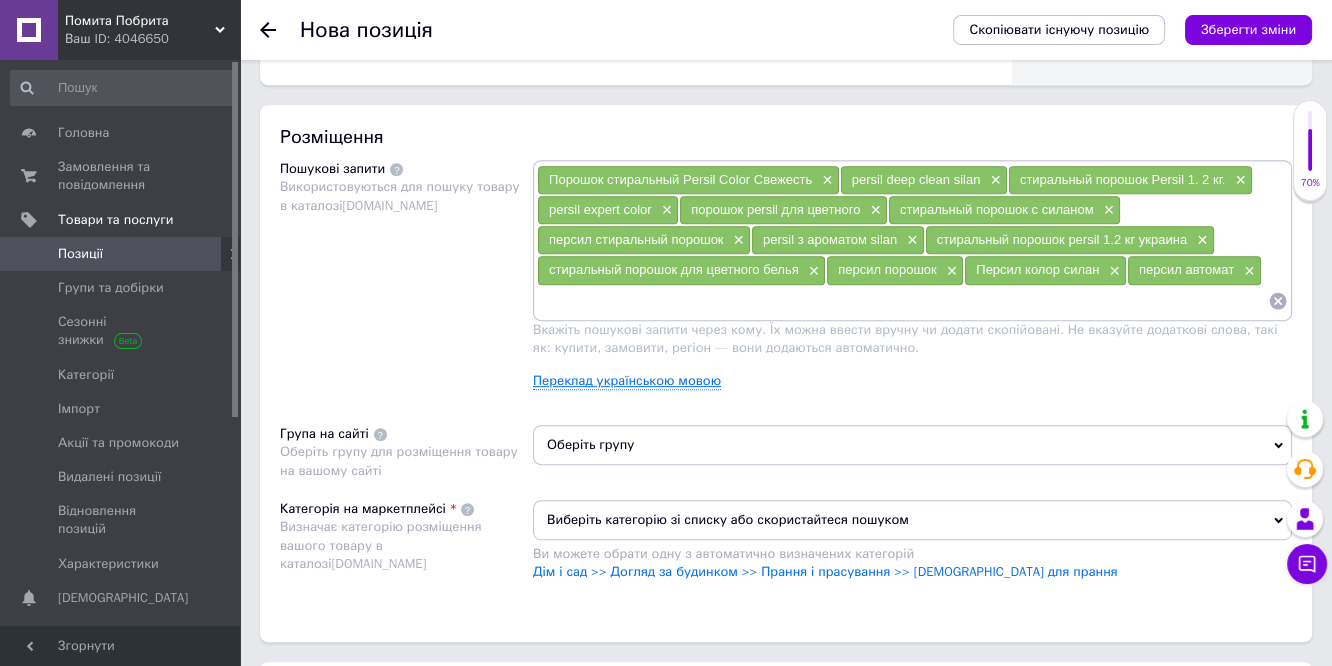 click on "Переклад українською мовою" at bounding box center (627, 381) 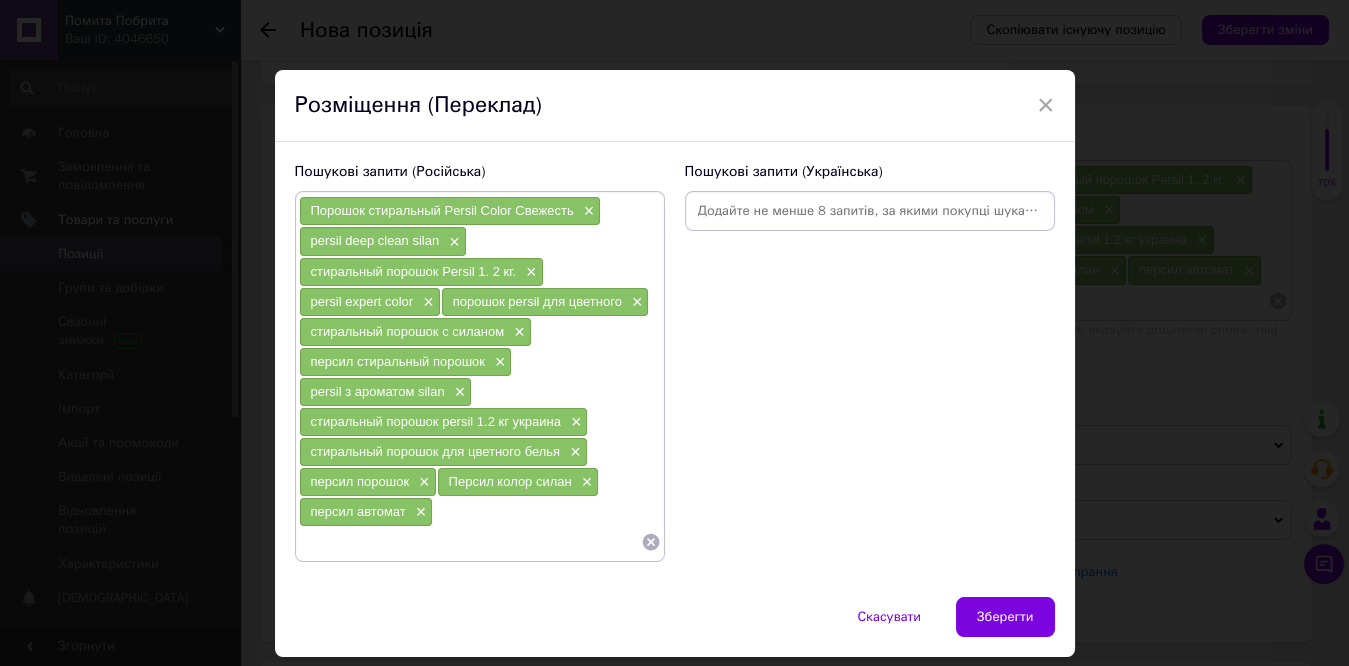 click at bounding box center (870, 211) 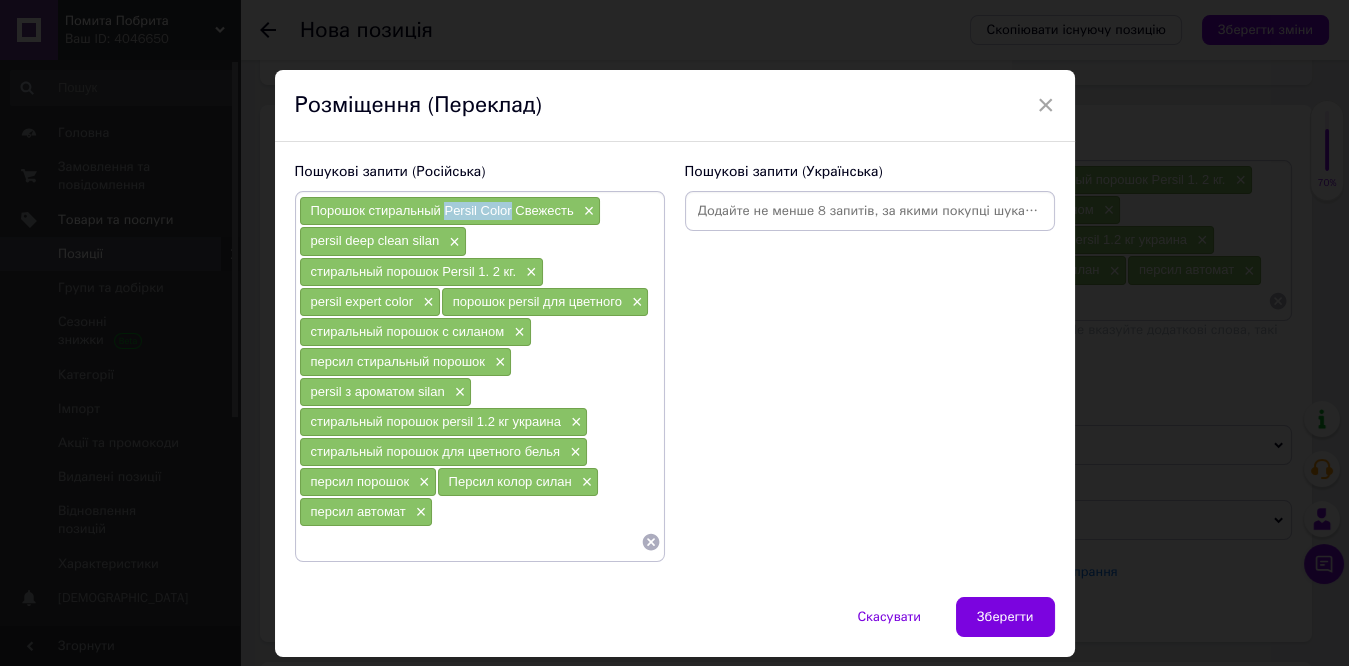 drag, startPoint x: 440, startPoint y: 207, endPoint x: 507, endPoint y: 212, distance: 67.18631 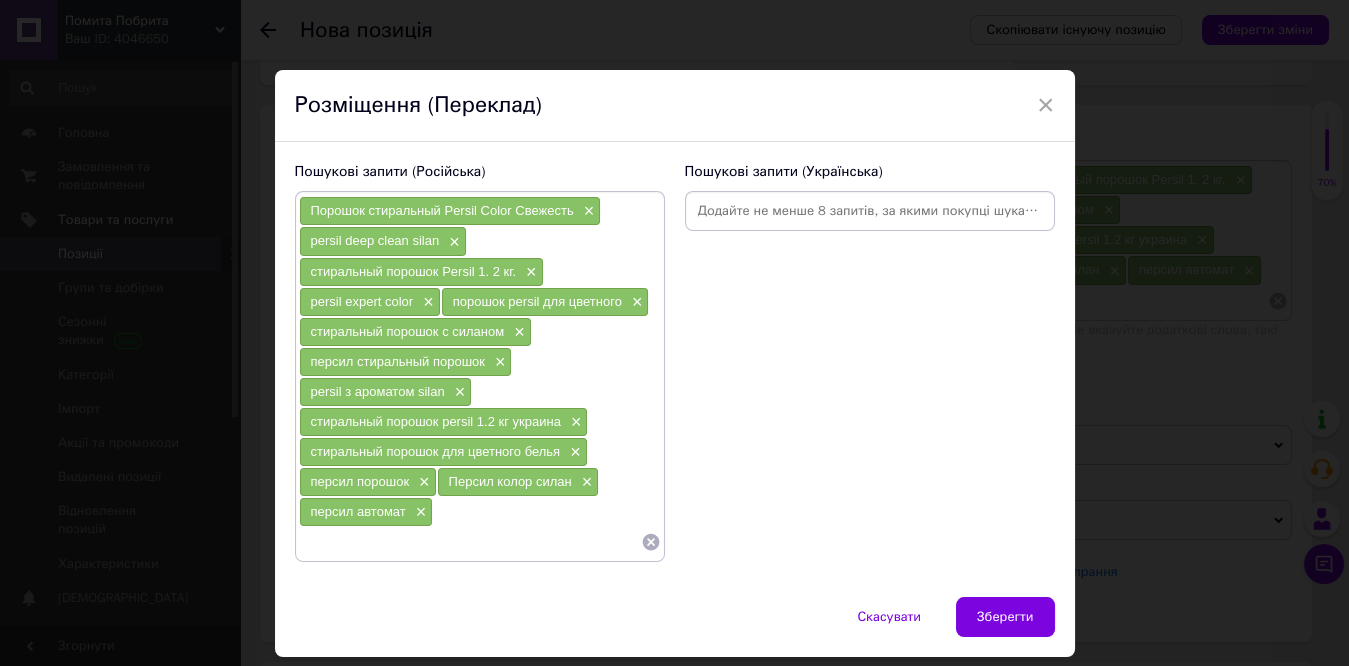 click at bounding box center (870, 211) 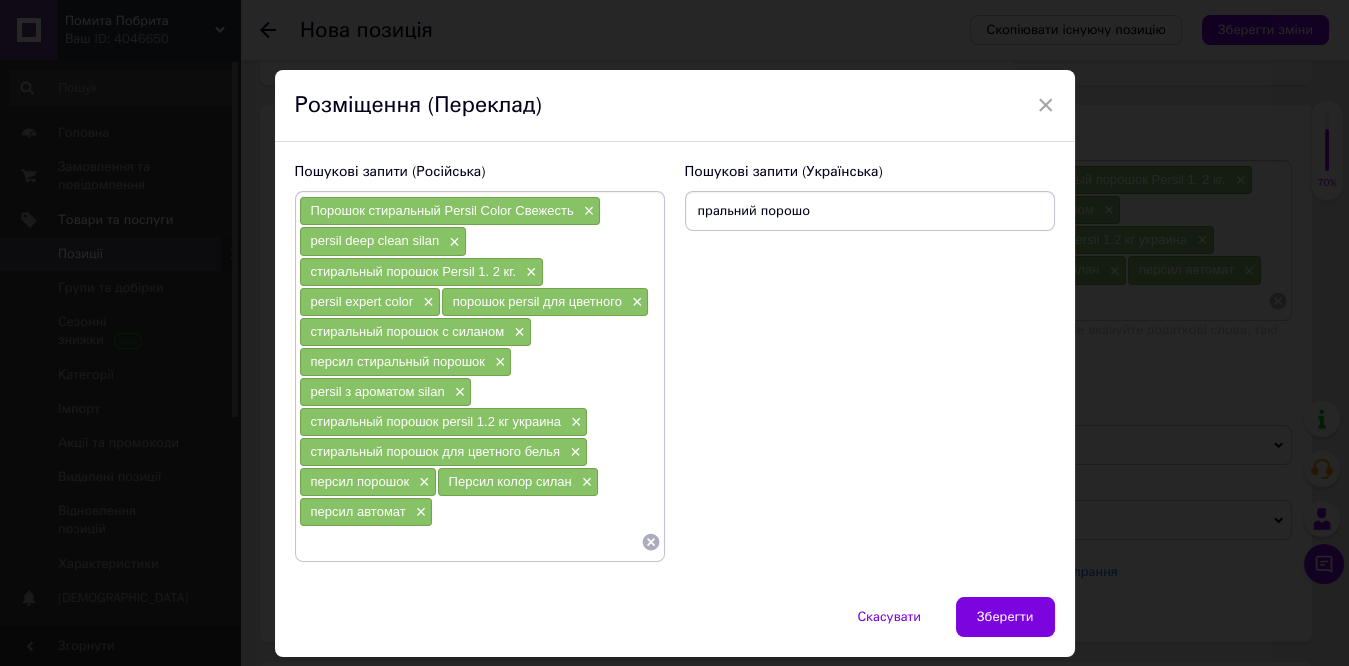 paste on "Persil Color" 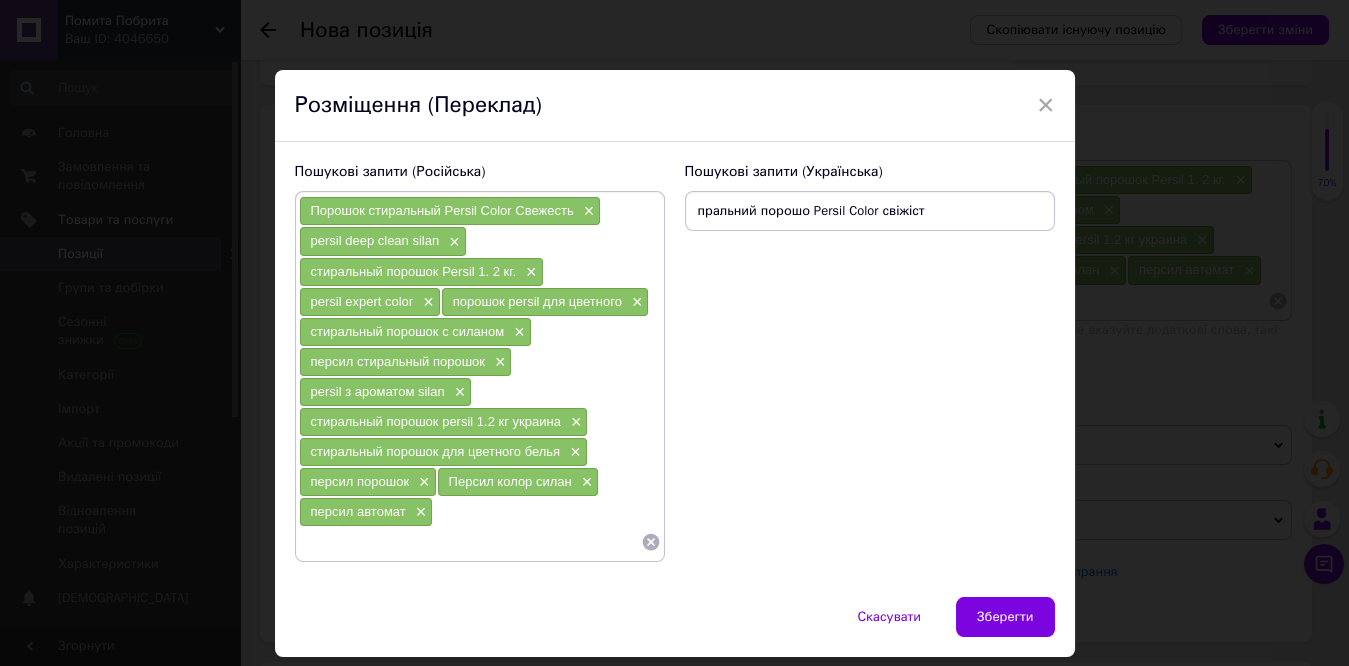 type on "пральний порошо Persil Color свіжість" 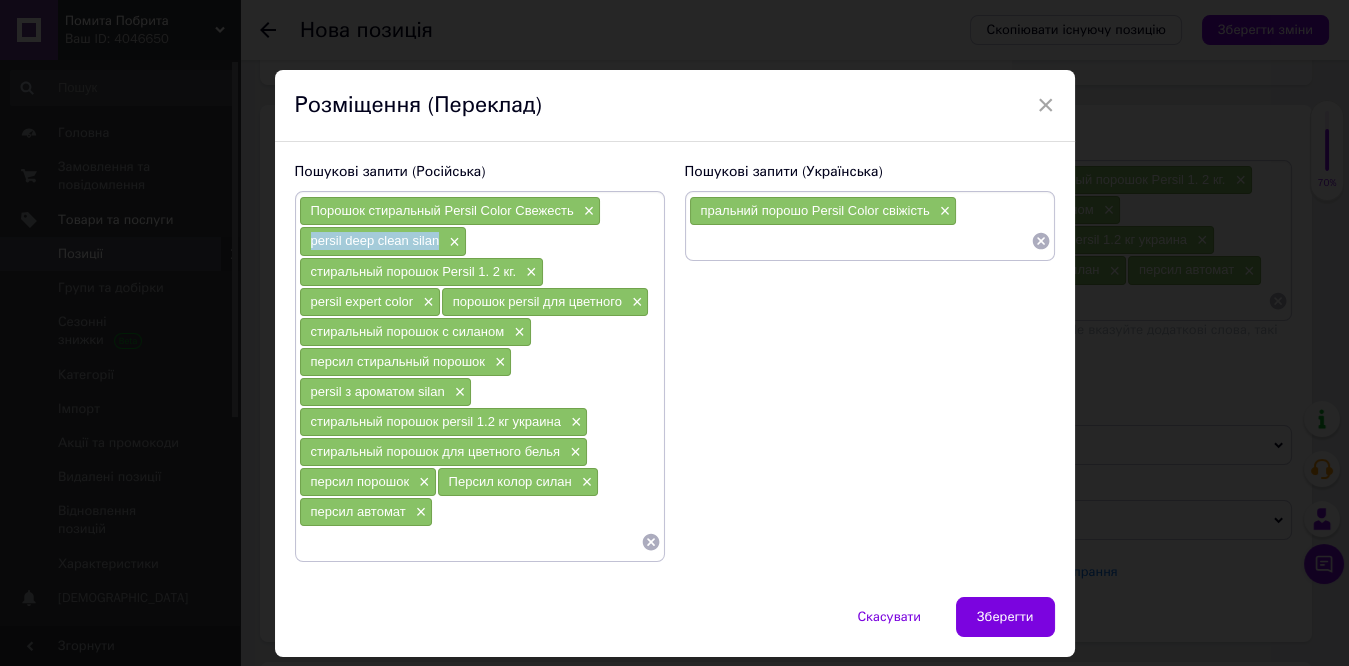 drag, startPoint x: 305, startPoint y: 236, endPoint x: 438, endPoint y: 243, distance: 133.18408 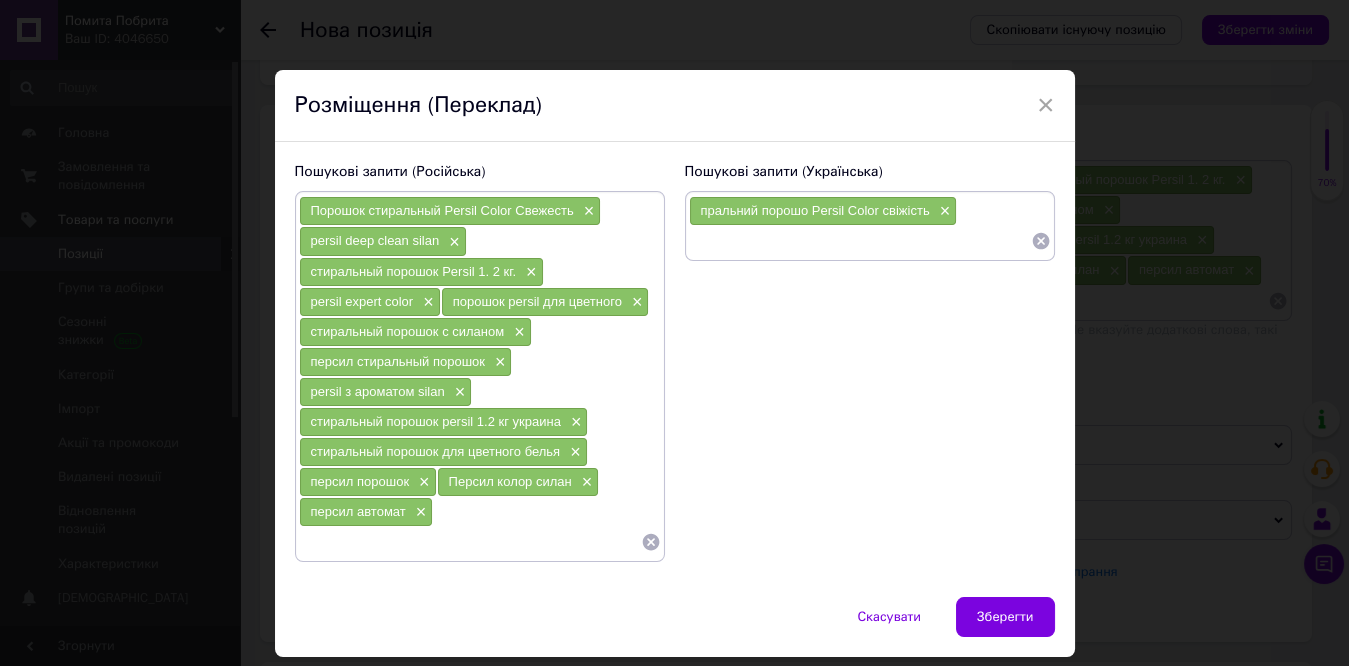 click at bounding box center [860, 241] 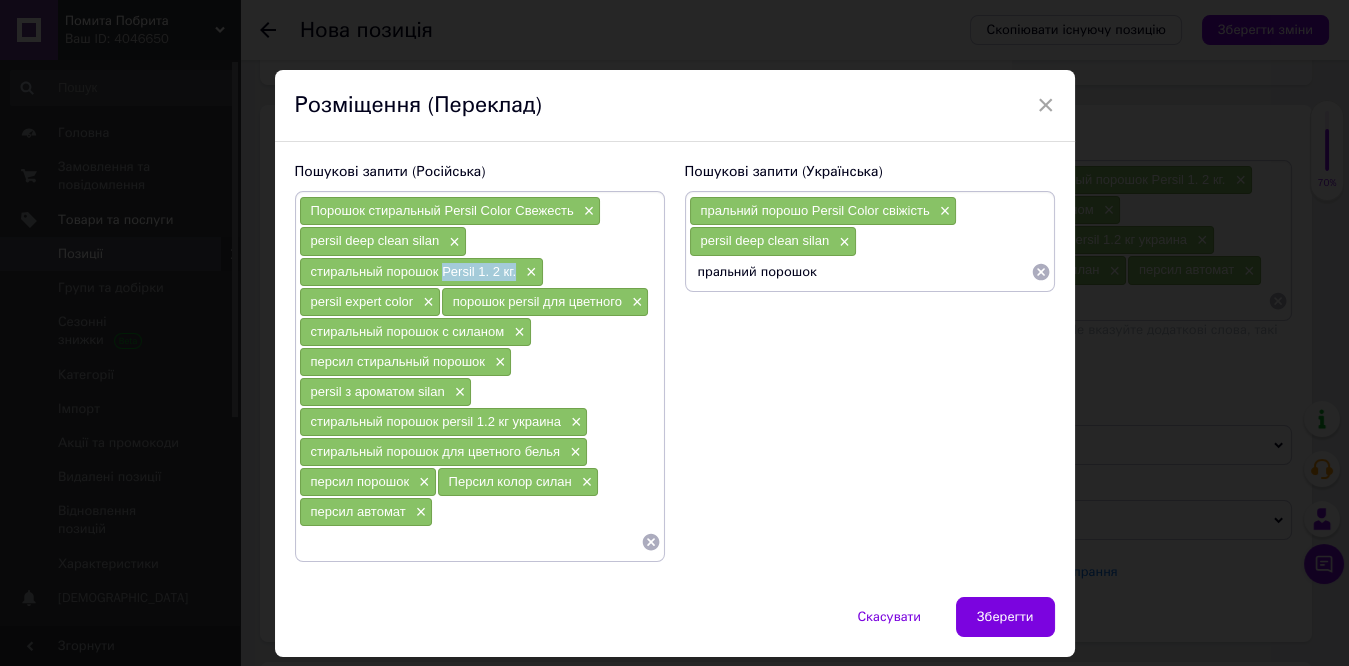 drag, startPoint x: 441, startPoint y: 269, endPoint x: 516, endPoint y: 268, distance: 75.00667 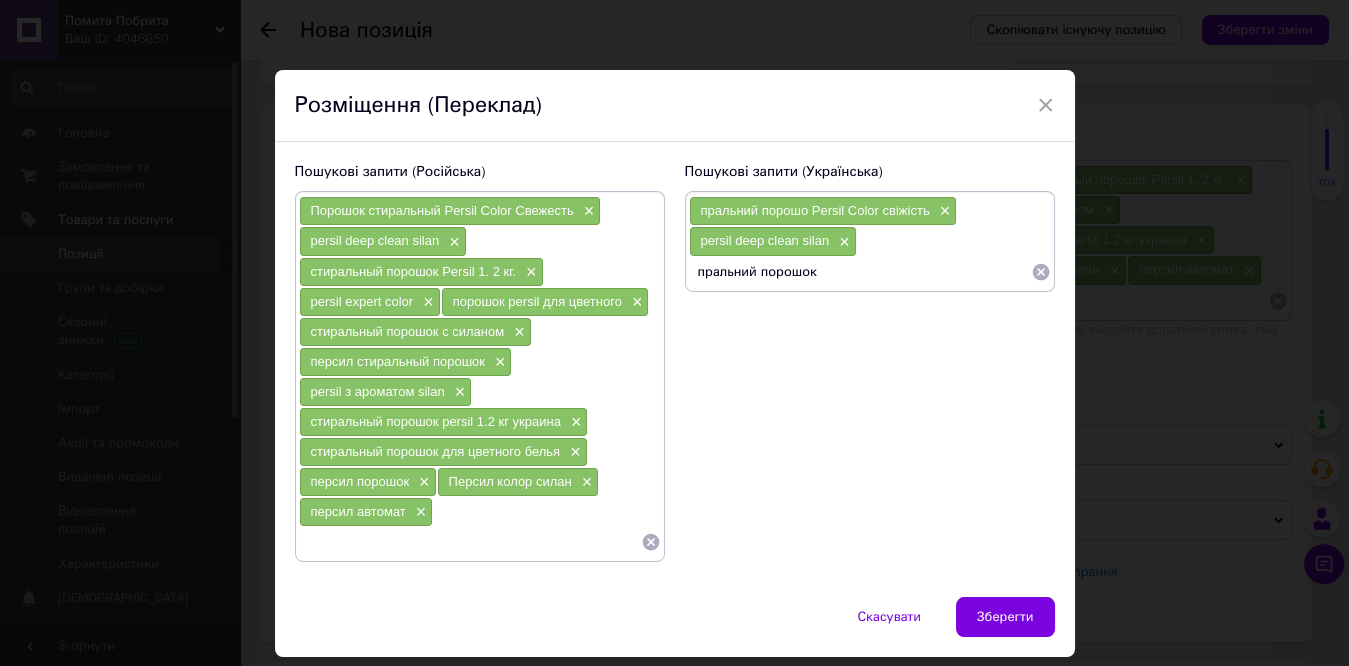 click on "пральний порошок" at bounding box center (860, 272) 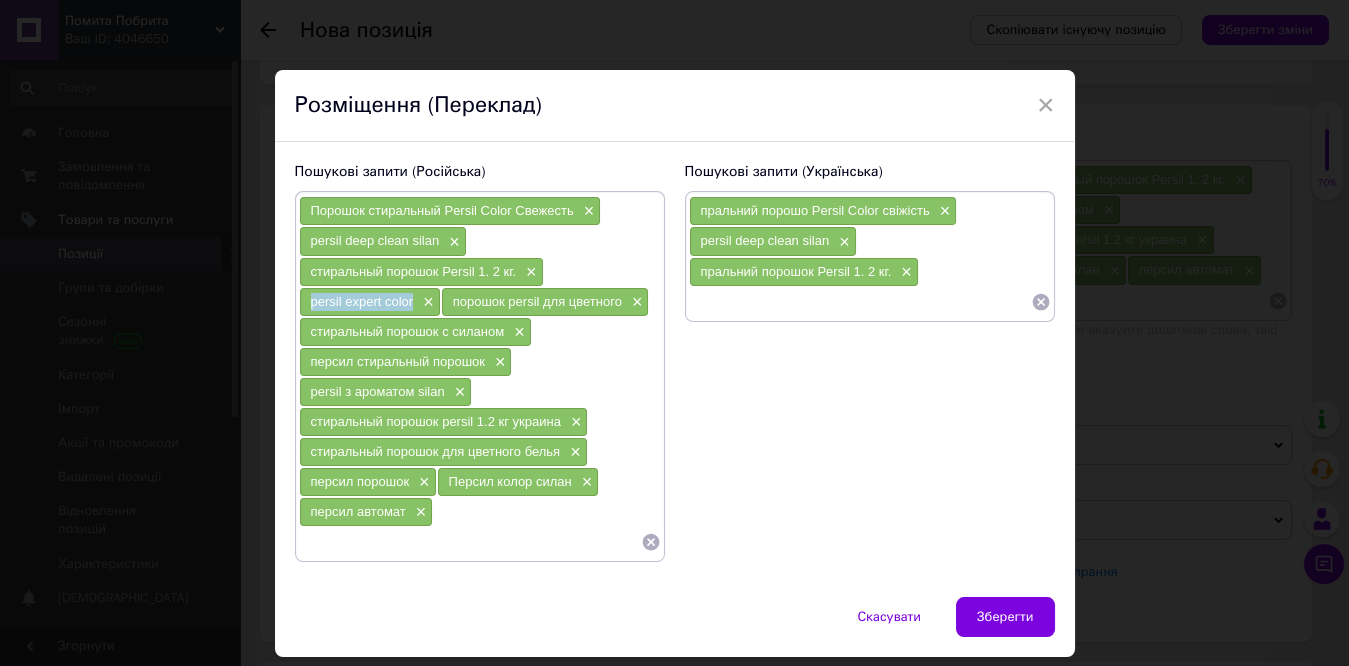drag, startPoint x: 307, startPoint y: 298, endPoint x: 411, endPoint y: 298, distance: 104 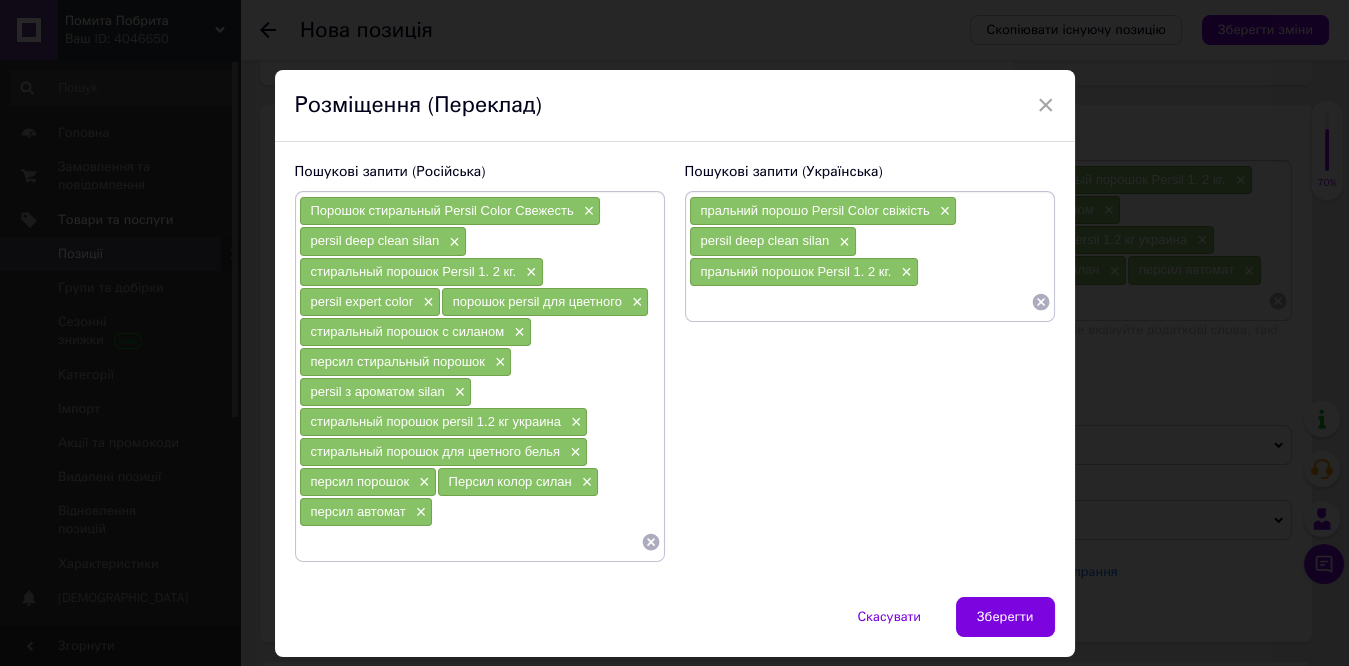 click at bounding box center (860, 302) 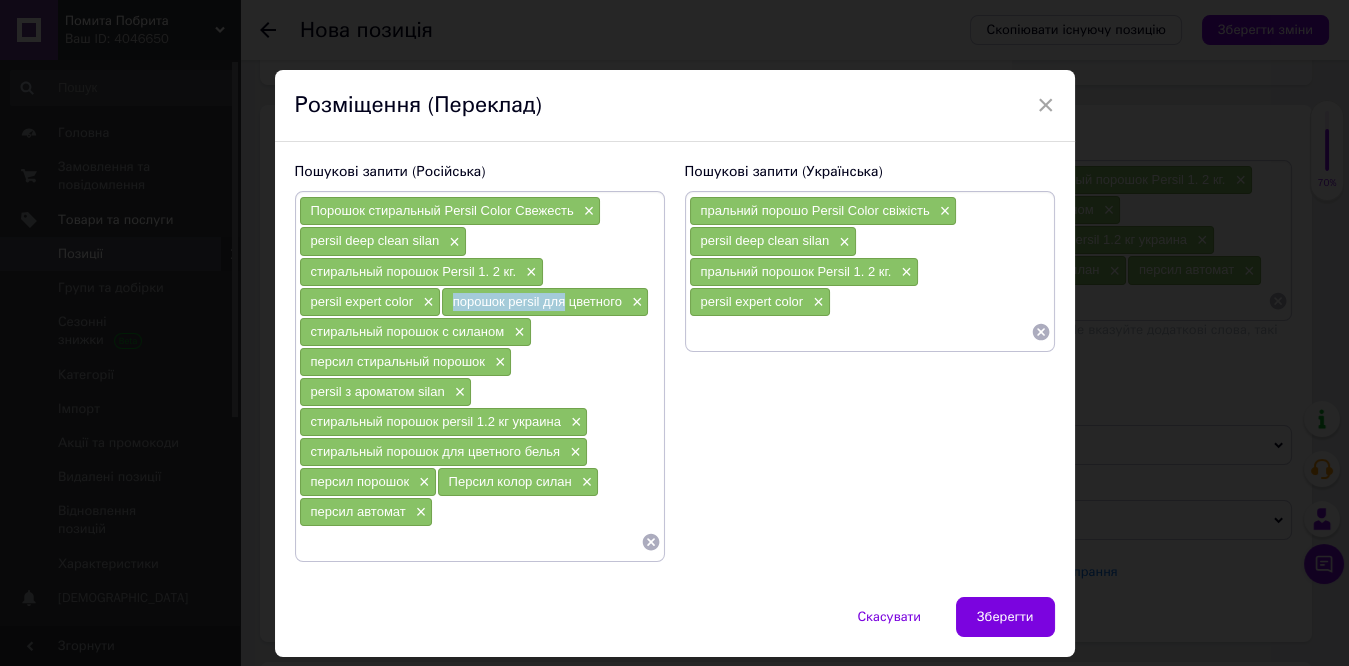 drag, startPoint x: 448, startPoint y: 296, endPoint x: 560, endPoint y: 304, distance: 112.28535 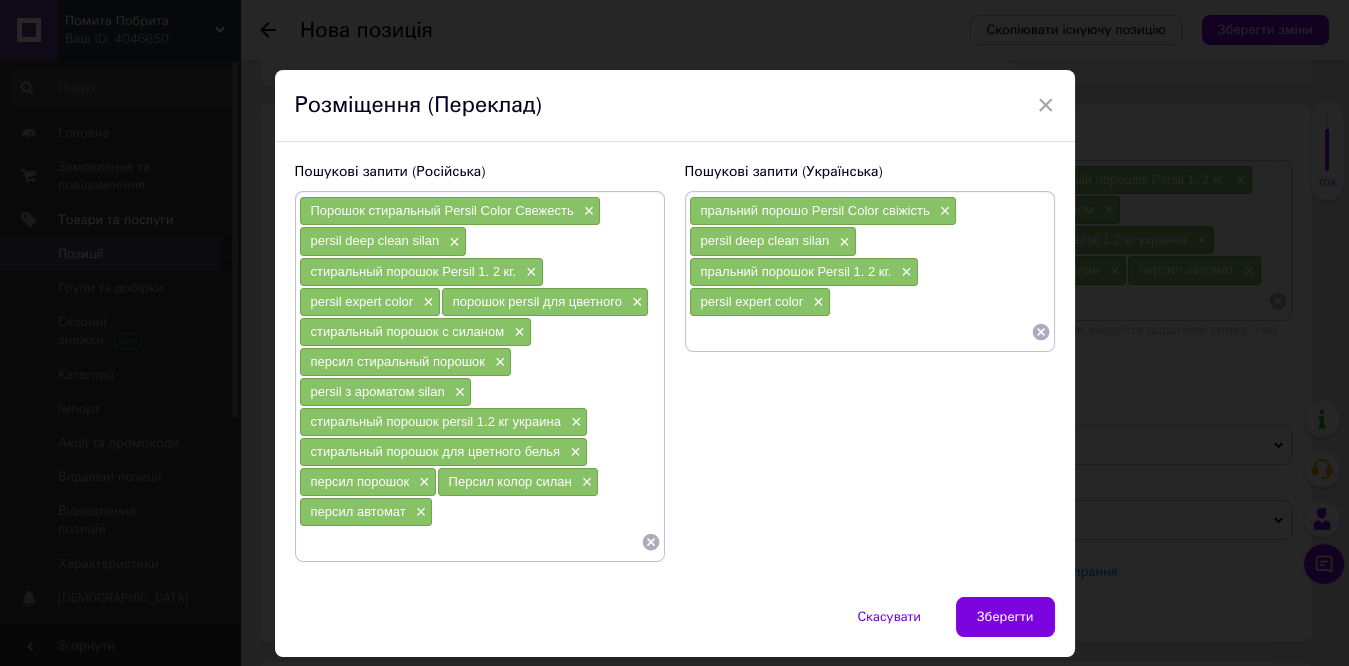 click at bounding box center [860, 332] 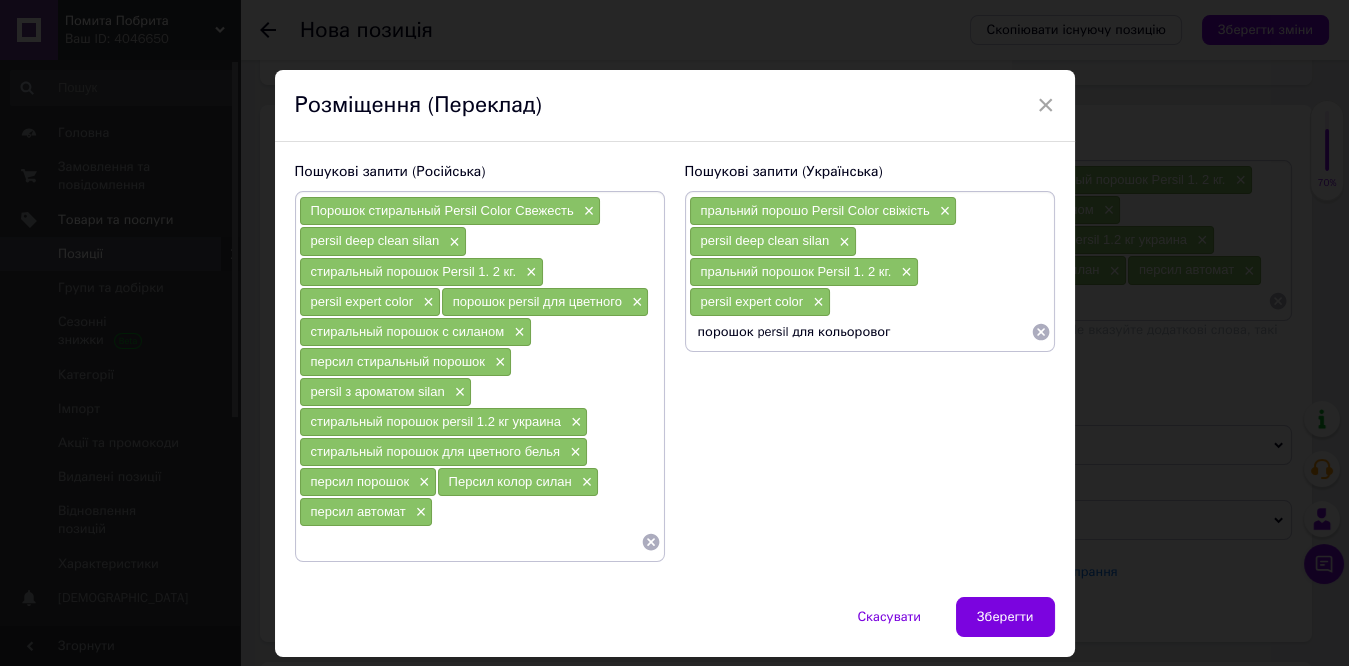 type on "порошок persil для кольорового" 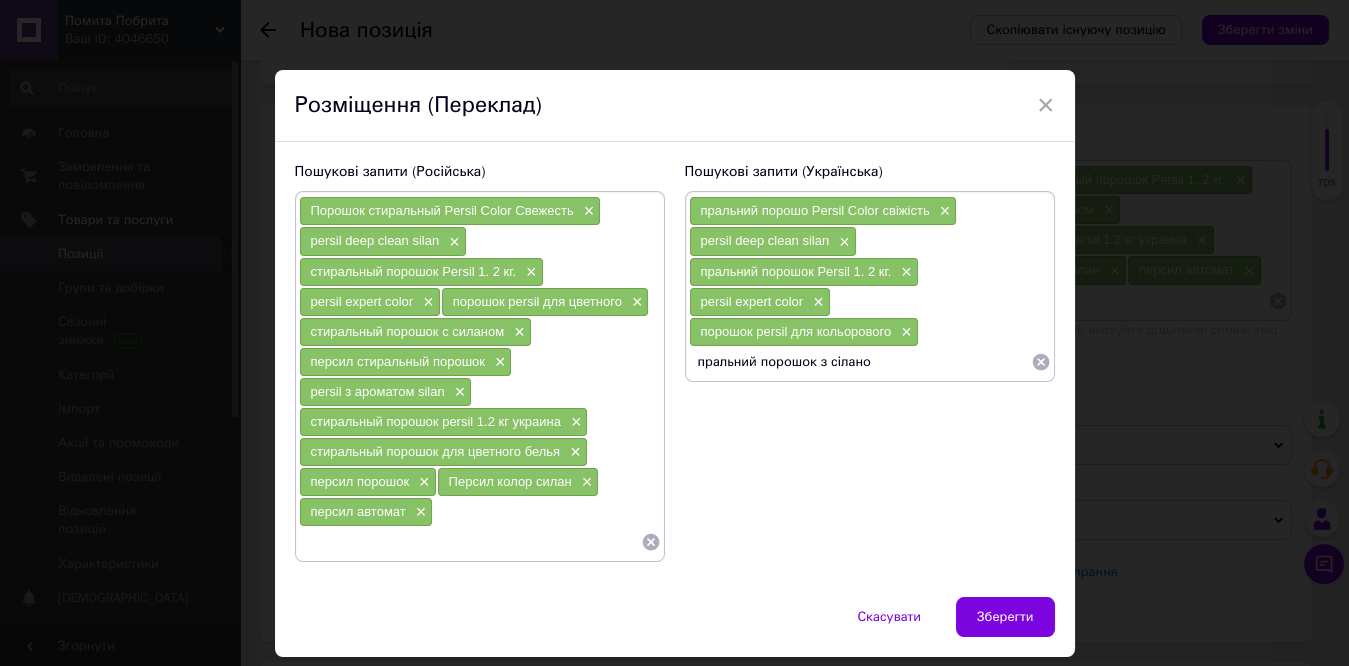 type on "пральний порошок з сіланом" 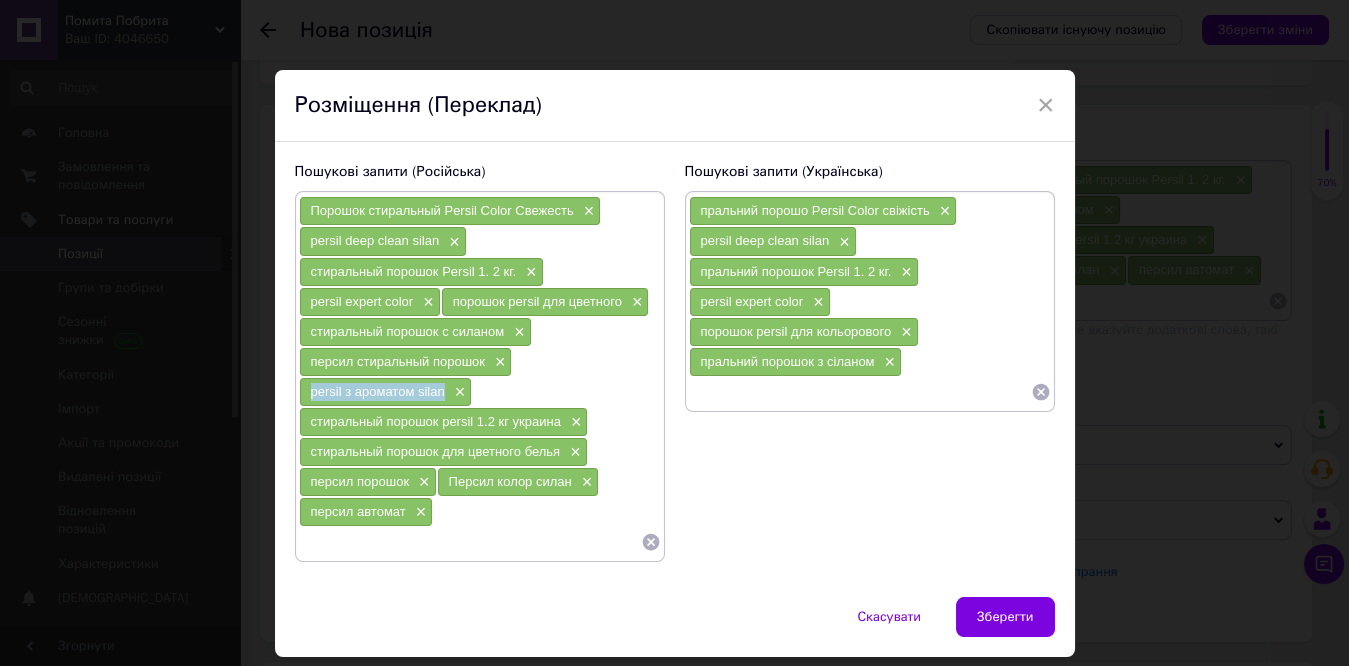 drag, startPoint x: 305, startPoint y: 385, endPoint x: 439, endPoint y: 395, distance: 134.37262 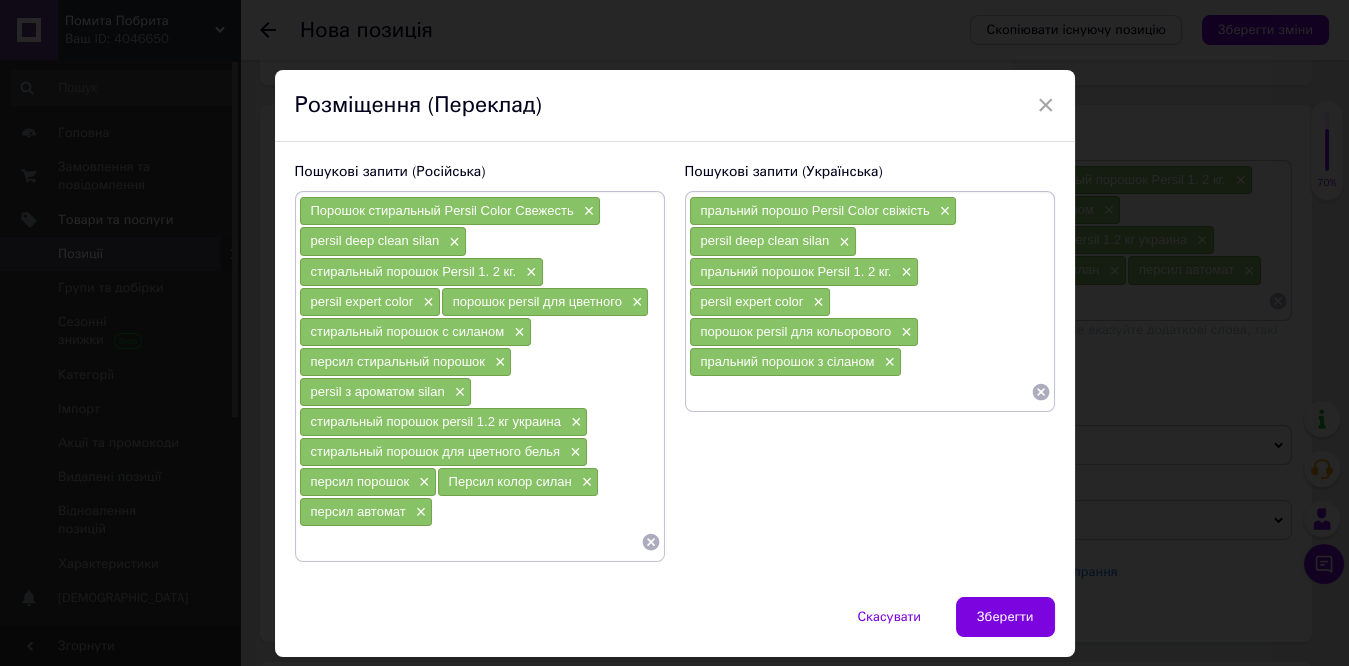 click at bounding box center [860, 392] 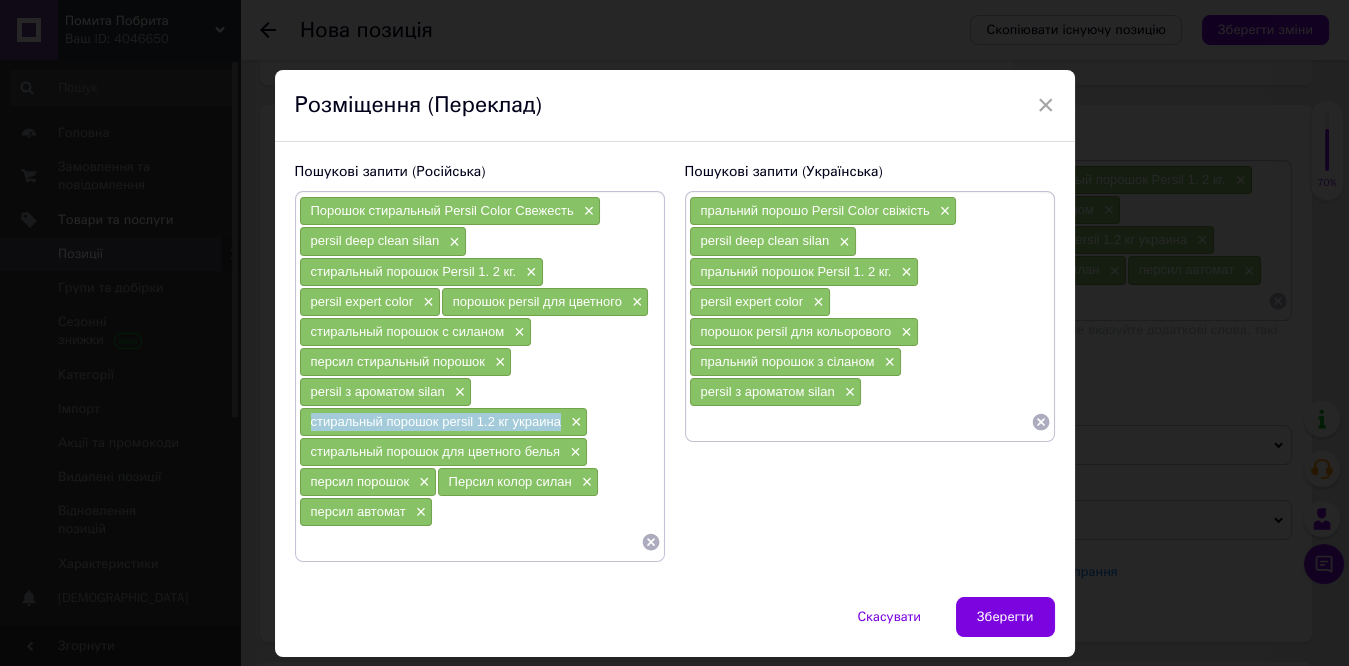 drag, startPoint x: 308, startPoint y: 415, endPoint x: 559, endPoint y: 418, distance: 251.01793 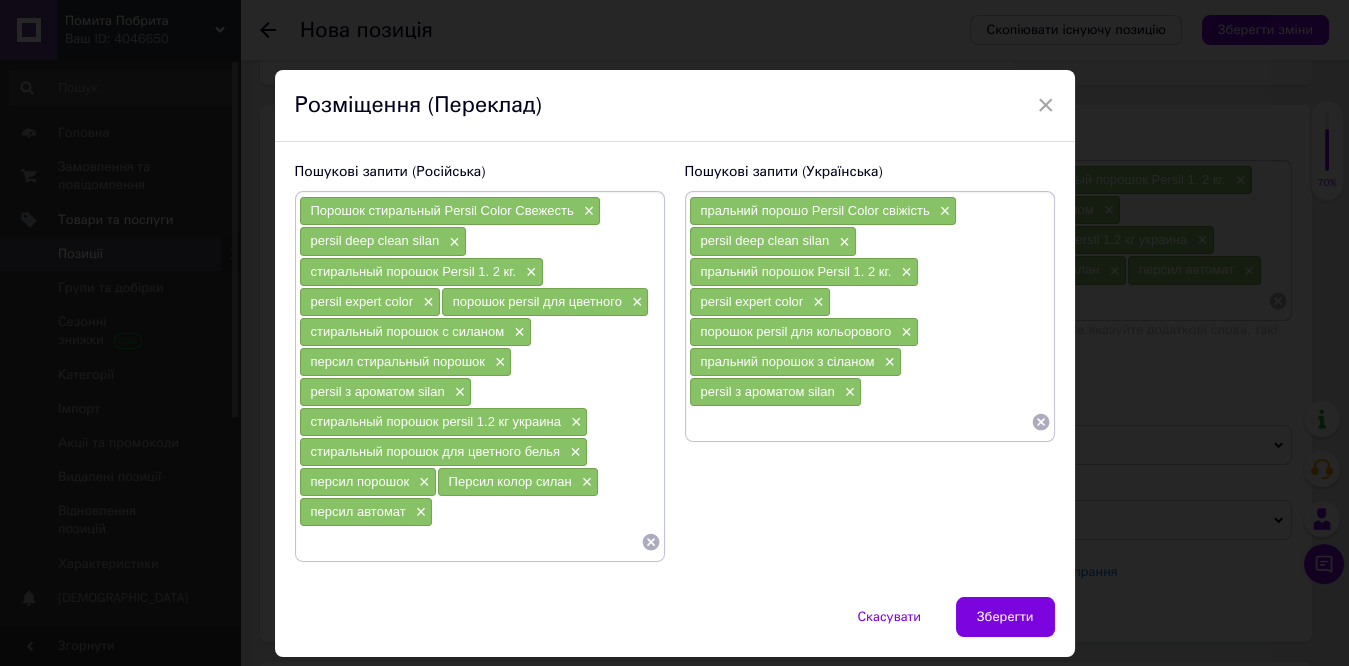 click on "пральний порошо Persil Color свіжість × persil deep clean silan × пральний порошок Persil 1. 2 кг. × persil expert color × порошок persil для кольорового × пральний порошок з сіланом × persil з ароматом silan ×" at bounding box center [870, 316] 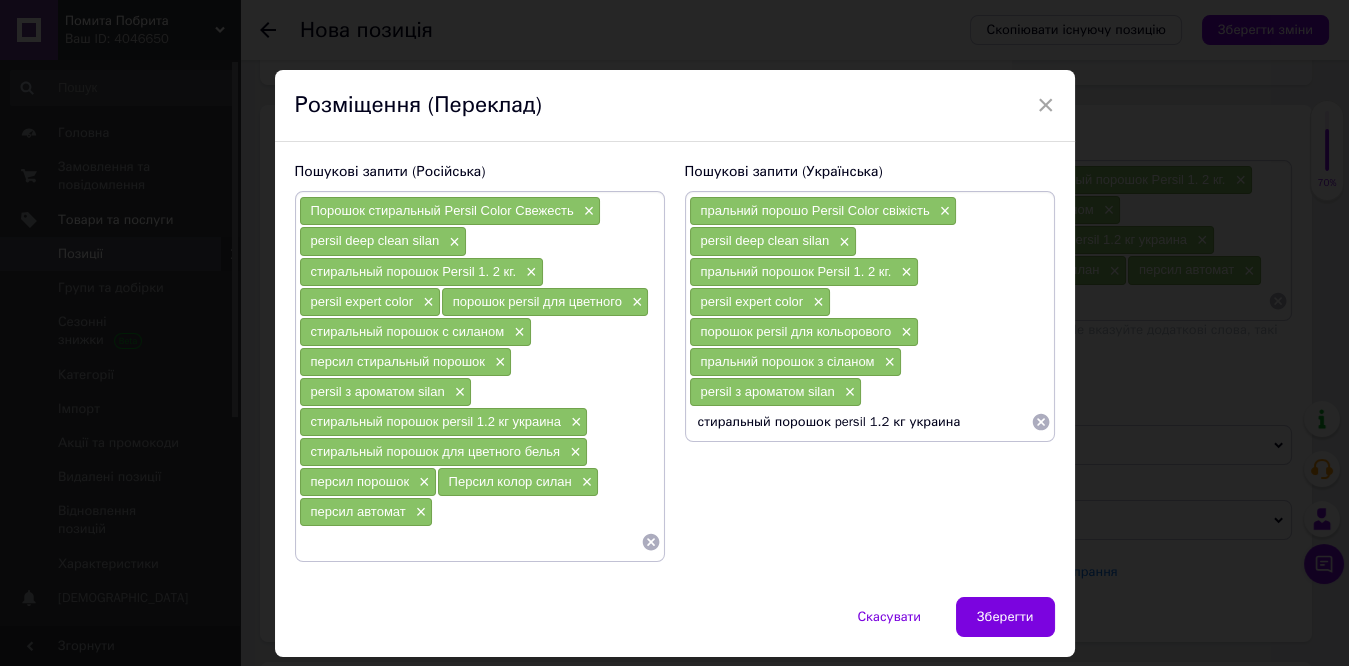 drag, startPoint x: 764, startPoint y: 416, endPoint x: 693, endPoint y: 407, distance: 71.568146 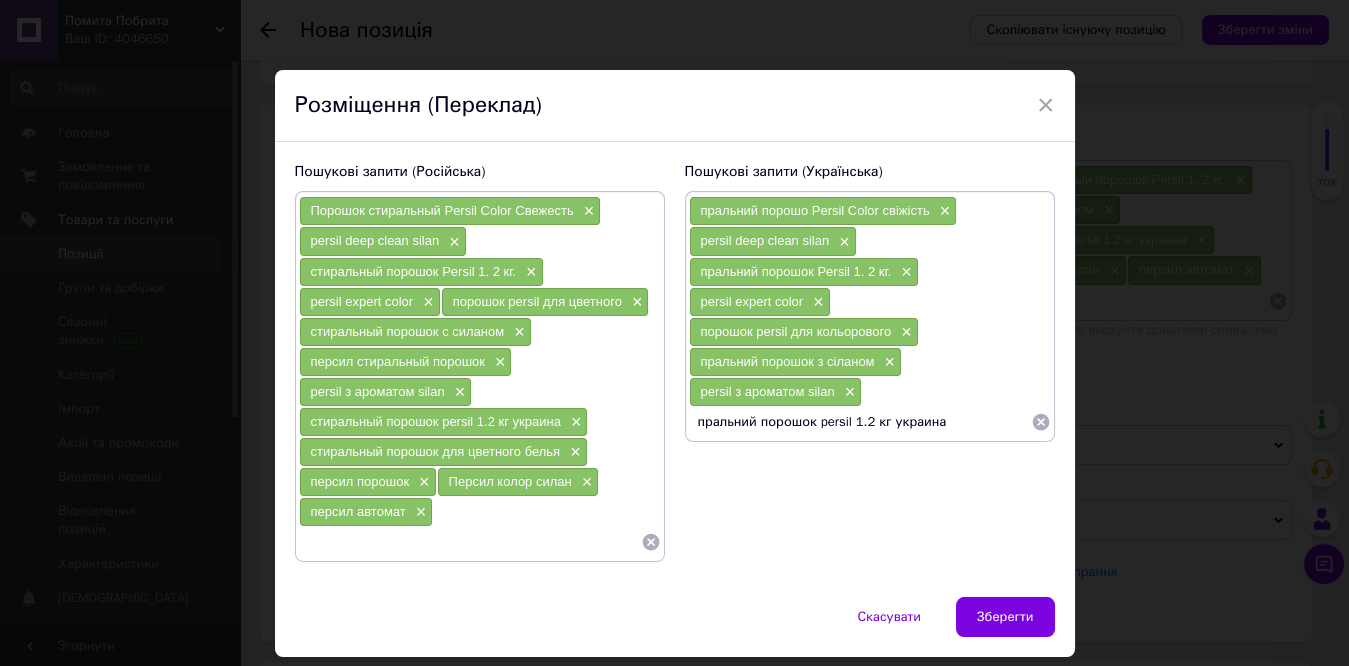 click on "пральний порошок persil 1.2 кг украина" at bounding box center (860, 422) 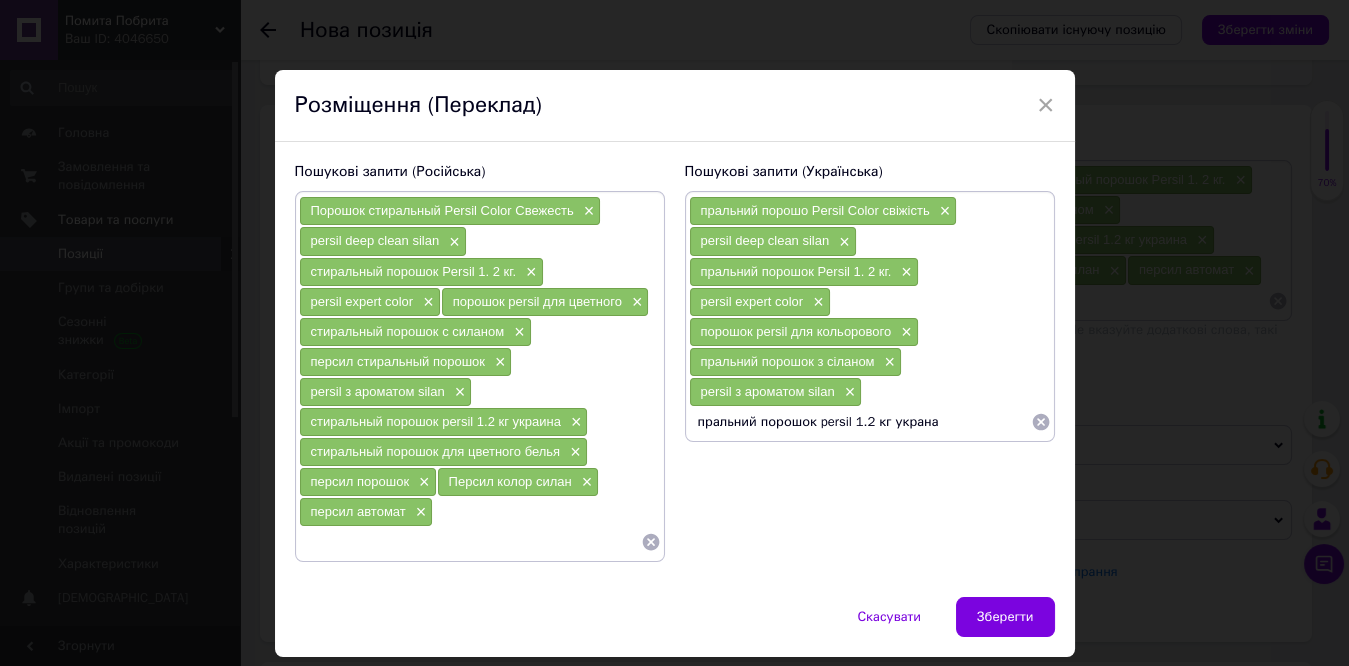 type on "пральний порошок persil 1.2 кг україна" 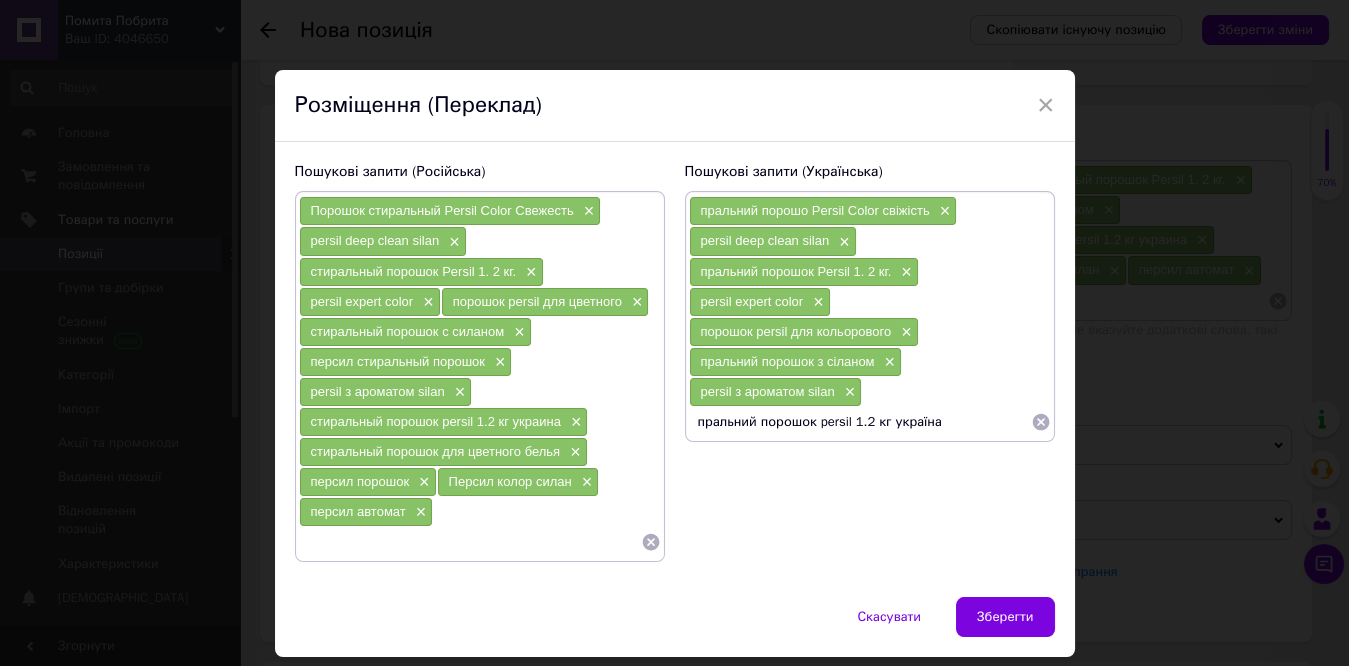 click on "пральний порошок persil 1.2 кг україна" at bounding box center (860, 422) 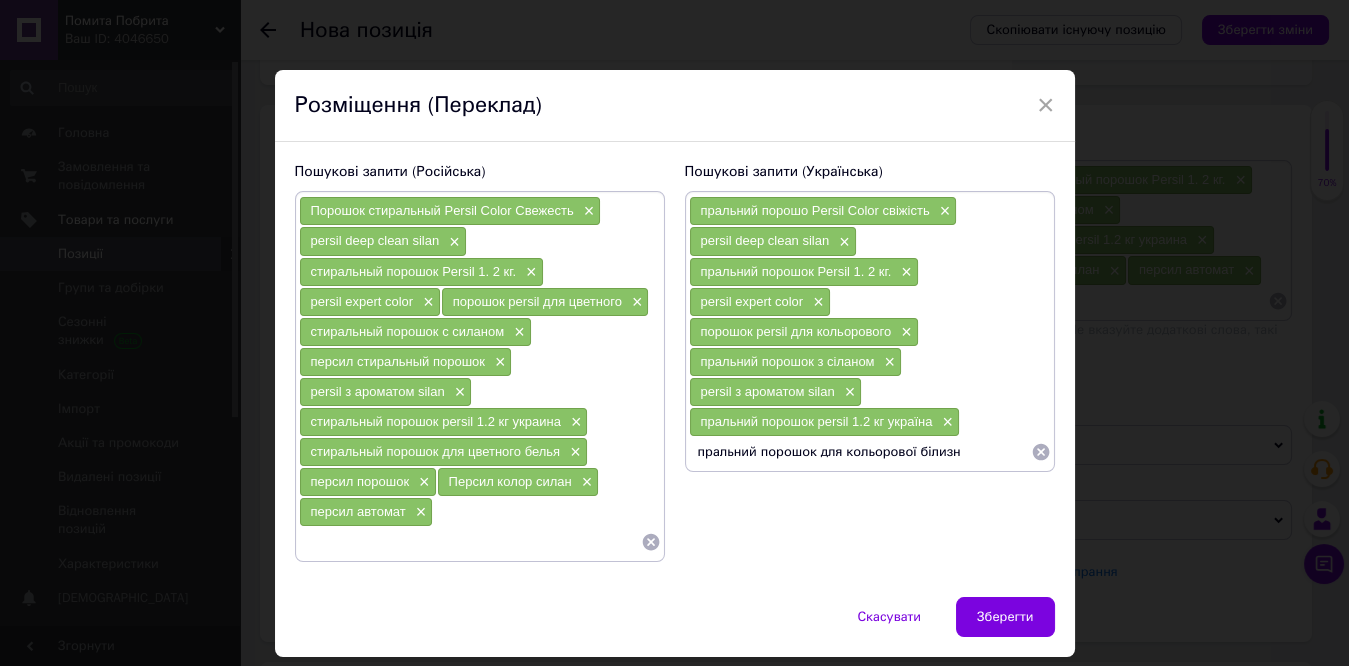 type on "пральний порошок для кольорової білизни" 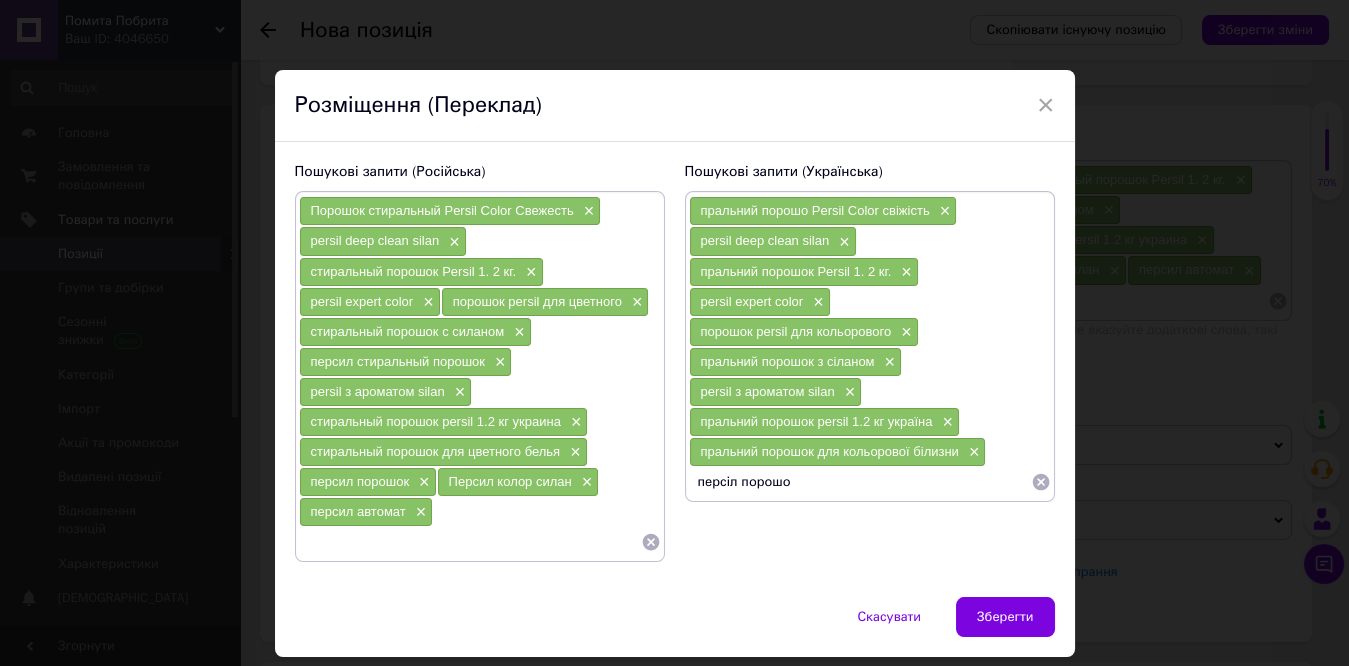 type on "персіл порошок" 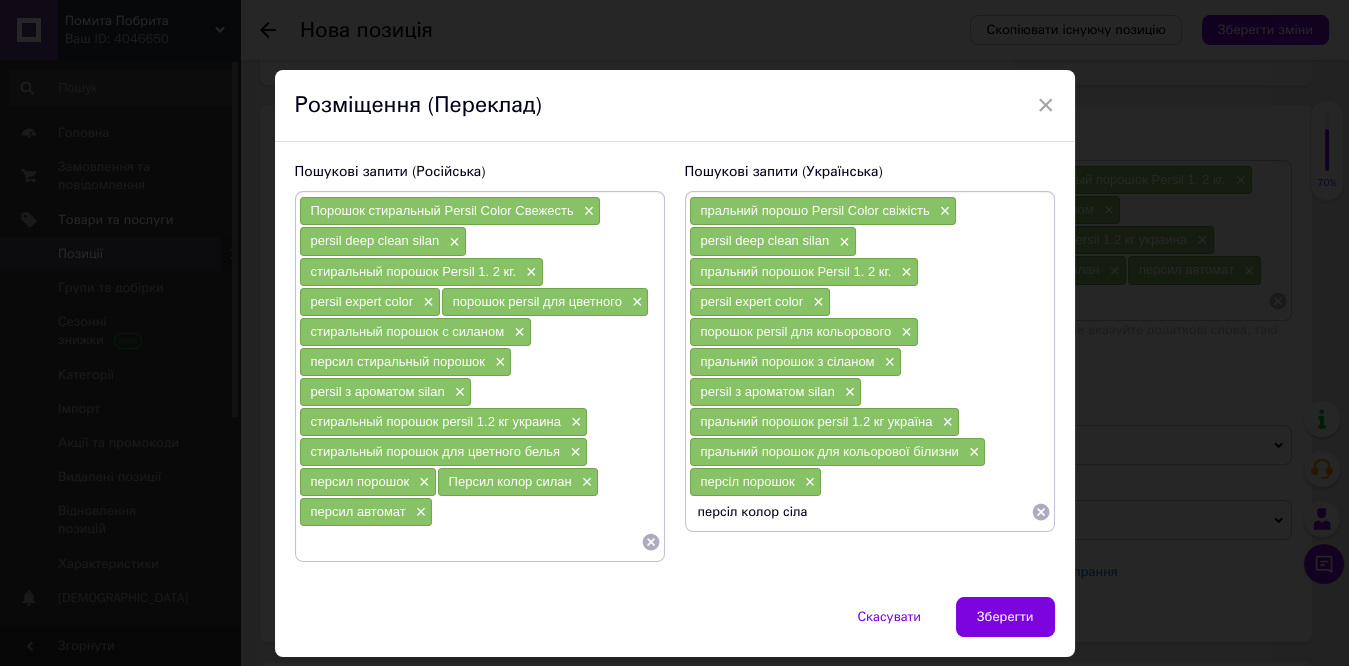 type on "[PERSON_NAME]" 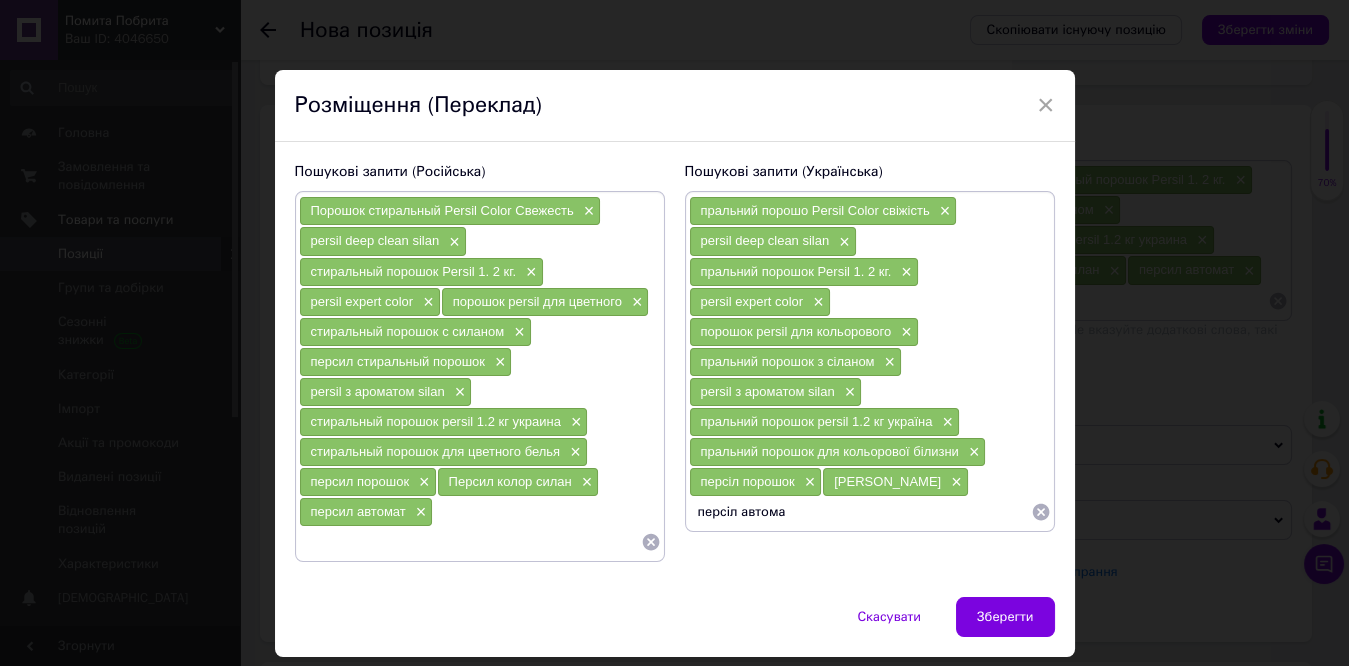 type on "персіл автомат" 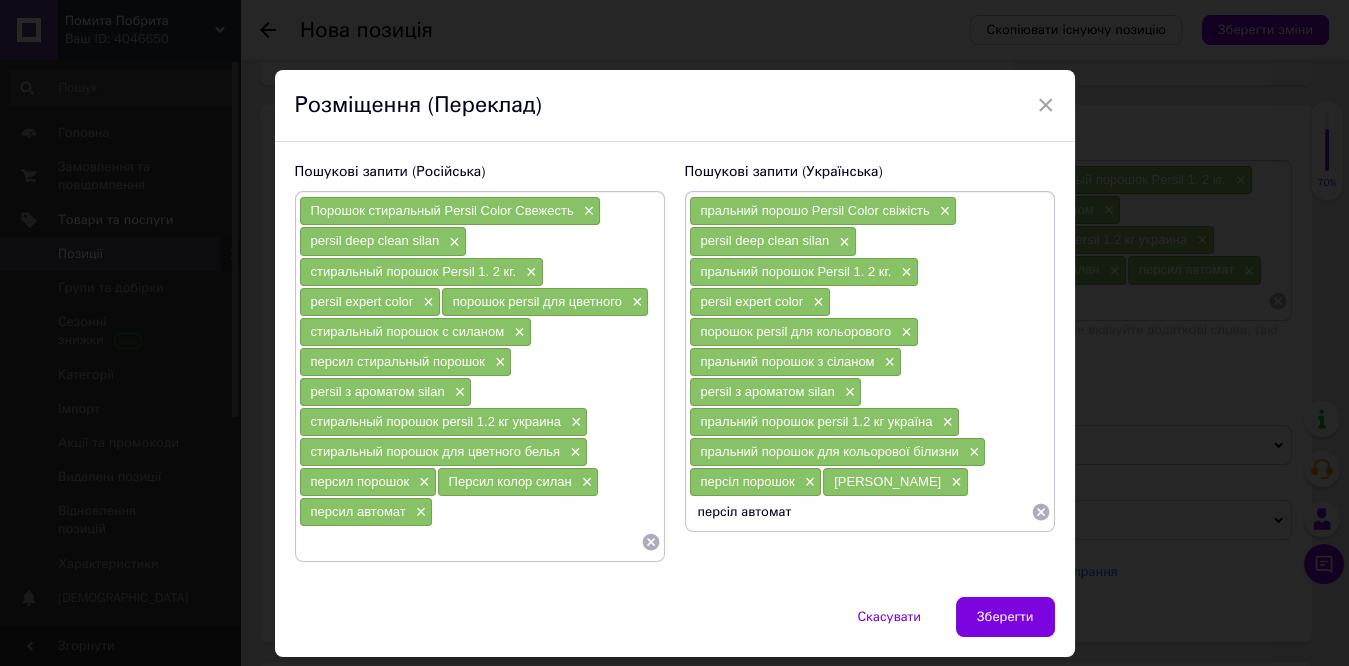 type 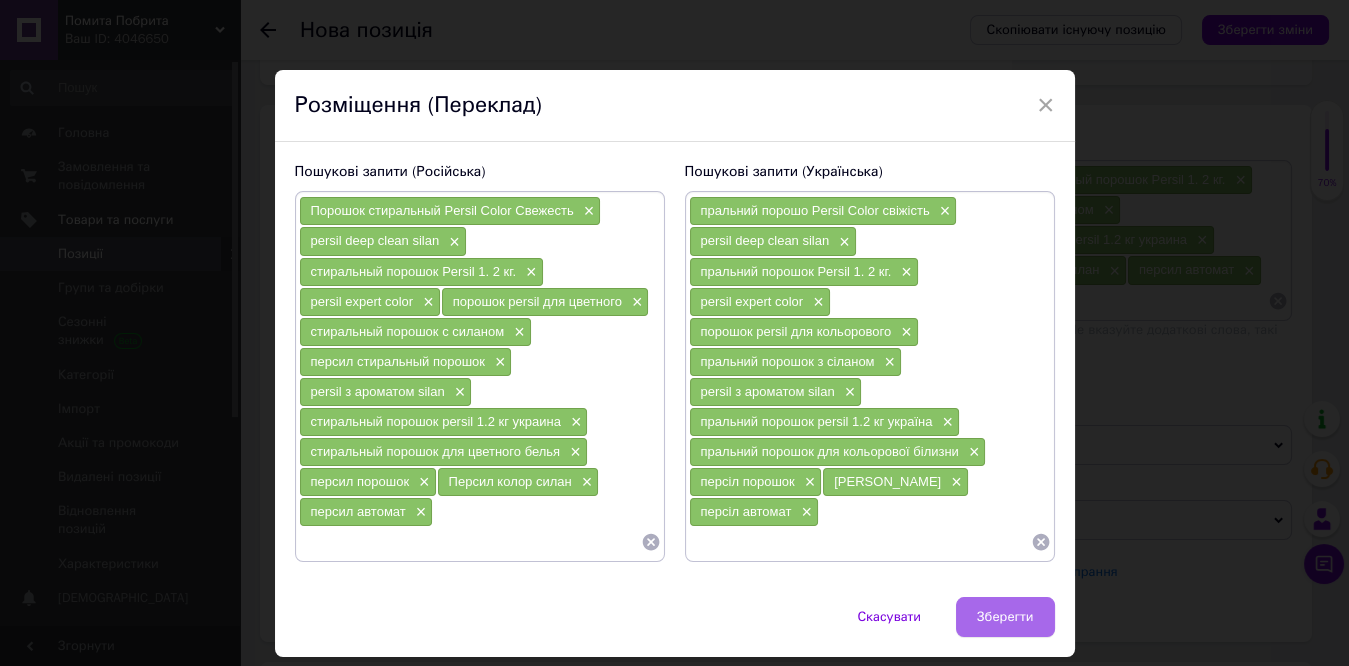 click on "Зберегти" at bounding box center [1005, 617] 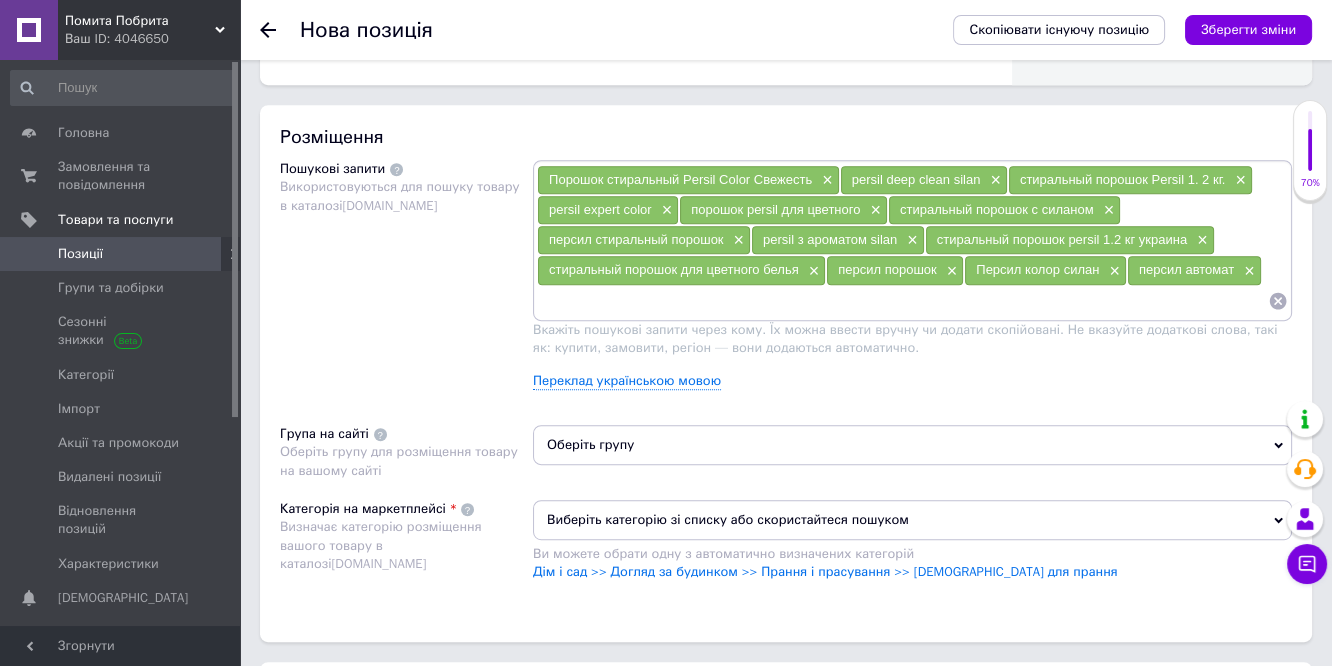 click on "Оберіть групу" at bounding box center [912, 445] 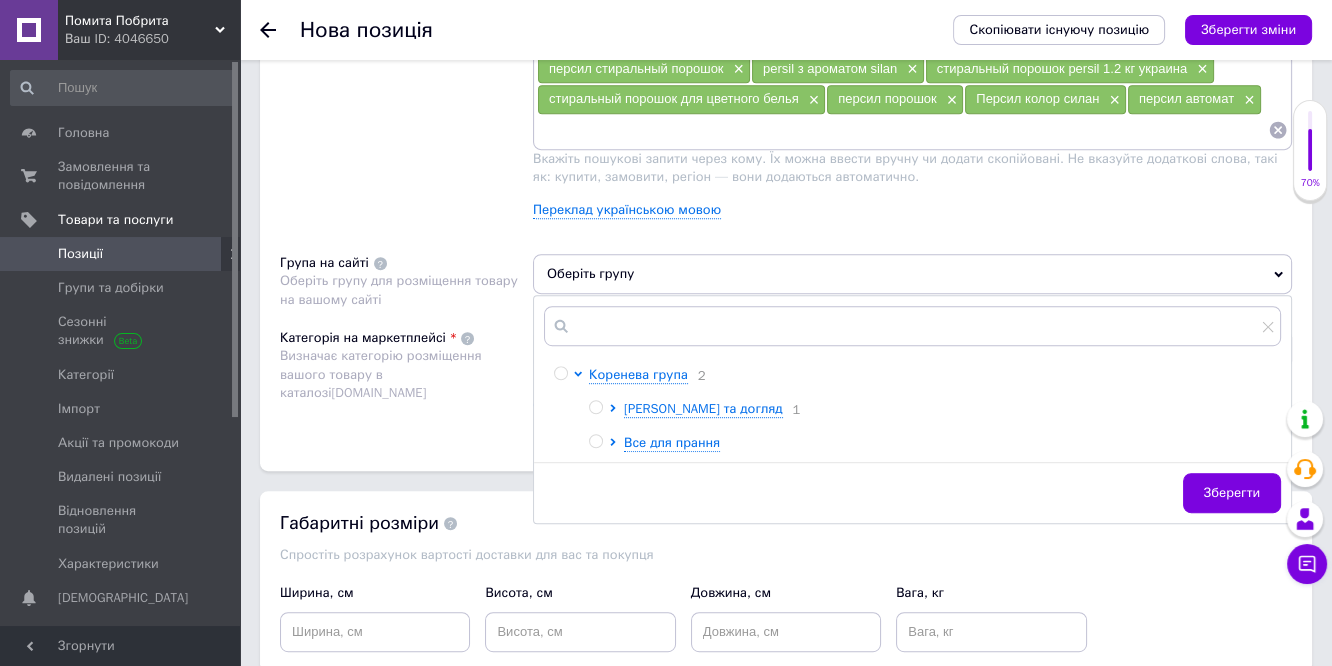 scroll, scrollTop: 1333, scrollLeft: 0, axis: vertical 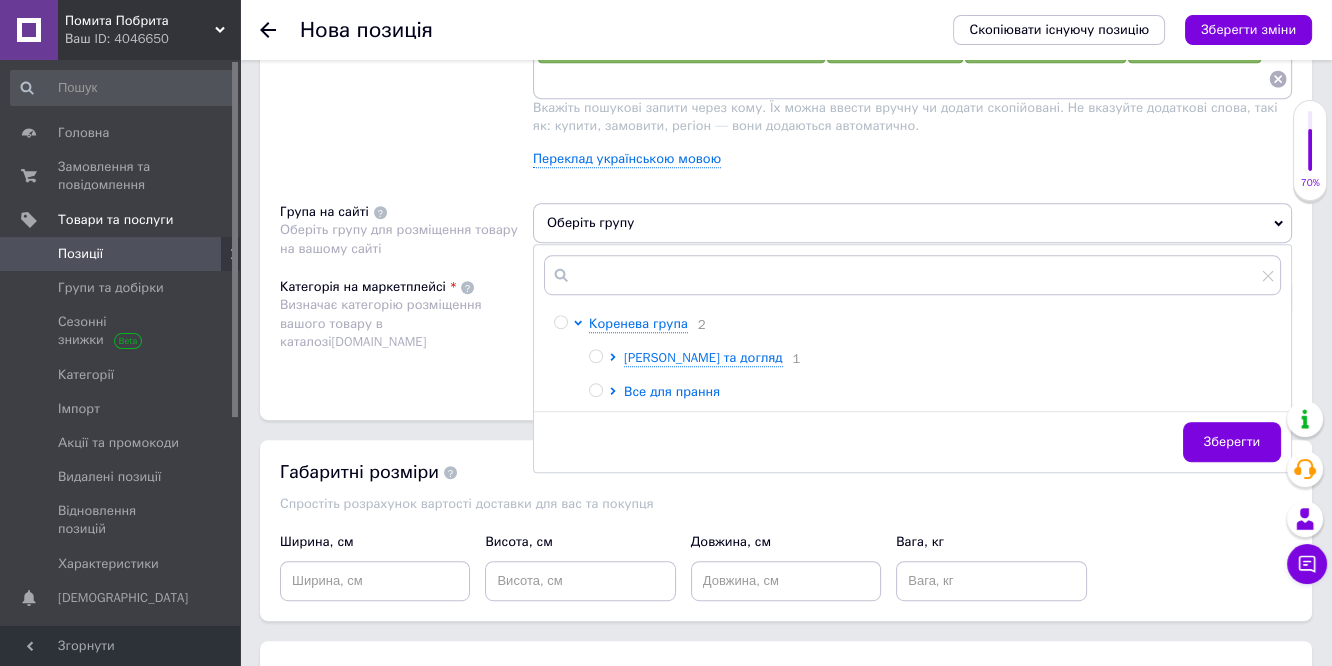 click on "Все для прання" at bounding box center (672, 391) 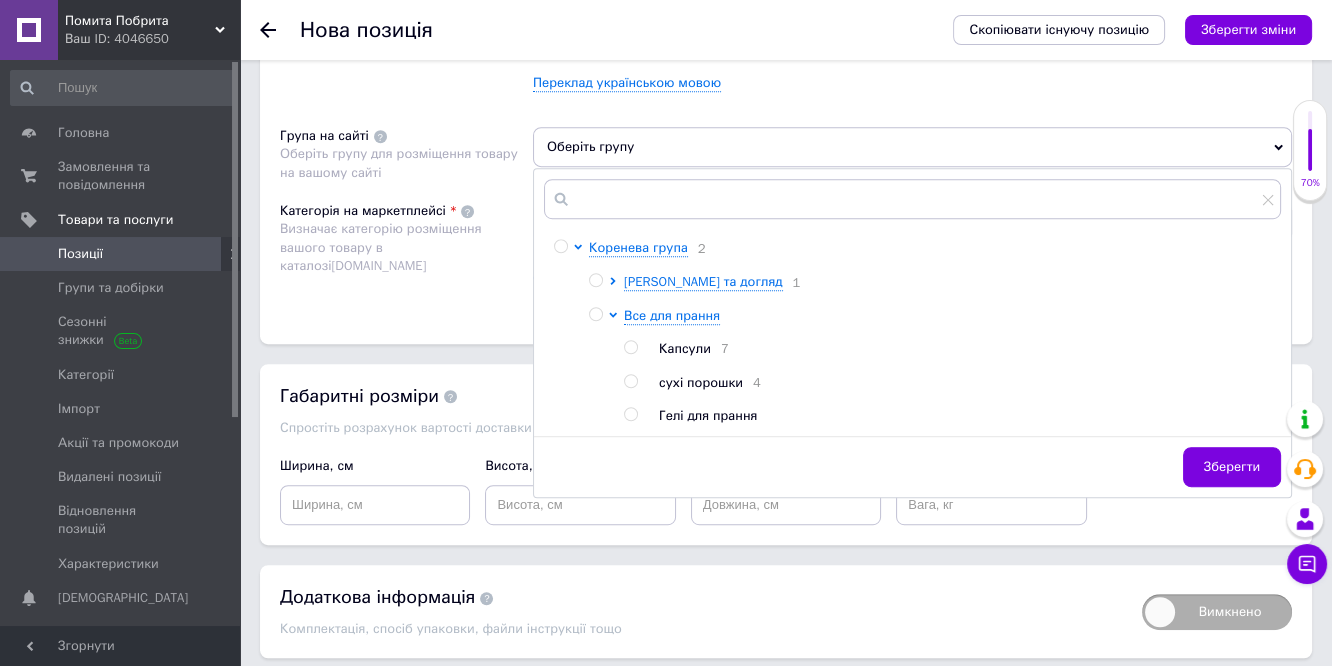 scroll, scrollTop: 1444, scrollLeft: 0, axis: vertical 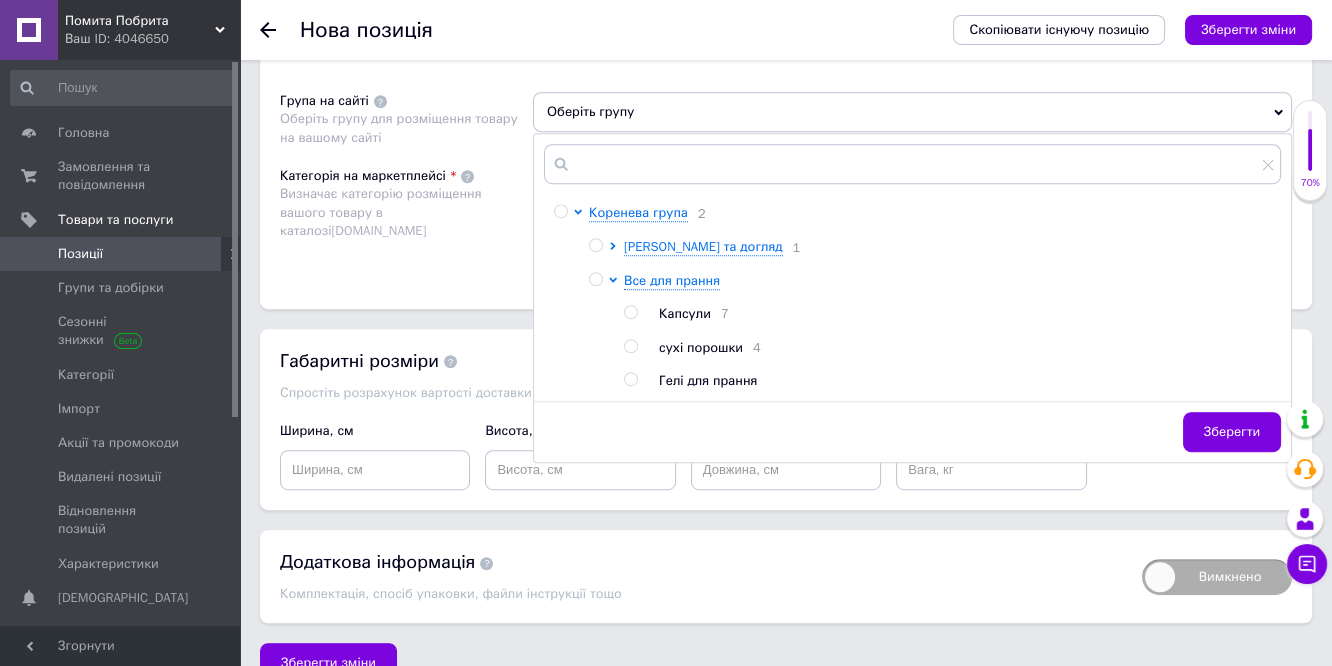 click at bounding box center [630, 346] 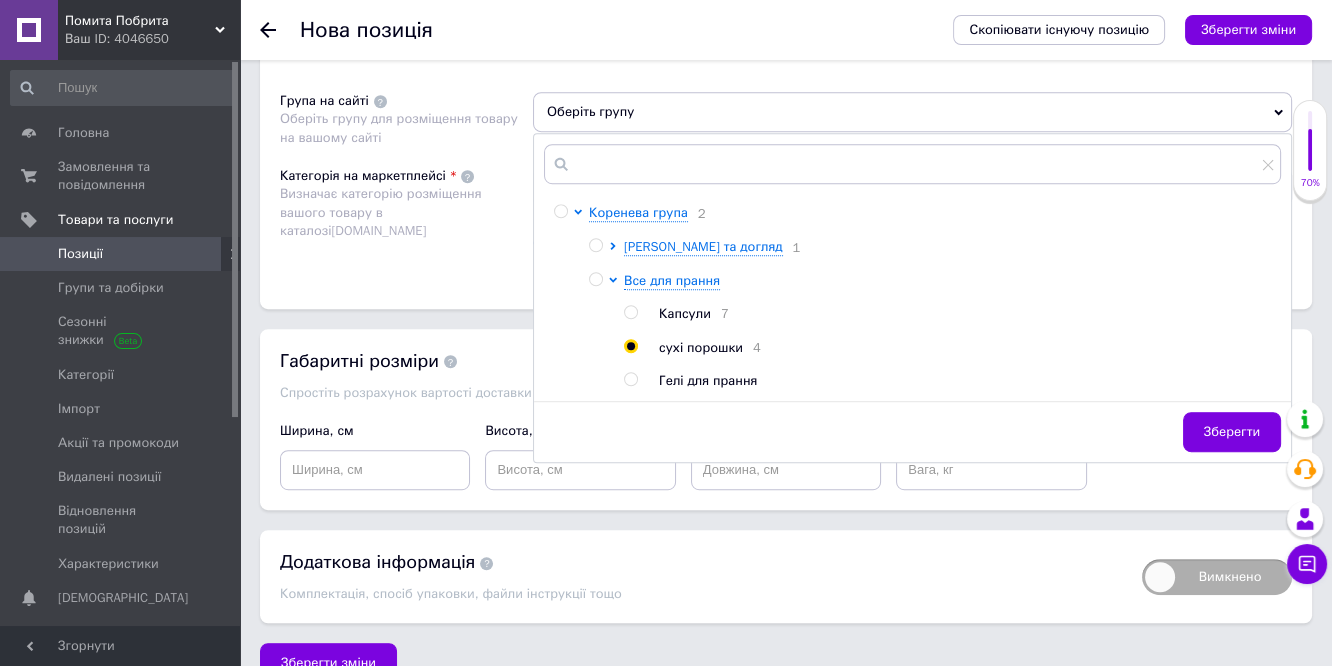 radio on "true" 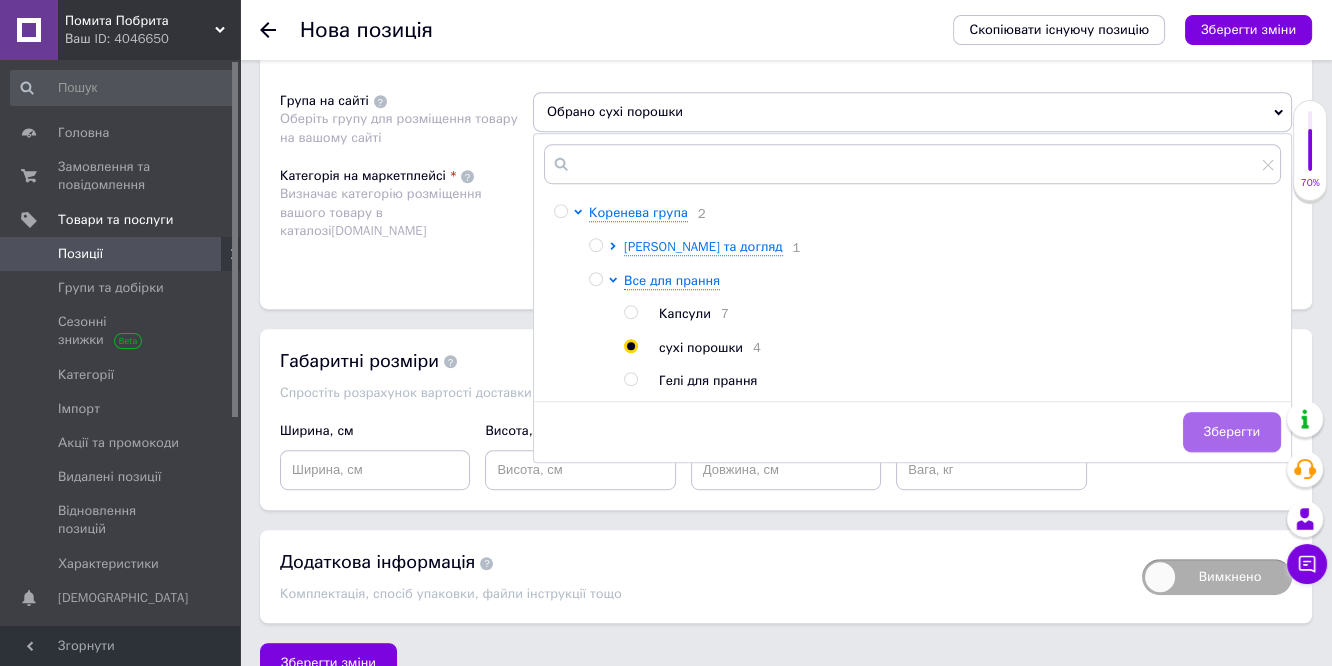 click on "Зберегти" at bounding box center [1232, 432] 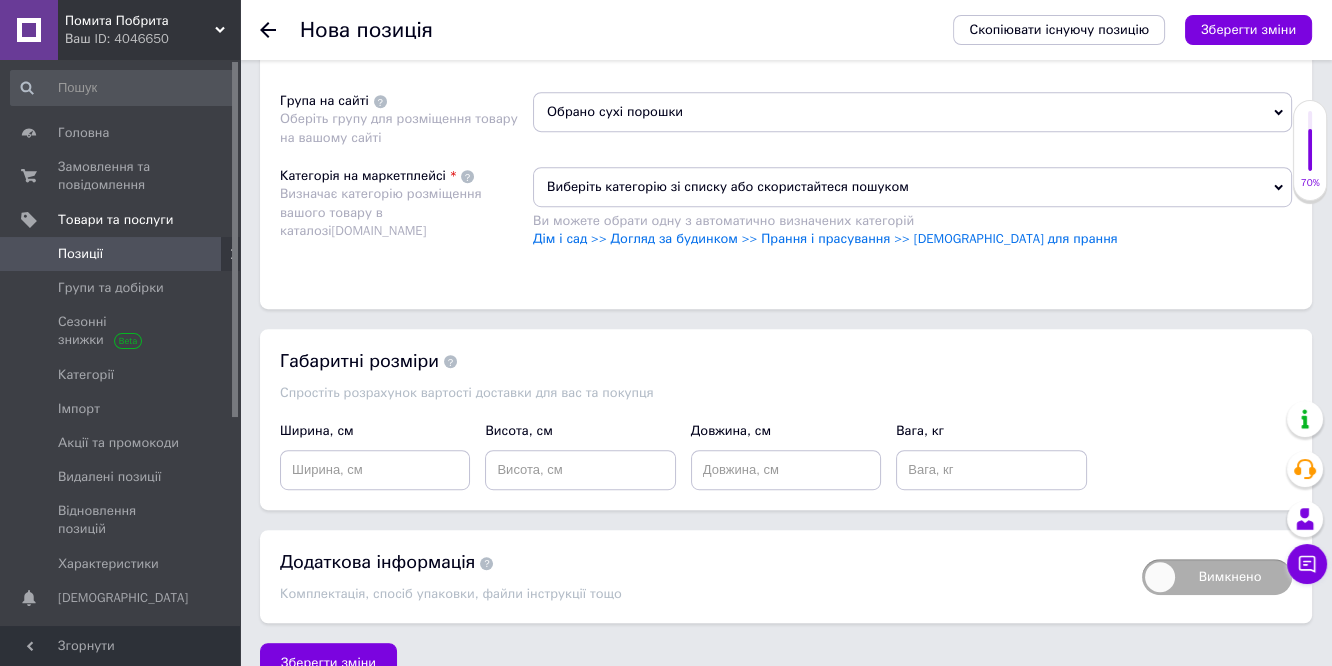 click on "Виберіть категорію зі списку або скористайтеся пошуком" at bounding box center (912, 187) 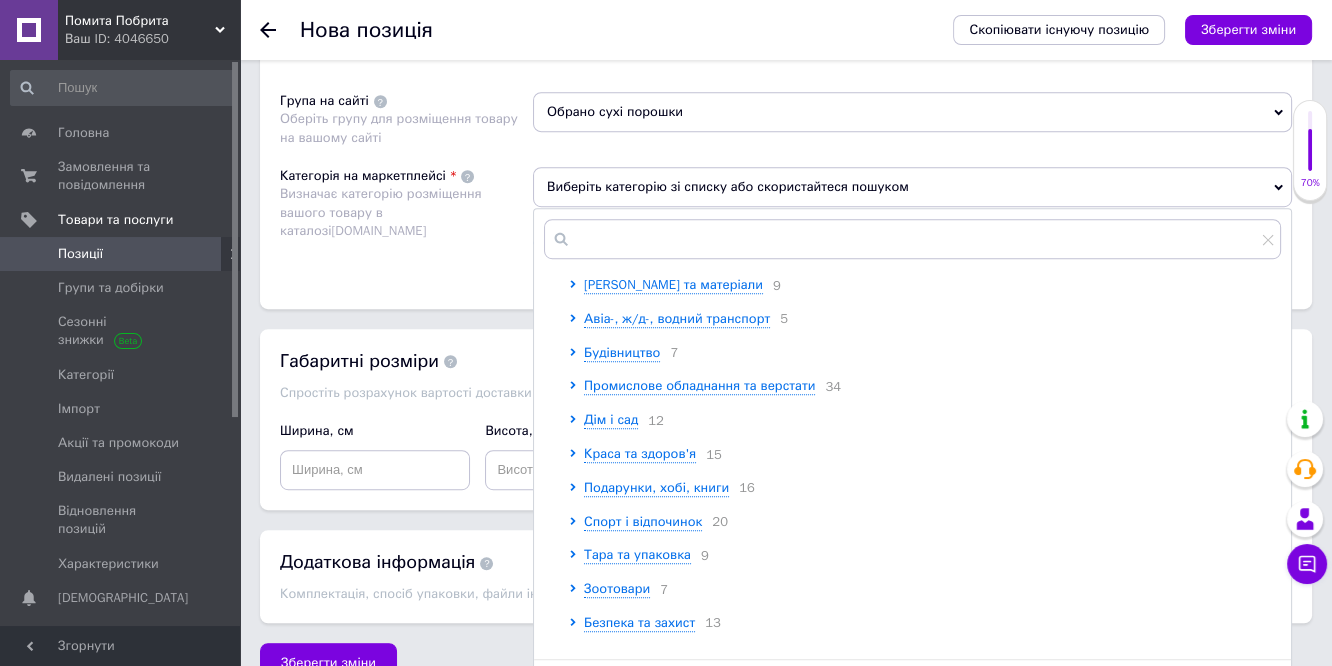 scroll, scrollTop: 222, scrollLeft: 0, axis: vertical 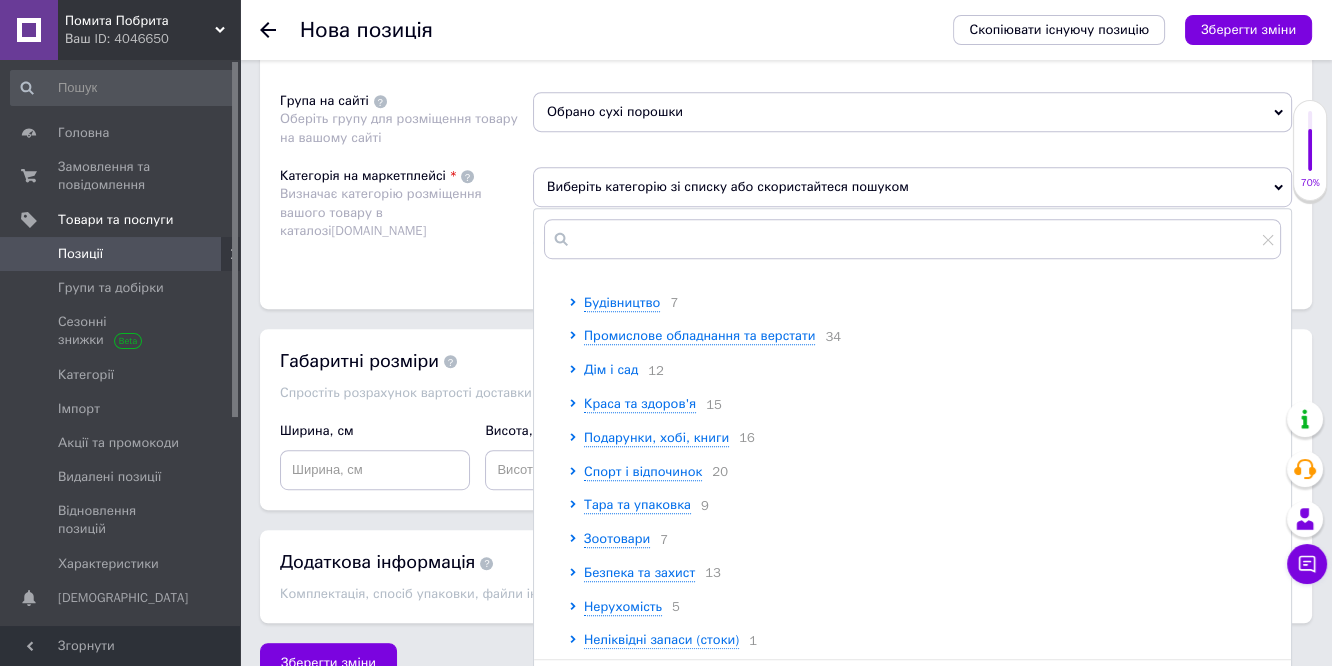 click on "Дім і сад" at bounding box center [611, 369] 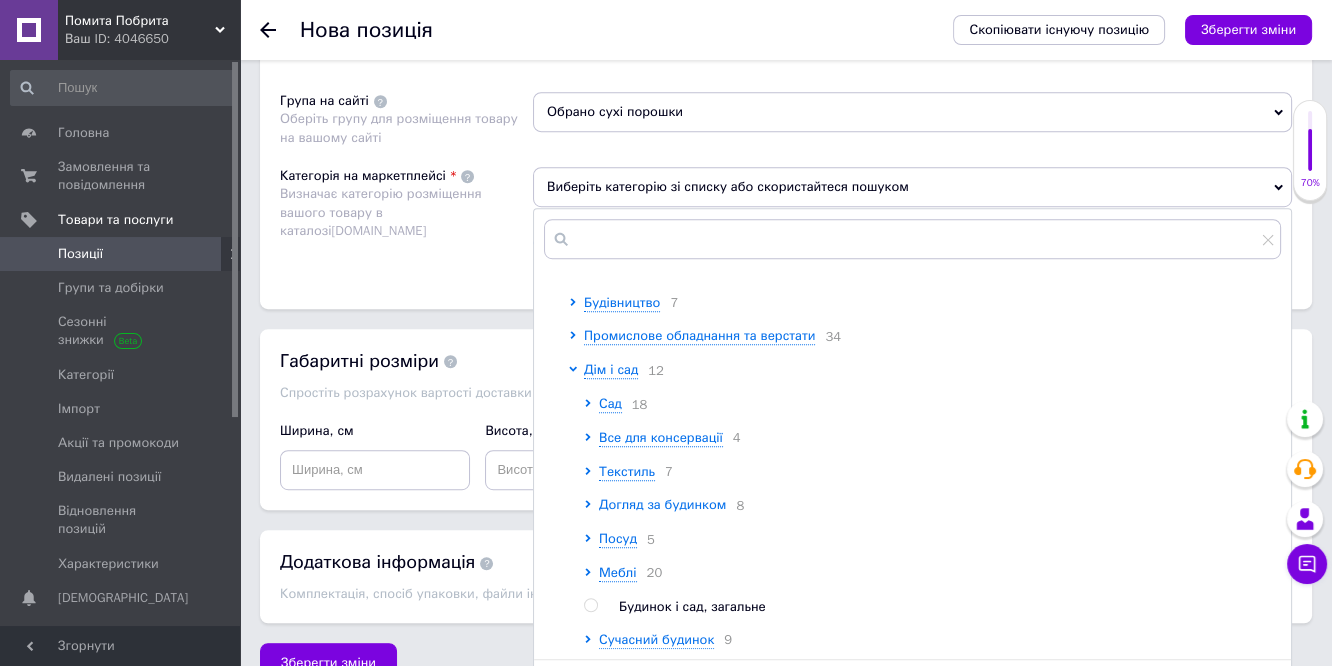 click on "Догляд за будинком" at bounding box center (662, 504) 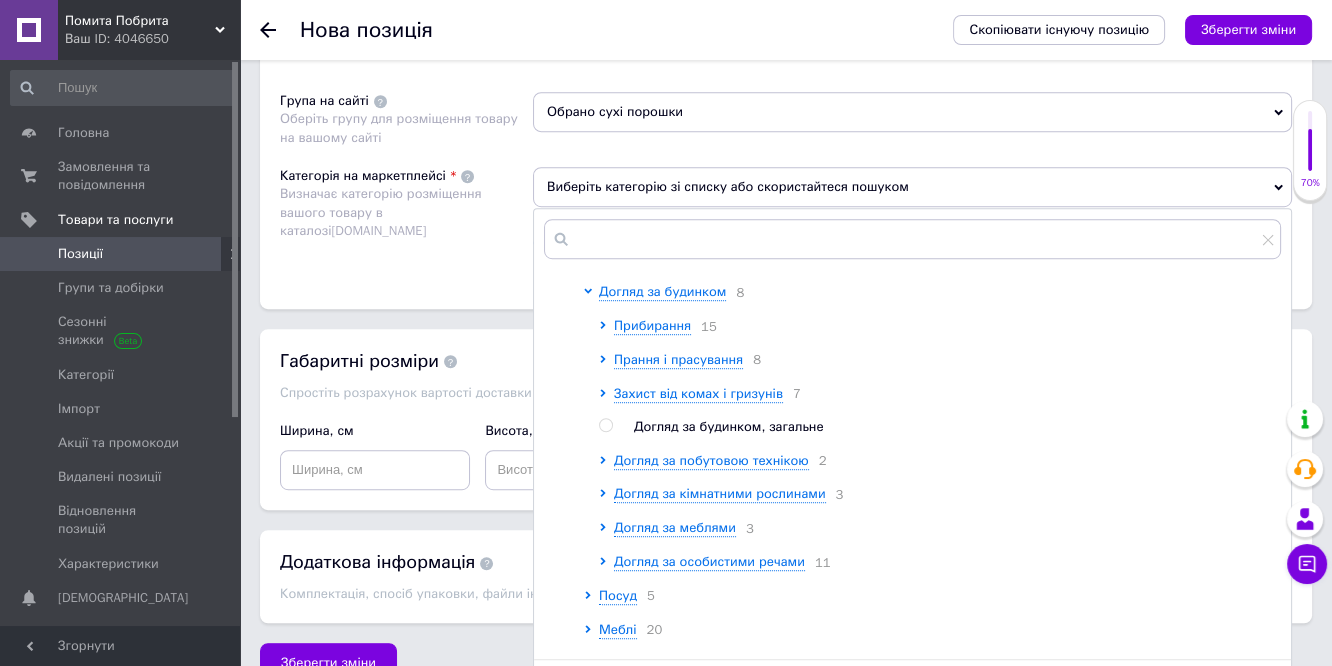 scroll, scrollTop: 444, scrollLeft: 0, axis: vertical 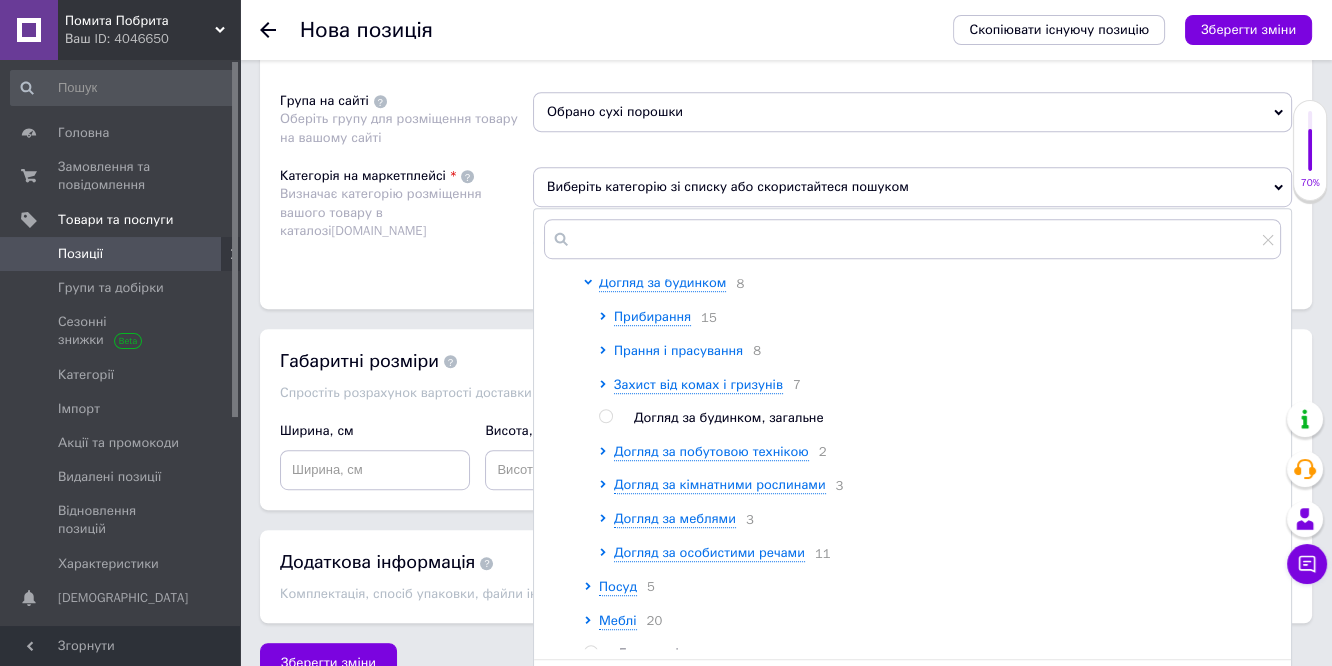 click on "Прання і прасування" at bounding box center (678, 350) 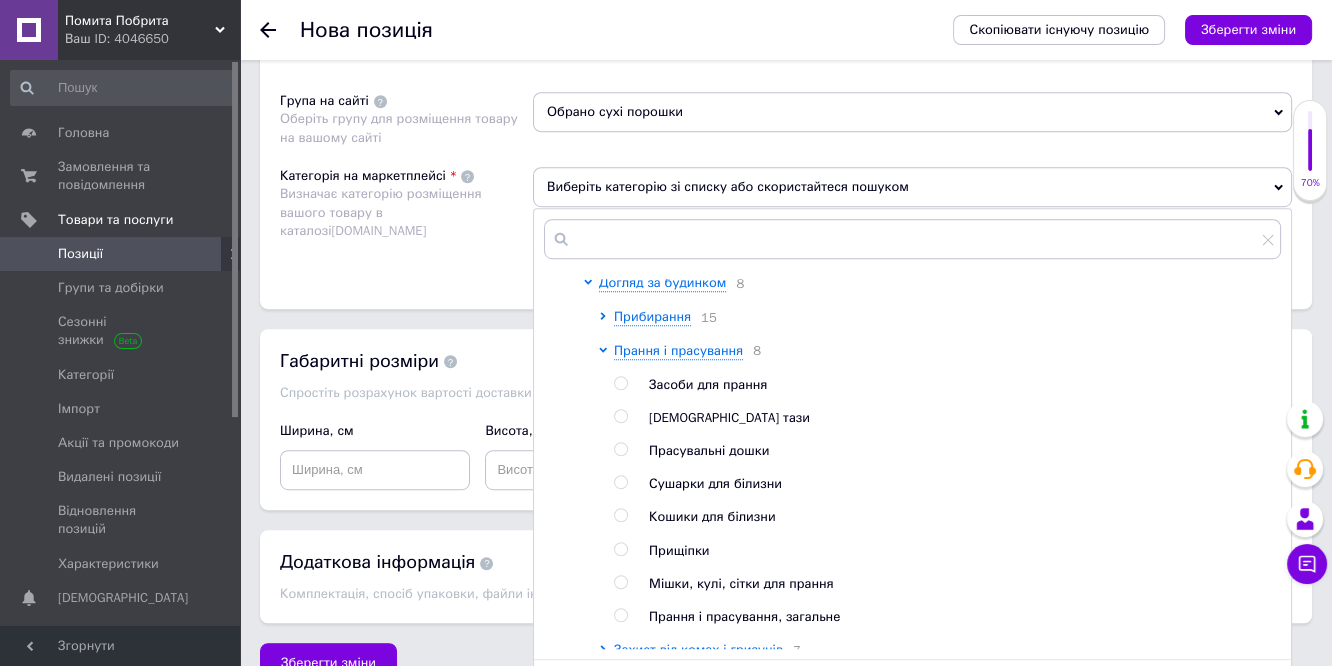 click at bounding box center (620, 383) 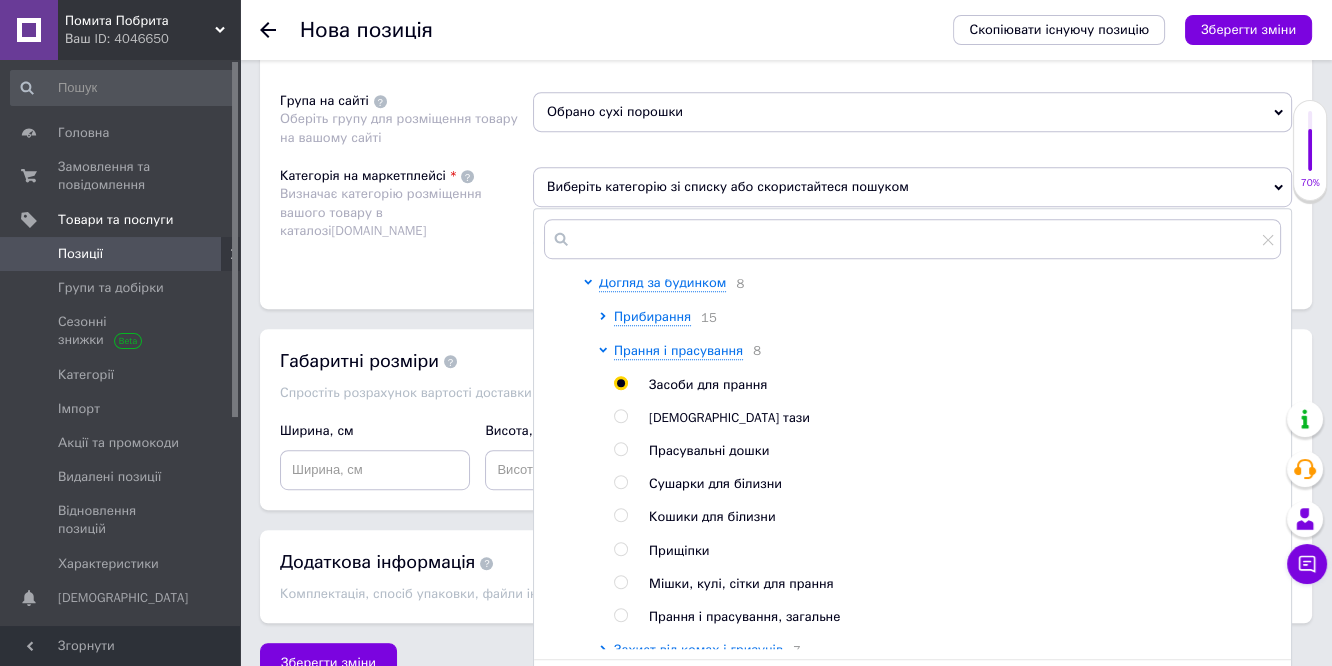 radio on "true" 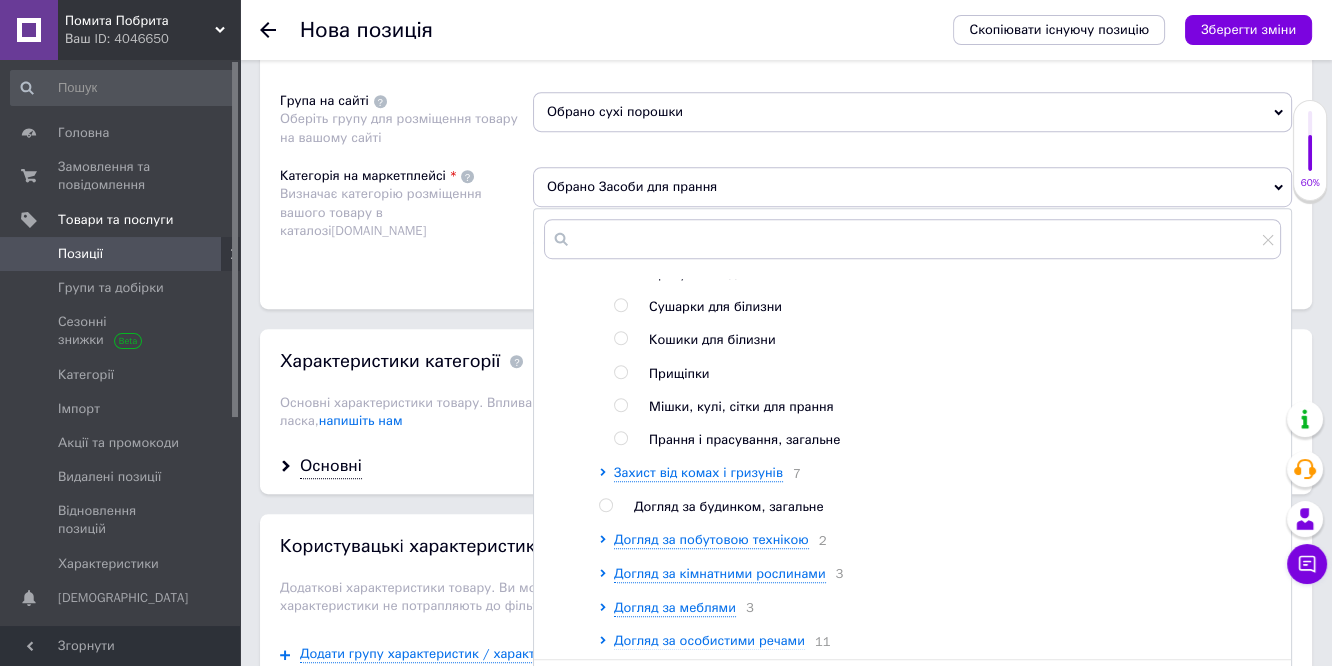 scroll, scrollTop: 1000, scrollLeft: 0, axis: vertical 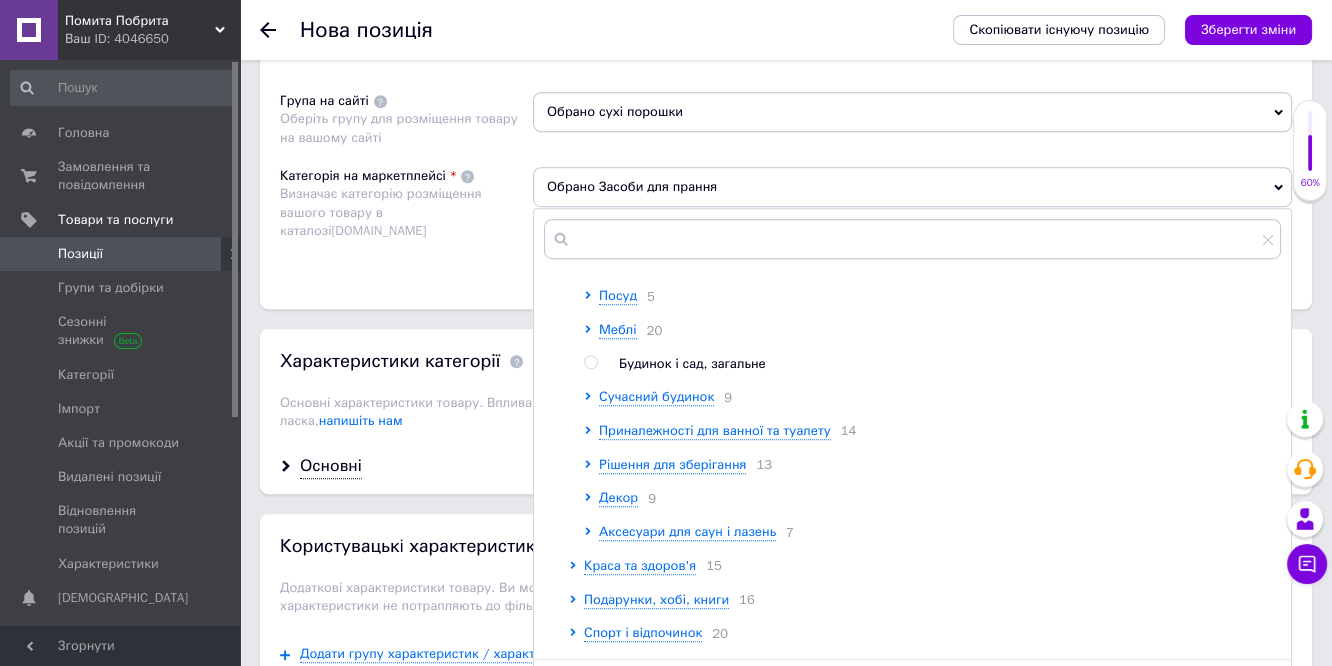 click on "Зберегти" at bounding box center (1232, 690) 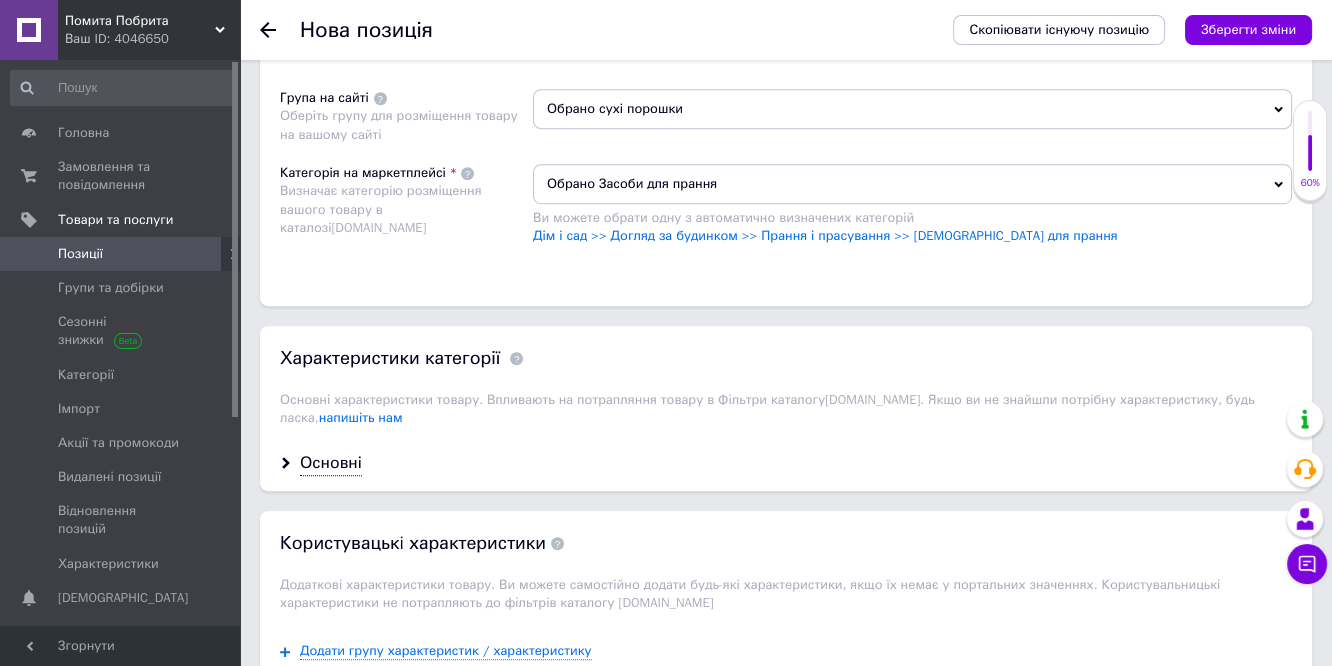scroll, scrollTop: 1444, scrollLeft: 0, axis: vertical 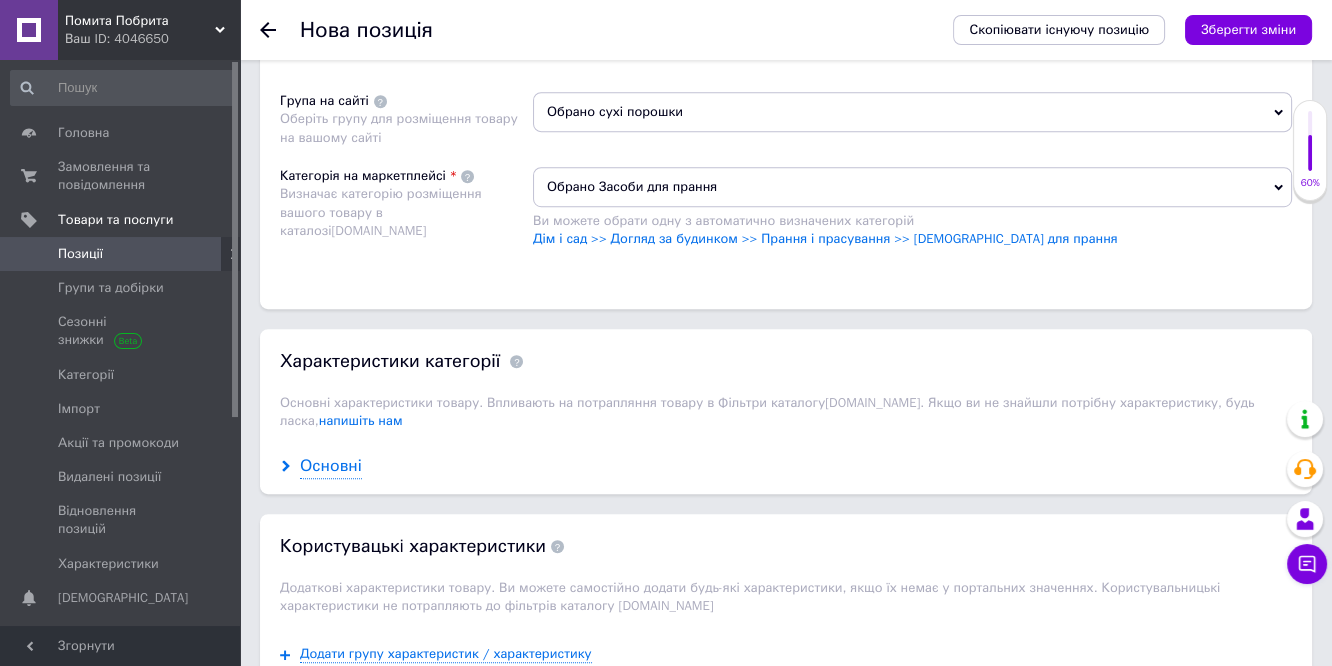 click on "Основні" at bounding box center [331, 466] 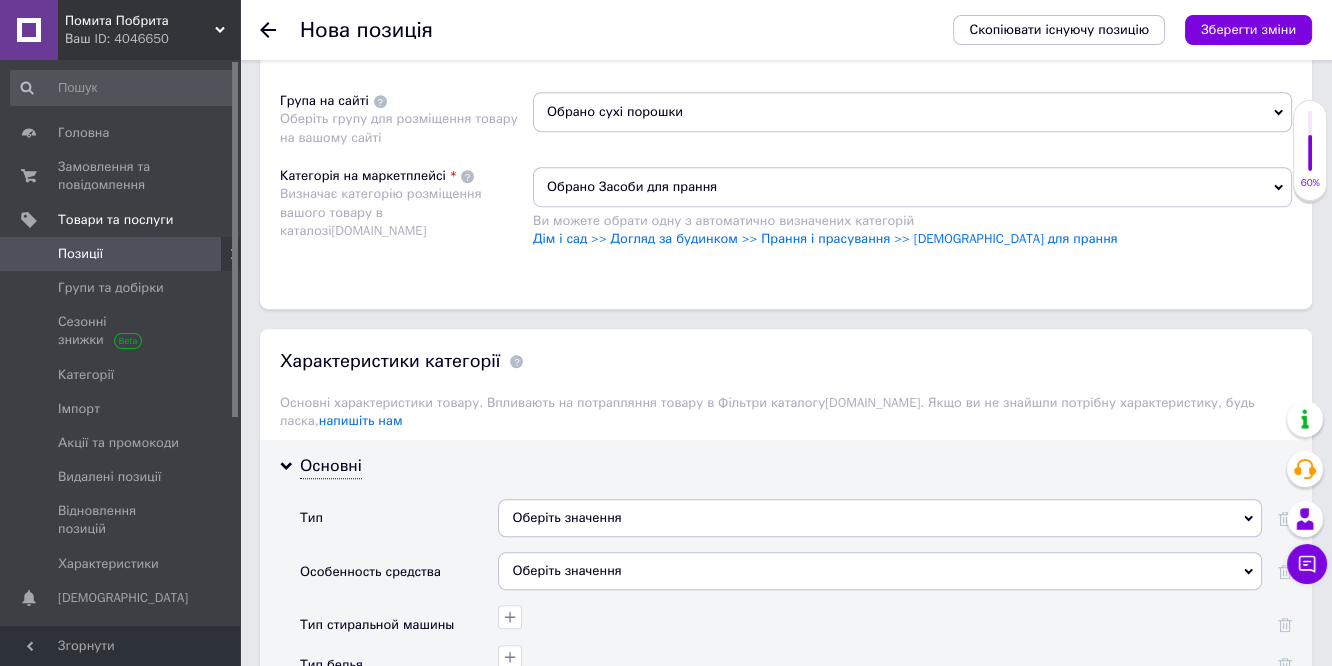 scroll, scrollTop: 1555, scrollLeft: 0, axis: vertical 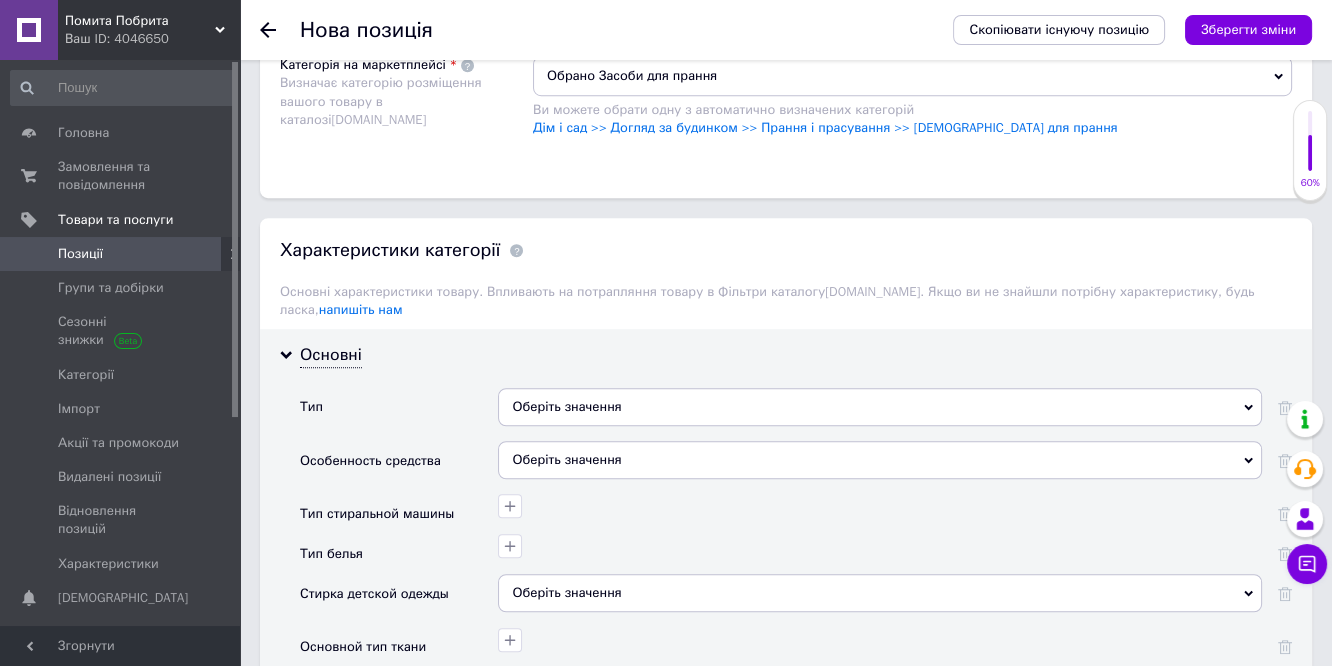 click on "Оберіть значення" at bounding box center (880, 407) 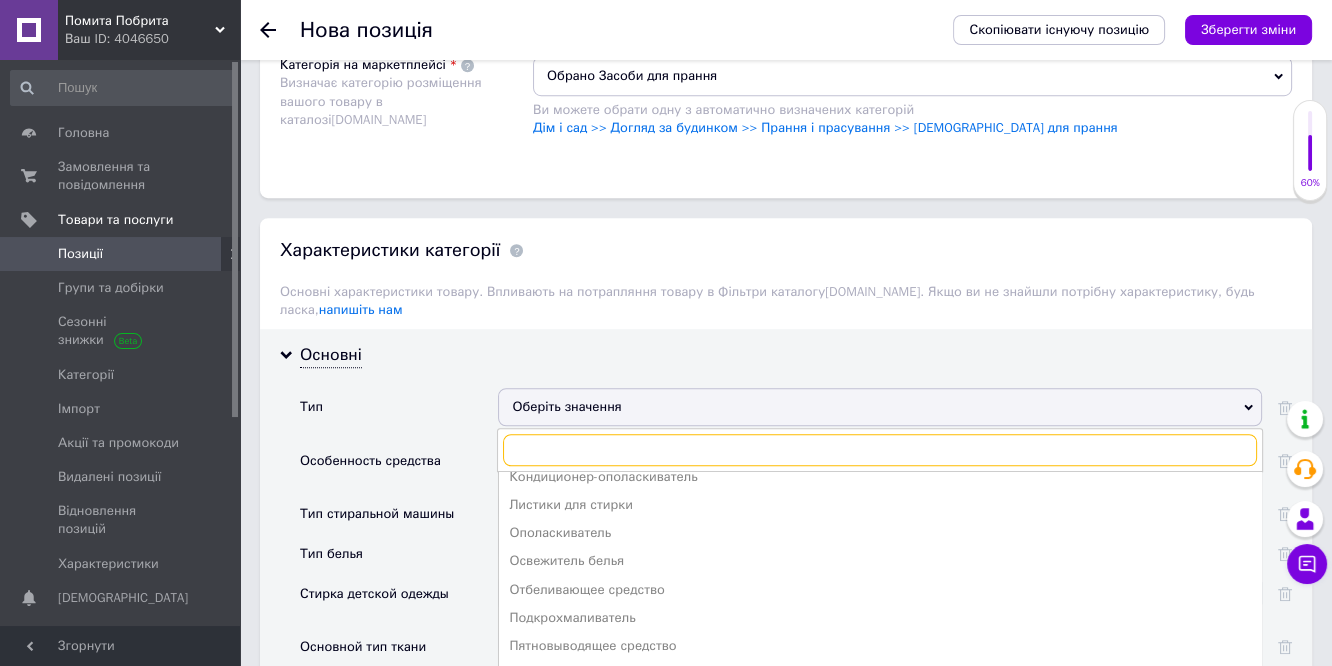 scroll, scrollTop: 190, scrollLeft: 0, axis: vertical 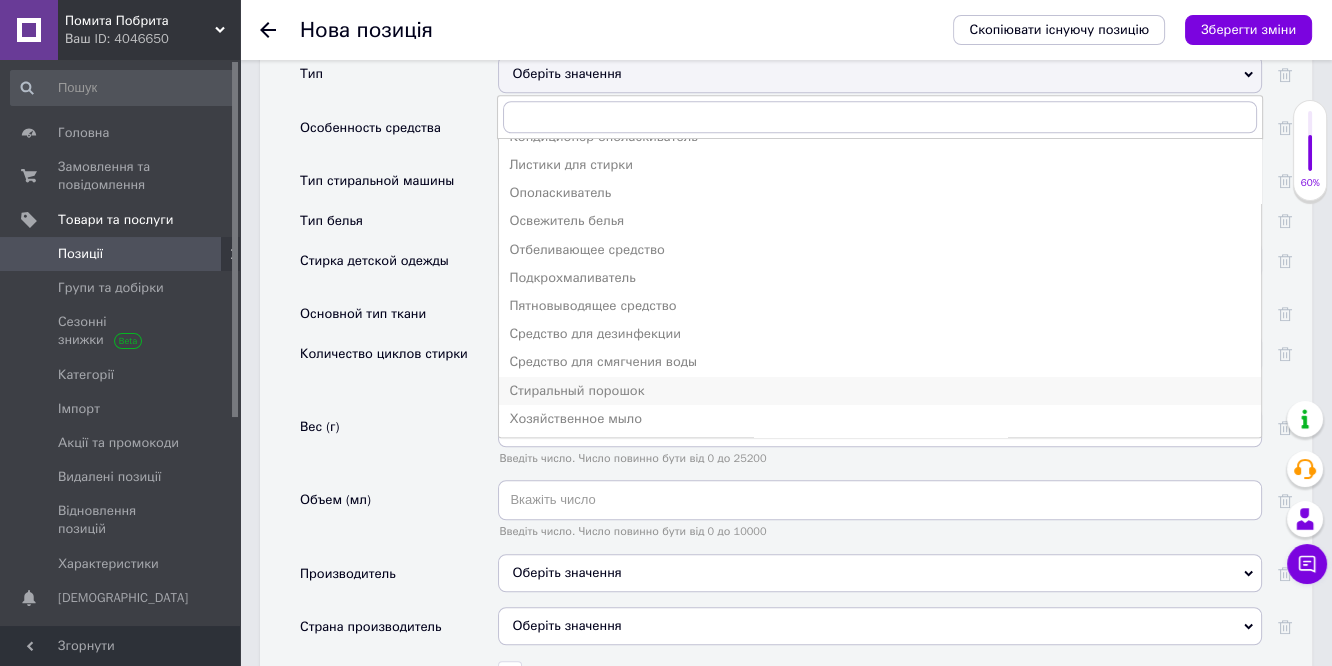 click on "Стиральный порошок" at bounding box center [880, 391] 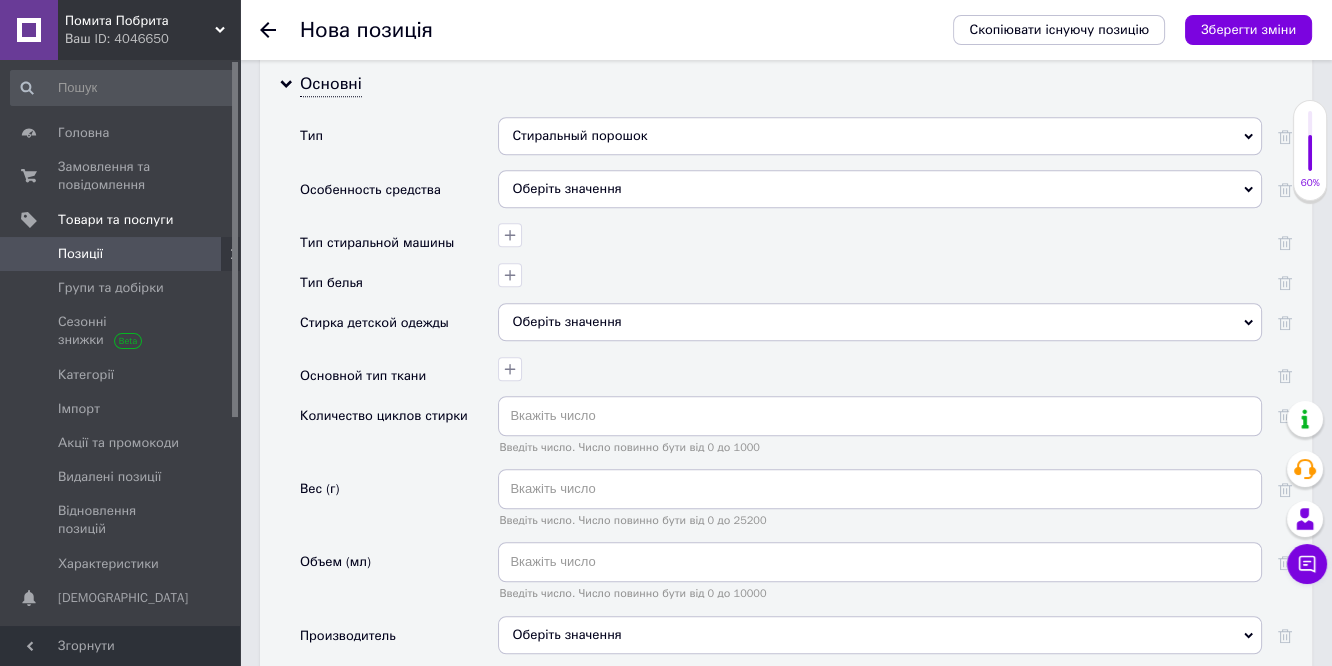 scroll, scrollTop: 1777, scrollLeft: 0, axis: vertical 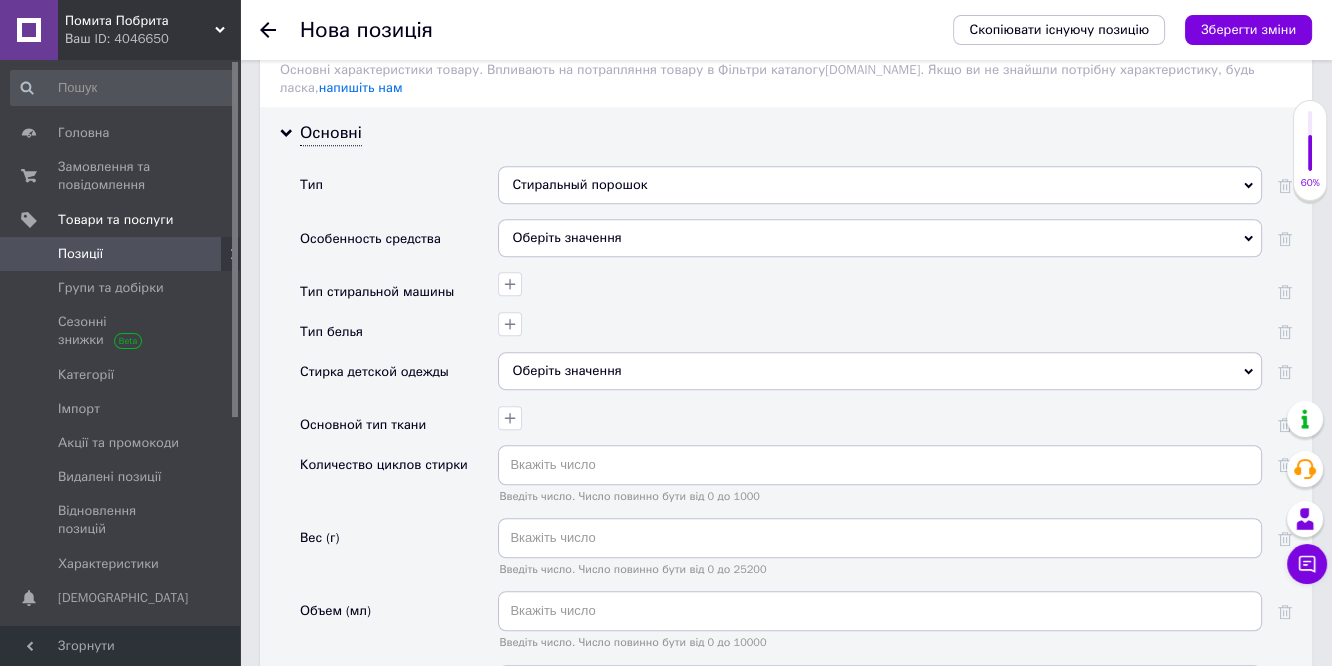 click on "Оберіть значення" at bounding box center [880, 238] 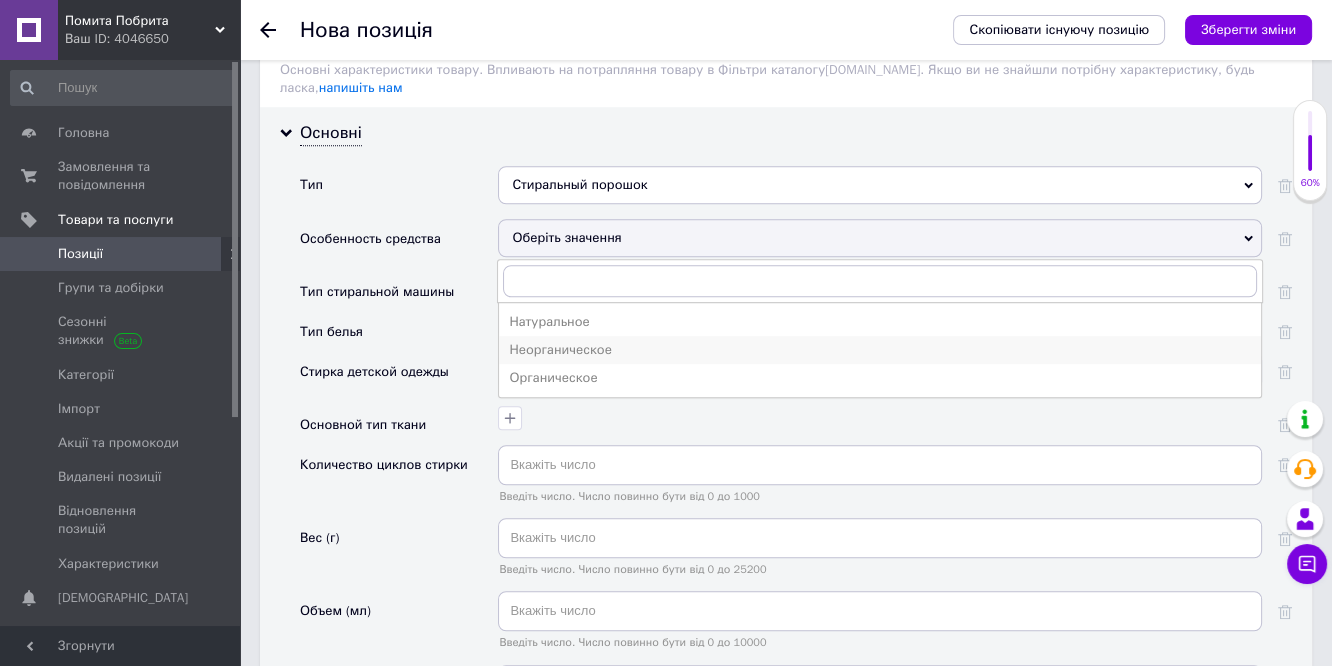 click on "Неорганическое" at bounding box center [880, 350] 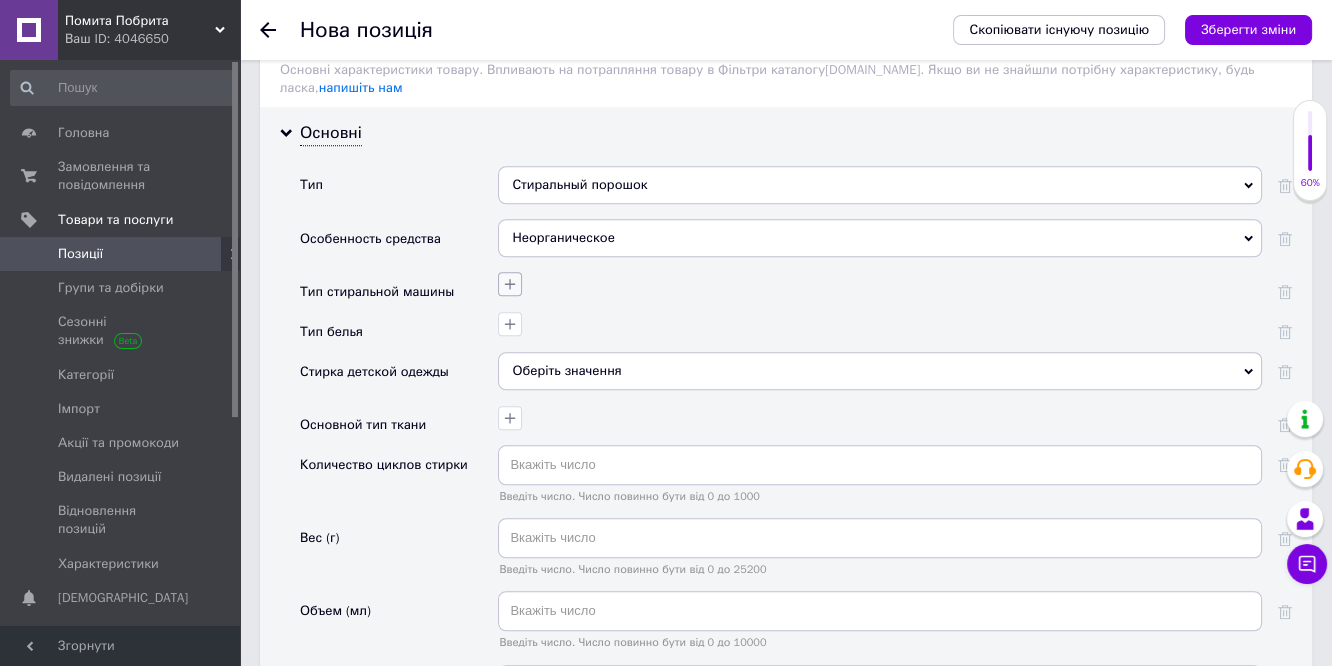 click 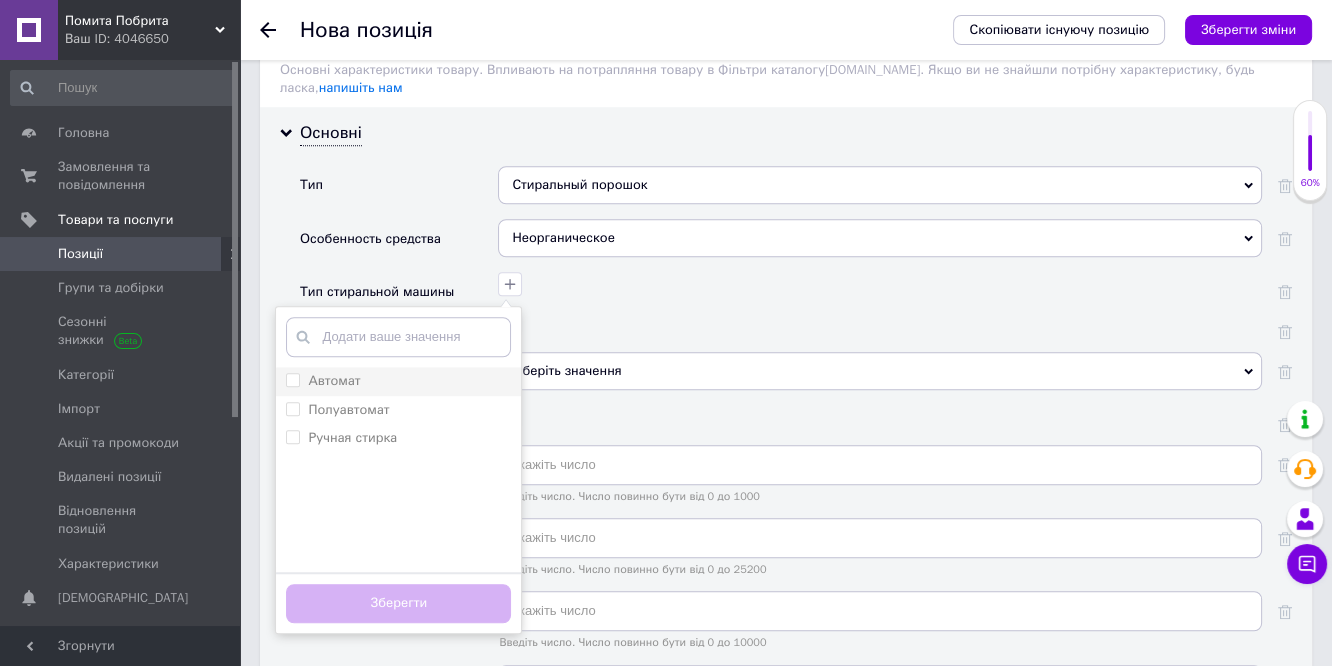 click on "Автомат" at bounding box center [334, 380] 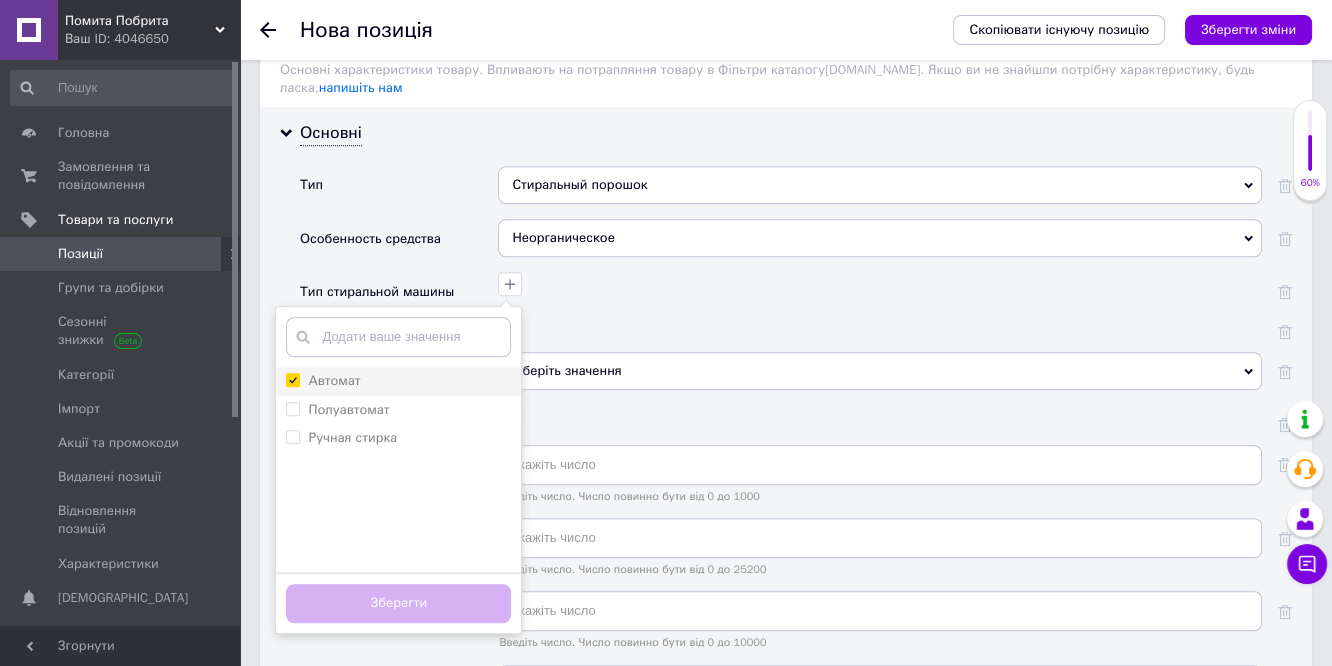 checkbox on "true" 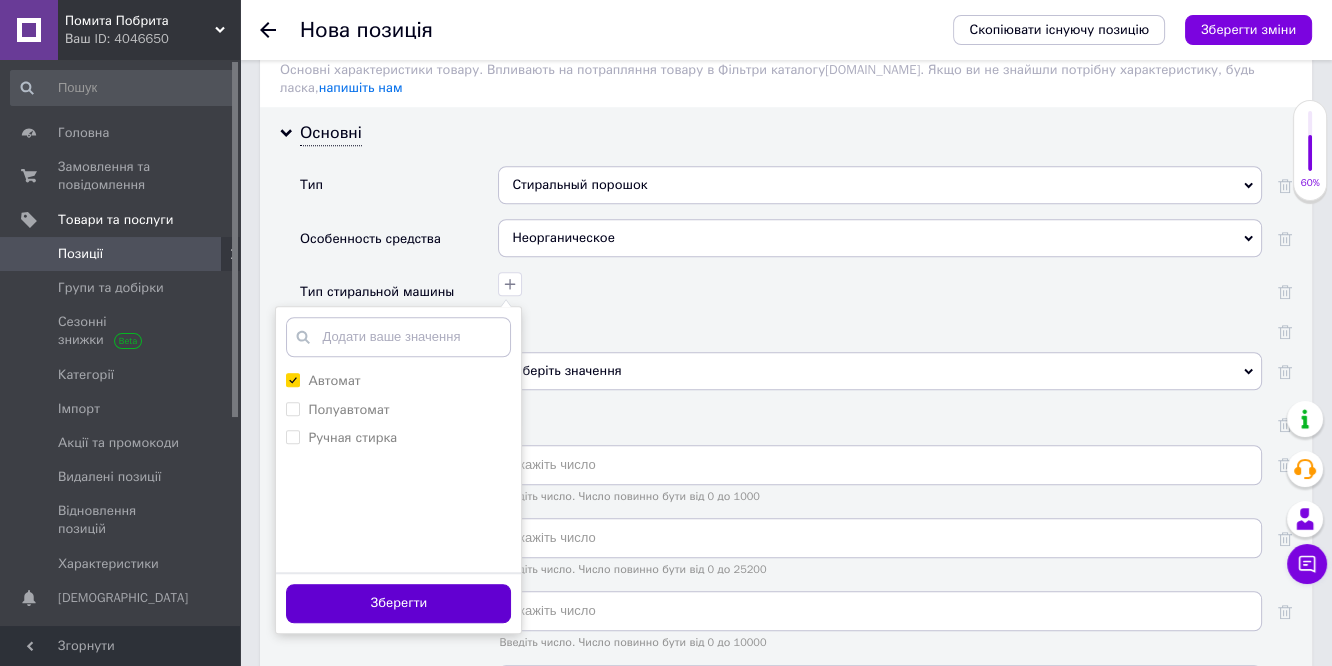 click on "Зберегти" at bounding box center (398, 603) 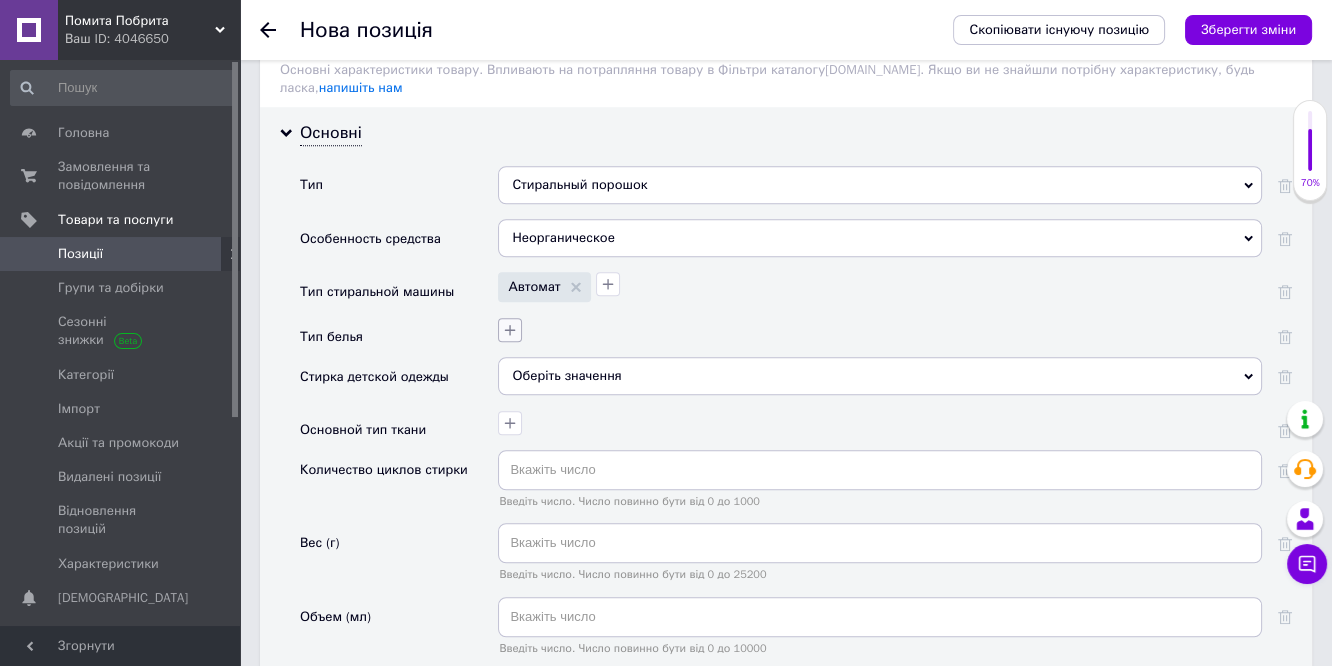 click 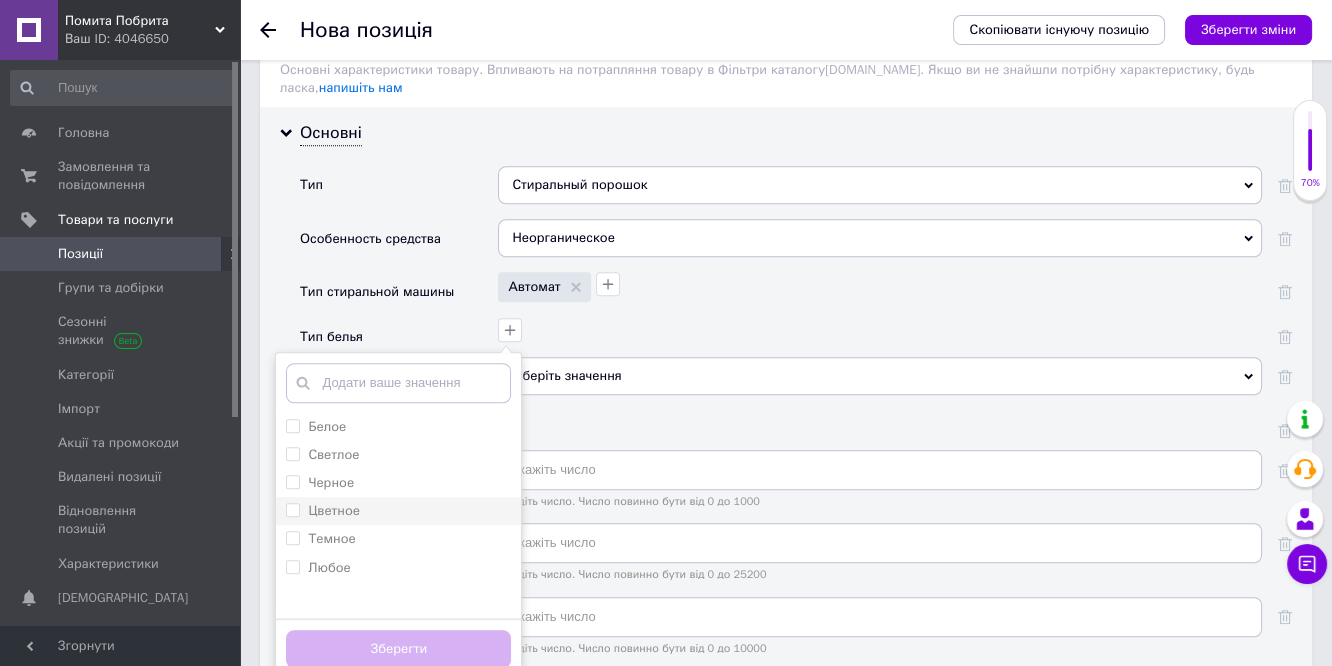 click on "Цветное" at bounding box center (292, 509) 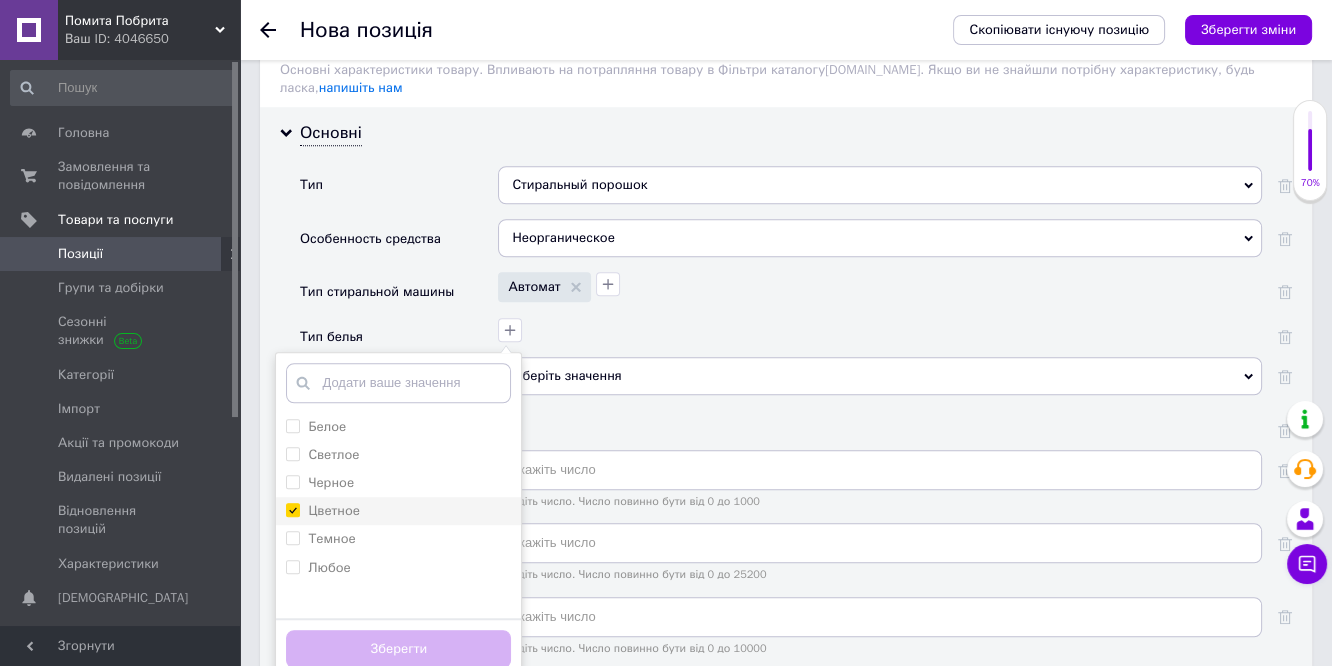 checkbox on "true" 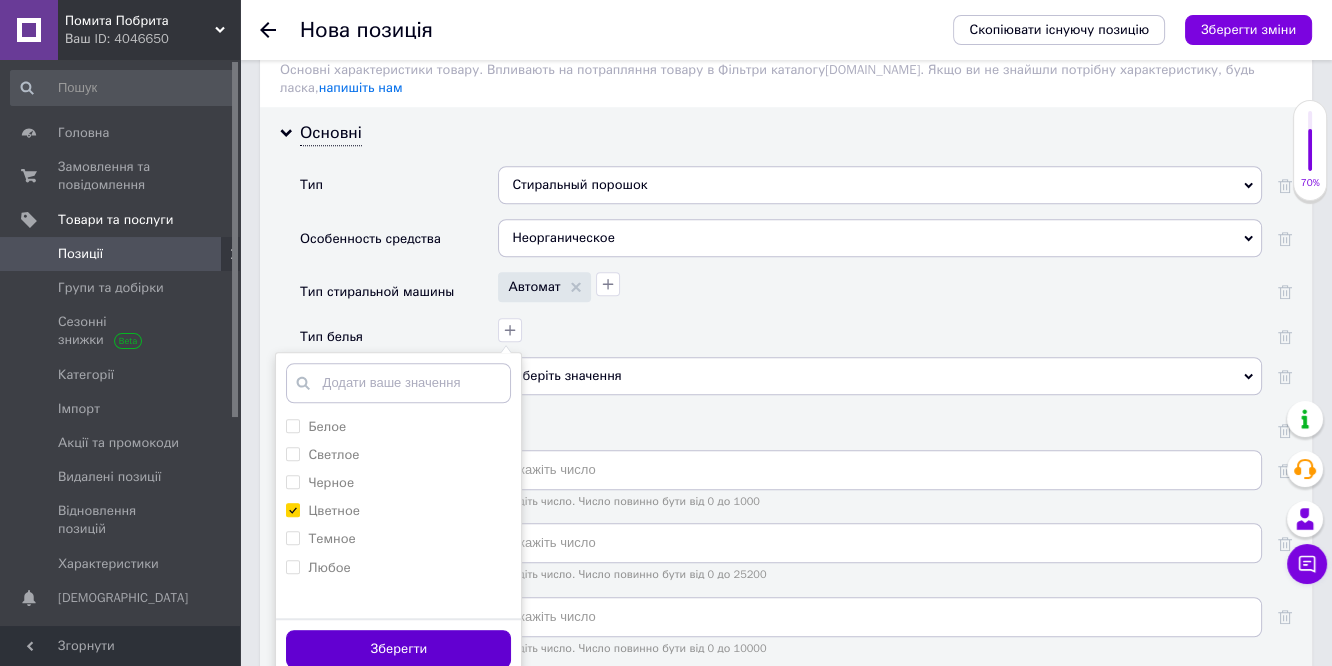 click on "Зберегти" at bounding box center [398, 649] 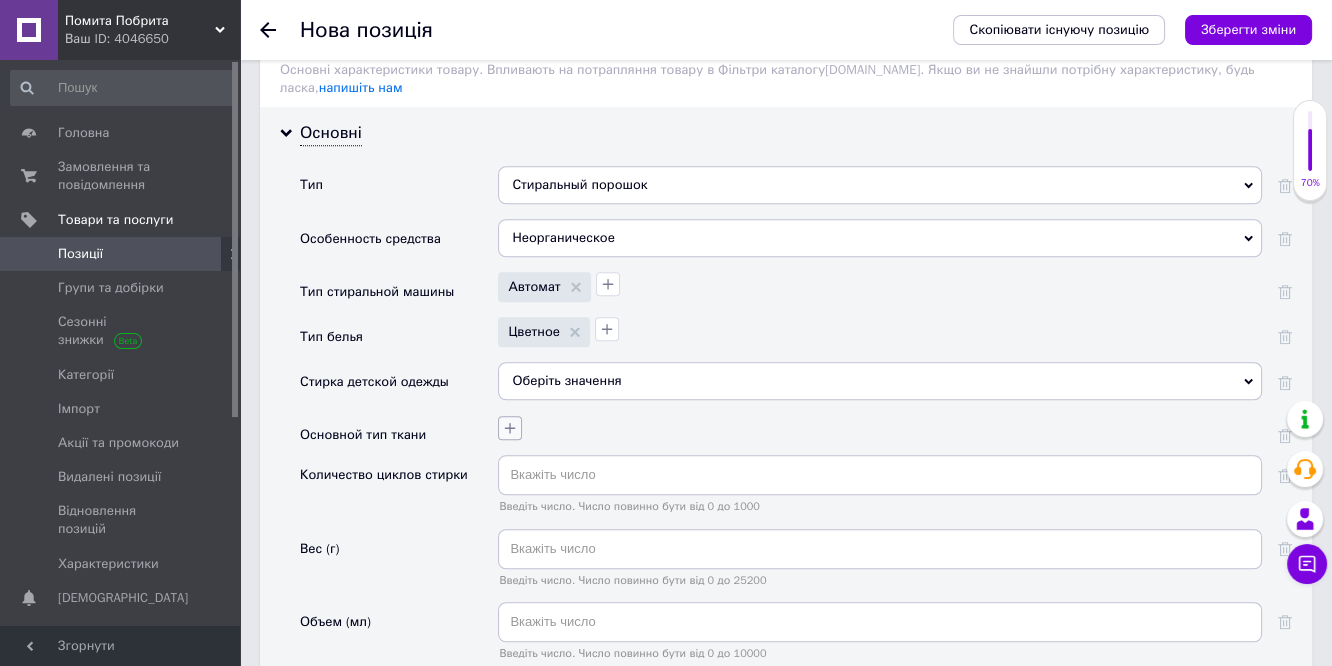 click 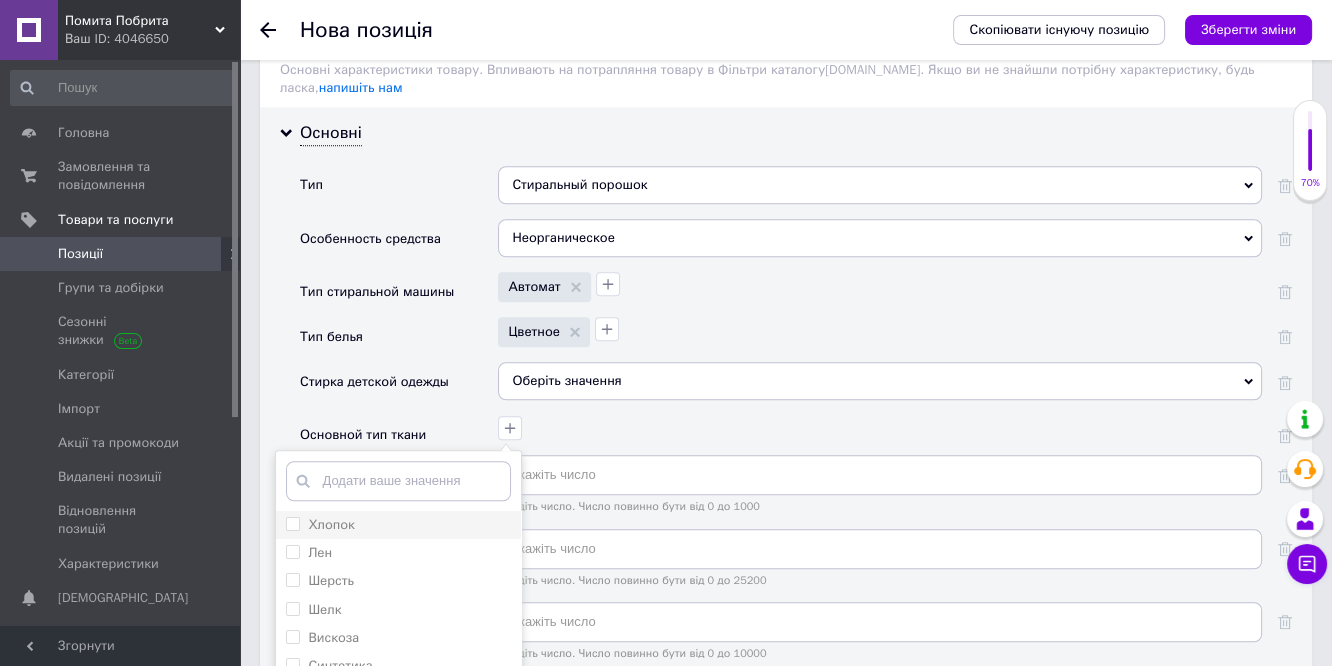 click on "Хлопок" at bounding box center (398, 525) 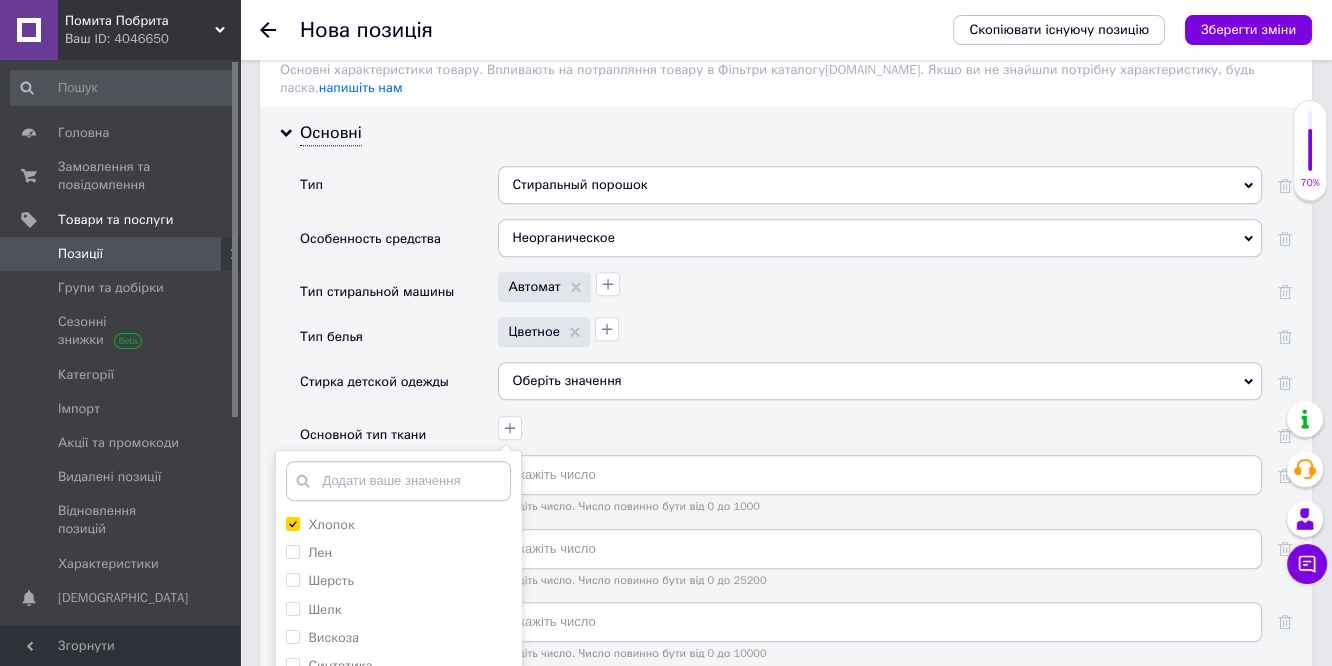 checkbox on "true" 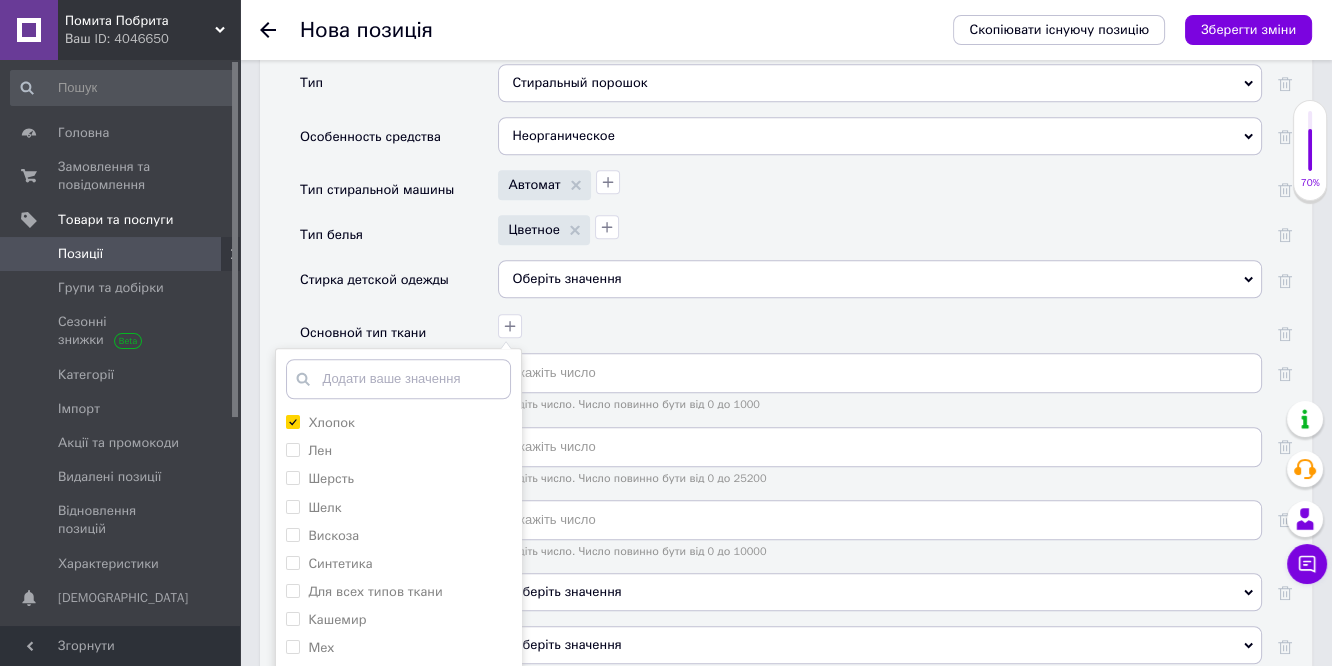 scroll, scrollTop: 2000, scrollLeft: 0, axis: vertical 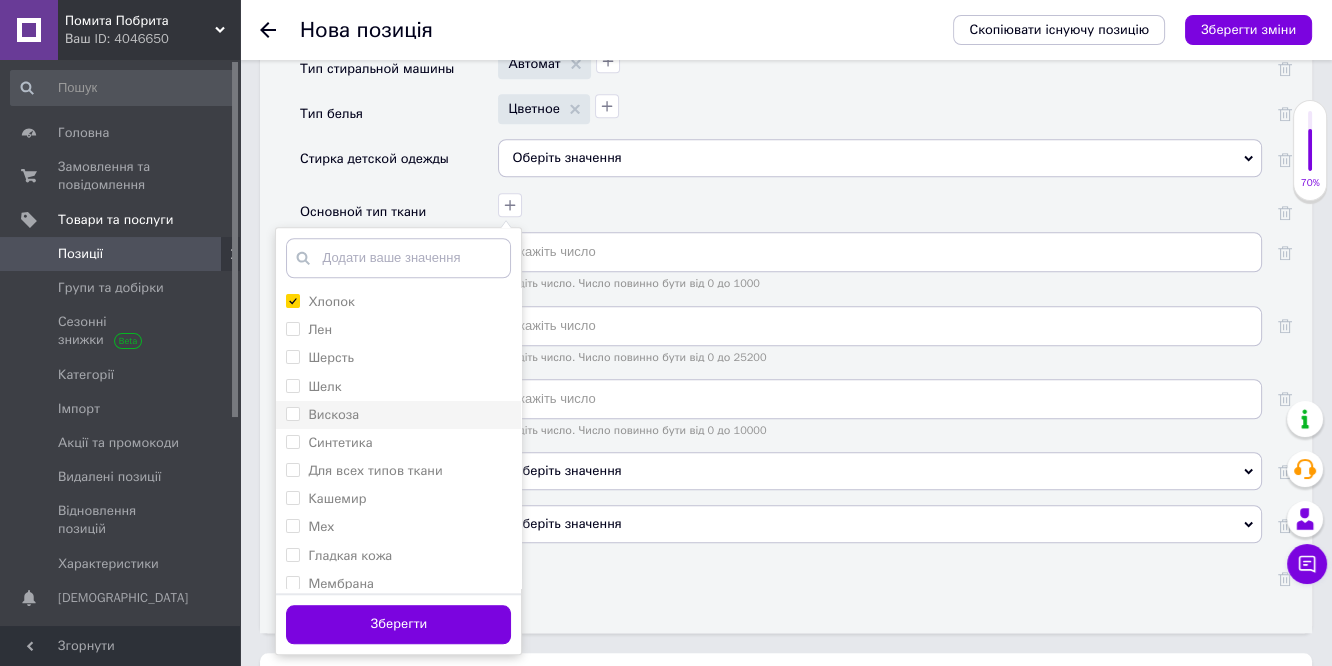 click on "Вискоза" at bounding box center [398, 415] 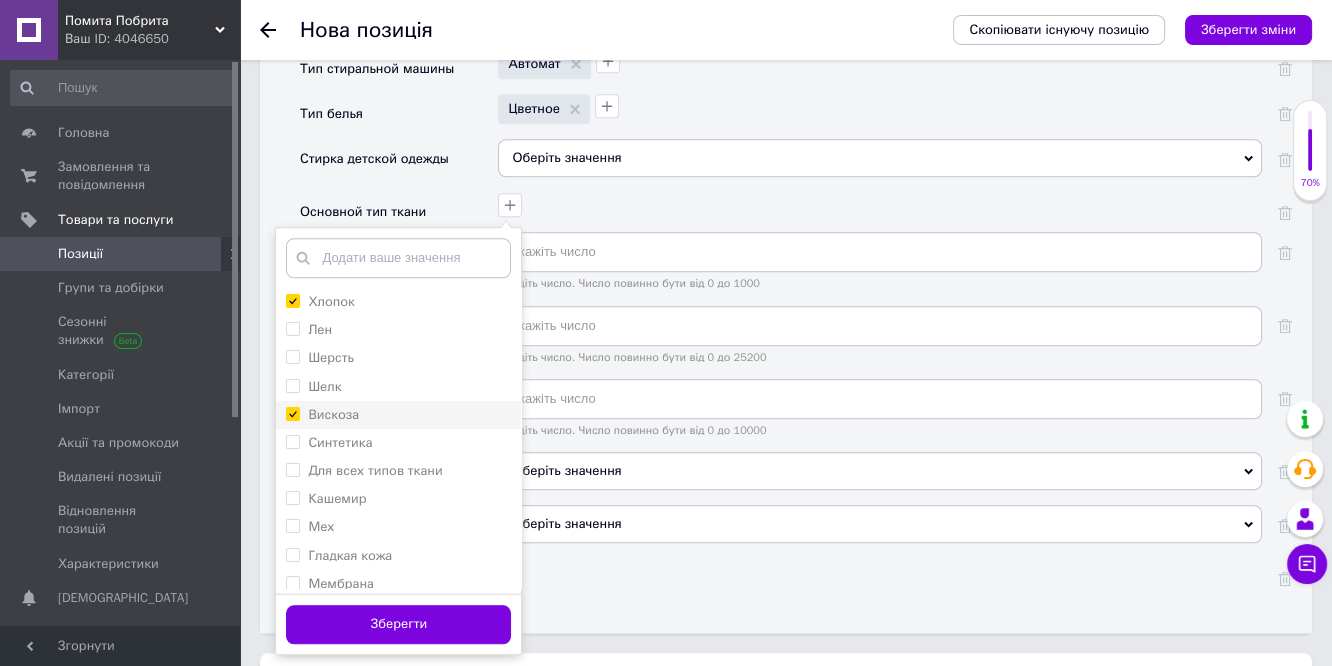 checkbox on "true" 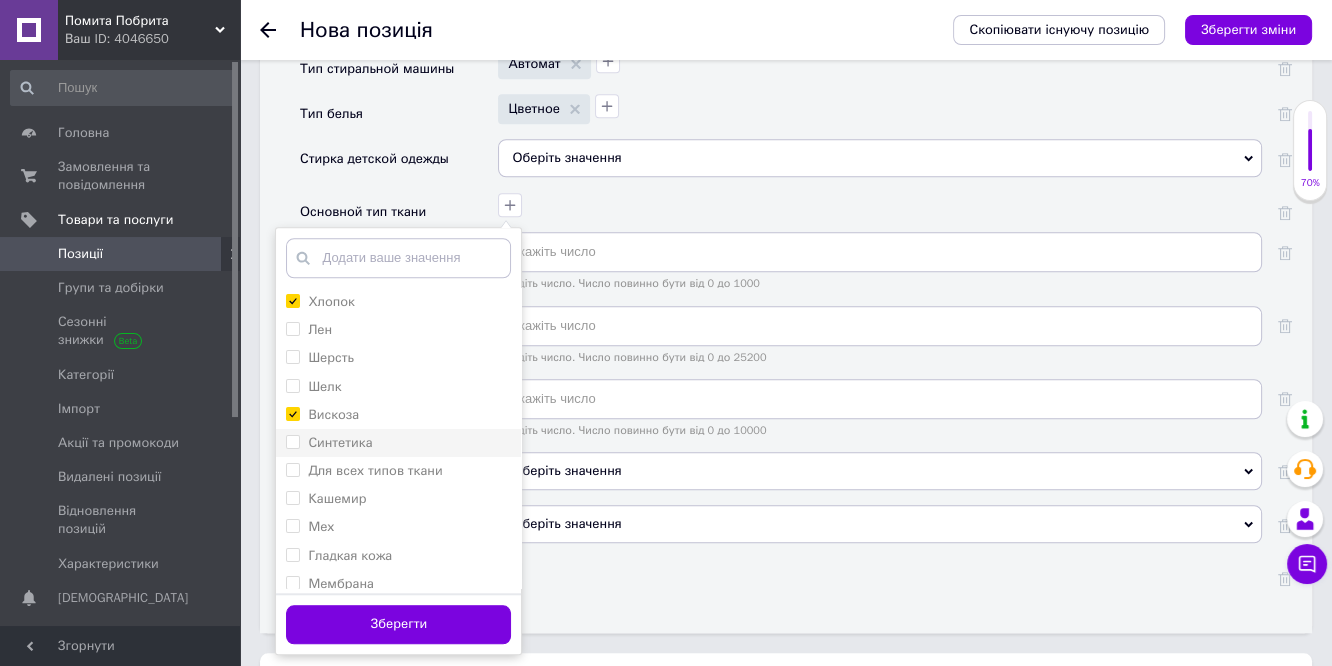 click on "Синтетика" at bounding box center (398, 443) 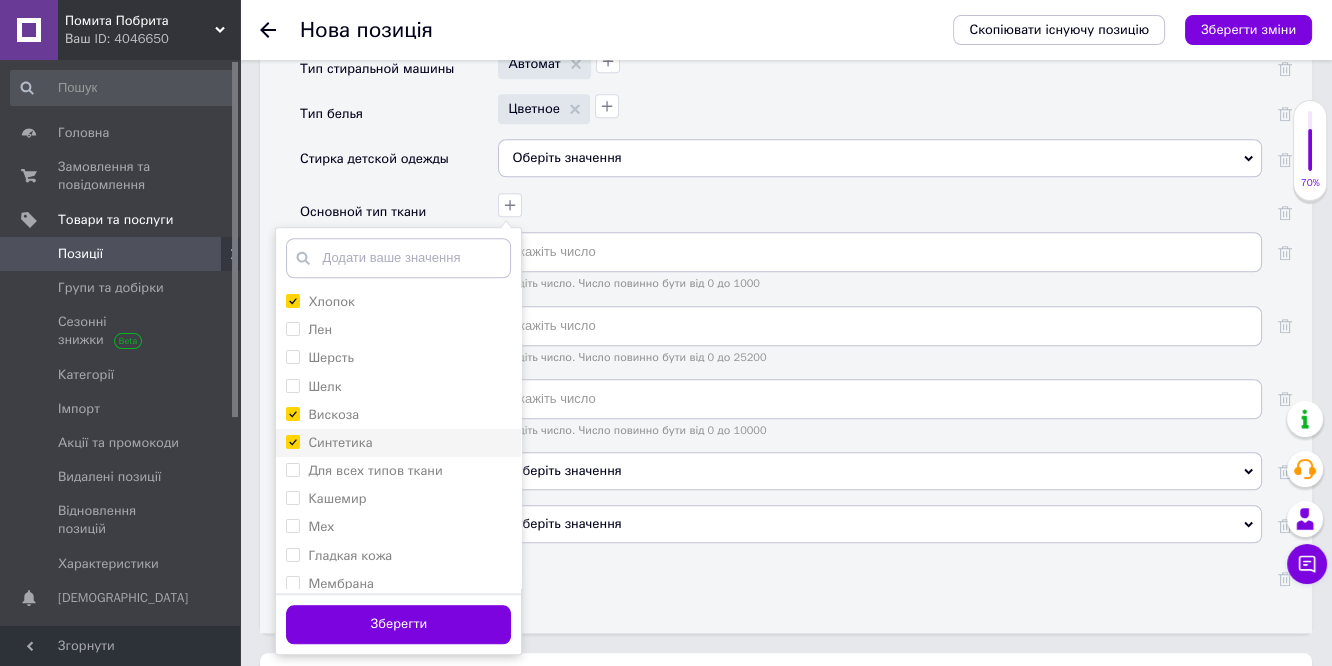 checkbox on "true" 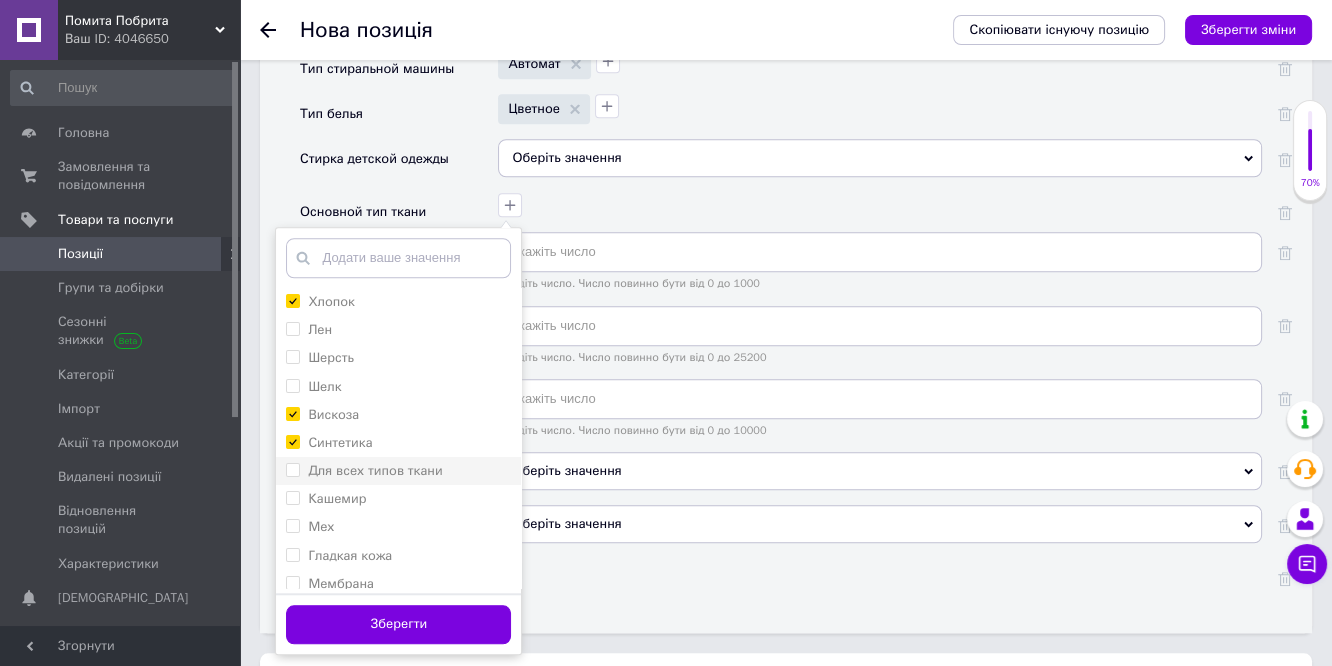 click on "Для всех типов ткани" at bounding box center [375, 470] 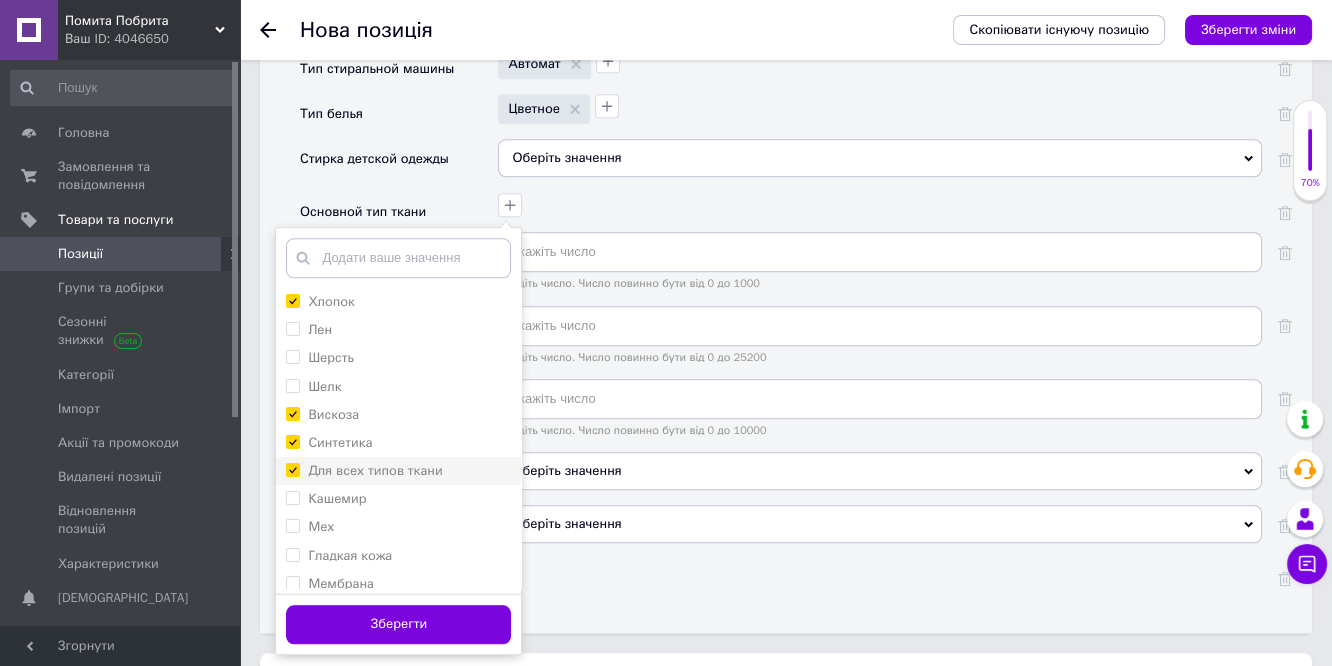 click on "Для всех типов ткани" at bounding box center [375, 470] 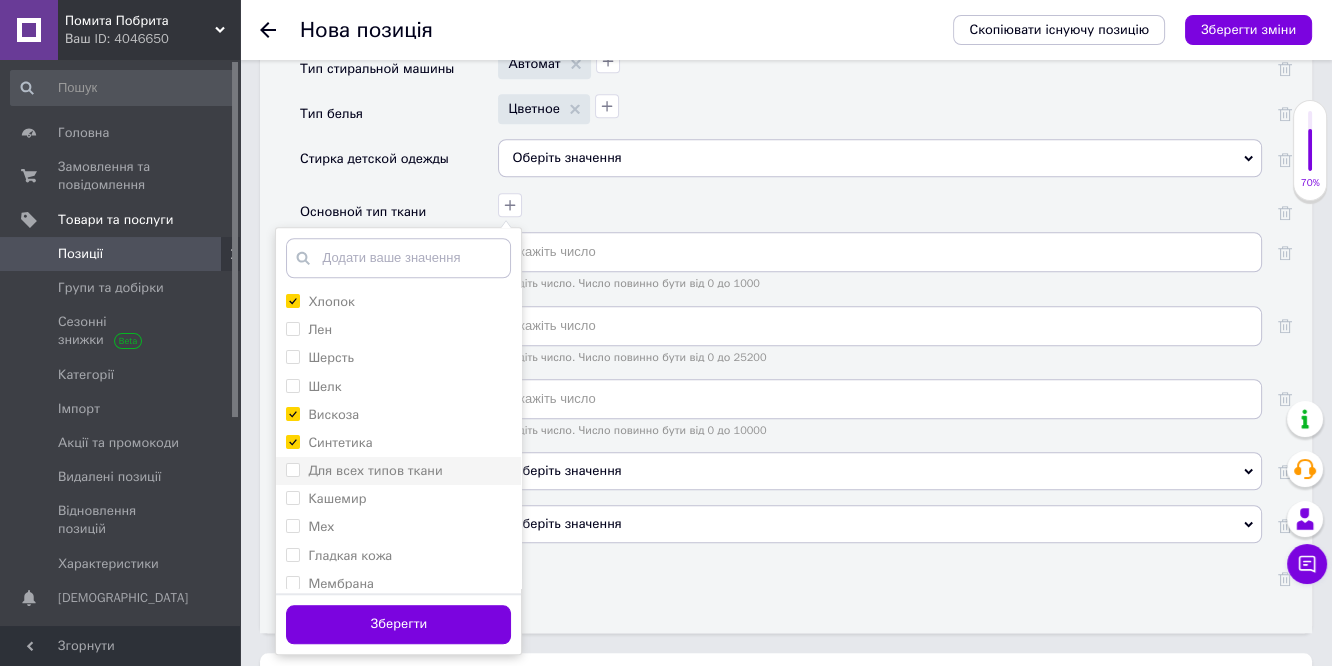 checkbox on "false" 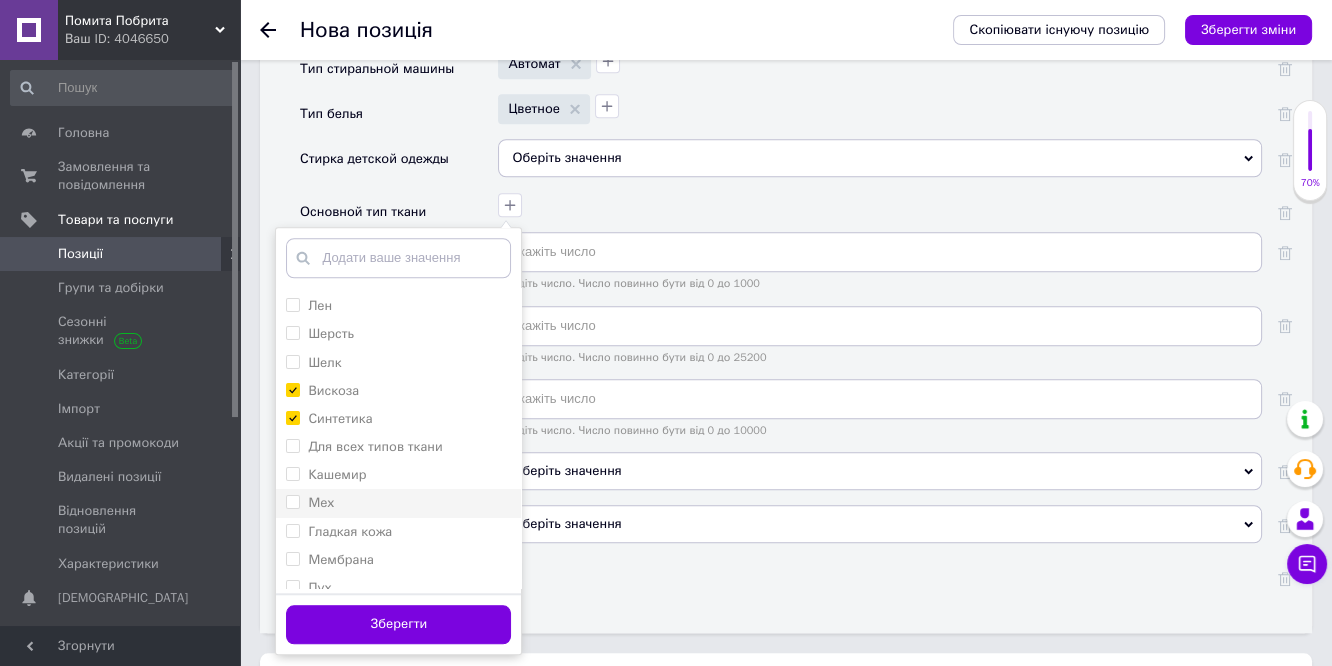scroll, scrollTop: 37, scrollLeft: 0, axis: vertical 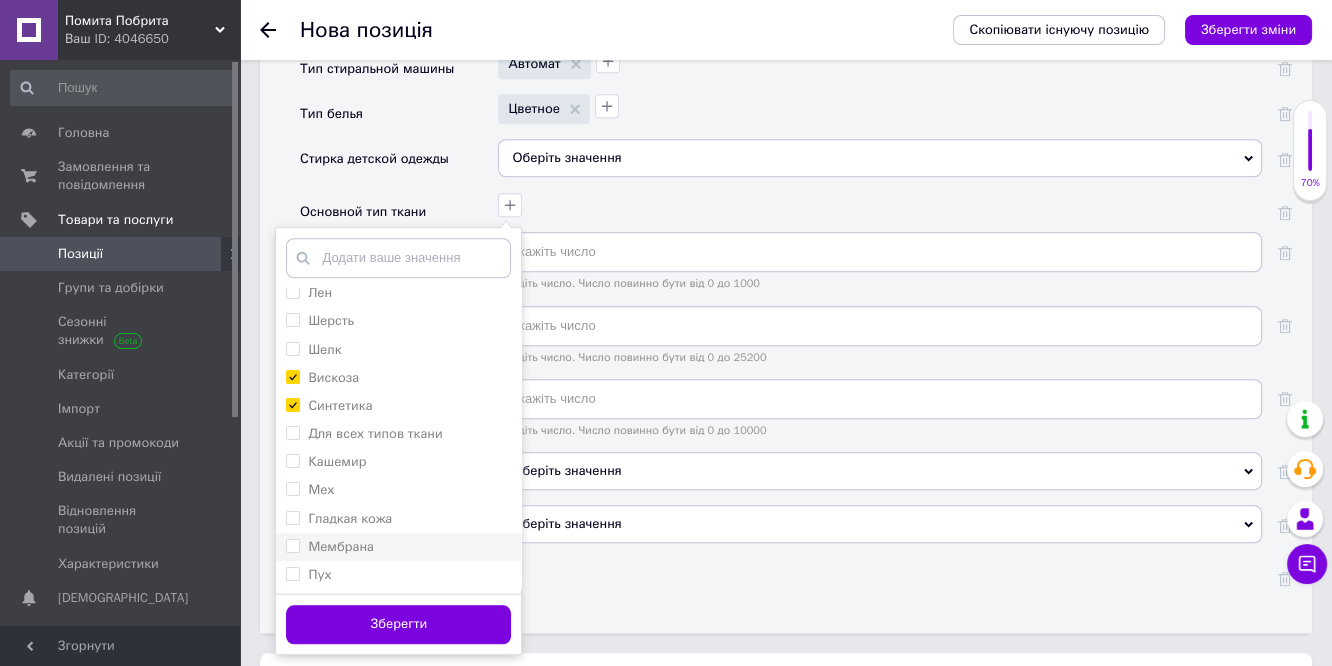 click on "Мембрана" at bounding box center [398, 547] 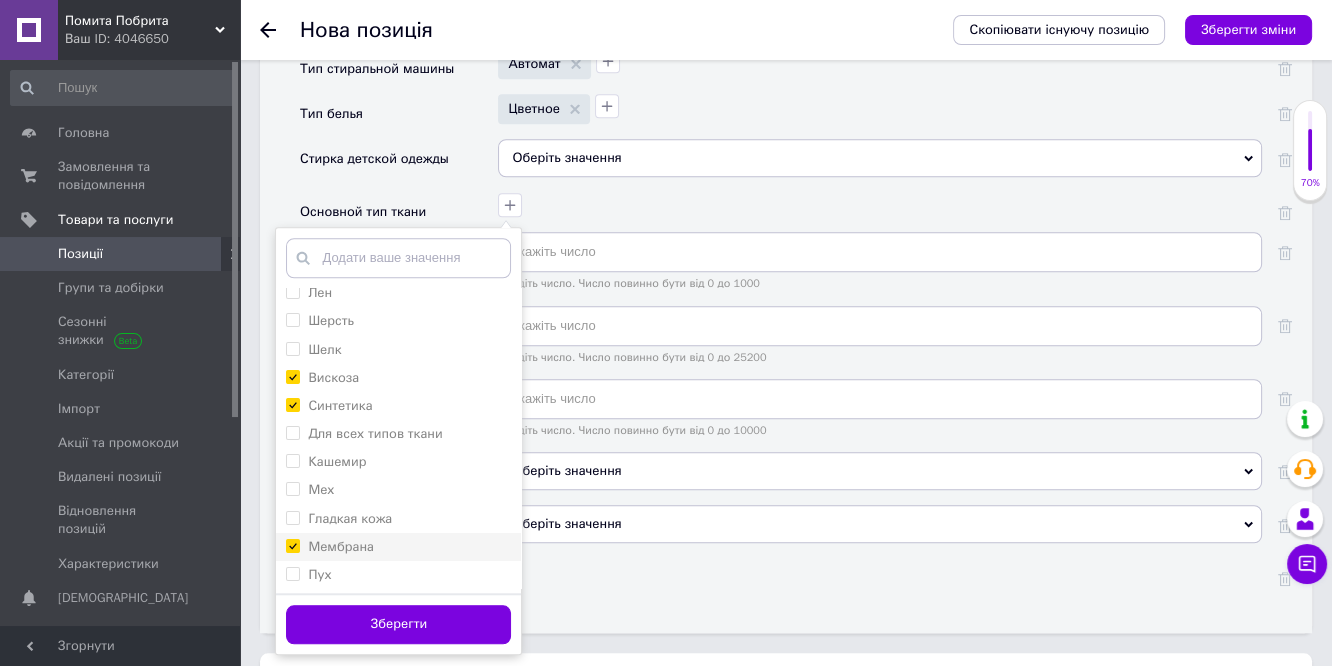 checkbox on "true" 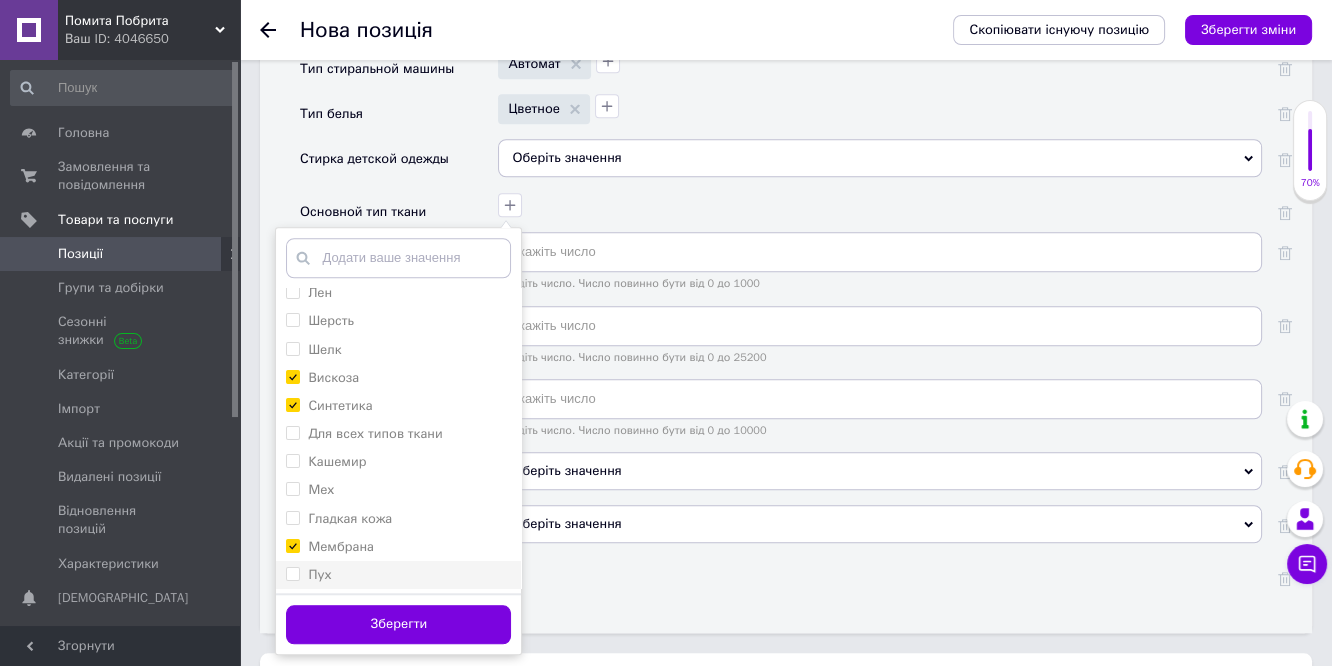 click on "Пух" at bounding box center (398, 575) 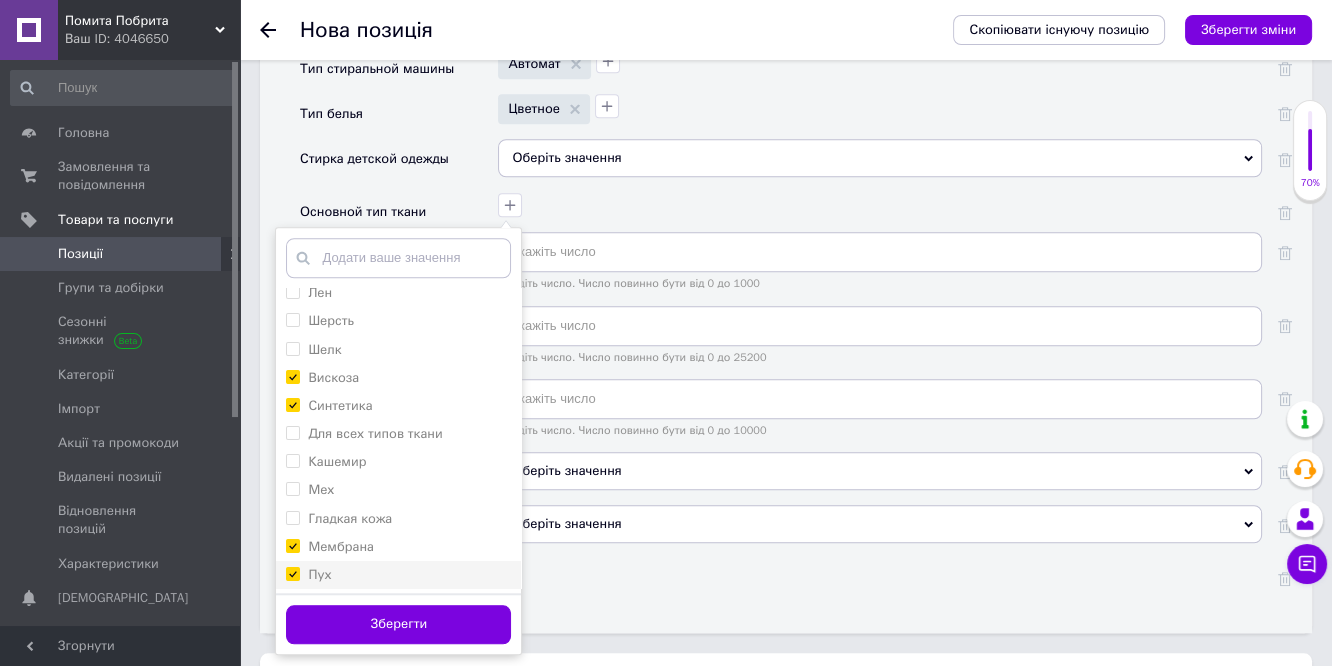 checkbox on "true" 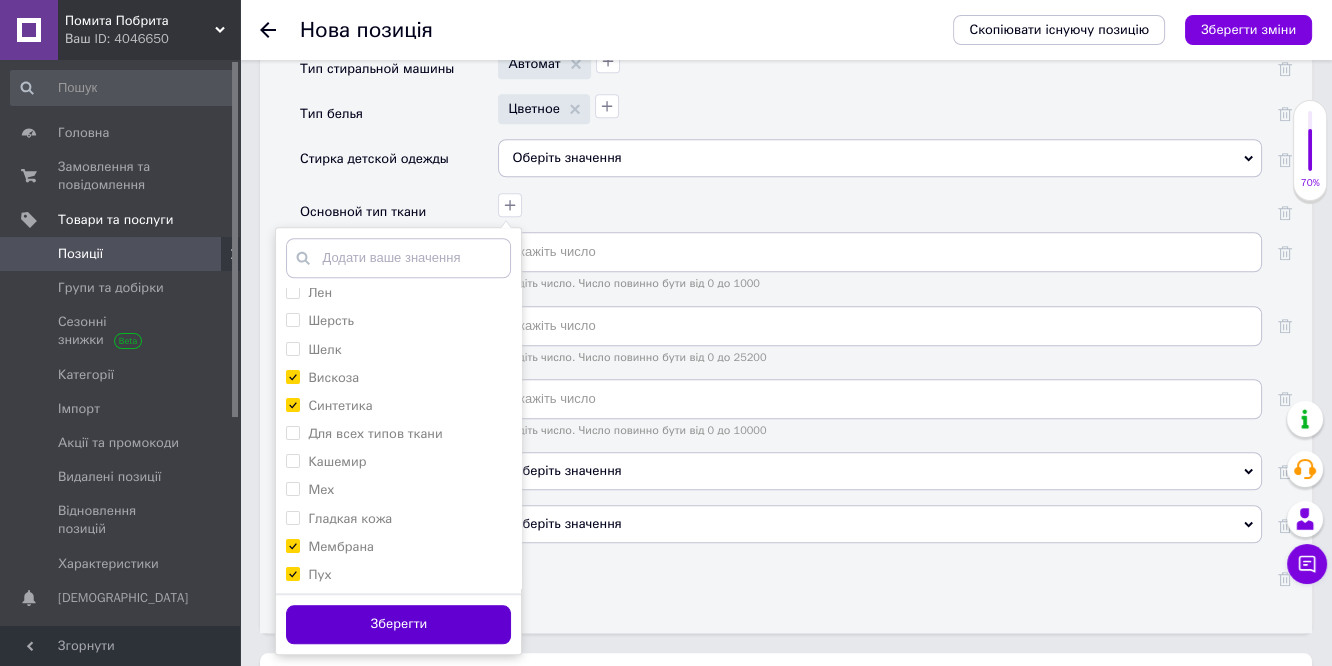 click on "Зберегти" at bounding box center (398, 624) 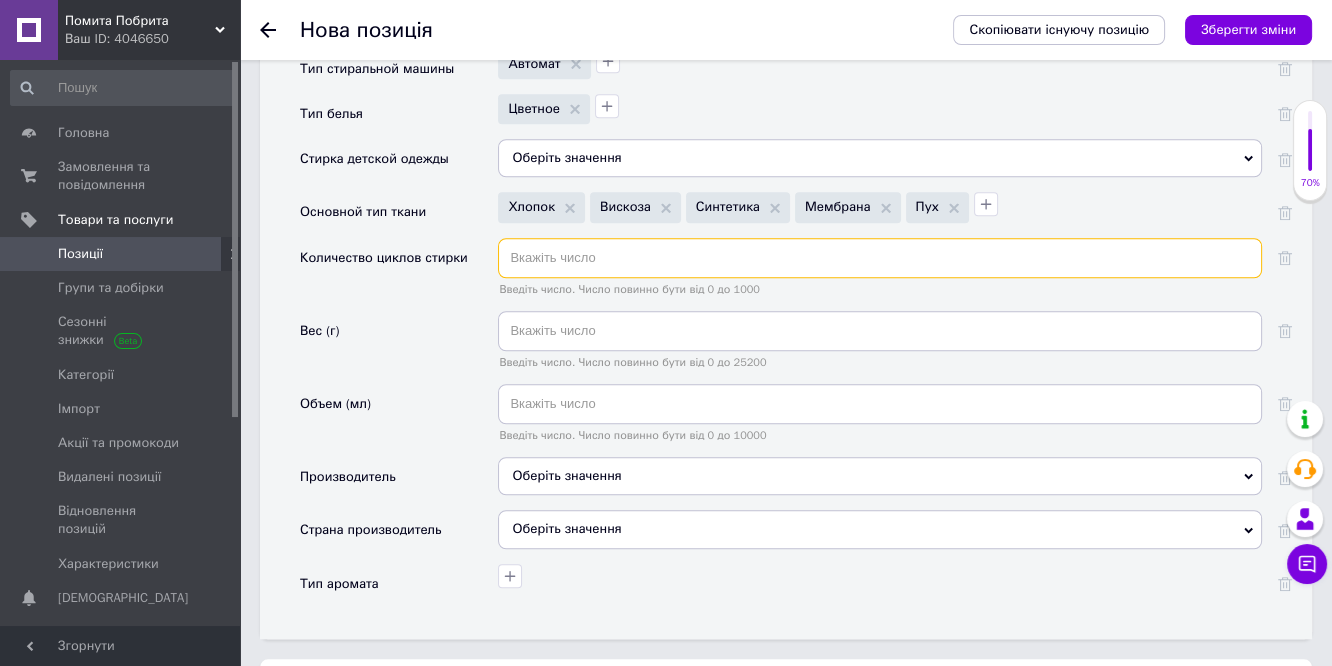 click at bounding box center (880, 258) 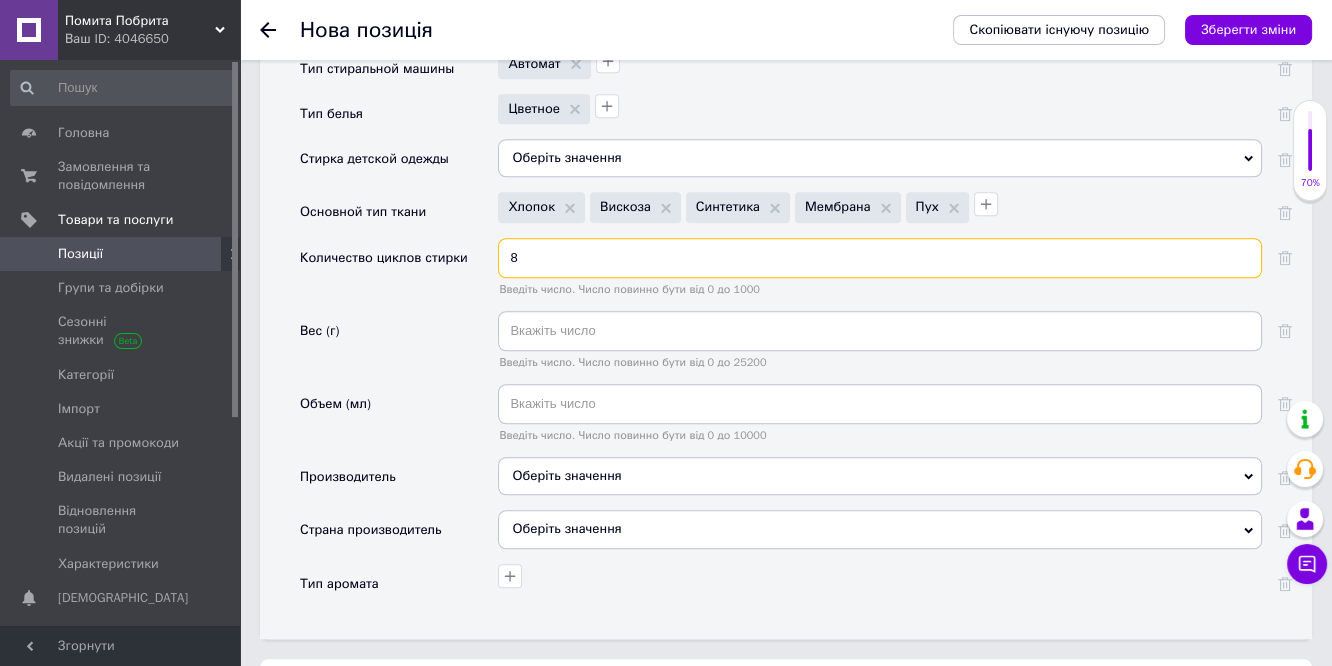 type on "8" 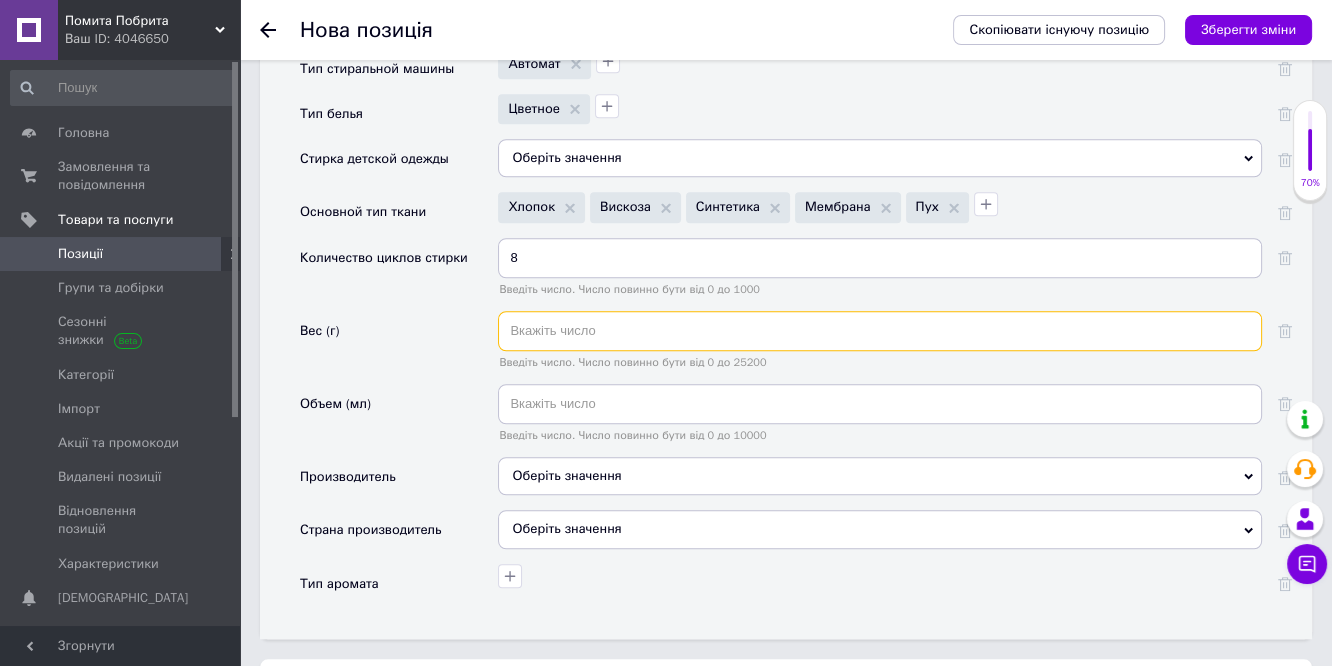 click at bounding box center [880, 331] 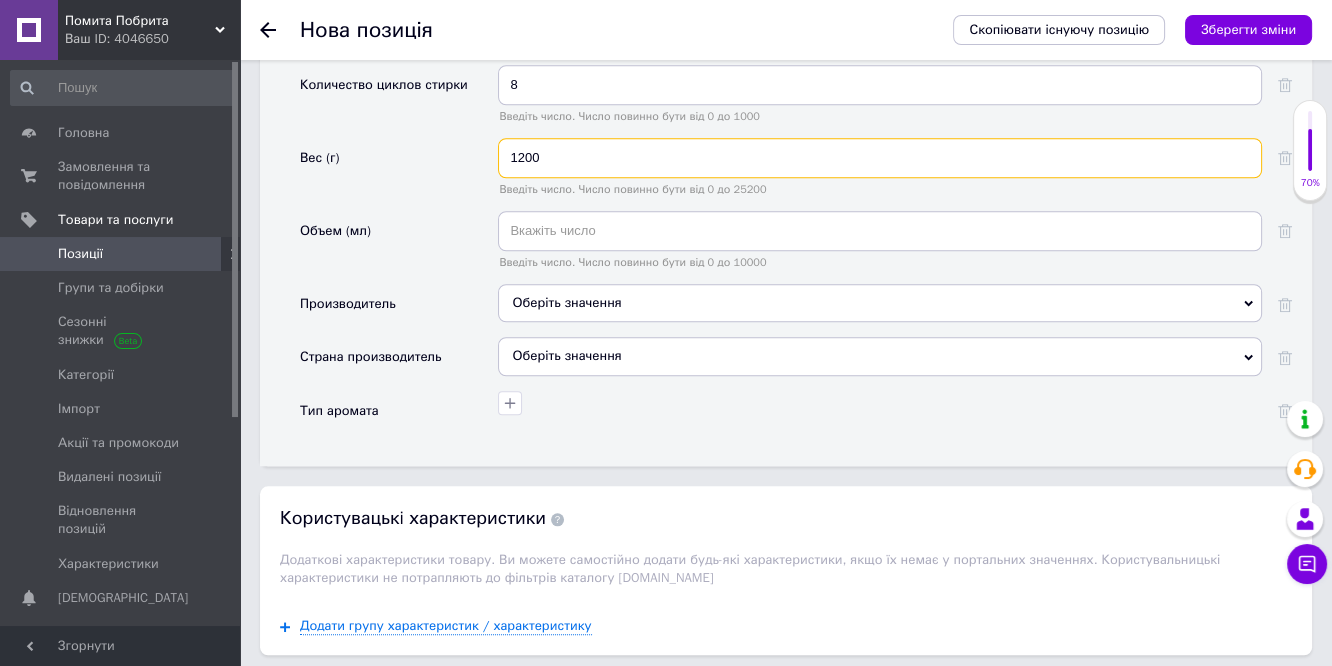 scroll, scrollTop: 2222, scrollLeft: 0, axis: vertical 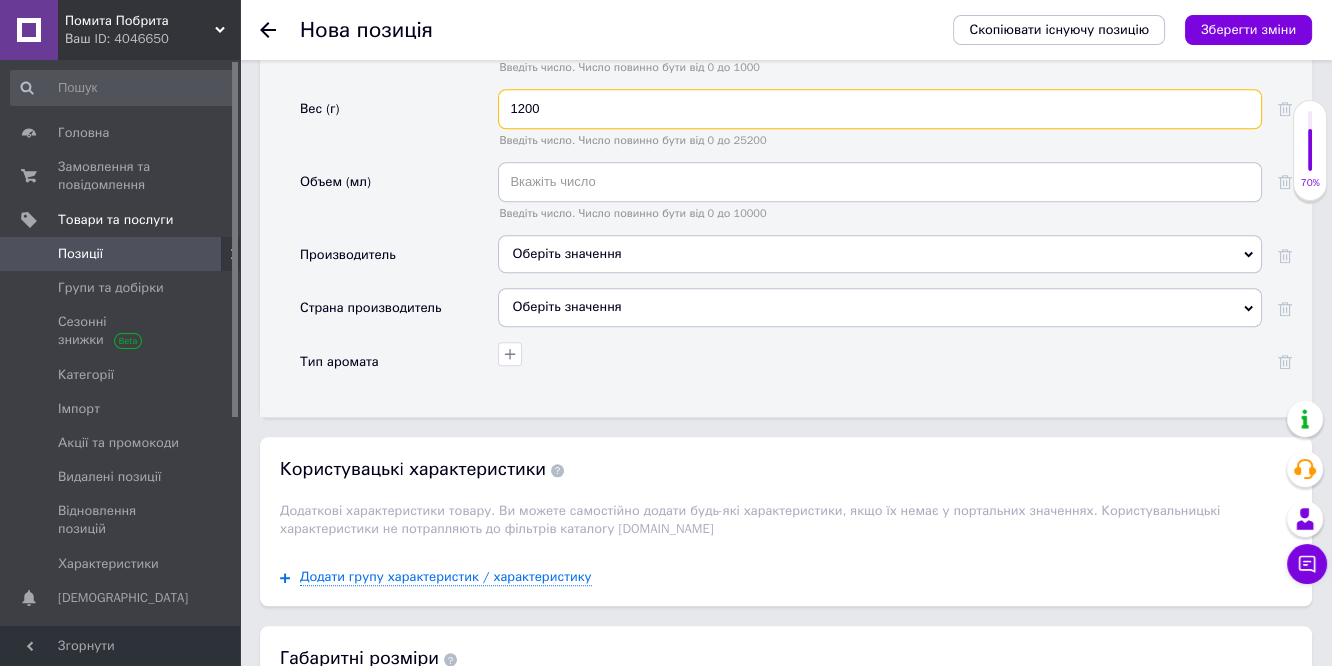 type on "1200" 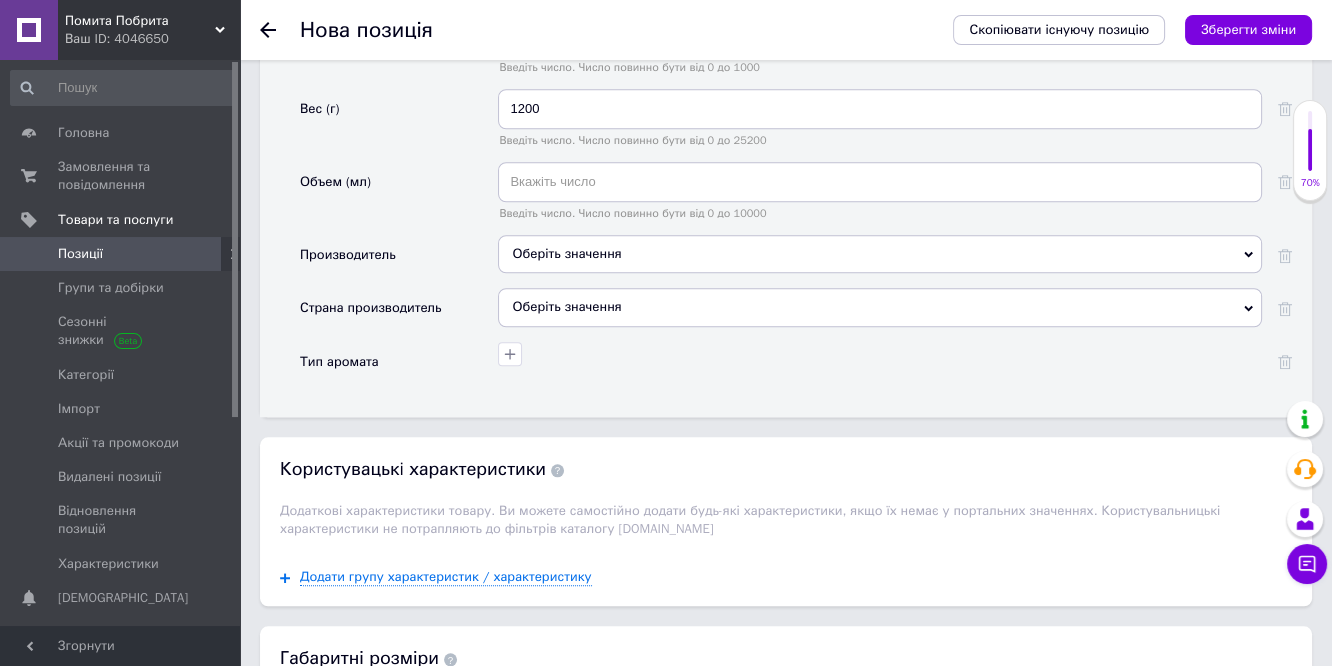 click on "Оберіть значення" at bounding box center [880, 254] 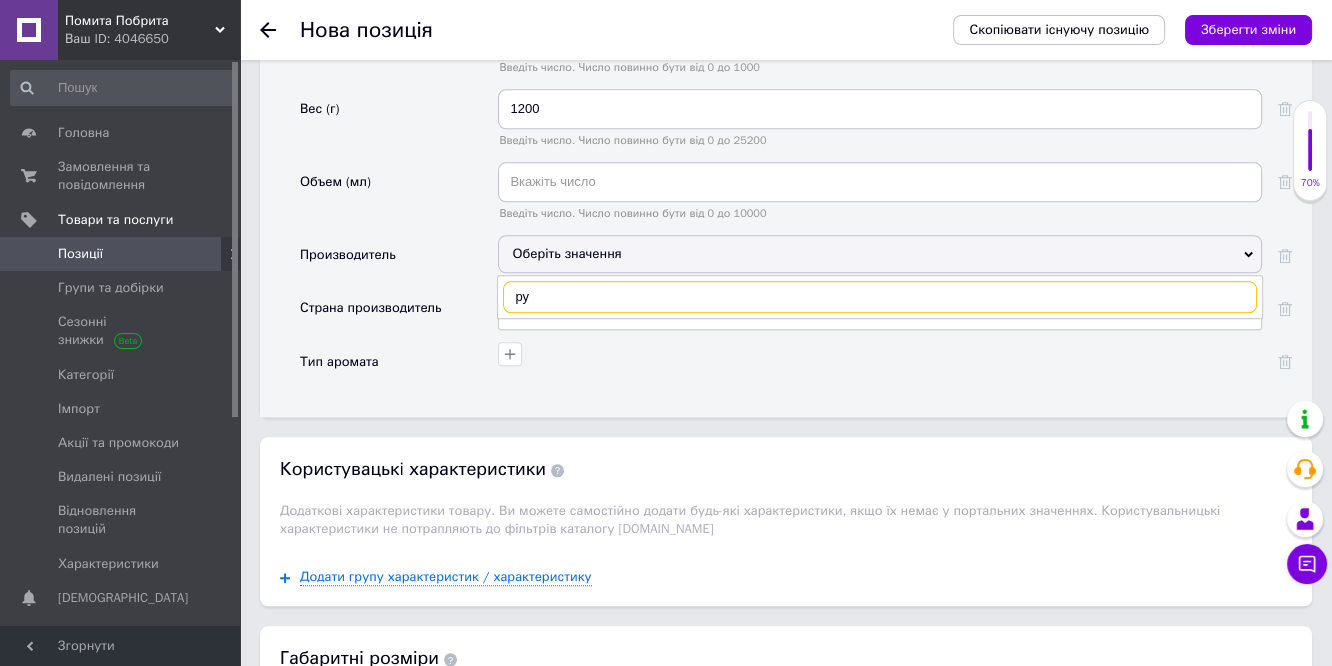 type on "р" 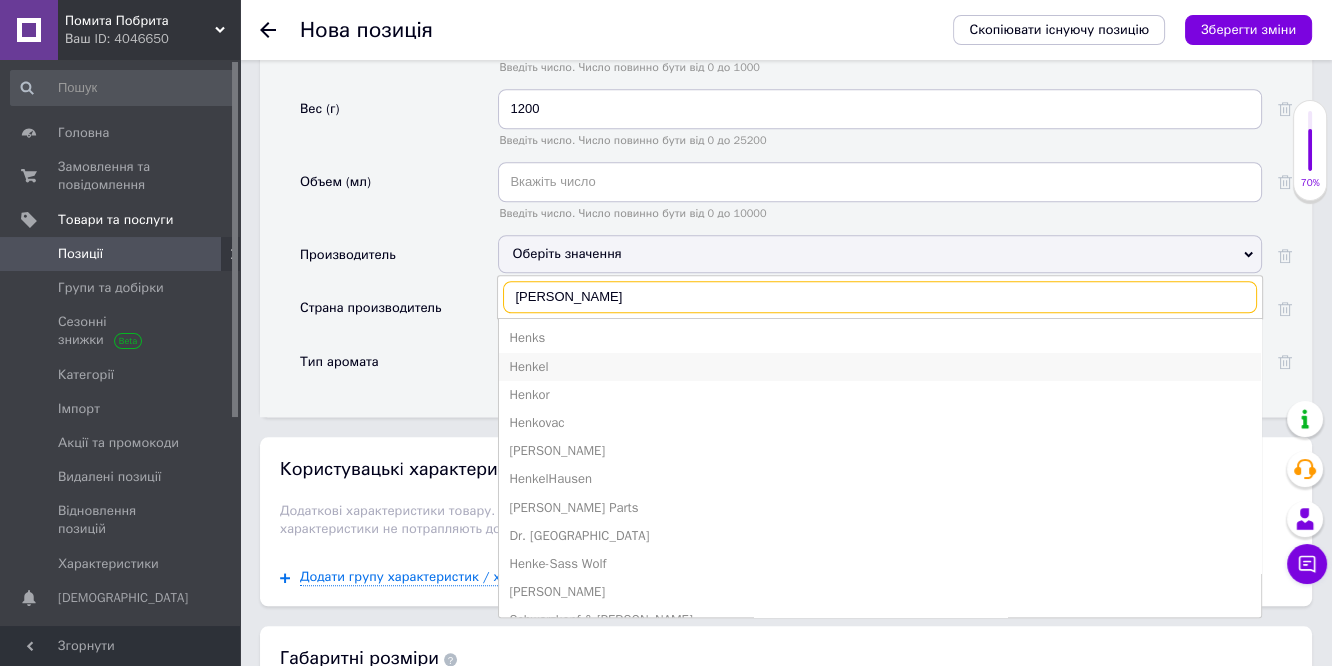 type on "[PERSON_NAME]" 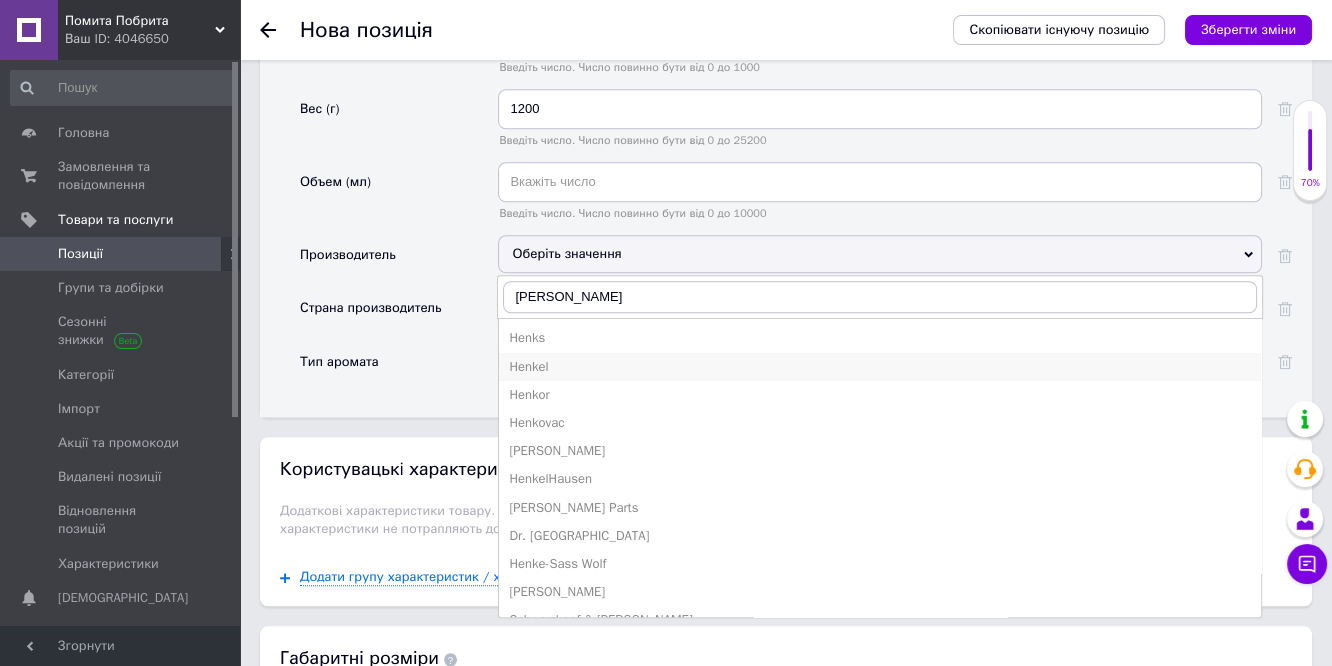 click on "Henkel" at bounding box center [880, 367] 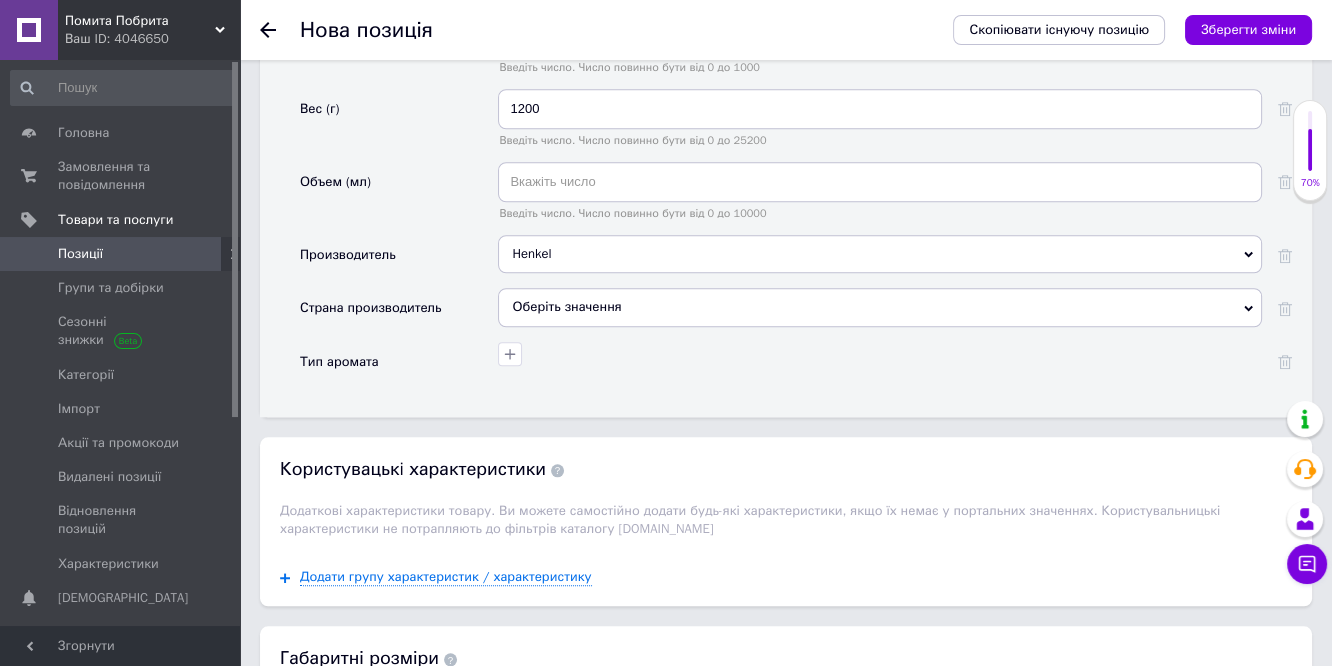 click on "Оберіть значення" at bounding box center [880, 307] 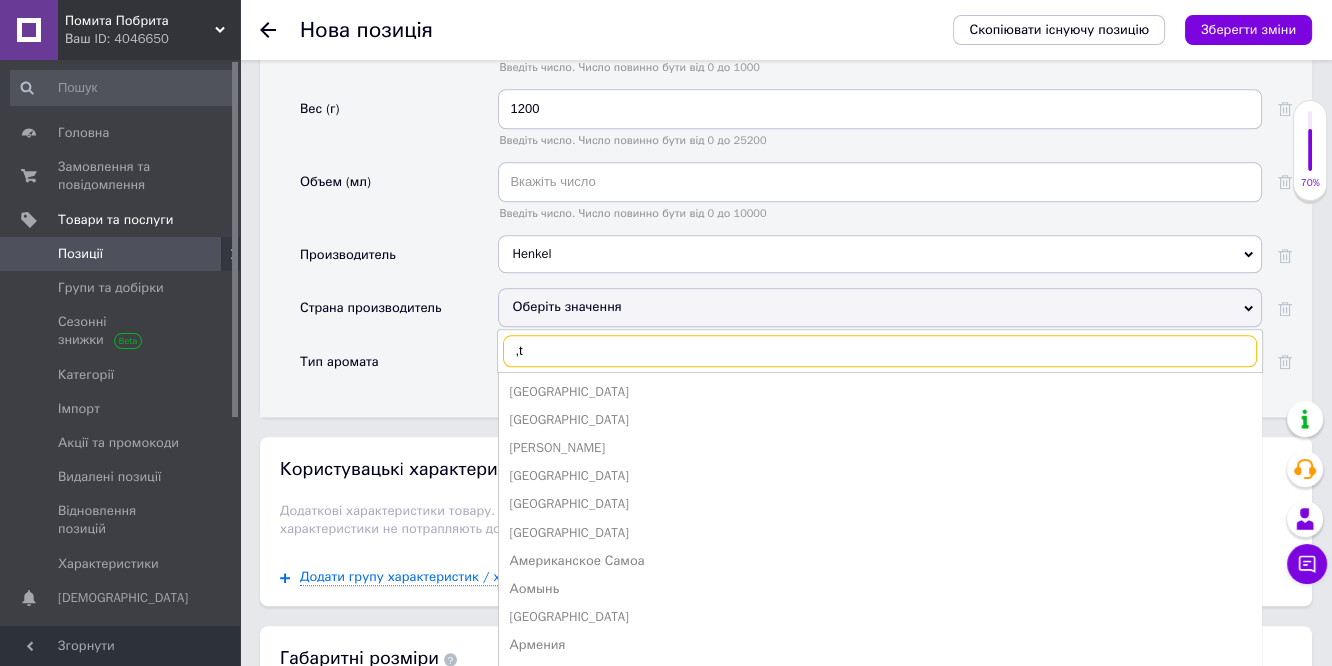 type on "," 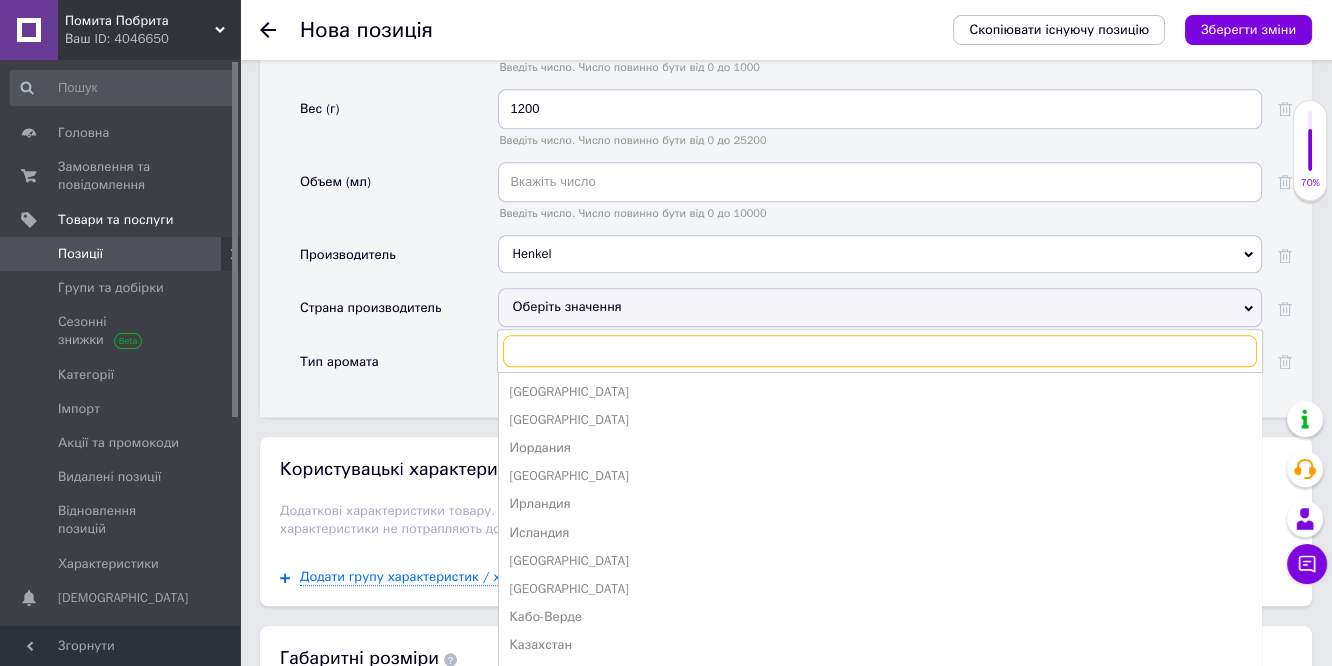 type on "e" 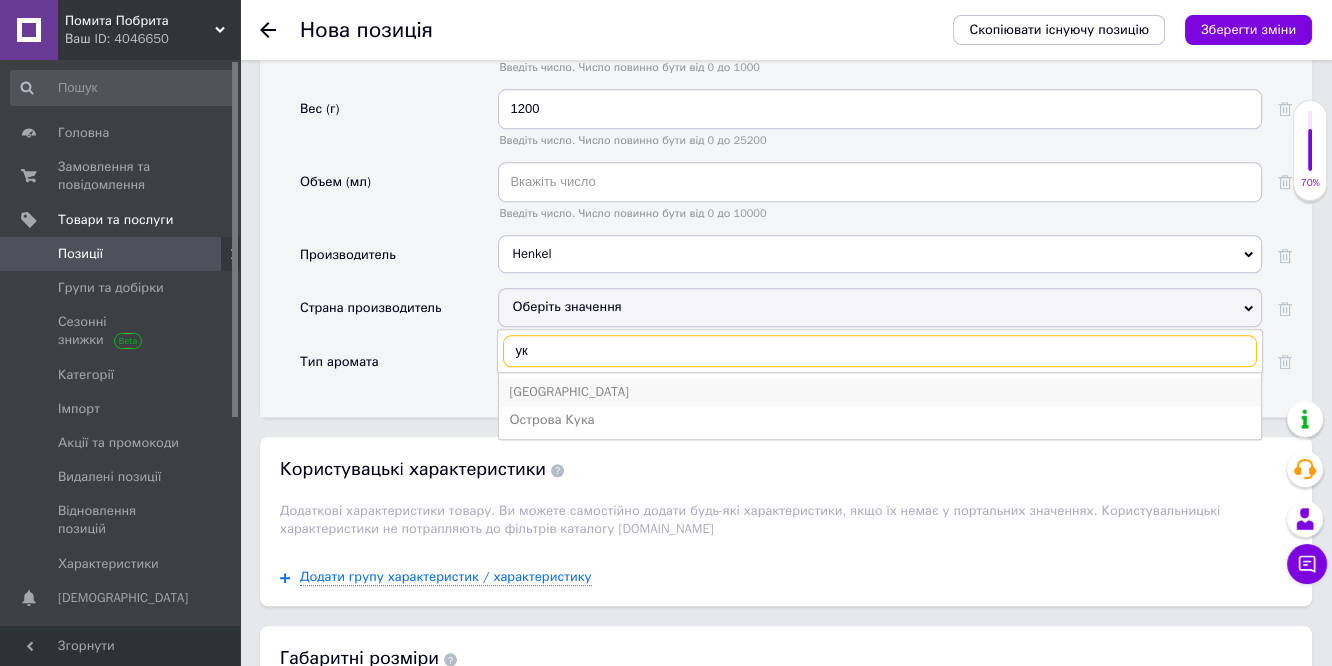 type on "ук" 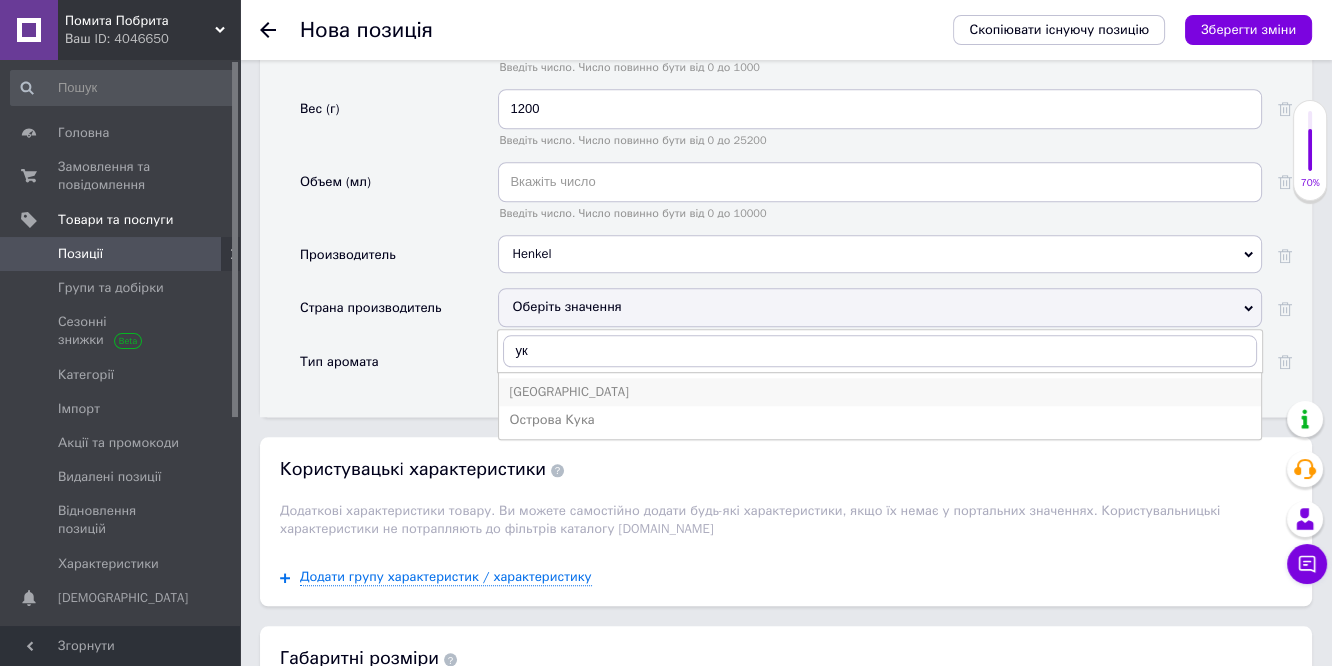 click on "[GEOGRAPHIC_DATA]" at bounding box center (880, 392) 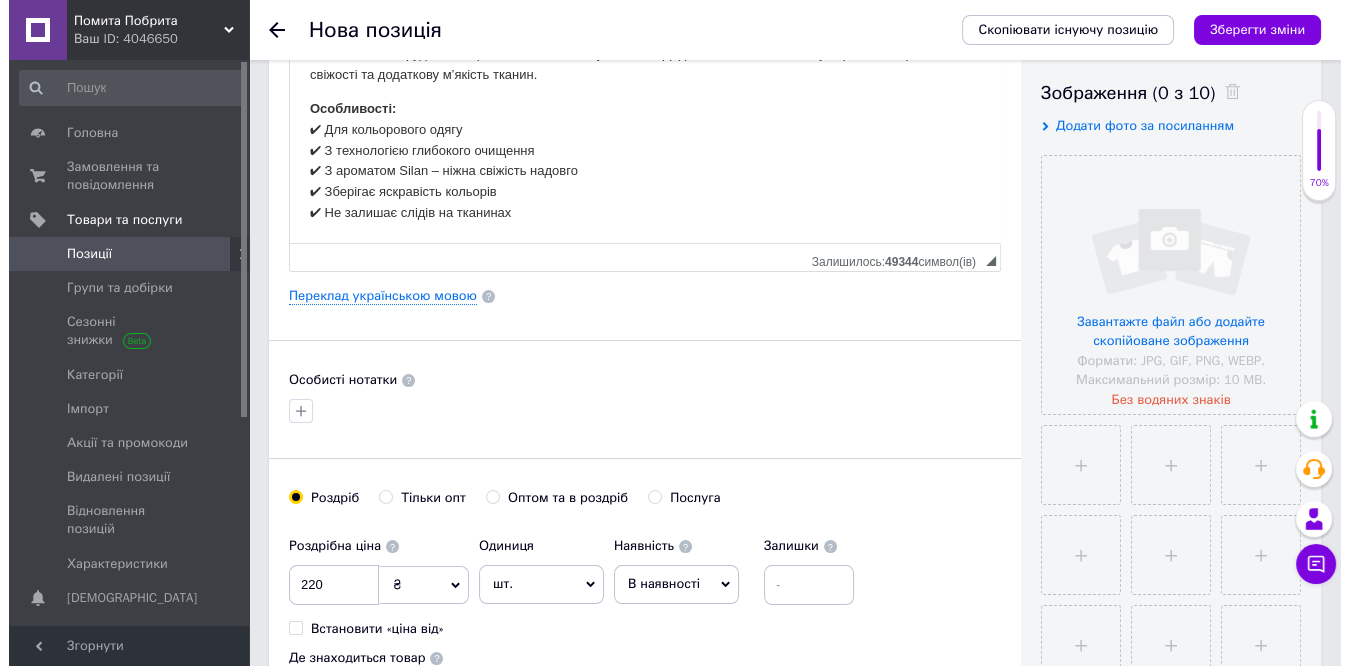scroll, scrollTop: 444, scrollLeft: 0, axis: vertical 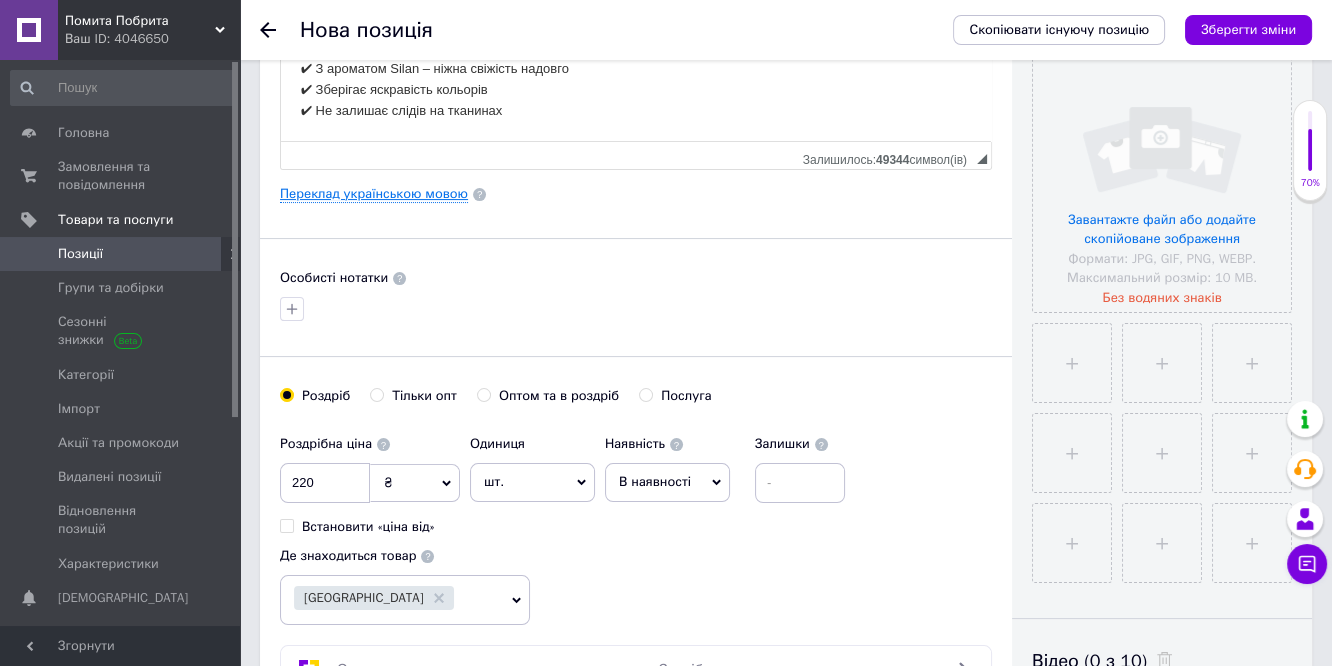 click on "Переклад українською мовою" at bounding box center [374, 194] 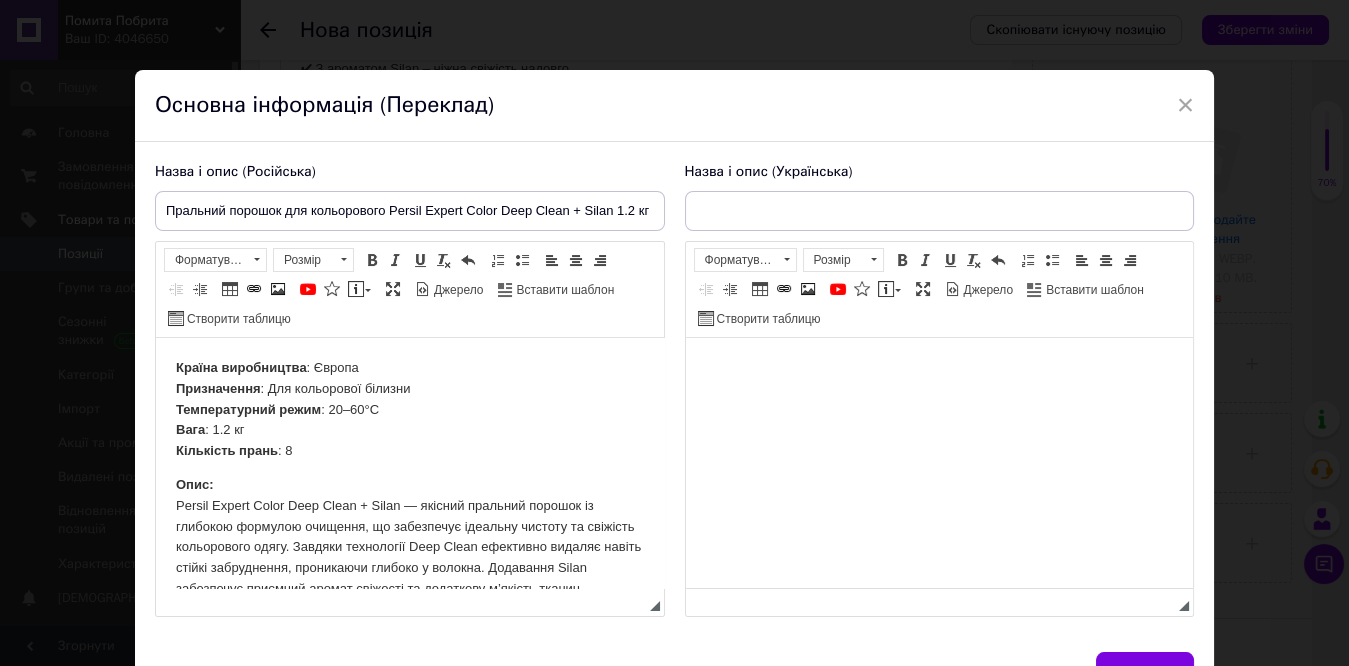scroll, scrollTop: 0, scrollLeft: 0, axis: both 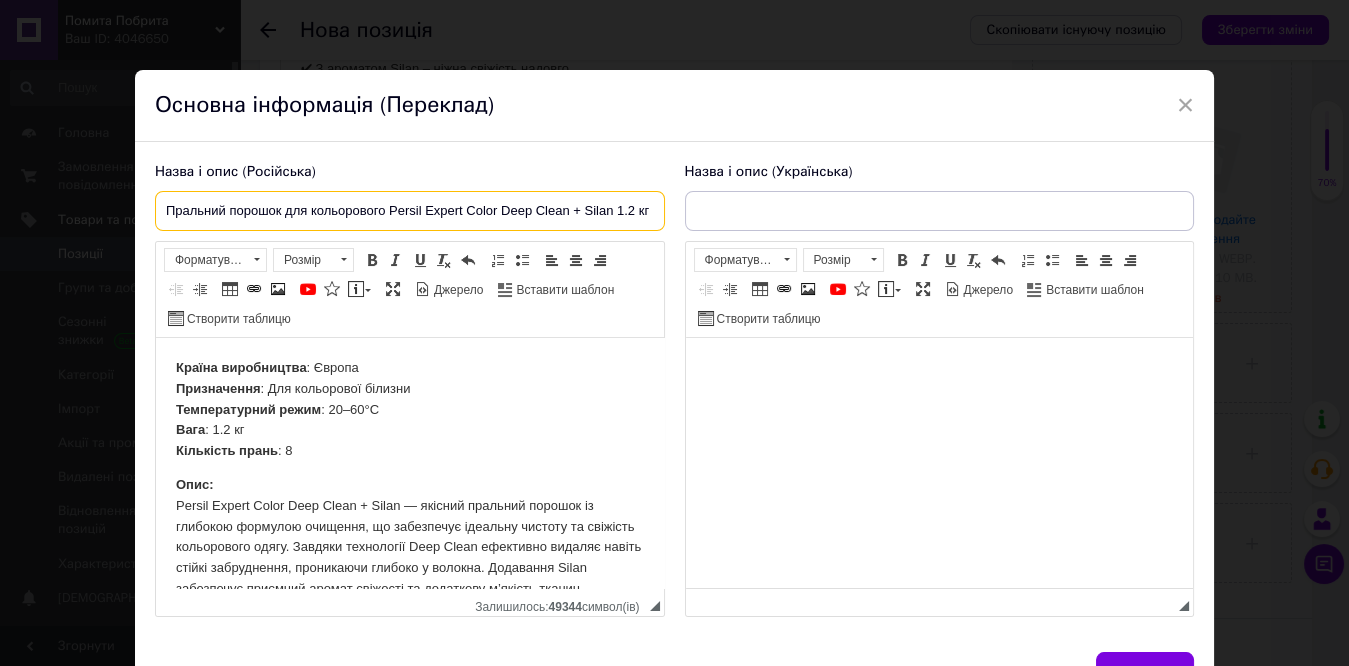 click on "Пральний порошок для кольорового Persil Expert Color Deep Clean + Silan 1.2 кг" at bounding box center (410, 211) 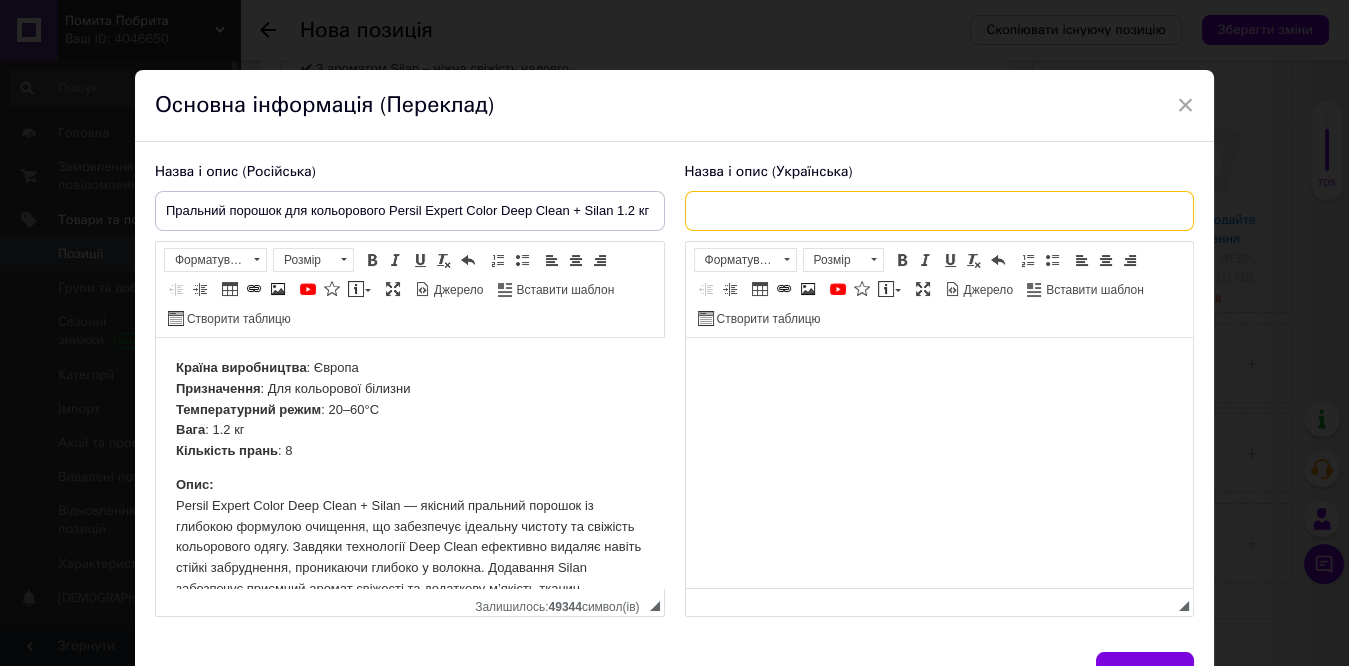 click at bounding box center (940, 211) 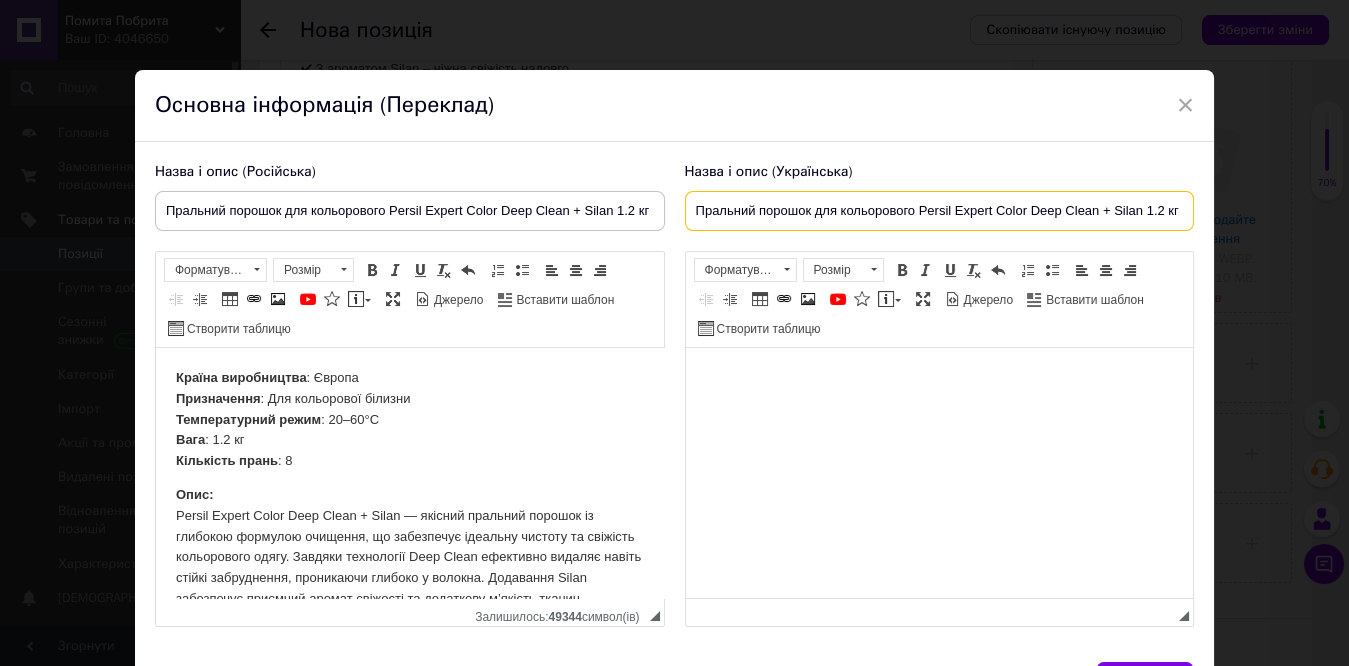 type on "Пральний порошок для кольорового Persil Expert Color Deep Clean + Silan 1.2 кг" 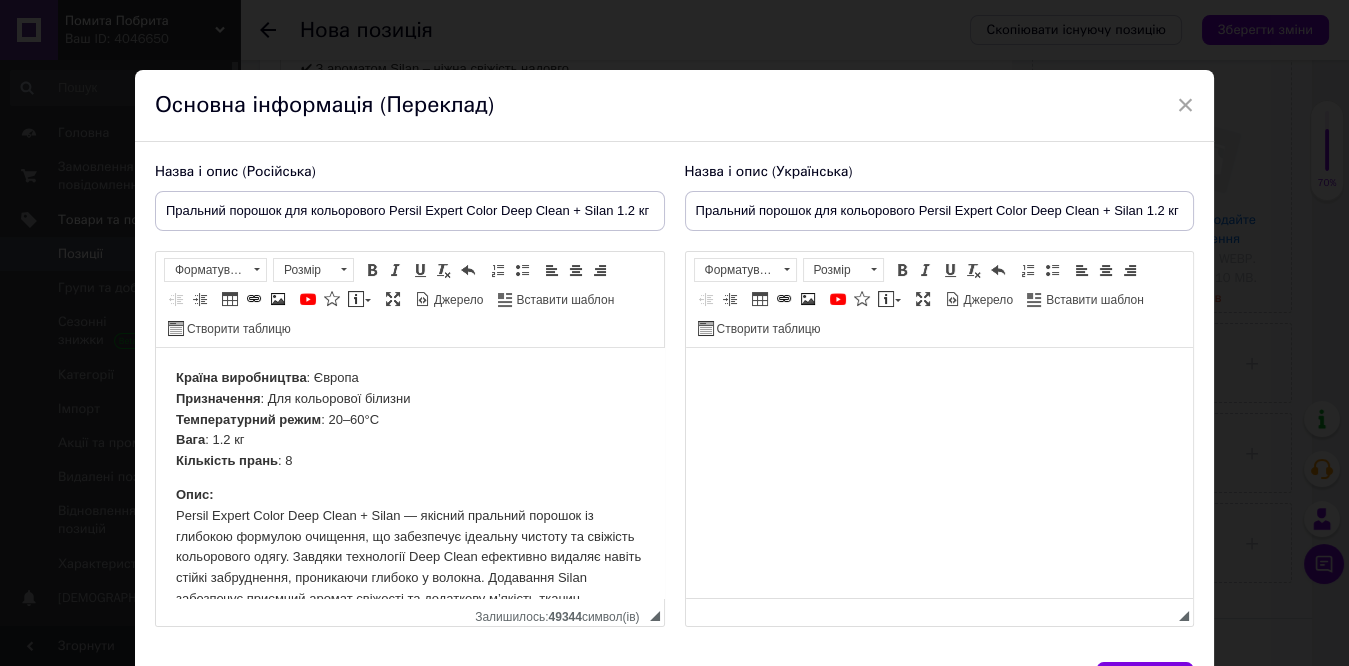 click on "Опис: Persil Expert Color Deep Clean + Silan — якісний пральний порошок із глибокою формулою очищення, що забезпечує ідеальну чистоту та свіжість кольорового одягу. Завдяки технології Deep Clean ефективно видаляє навіть стійкі забруднення, проникаючи глибоко у волокна. Додавання Silan забезпечує приємний аромат свіжості та додаткову м’якість тканин." at bounding box center [409, 547] 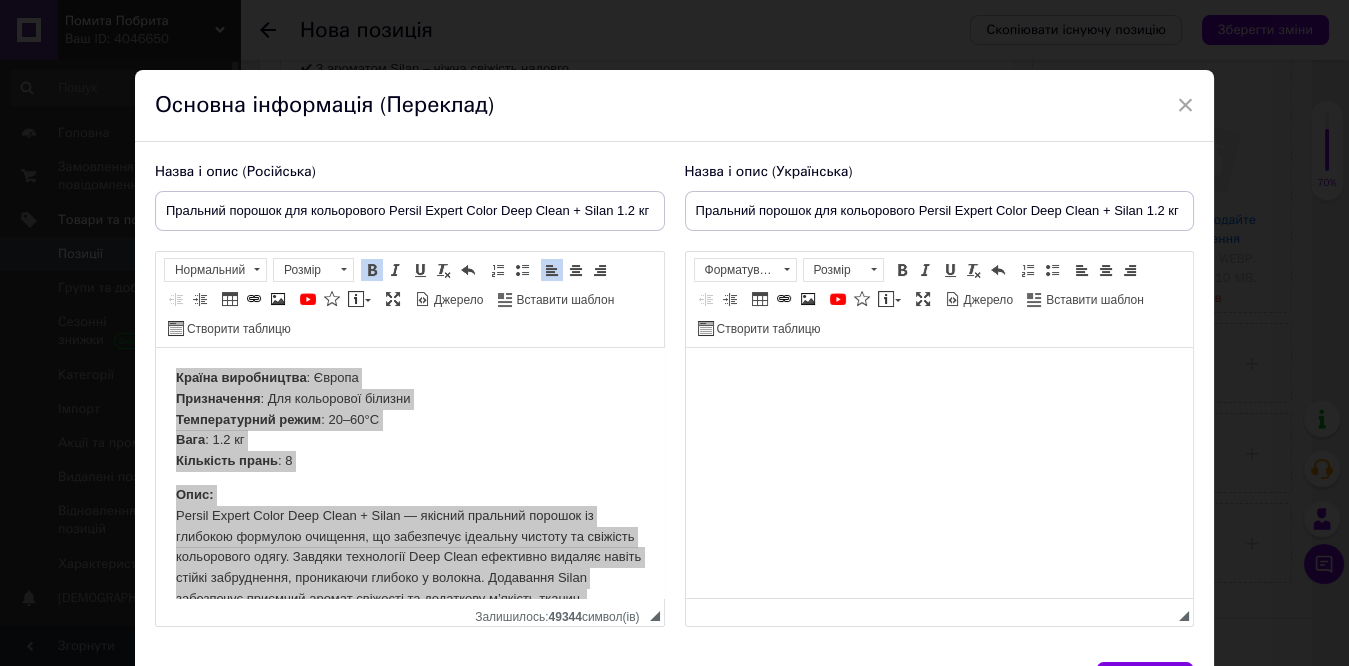 click at bounding box center (939, 378) 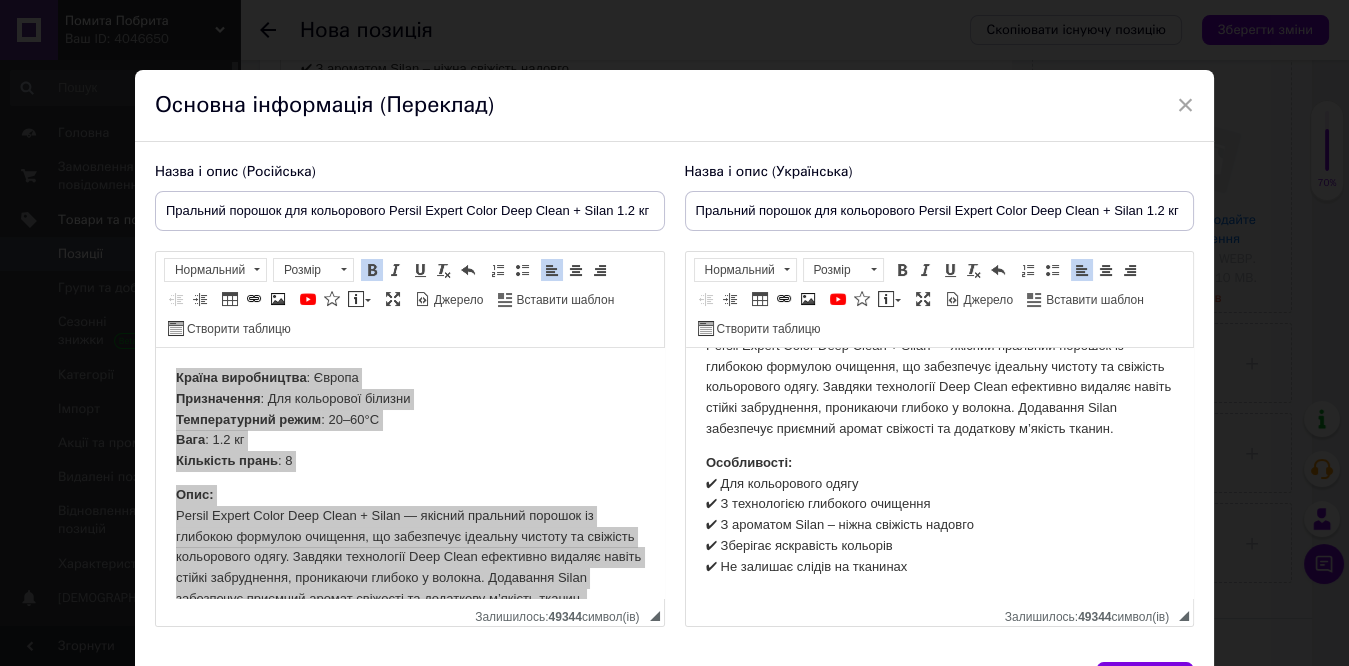 scroll, scrollTop: 190, scrollLeft: 0, axis: vertical 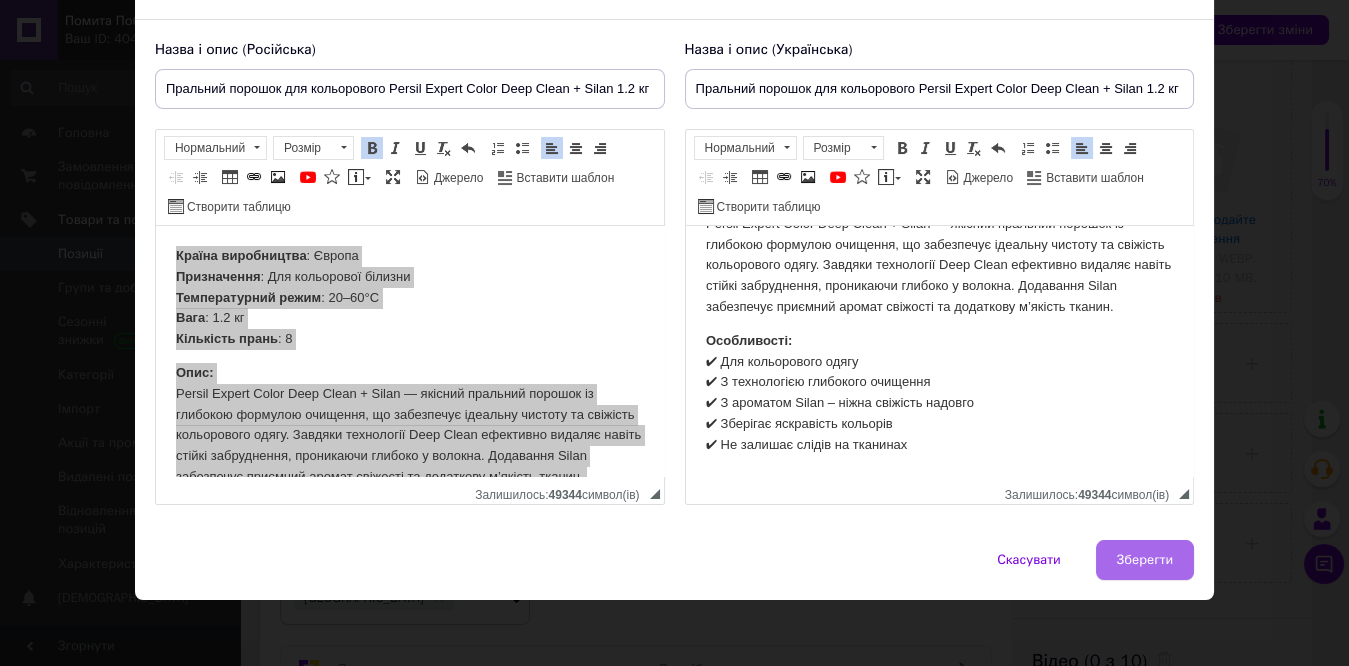 click on "Зберегти" at bounding box center (1145, 560) 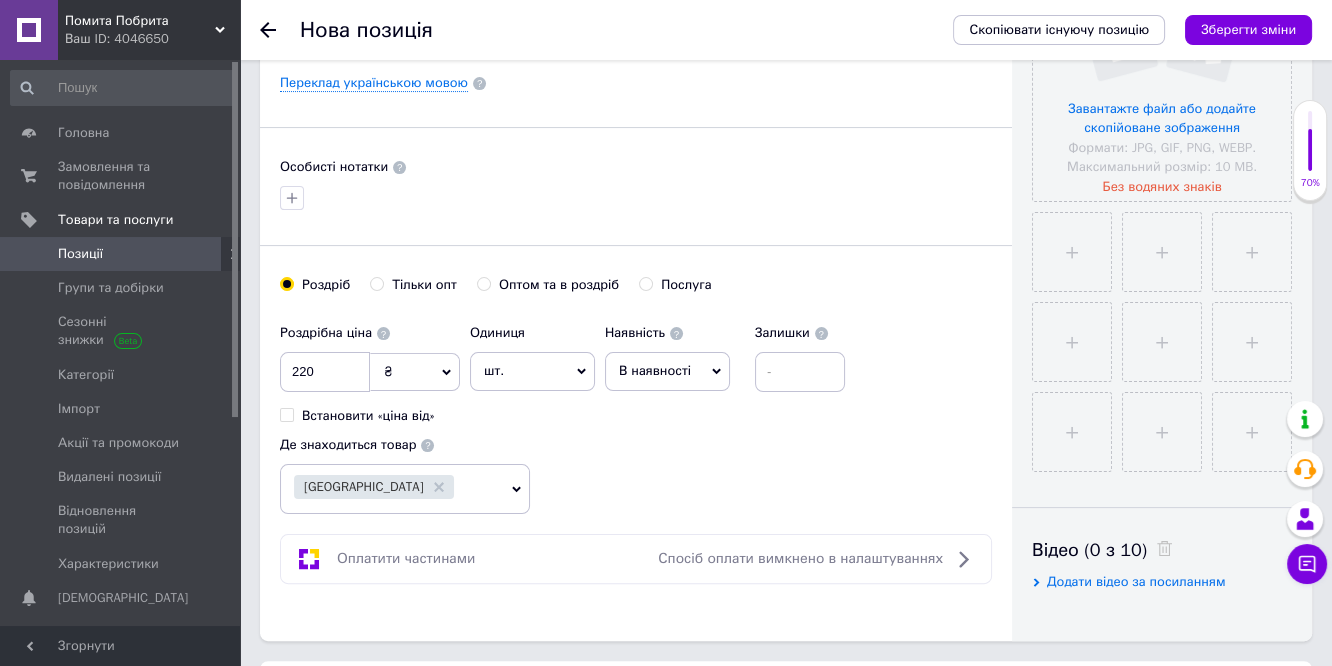 scroll, scrollTop: 0, scrollLeft: 0, axis: both 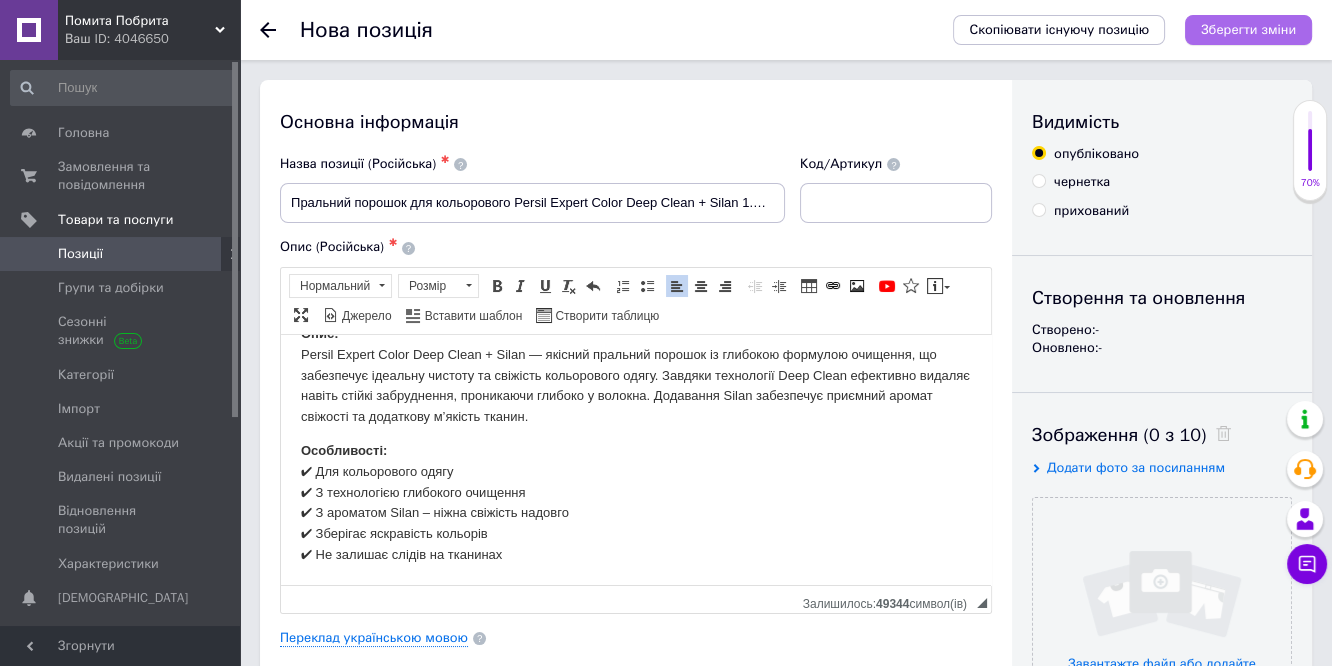 click on "Зберегти зміни" at bounding box center [1248, 29] 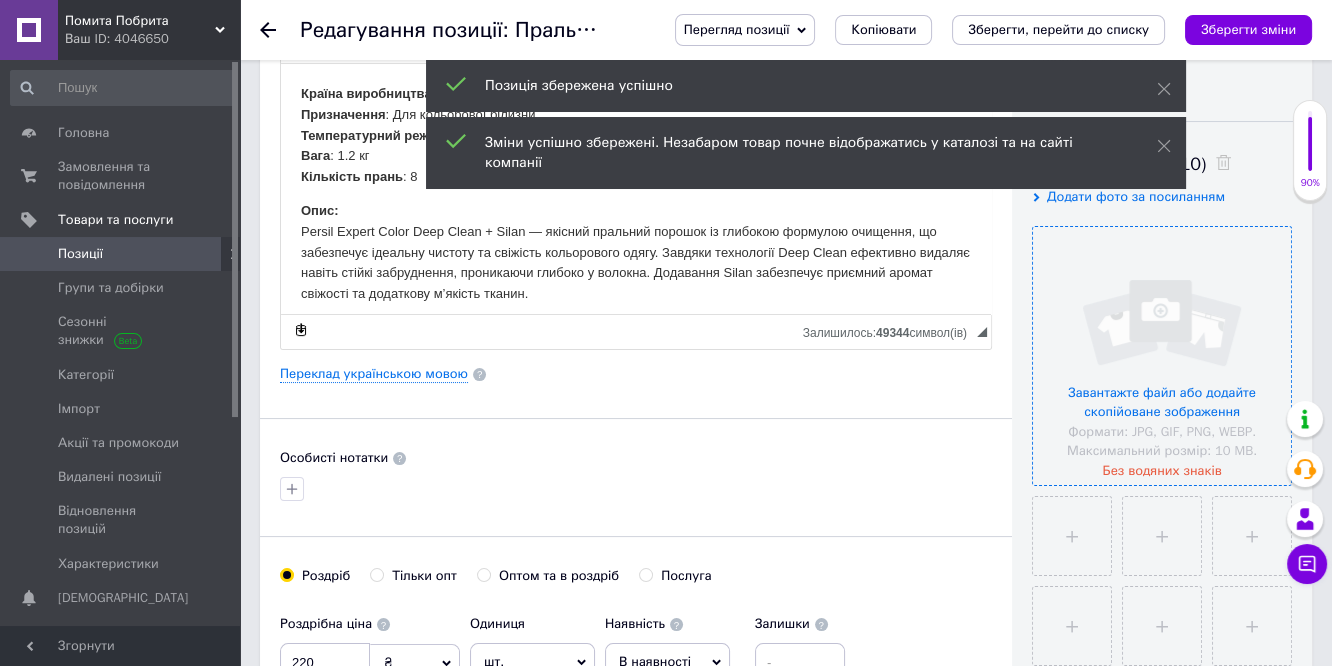 scroll, scrollTop: 222, scrollLeft: 0, axis: vertical 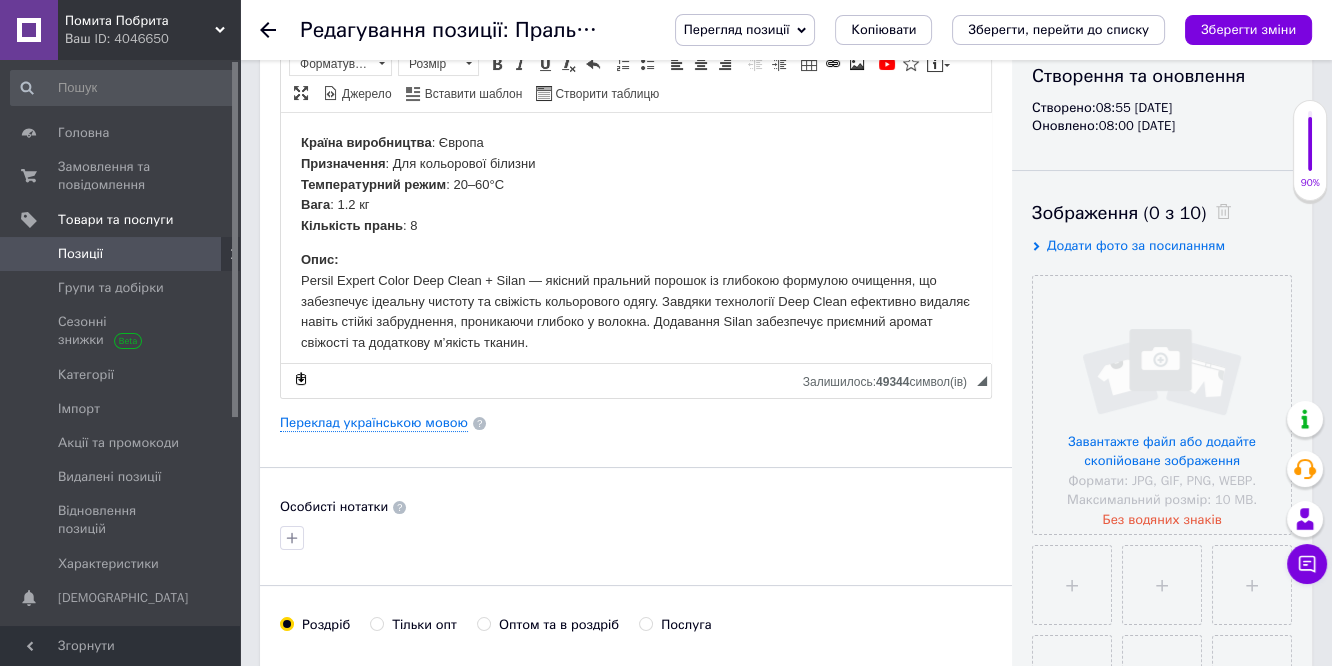 click on "Додати фото за посиланням" at bounding box center [1136, 245] 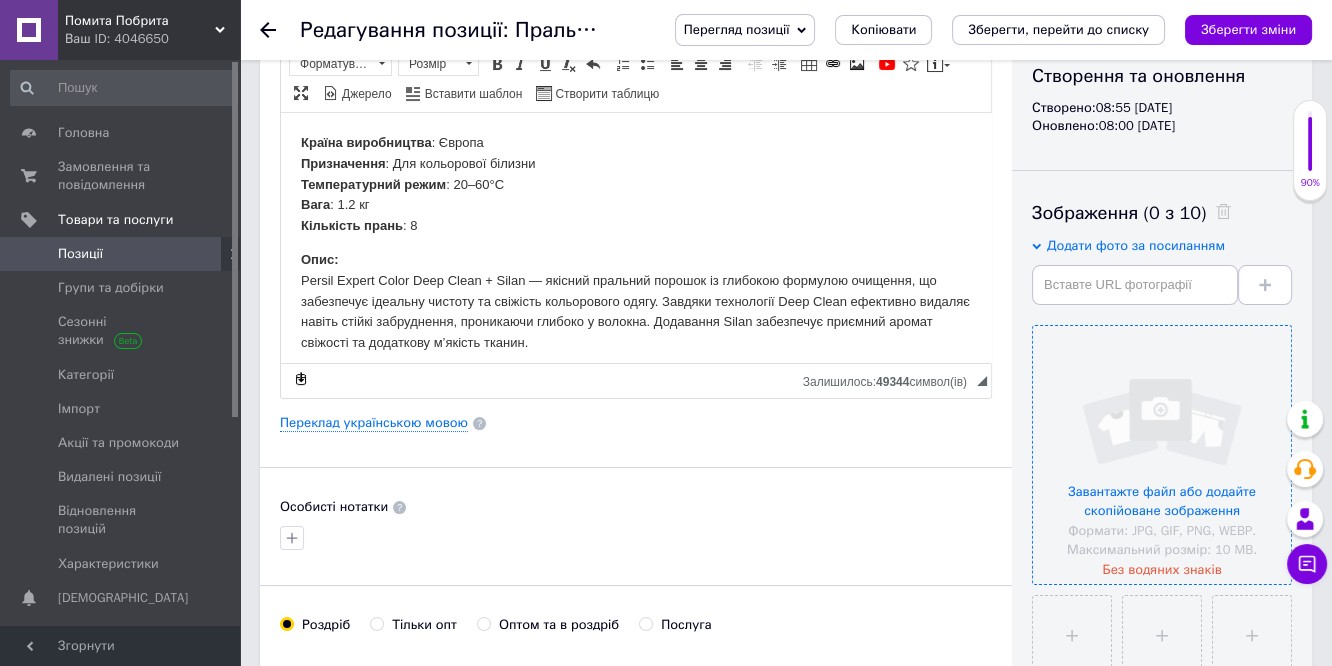 click at bounding box center [1162, 455] 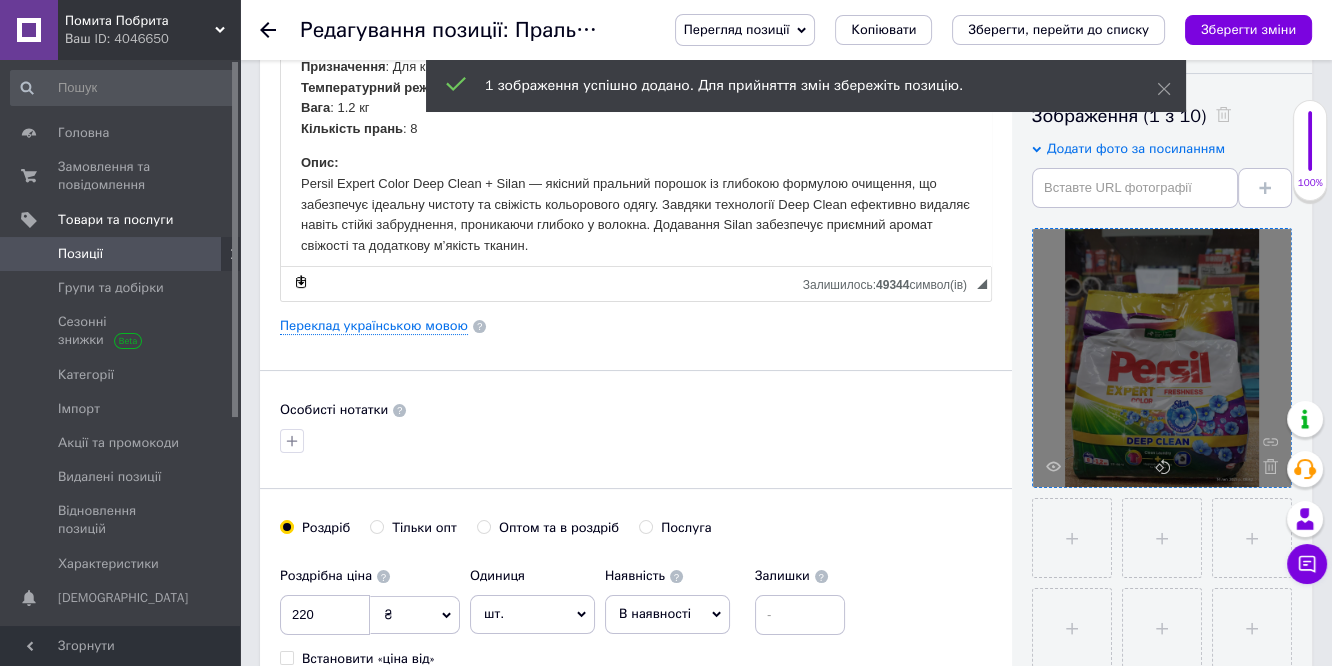 scroll, scrollTop: 444, scrollLeft: 0, axis: vertical 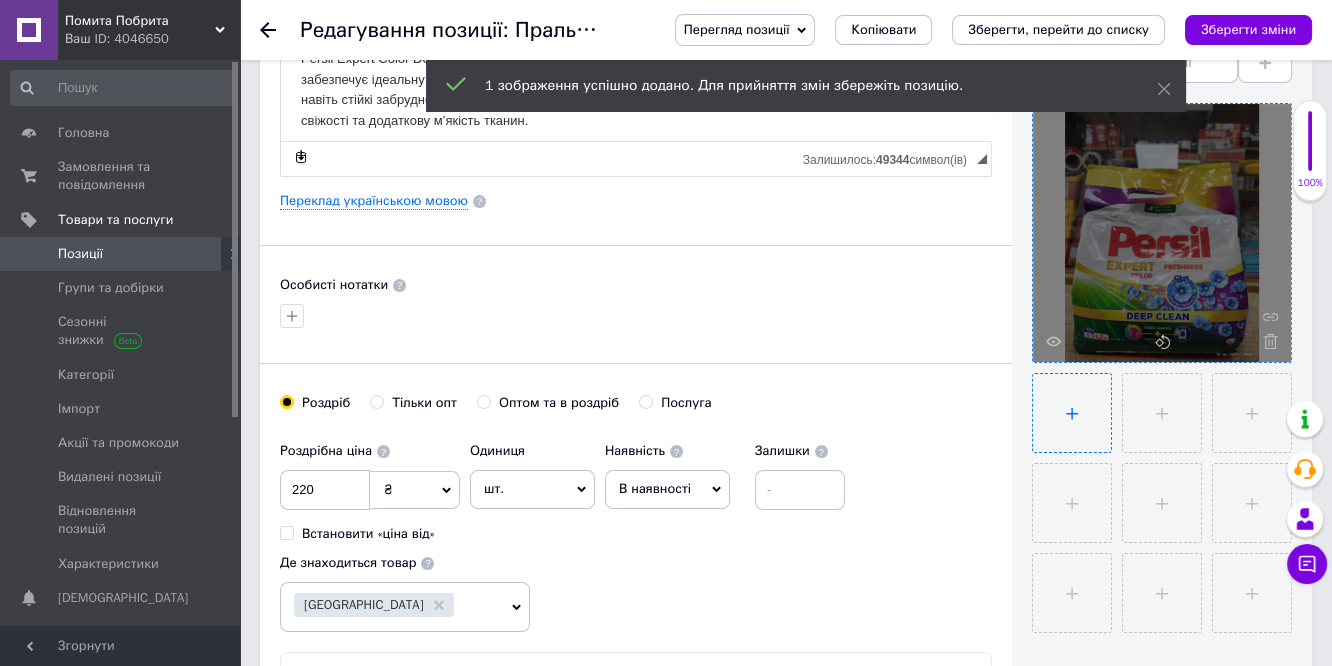 click at bounding box center [1072, 413] 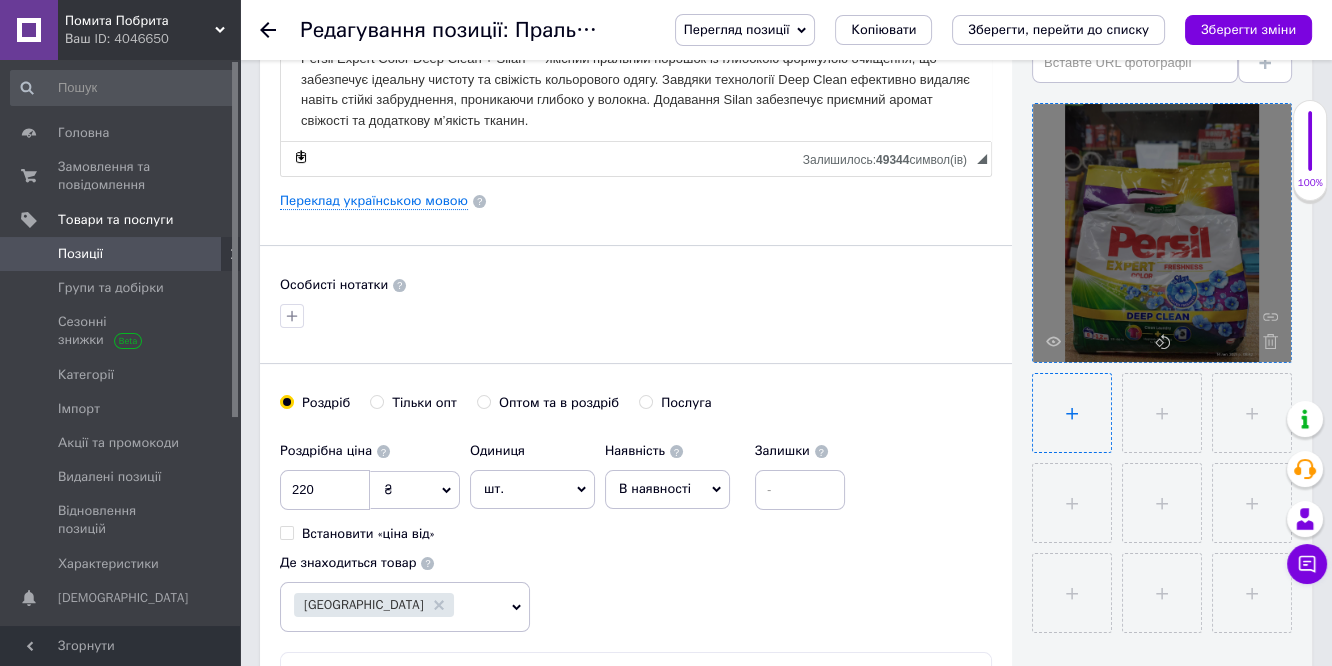 type on "C:\fakepath\зображення_viber_2025-07-14_[PHONE_NUMBER].jpg" 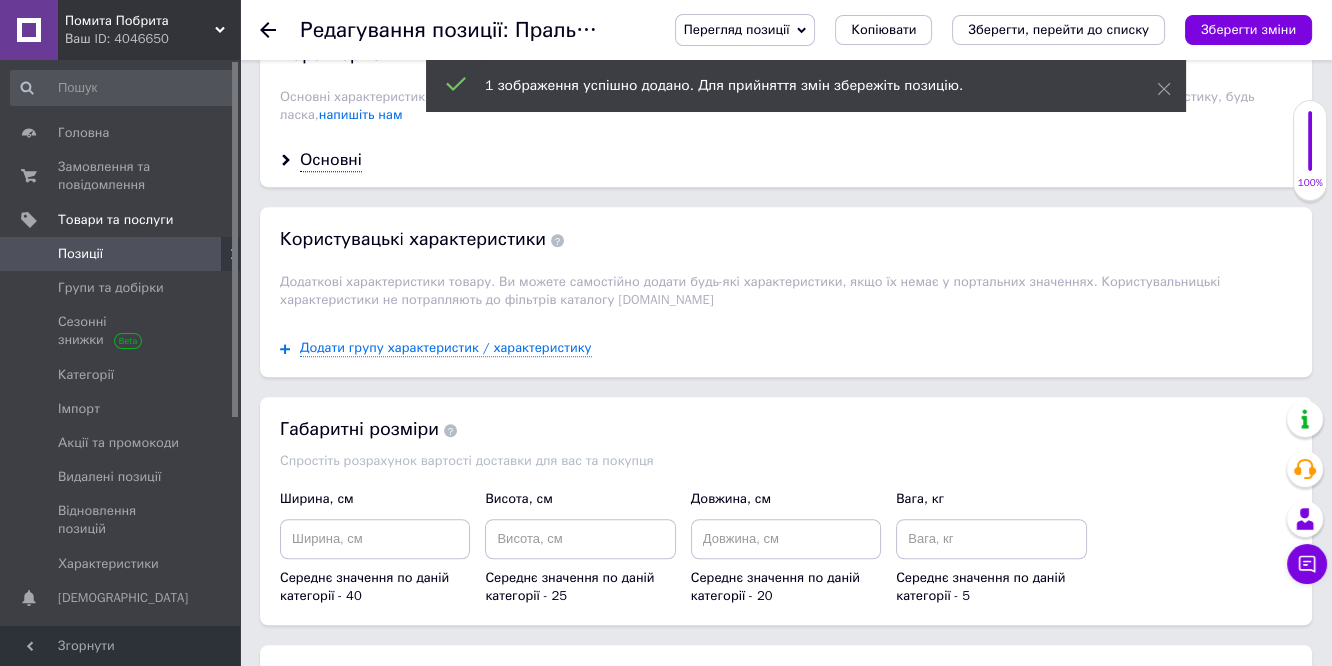 scroll, scrollTop: 2061, scrollLeft: 0, axis: vertical 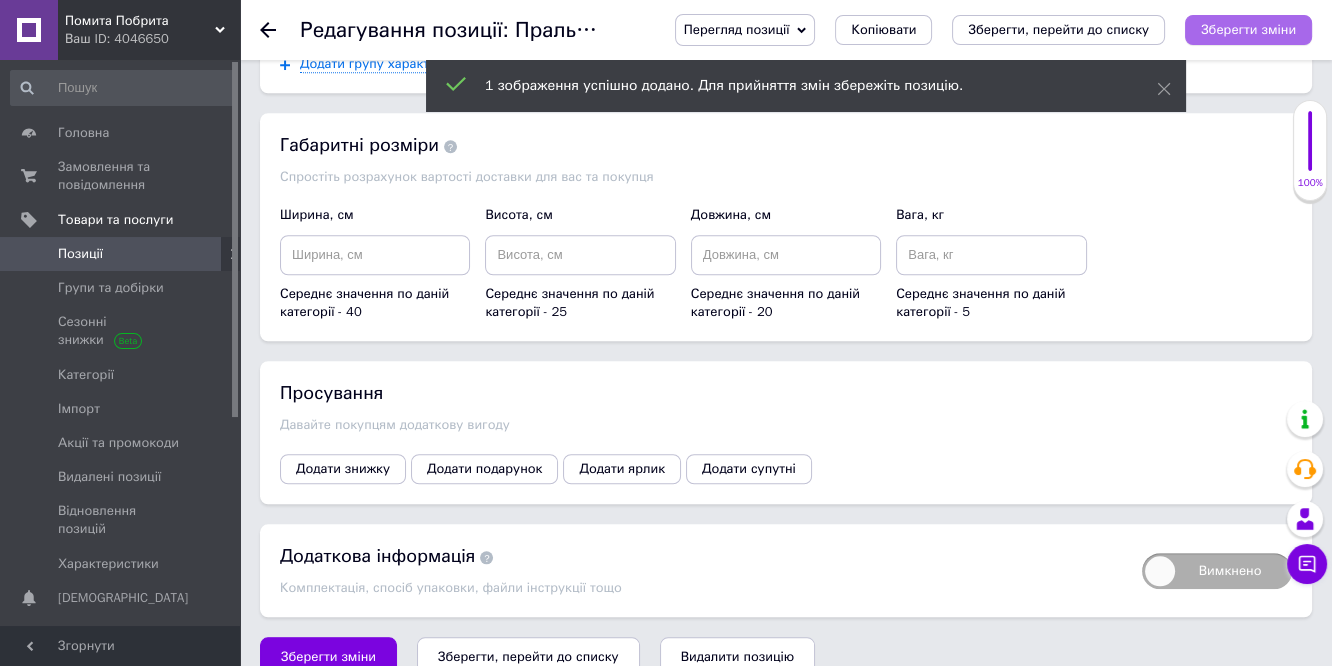 click on "Зберегти зміни" at bounding box center (1248, 30) 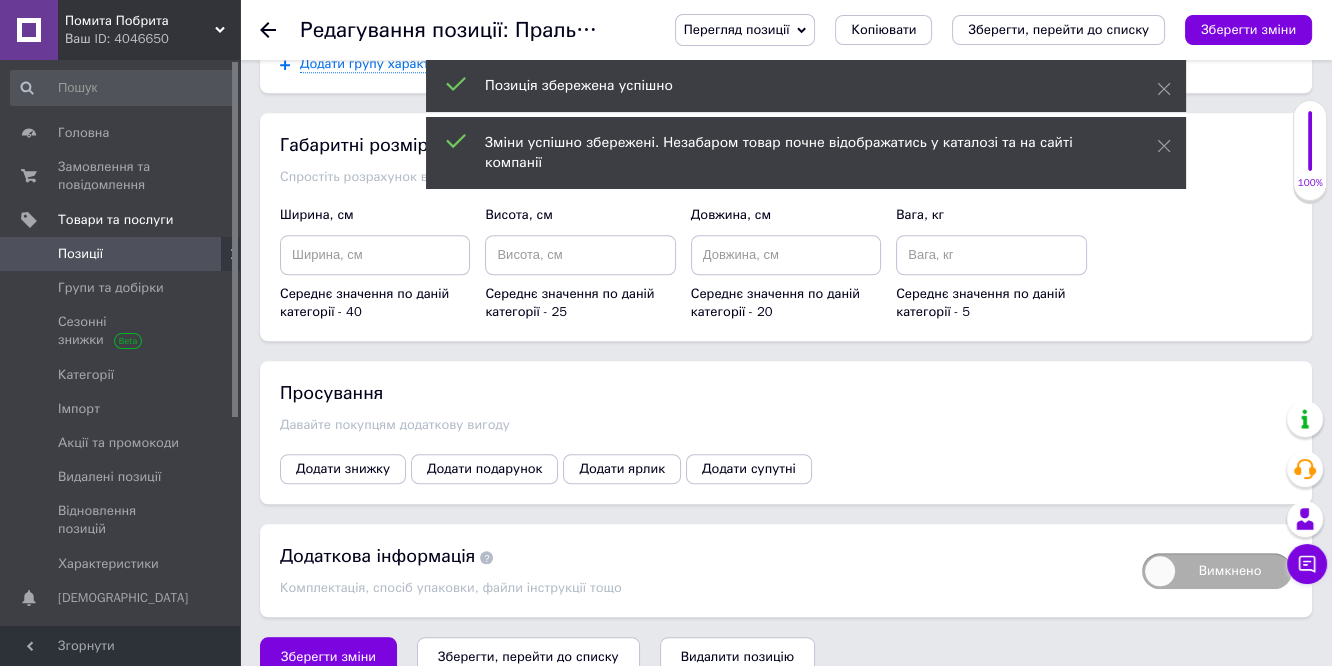 click on "Позиції" at bounding box center [121, 254] 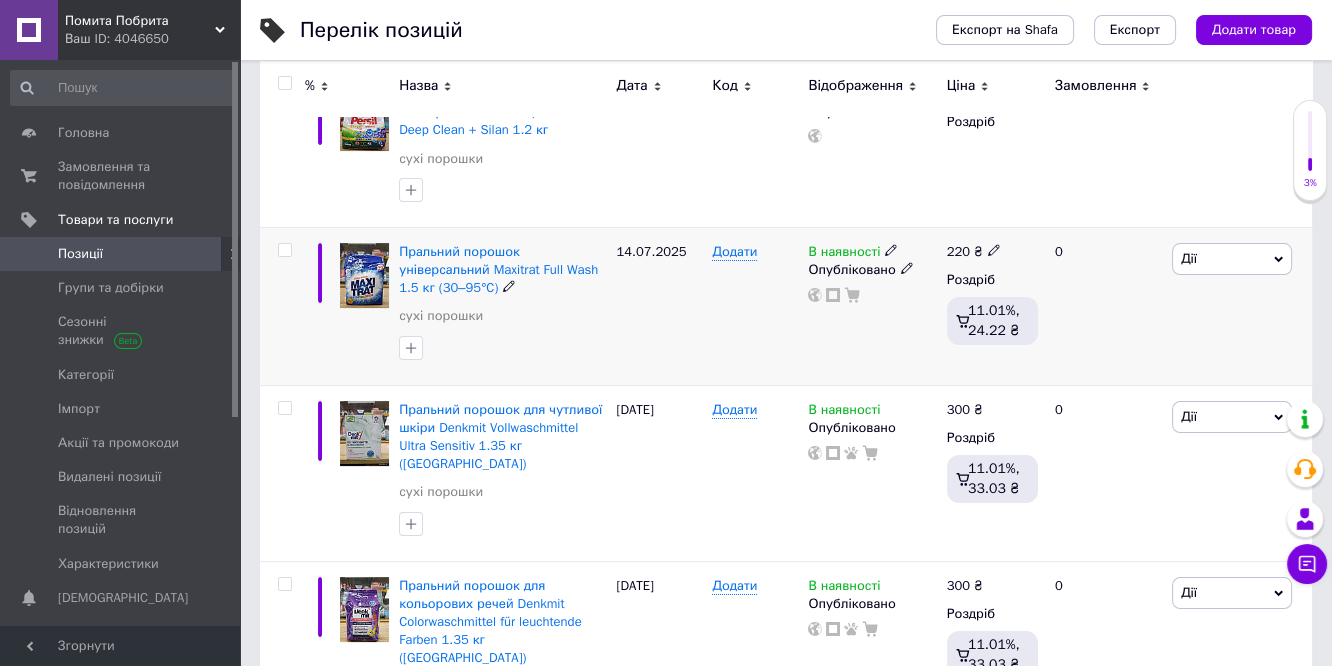 scroll, scrollTop: 0, scrollLeft: 0, axis: both 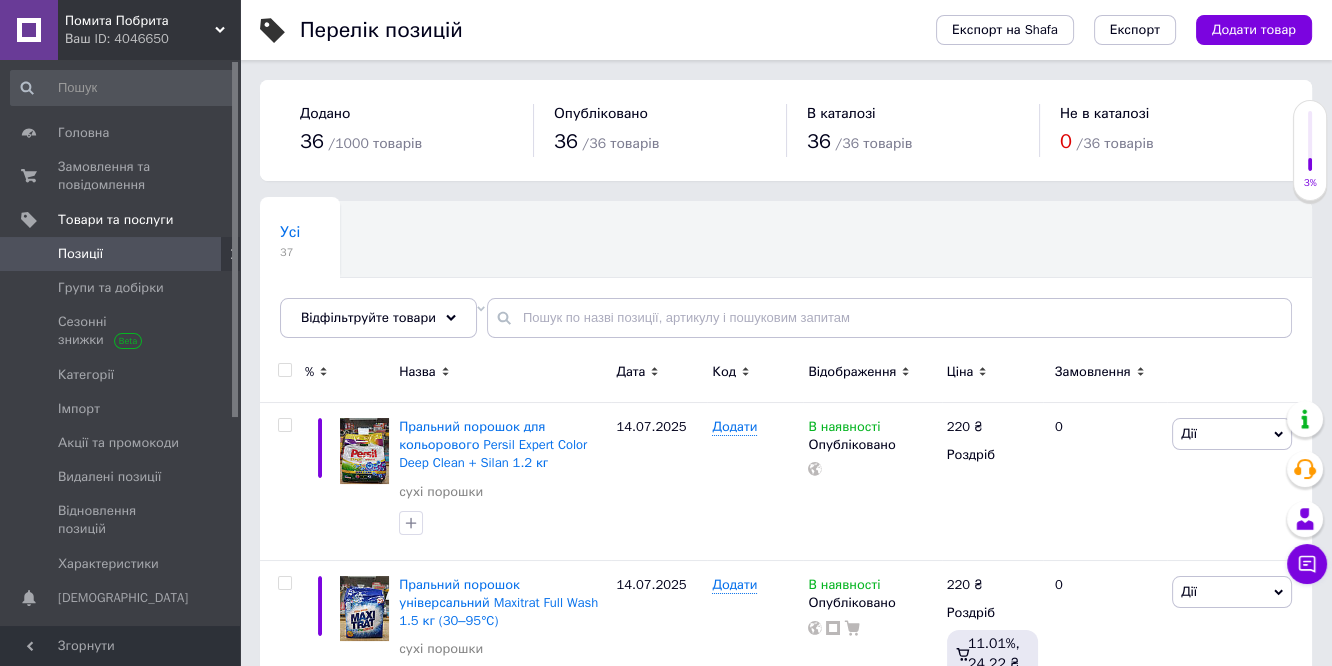 click on "Позиції" at bounding box center [80, 254] 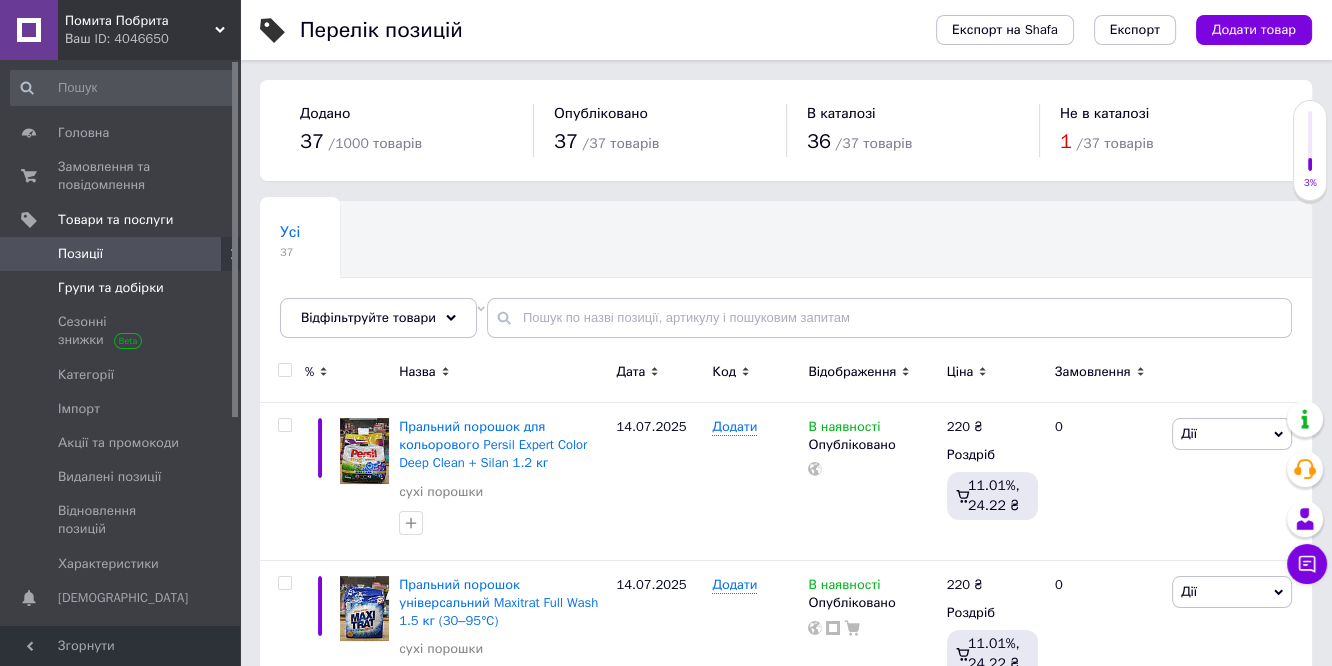 click on "Групи та добірки" at bounding box center [111, 288] 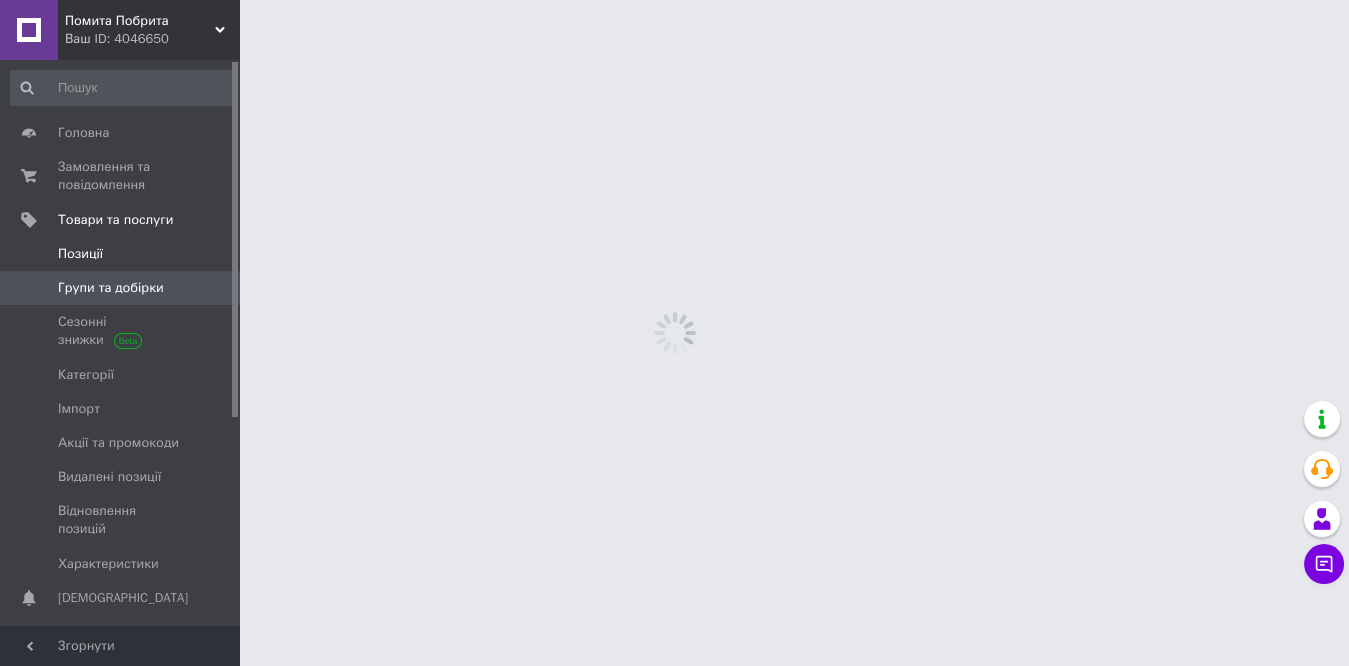 click on "Позиції" at bounding box center [123, 254] 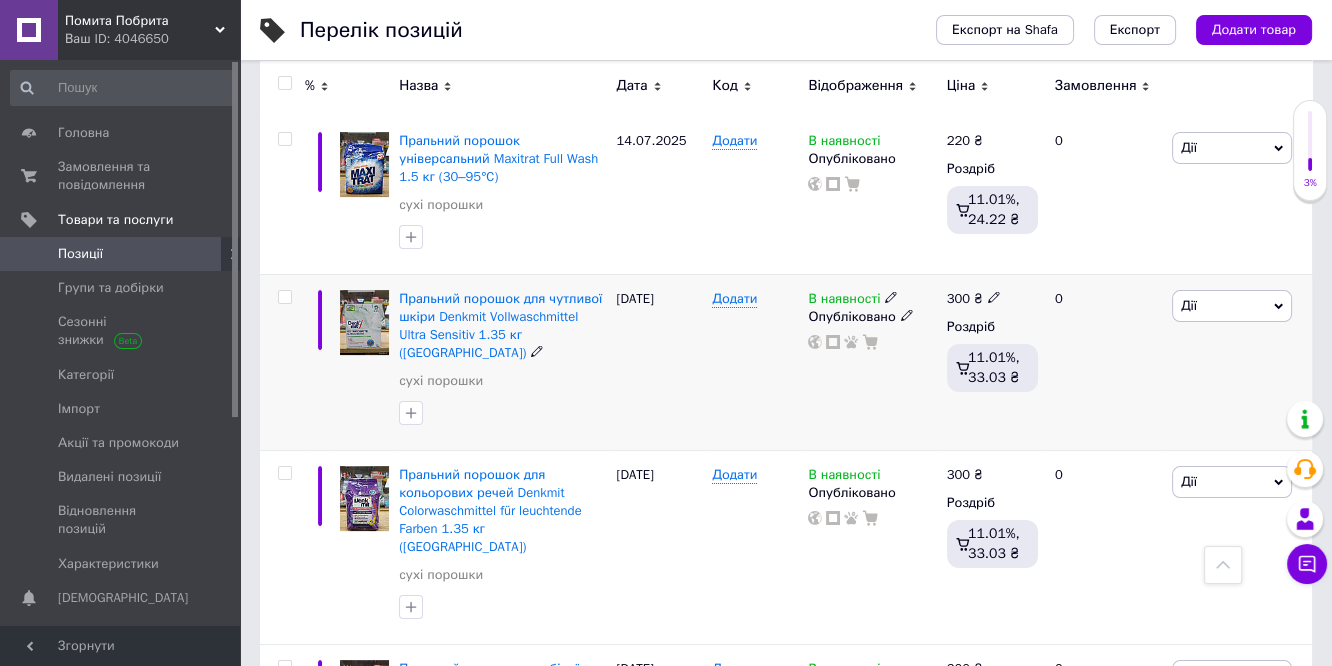 scroll, scrollTop: 0, scrollLeft: 0, axis: both 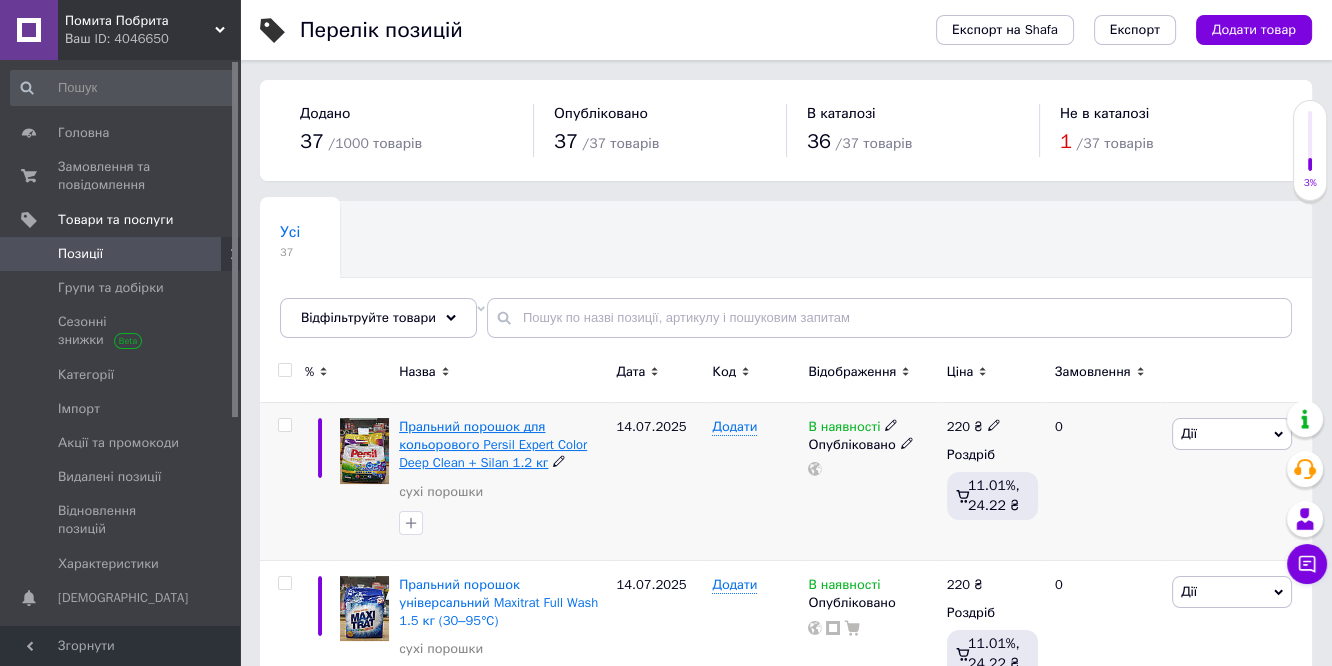 click on "Пральний порошок для кольорового Persil Expert Color Deep Clean + Silan 1.2 кг" at bounding box center (493, 444) 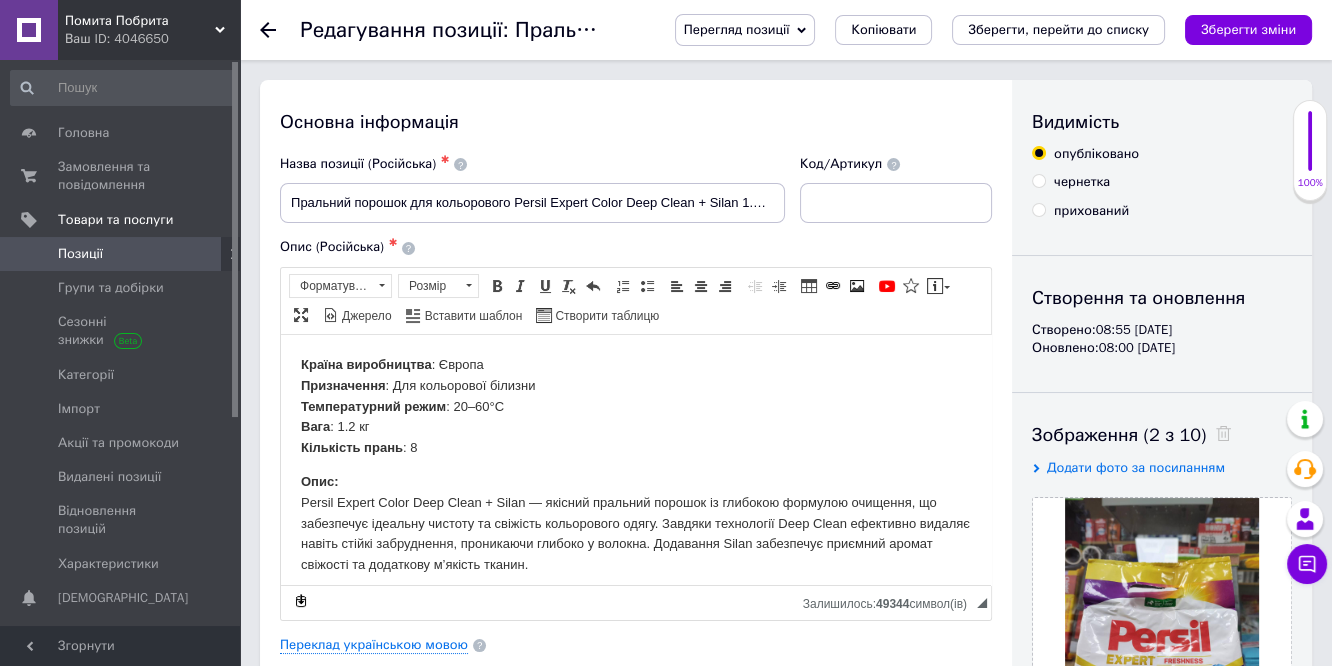 scroll, scrollTop: 0, scrollLeft: 0, axis: both 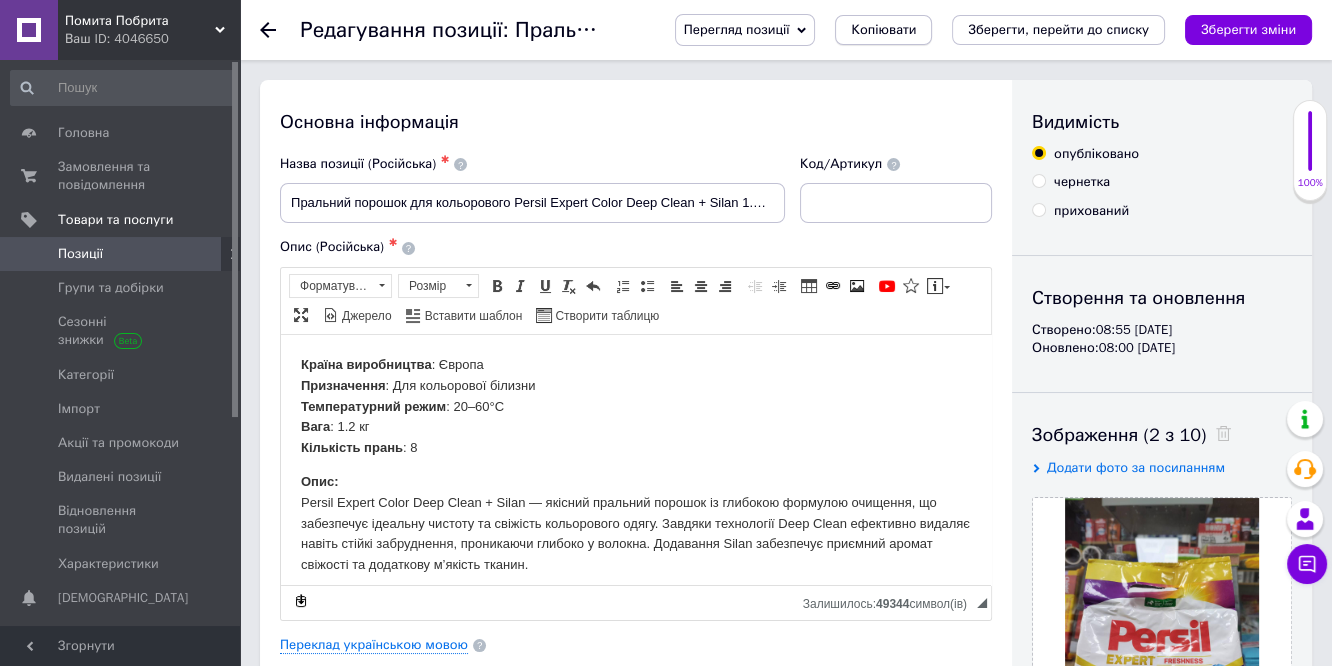 click on "Копіювати" at bounding box center (883, 30) 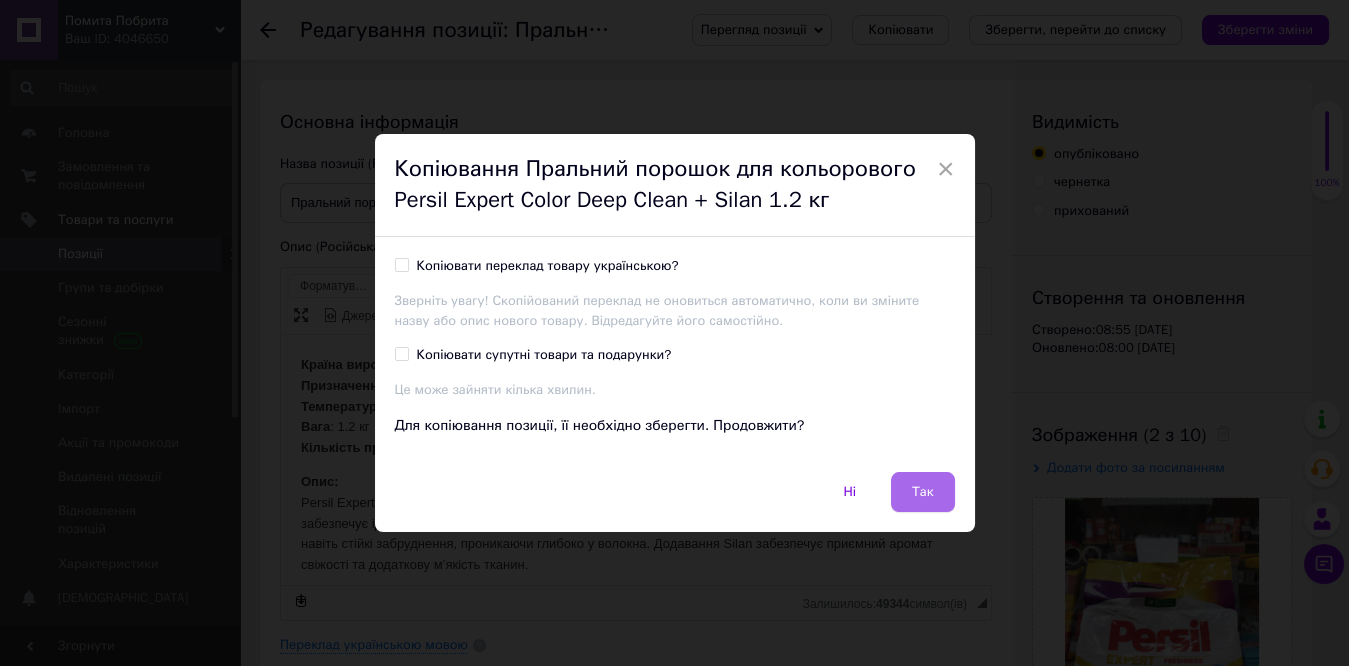 drag, startPoint x: 904, startPoint y: 478, endPoint x: 625, endPoint y: 147, distance: 432.89954 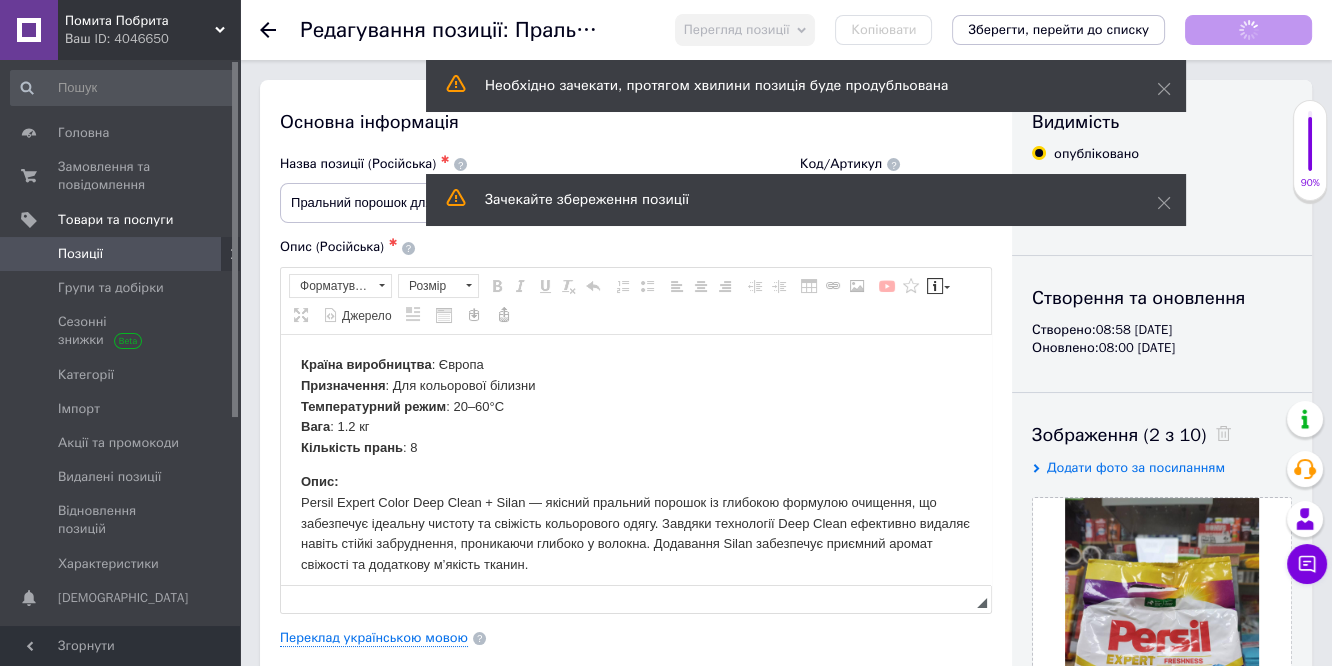 scroll, scrollTop: 0, scrollLeft: 0, axis: both 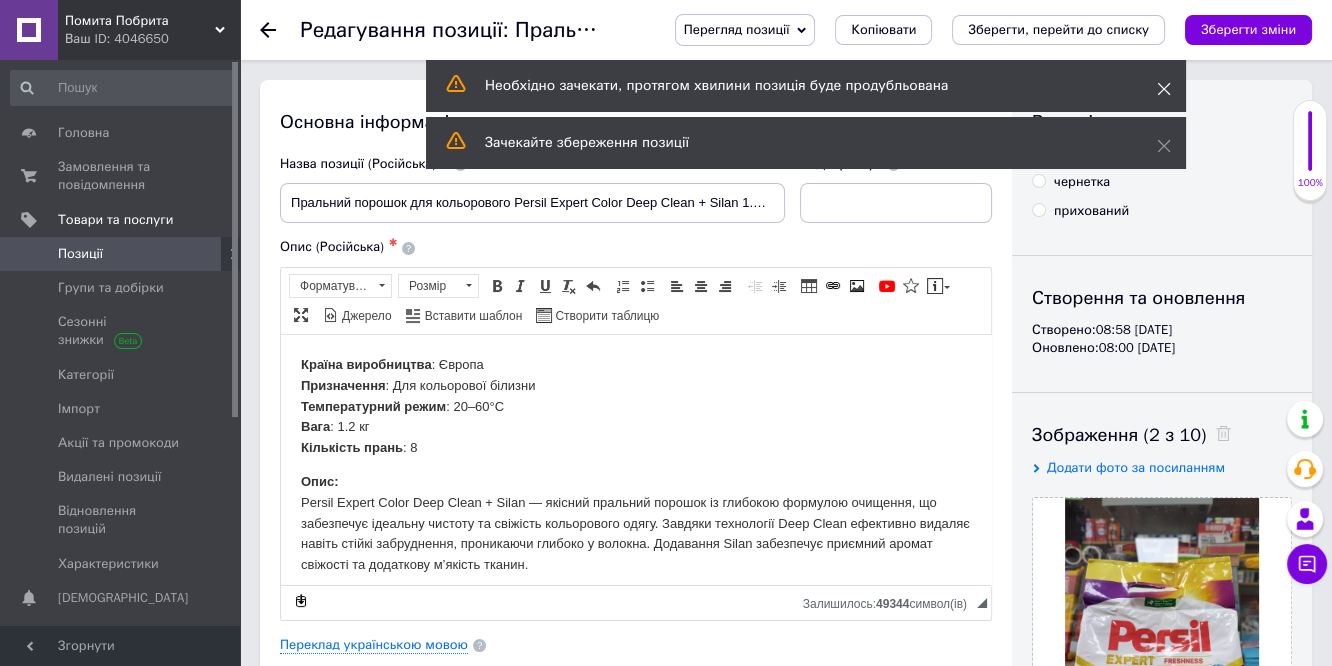 click 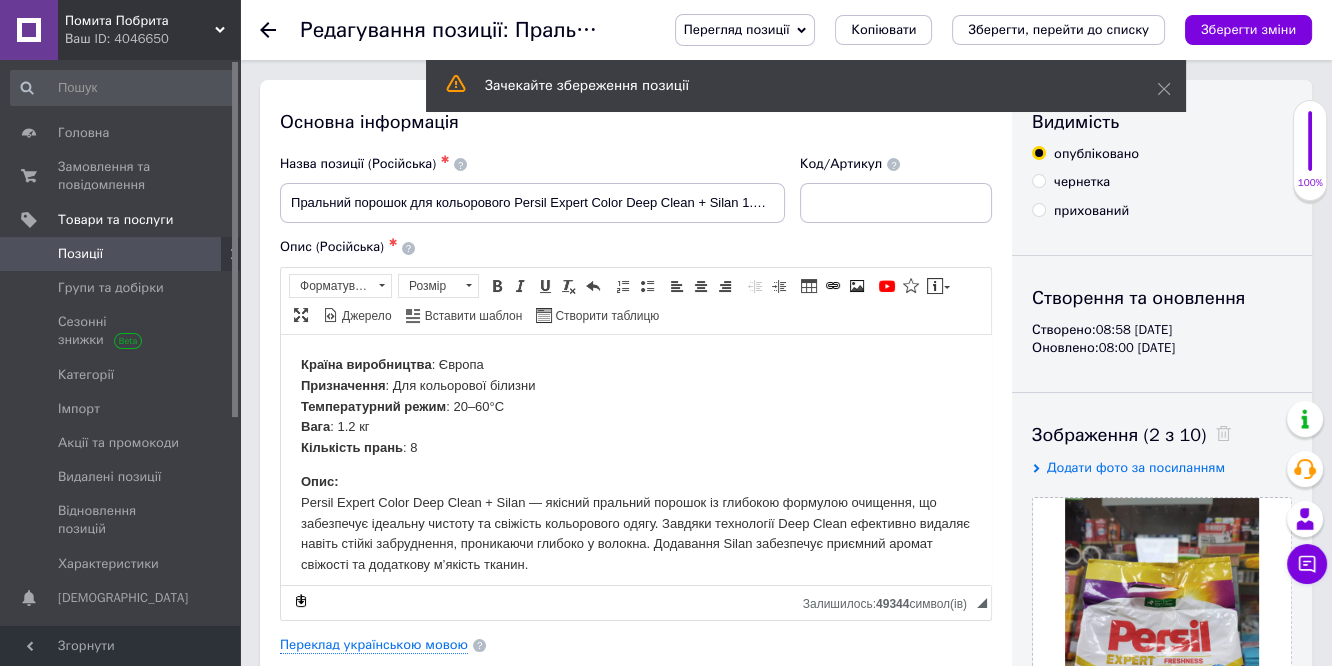 click on "Видимість опубліковано чернетка прихований Створення та оновлення Створено:  08:58 [DATE] Оновлено:  08:00 [DATE] Зображення (2 з 10) Додати фото за посиланням Відео (0 з 10) Додати відео за посиланням" at bounding box center [1162, 638] 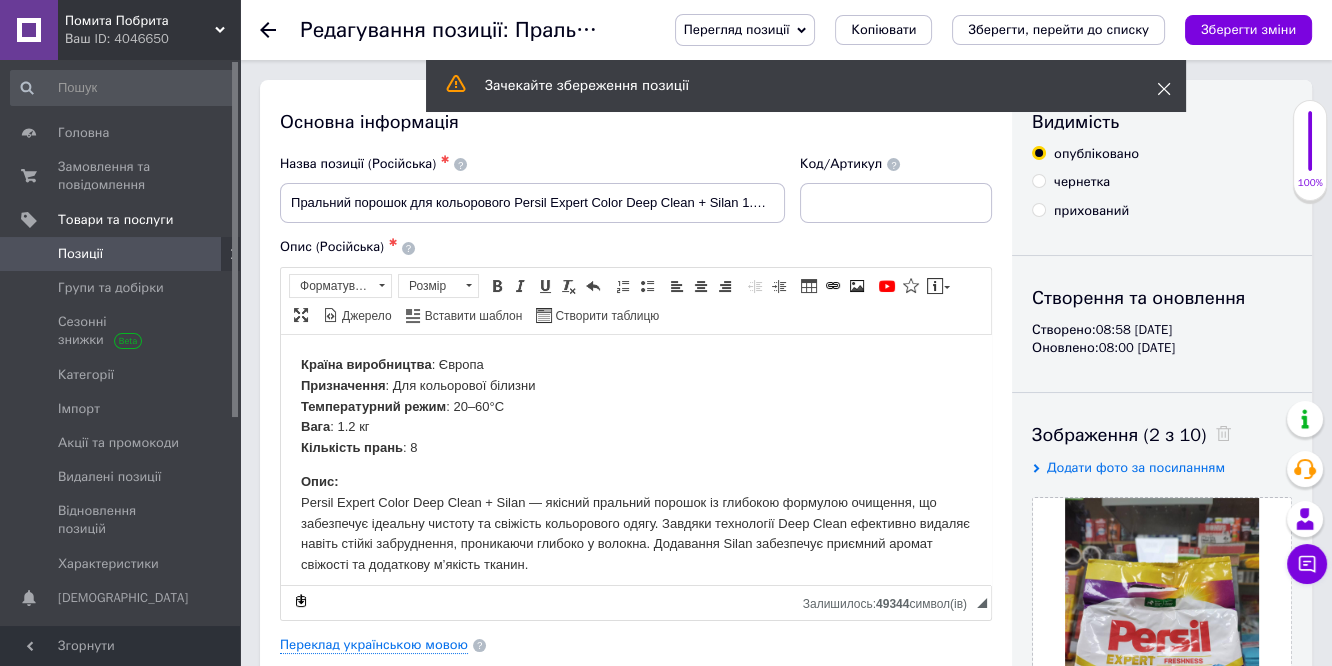click 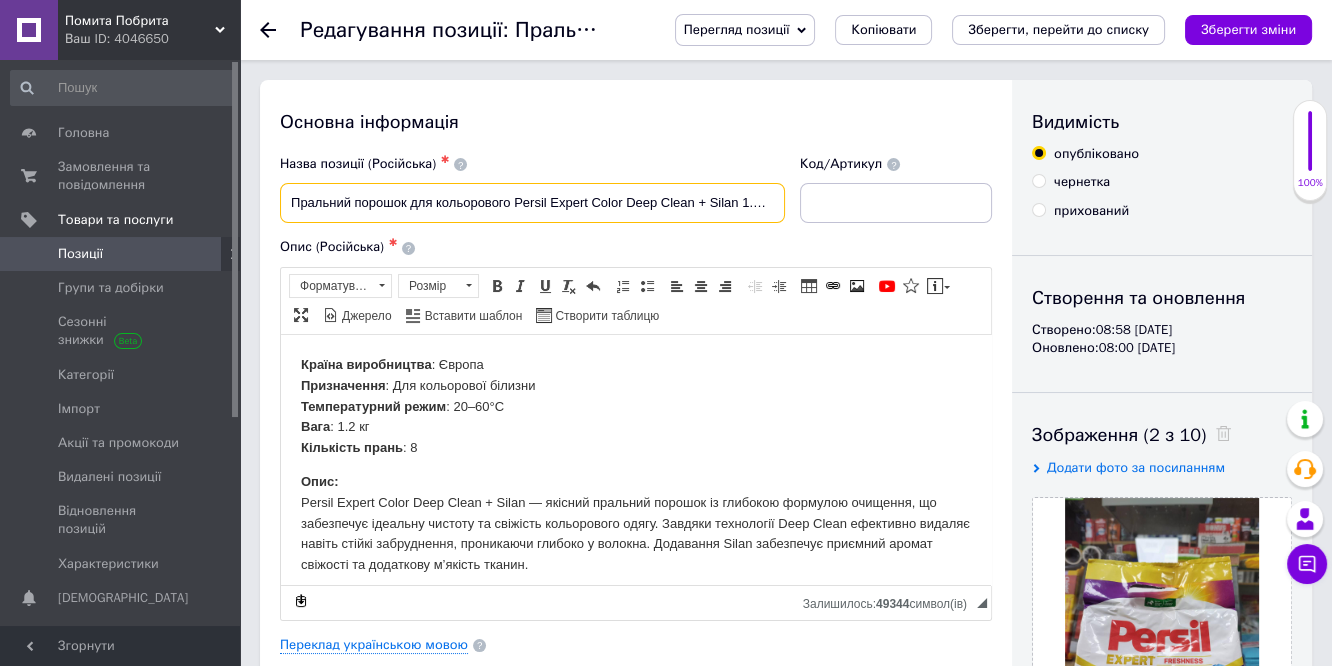 drag, startPoint x: 433, startPoint y: 201, endPoint x: 507, endPoint y: 201, distance: 74 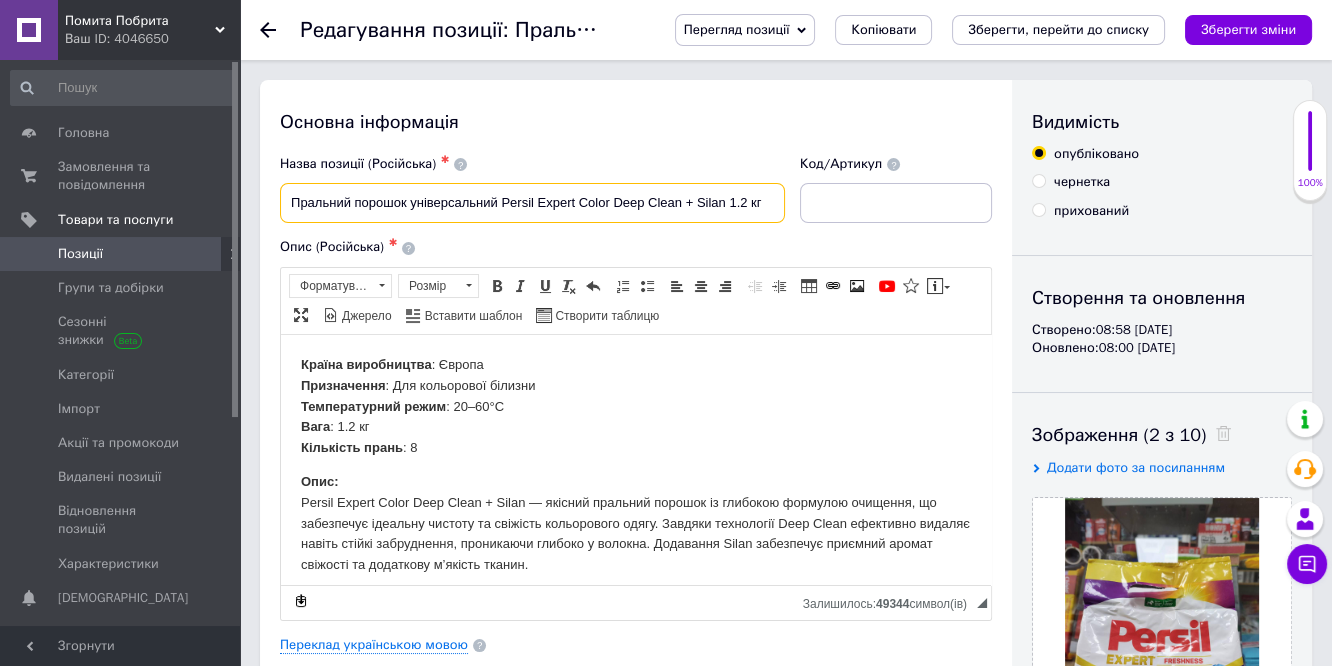 click on "Пральний порошок універсальний Persil Expert Color Deep Clean + Silan 1.2 кг" at bounding box center (532, 203) 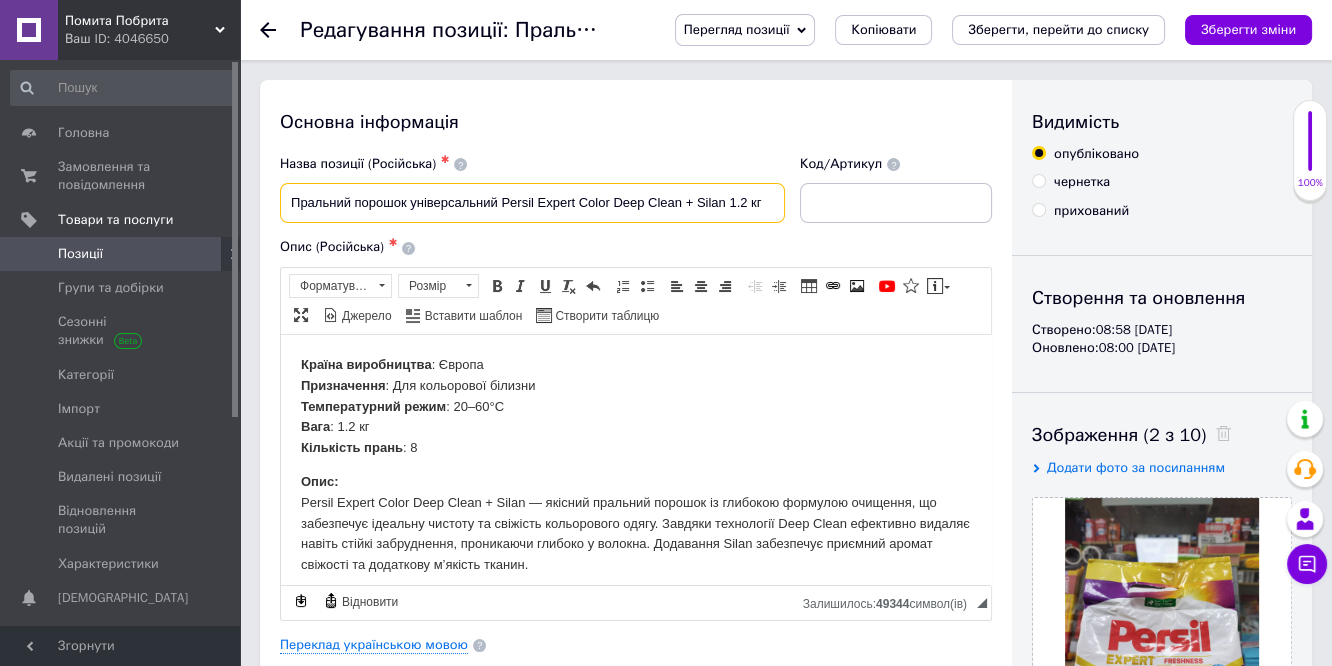 drag, startPoint x: 574, startPoint y: 201, endPoint x: 612, endPoint y: 202, distance: 38.013157 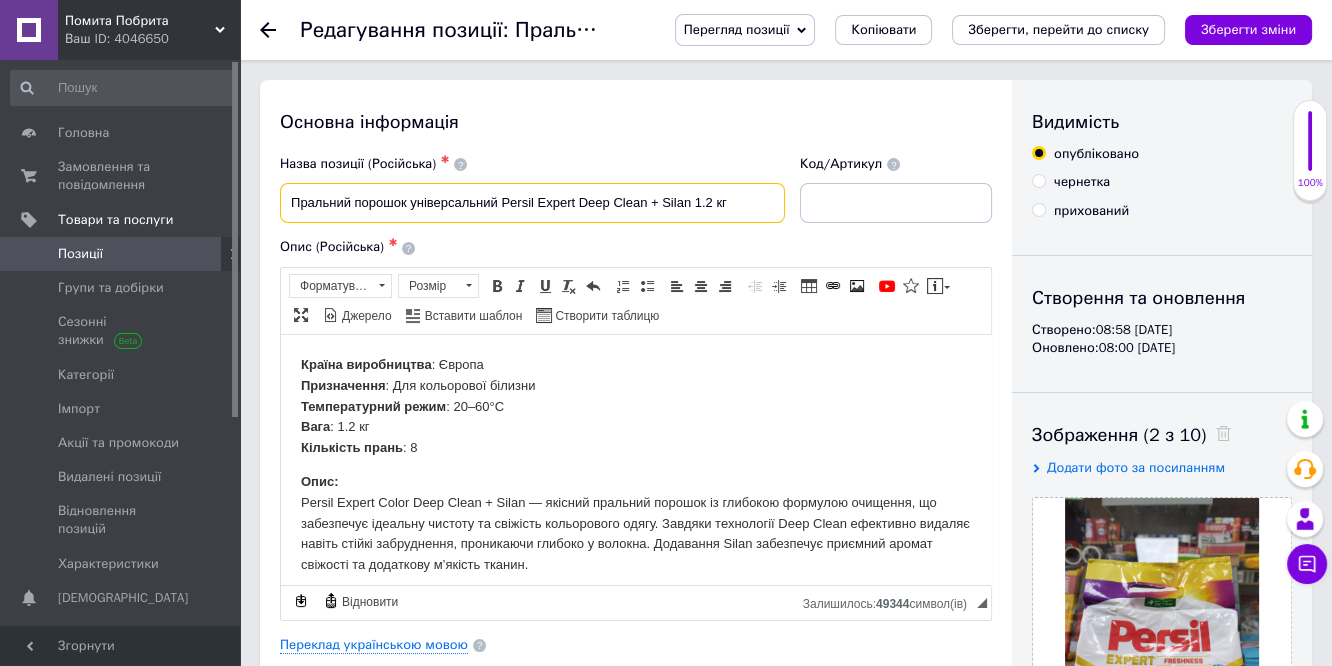 type on "Пральний порошок універсальний Persil Expert Deep Clean + Silan 1.2 кг" 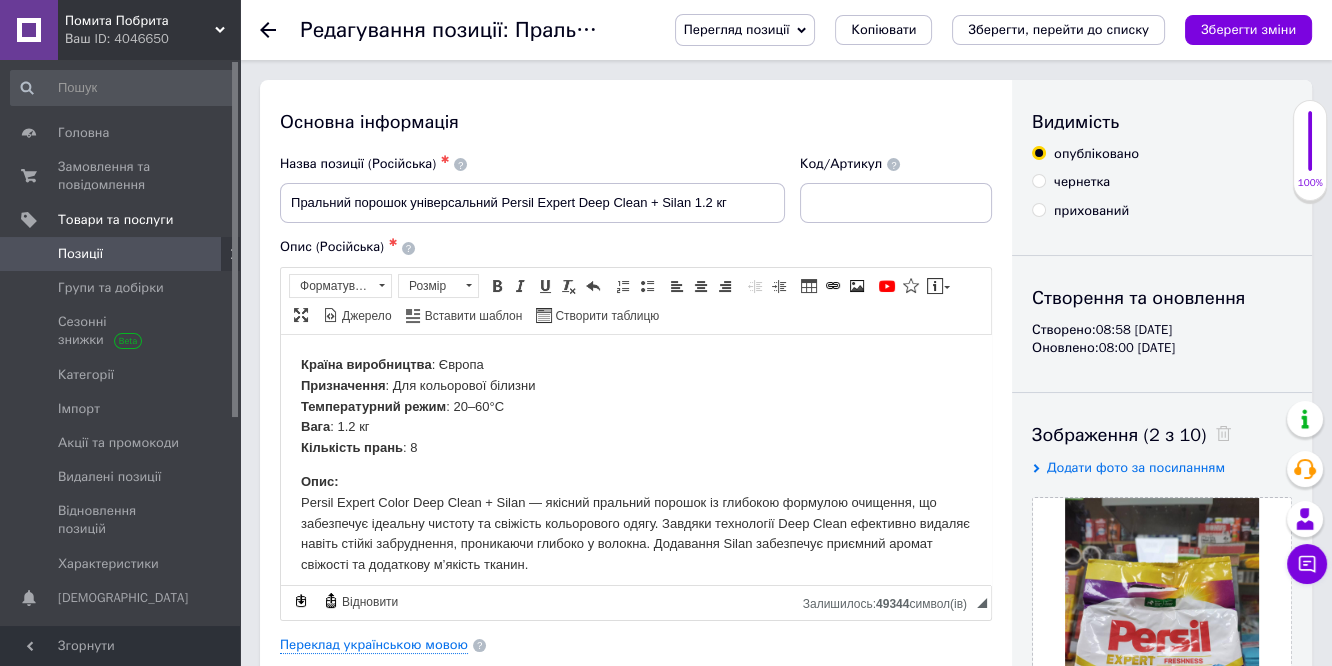 click on "Країна виробництва : Європа Призначення : Для кольорової білизни Температурний режим : 20–60°C Вага : 1.2 кг Кількість прань : 8" at bounding box center [636, 406] 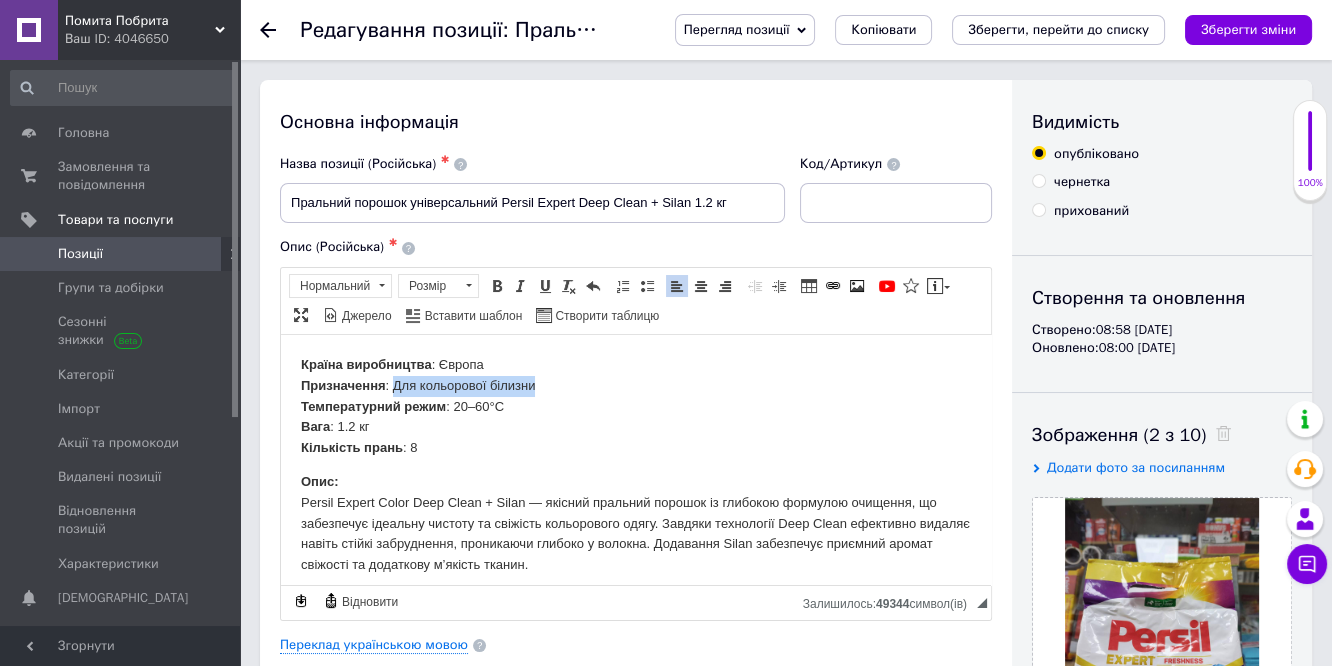 drag, startPoint x: 392, startPoint y: 382, endPoint x: 540, endPoint y: 383, distance: 148.00337 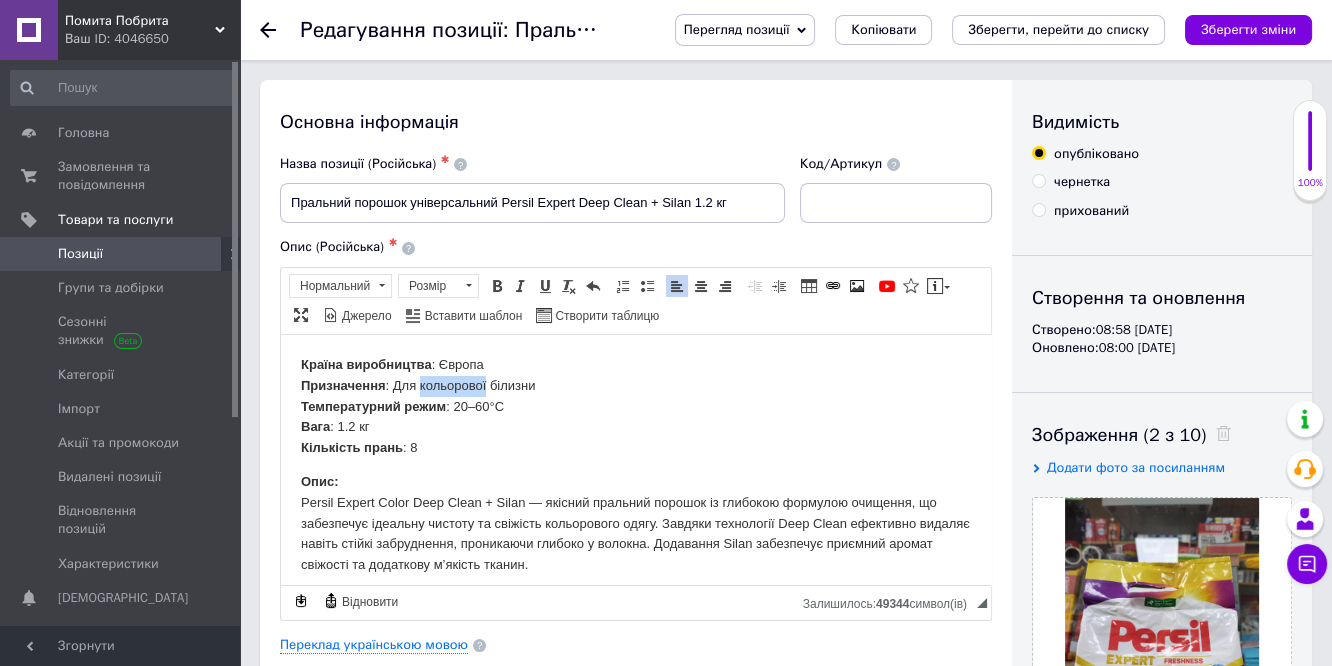 drag, startPoint x: 420, startPoint y: 384, endPoint x: 486, endPoint y: 387, distance: 66.068146 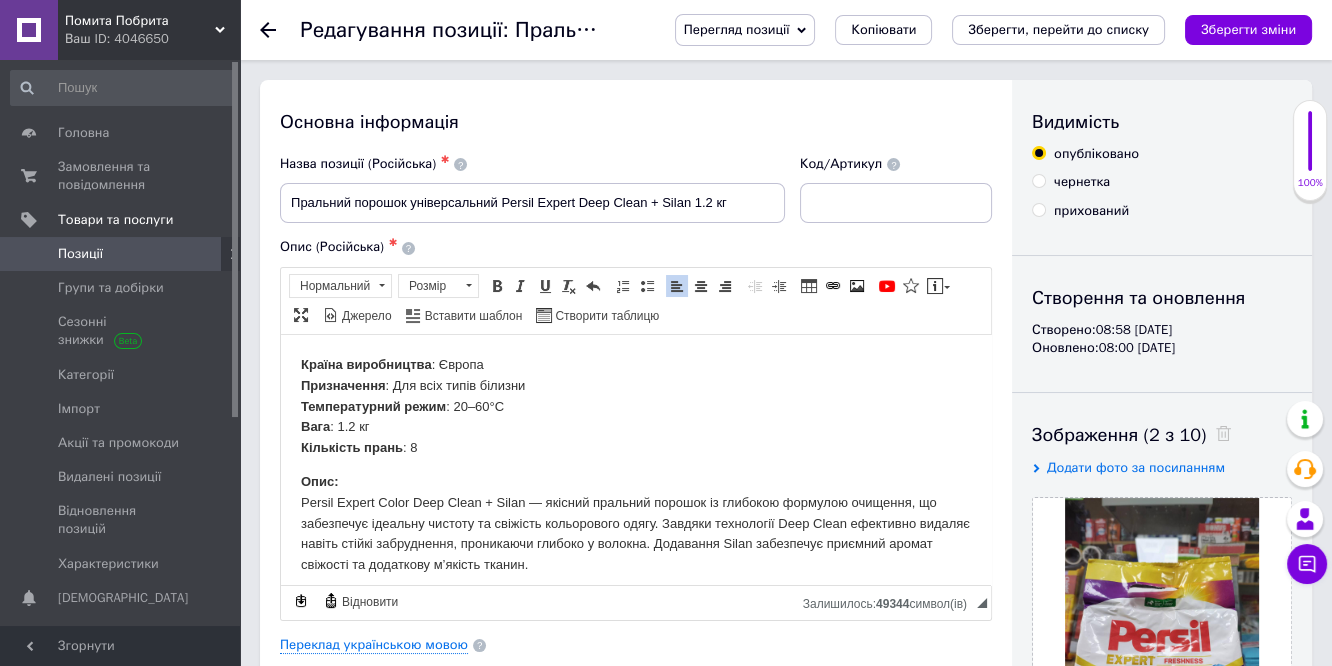 click on "Країна виробництва : Європа Призначення : Для всіх типів білизни Температурний режим : 20–60°C Вага : 1.2 кг Кількість прань : 8" at bounding box center (636, 406) 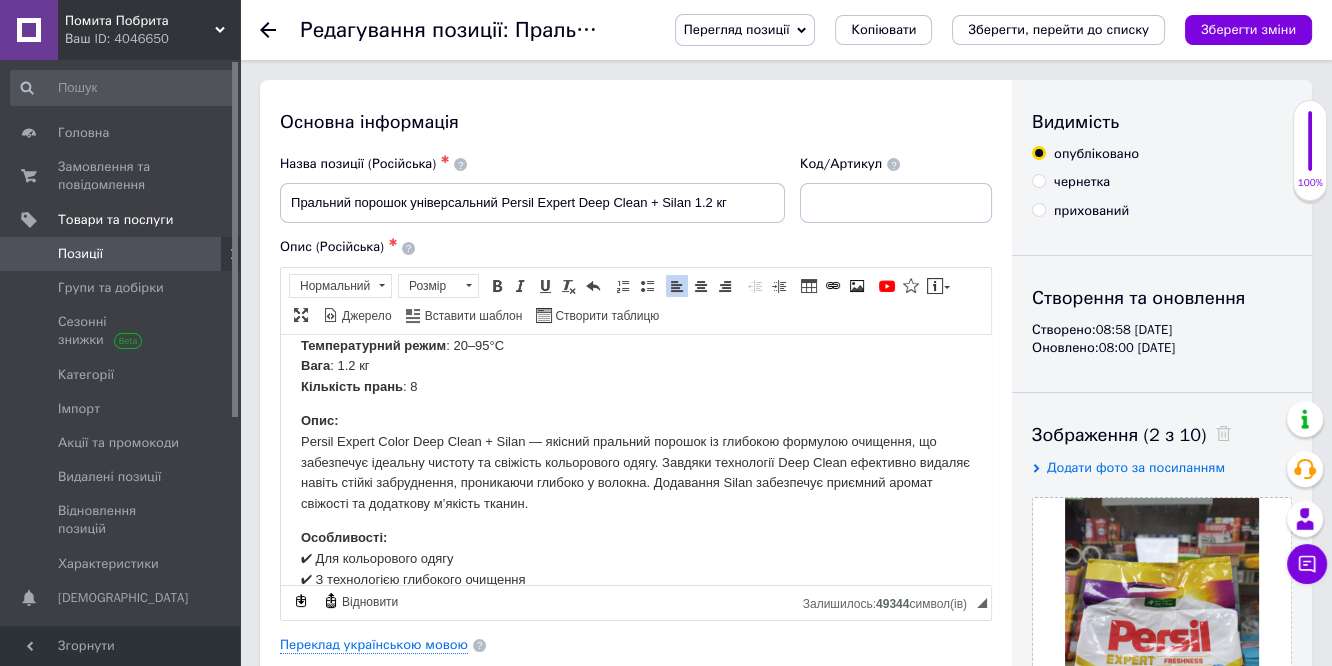 scroll, scrollTop: 111, scrollLeft: 0, axis: vertical 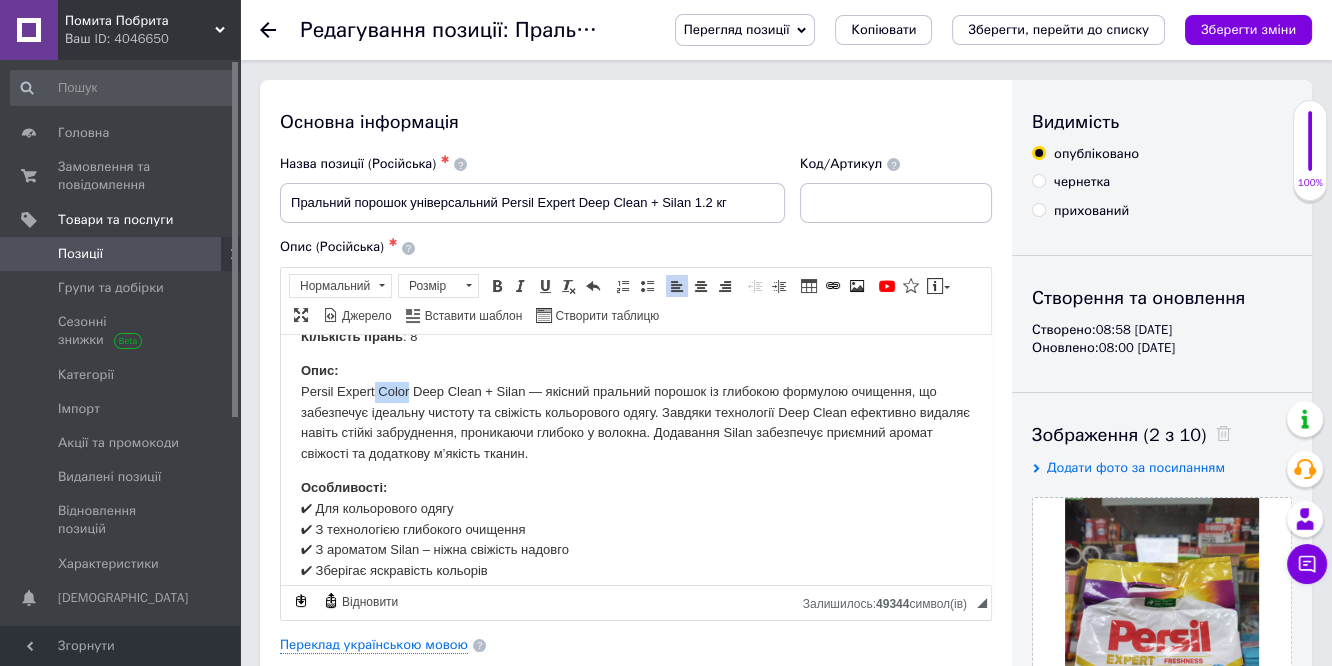 drag, startPoint x: 376, startPoint y: 387, endPoint x: 410, endPoint y: 391, distance: 34.234486 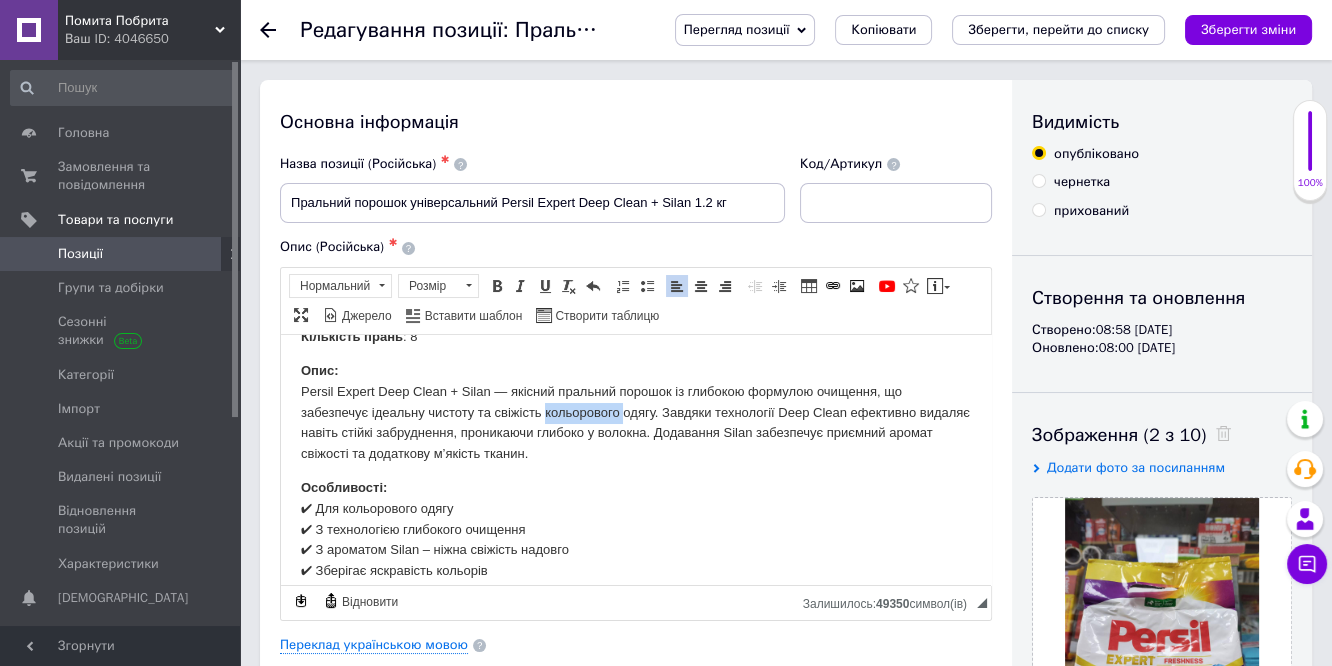 drag, startPoint x: 545, startPoint y: 412, endPoint x: 621, endPoint y: 414, distance: 76.02631 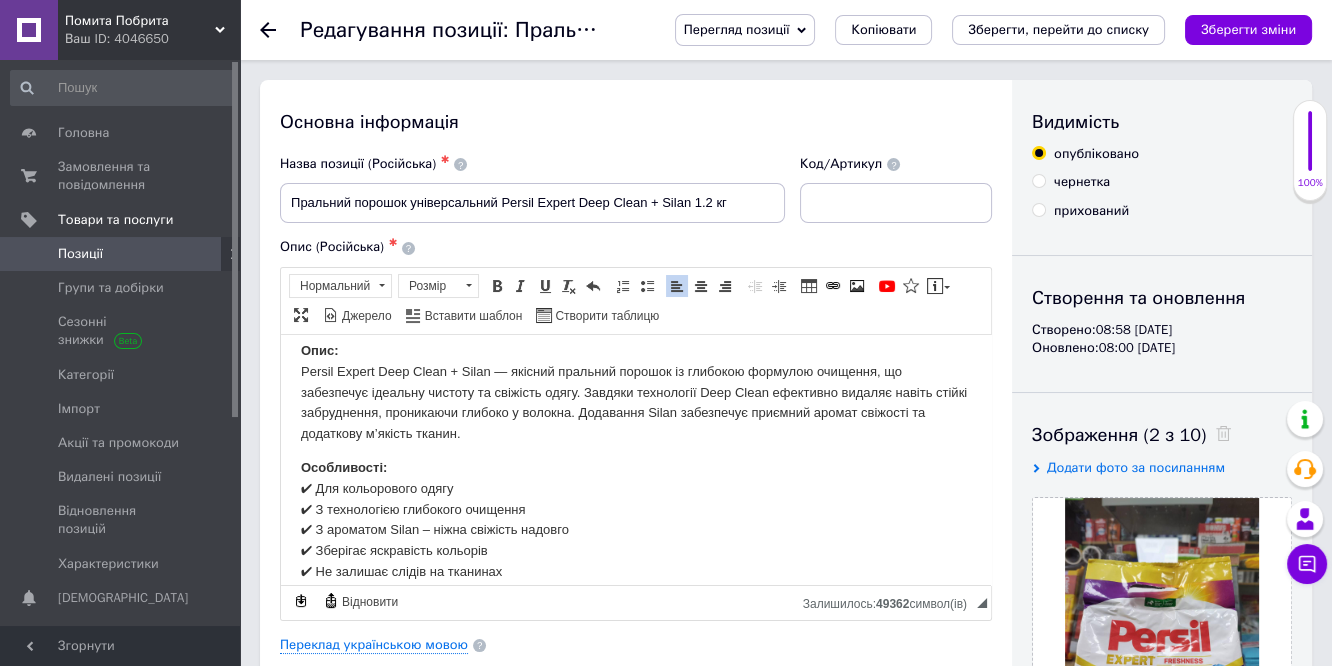 scroll, scrollTop: 148, scrollLeft: 0, axis: vertical 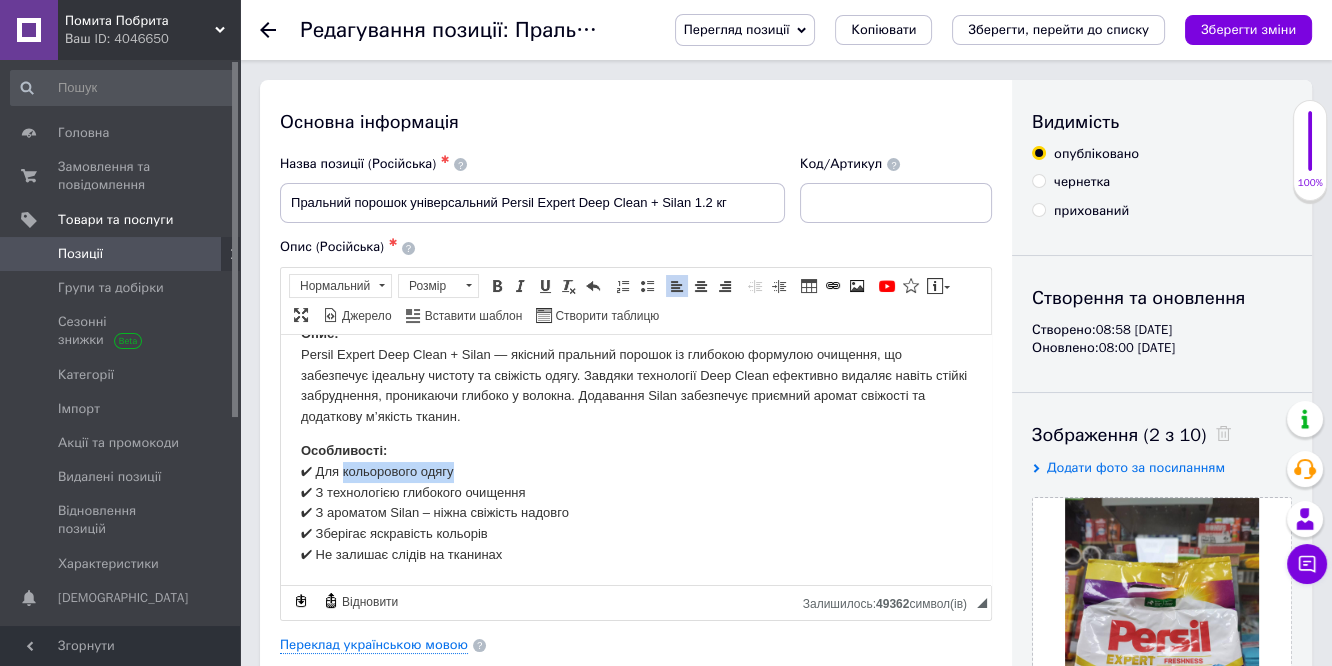 drag, startPoint x: 340, startPoint y: 473, endPoint x: 458, endPoint y: 470, distance: 118.03813 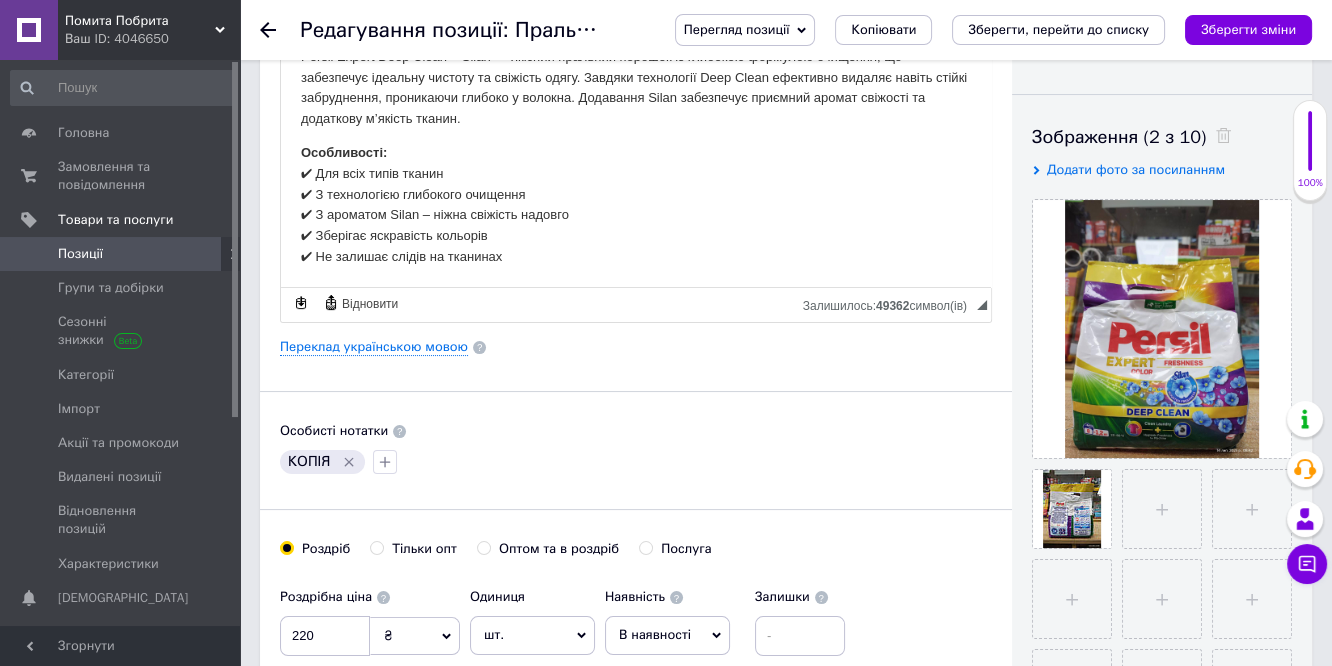 scroll, scrollTop: 333, scrollLeft: 0, axis: vertical 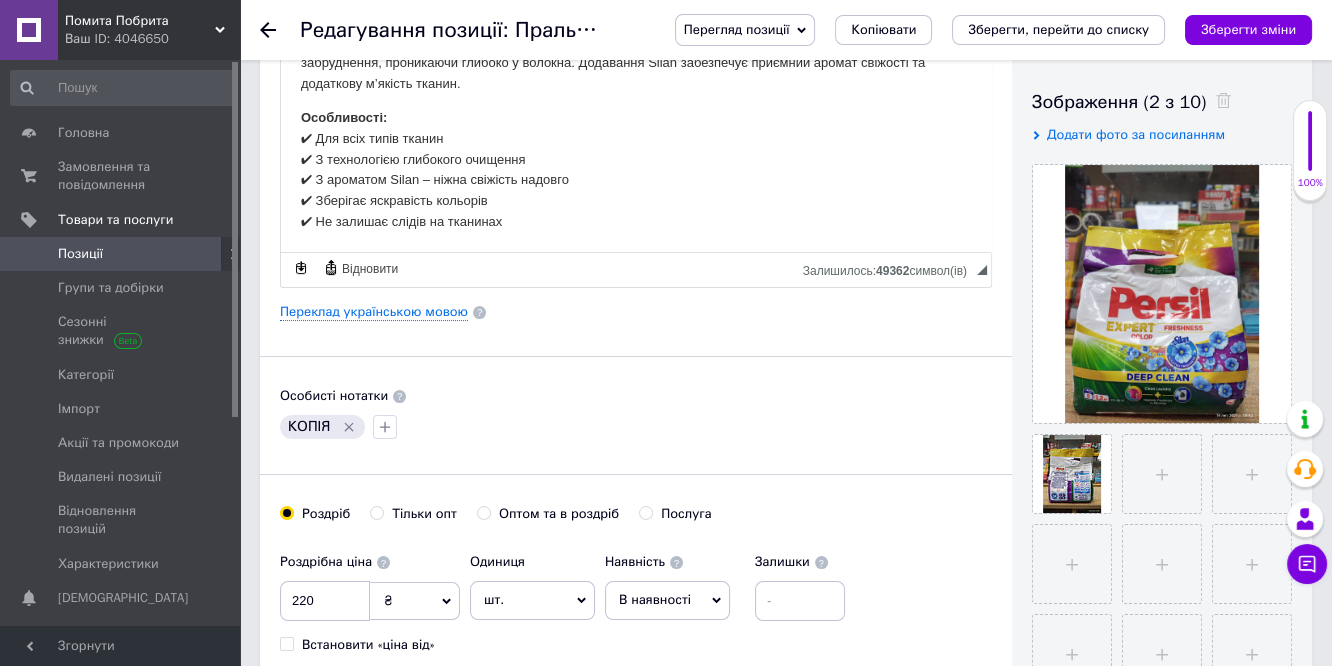 click 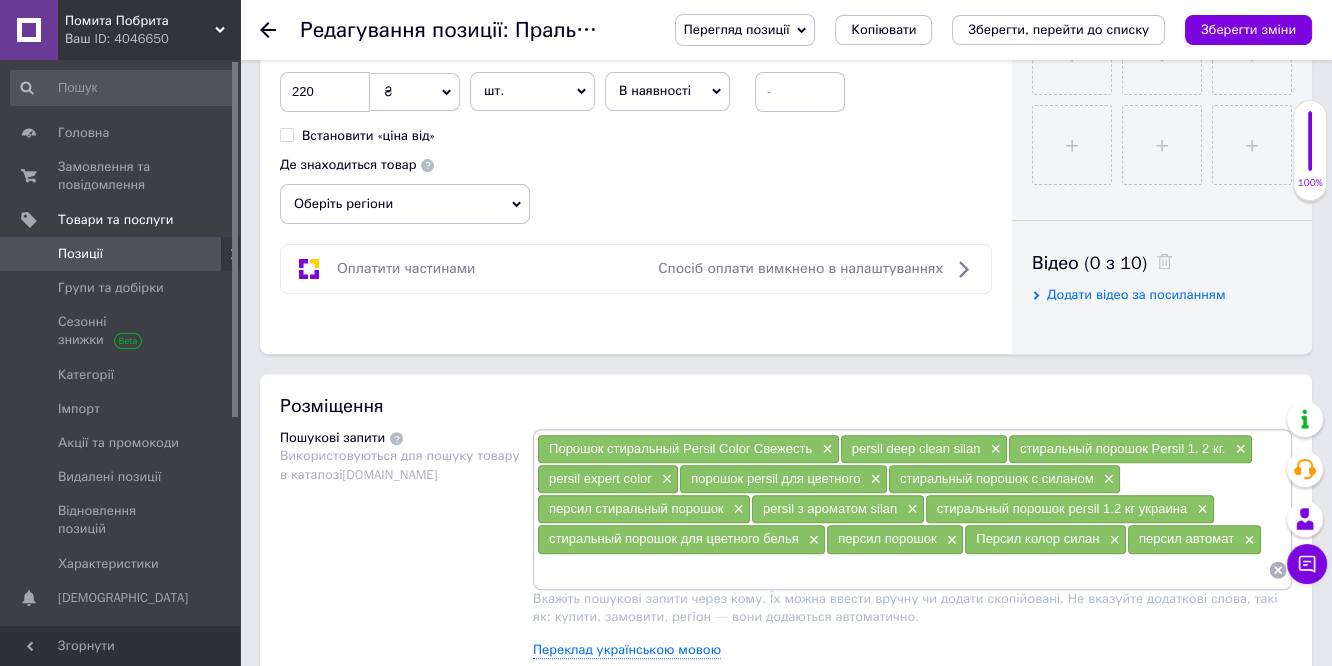 scroll, scrollTop: 888, scrollLeft: 0, axis: vertical 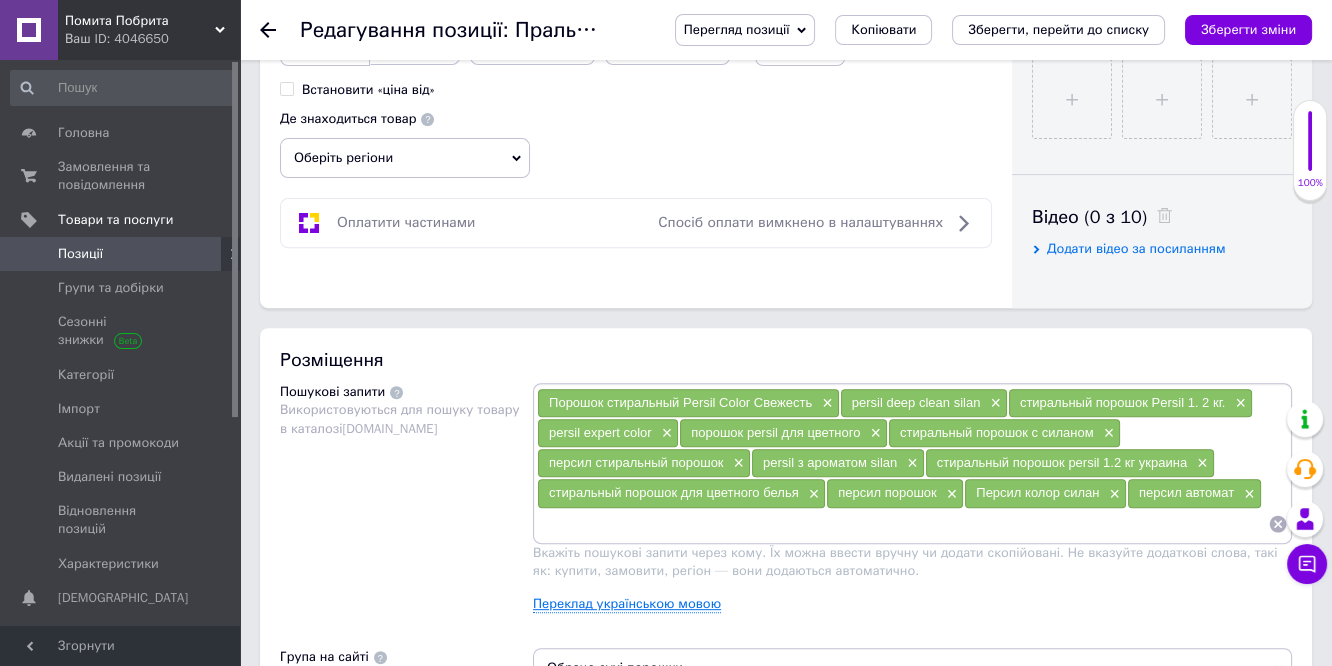 click on "Переклад українською мовою" at bounding box center [627, 604] 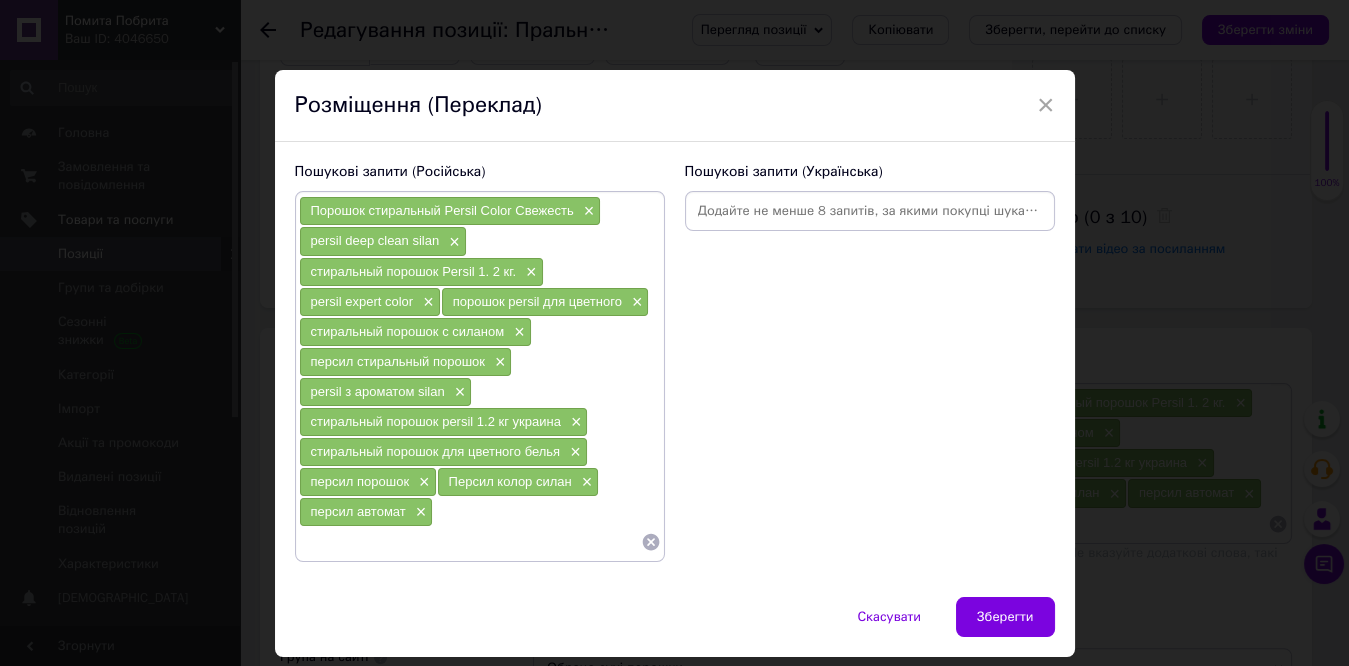 click at bounding box center [870, 211] 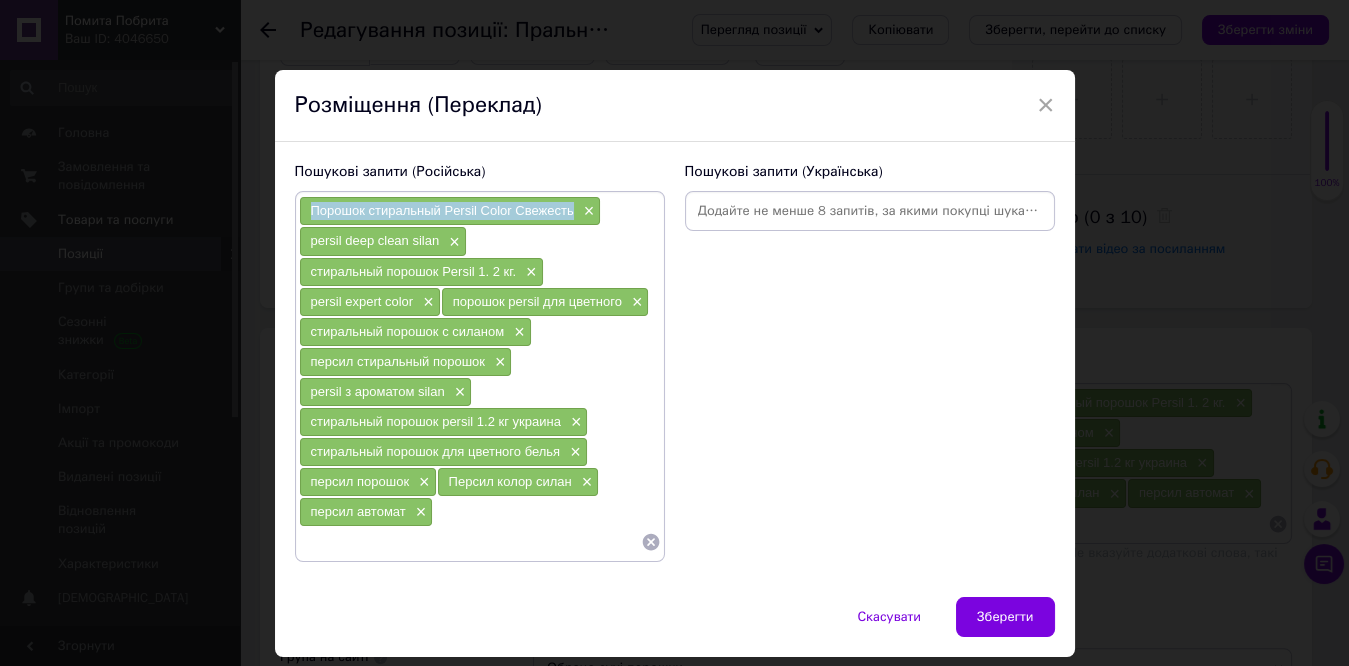 drag, startPoint x: 571, startPoint y: 210, endPoint x: 309, endPoint y: 210, distance: 262 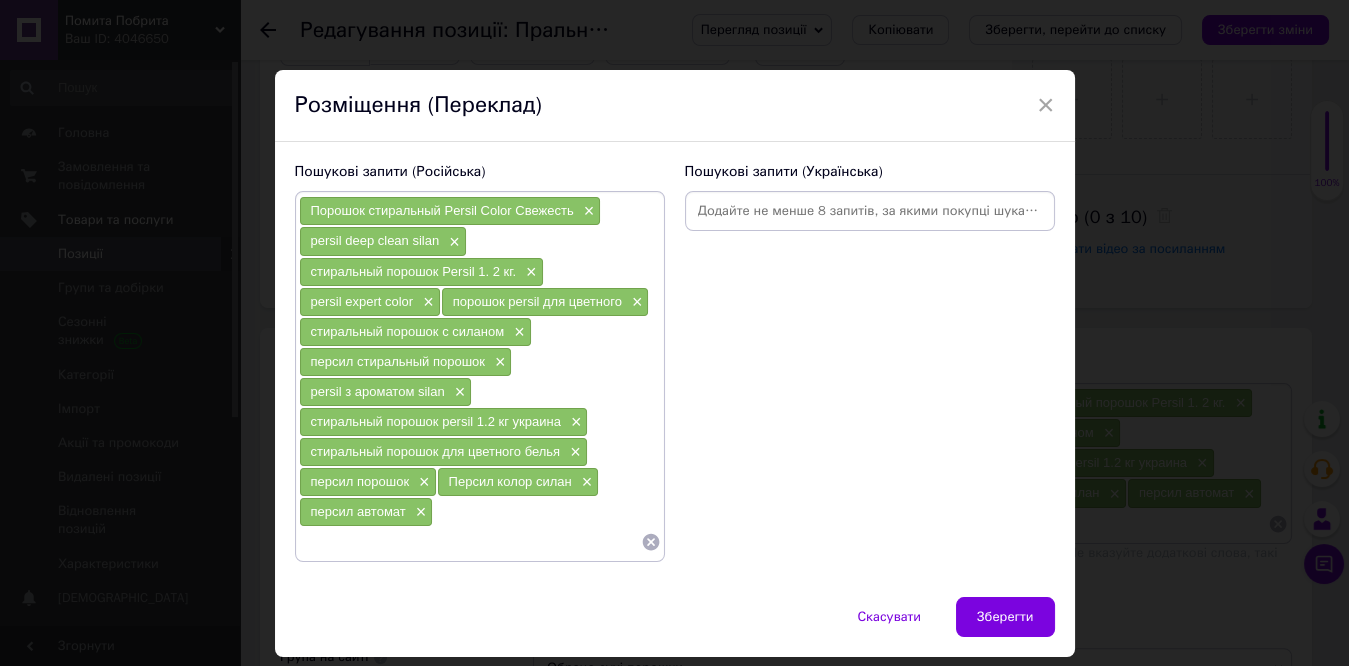 click at bounding box center [870, 211] 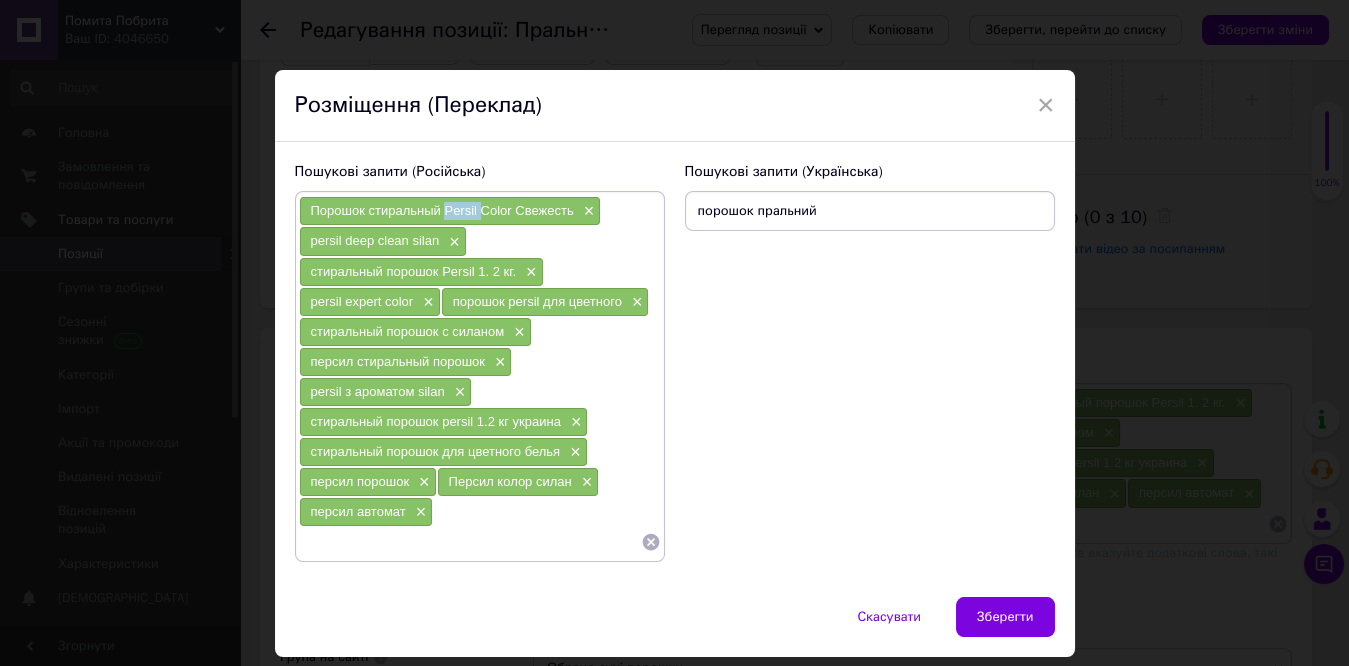 drag, startPoint x: 440, startPoint y: 211, endPoint x: 476, endPoint y: 215, distance: 36.221542 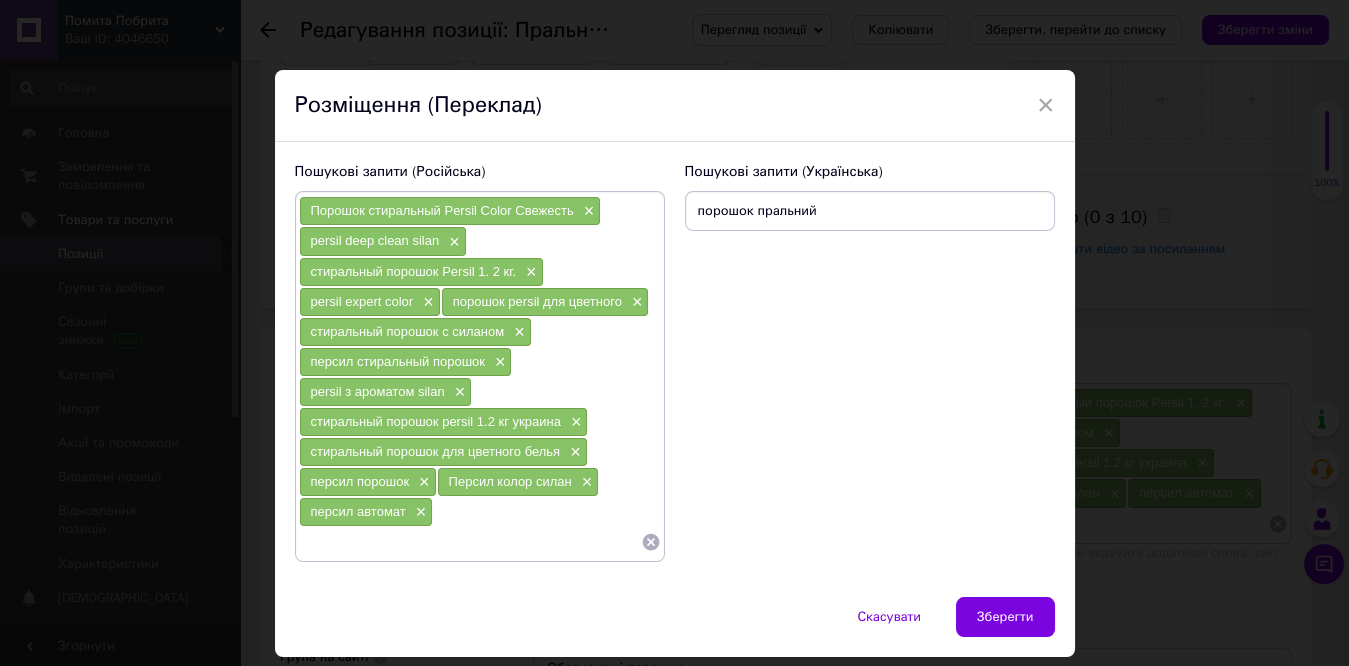 click on "порошок пральний" at bounding box center [870, 211] 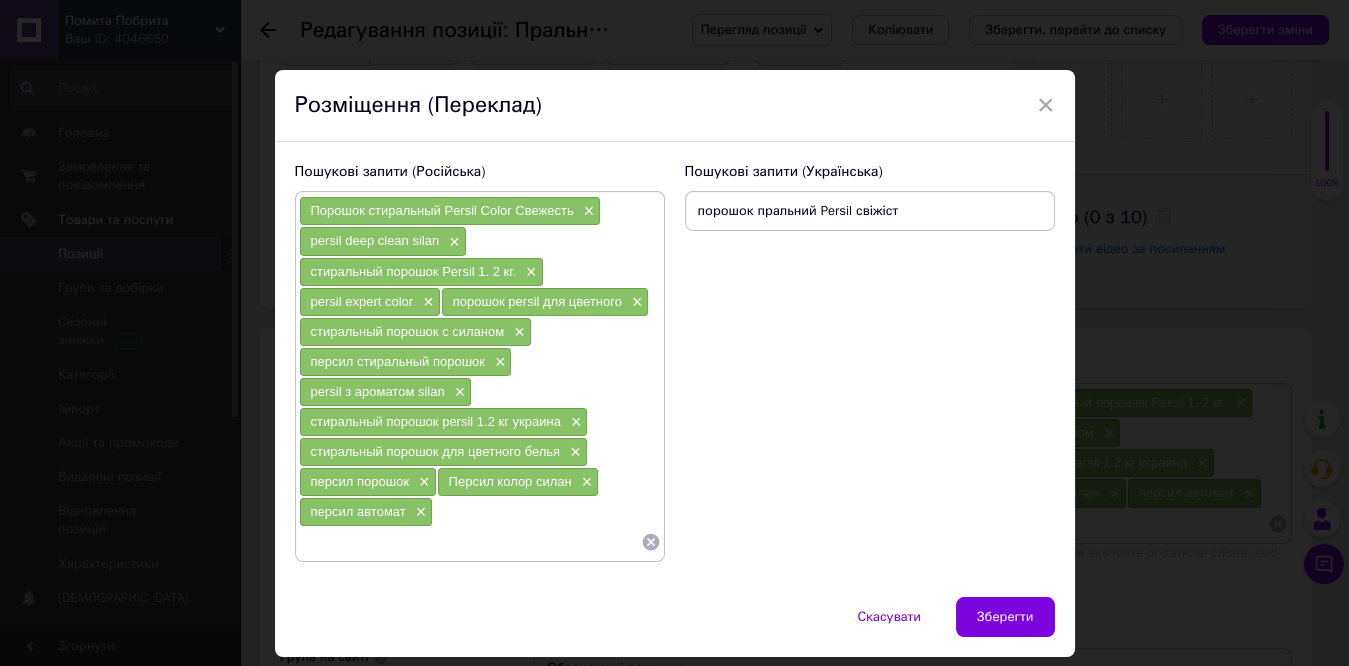 type on "порошок пральний Persil свіжість" 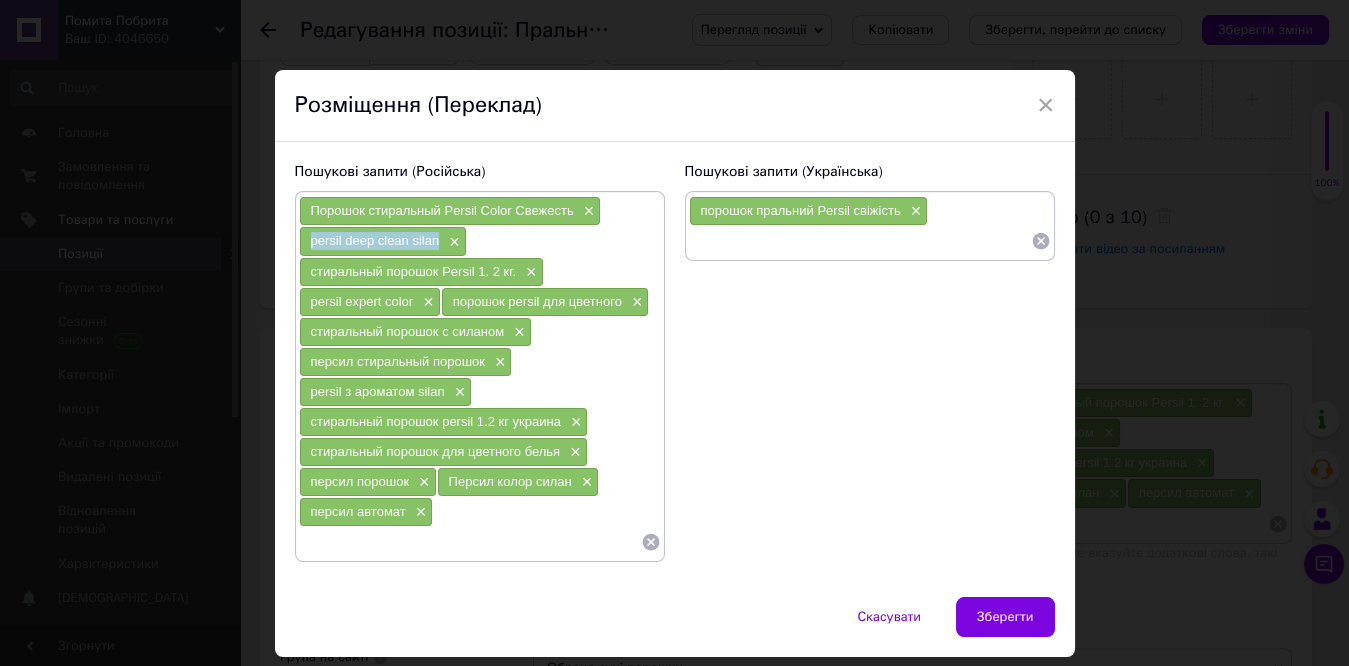 drag, startPoint x: 306, startPoint y: 238, endPoint x: 423, endPoint y: 261, distance: 119.23926 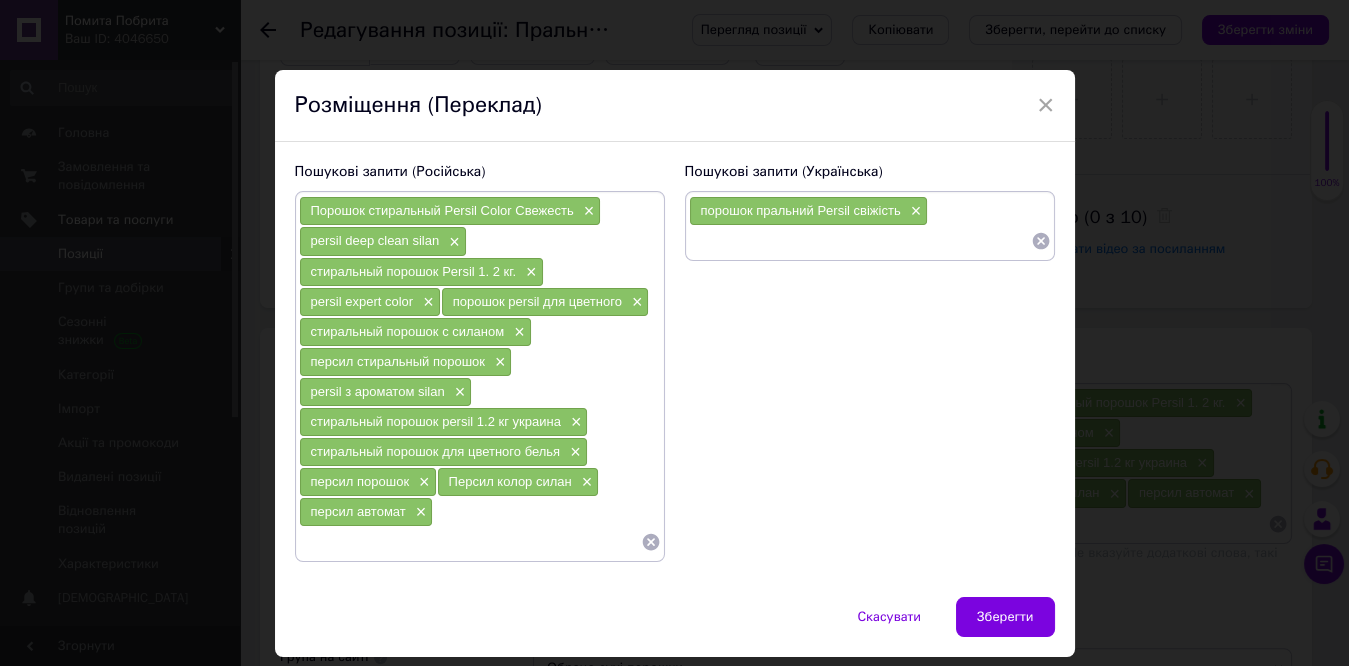 click on "порошок пральний Persil свіжість ×" at bounding box center (870, 226) 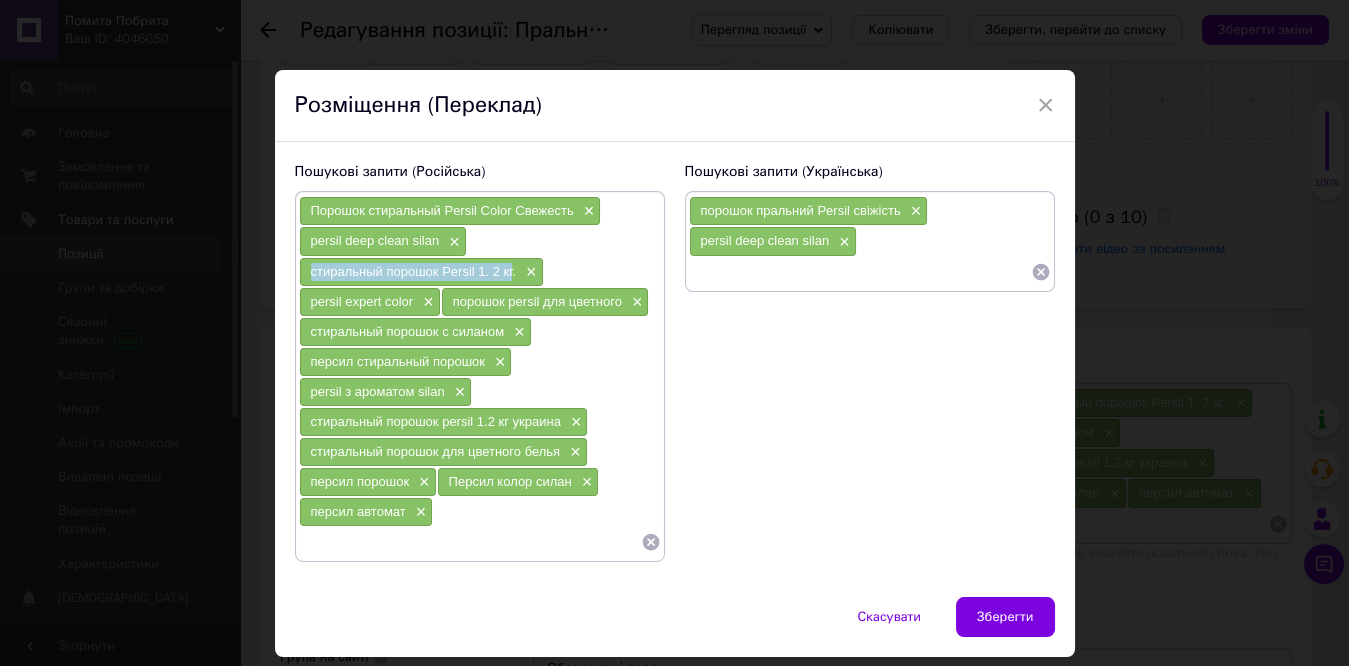 drag, startPoint x: 305, startPoint y: 270, endPoint x: 510, endPoint y: 272, distance: 205.00975 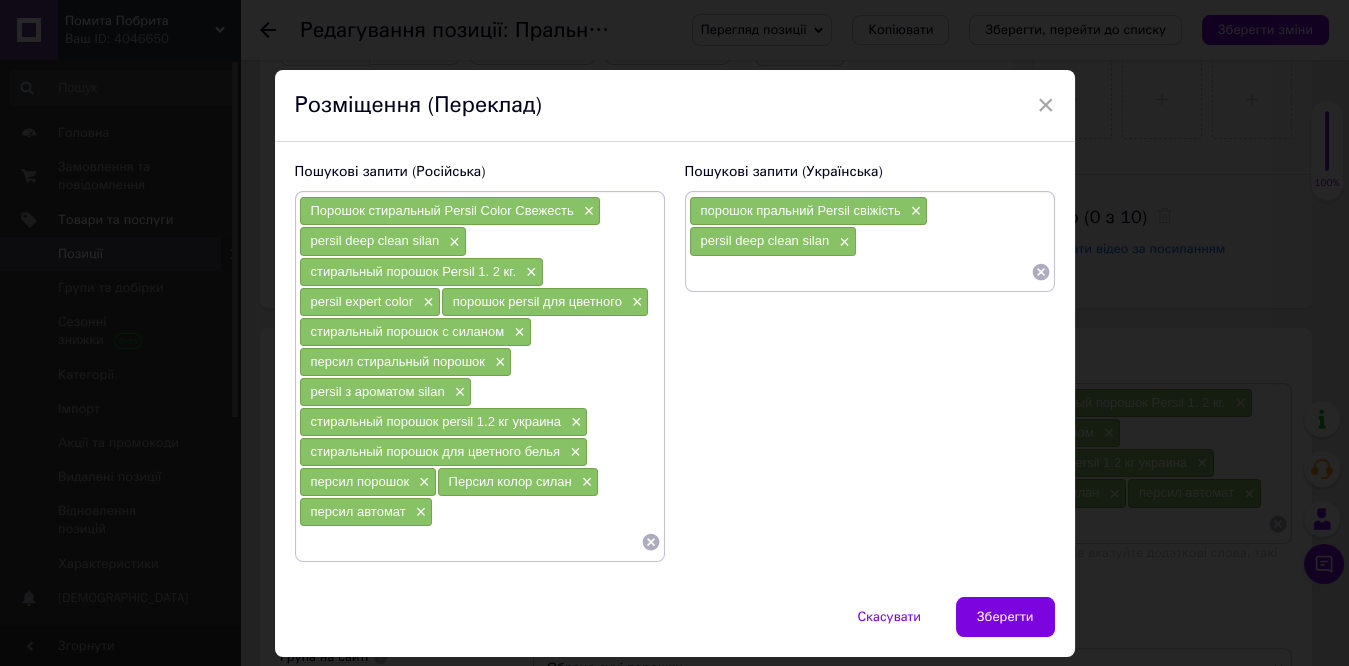 click at bounding box center (860, 272) 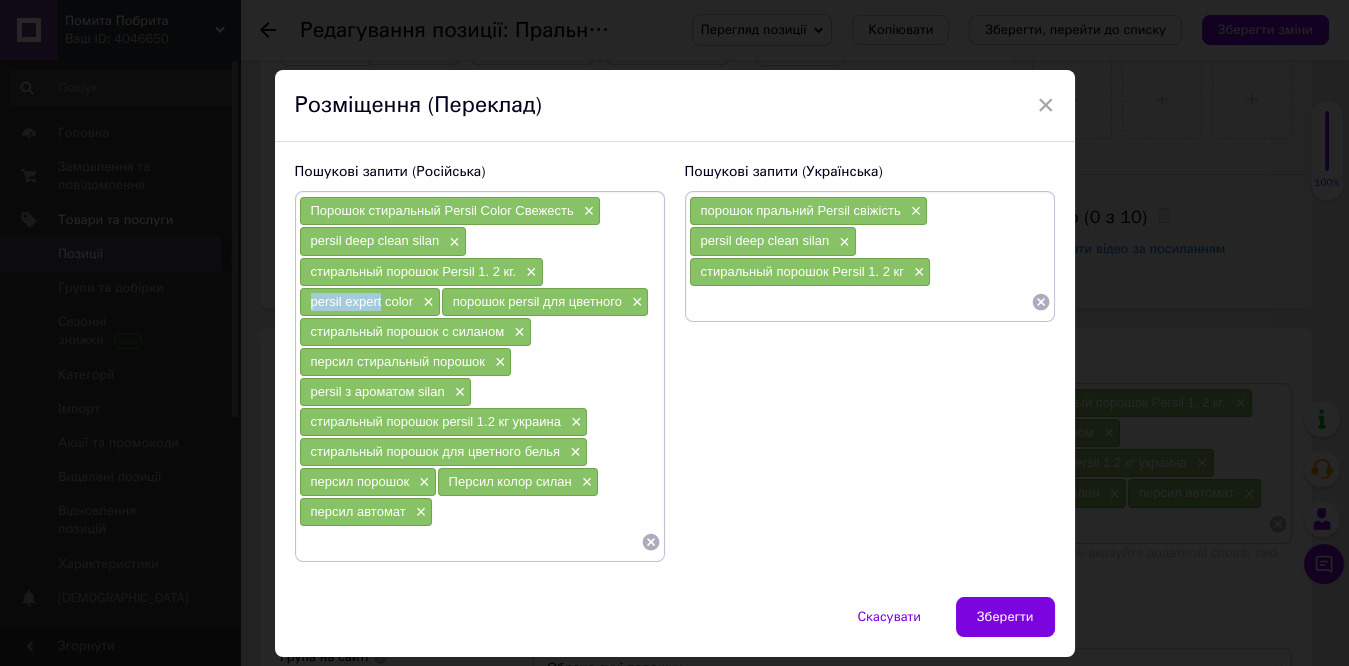 drag, startPoint x: 304, startPoint y: 295, endPoint x: 378, endPoint y: 295, distance: 74 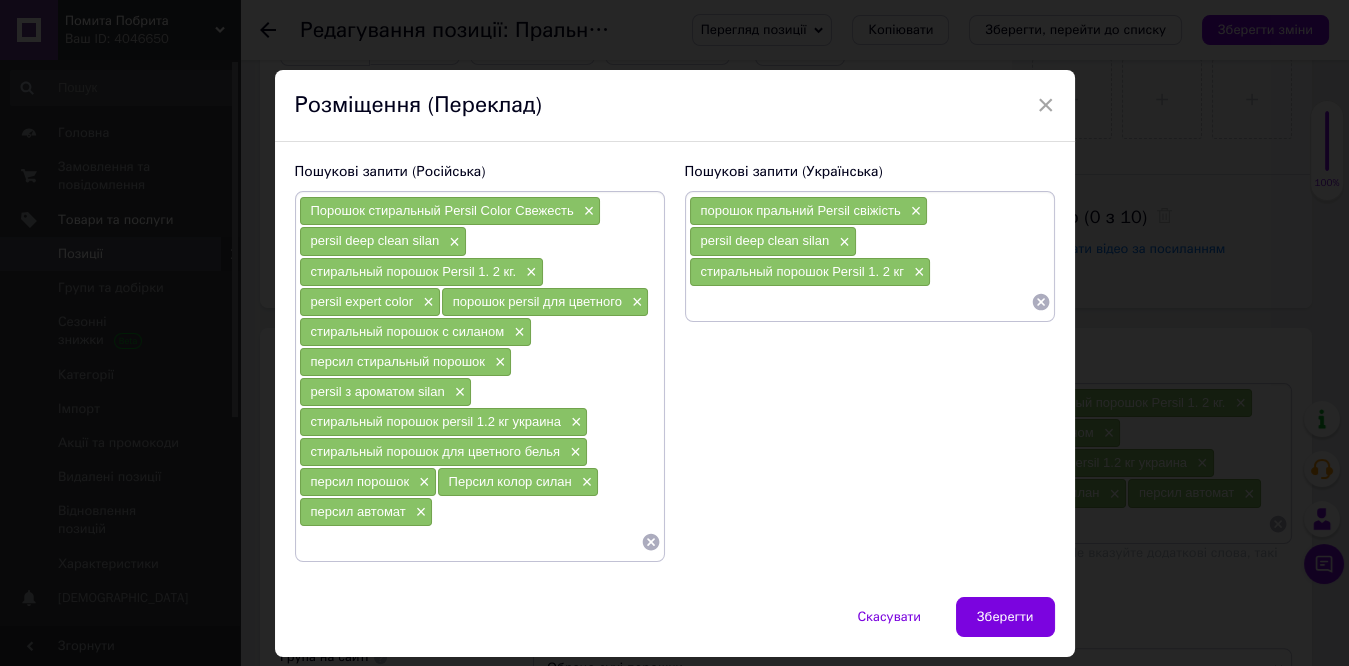 drag, startPoint x: 672, startPoint y: 315, endPoint x: 695, endPoint y: 303, distance: 25.942244 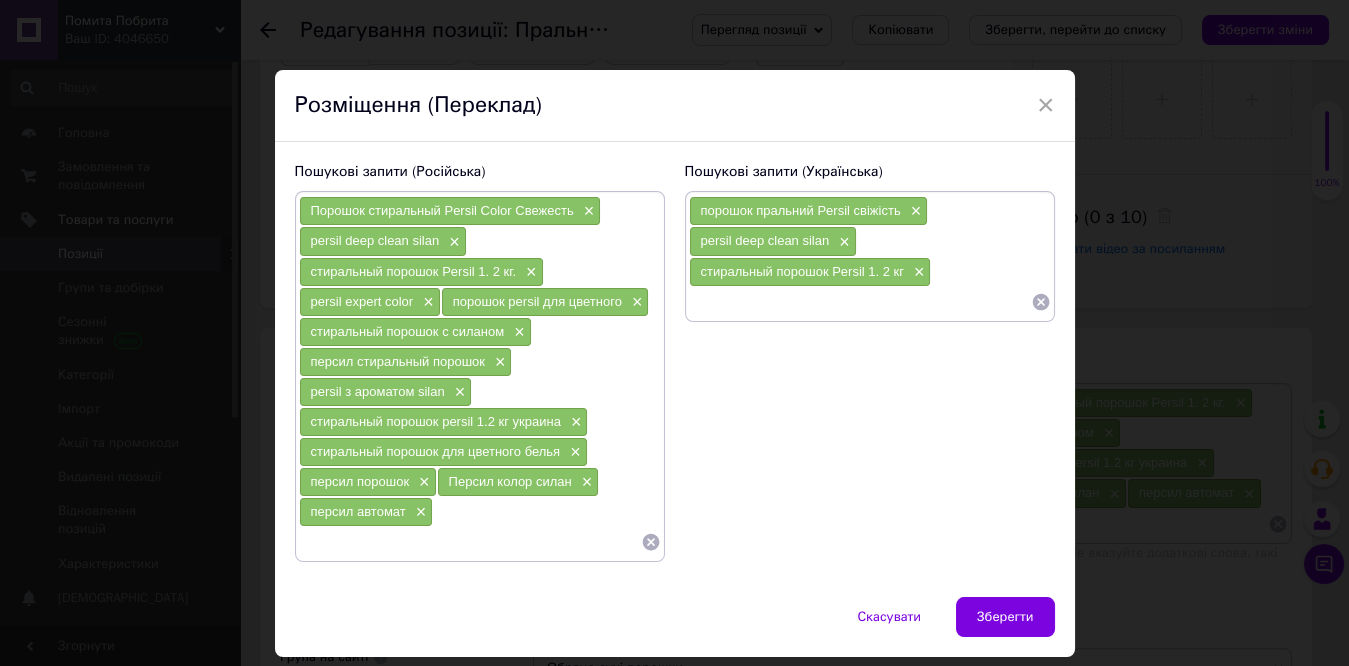 click at bounding box center [860, 302] 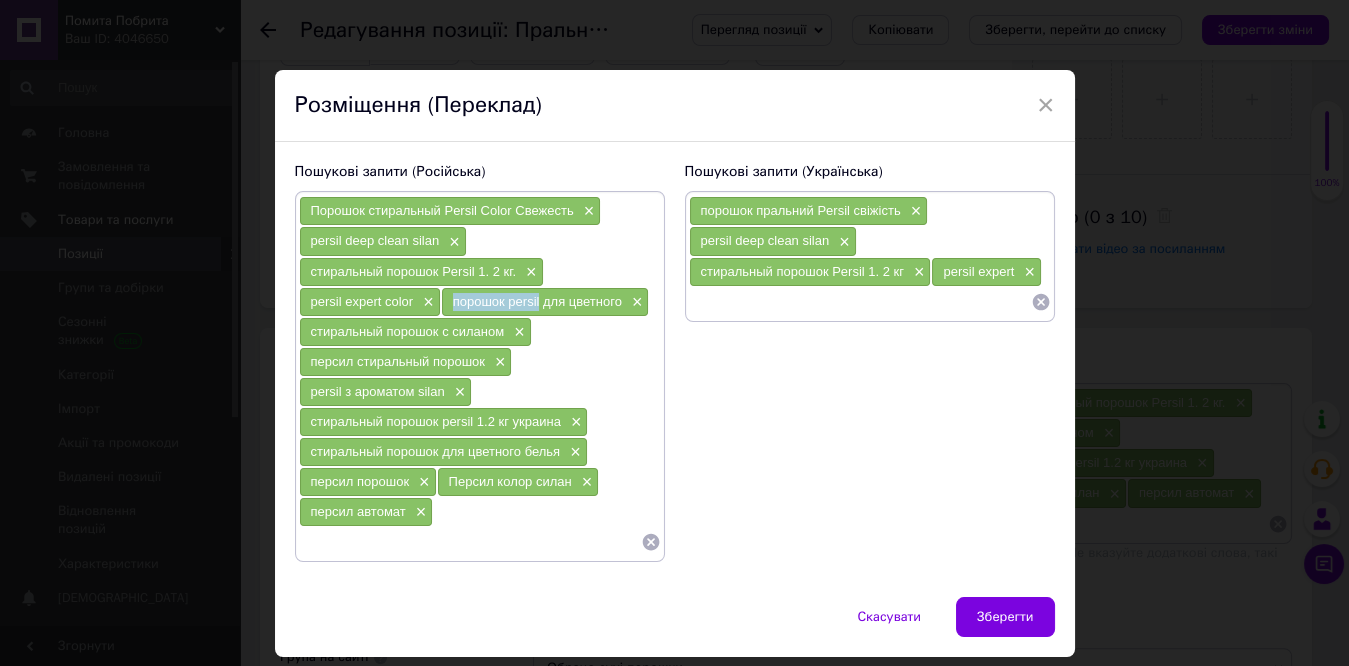 drag, startPoint x: 449, startPoint y: 295, endPoint x: 531, endPoint y: 304, distance: 82.492424 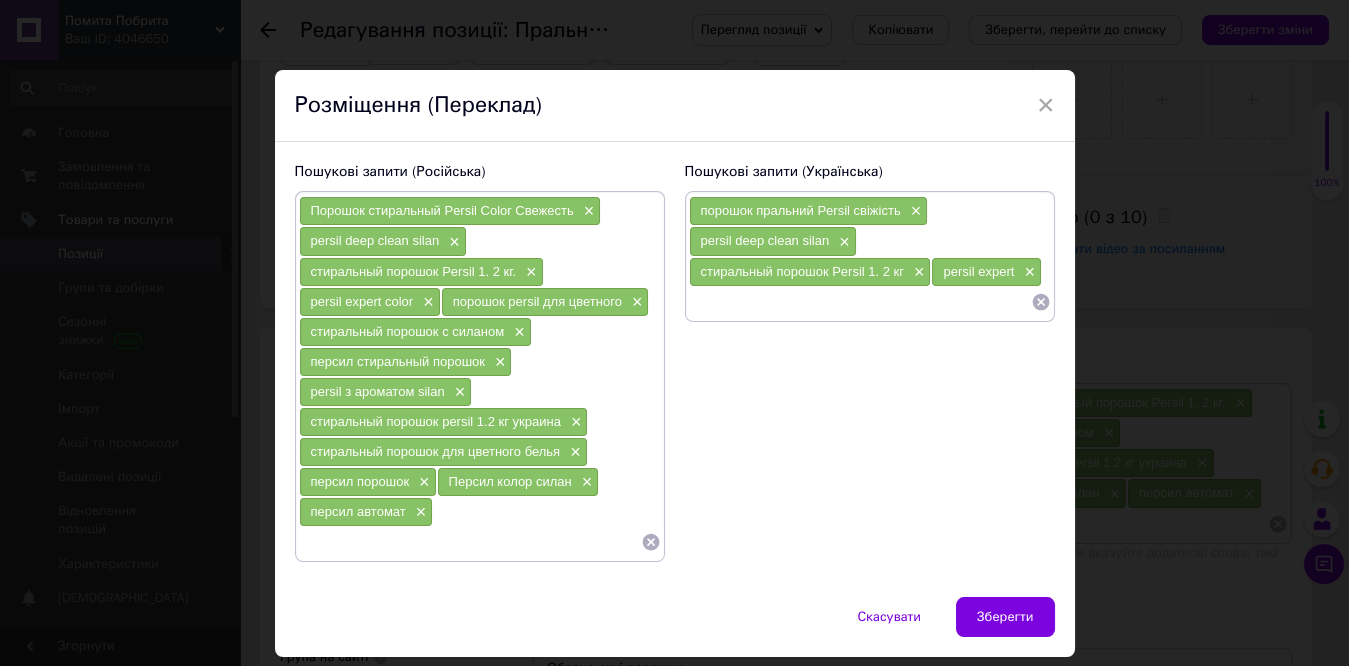 click at bounding box center [860, 302] 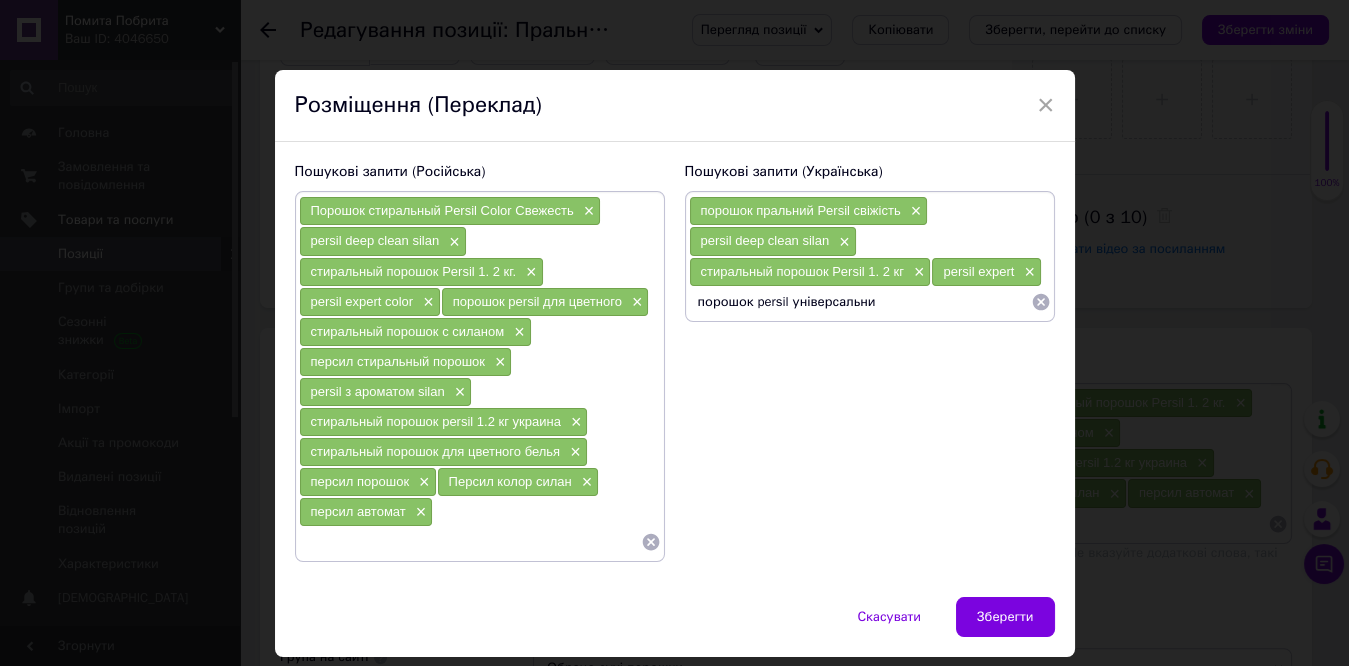 type on "порошок persil універсальний" 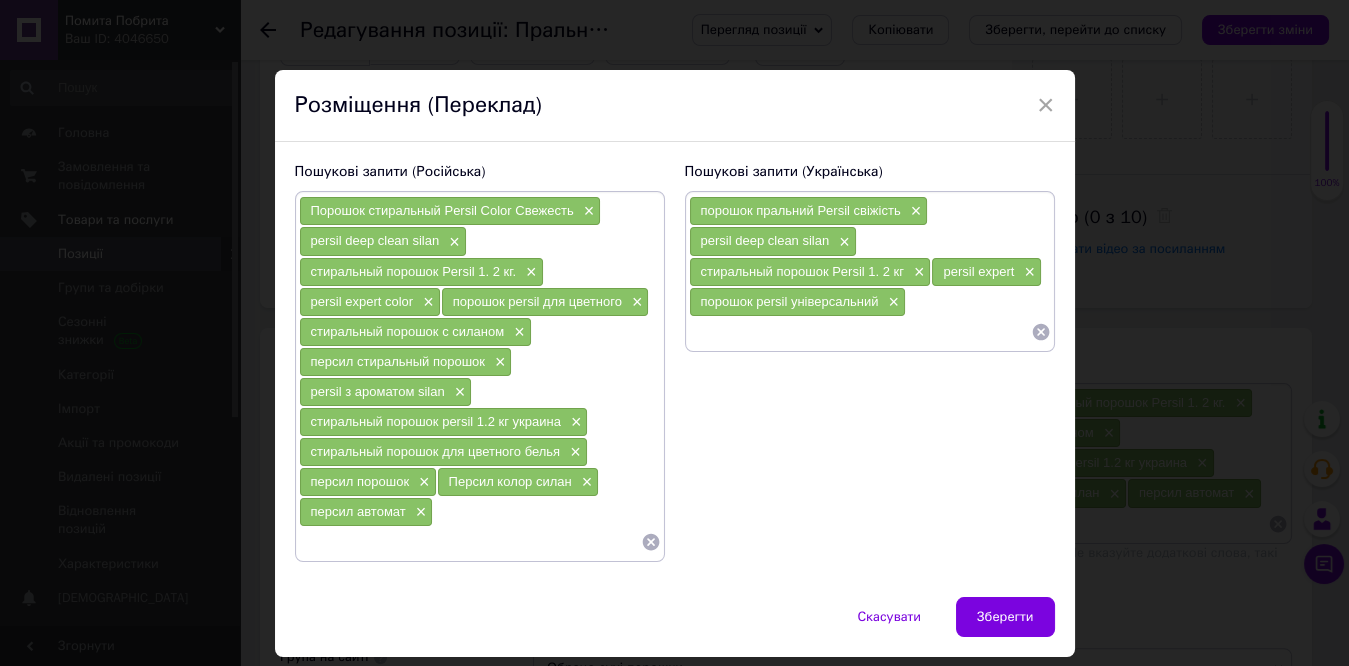 click at bounding box center (860, 332) 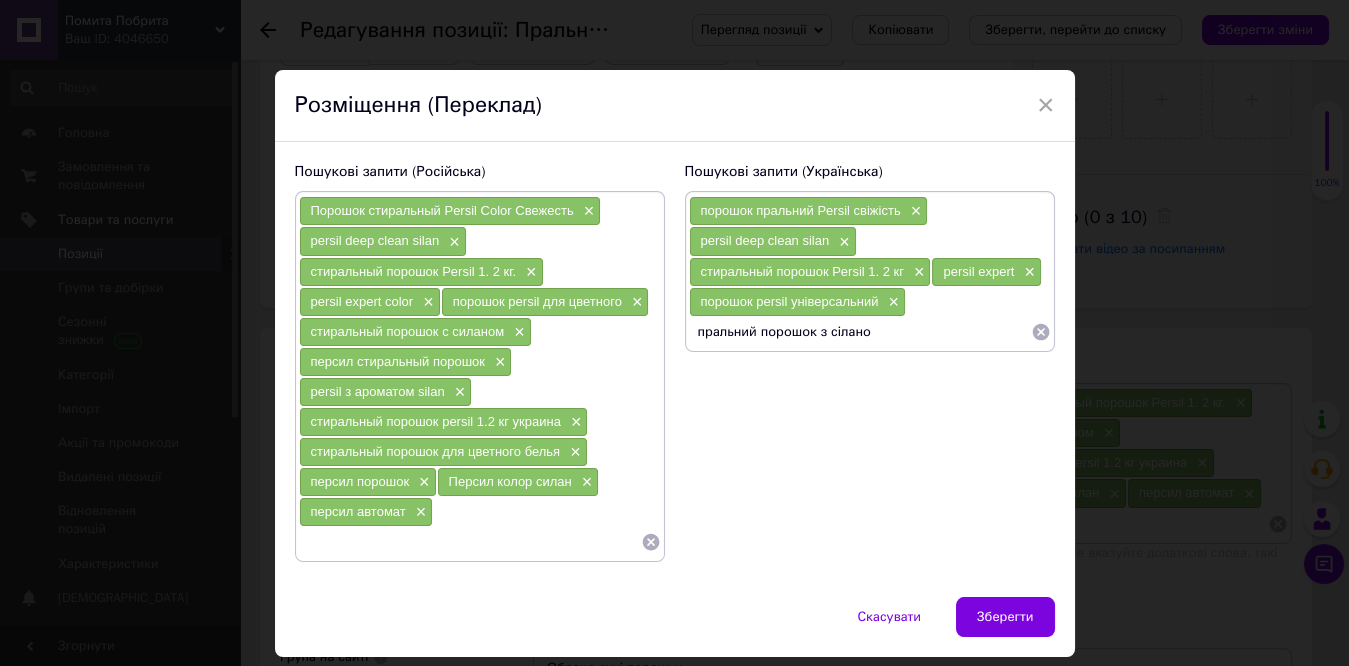 type on "пральний порошок з сіланом" 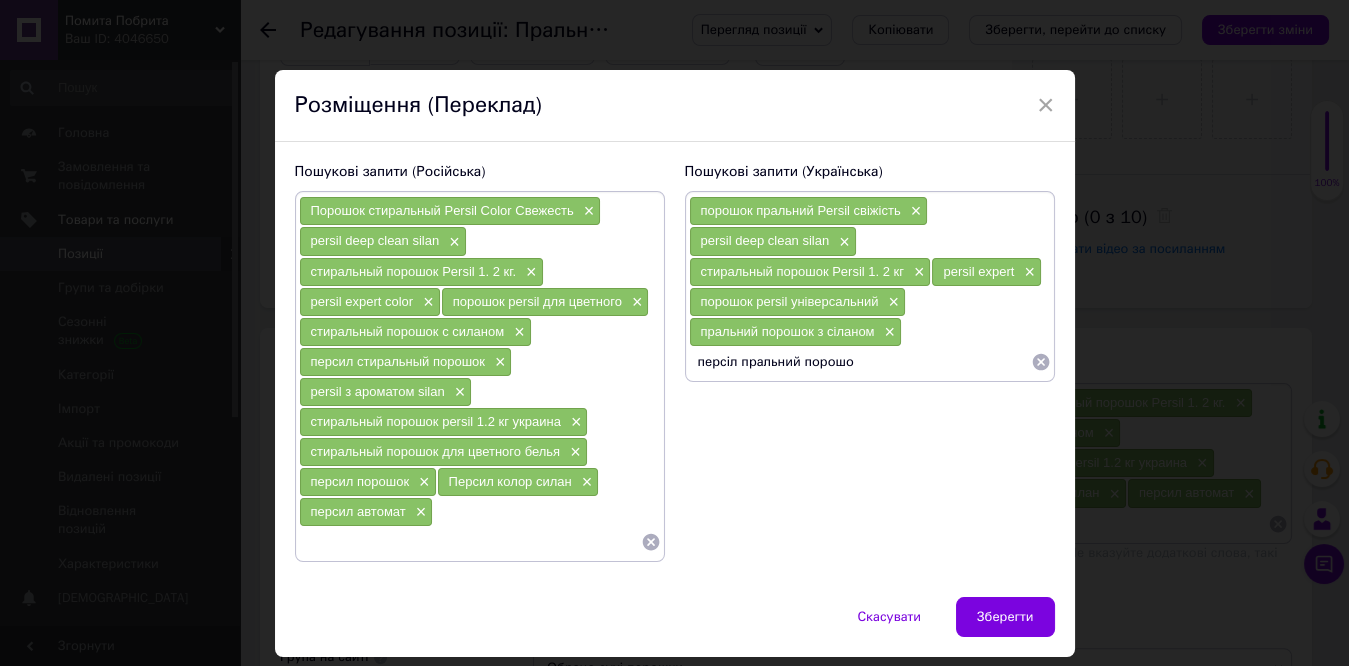 type on "персіл пральний порошок" 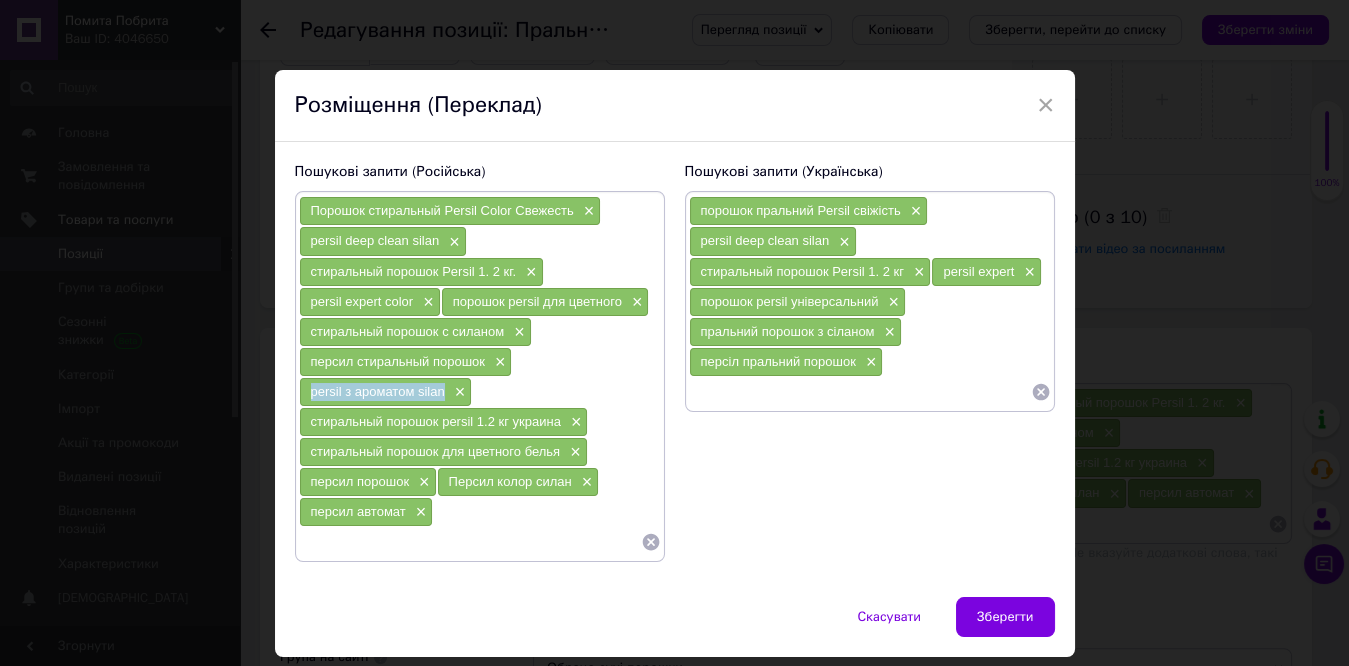 drag, startPoint x: 305, startPoint y: 381, endPoint x: 439, endPoint y: 390, distance: 134.3019 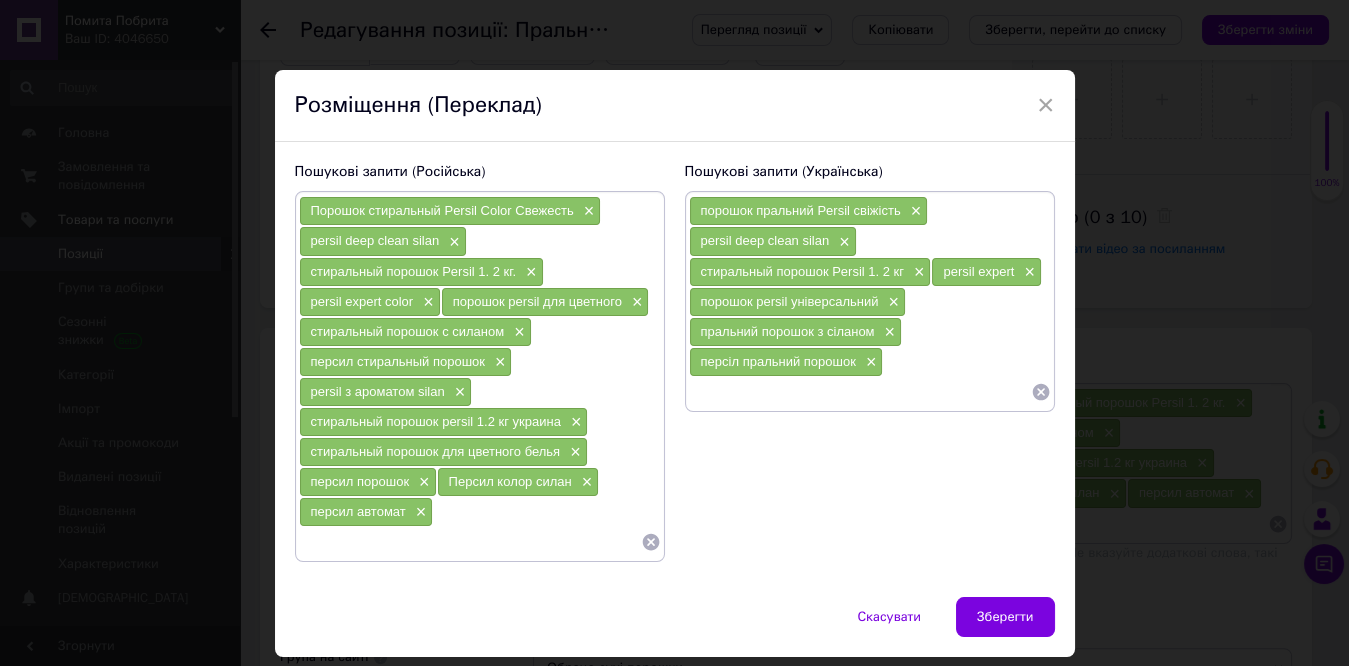 click at bounding box center [860, 392] 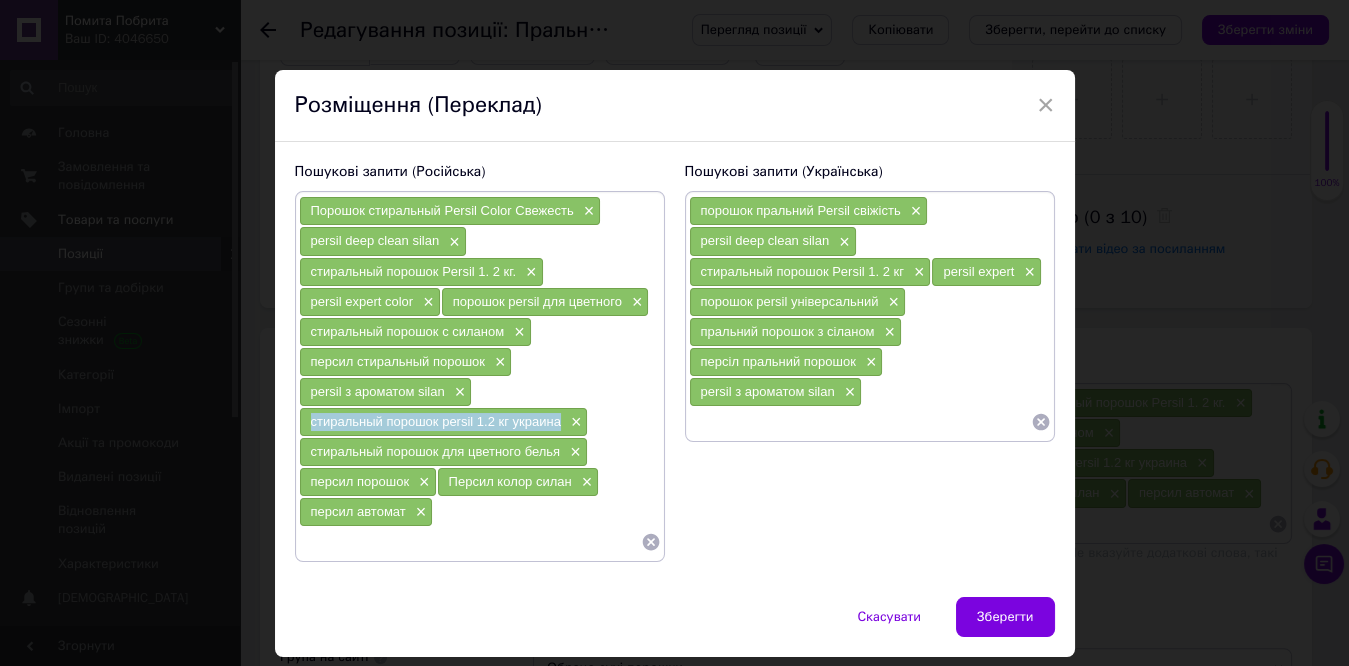 drag, startPoint x: 307, startPoint y: 413, endPoint x: 557, endPoint y: 418, distance: 250.04999 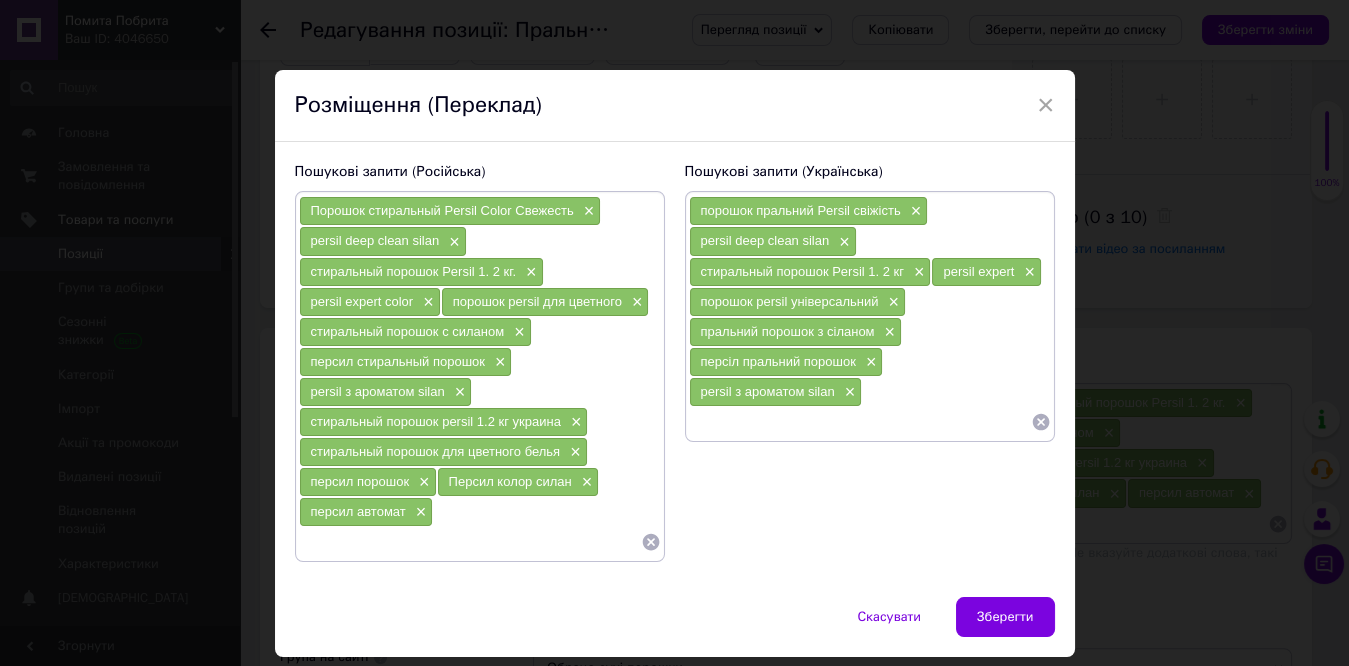 click at bounding box center (860, 422) 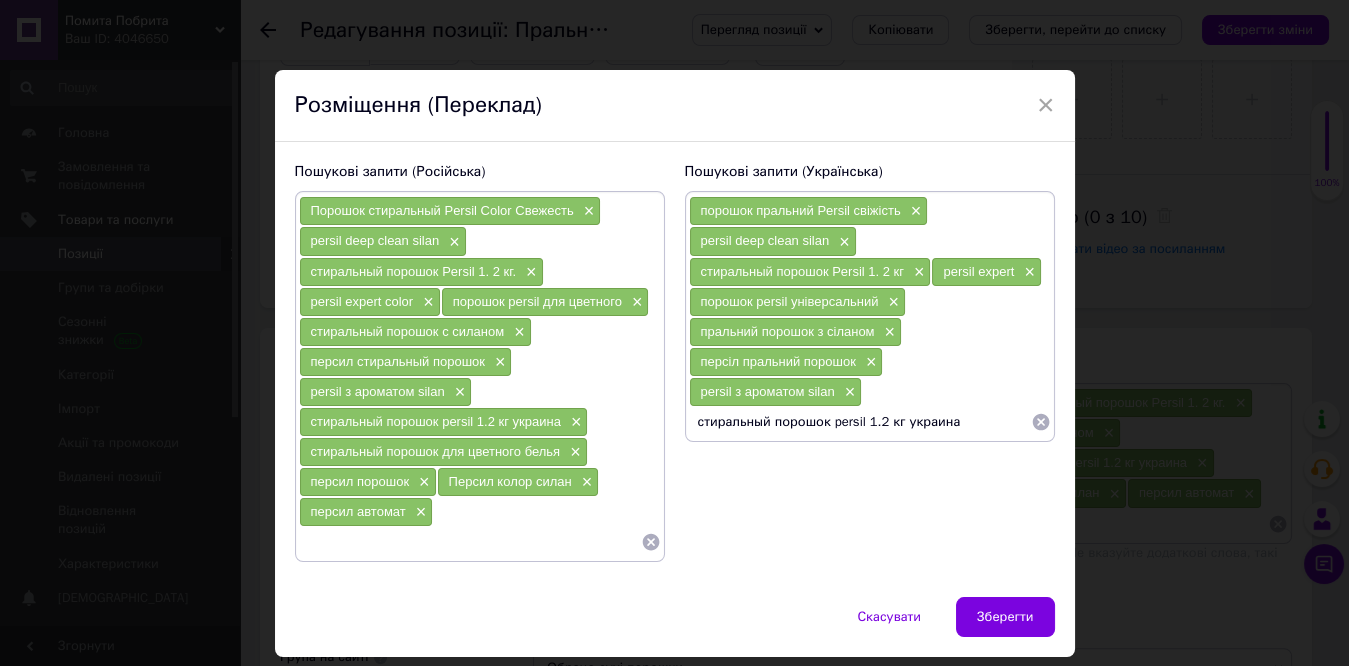 drag, startPoint x: 762, startPoint y: 418, endPoint x: 696, endPoint y: 415, distance: 66.068146 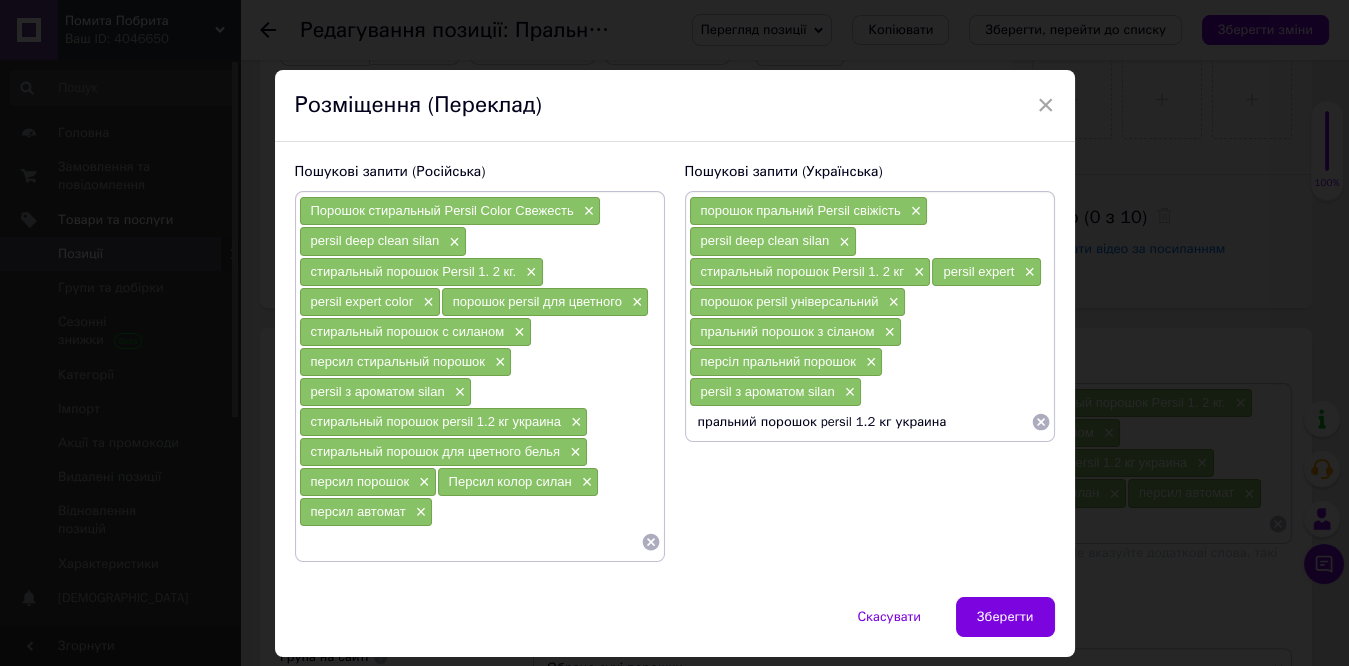 click on "пральний порошок persil 1.2 кг украина" at bounding box center [860, 422] 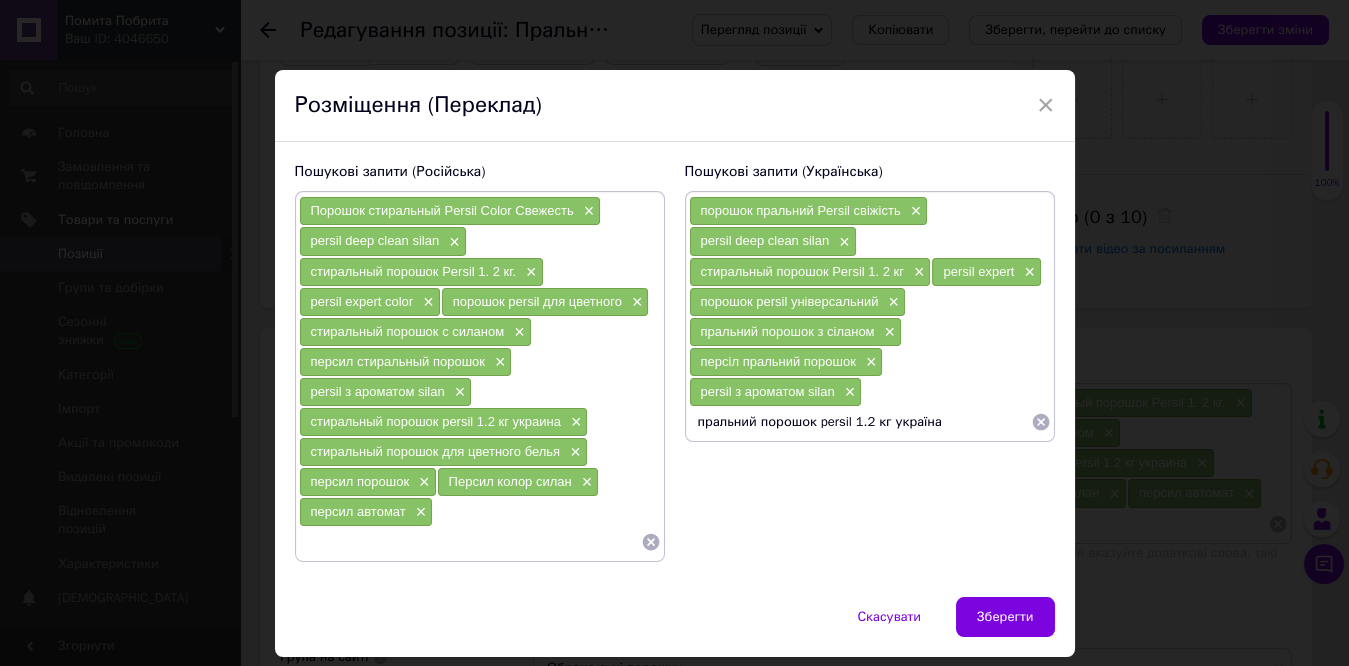 click on "пральний порошок persil 1.2 кг україна" at bounding box center [860, 422] 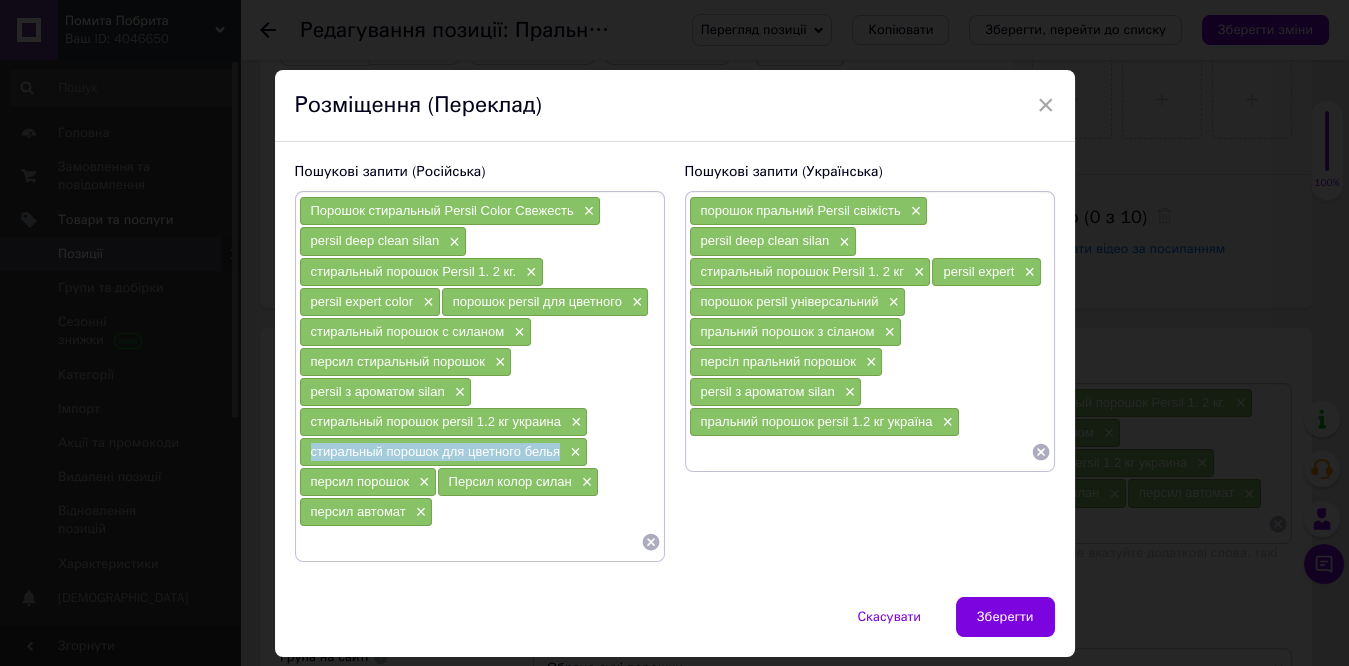 drag, startPoint x: 304, startPoint y: 447, endPoint x: 559, endPoint y: 445, distance: 255.00784 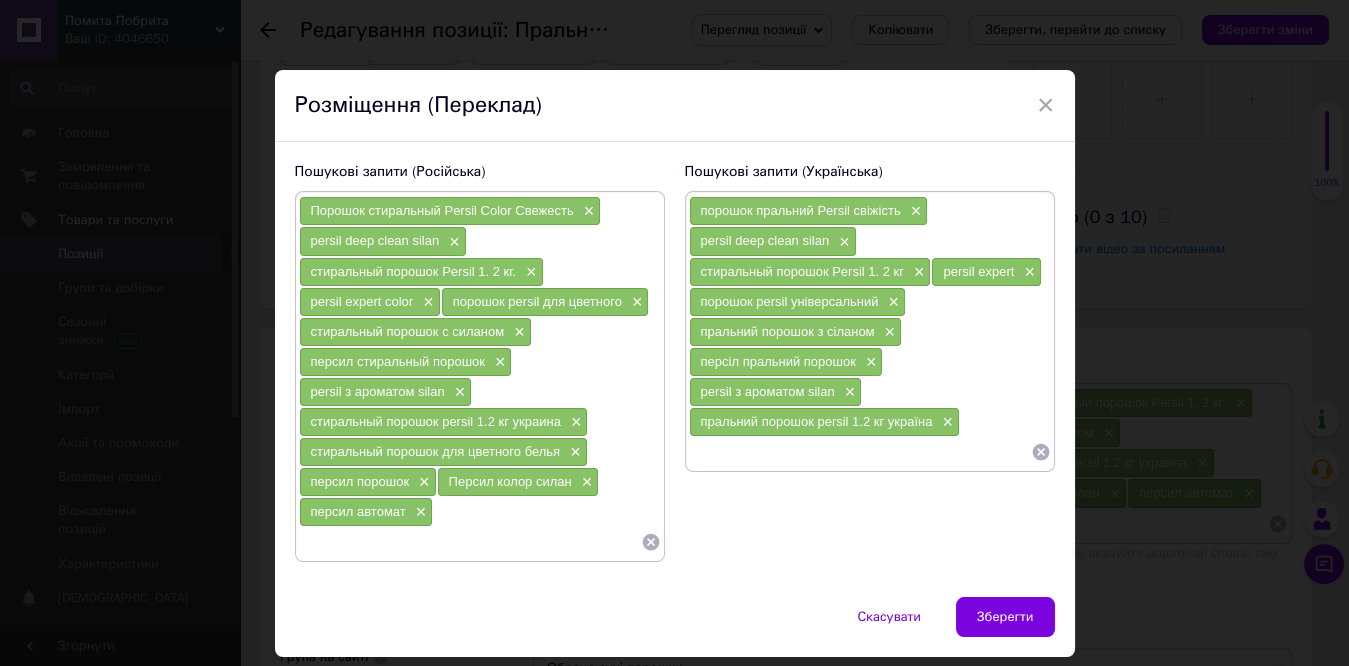 click at bounding box center (860, 452) 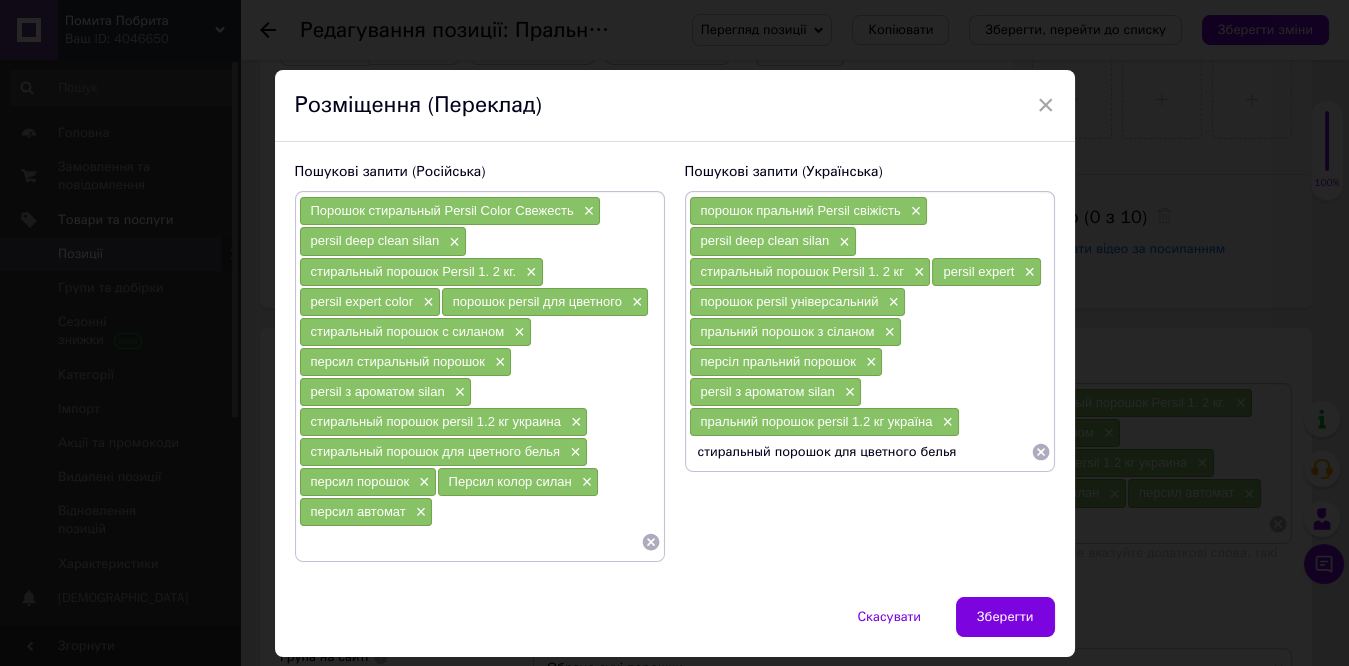 drag, startPoint x: 902, startPoint y: 446, endPoint x: 852, endPoint y: 446, distance: 50 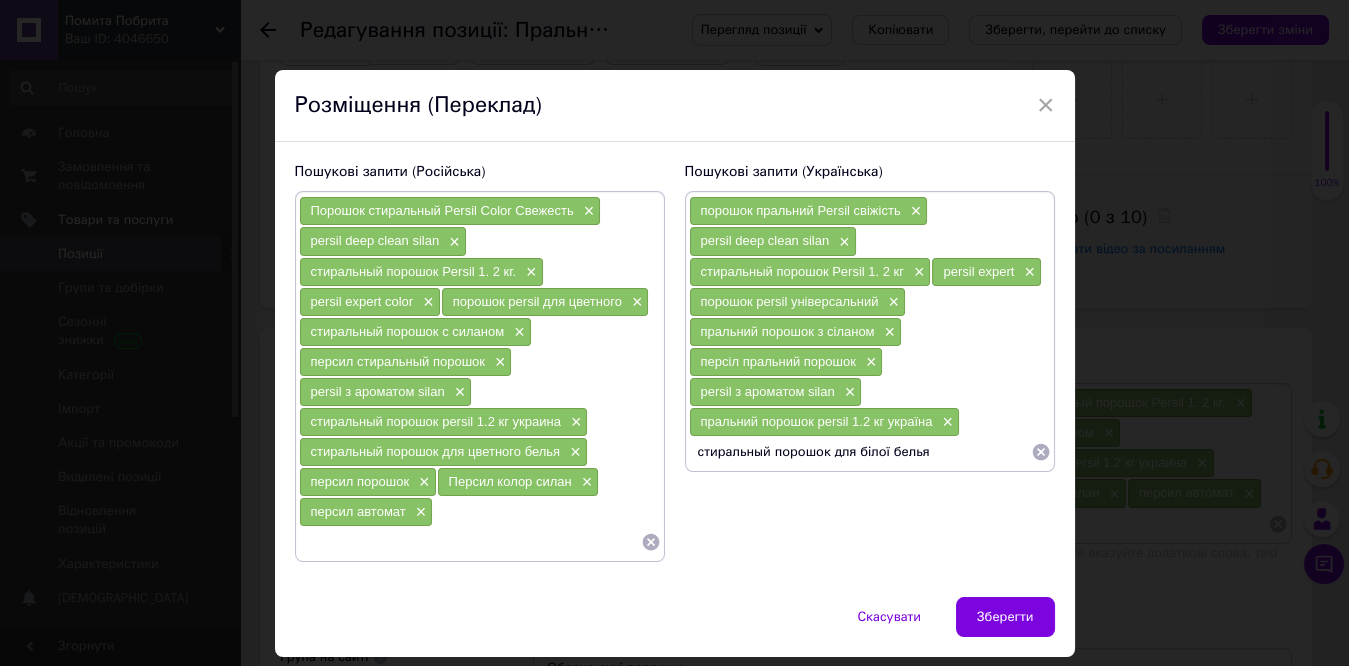 click on "стиральный порошок для білої белья" at bounding box center [860, 452] 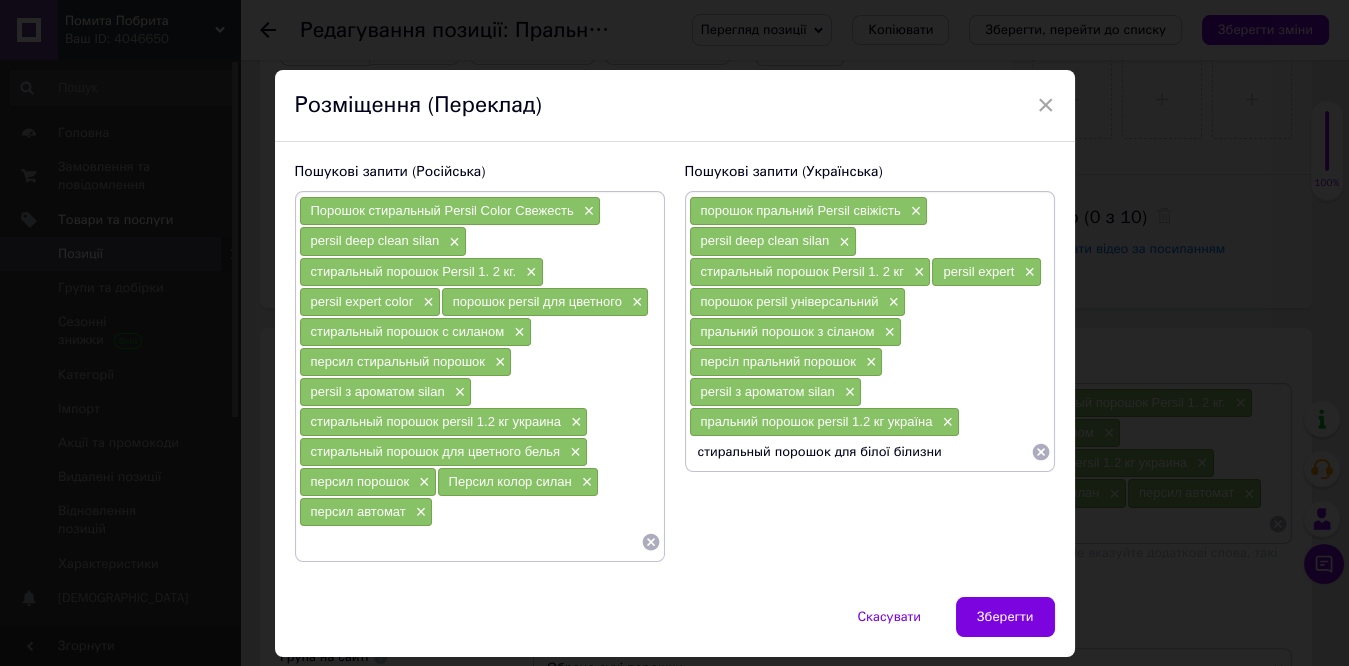 drag, startPoint x: 762, startPoint y: 441, endPoint x: 694, endPoint y: 441, distance: 68 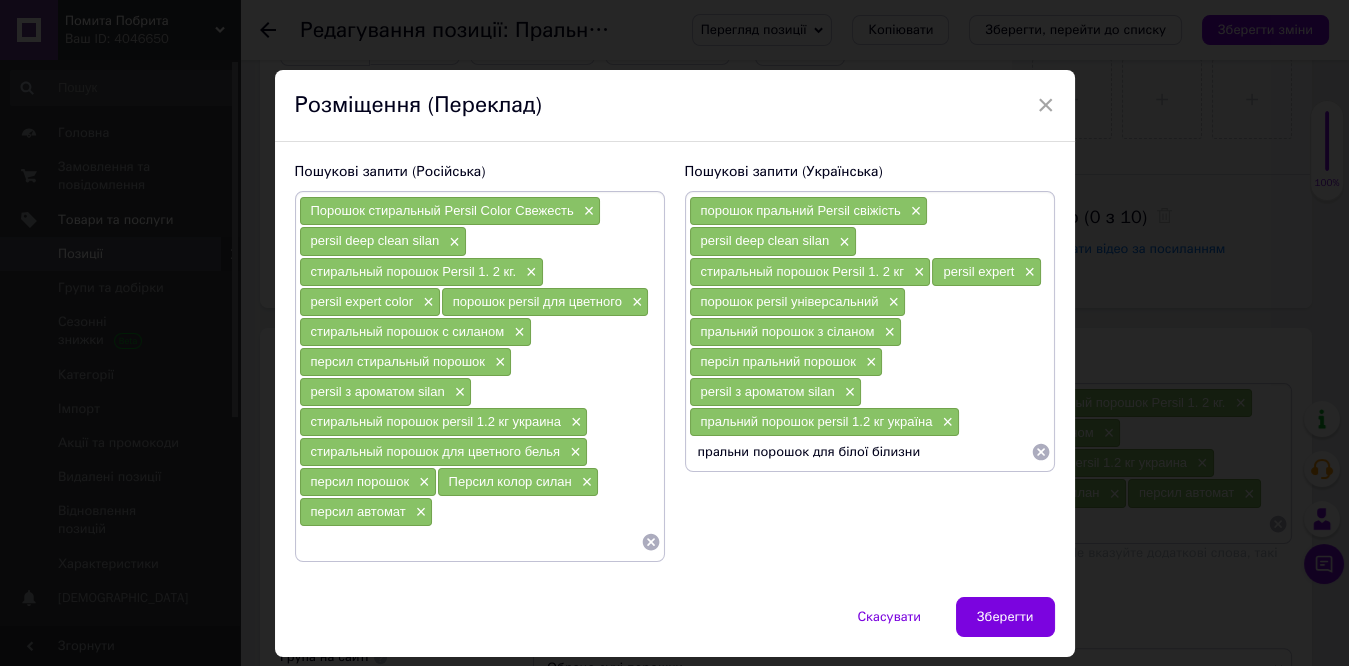 type on "пральний порошок для білої білизни" 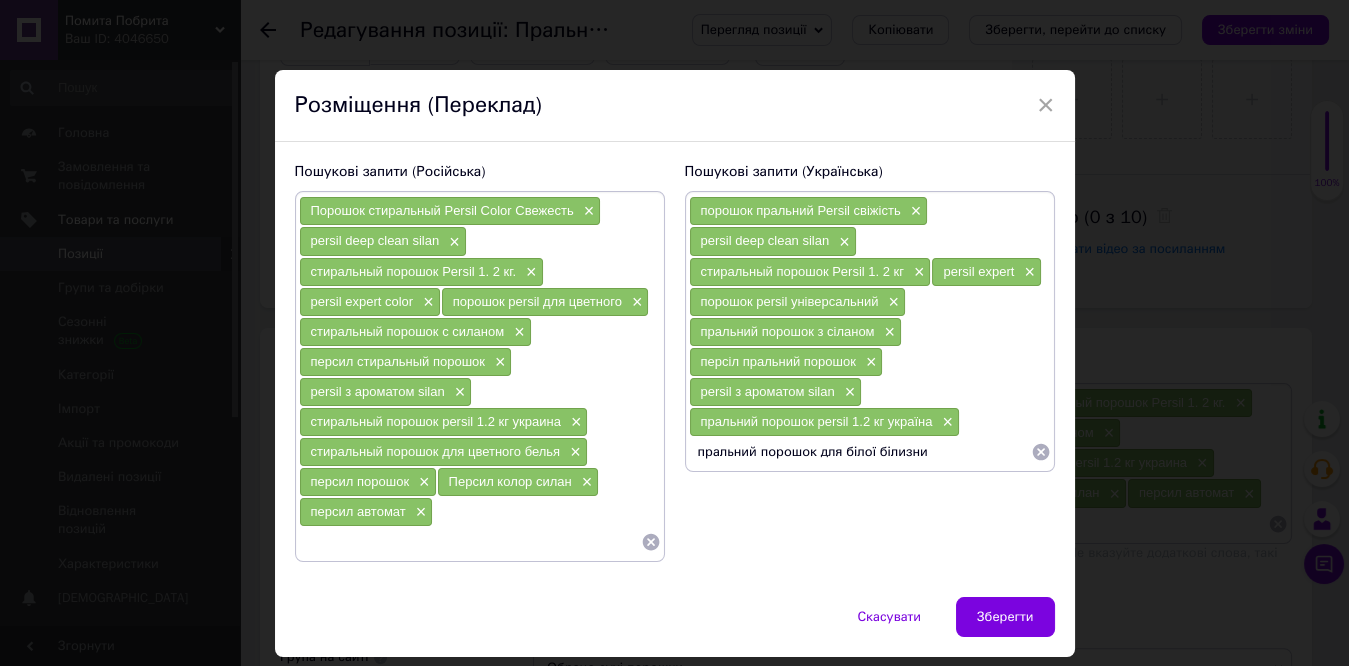 click on "пральний порошок для білої білизни" at bounding box center [860, 452] 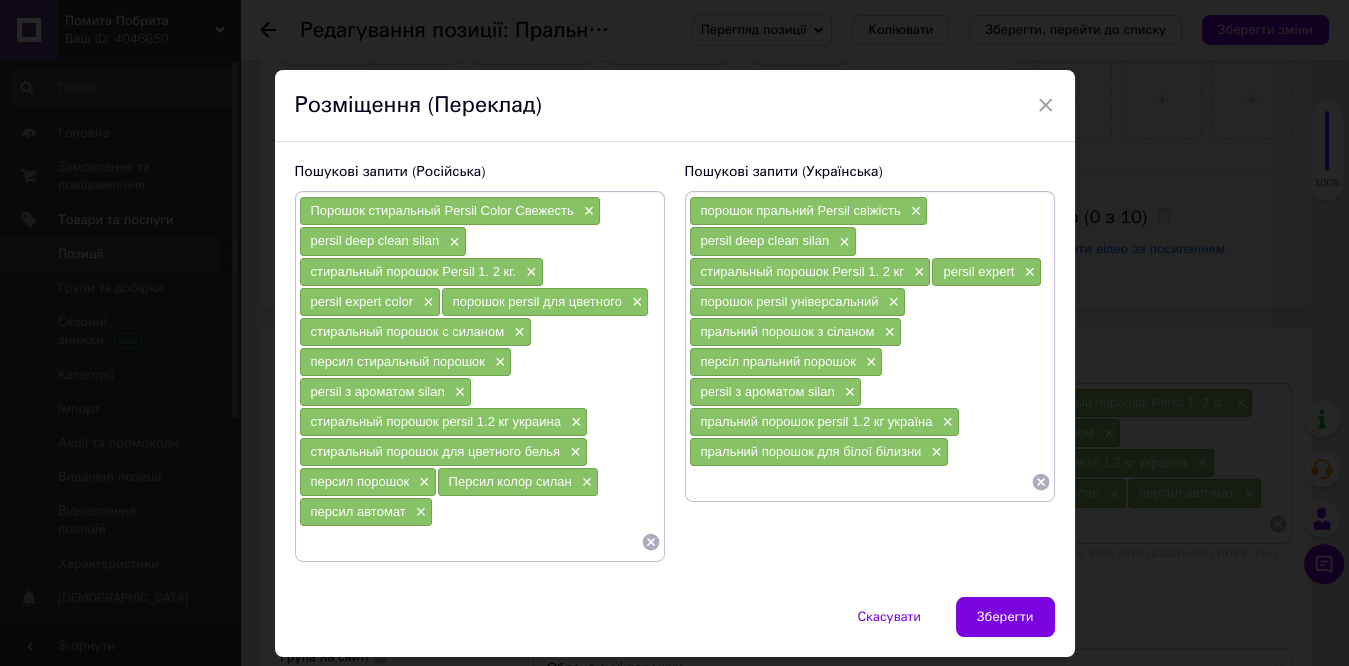 click at bounding box center (860, 482) 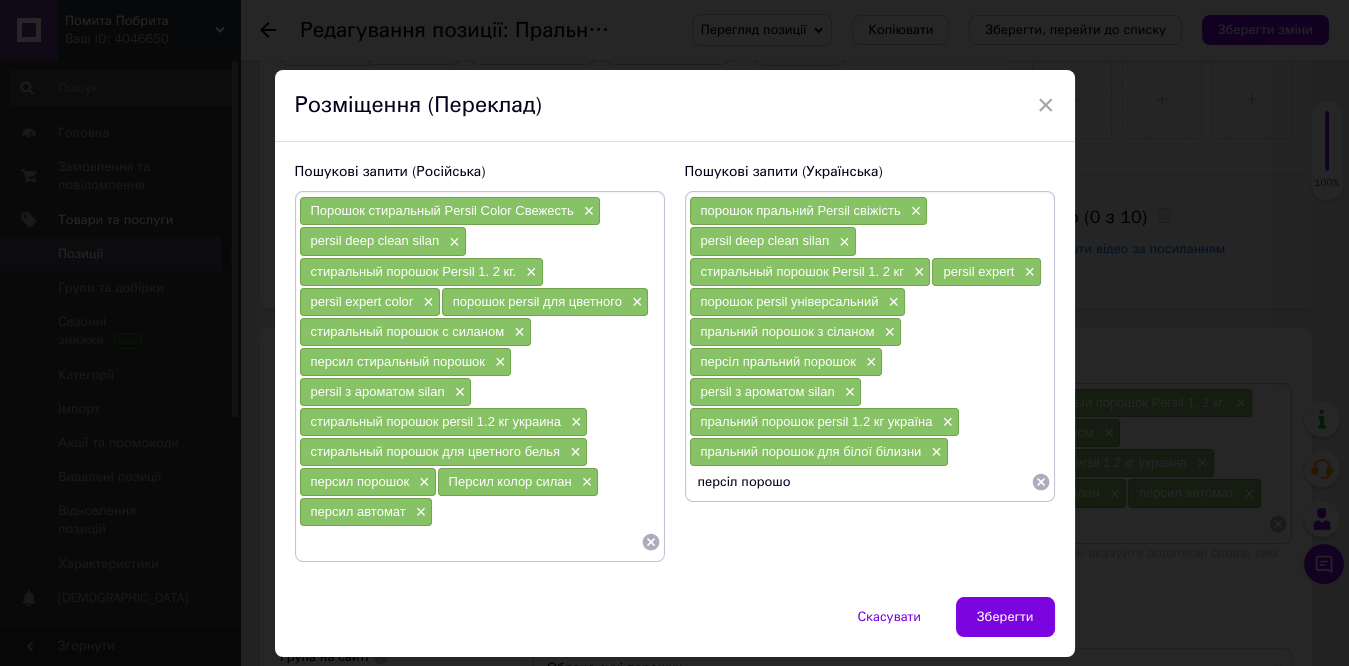type on "персіл порошок" 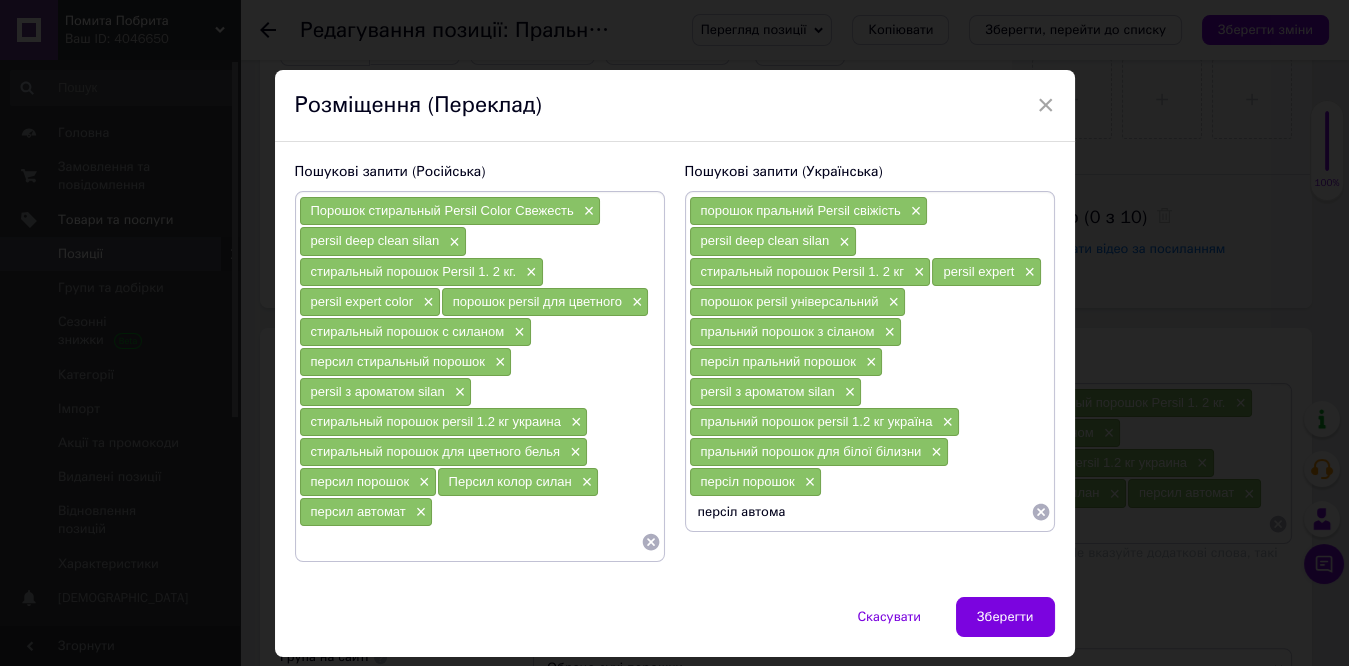 type on "персіл автомат" 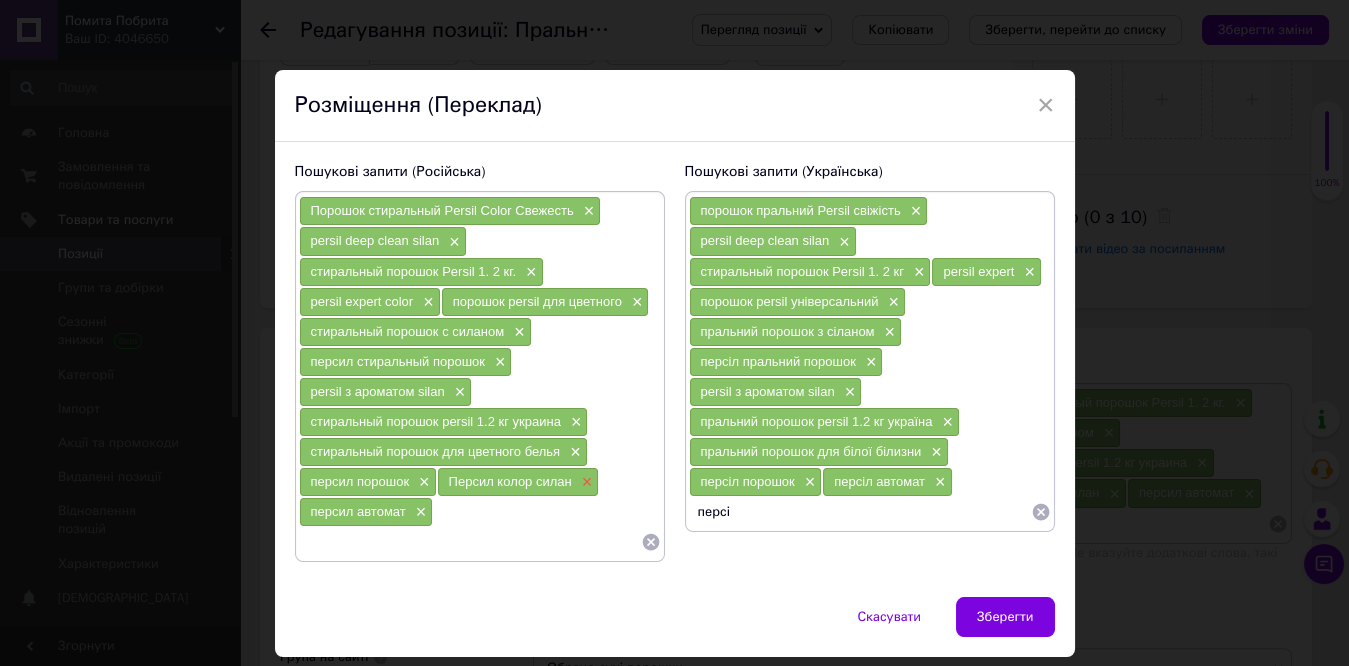 click on "×" at bounding box center [585, 482] 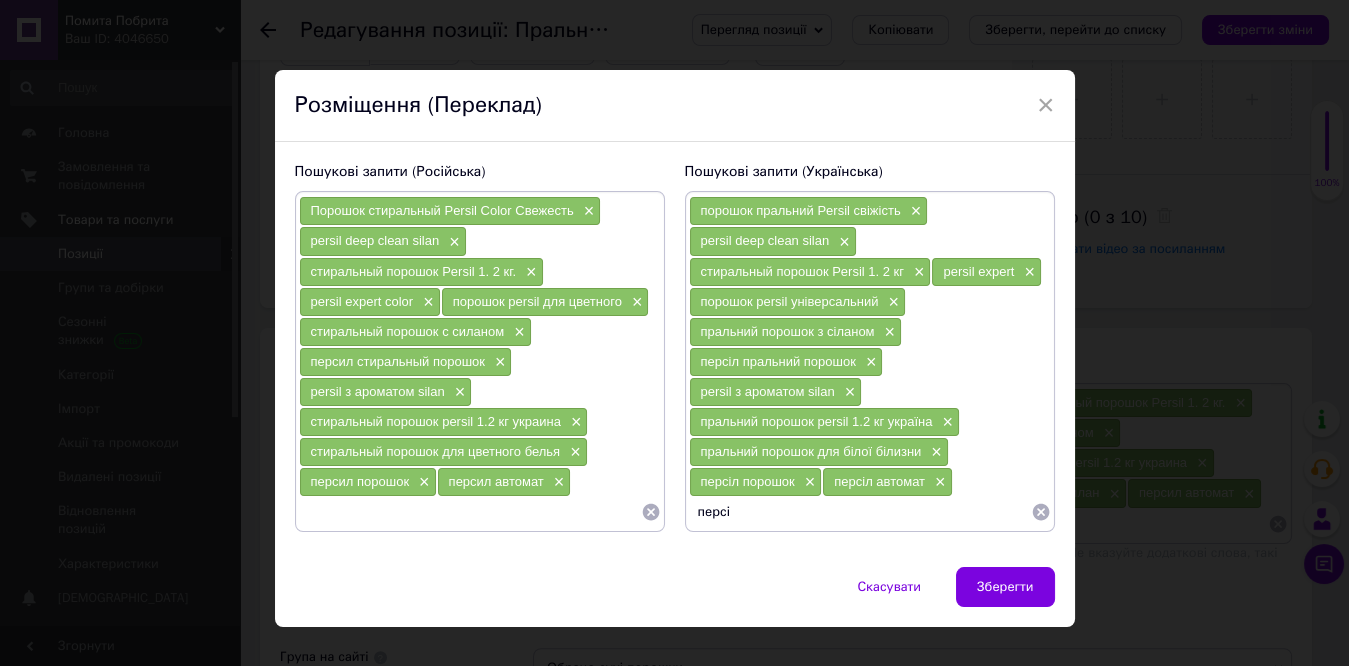click on "персі" at bounding box center (860, 512) 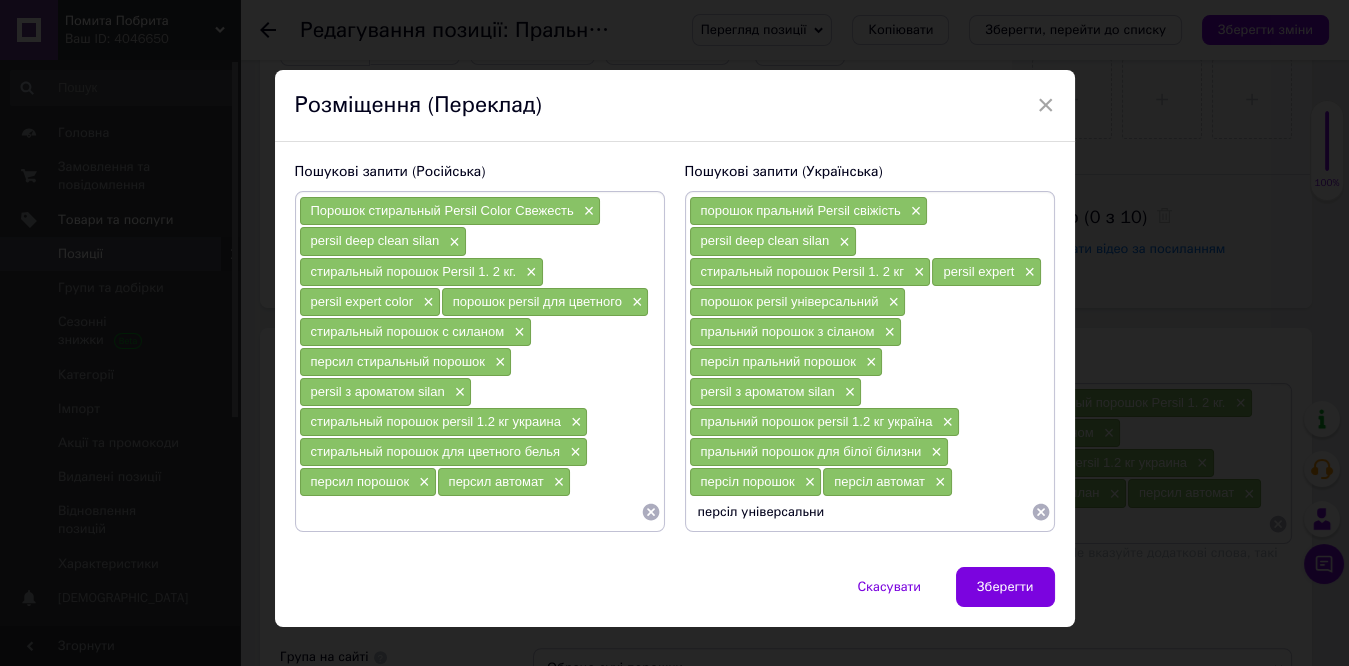 type on "персіл універсальний" 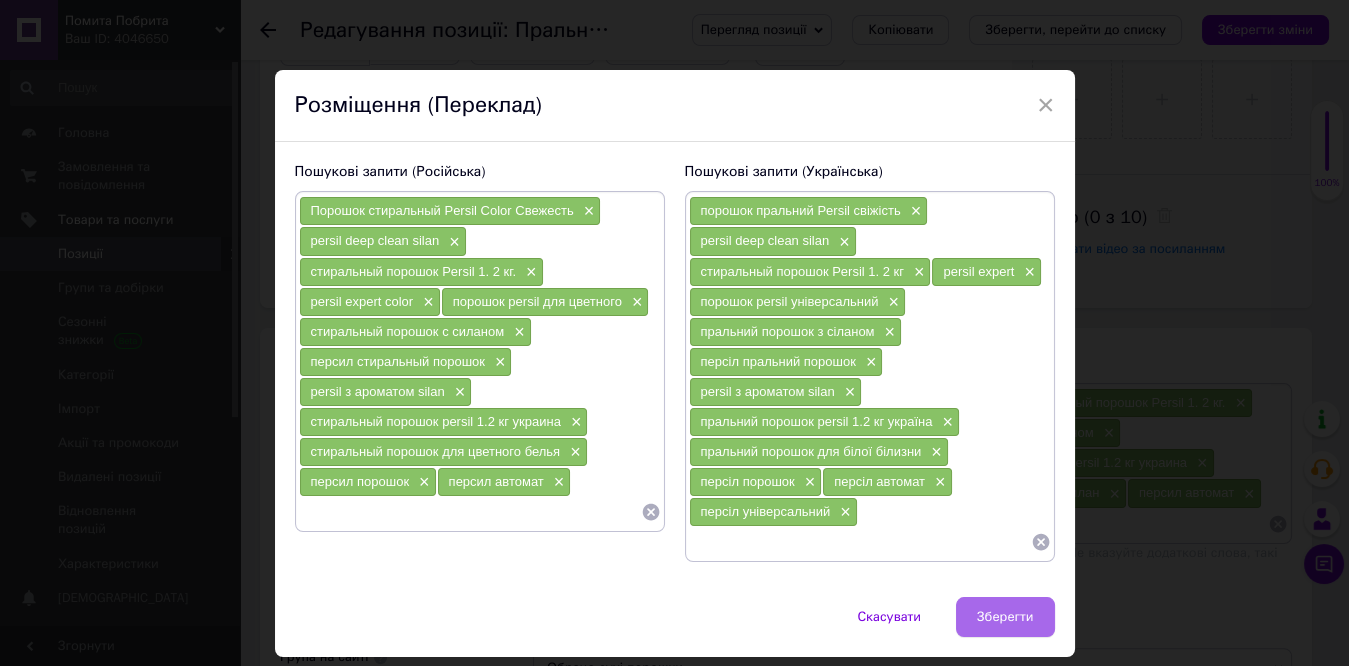 type 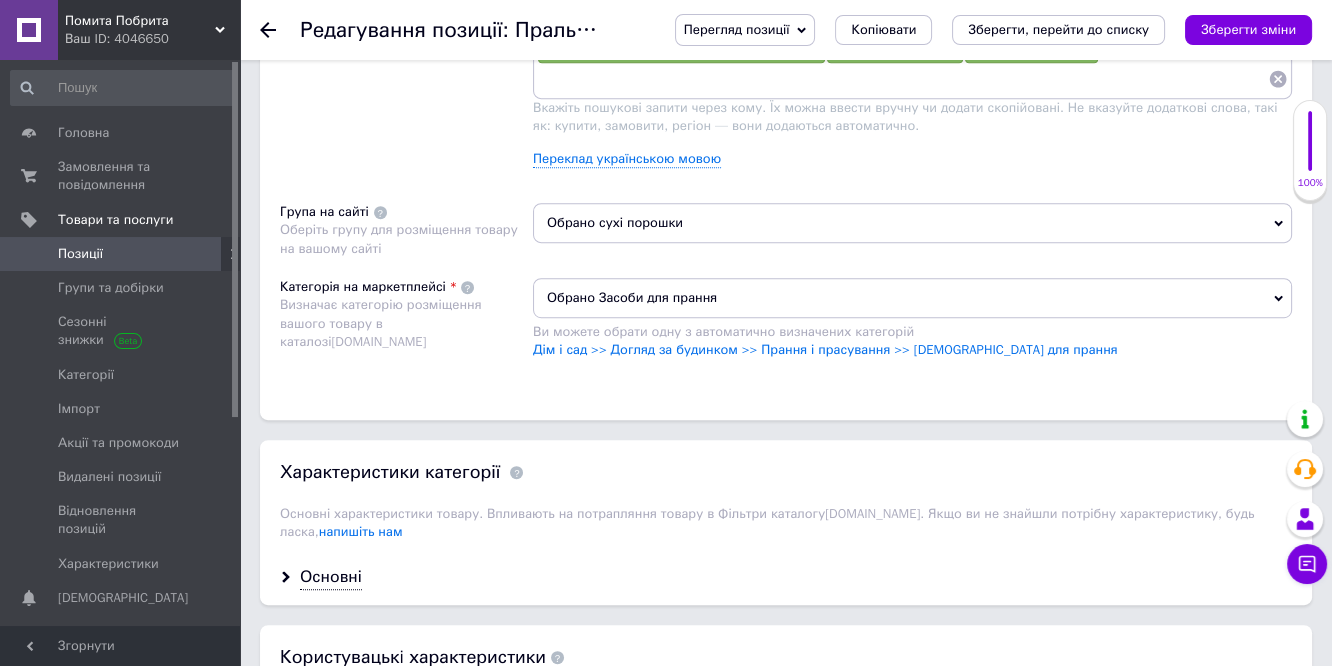 scroll, scrollTop: 1444, scrollLeft: 0, axis: vertical 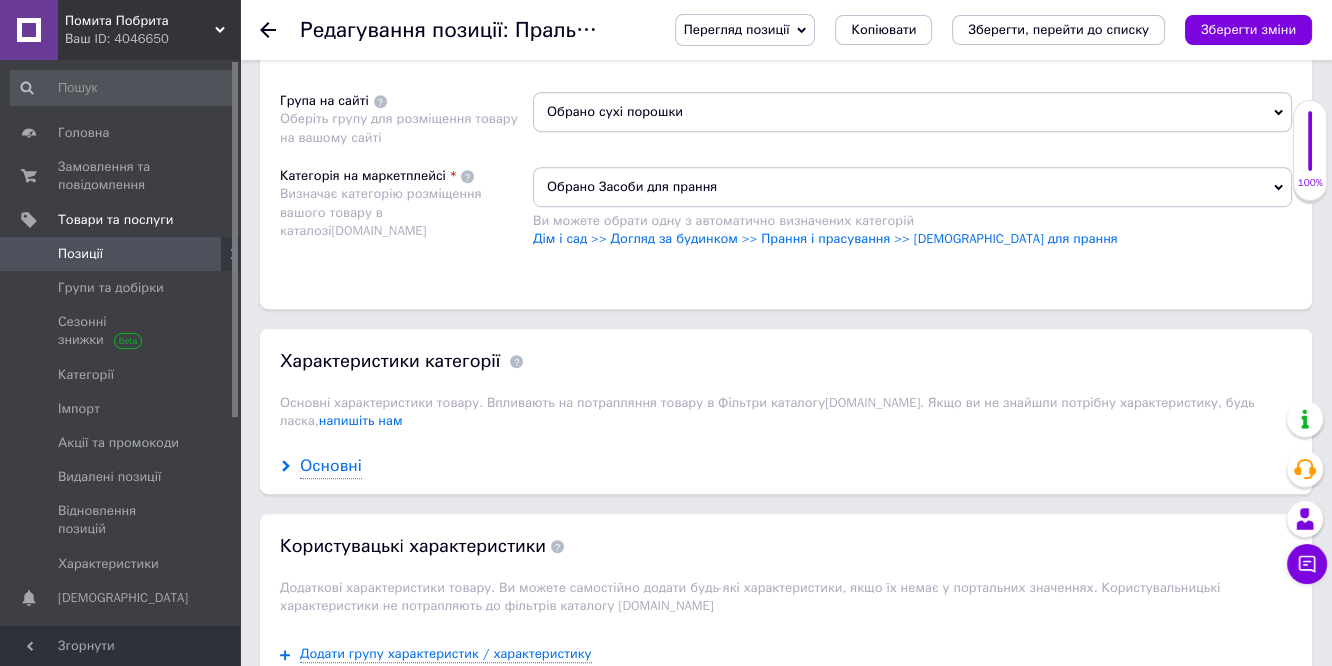 click on "Основні" at bounding box center (331, 466) 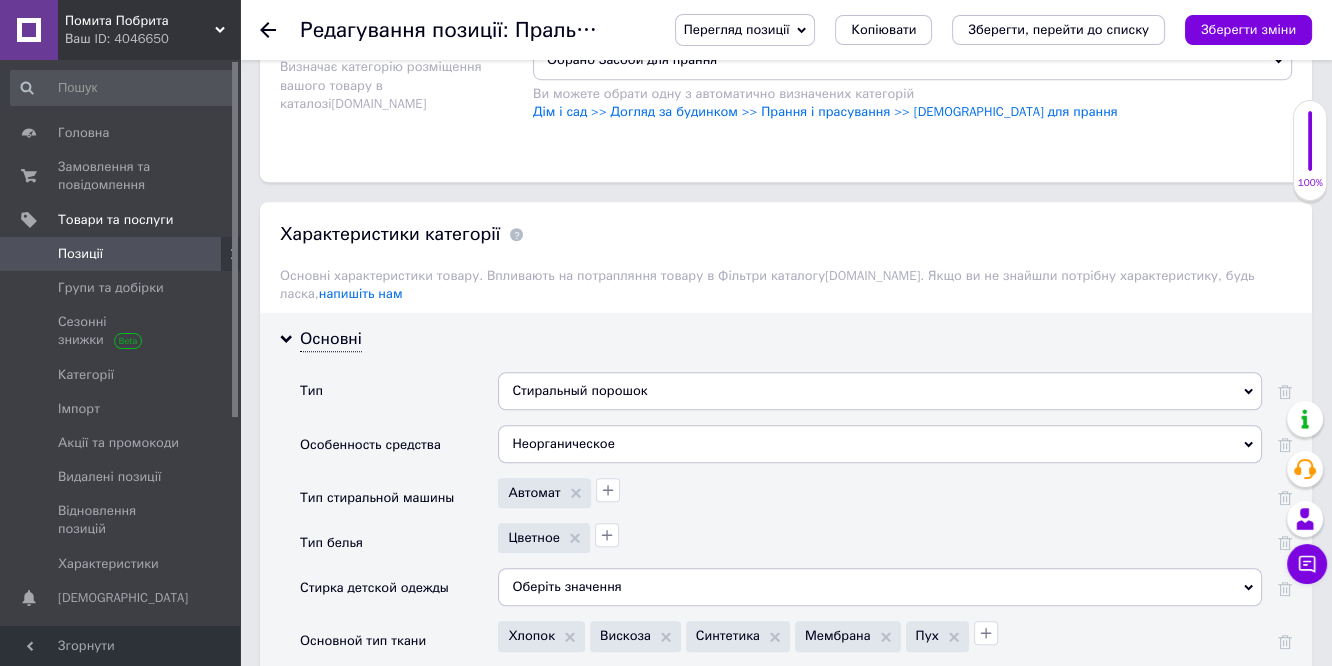 scroll, scrollTop: 1666, scrollLeft: 0, axis: vertical 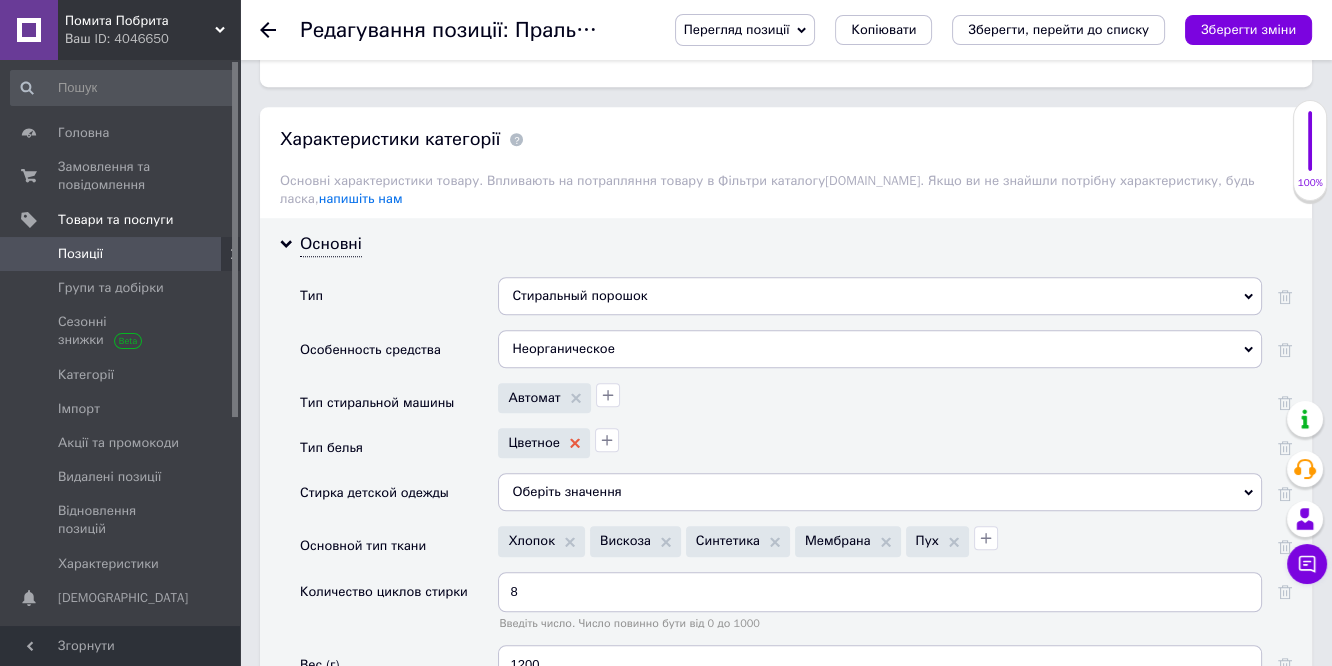 click 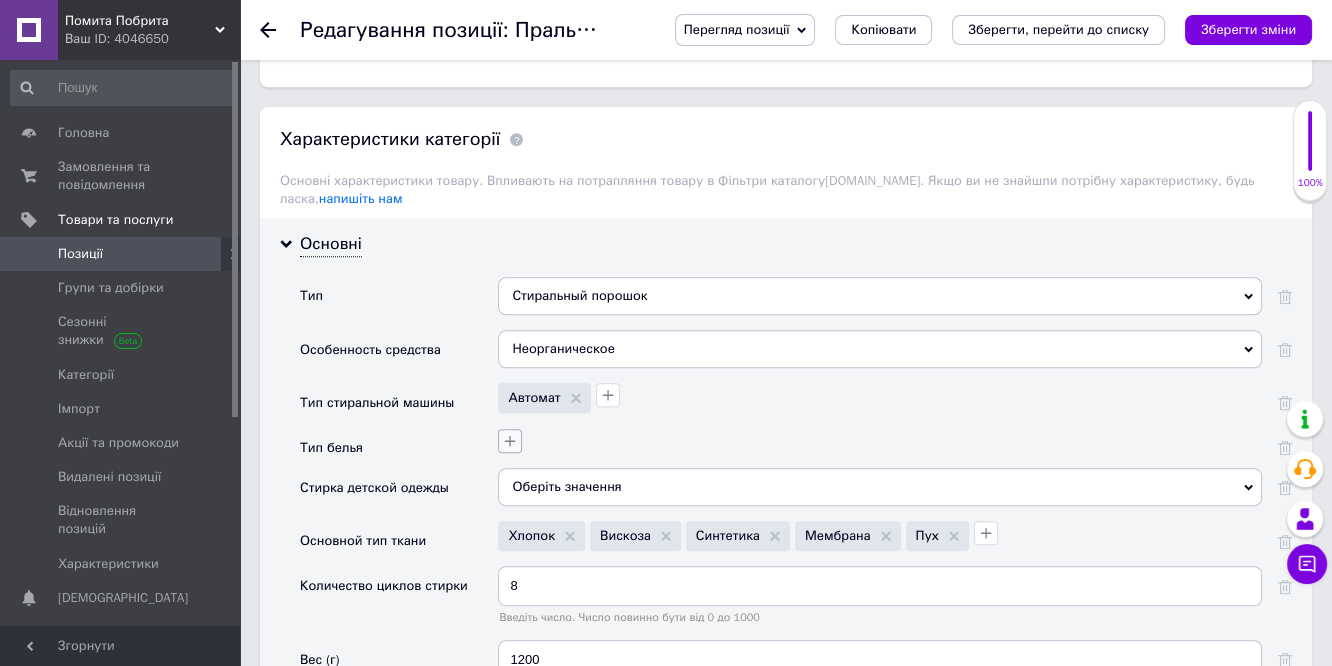 click 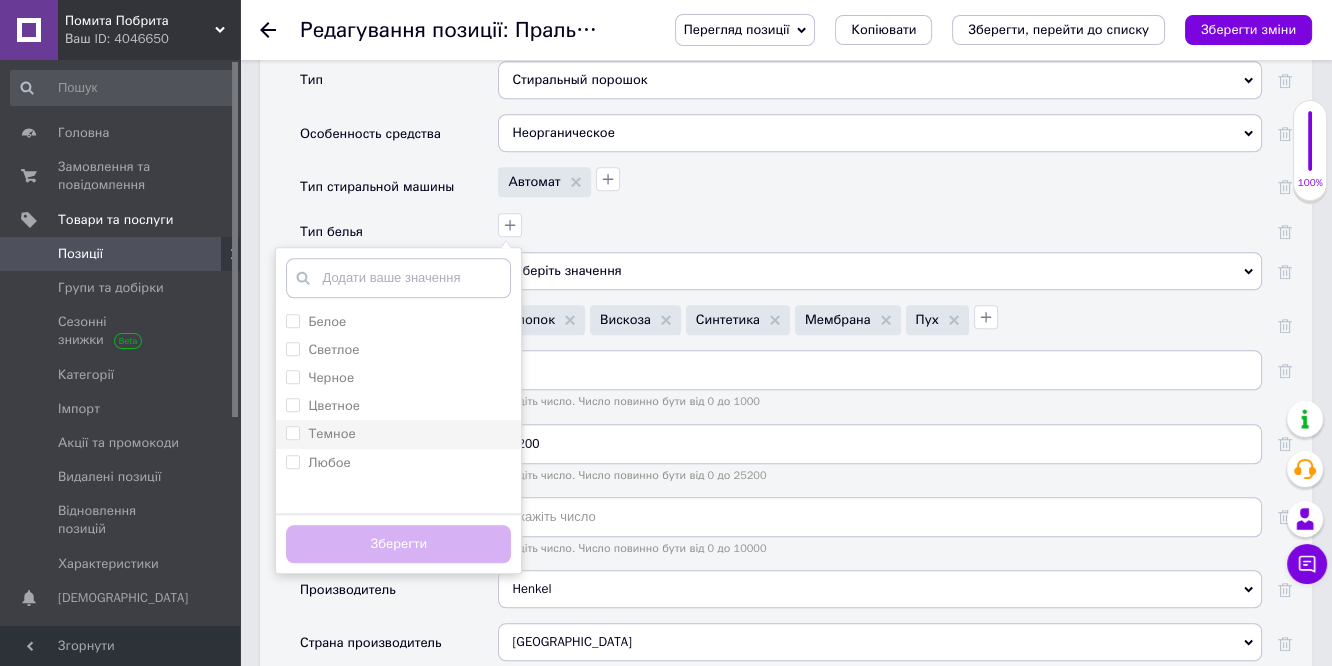 scroll, scrollTop: 1888, scrollLeft: 0, axis: vertical 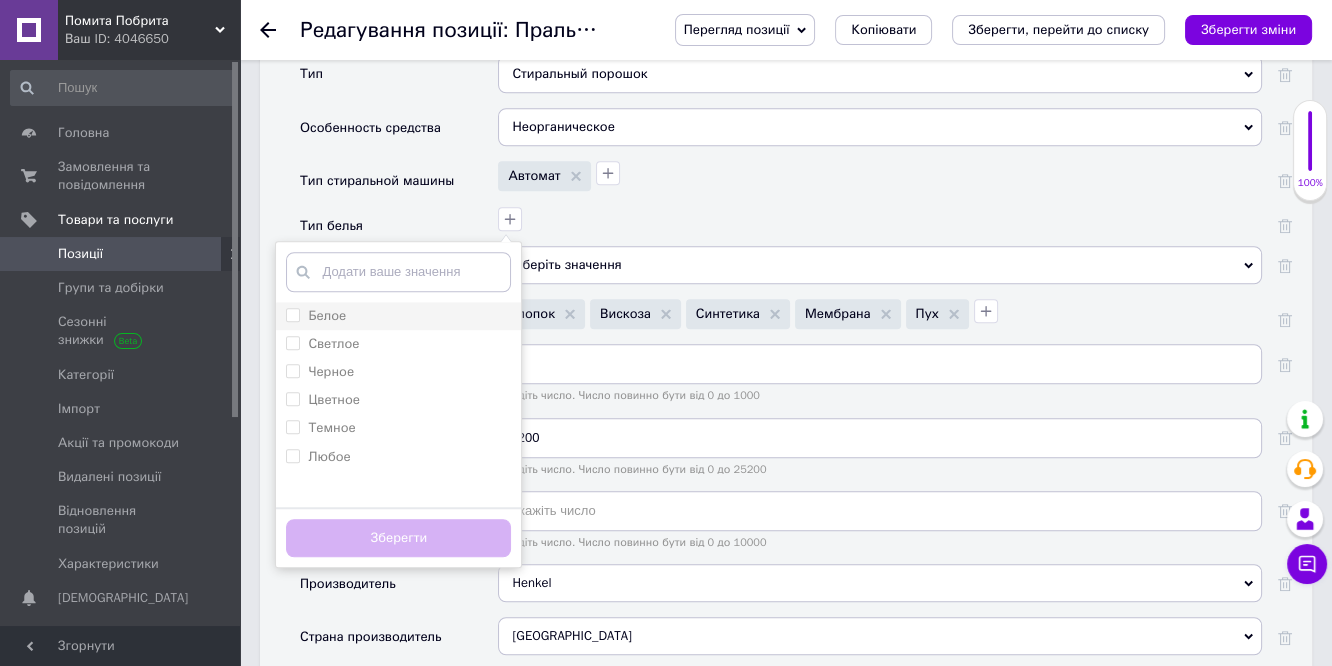 click on "Белое" at bounding box center (398, 316) 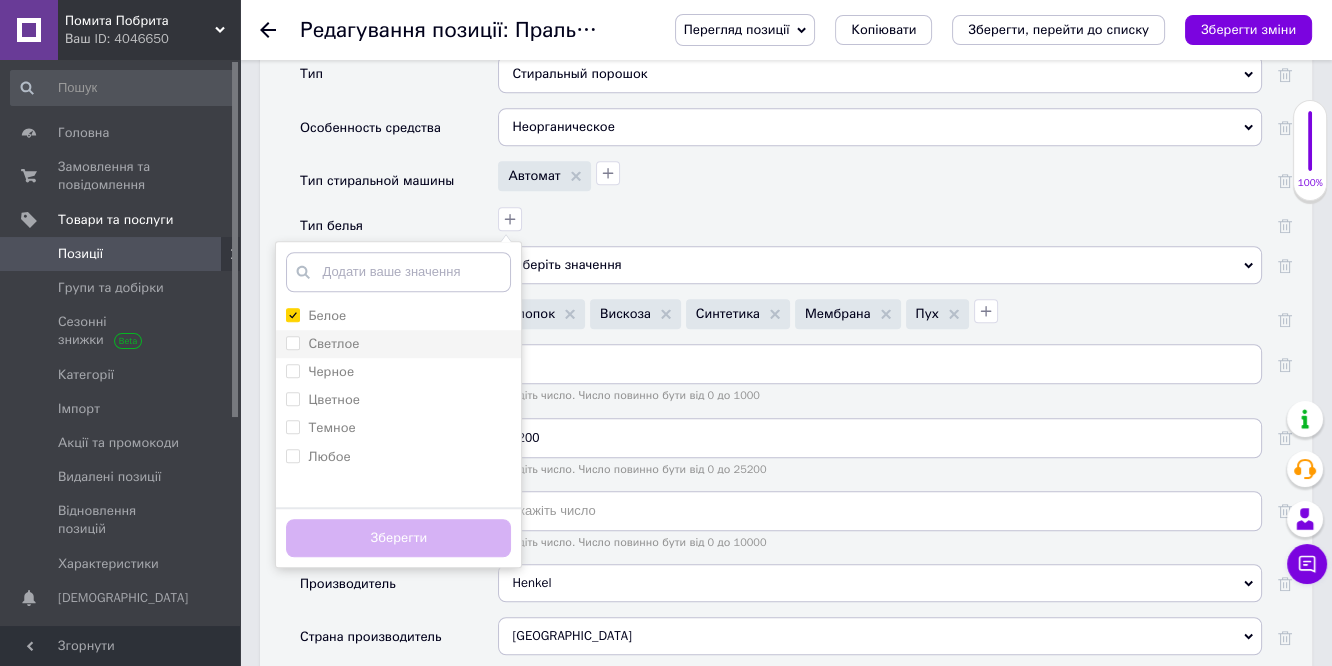 checkbox on "true" 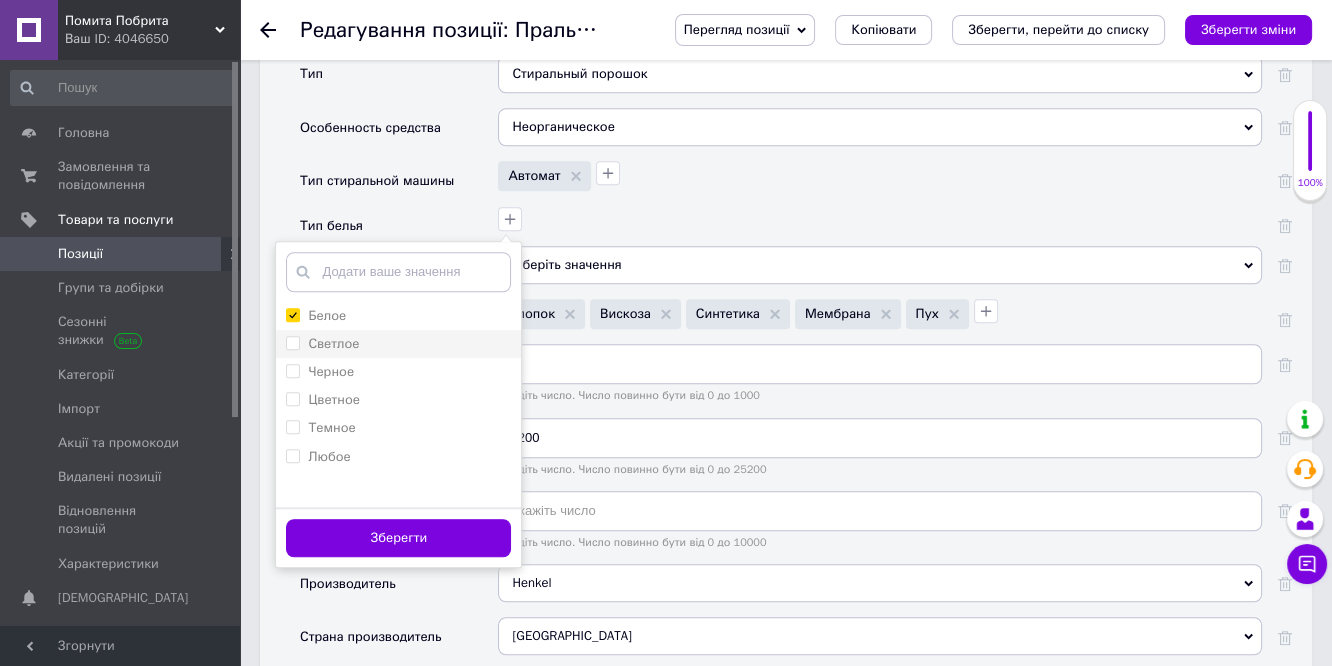 click on "Светлое" at bounding box center (333, 343) 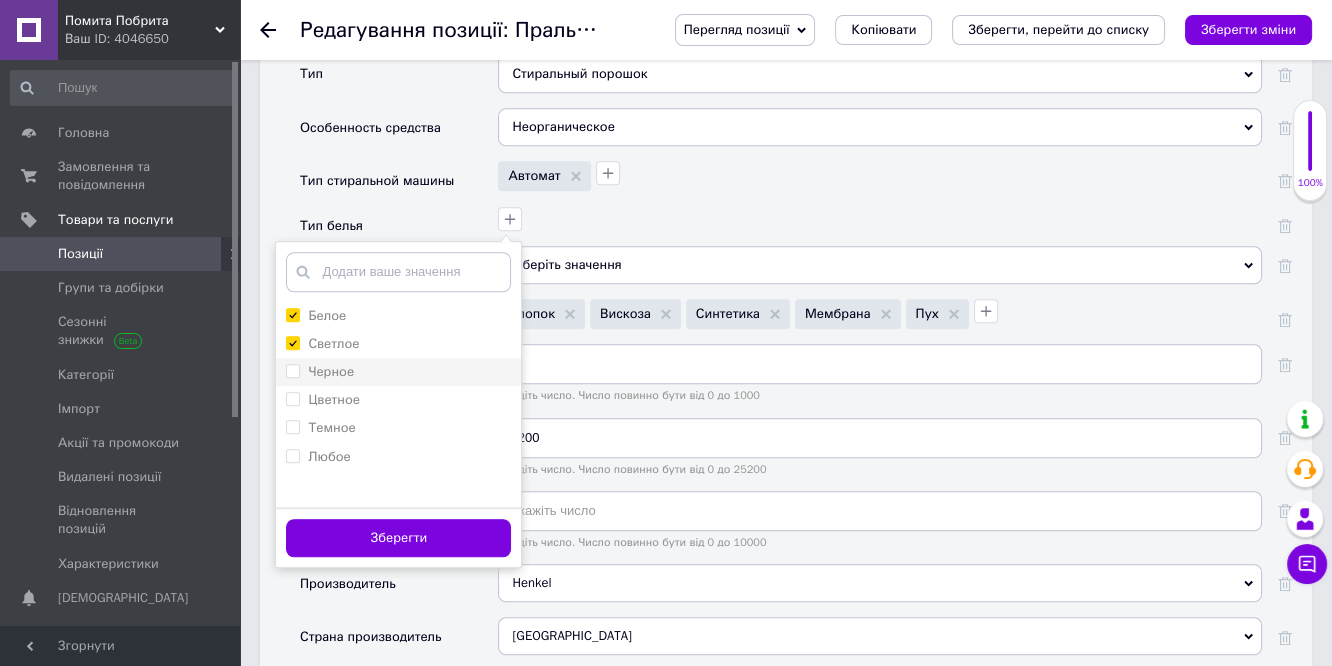 checkbox on "true" 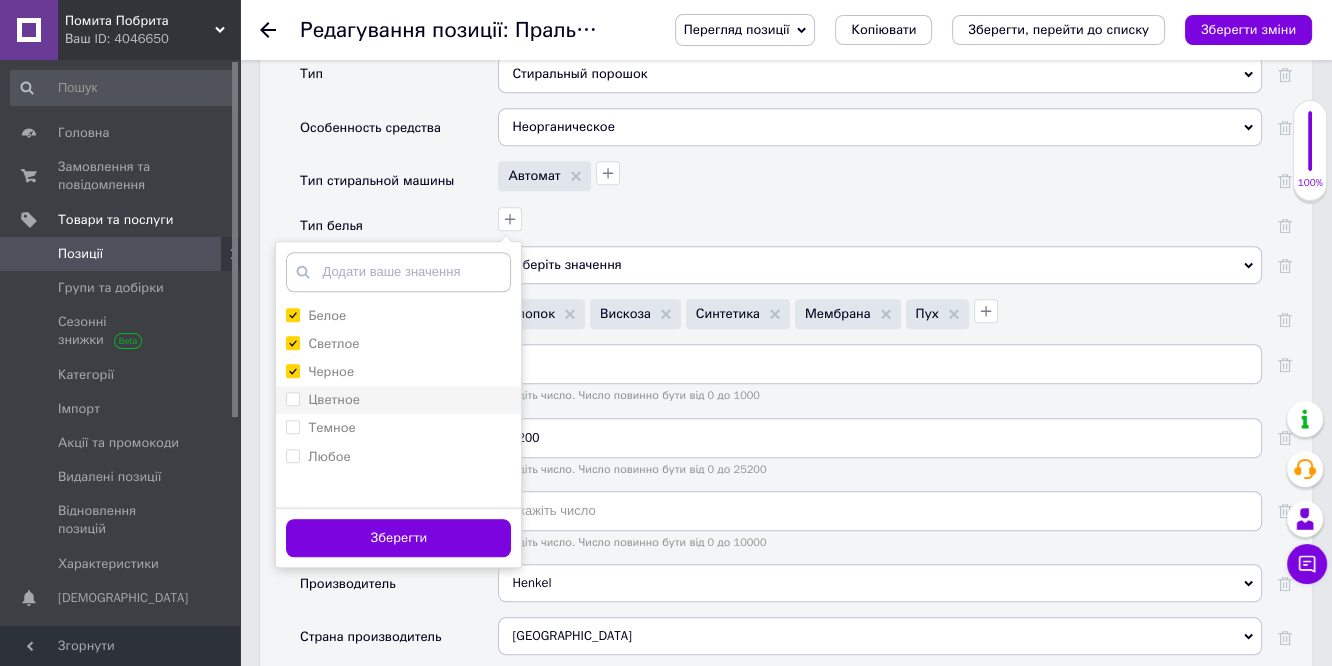 checkbox on "true" 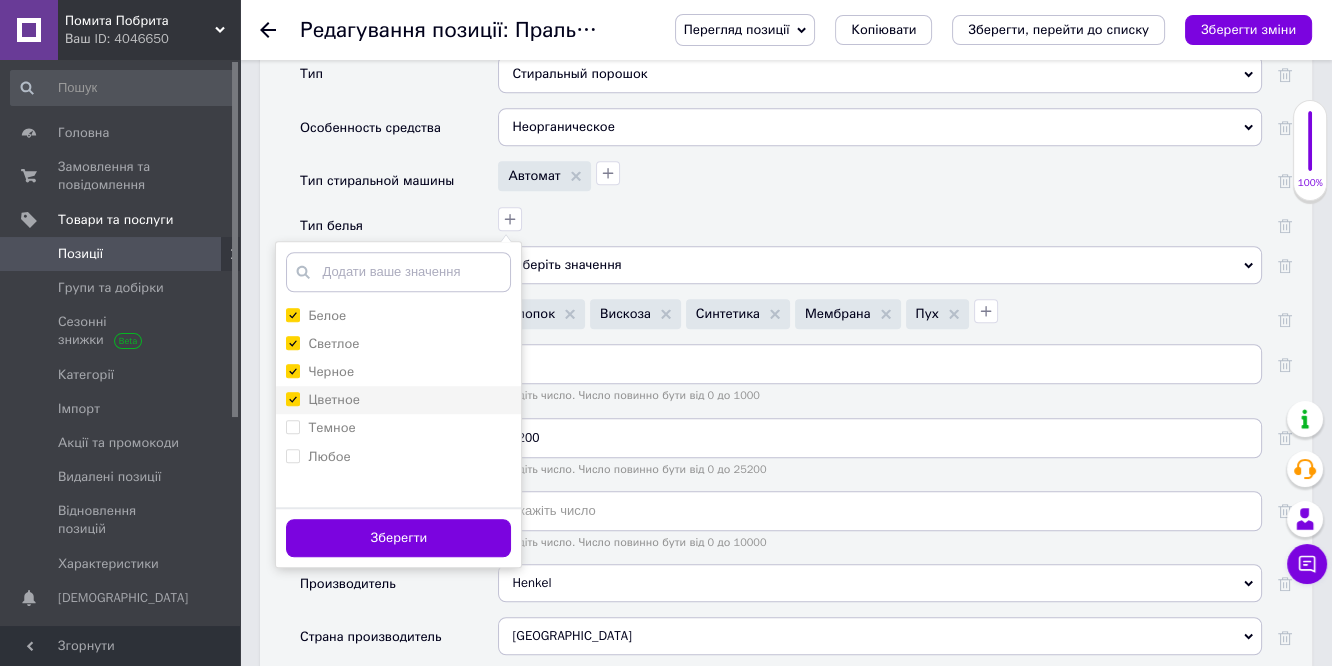 click on "Цветное" at bounding box center (398, 400) 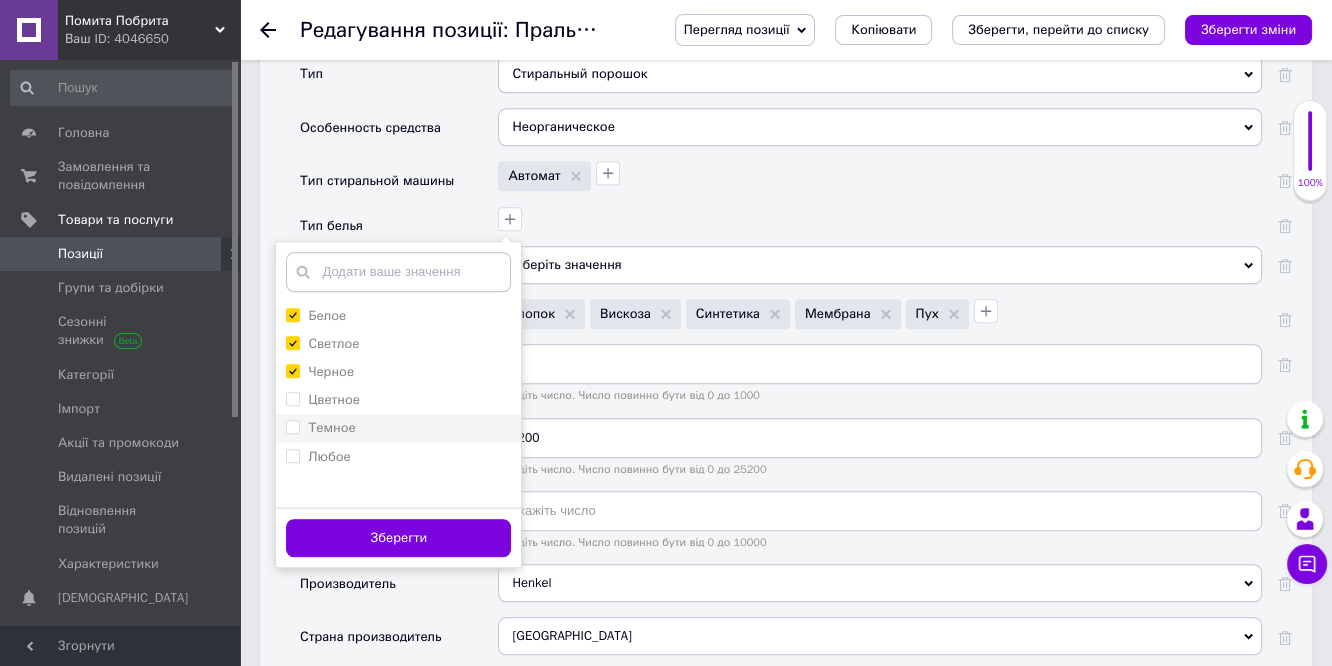 checkbox on "false" 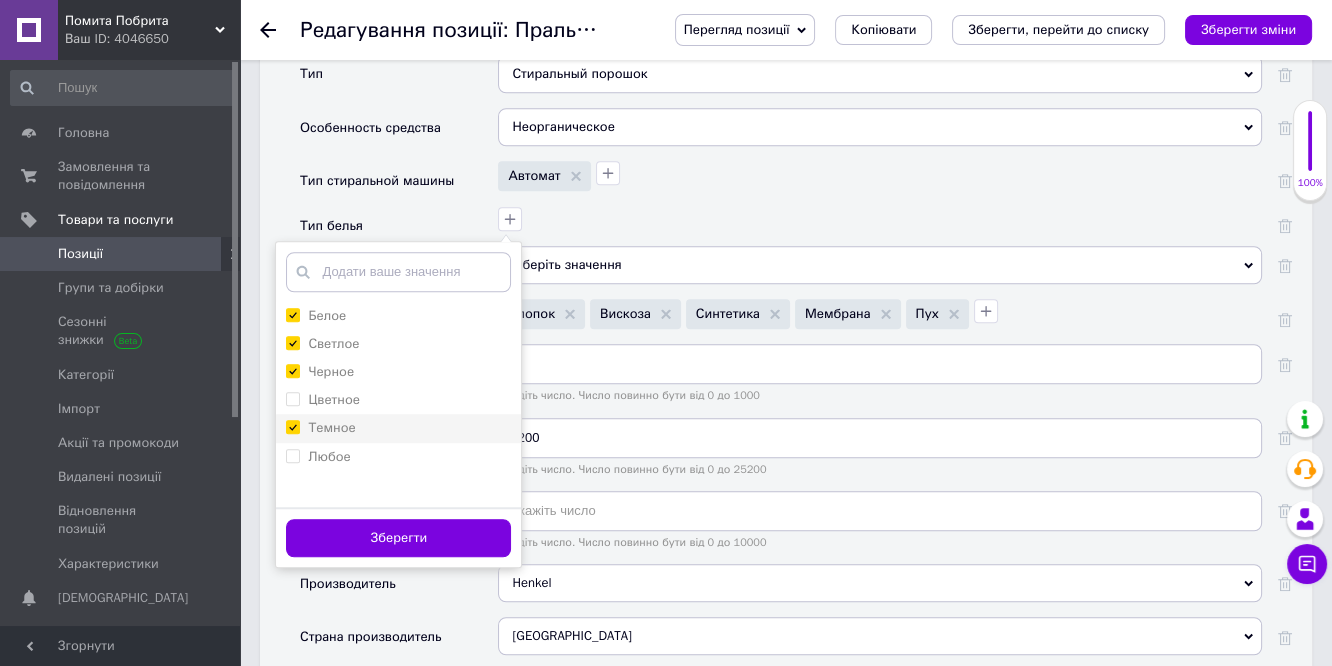 checkbox on "true" 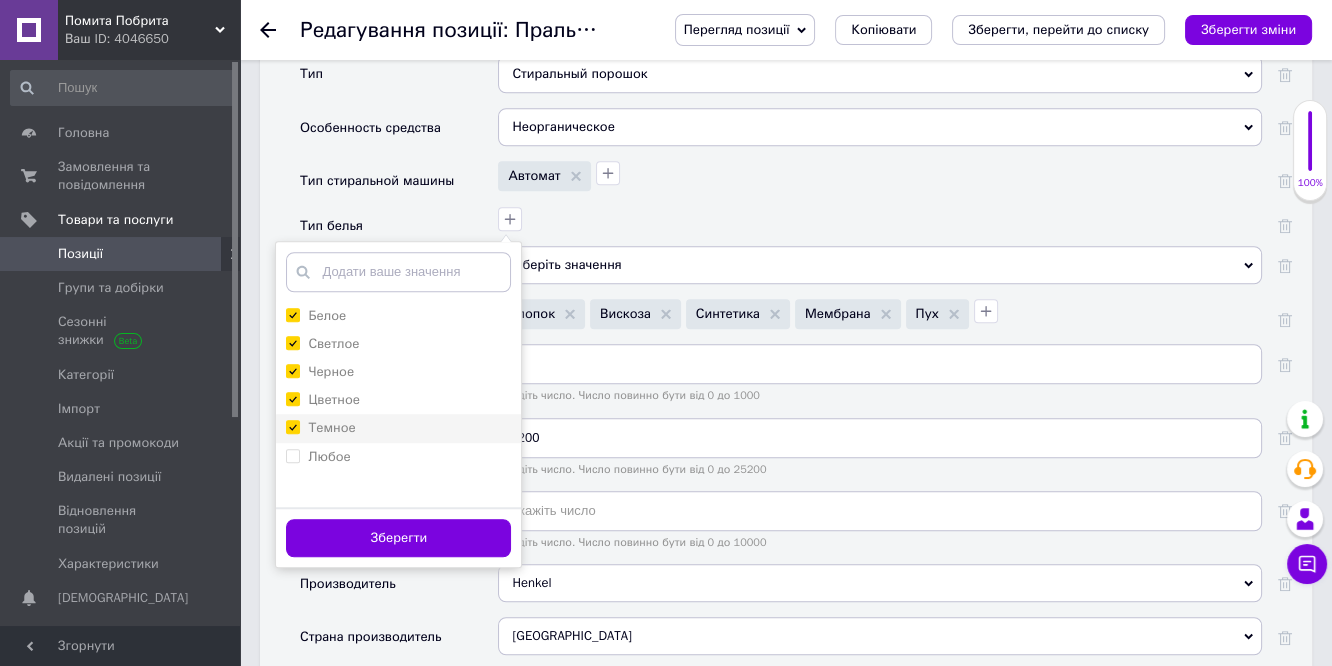 checkbox on "true" 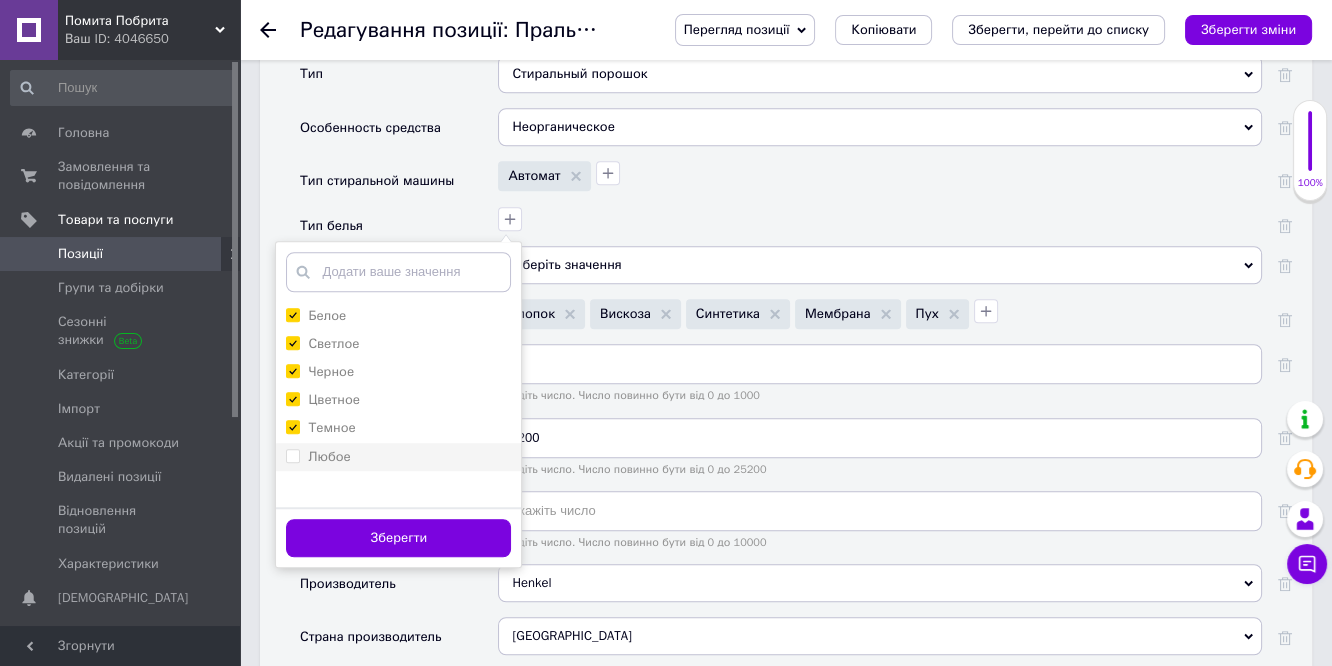 click on "Любое" at bounding box center [398, 457] 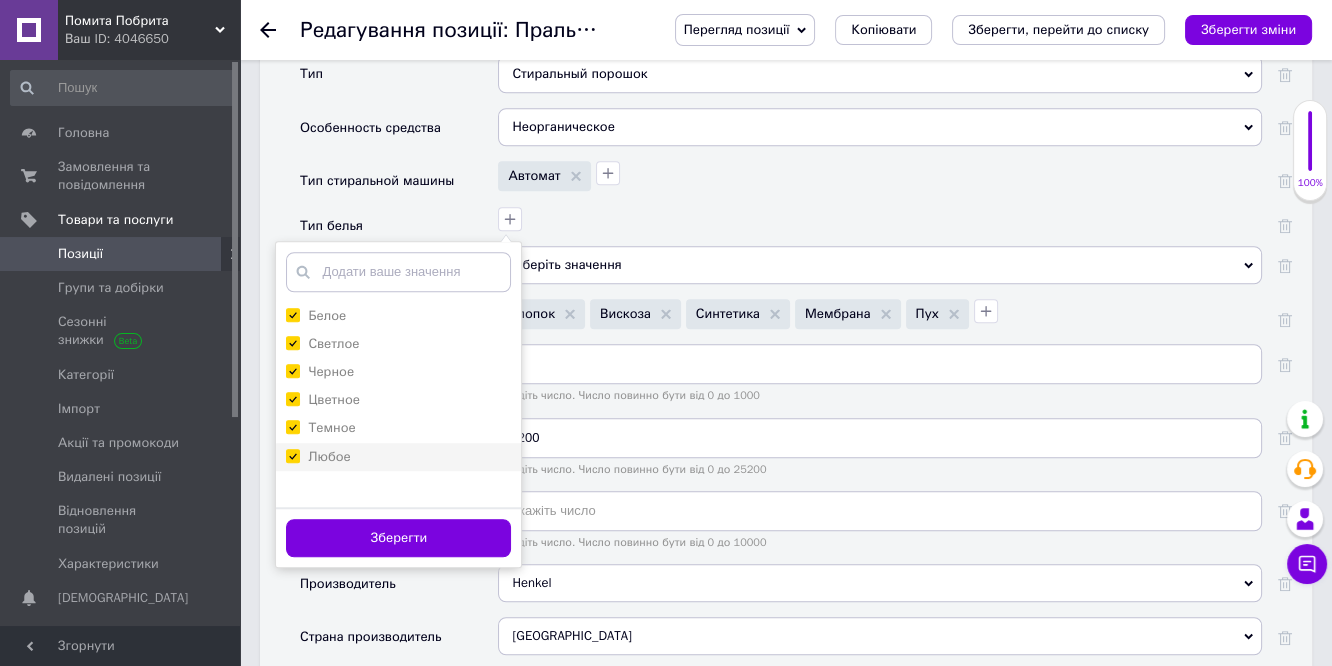 click on "Любое" at bounding box center [398, 457] 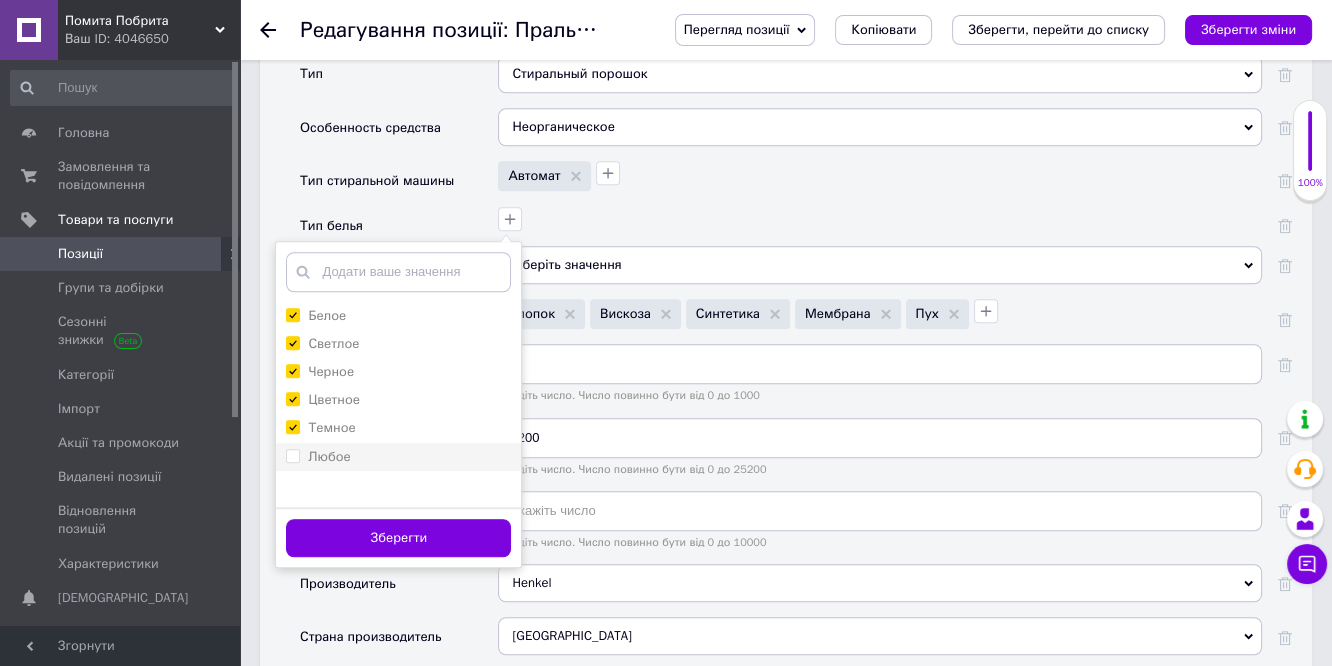 click on "Любое" at bounding box center (398, 457) 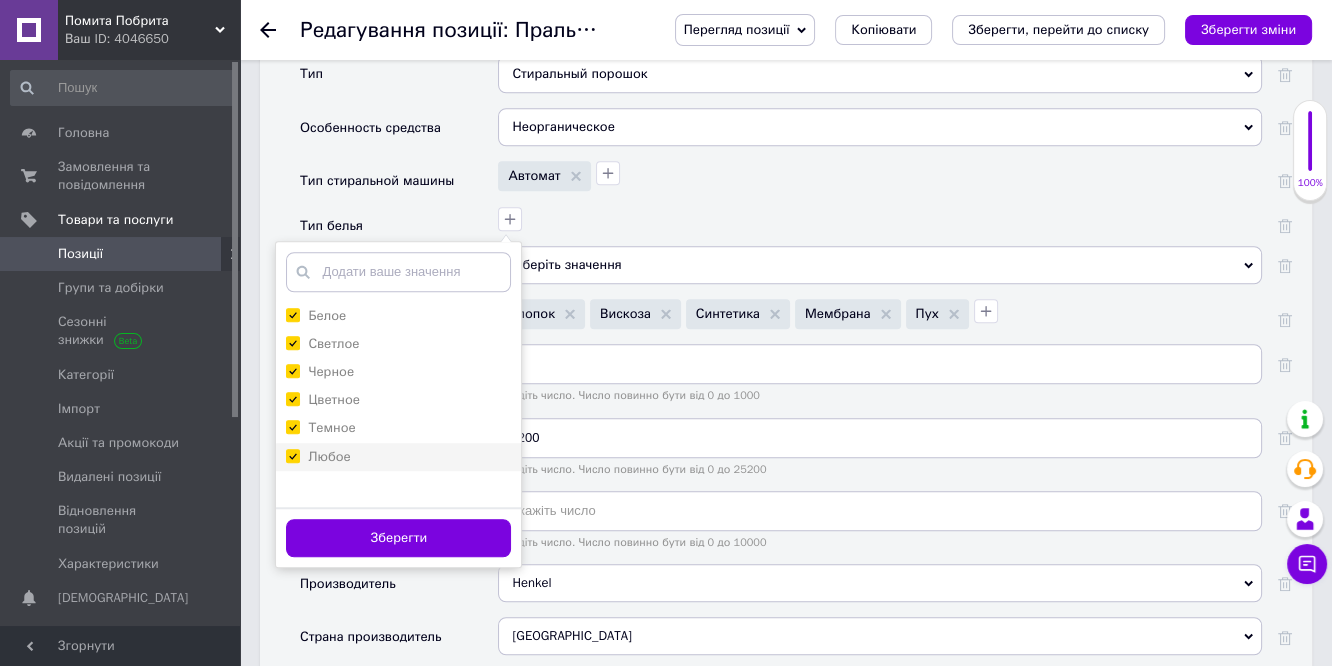 checkbox on "true" 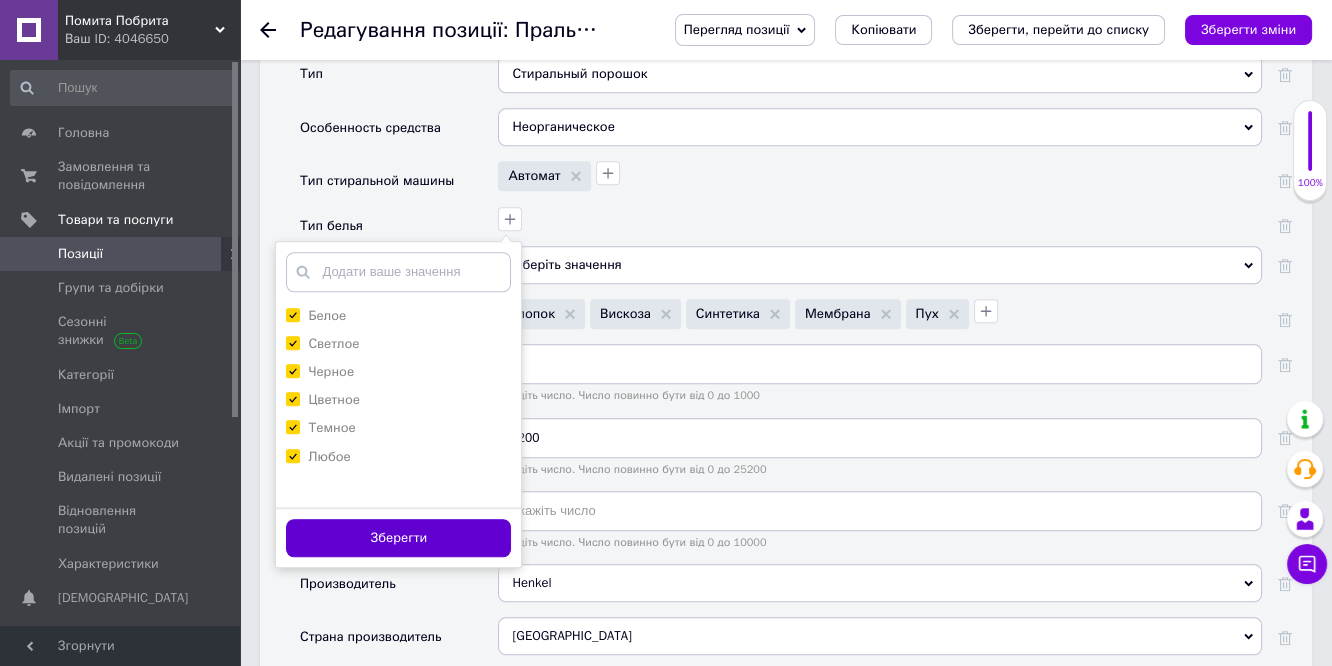 click on "Зберегти" at bounding box center (398, 538) 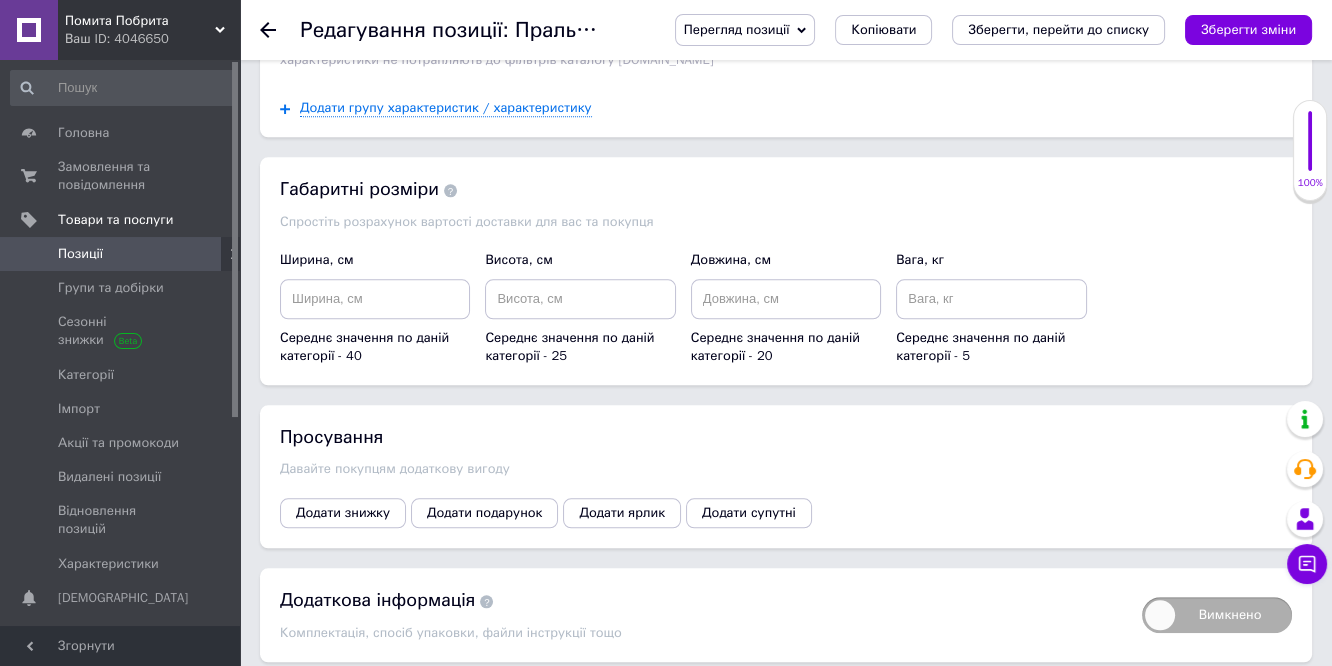 scroll, scrollTop: 2731, scrollLeft: 0, axis: vertical 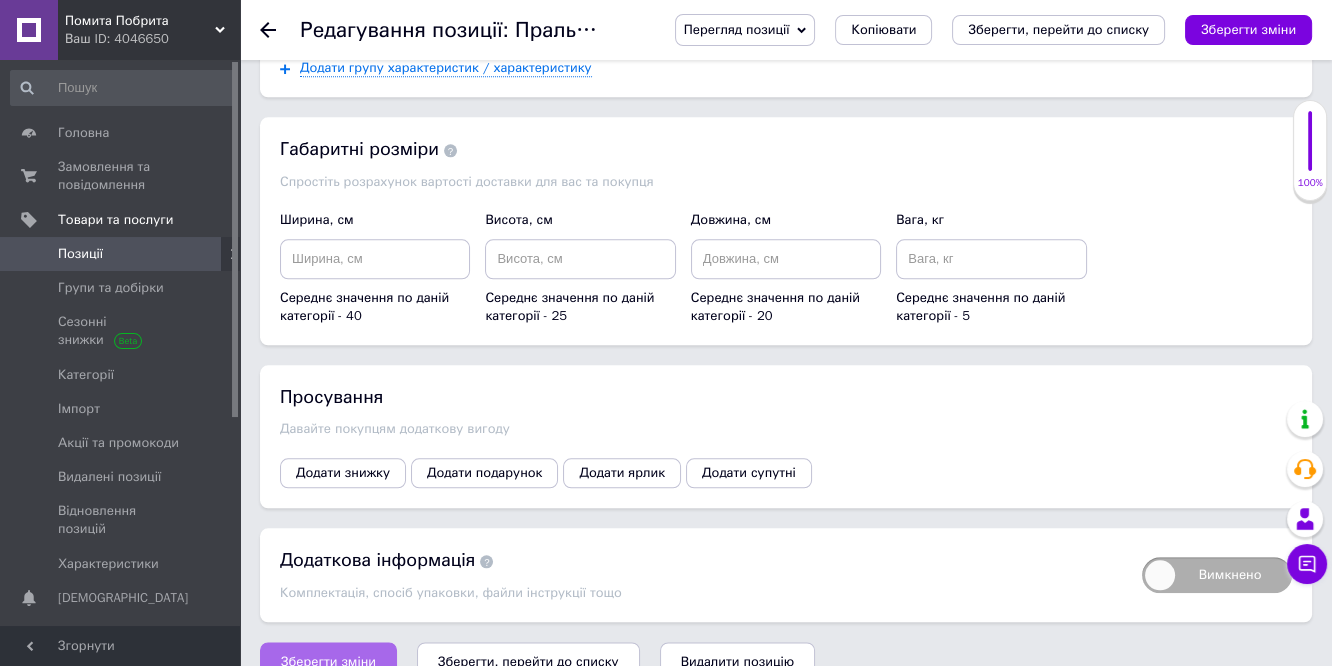click on "Зберегти зміни" at bounding box center (328, 662) 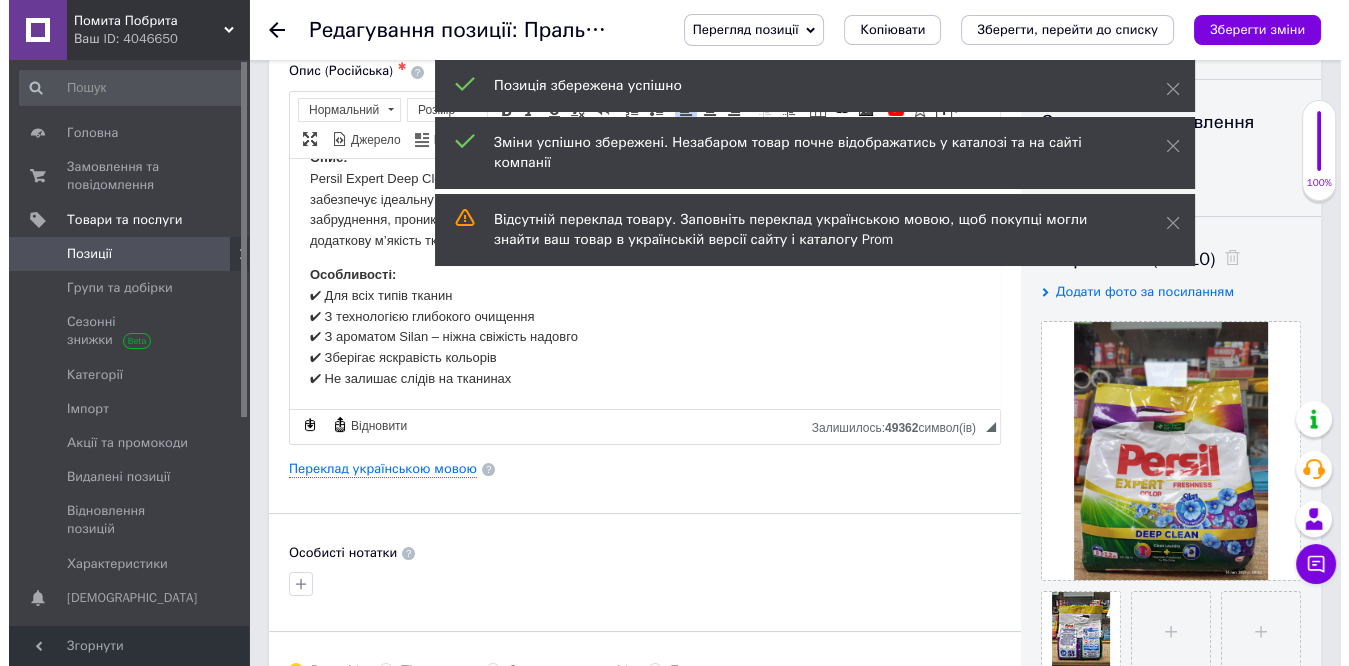 scroll, scrollTop: 65, scrollLeft: 0, axis: vertical 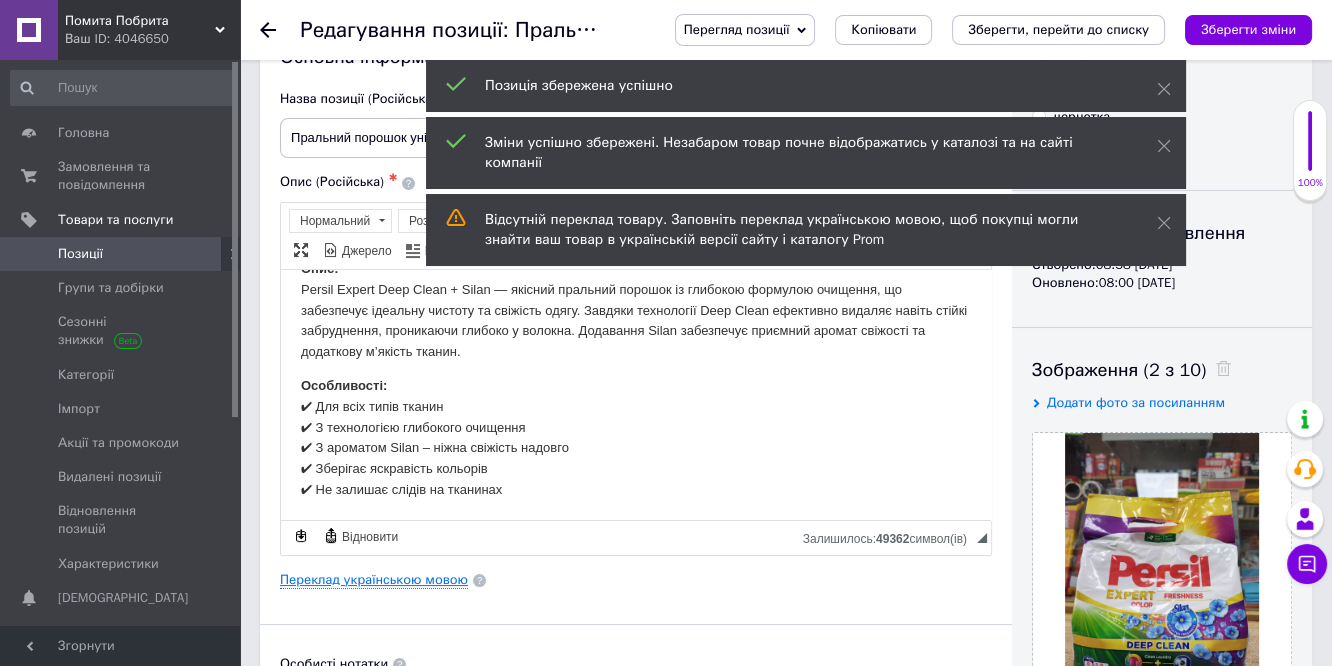click on "Переклад українською мовою" at bounding box center (374, 580) 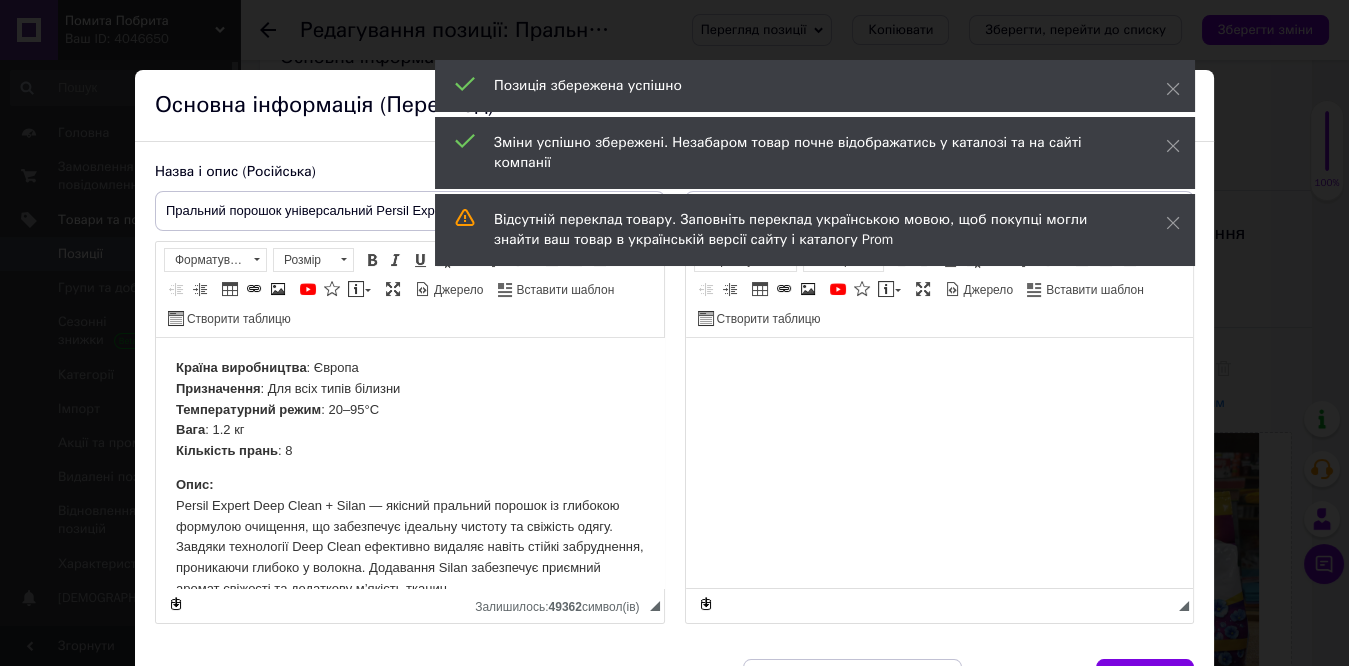 scroll, scrollTop: 0, scrollLeft: 0, axis: both 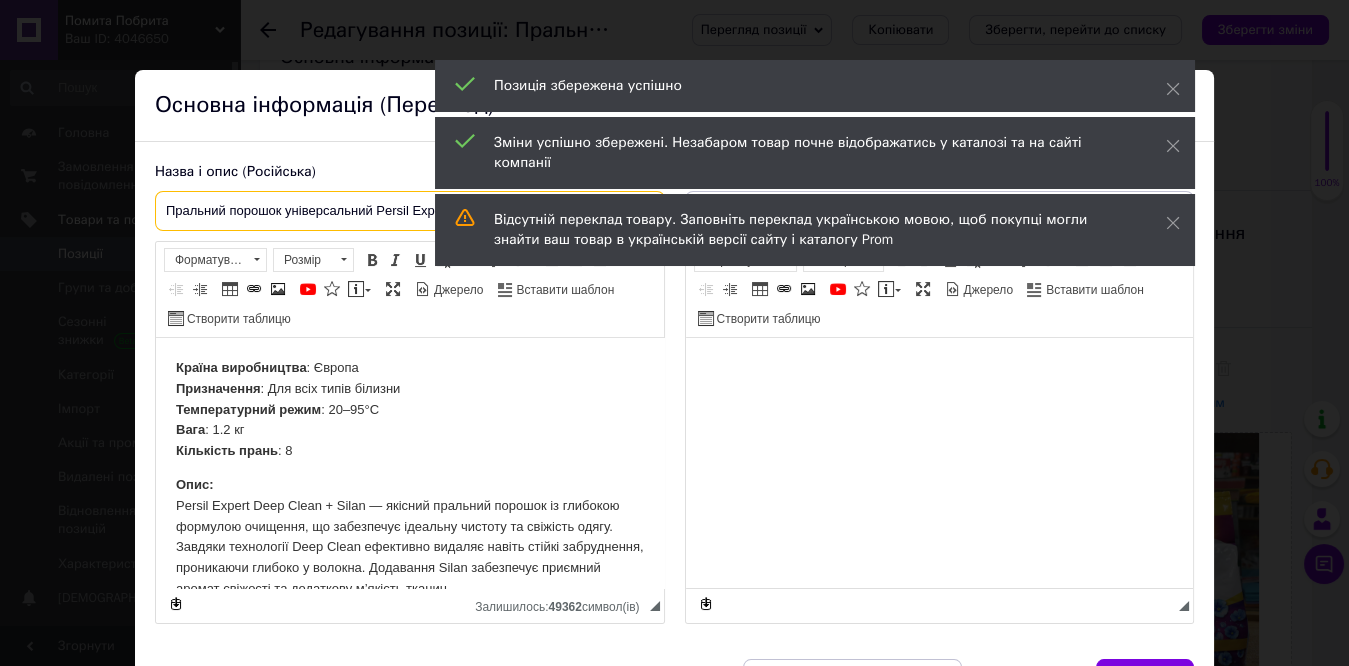 click on "Пральний порошок універсальний Persil Expert Deep Clean + Silan 1.2 кг" at bounding box center [410, 211] 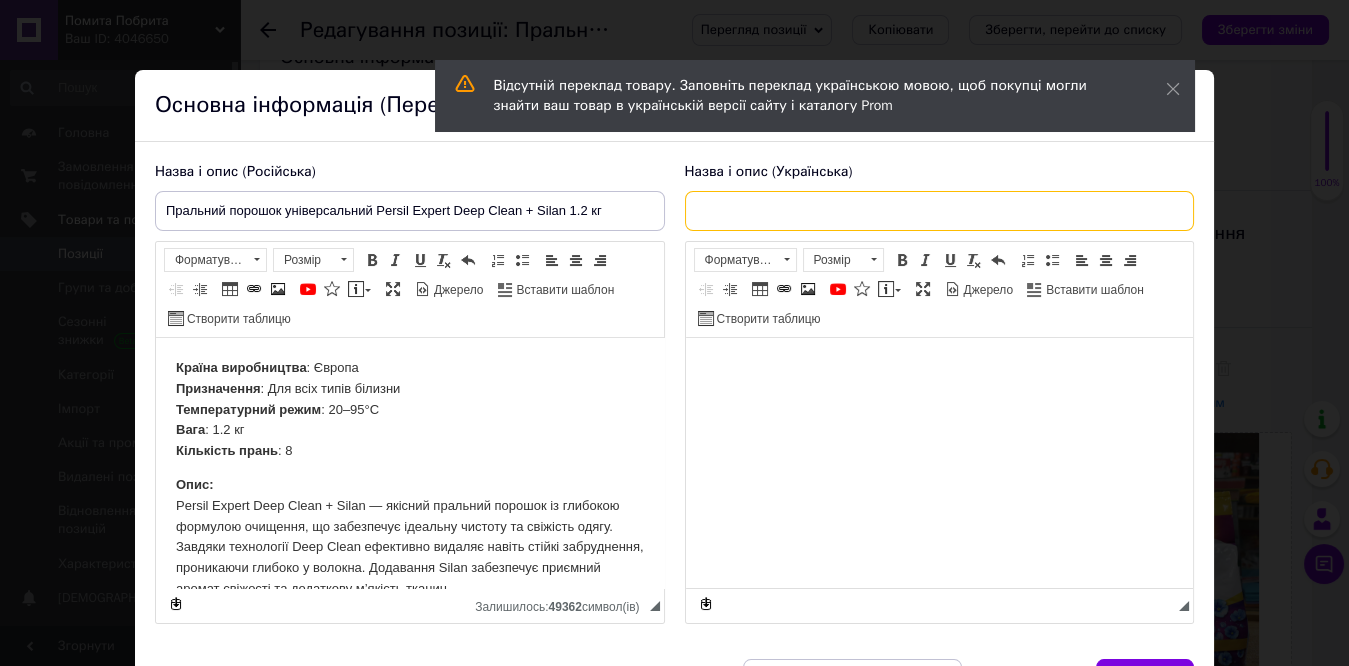 click at bounding box center [940, 211] 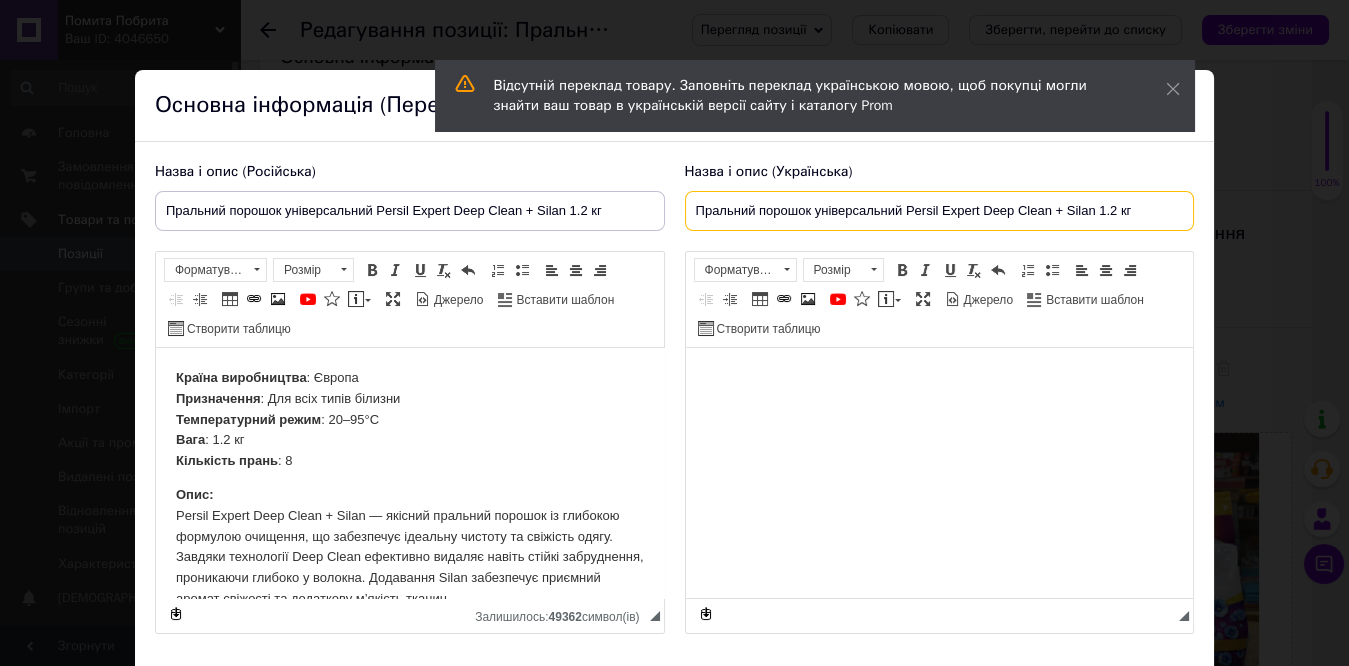 type on "Пральний порошок універсальний Persil Expert Deep Clean + Silan 1.2 кг" 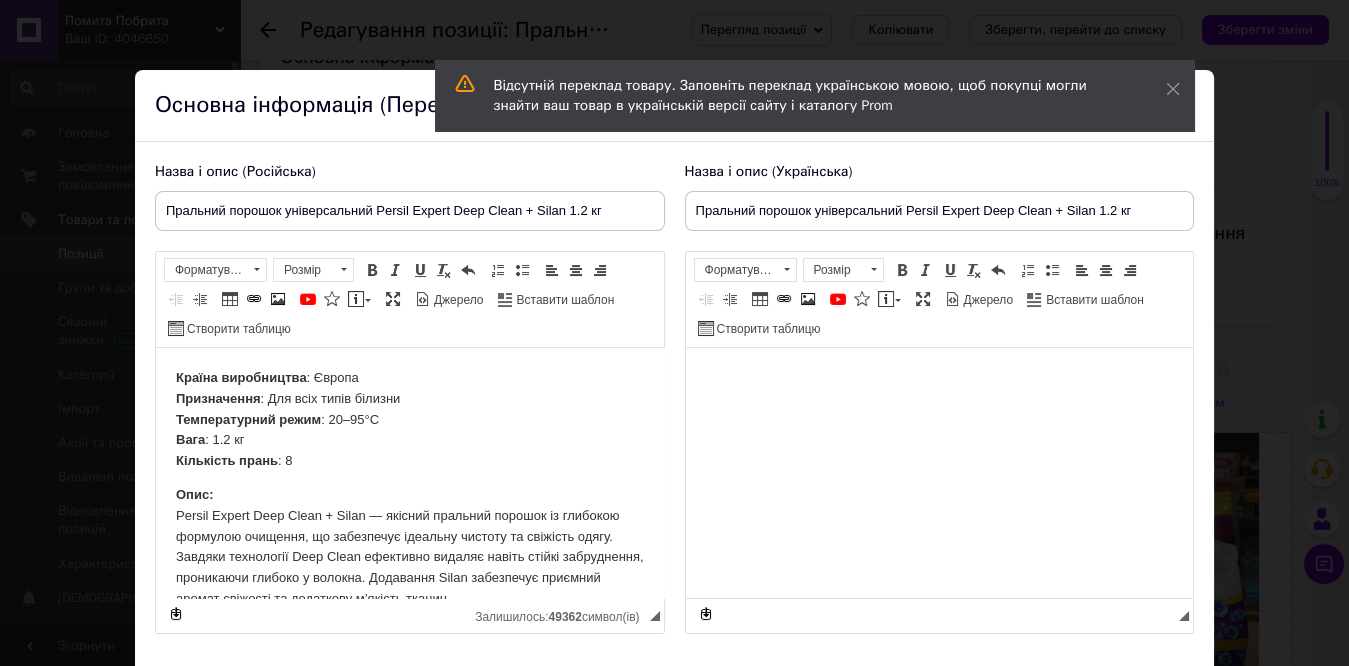 click on "Країна виробництва : Європа Призначення : Для всіх типів білизни Температурний режим : 20–95°C Вага : 1.2 кг Кількість прань : 8" at bounding box center (409, 420) 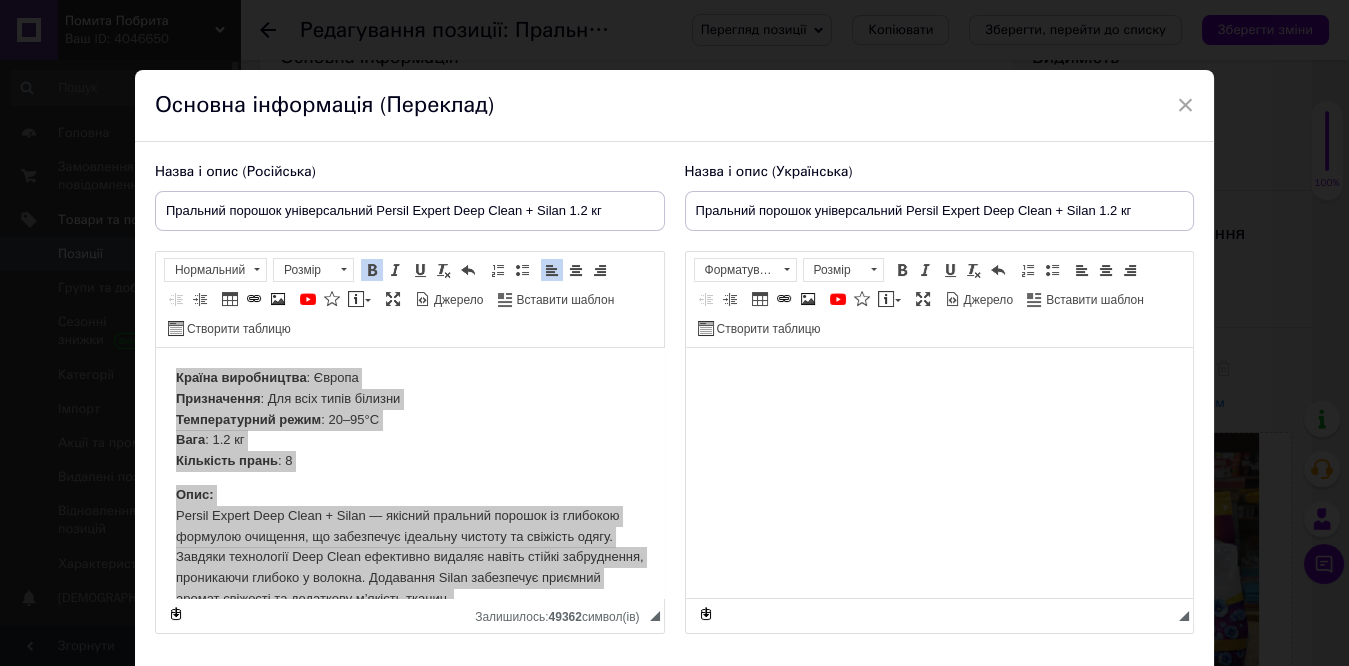 click at bounding box center [939, 378] 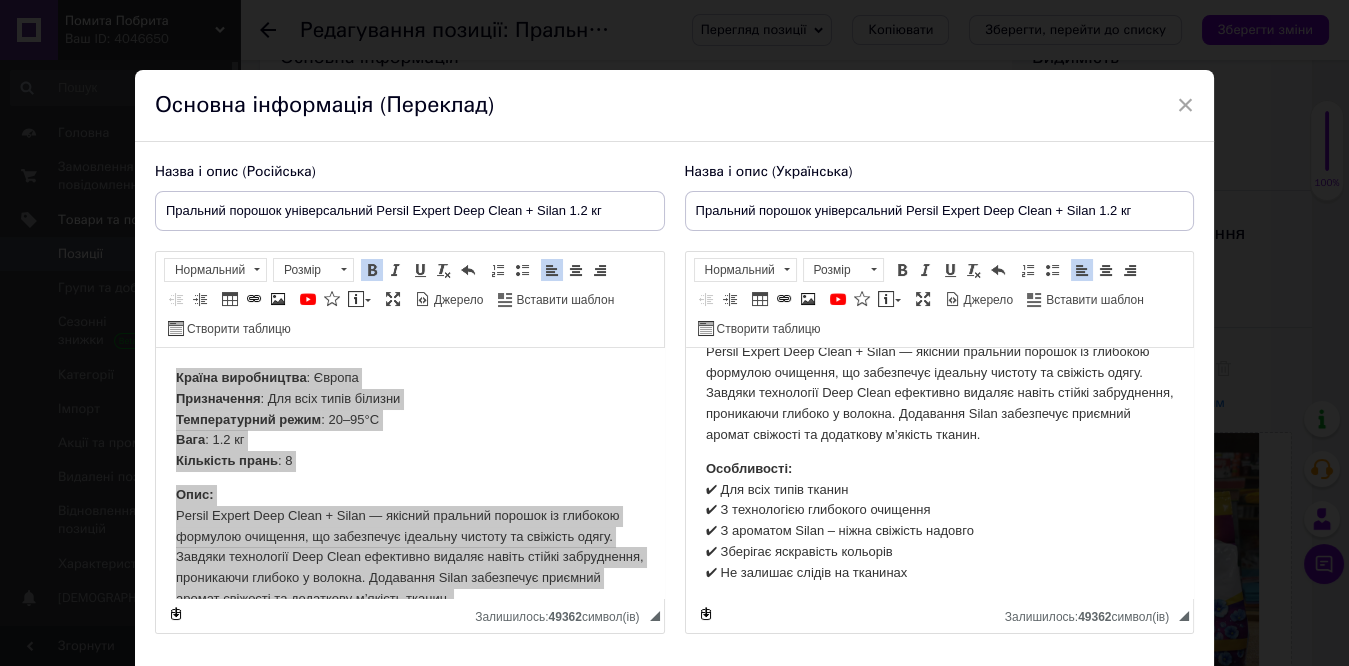 scroll, scrollTop: 169, scrollLeft: 0, axis: vertical 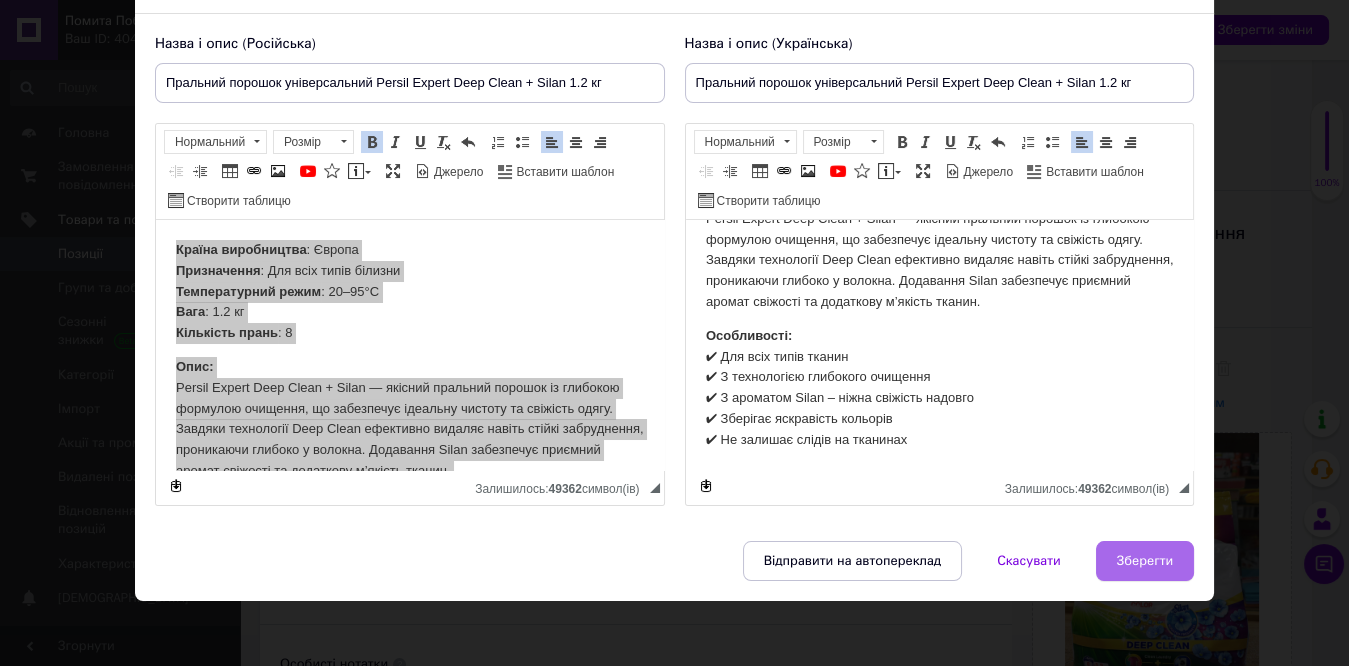click on "Зберегти" at bounding box center (1145, 561) 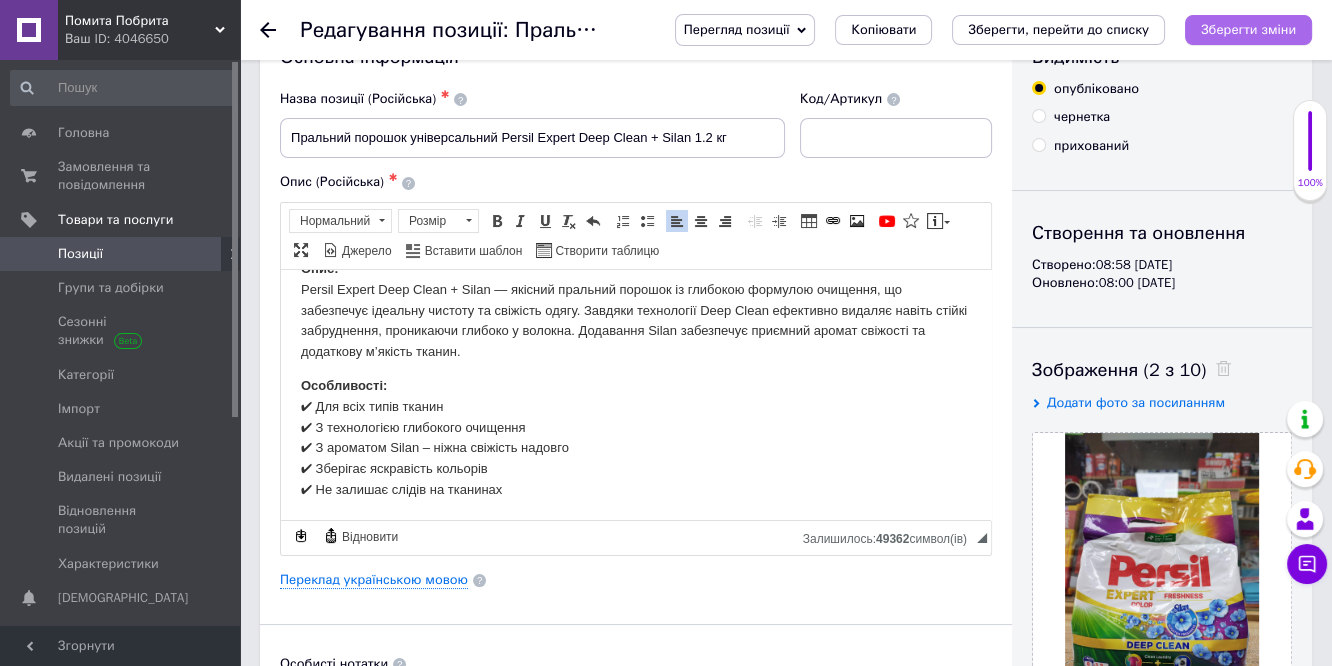 click on "Зберегти зміни" at bounding box center [1248, 29] 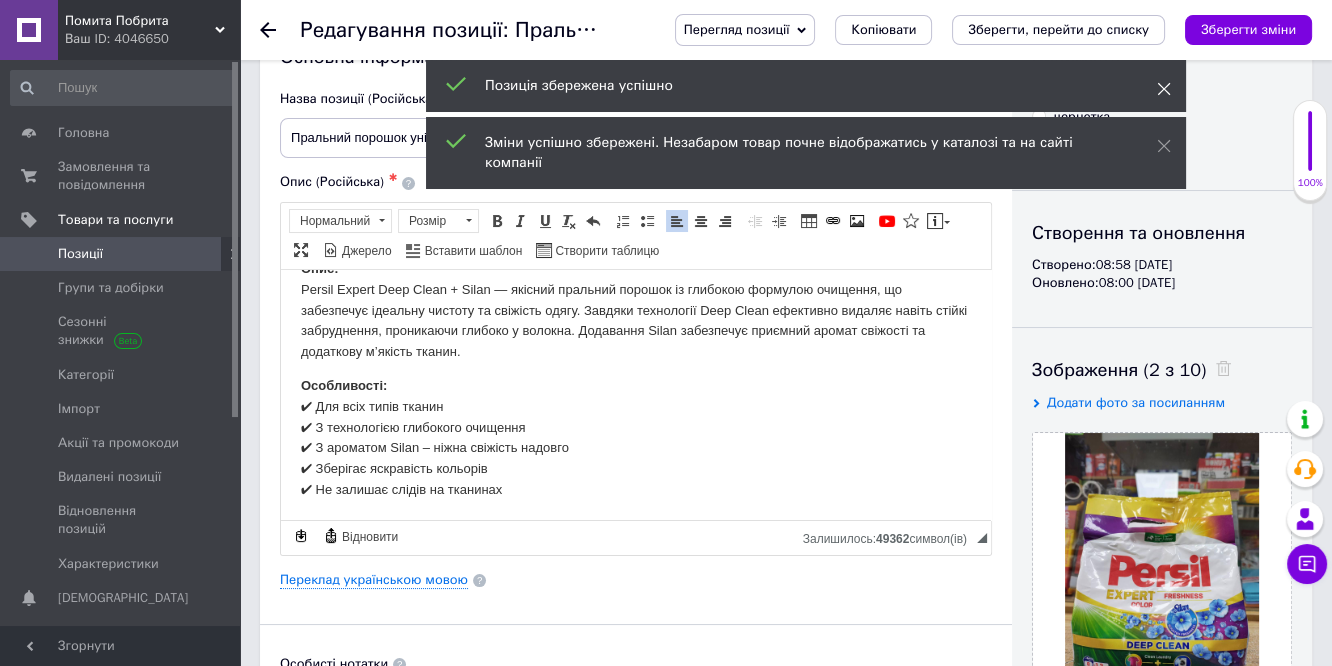 click 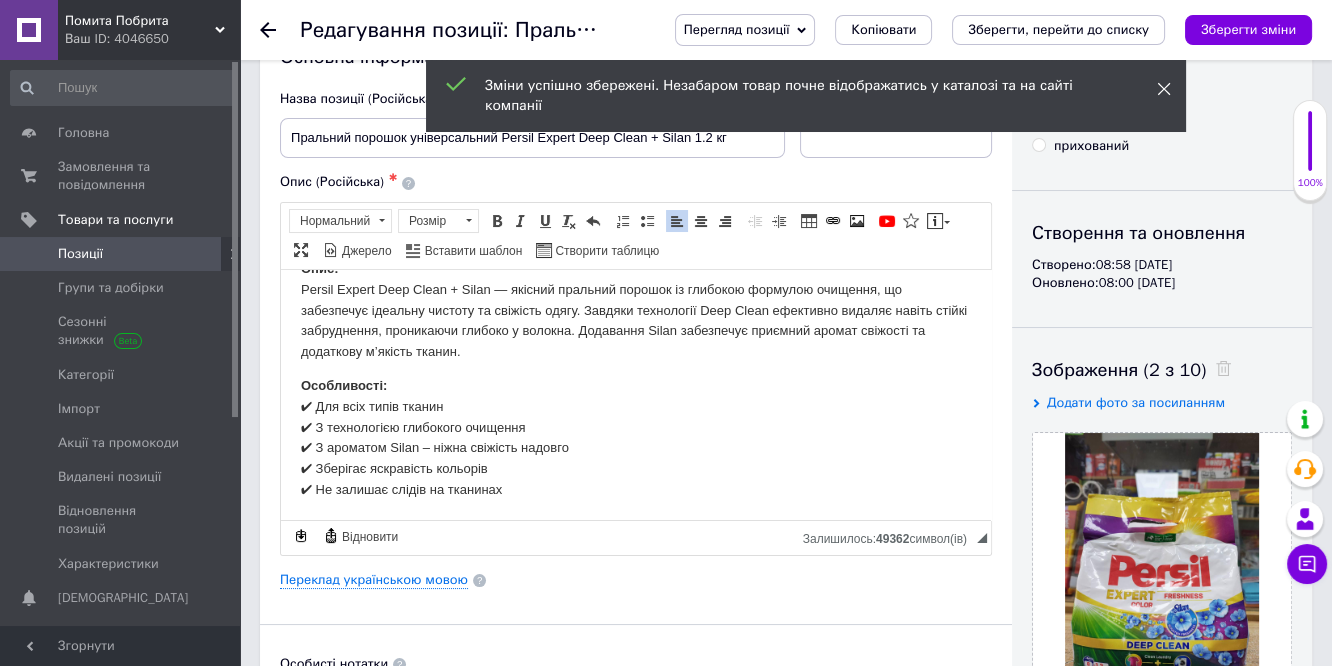 click 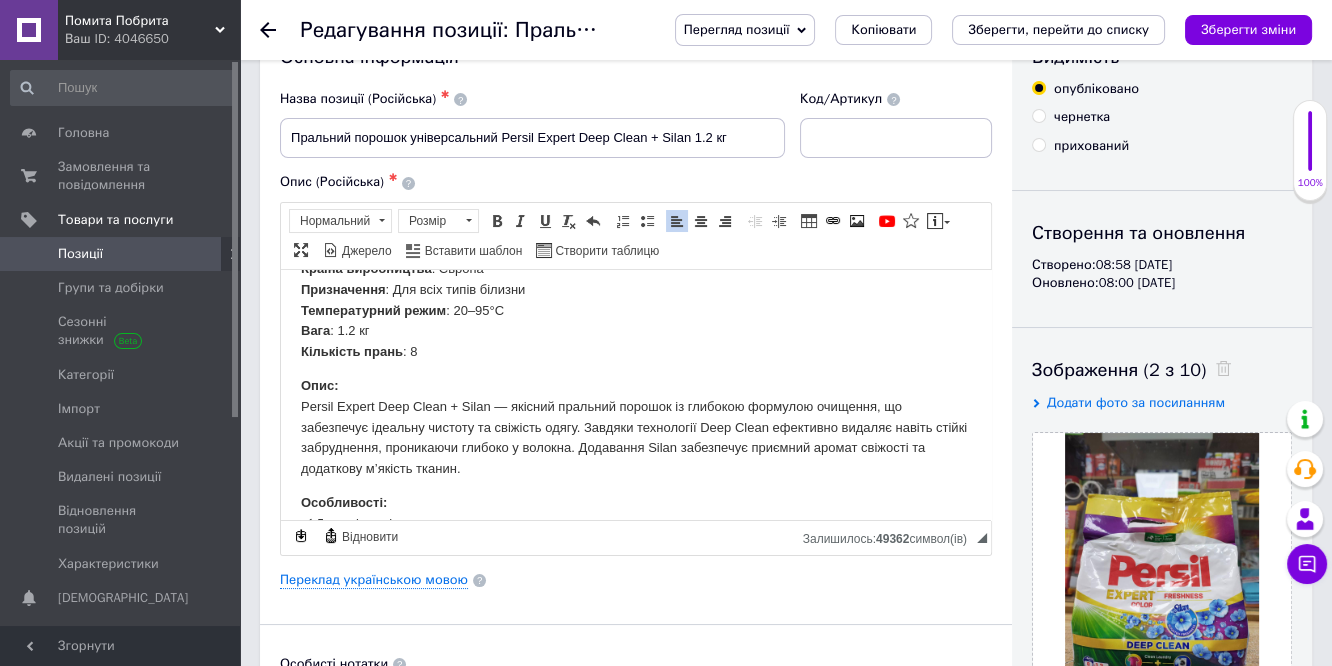 scroll, scrollTop: 0, scrollLeft: 0, axis: both 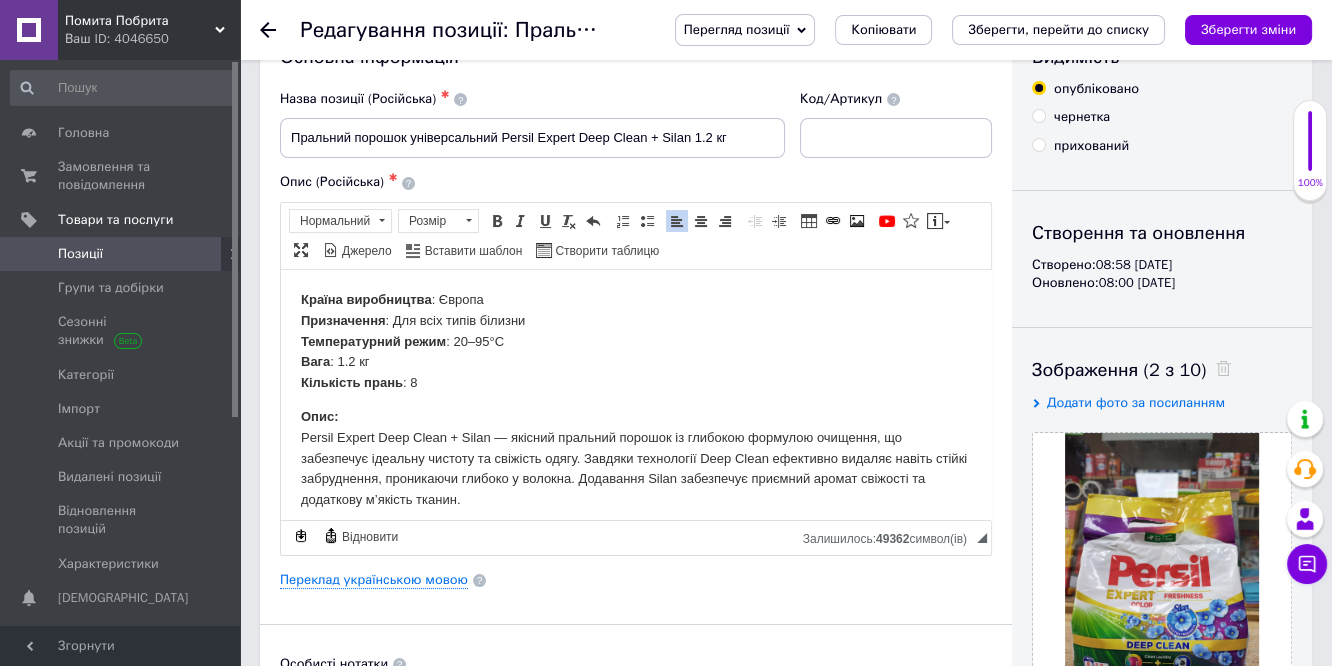 click on "Позиції" at bounding box center [121, 254] 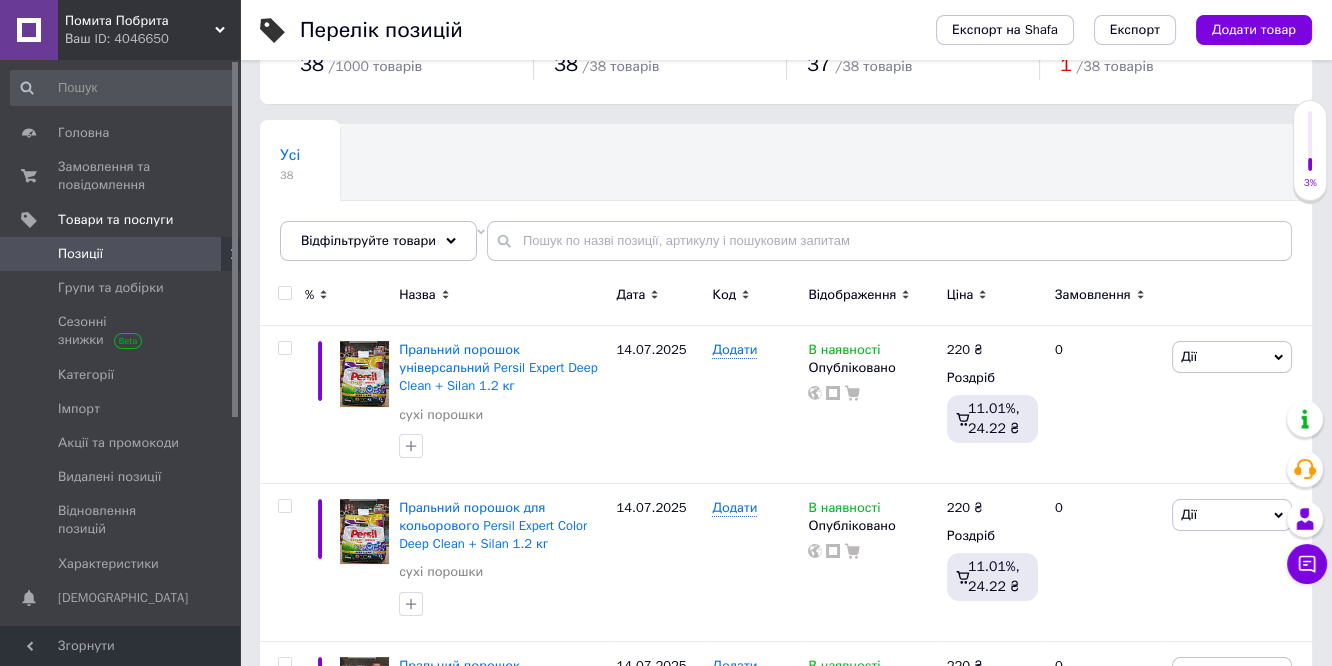 scroll, scrollTop: 111, scrollLeft: 0, axis: vertical 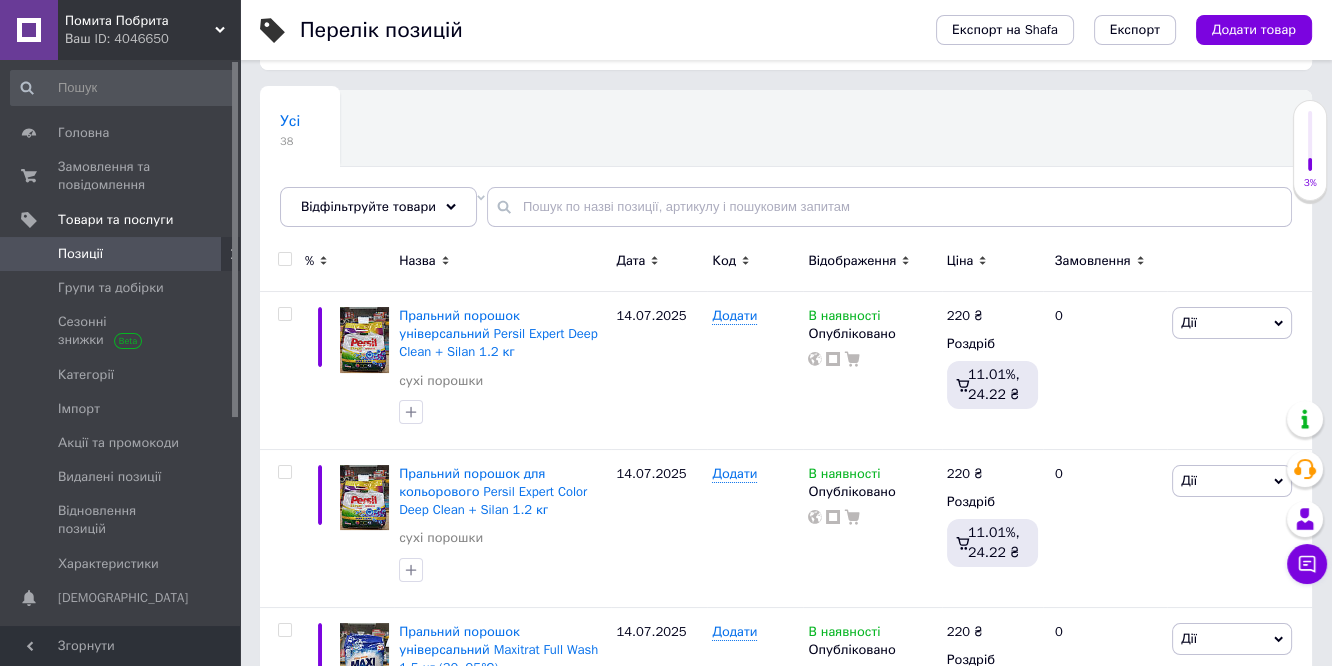 click on "Позиції" at bounding box center [121, 254] 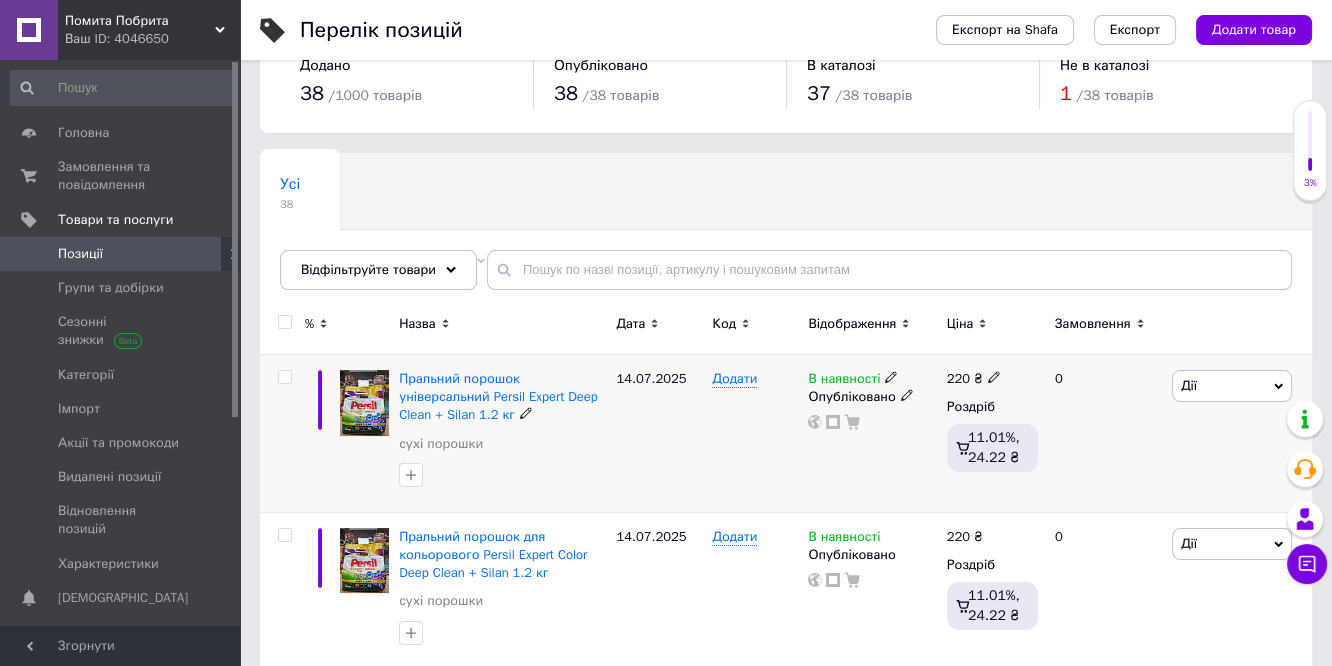 scroll, scrollTop: 0, scrollLeft: 0, axis: both 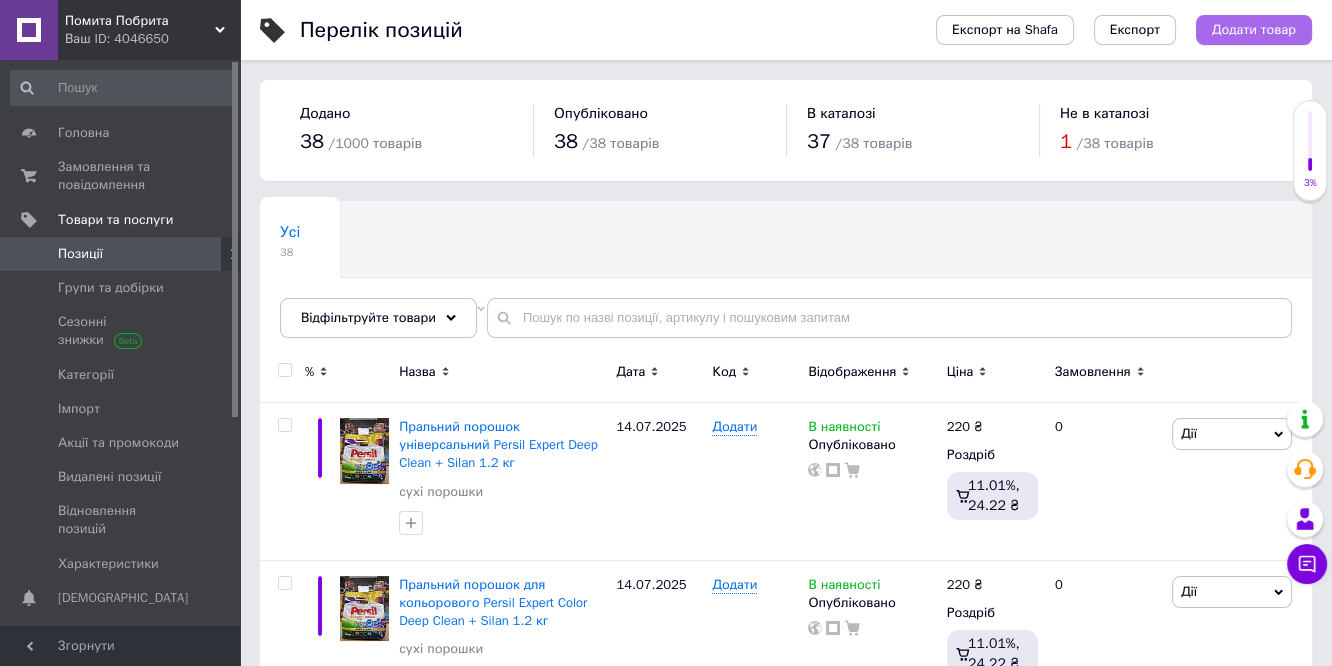 click on "Додати товар" at bounding box center [1254, 30] 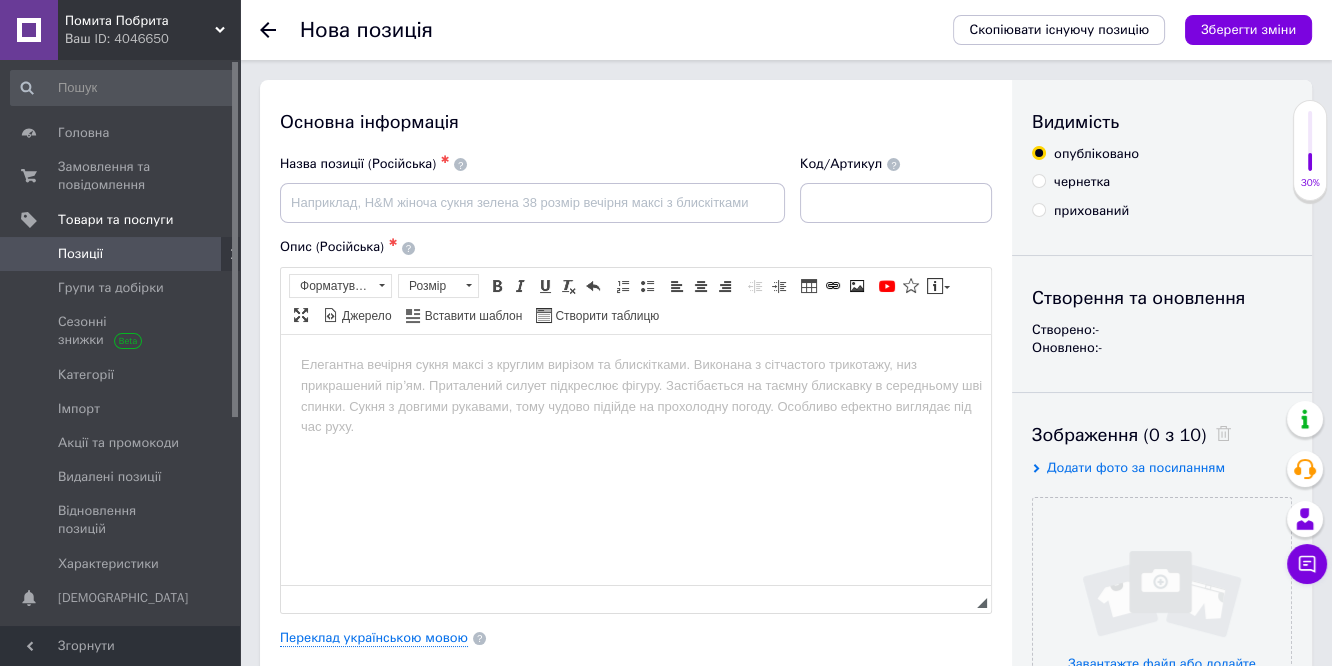 scroll, scrollTop: 0, scrollLeft: 0, axis: both 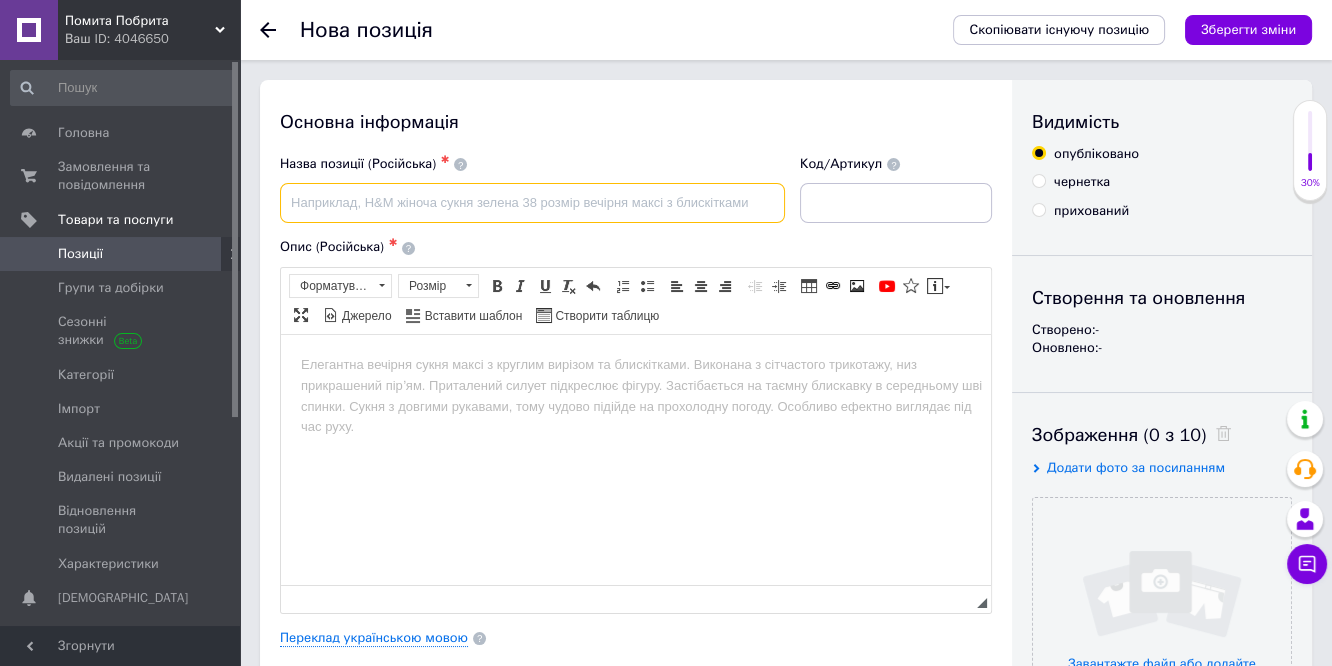 click at bounding box center (532, 203) 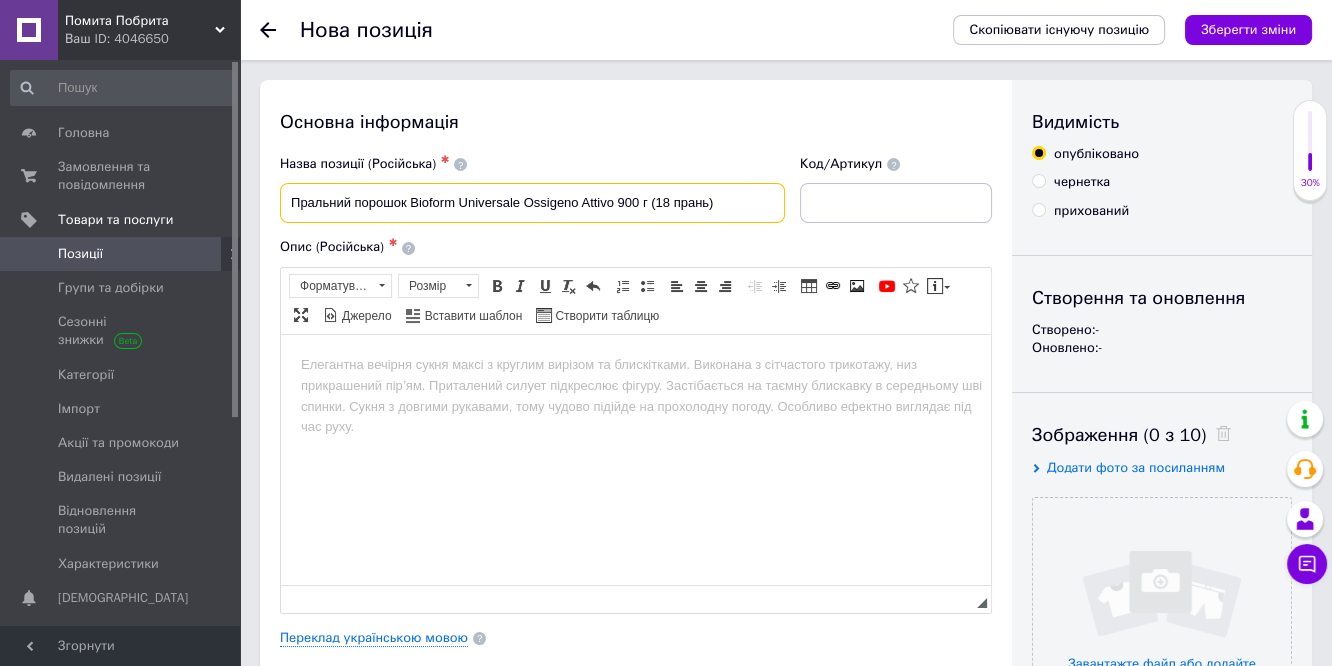 click on "Пральний порошок Bioform Universale Ossigeno Attivo 900 г (18 прань)" at bounding box center [532, 203] 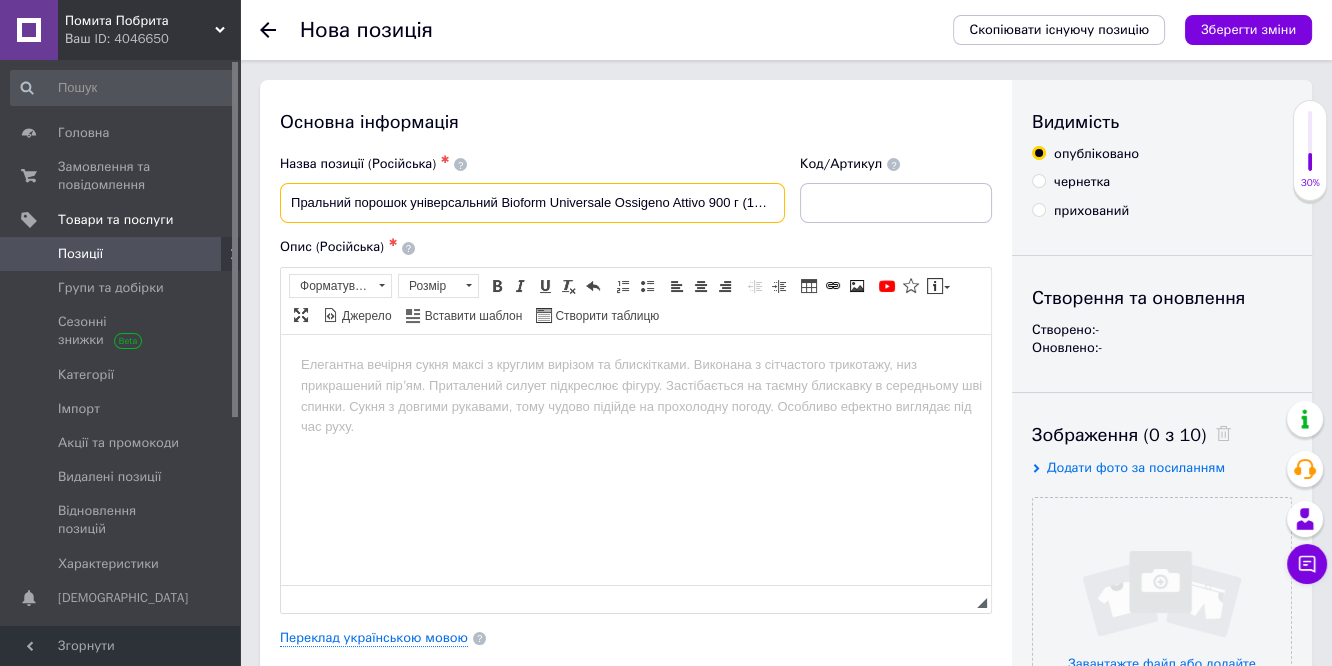 type on "Пральний порошок універсальний Bioform Universale Ossigeno Attivo 900 г (18 прань)" 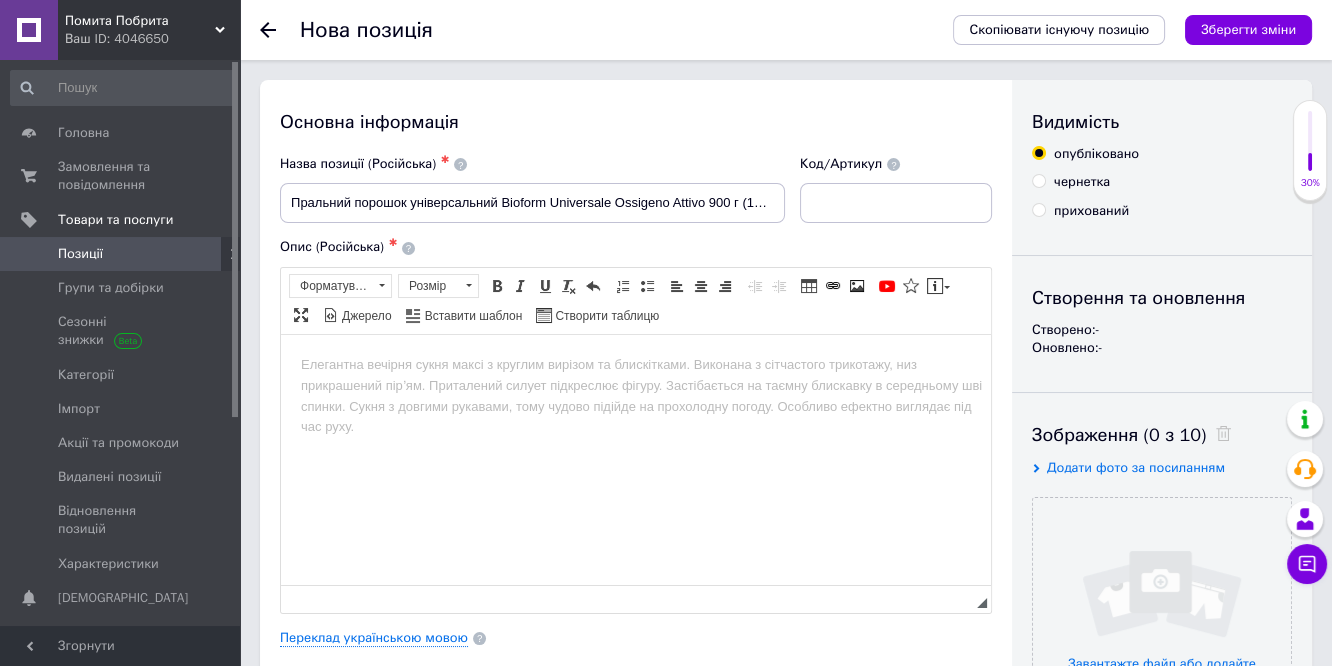 click at bounding box center [636, 364] 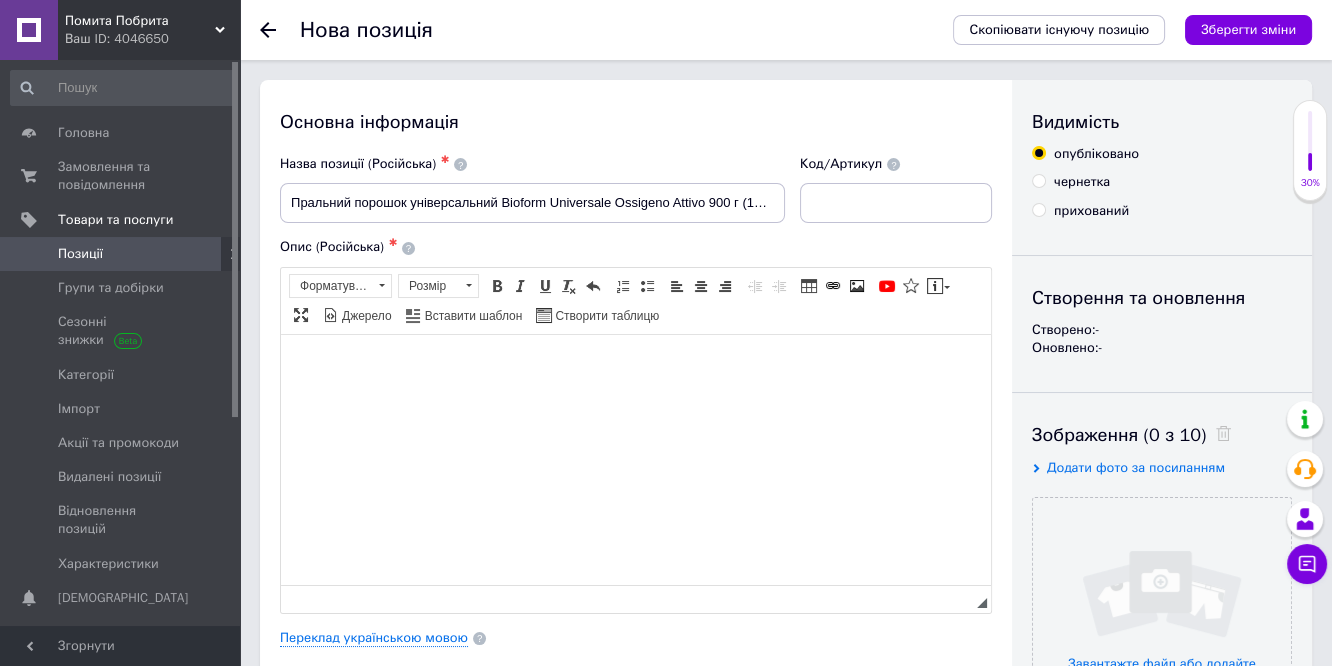 click at bounding box center [636, 364] 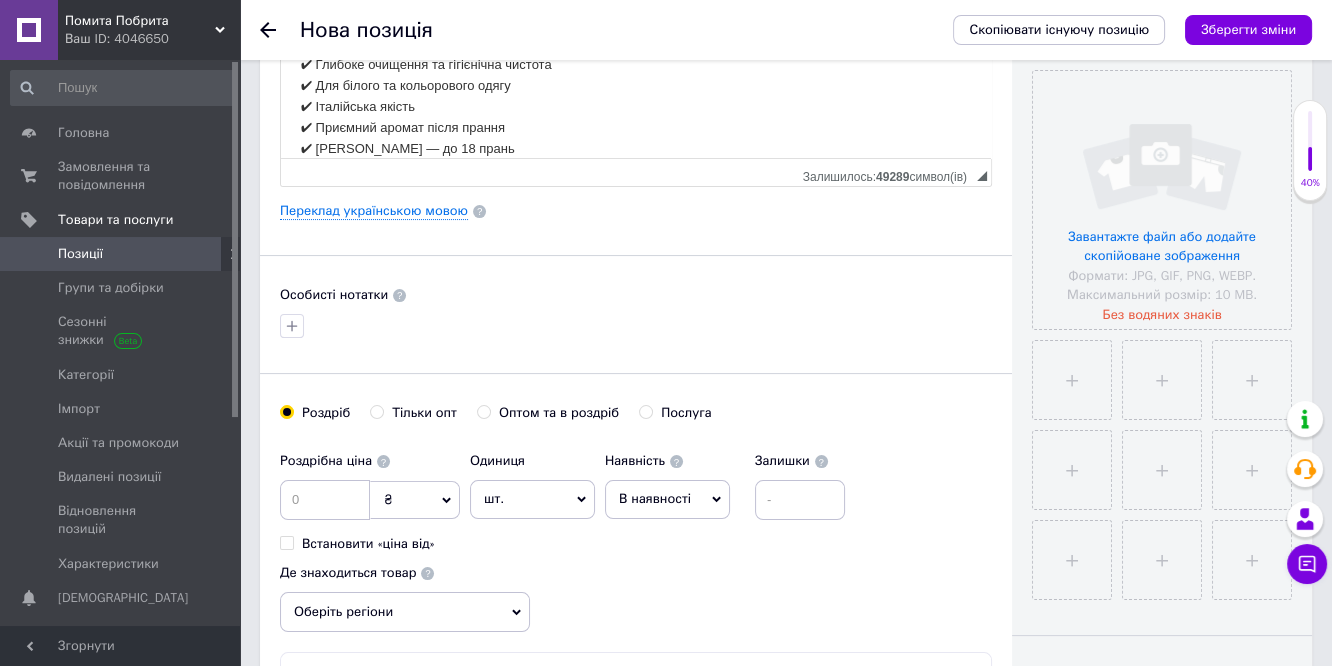 scroll, scrollTop: 555, scrollLeft: 0, axis: vertical 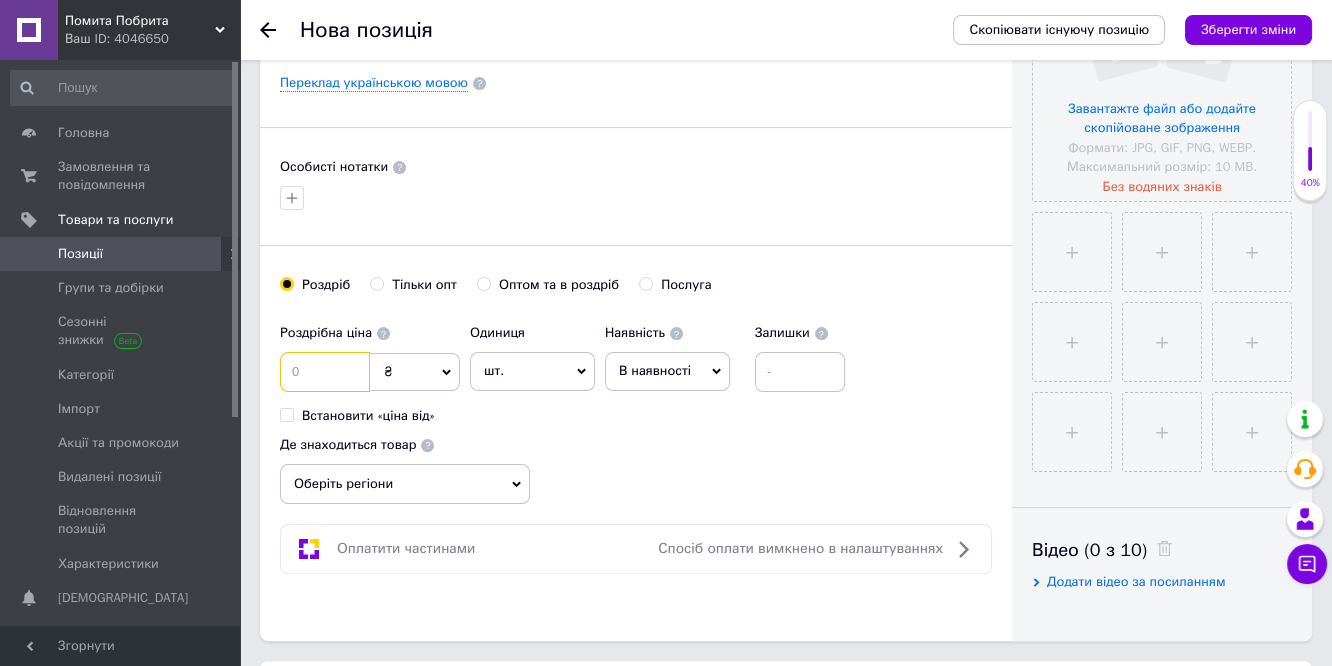 click at bounding box center [325, 372] 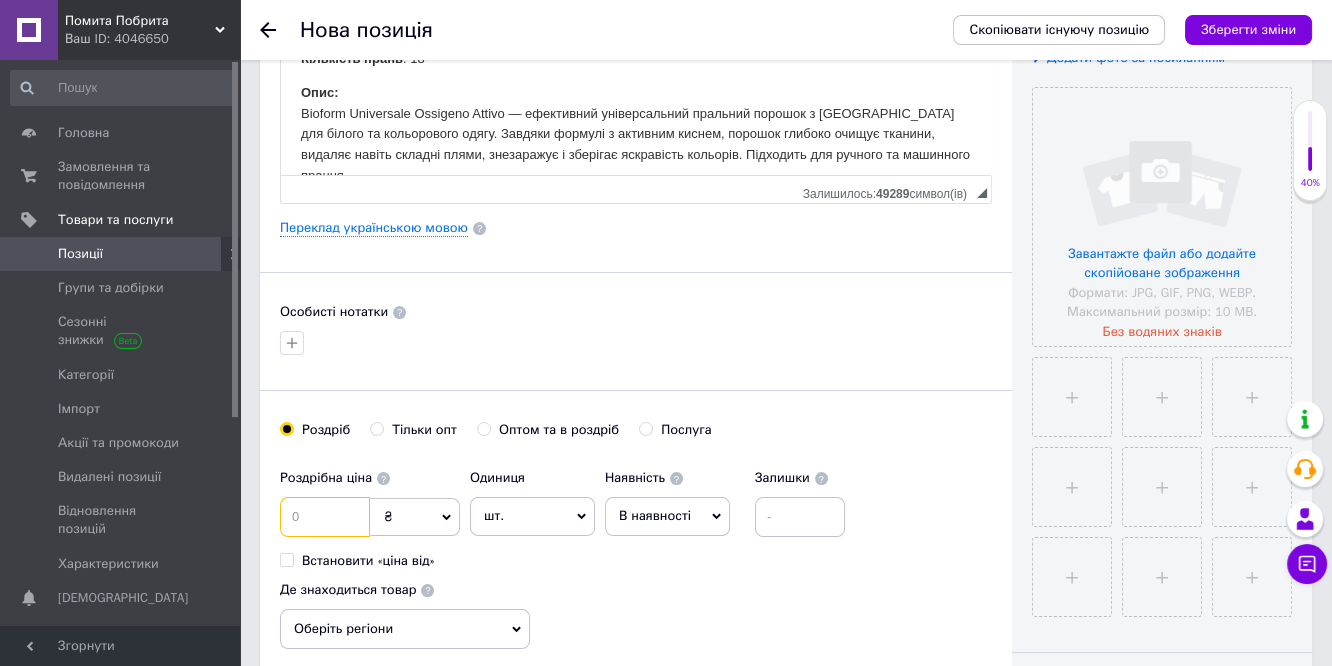 scroll, scrollTop: 444, scrollLeft: 0, axis: vertical 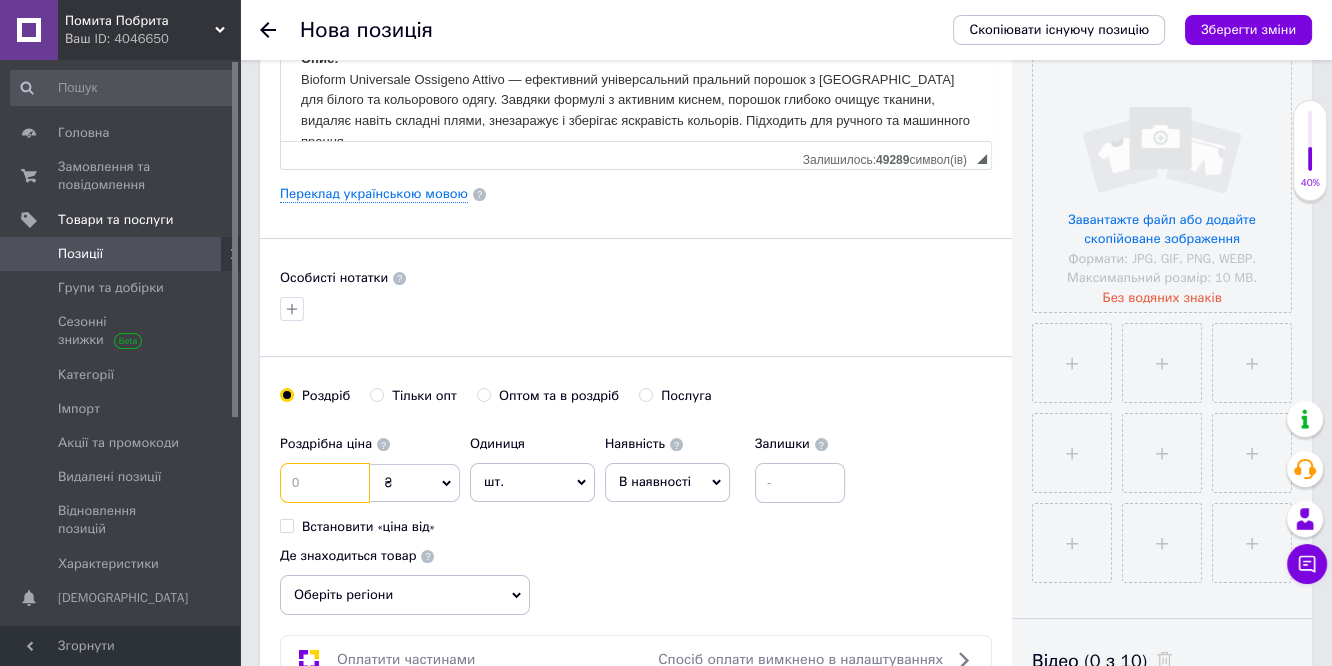 click at bounding box center (325, 483) 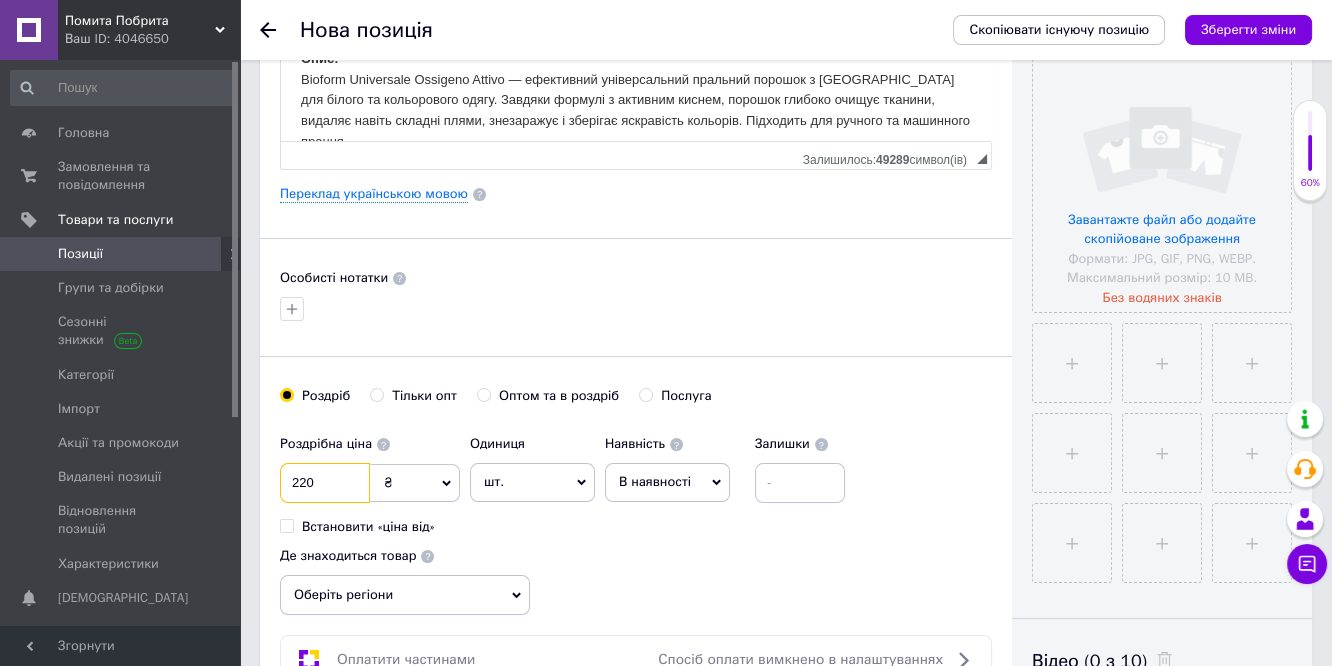 type on "220" 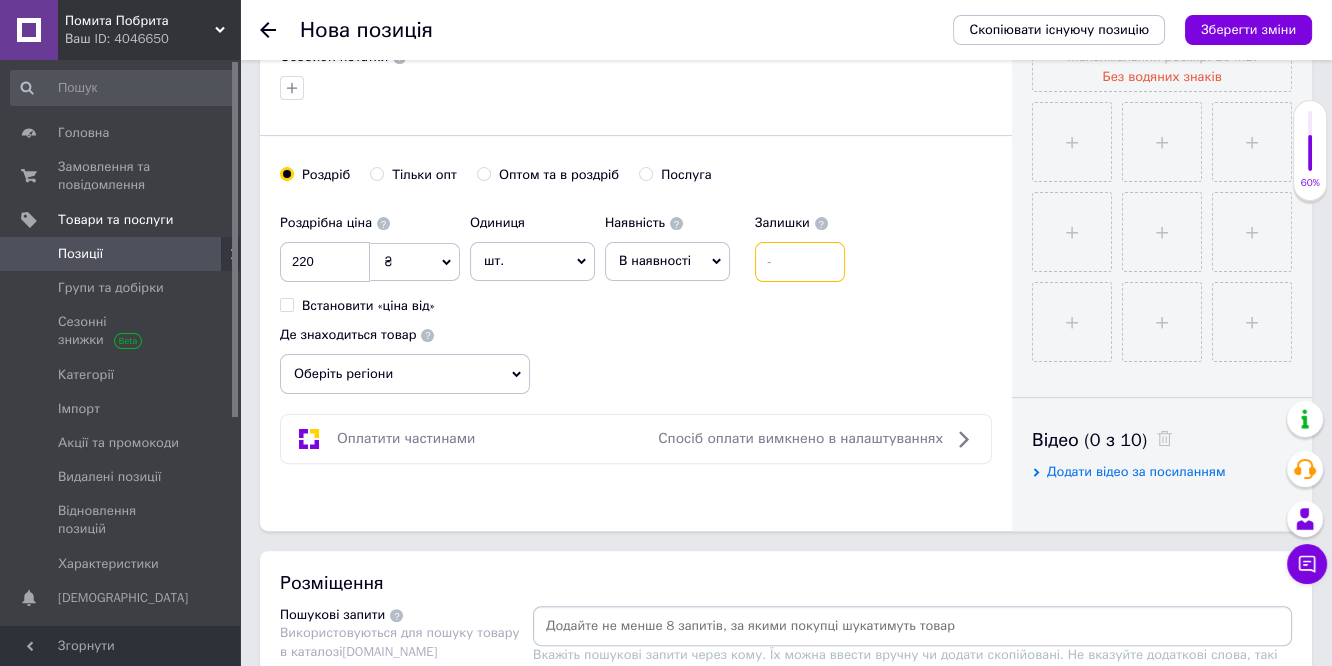 scroll, scrollTop: 666, scrollLeft: 0, axis: vertical 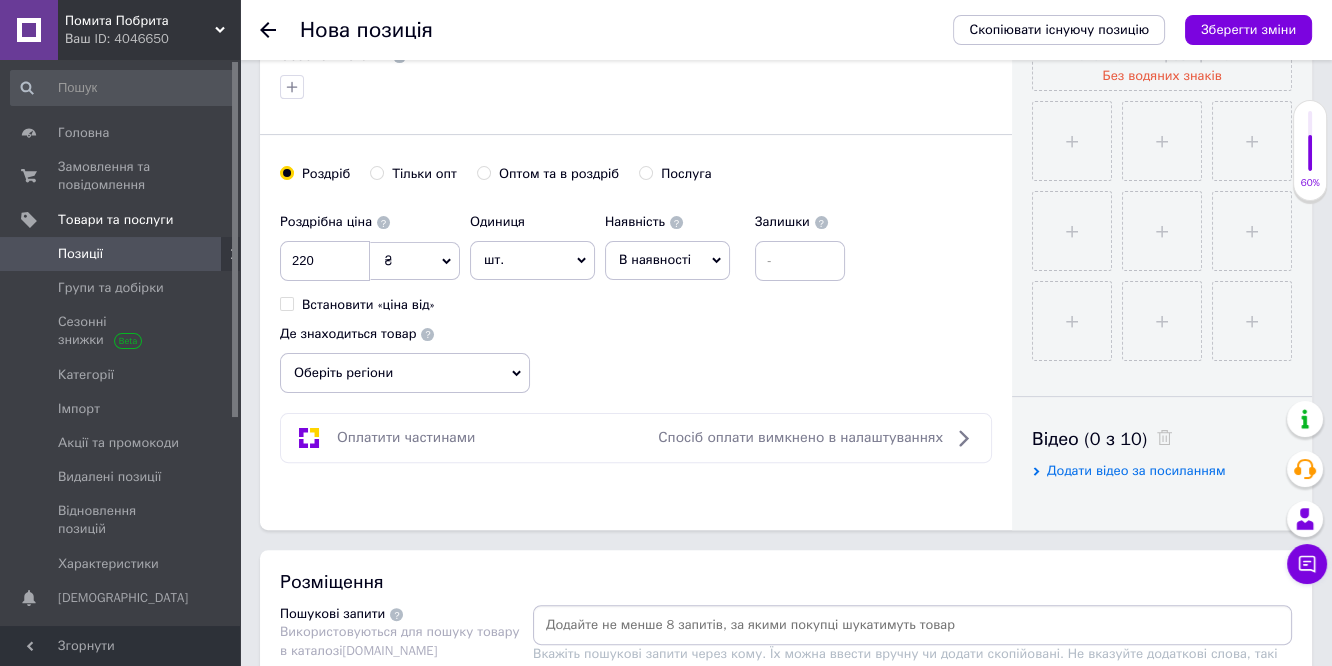 click 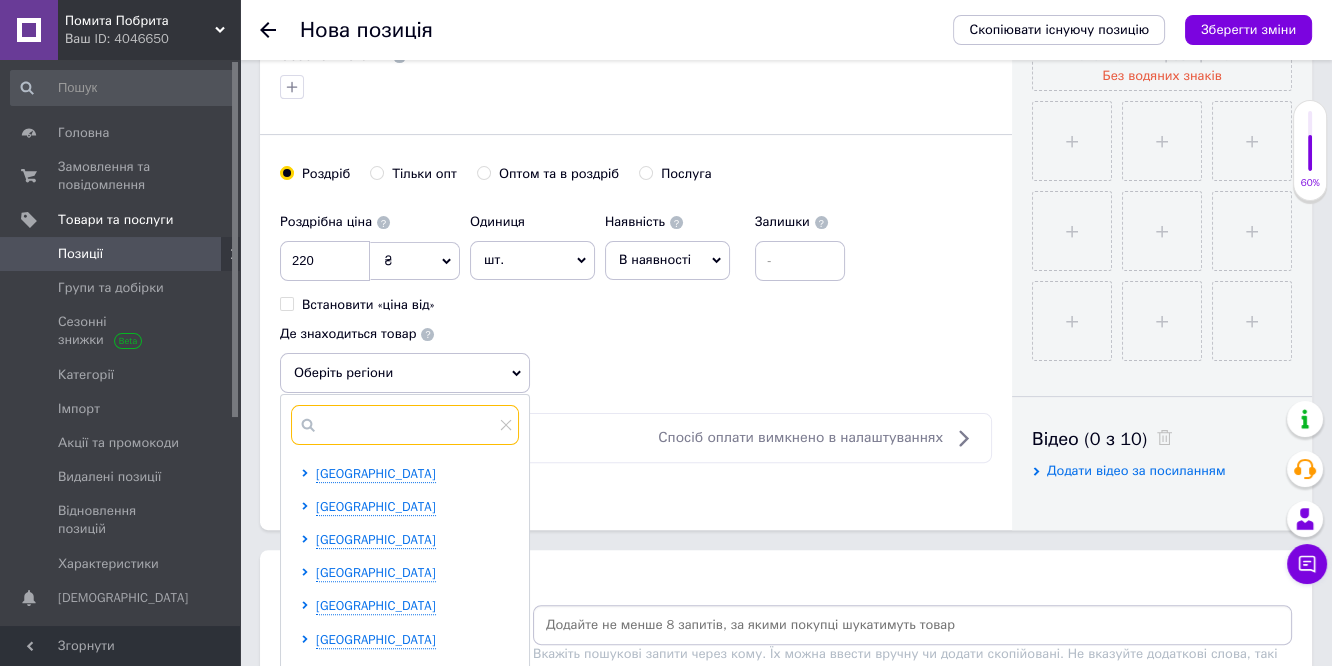 click at bounding box center (405, 425) 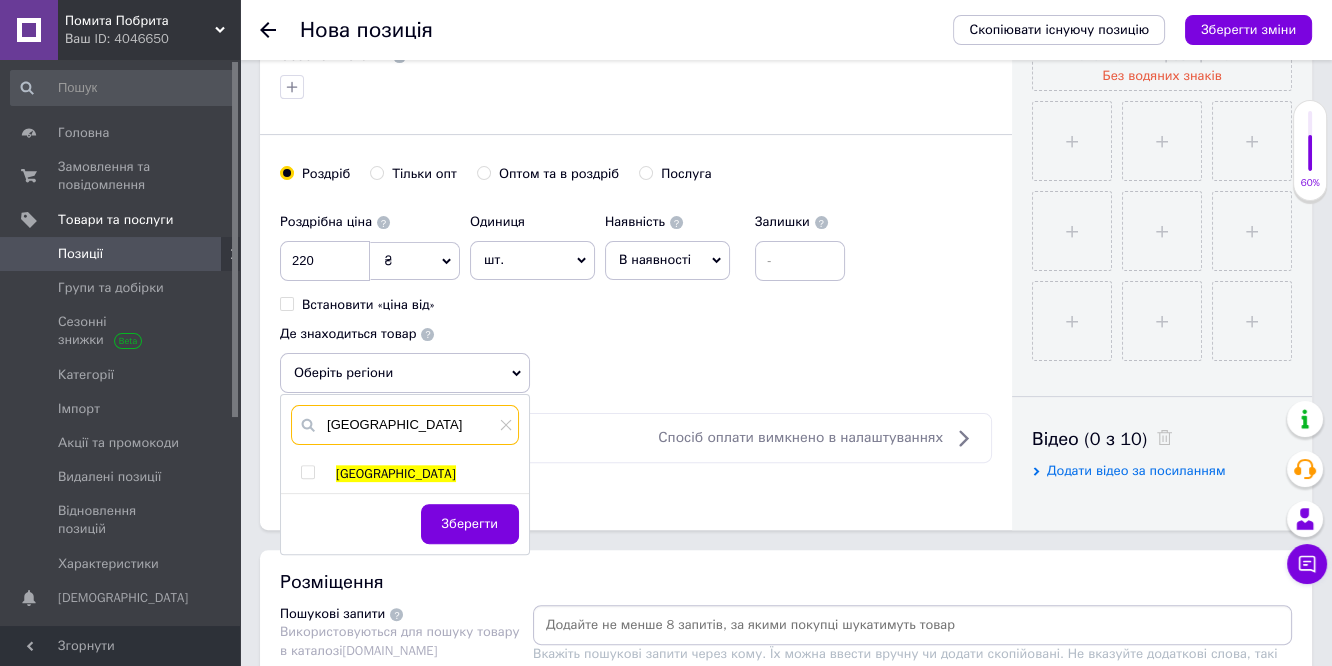 type on "[GEOGRAPHIC_DATA]" 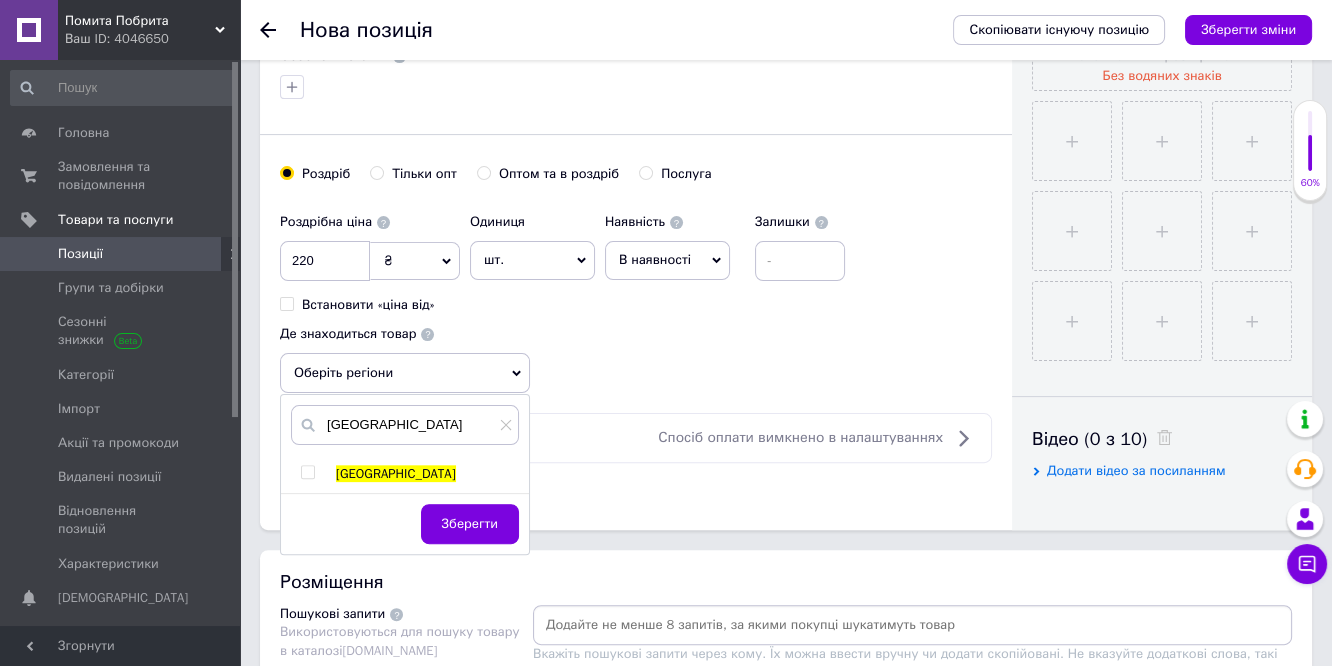 click at bounding box center [307, 472] 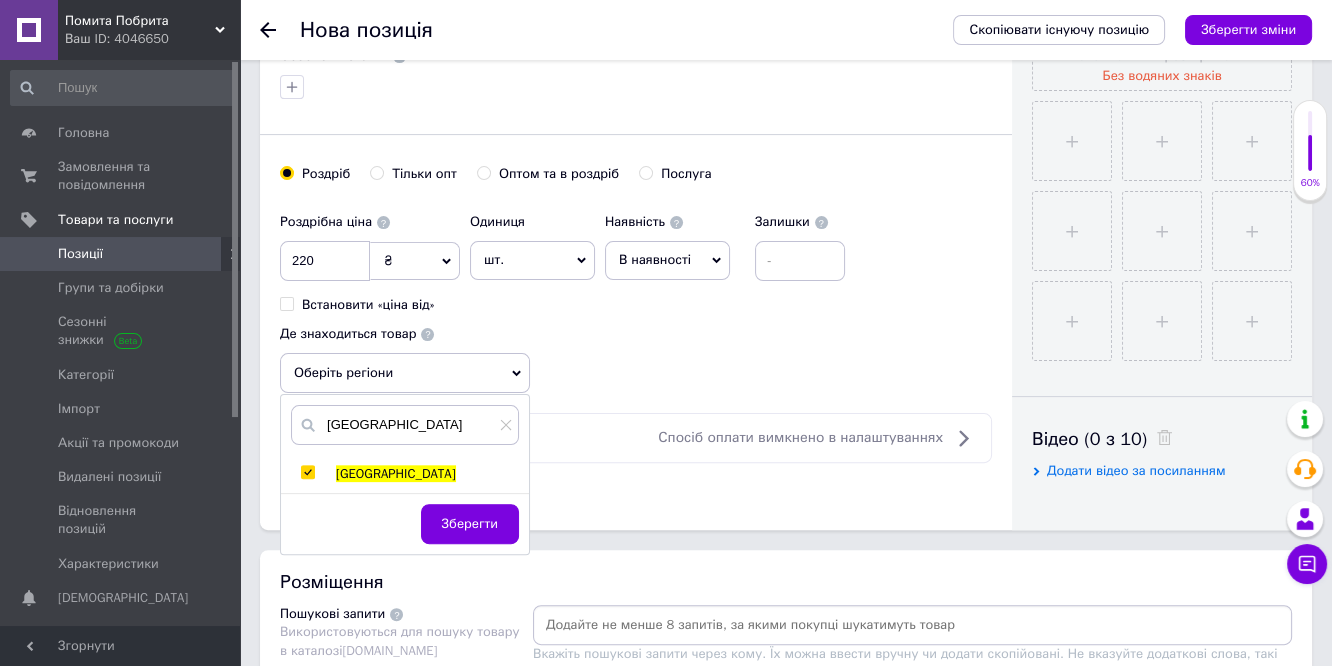 checkbox on "true" 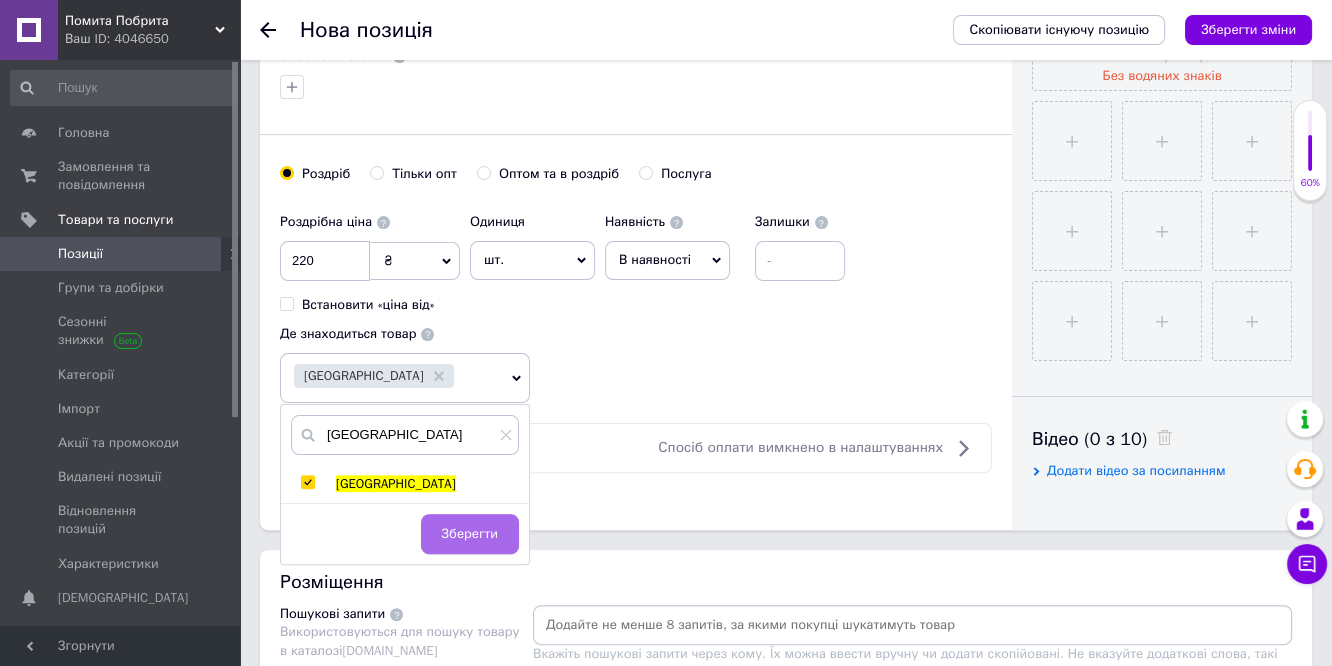 click on "Зберегти" at bounding box center (470, 534) 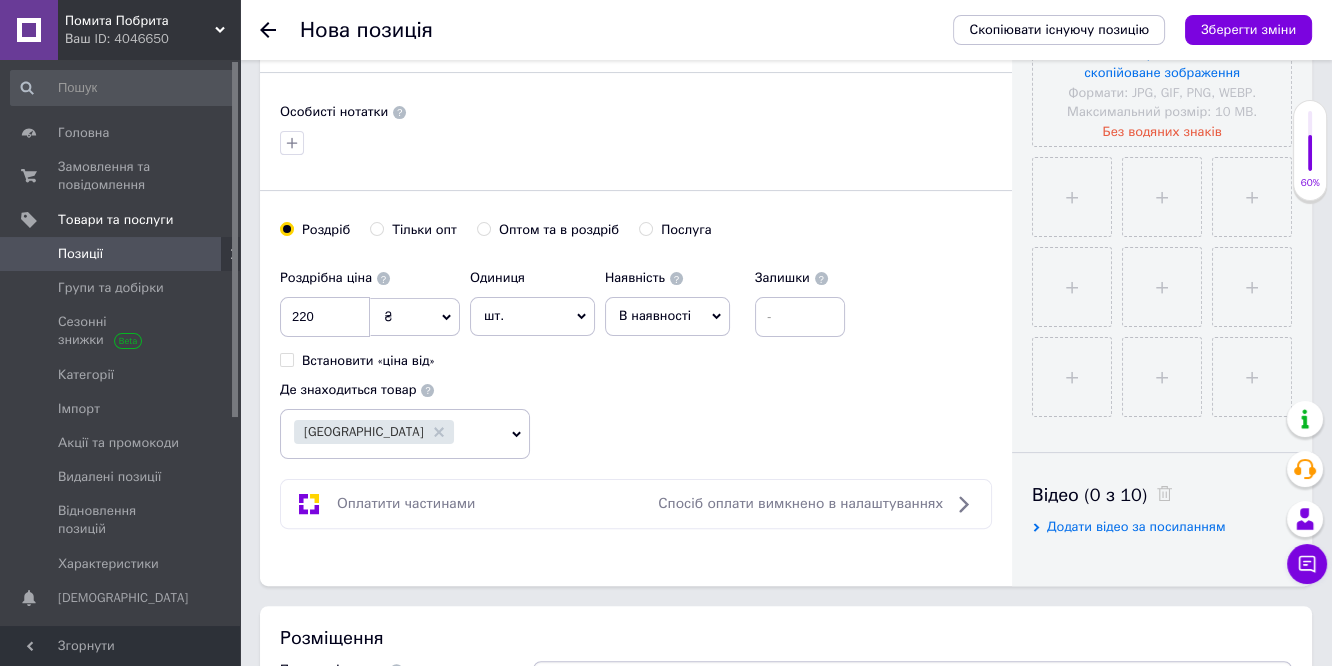 scroll, scrollTop: 444, scrollLeft: 0, axis: vertical 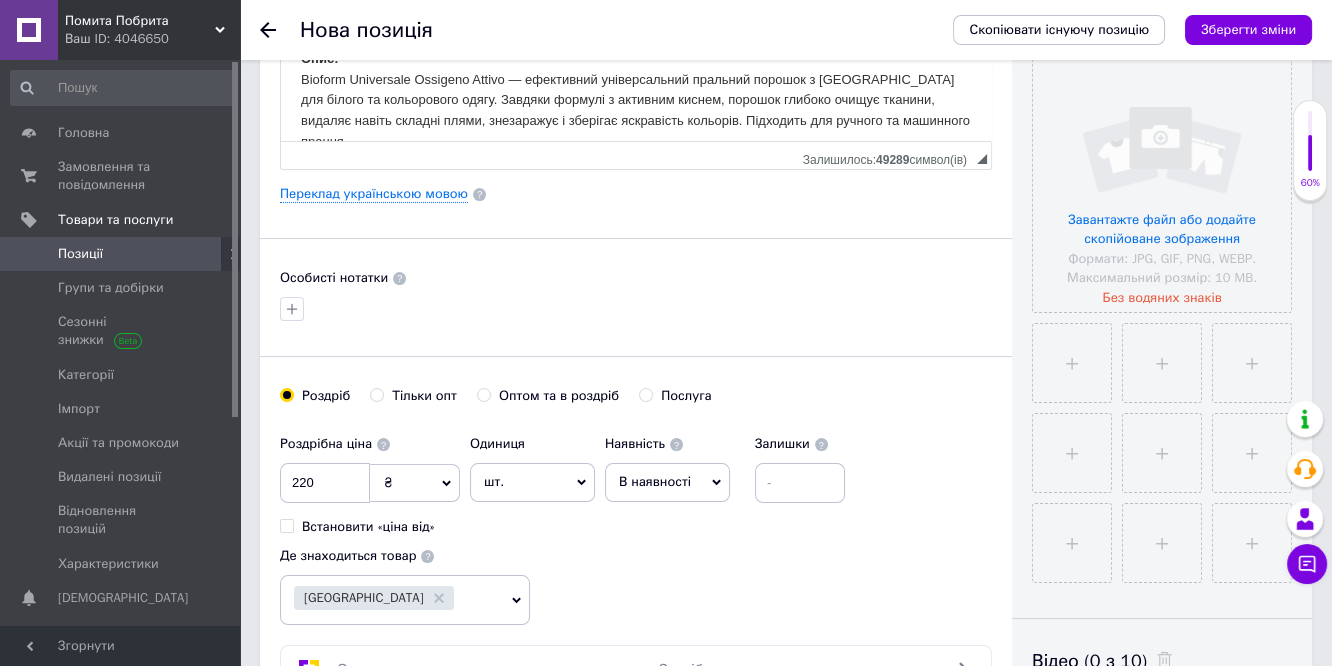 click on "Країна виробництва : Італія Призначення : Універсальний (білий + кольоровий одяг) Активний компонент : Активний кисень (ossigeno attivo) Температурний режим : 30–90°C Вага : 900 г Кількість прань : 18 Опис: Bioform Universale Ossigeno Attivo — ефективний універсальний пральний порошок з [GEOGRAPHIC_DATA] для білого та кольорового одягу. Завдяки формулі з активним киснем, порошок глибоко очищує тканини, видаляє навіть складні плями, знезаражує і зберігає яскравість кольорів. Підходить для ручного та машинного прання. Переваги: ✔ Потужна формула з активним киснем ✔ Італійська якість" at bounding box center (636, 111) 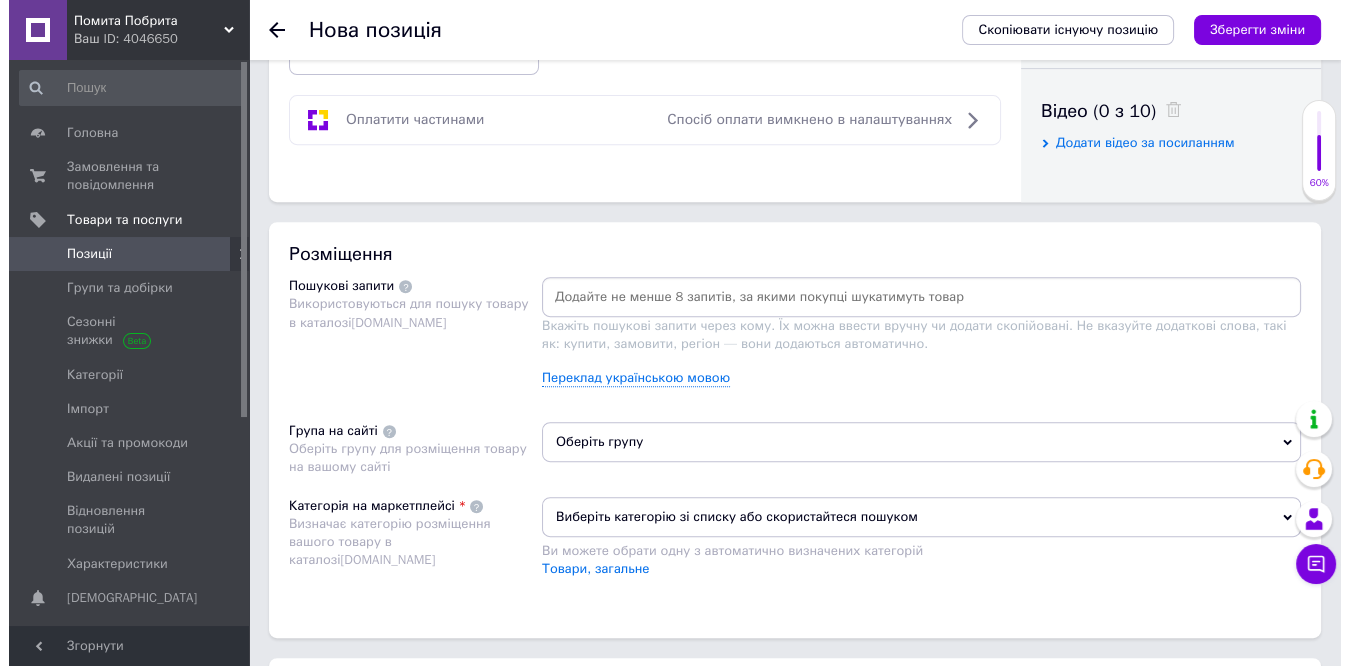 scroll, scrollTop: 1000, scrollLeft: 0, axis: vertical 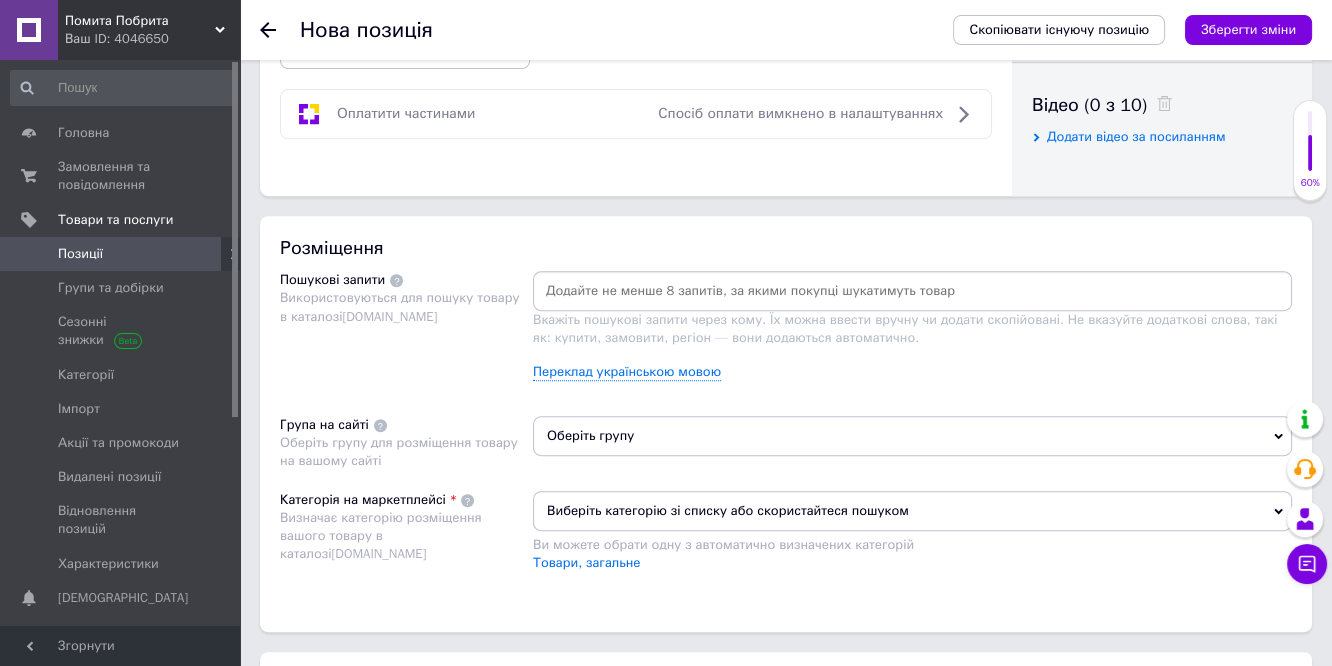 click at bounding box center (912, 291) 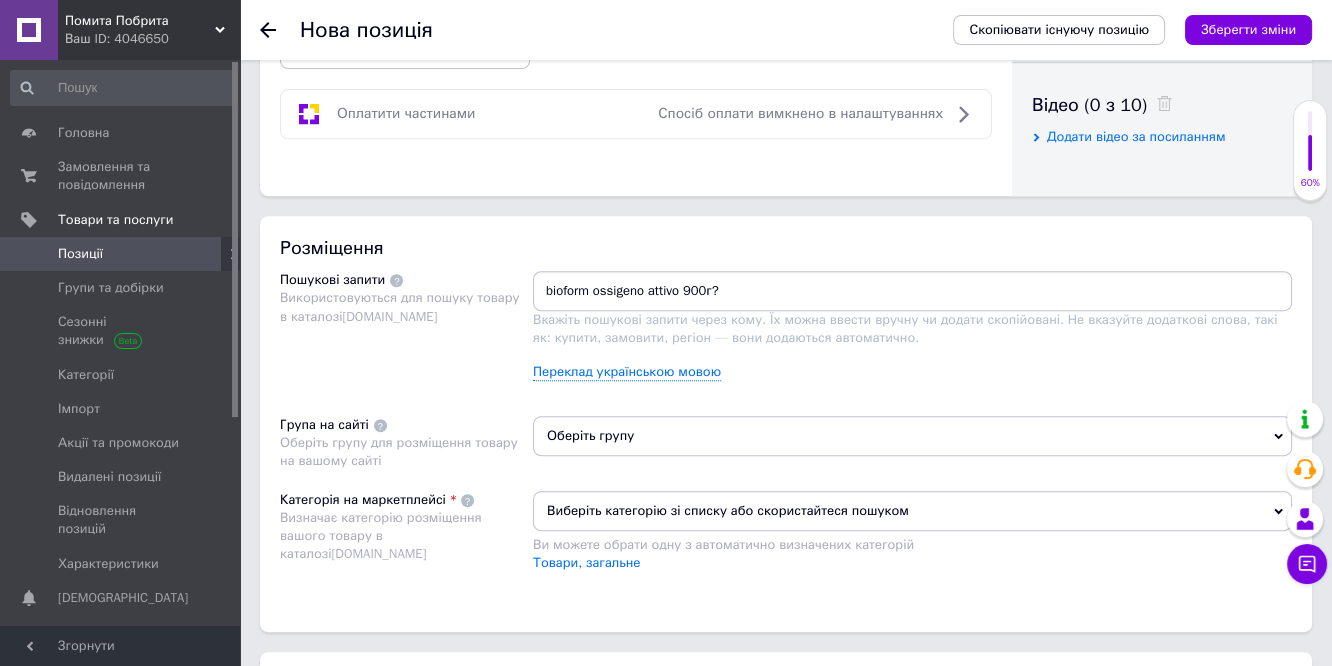 type on "bioform ossigeno attivo 900г" 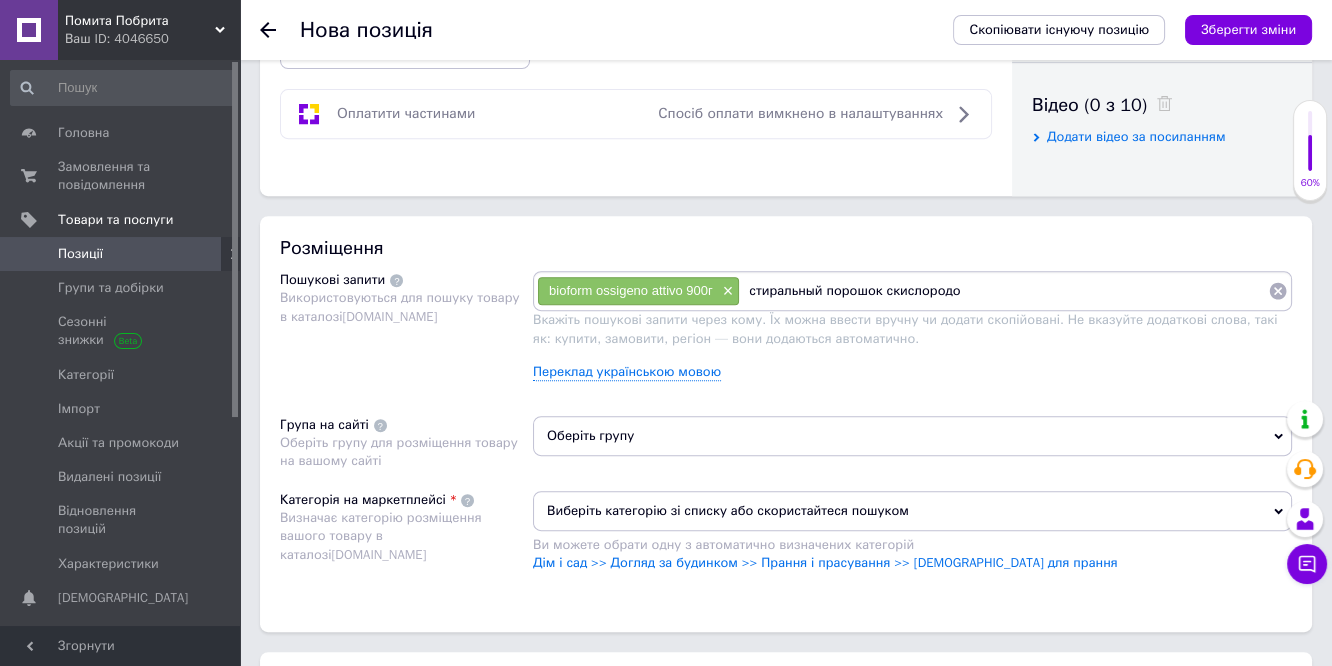 type on "стиральный порошок скислородом" 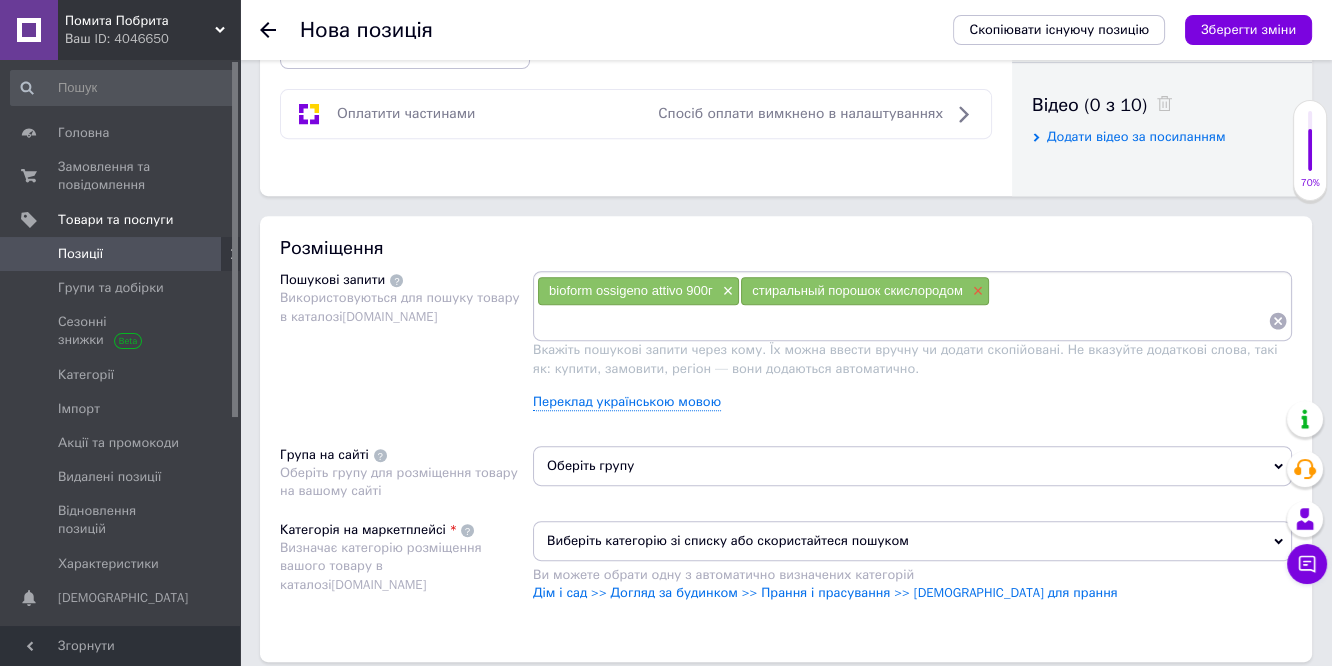 click on "×" at bounding box center (976, 291) 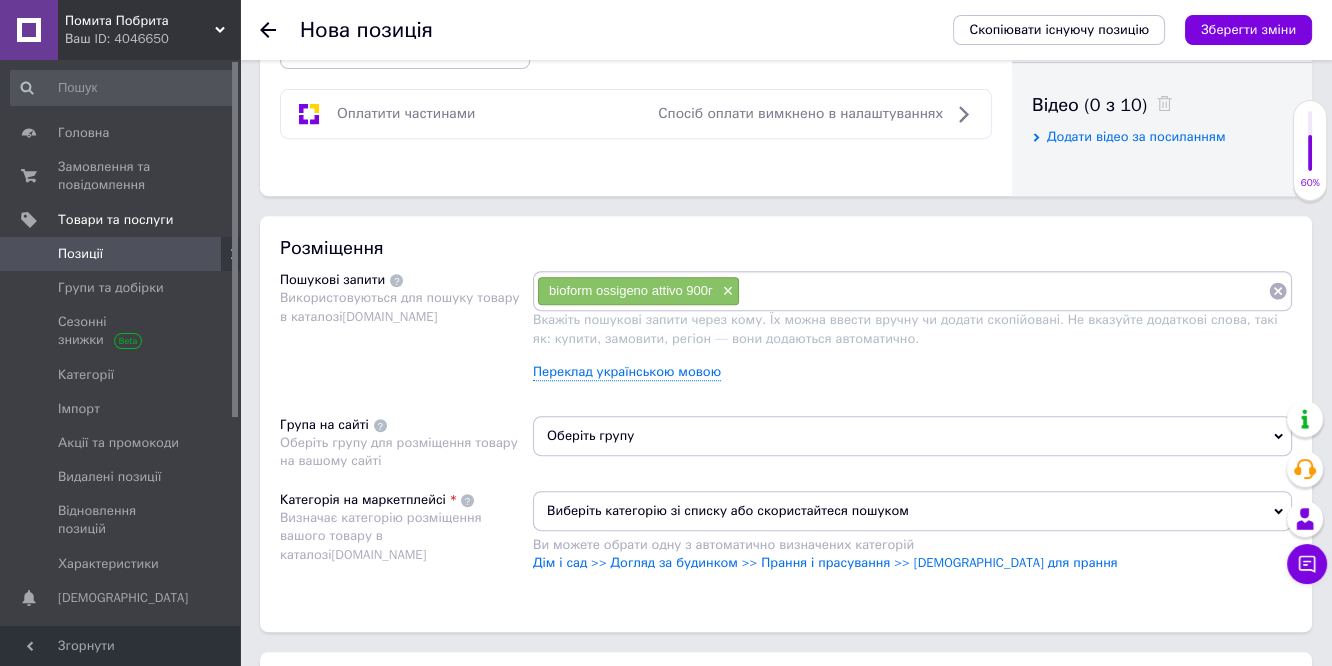 click on "bioform ossigeno attivo 900г ×" at bounding box center (912, 291) 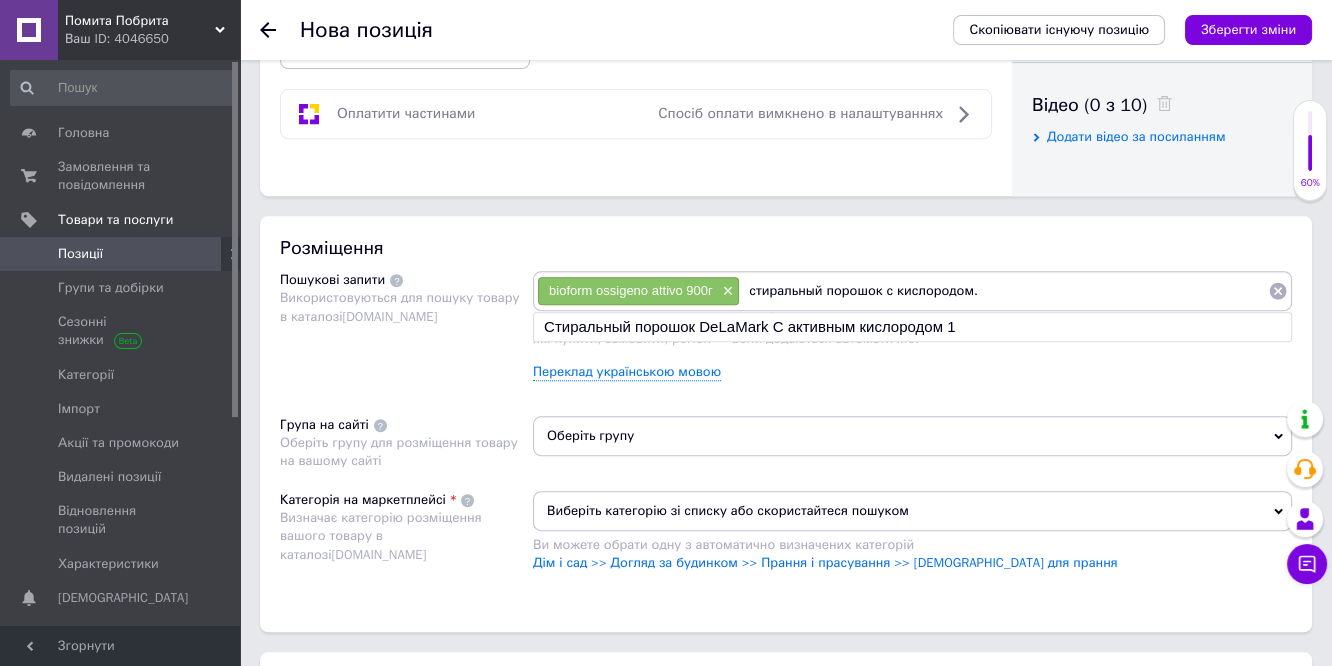 type on "стиральный порошок с кислородом" 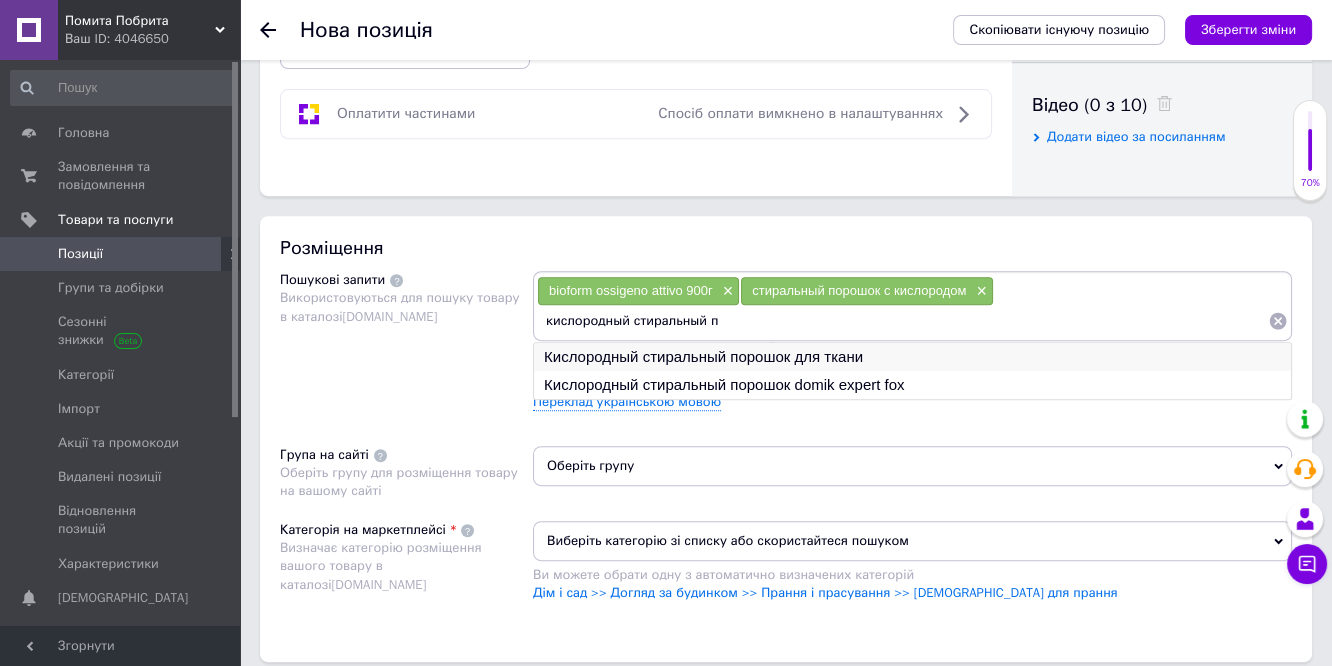 type on "кислородный стиральный п" 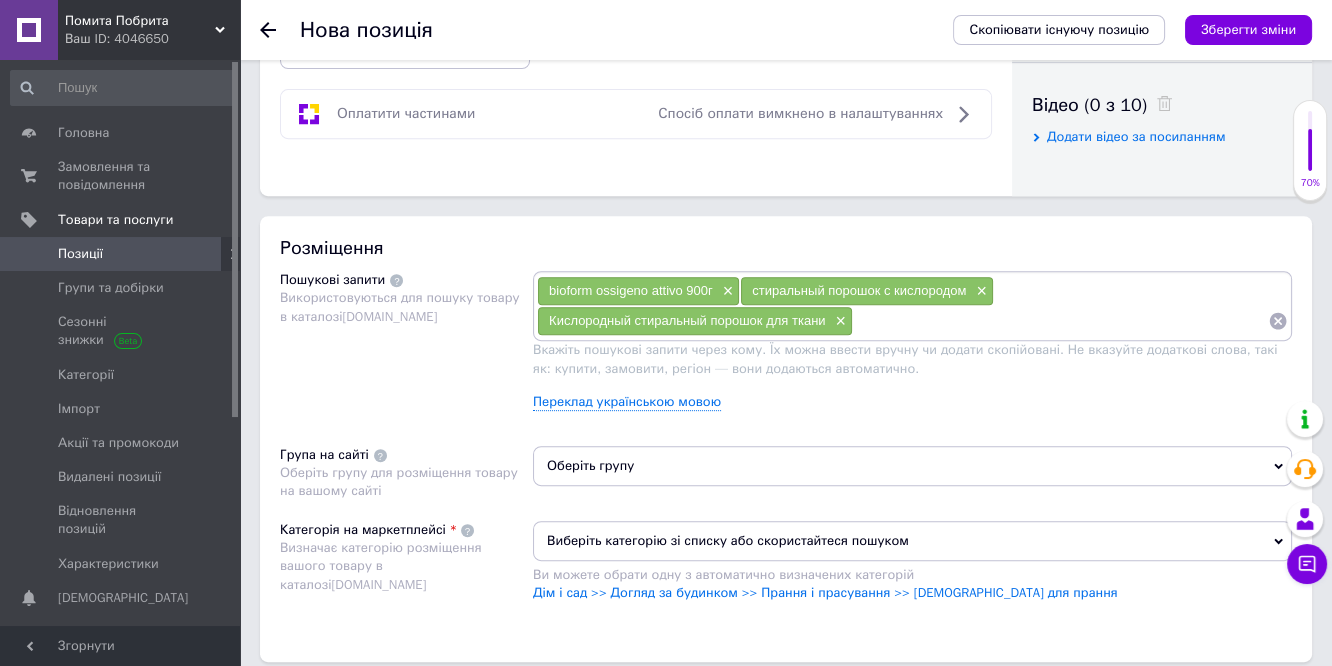 click at bounding box center [1060, 321] 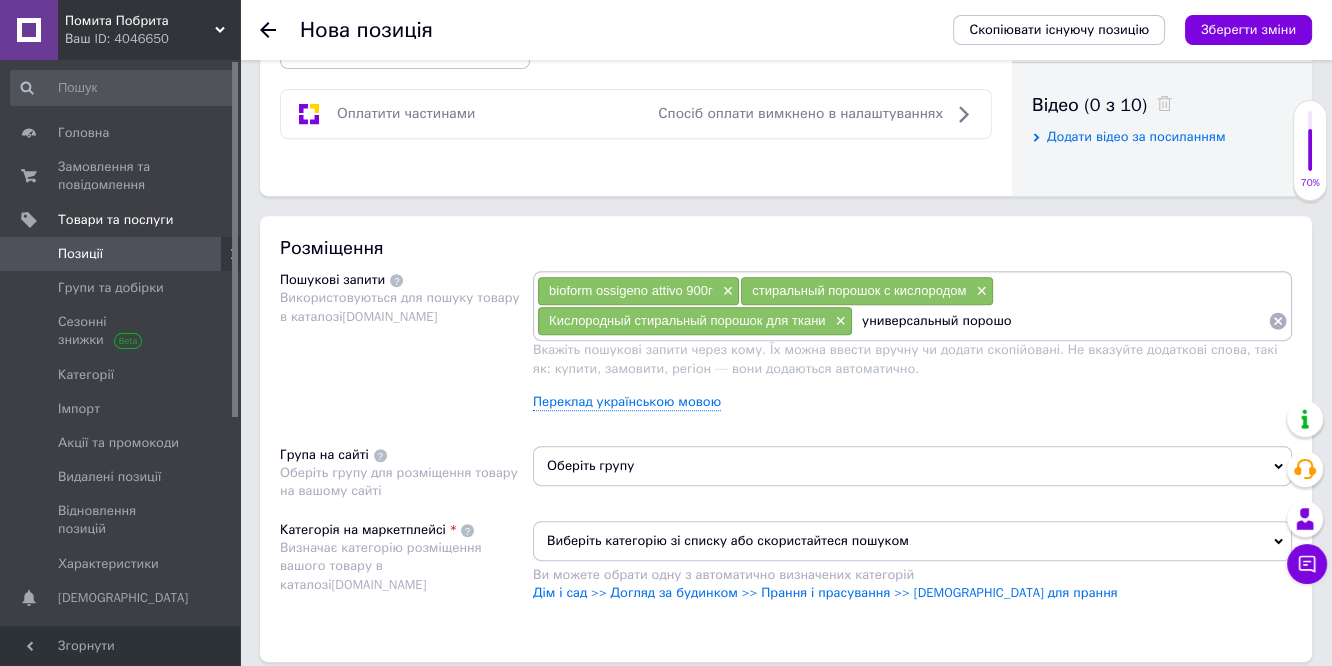 type on "универсальный порошок" 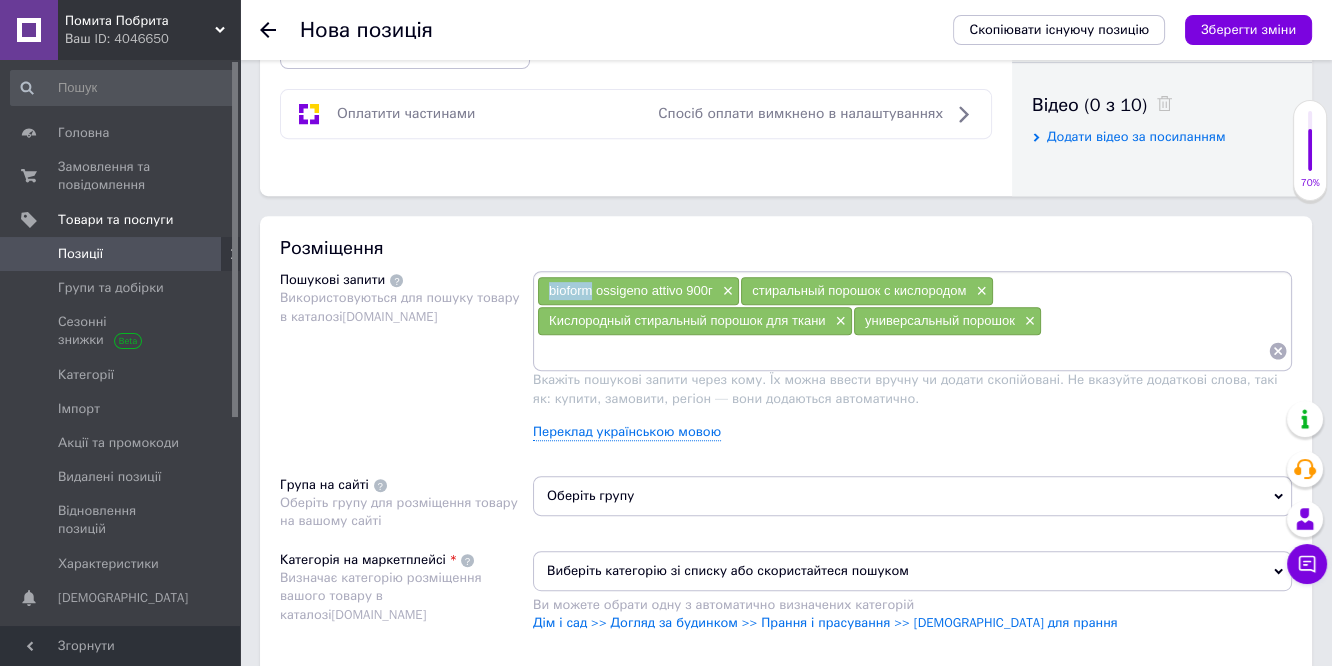 drag, startPoint x: 591, startPoint y: 287, endPoint x: 540, endPoint y: 289, distance: 51.0392 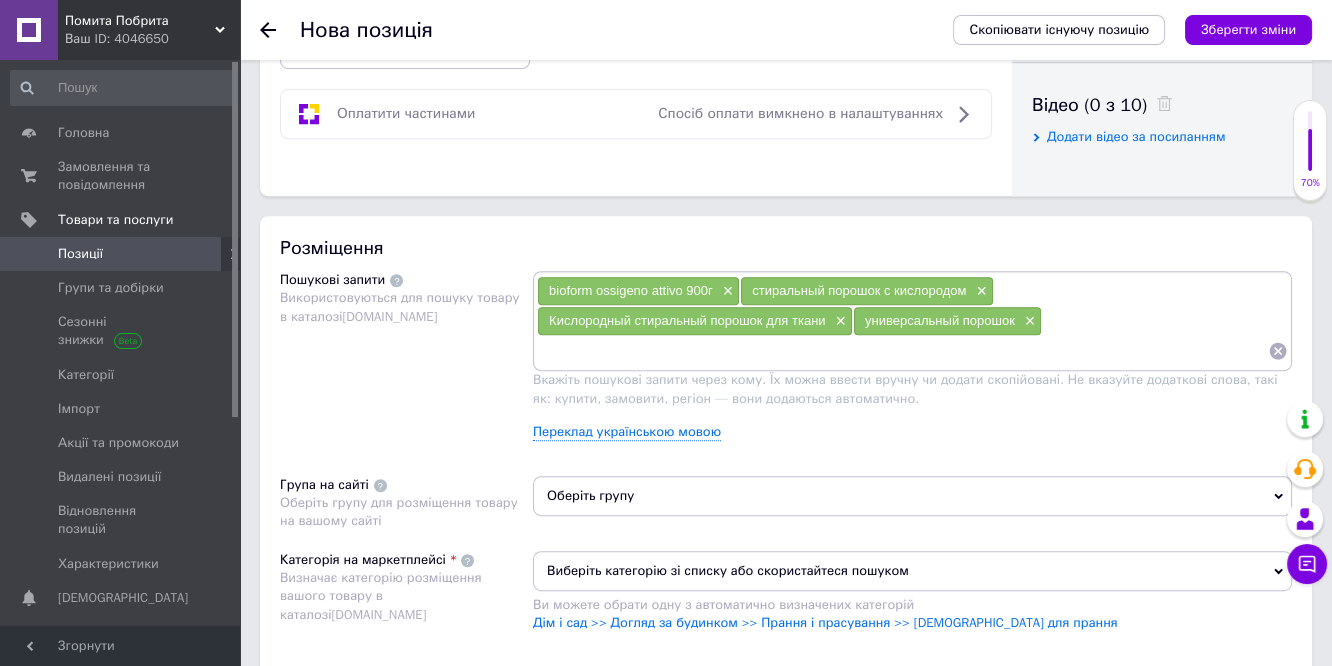 click at bounding box center [902, 351] 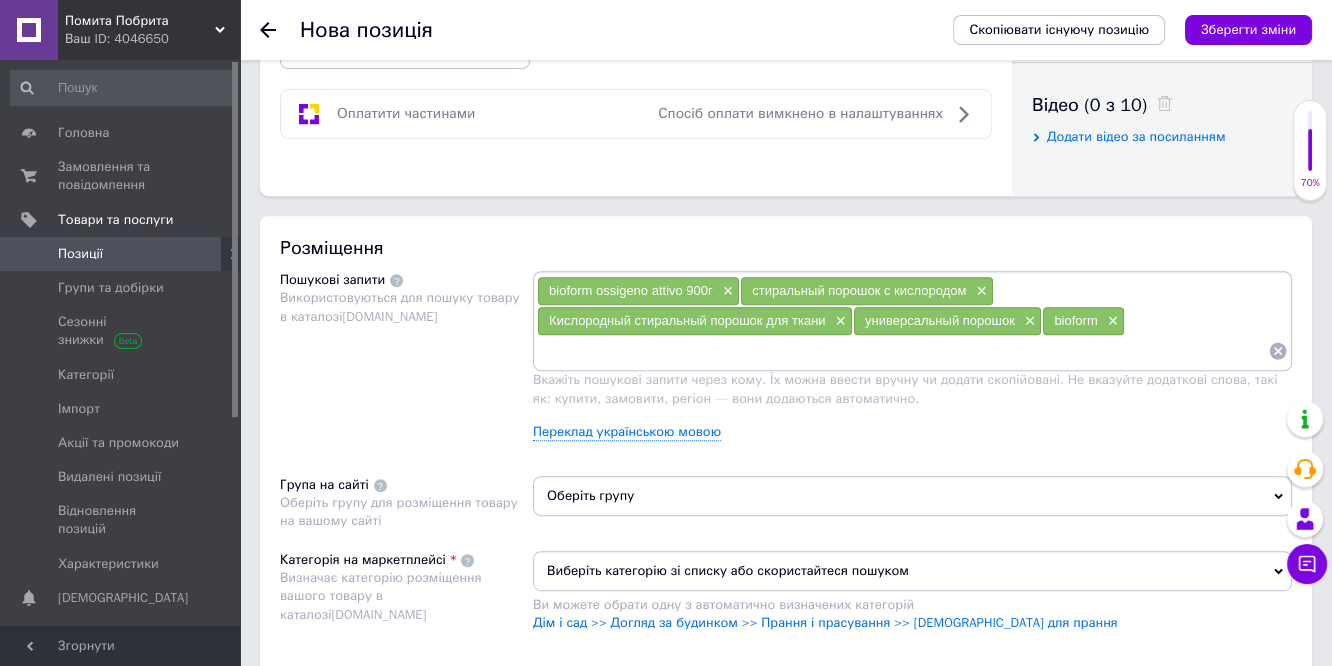click at bounding box center [902, 351] 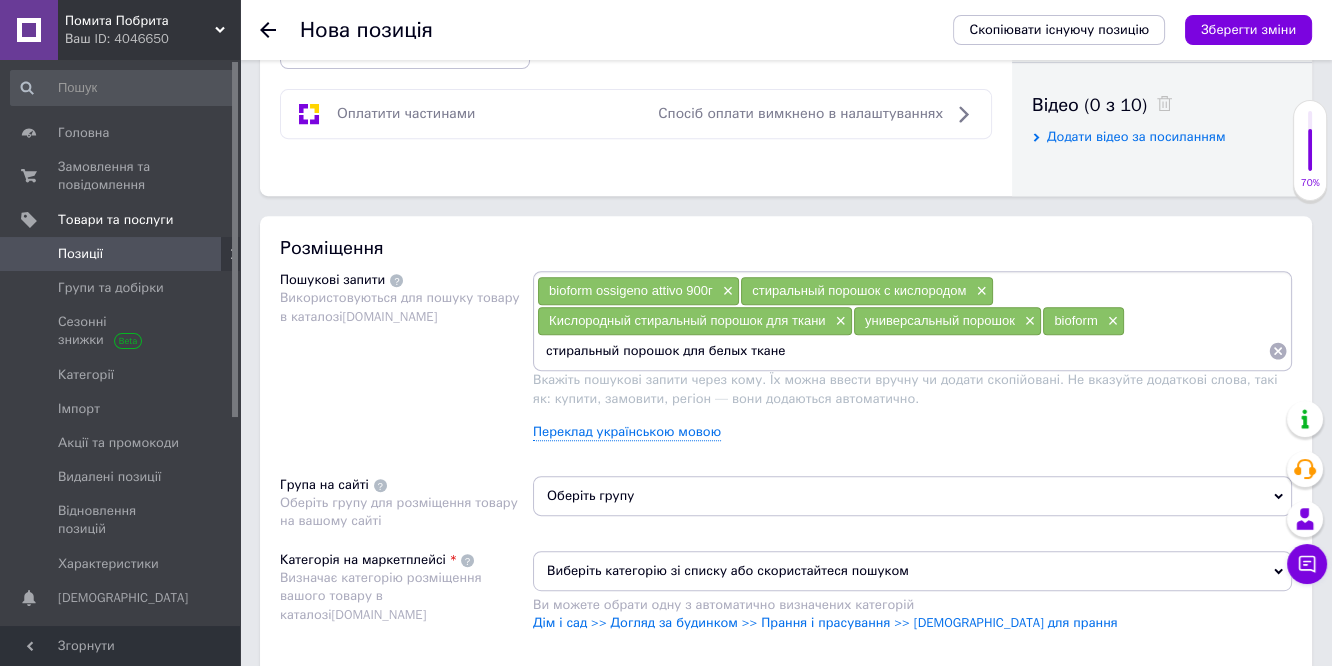 type on "стиральный порошок для белых тканей" 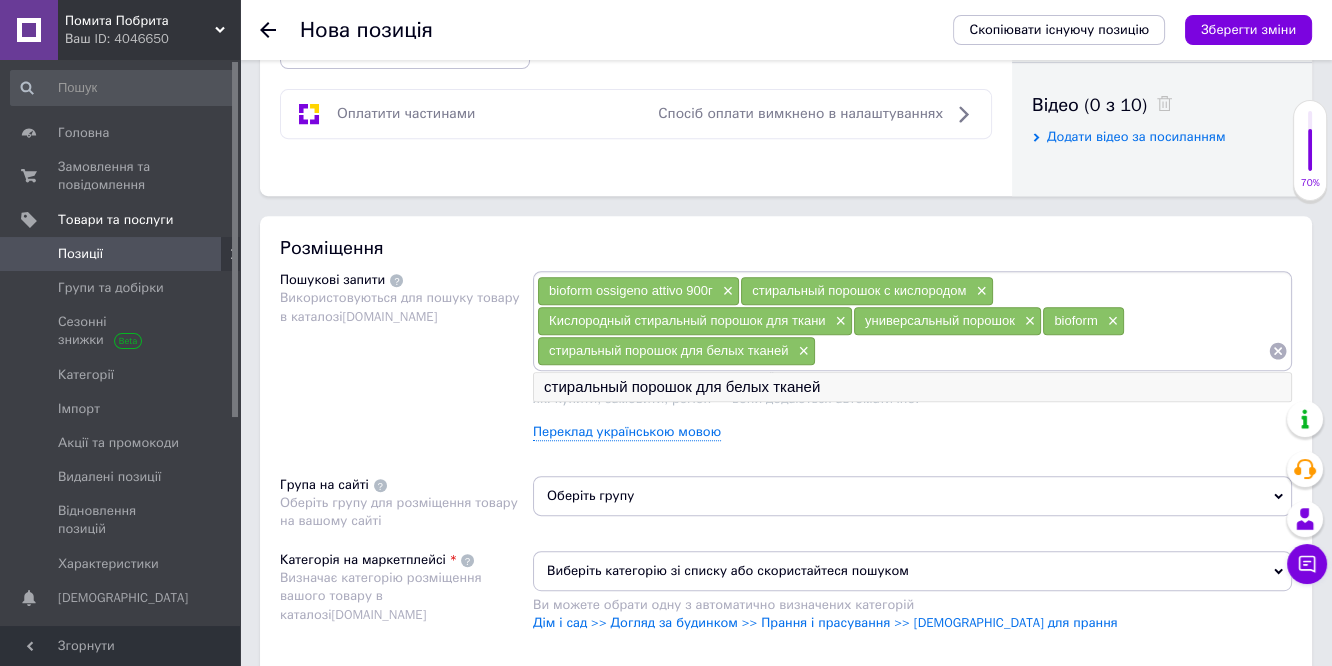 click on "стиральный порошок для белых тканей" at bounding box center (912, 387) 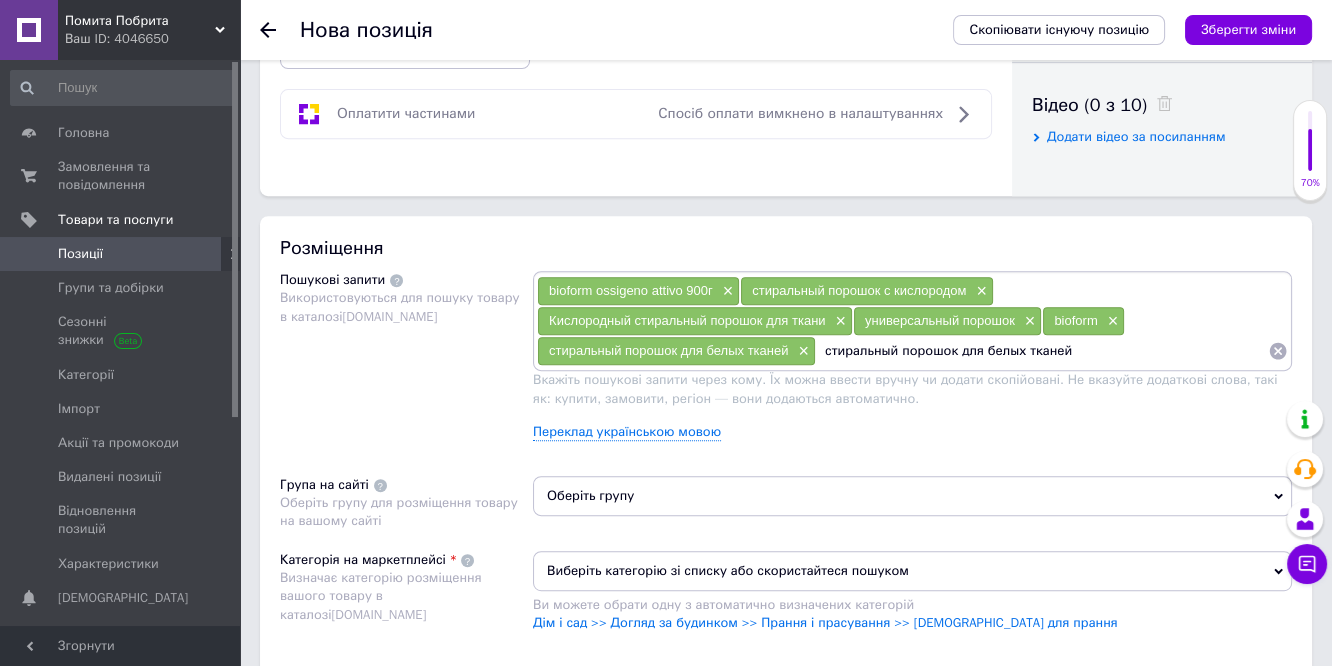 drag, startPoint x: 1066, startPoint y: 345, endPoint x: 820, endPoint y: 345, distance: 246 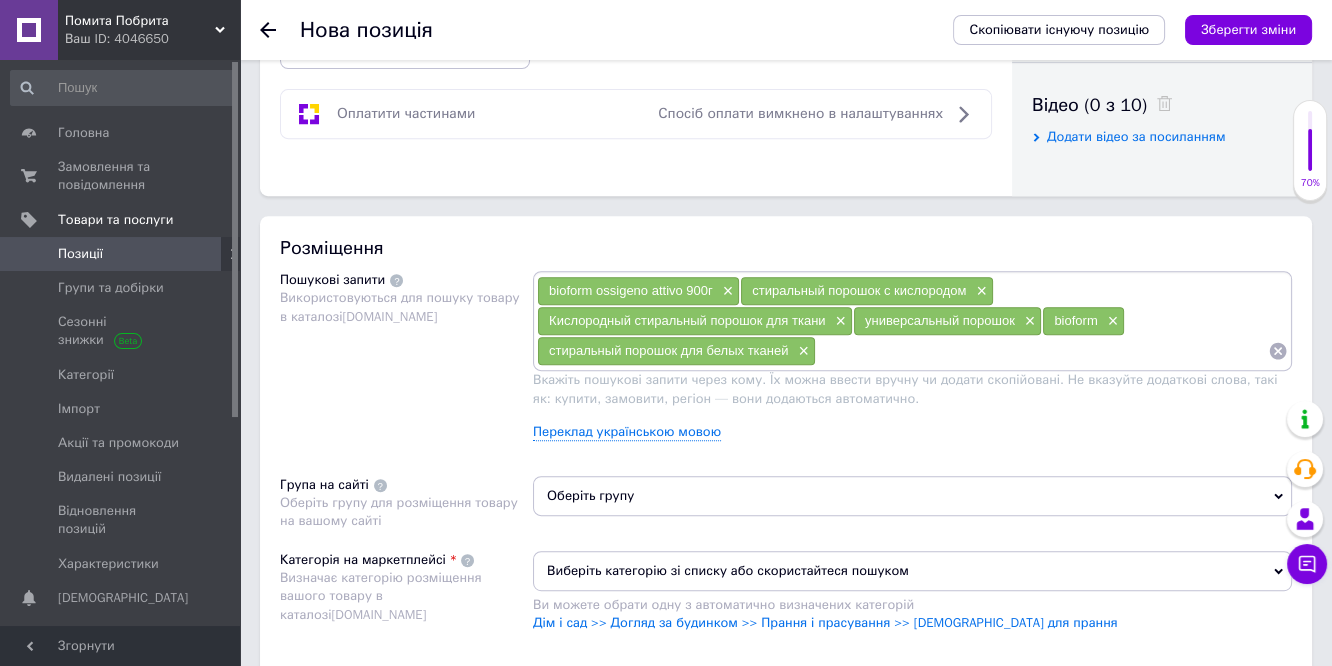 click at bounding box center [1042, 351] 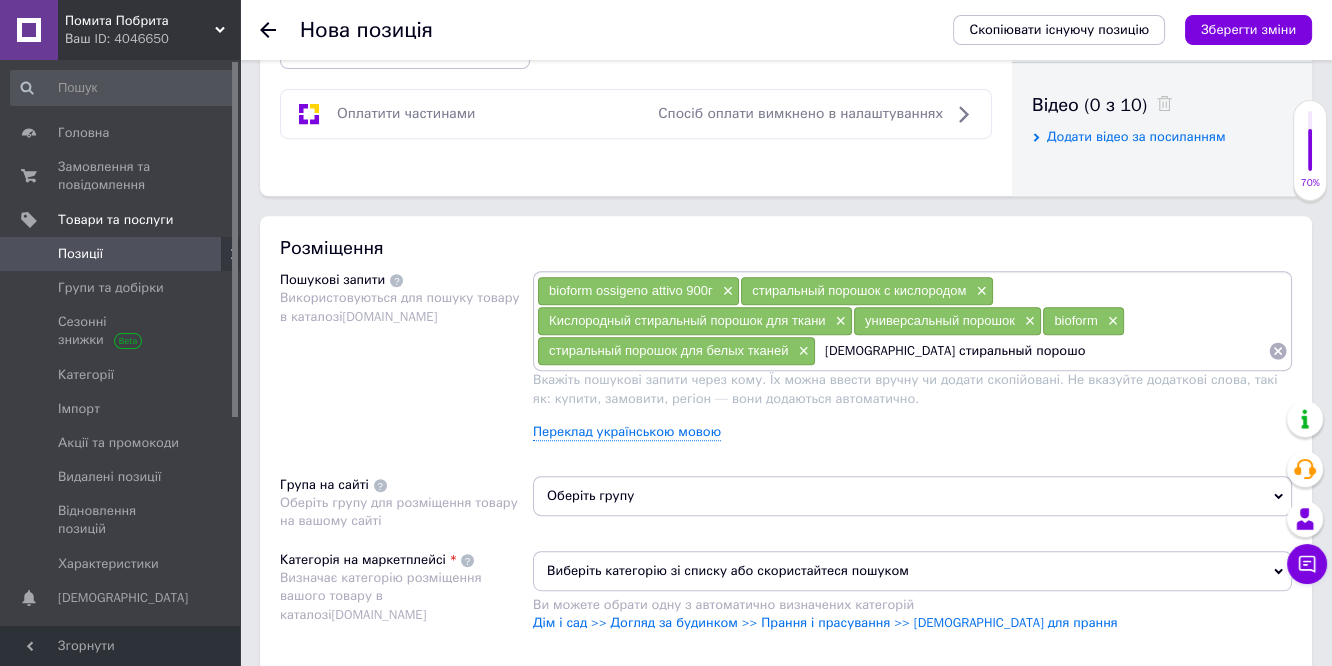 type on "[DEMOGRAPHIC_DATA] стиральный порошок" 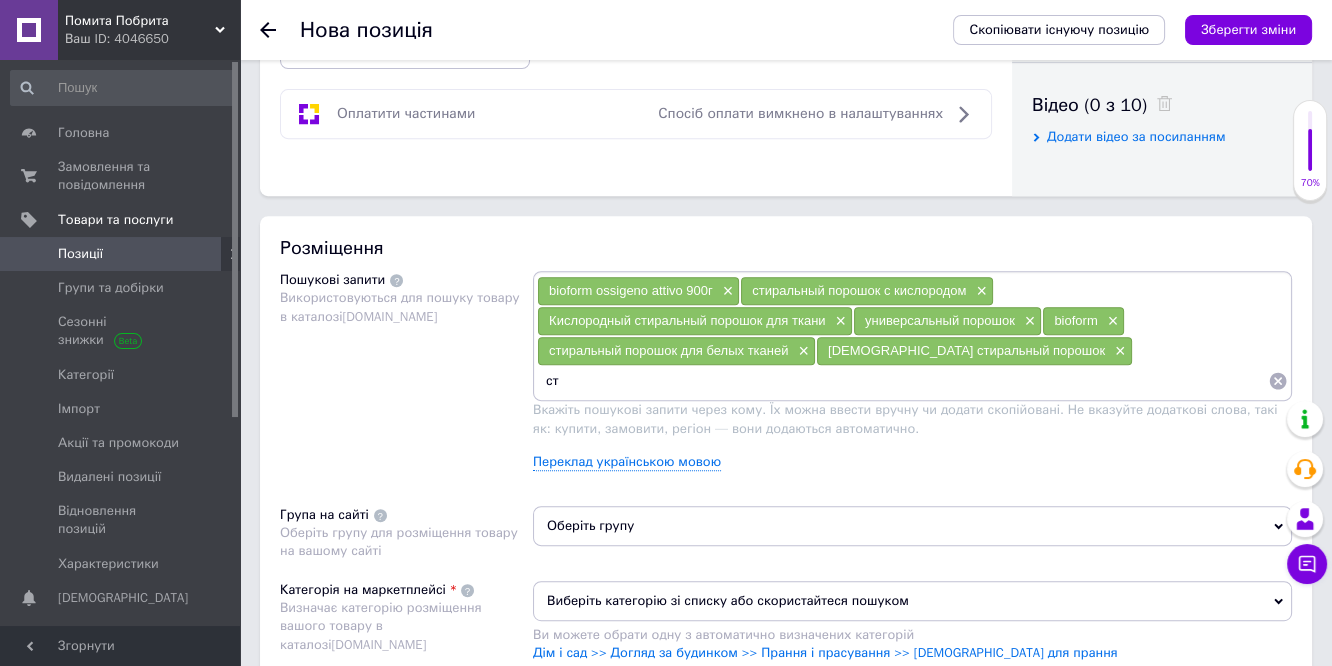 type on "с" 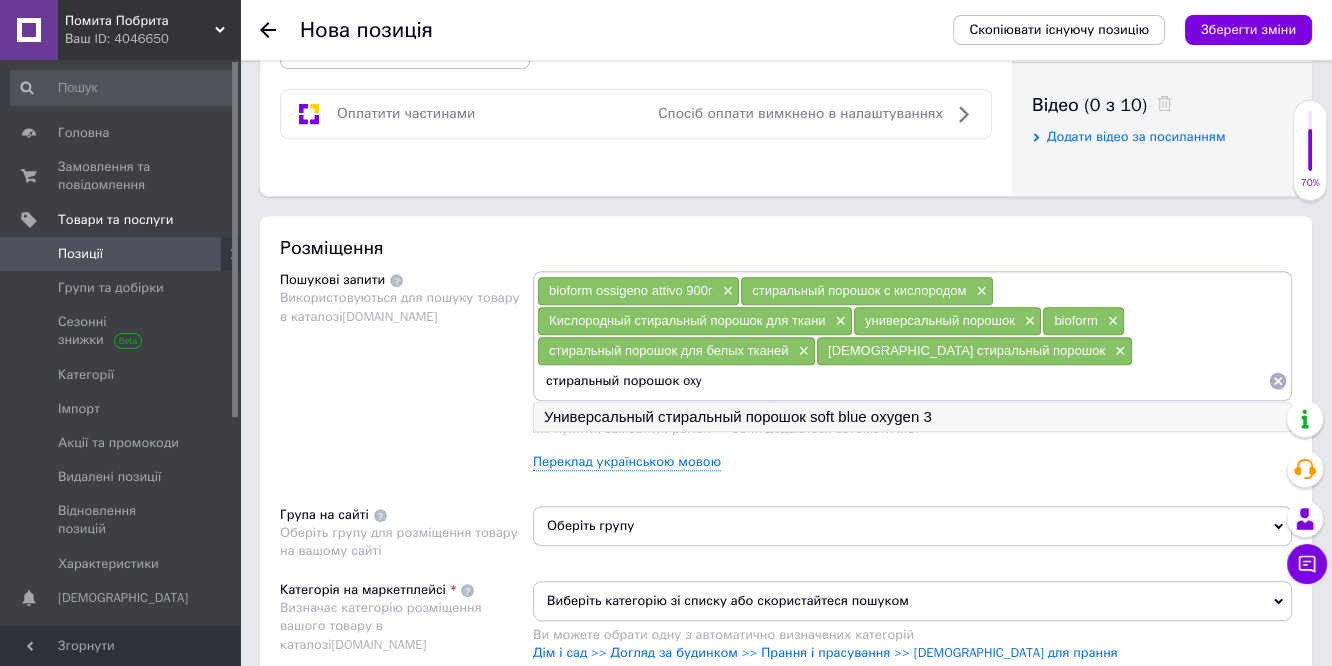 type on "стиральный порошок oxy" 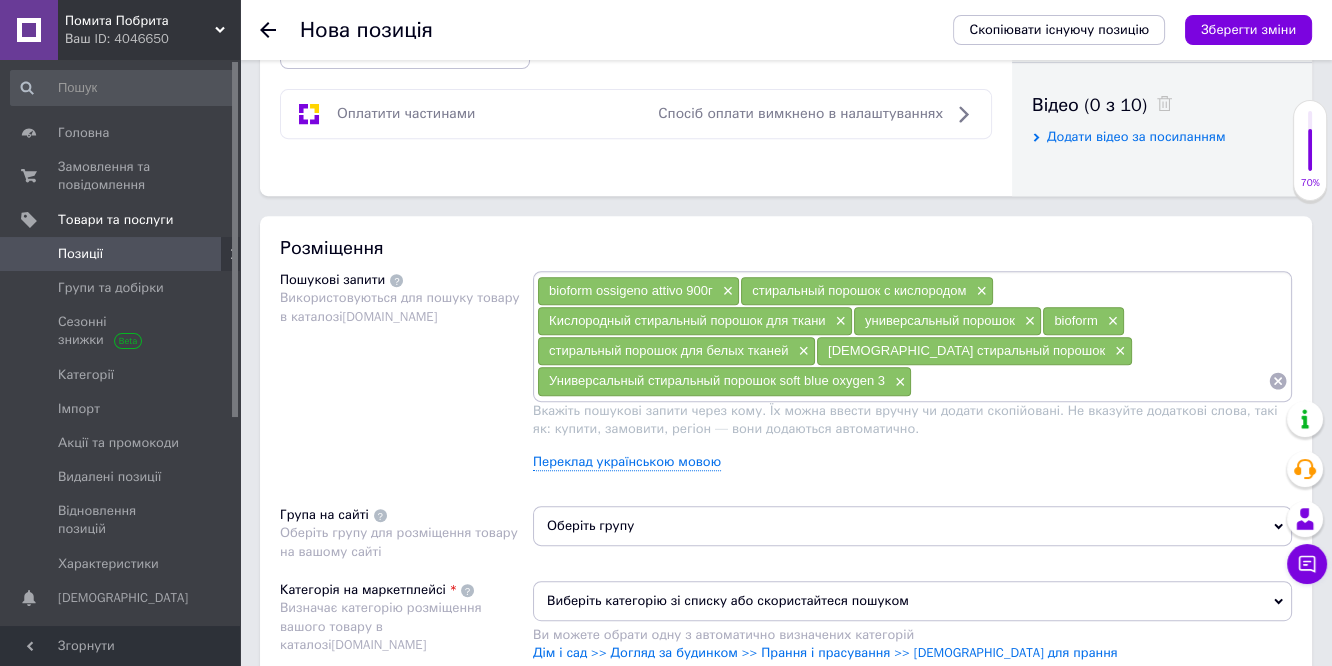 click on "Универсальный стиральный порошок soft blue oxygen 3" at bounding box center (717, 380) 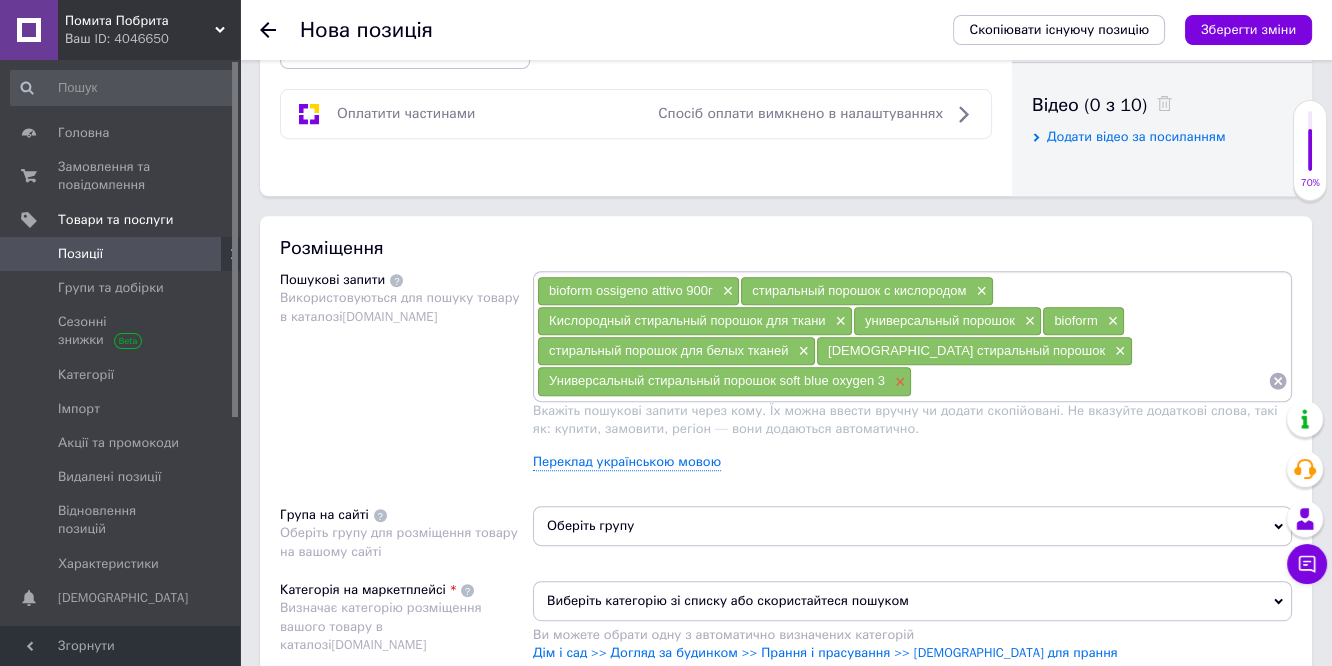 click on "×" at bounding box center (898, 382) 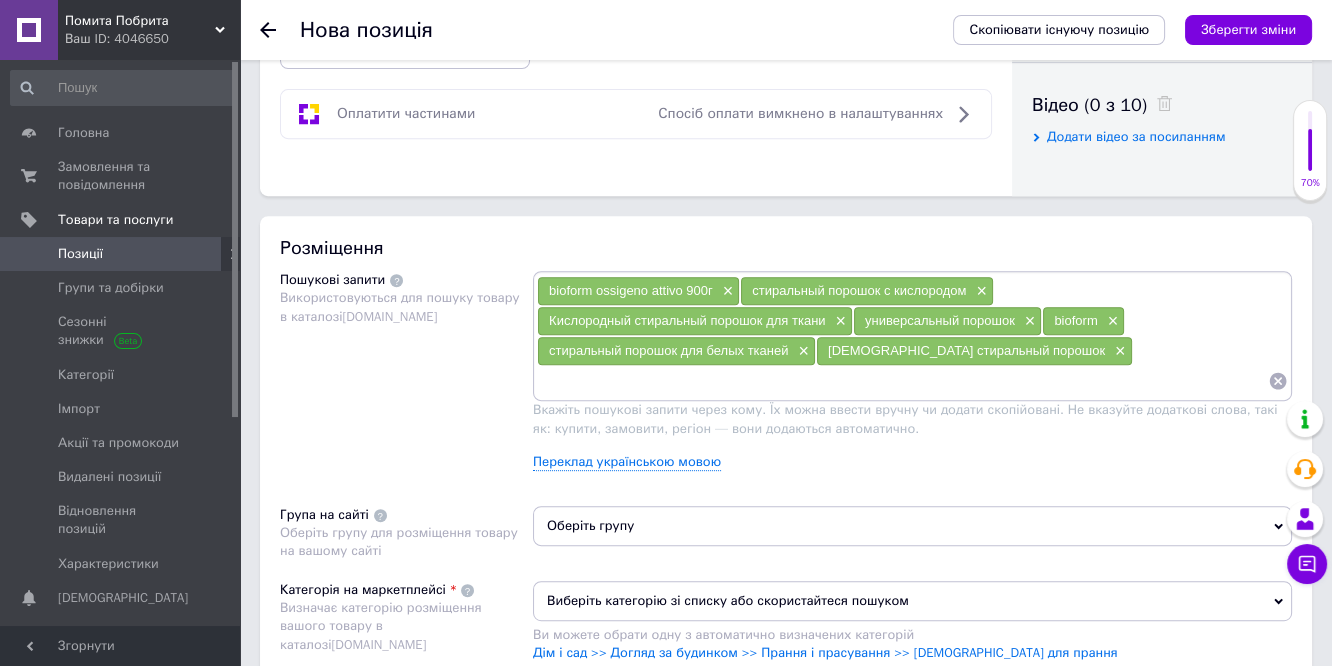 click at bounding box center [902, 381] 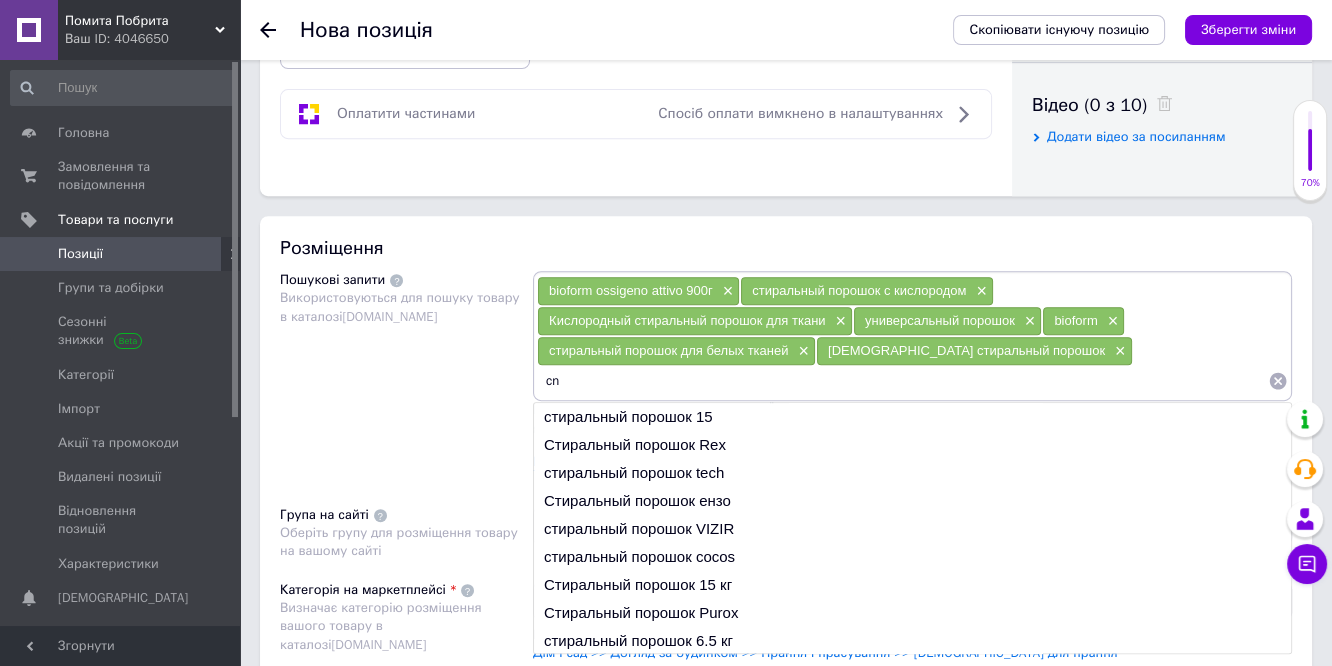 type on "c" 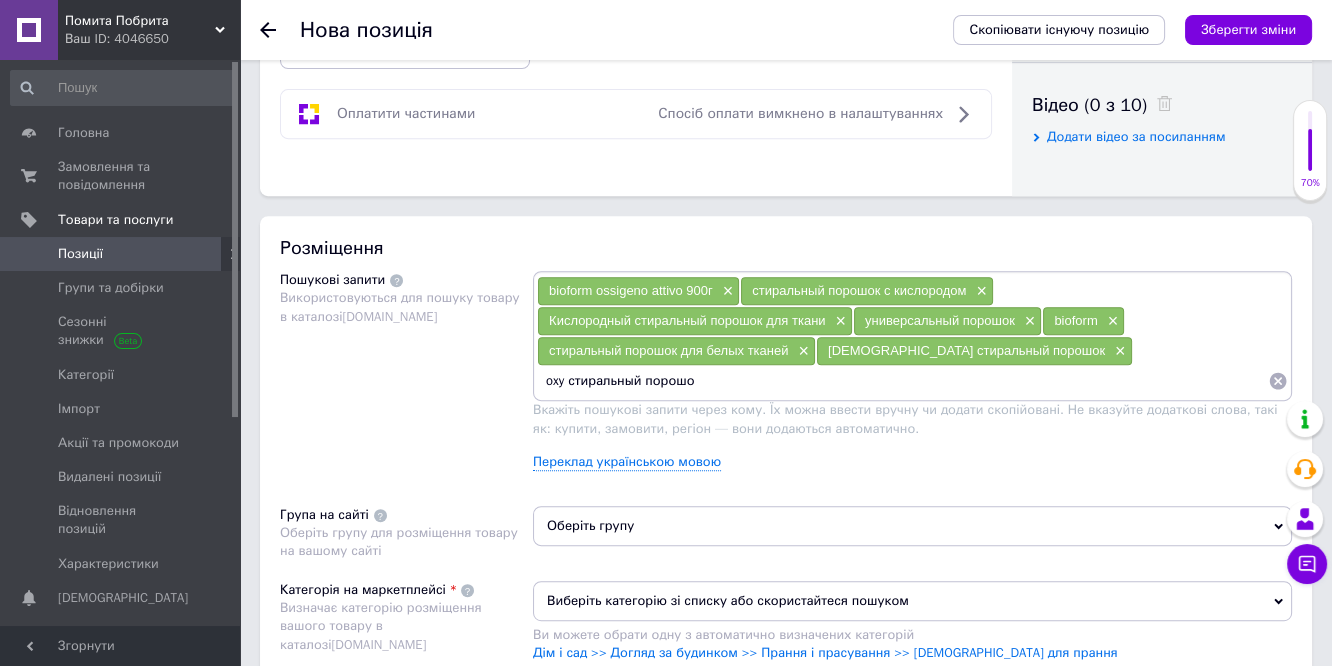 type on "oxy стиральный порошок" 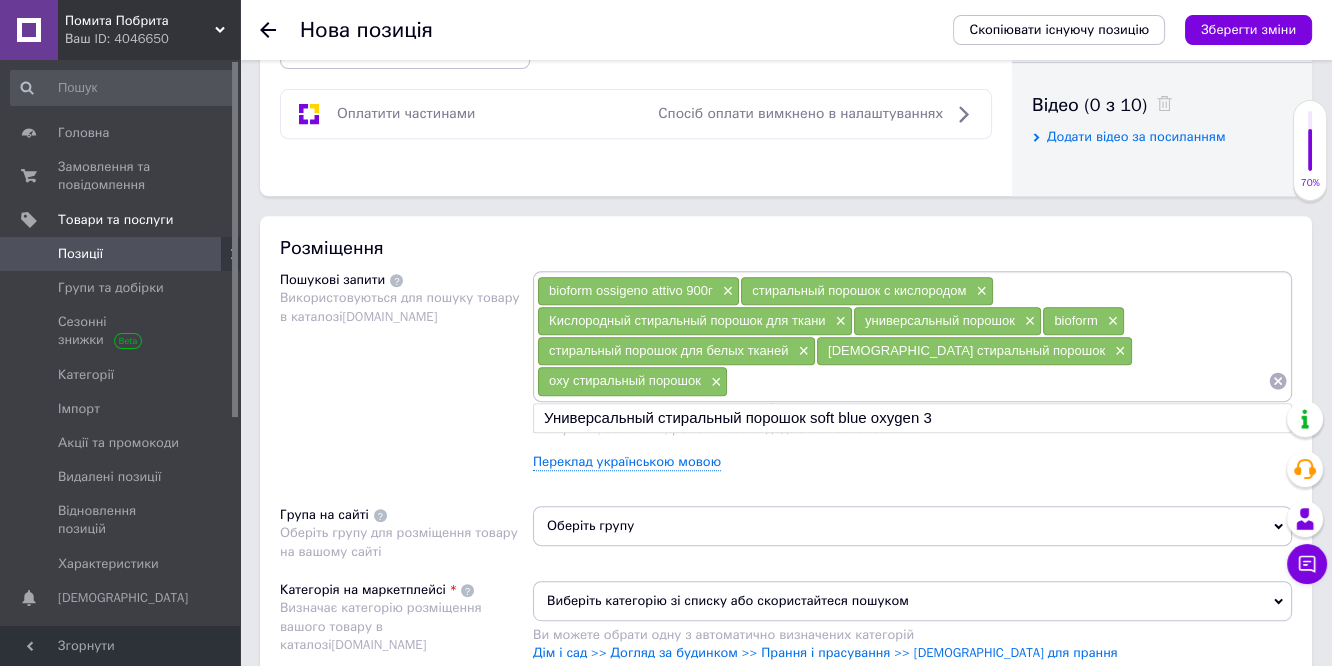 click at bounding box center (998, 381) 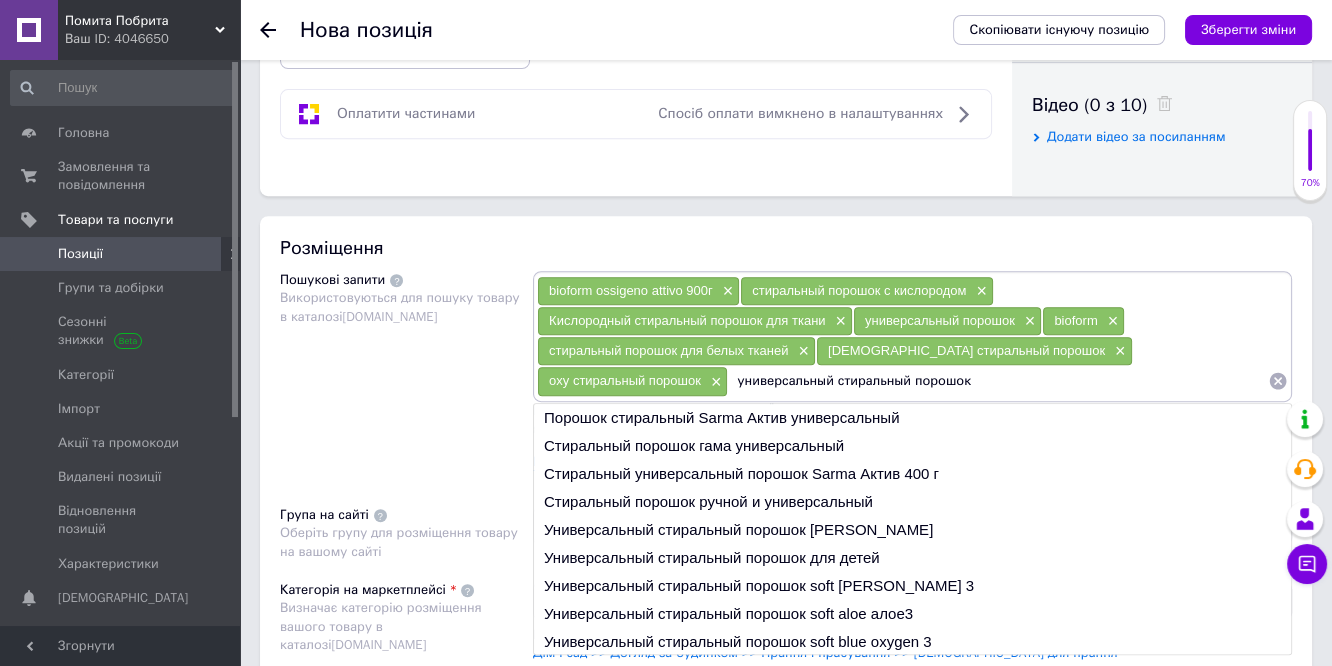 paste on "bioform" 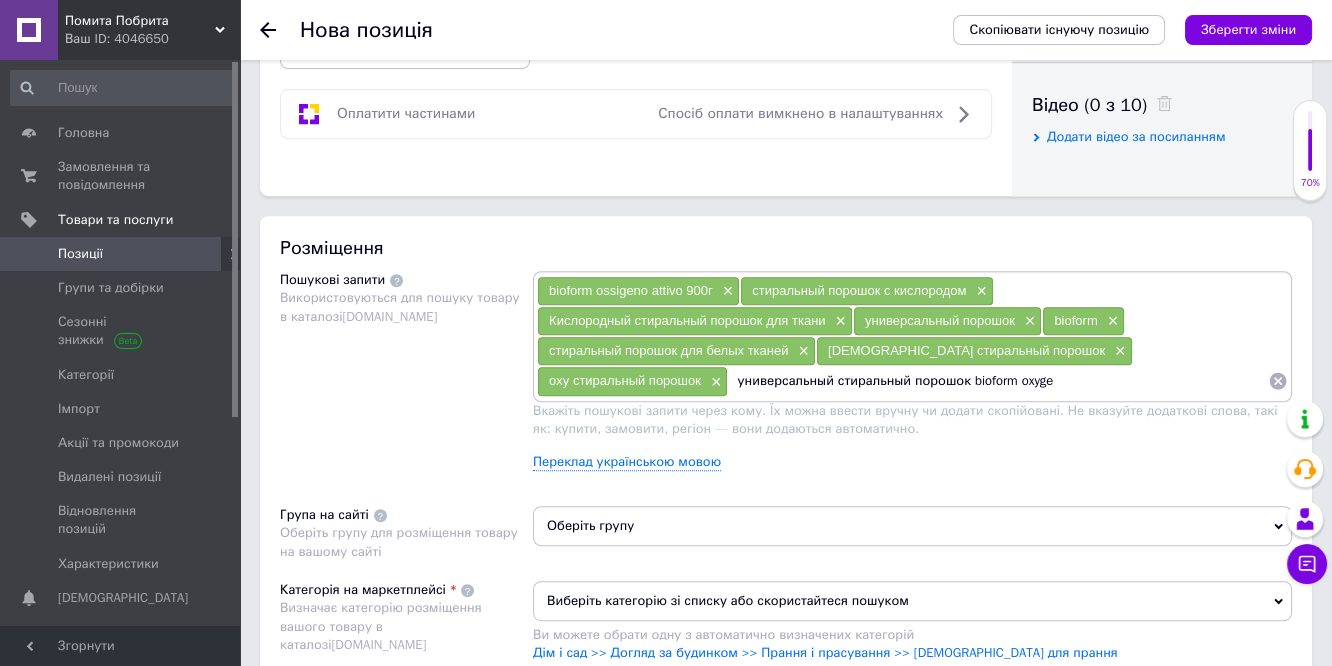 type on "универсальный стиральный порошок bioform oxygen" 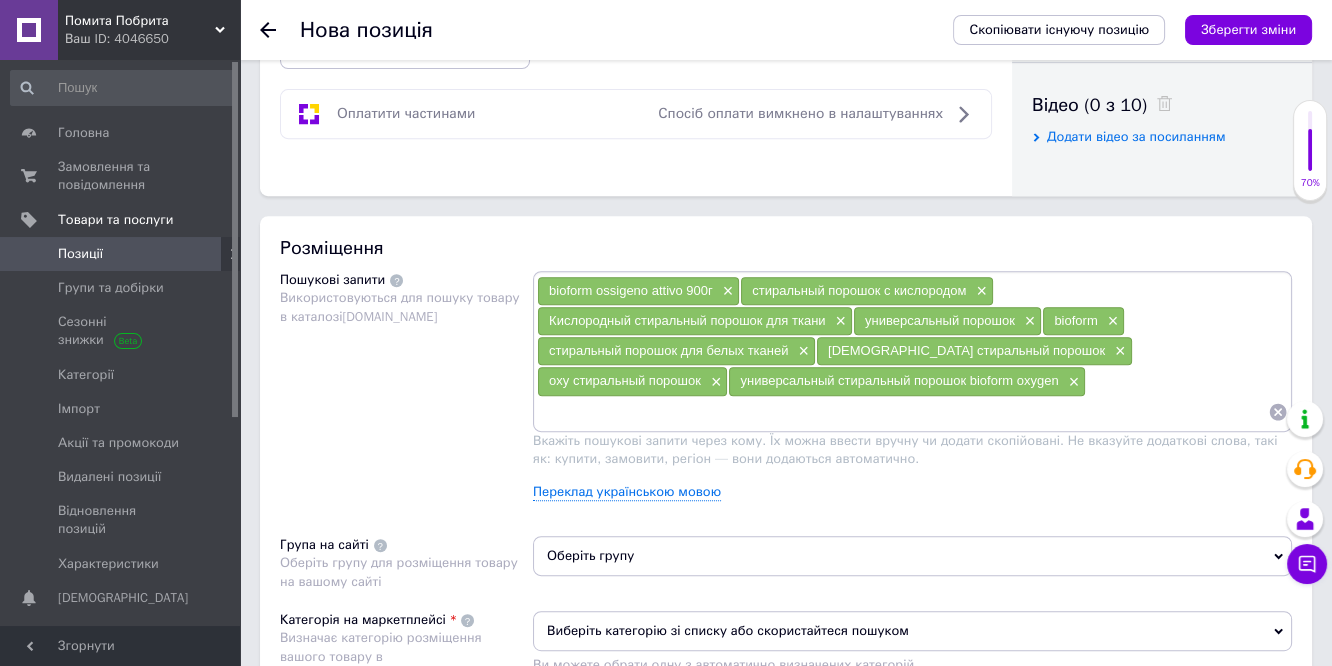 click at bounding box center (902, 412) 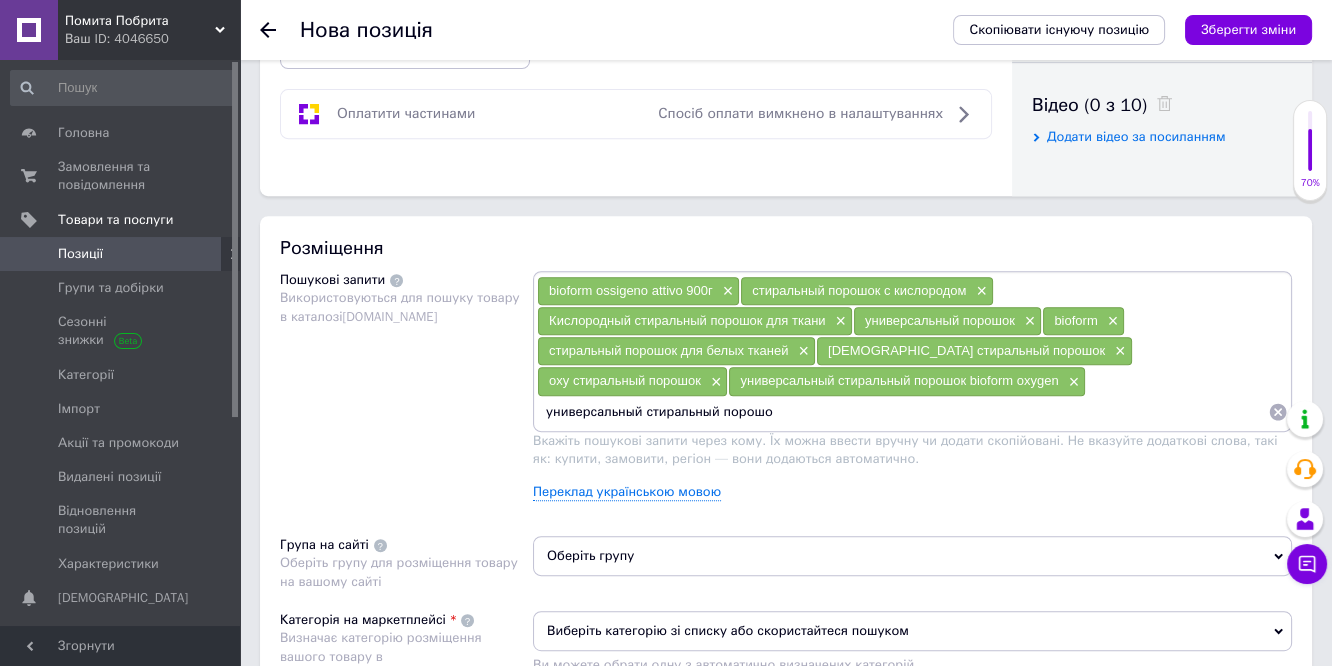 type on "универсальный стиральный порошок" 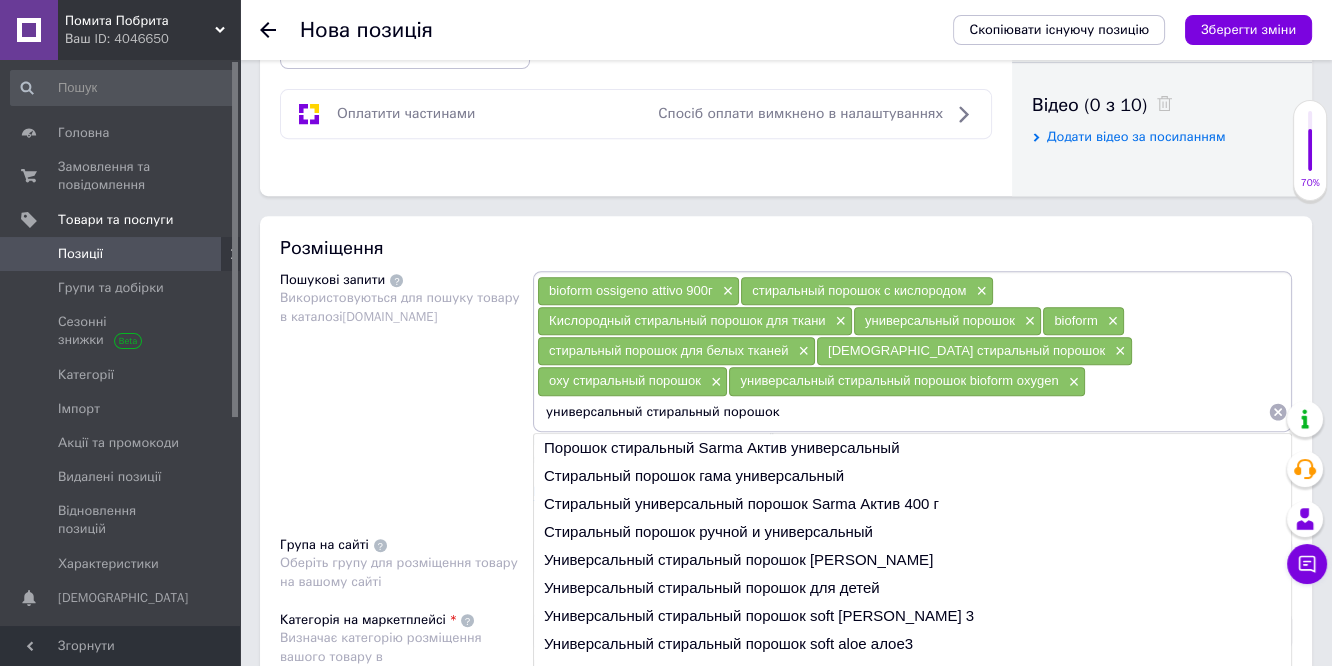 type 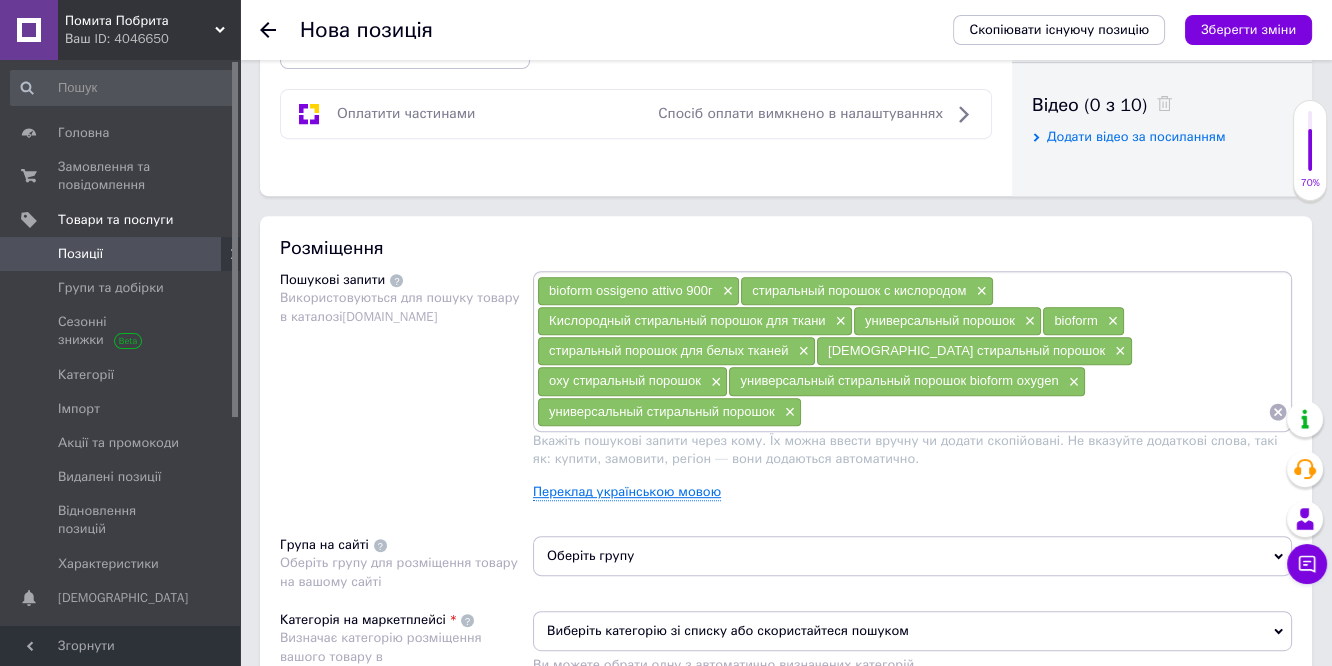 click on "Переклад українською мовою" at bounding box center [627, 492] 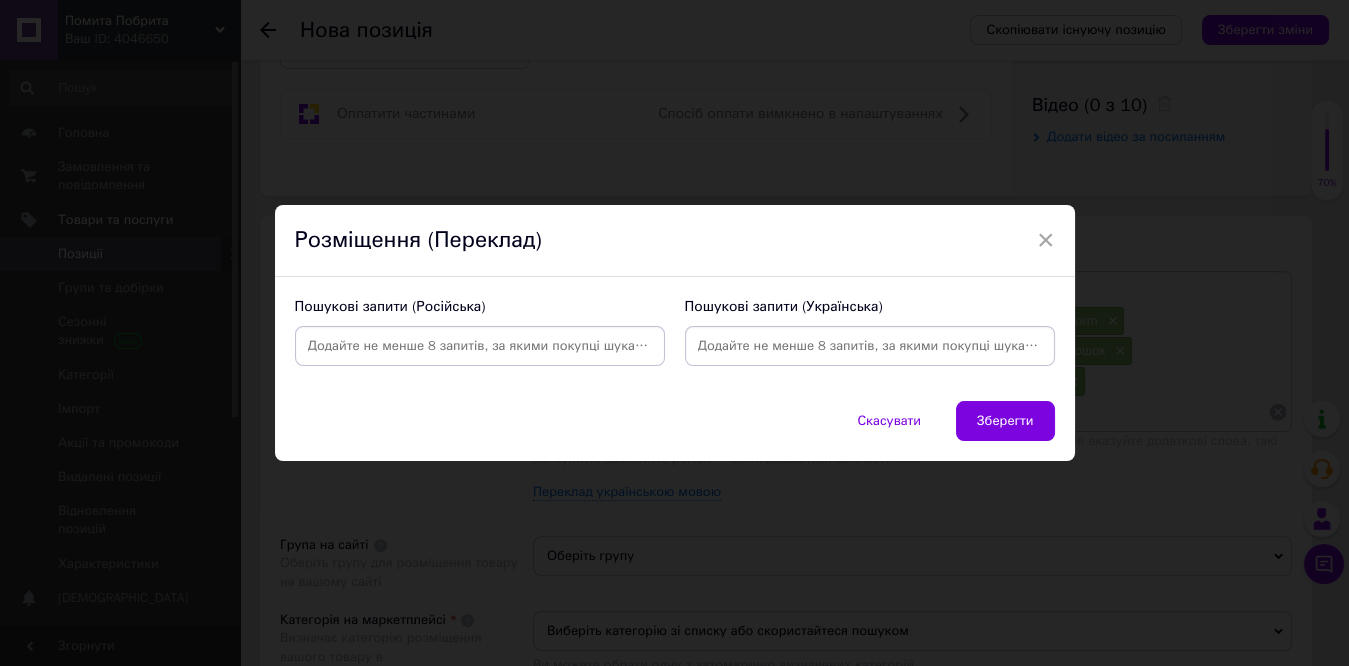 click at bounding box center [480, 346] 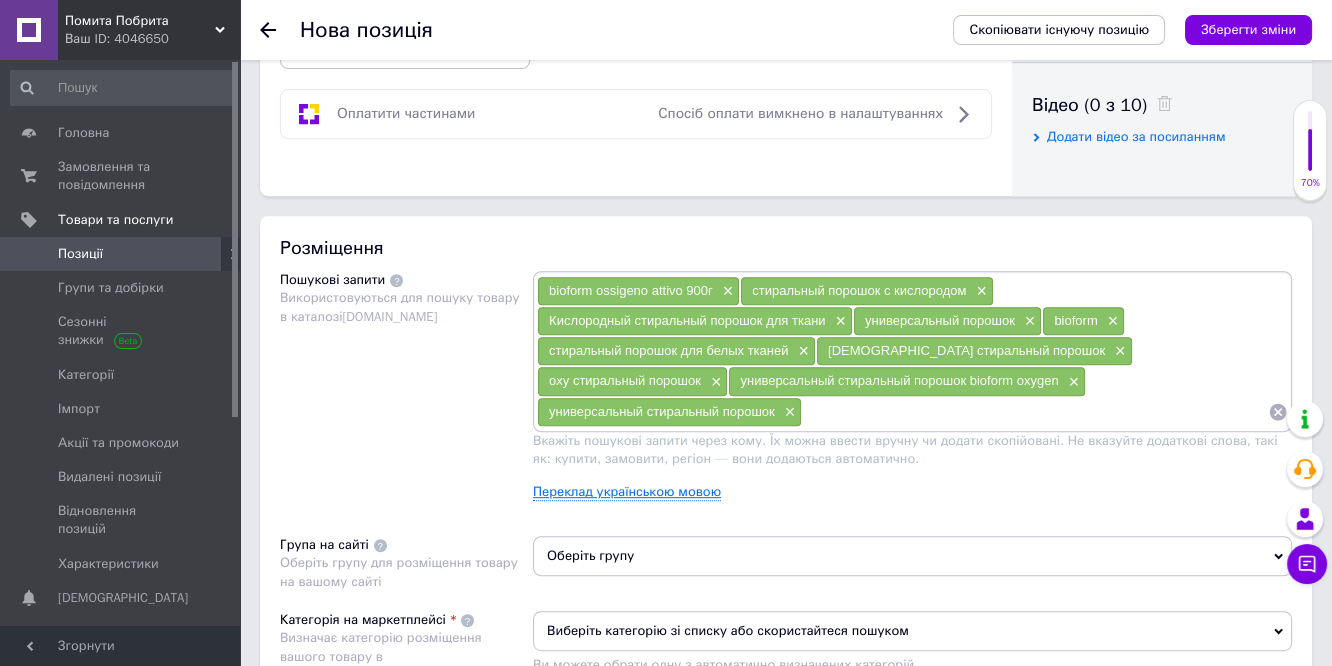 click on "Переклад українською мовою" at bounding box center (627, 492) 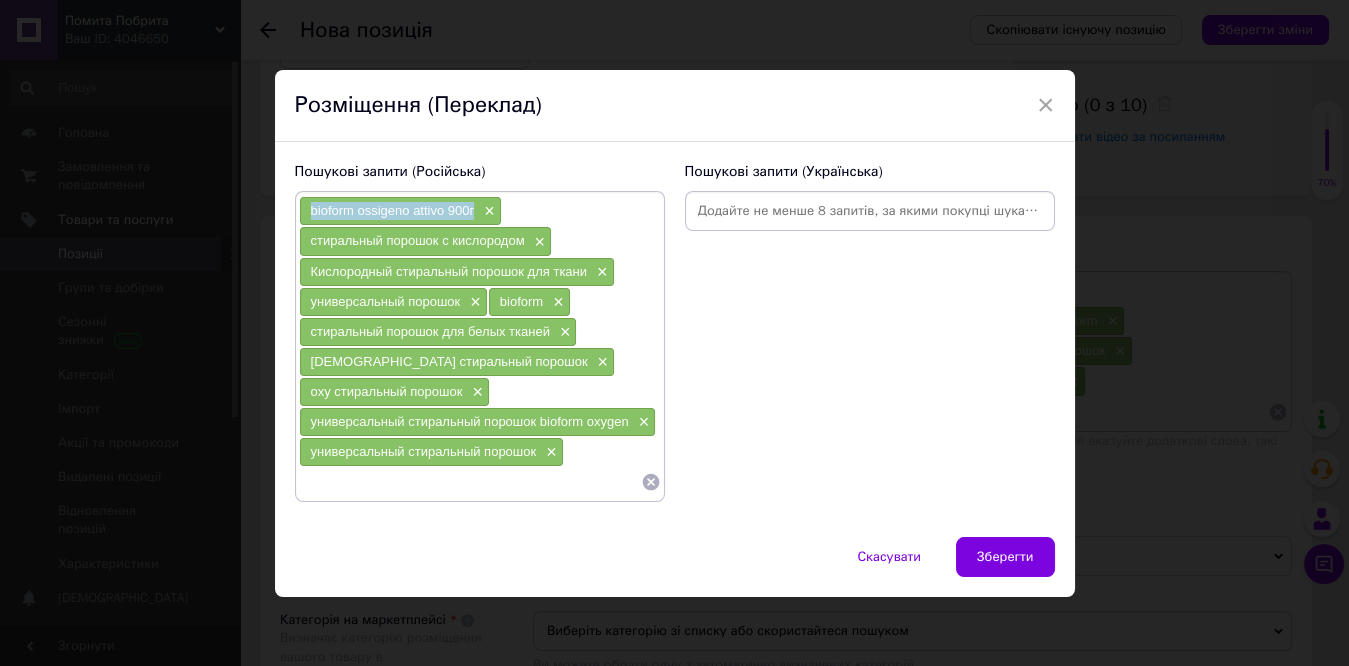 drag, startPoint x: 471, startPoint y: 211, endPoint x: 328, endPoint y: 200, distance: 143.42245 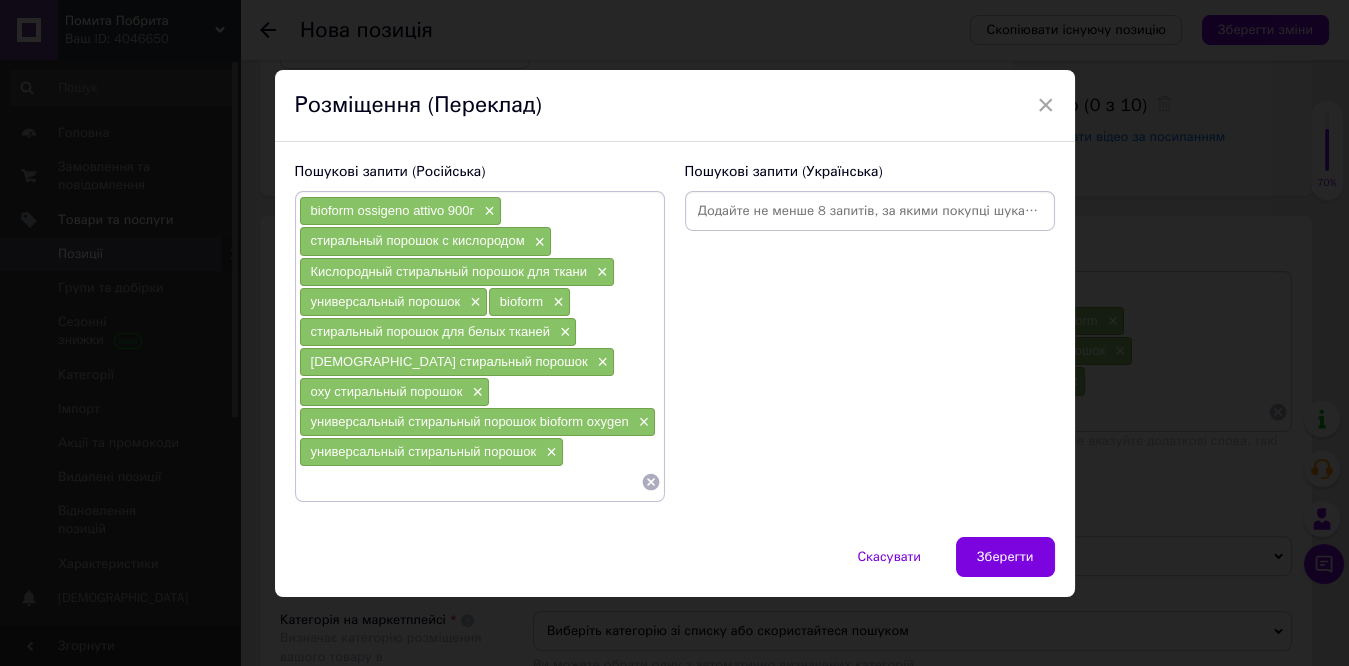 click at bounding box center (870, 211) 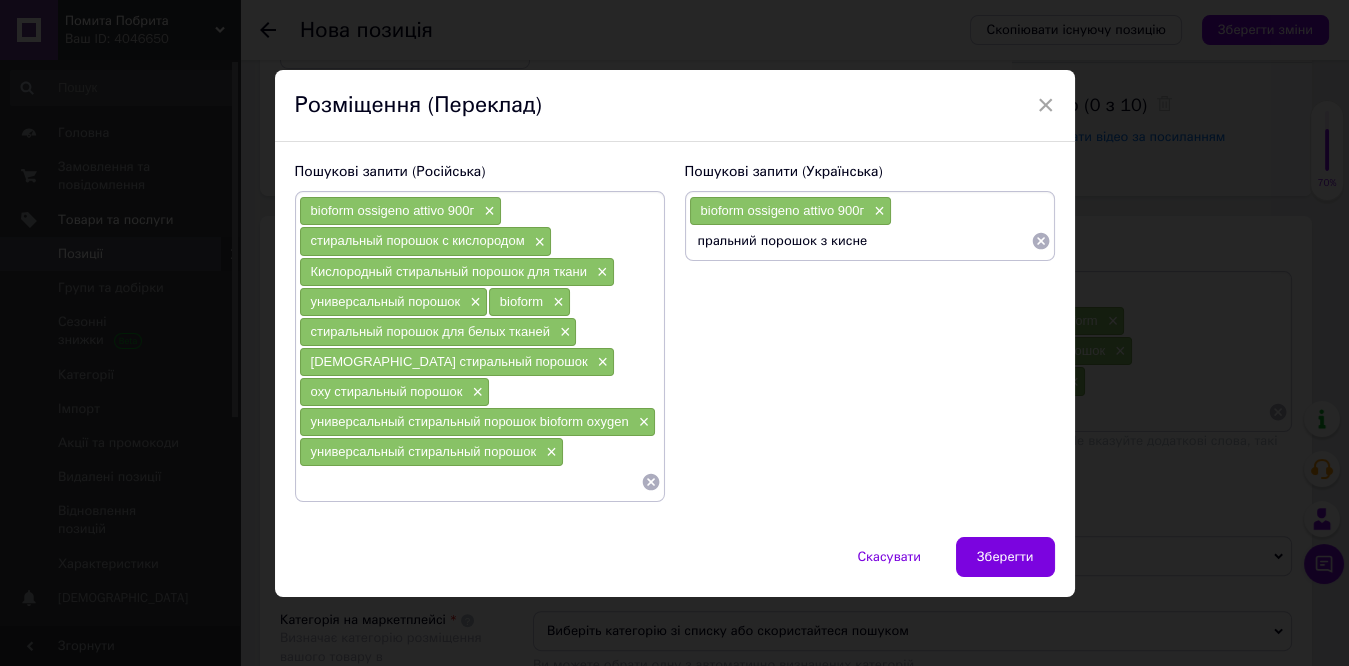 type on "пральний порошок з киснем" 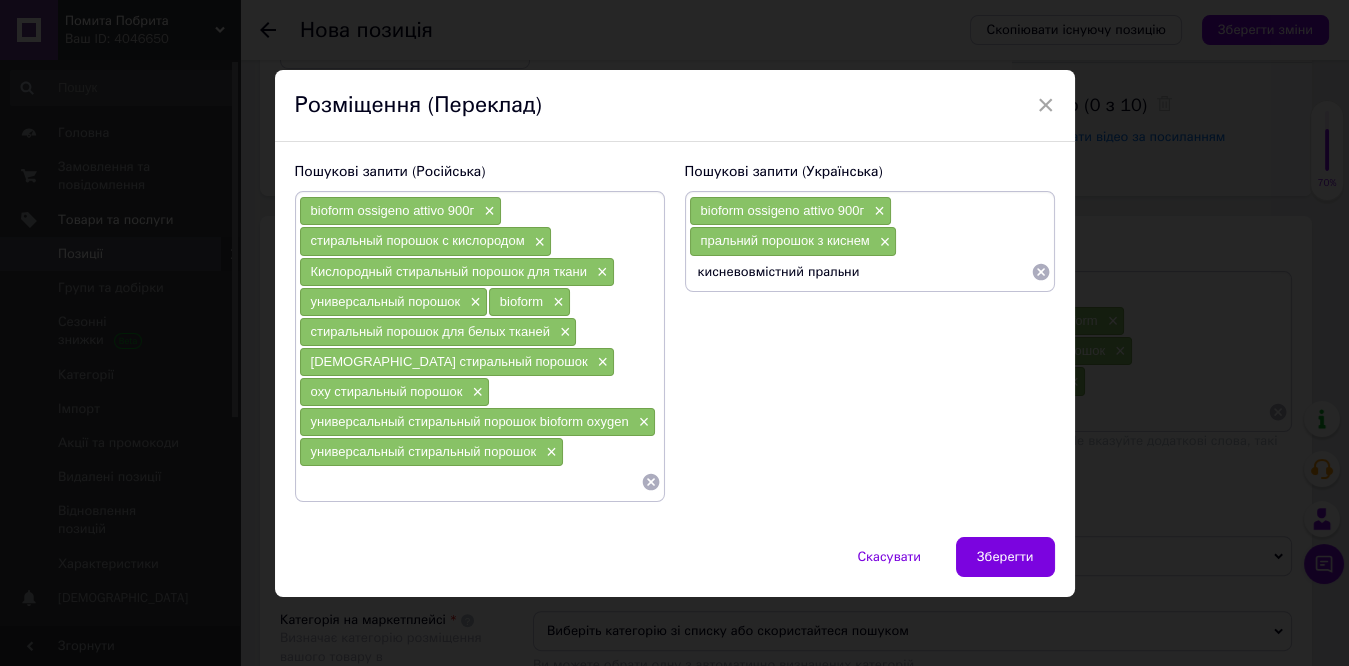 type on "кисневовмістний пральни" 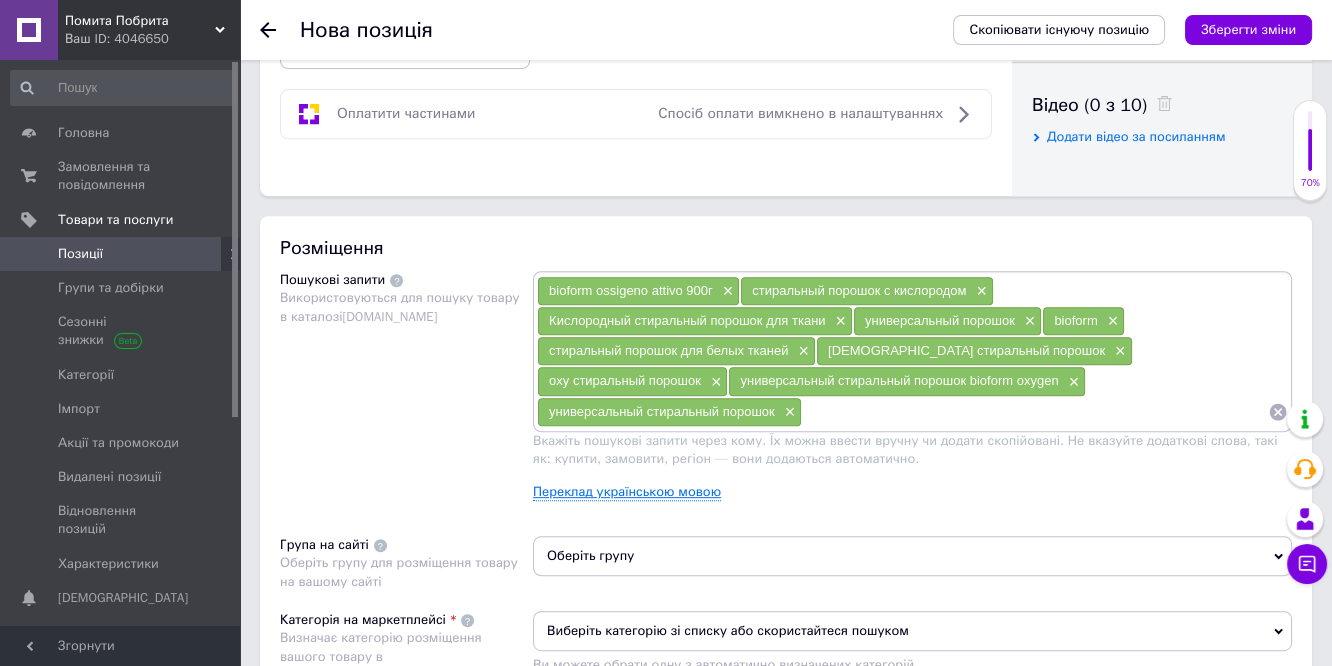 click on "Переклад українською мовою" at bounding box center (627, 492) 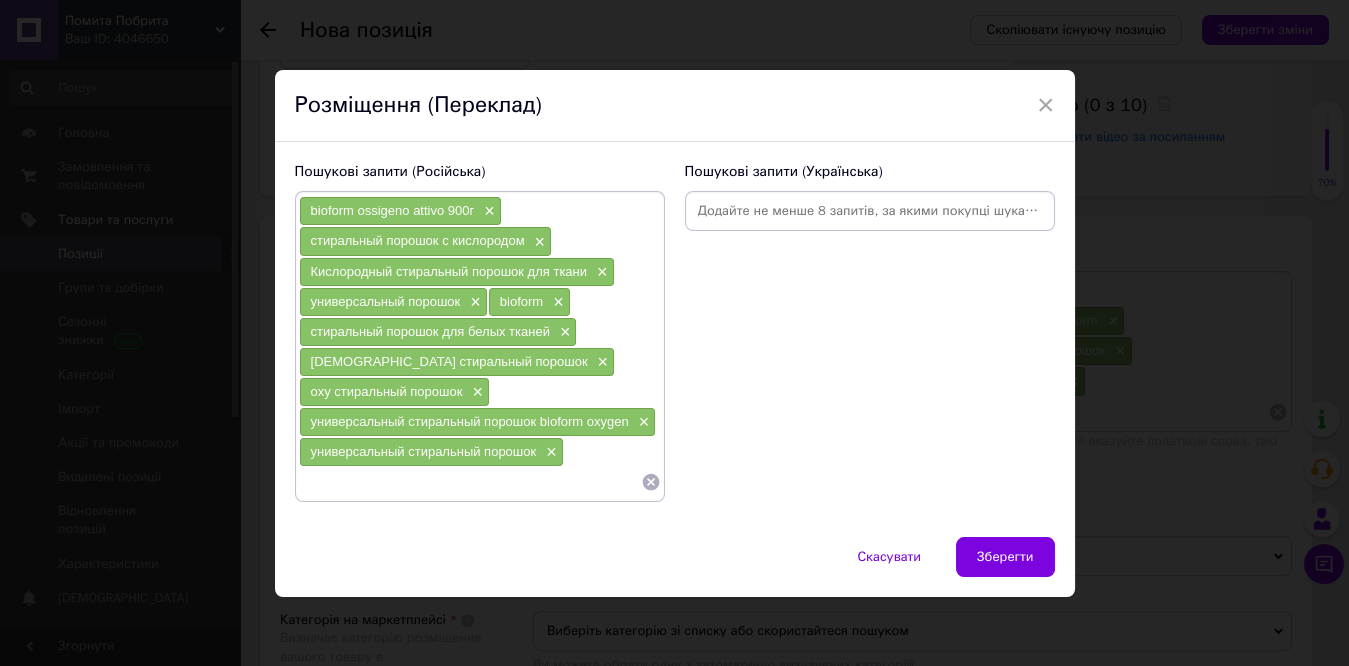 click at bounding box center [870, 211] 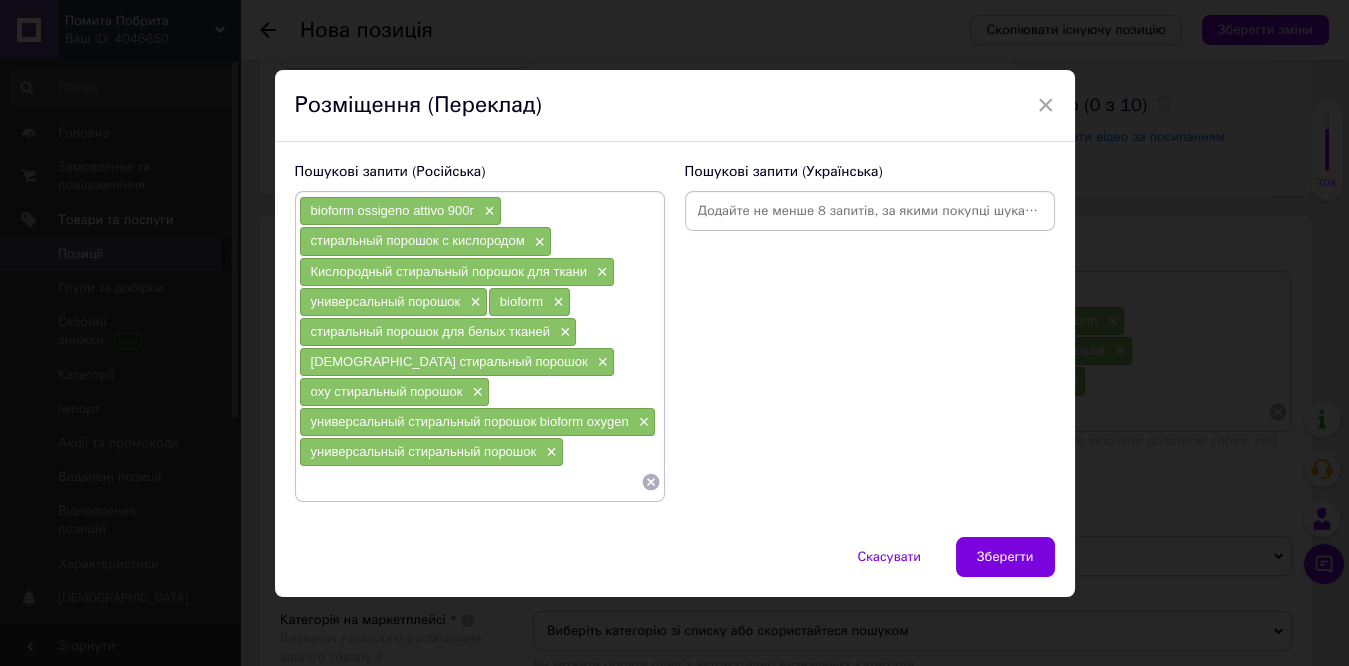 paste on "bioform ossigeno attivo 900г" 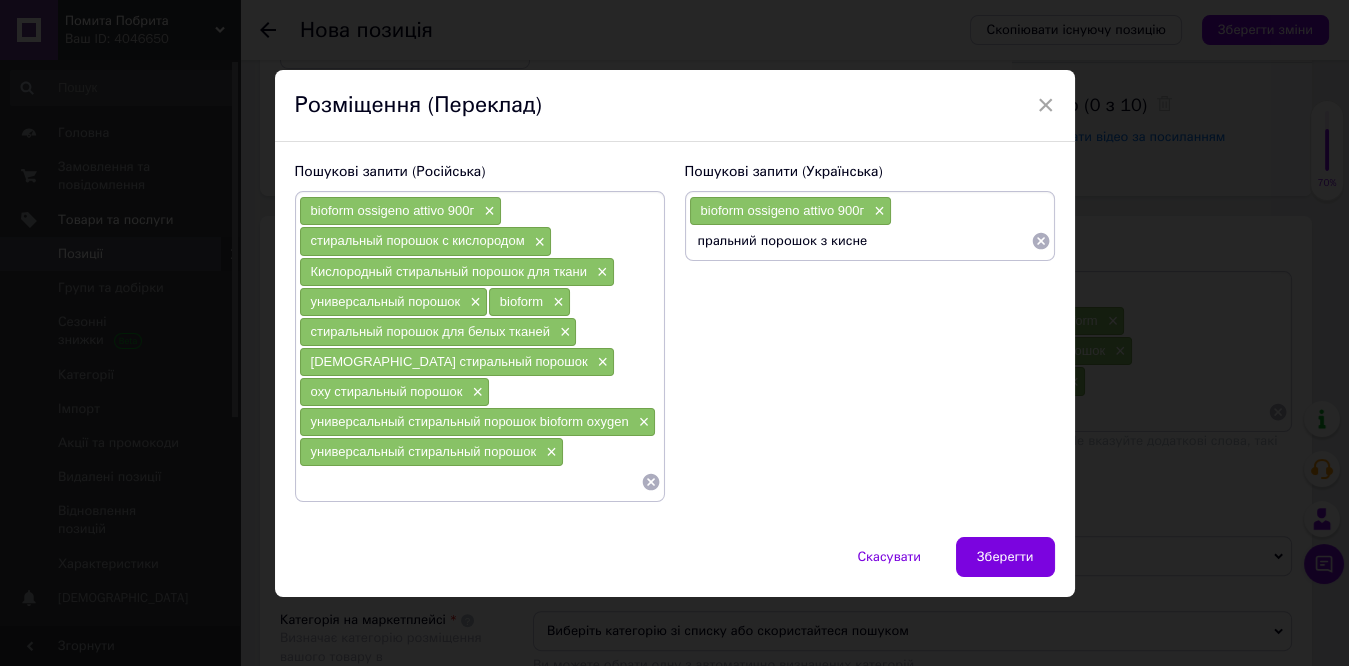type on "пральний порошок з киснем" 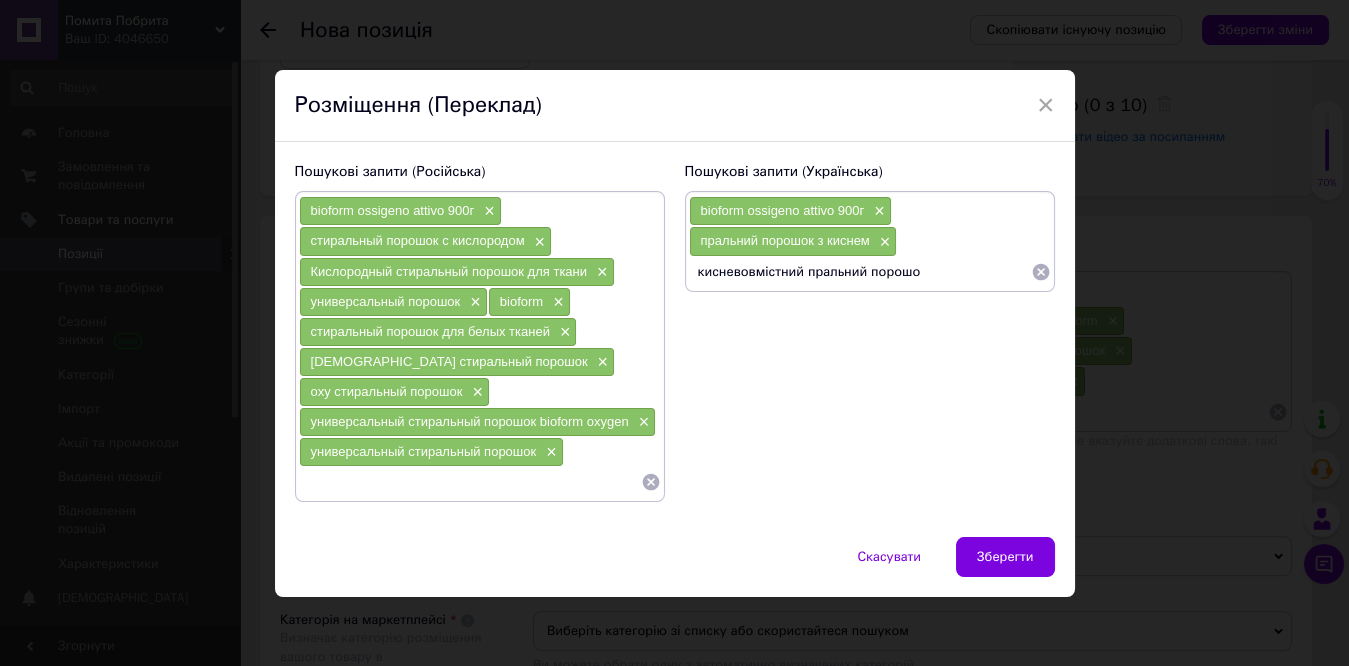 type on "кисневовмістний пральний порошок" 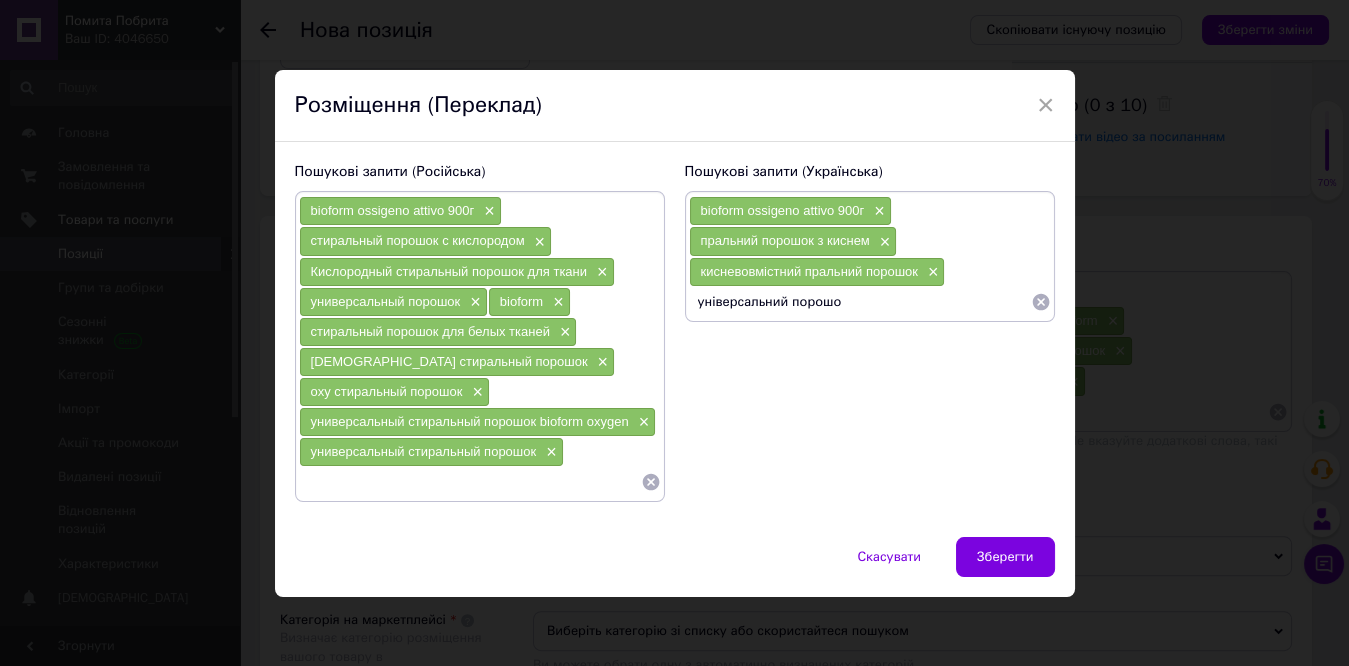 type on "універсальний порошок" 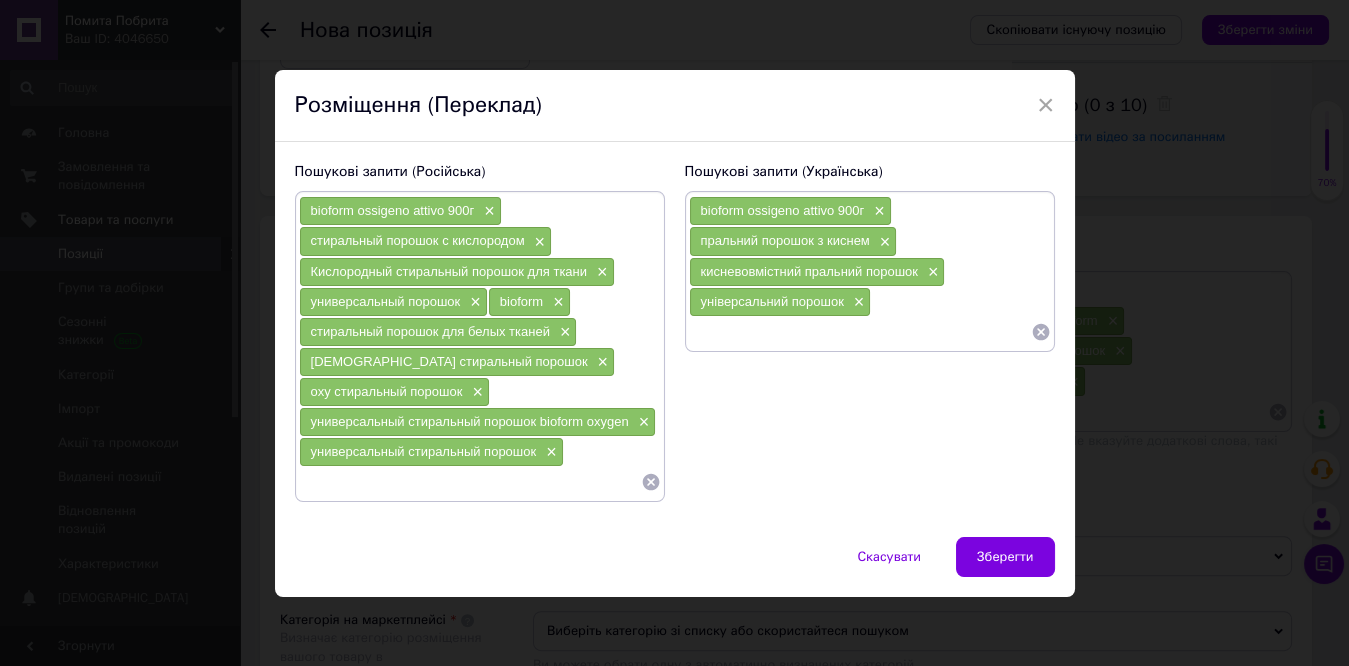paste on "bioform ossigeno attivo 900г" 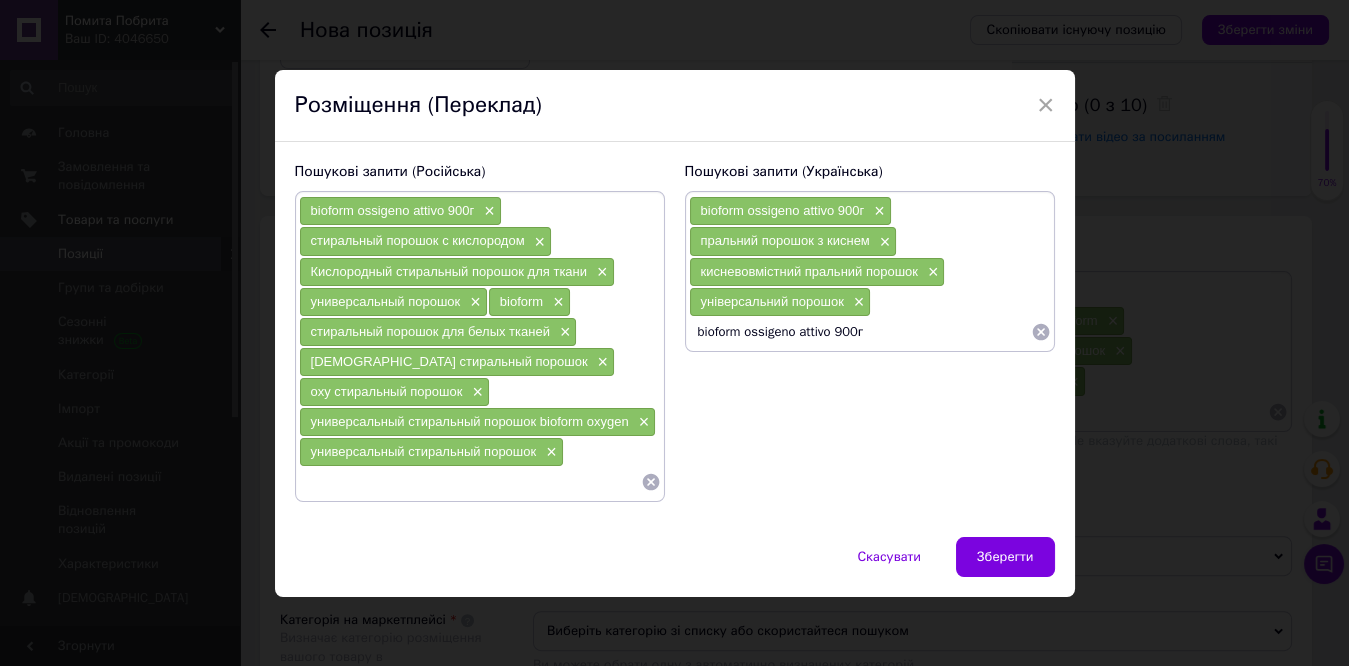 drag, startPoint x: 866, startPoint y: 327, endPoint x: 742, endPoint y: 332, distance: 124.10077 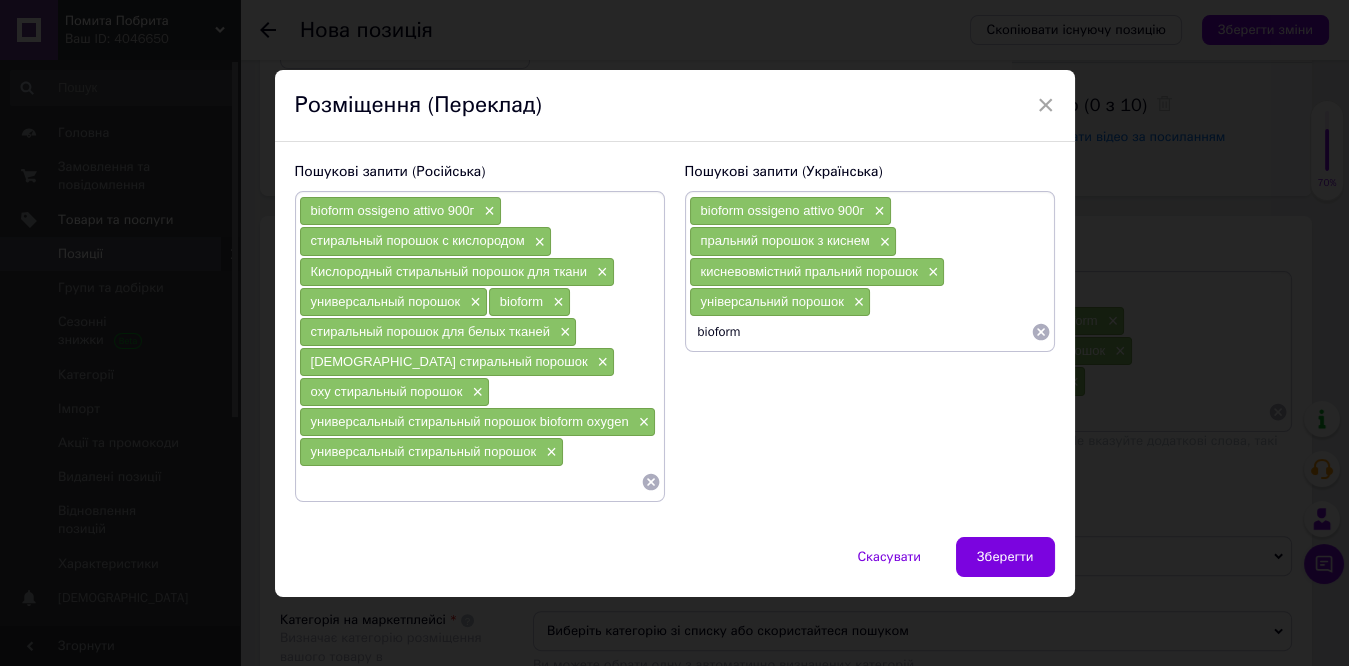 type on "bioform" 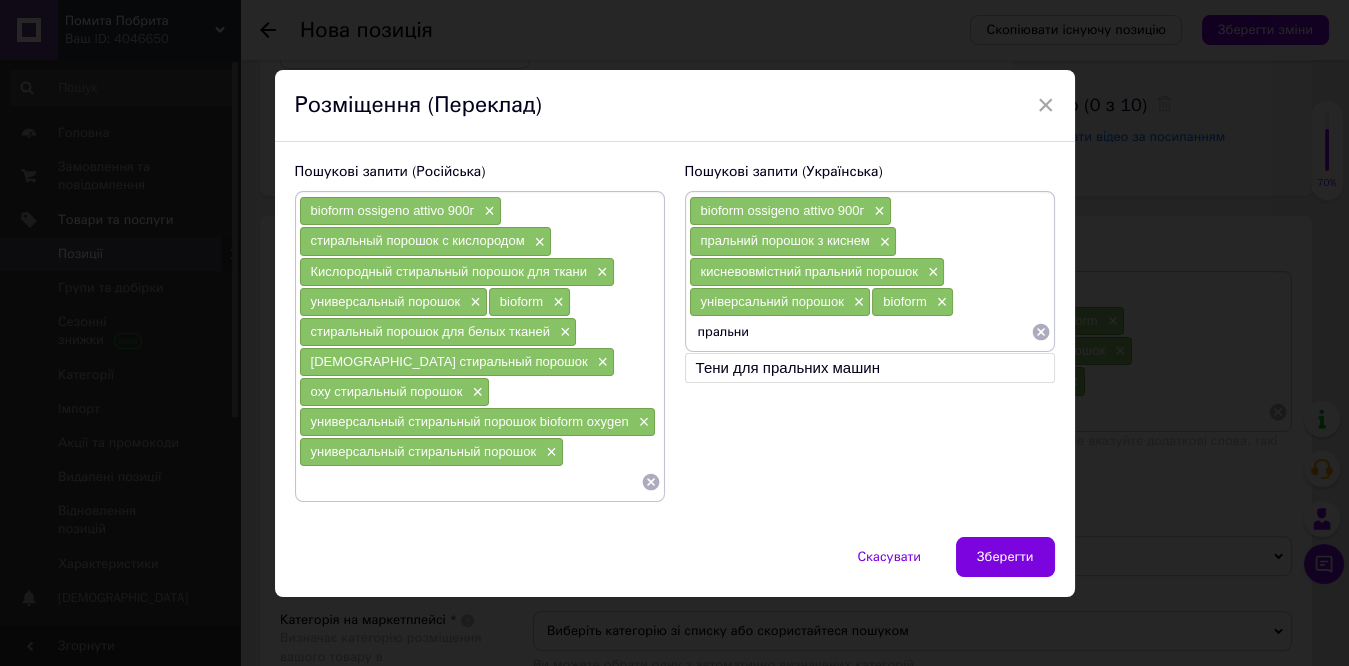 click on "пральни" at bounding box center (860, 332) 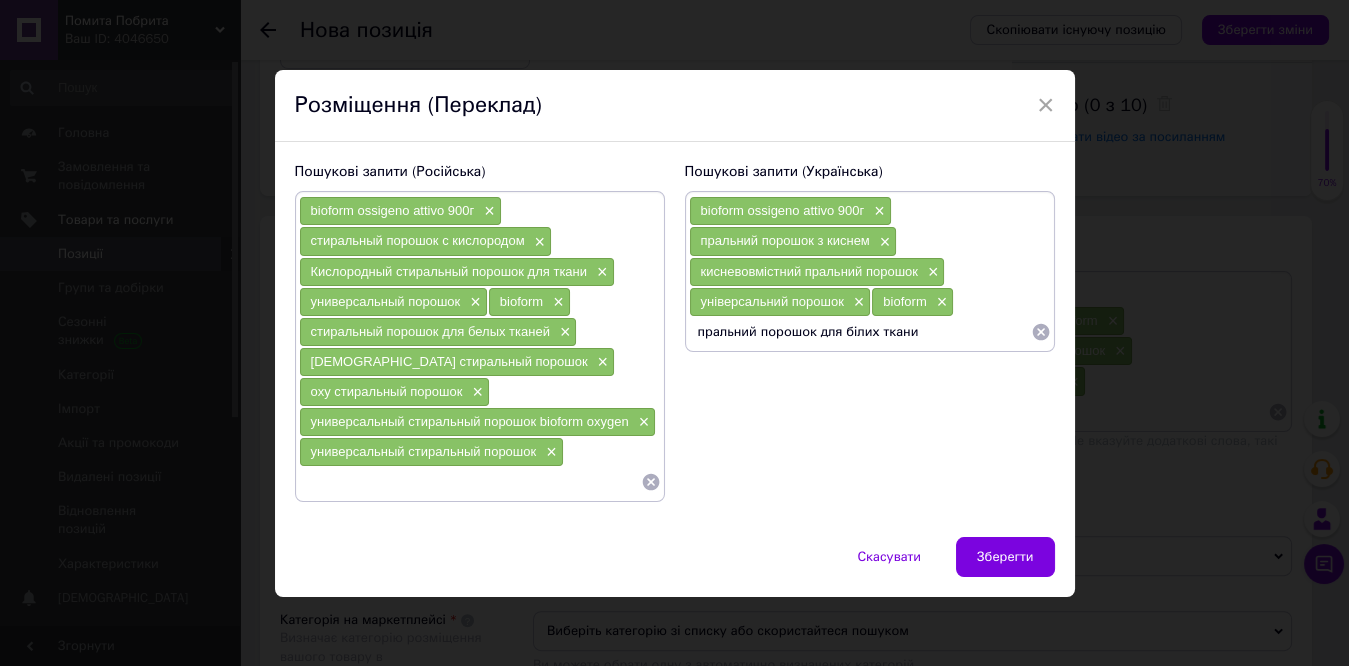 type on "пральний порошок для білих тканин" 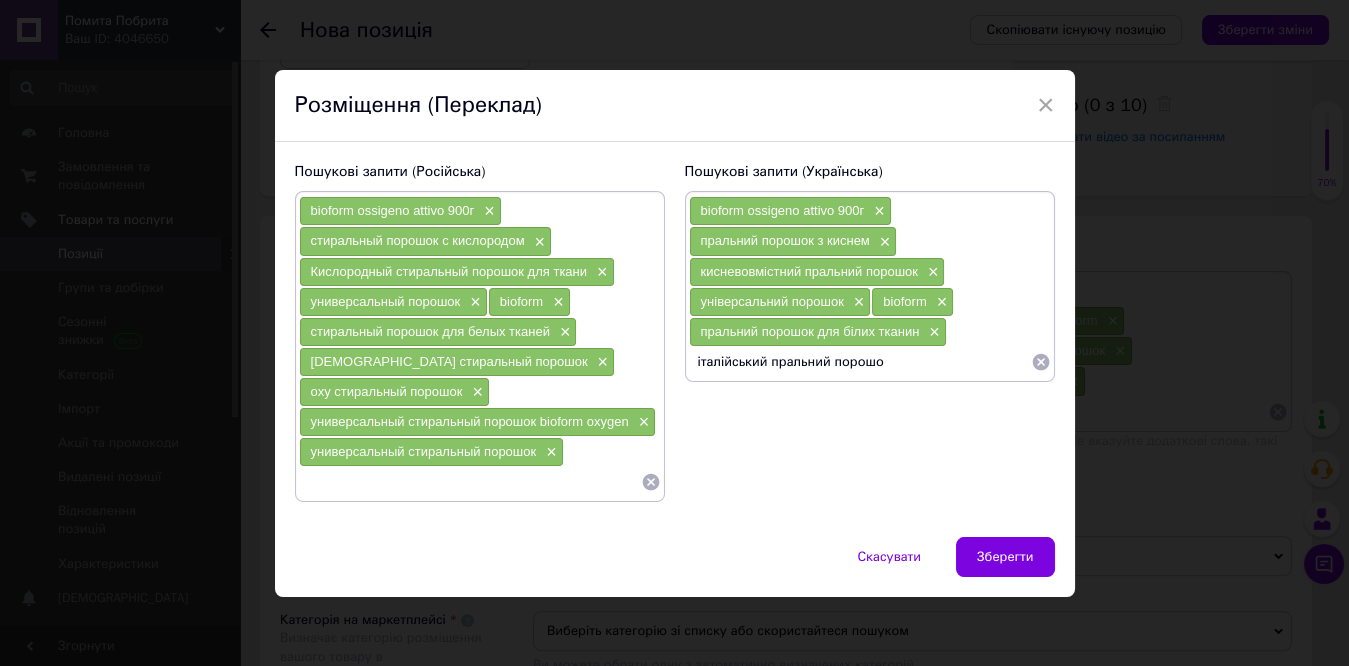 type on "італійський пральний порошок" 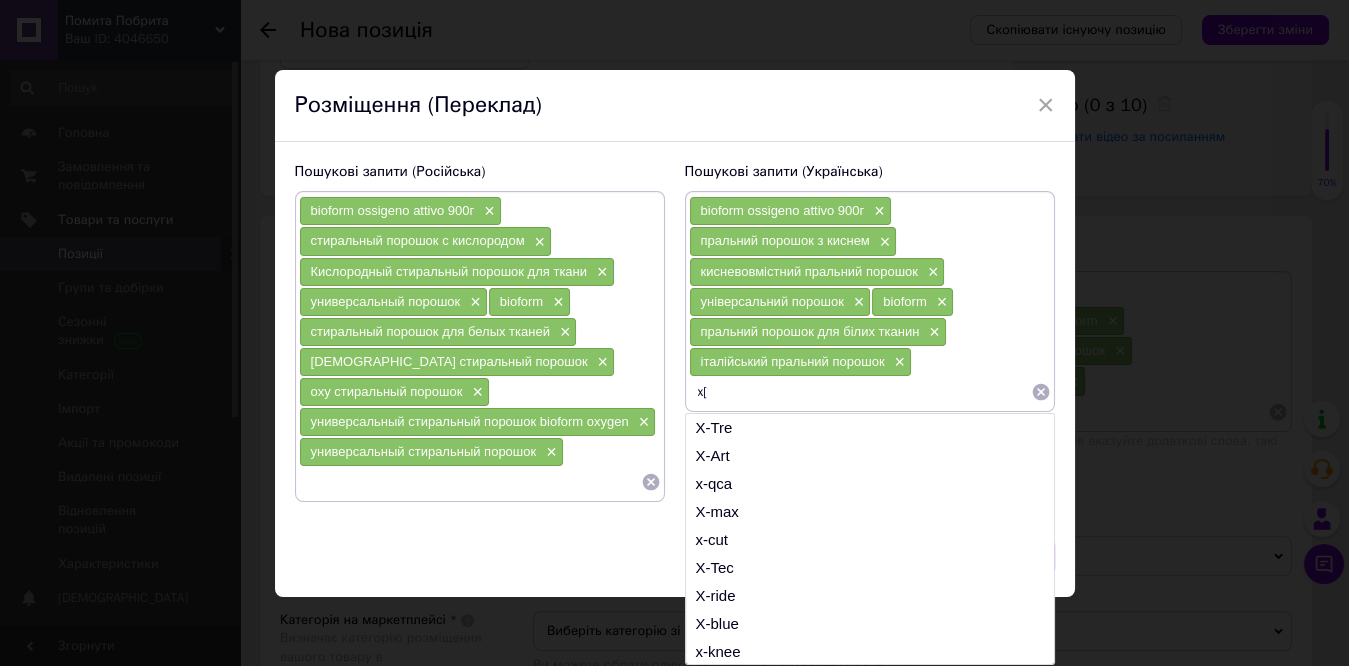 type on "x" 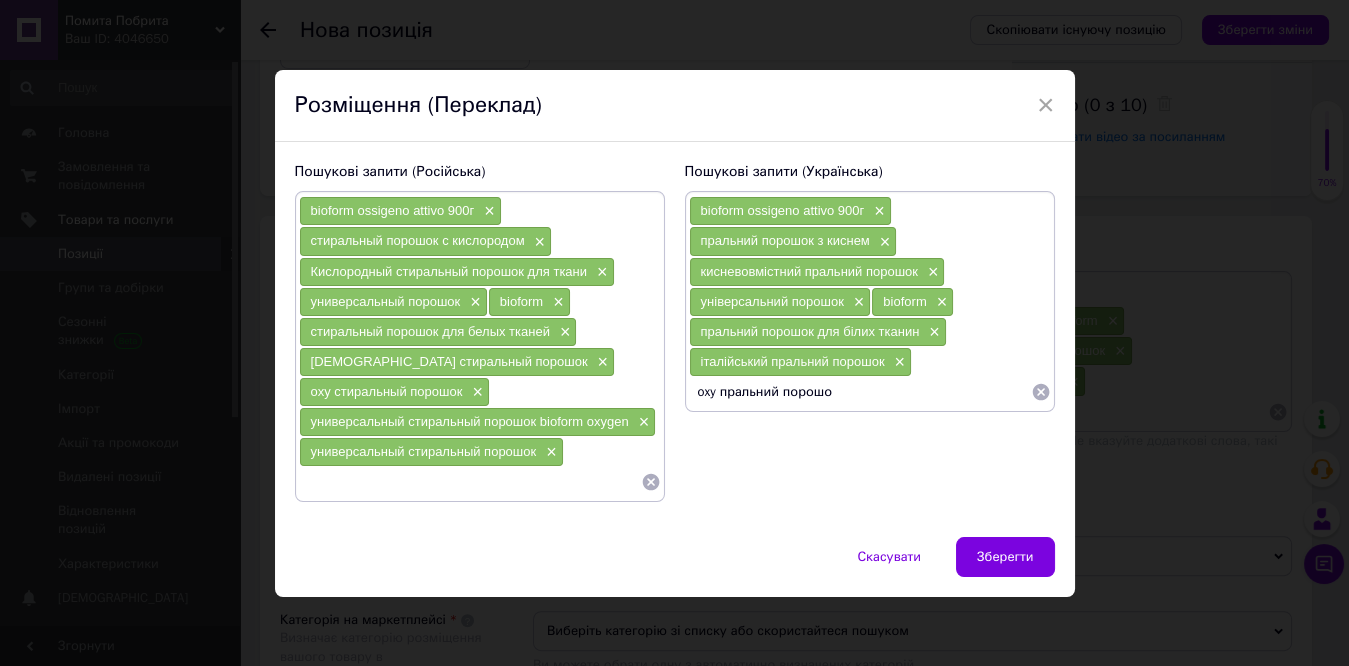 type on "oxy пральний порошок" 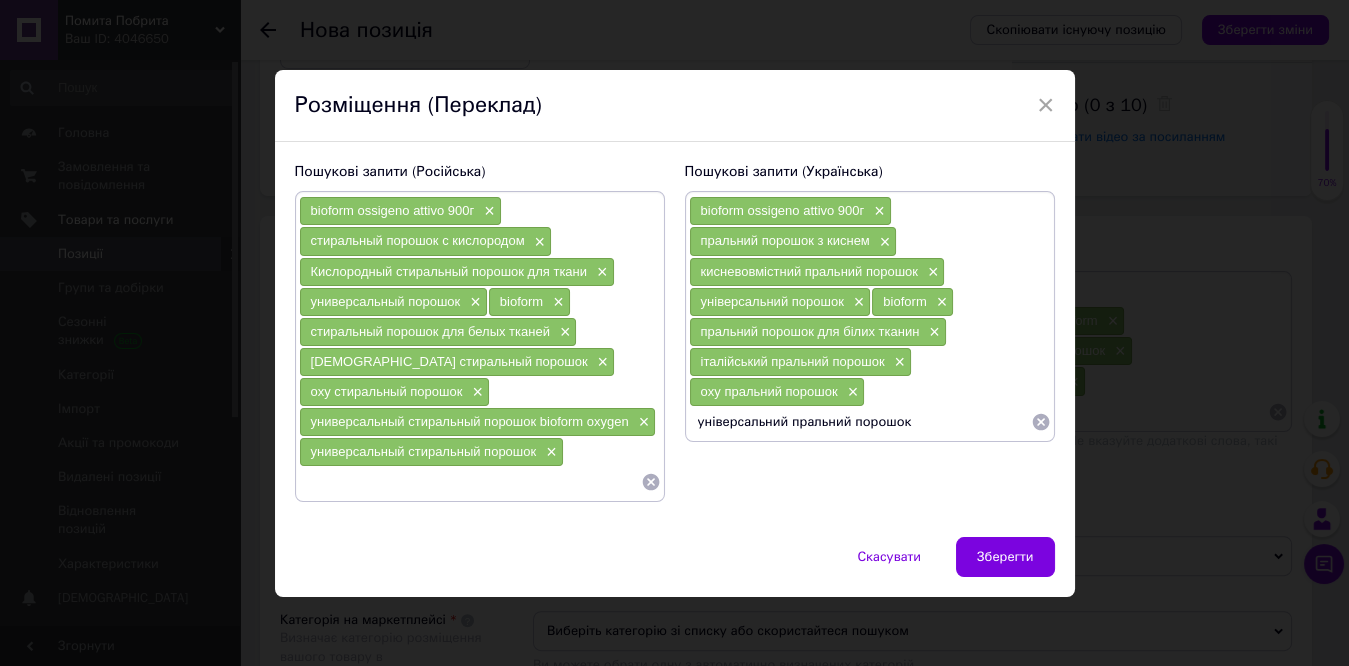 paste on "bioform ossigeno attivo 900г" 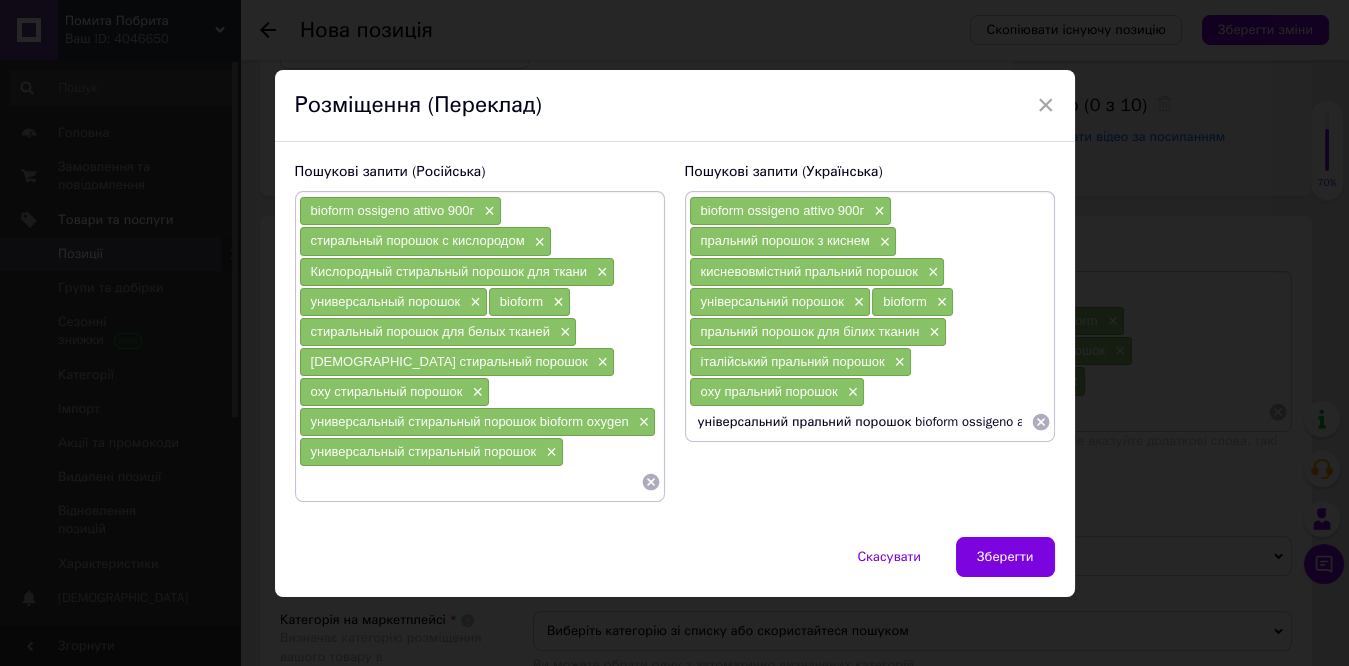 scroll, scrollTop: 0, scrollLeft: 51, axis: horizontal 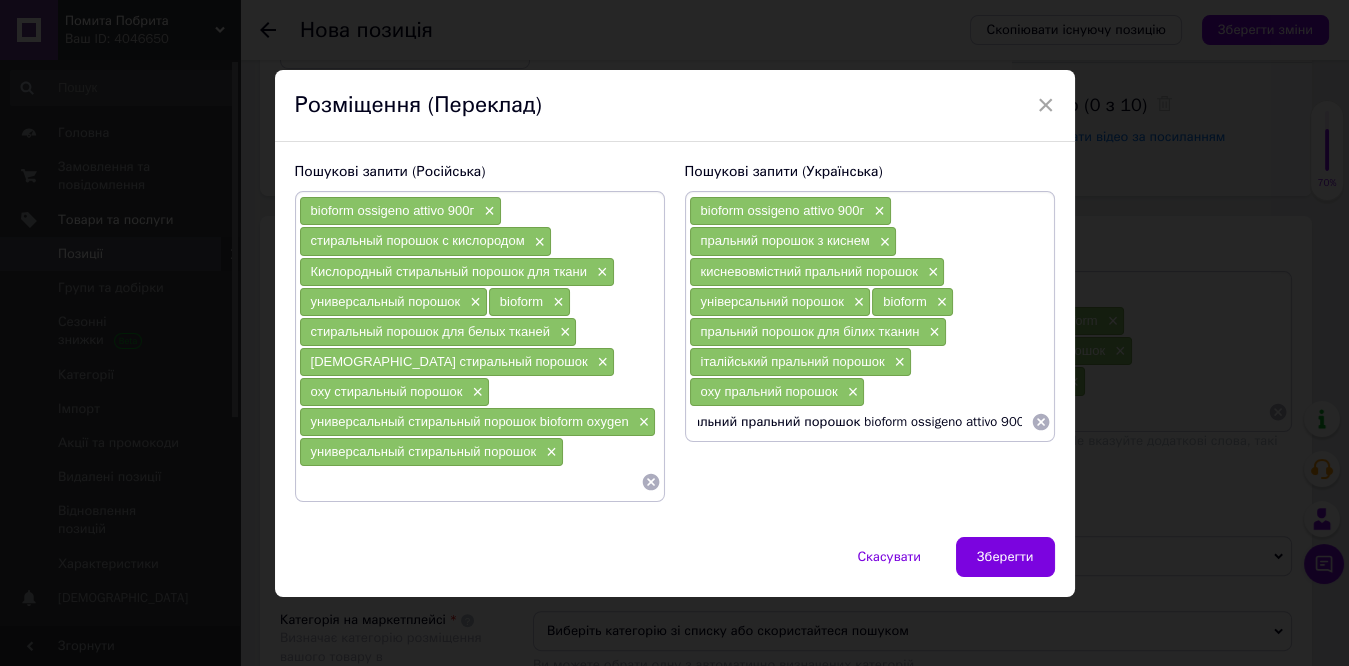 drag, startPoint x: 900, startPoint y: 422, endPoint x: 1020, endPoint y: 424, distance: 120.01666 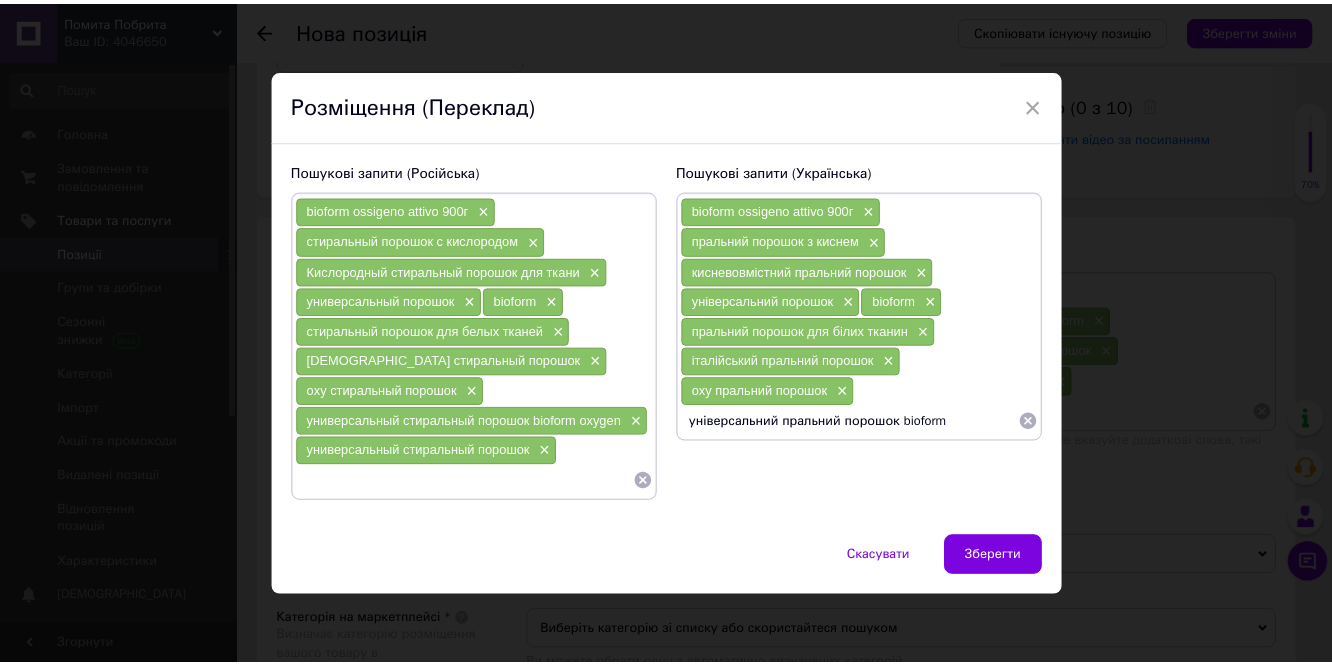 scroll, scrollTop: 0, scrollLeft: 0, axis: both 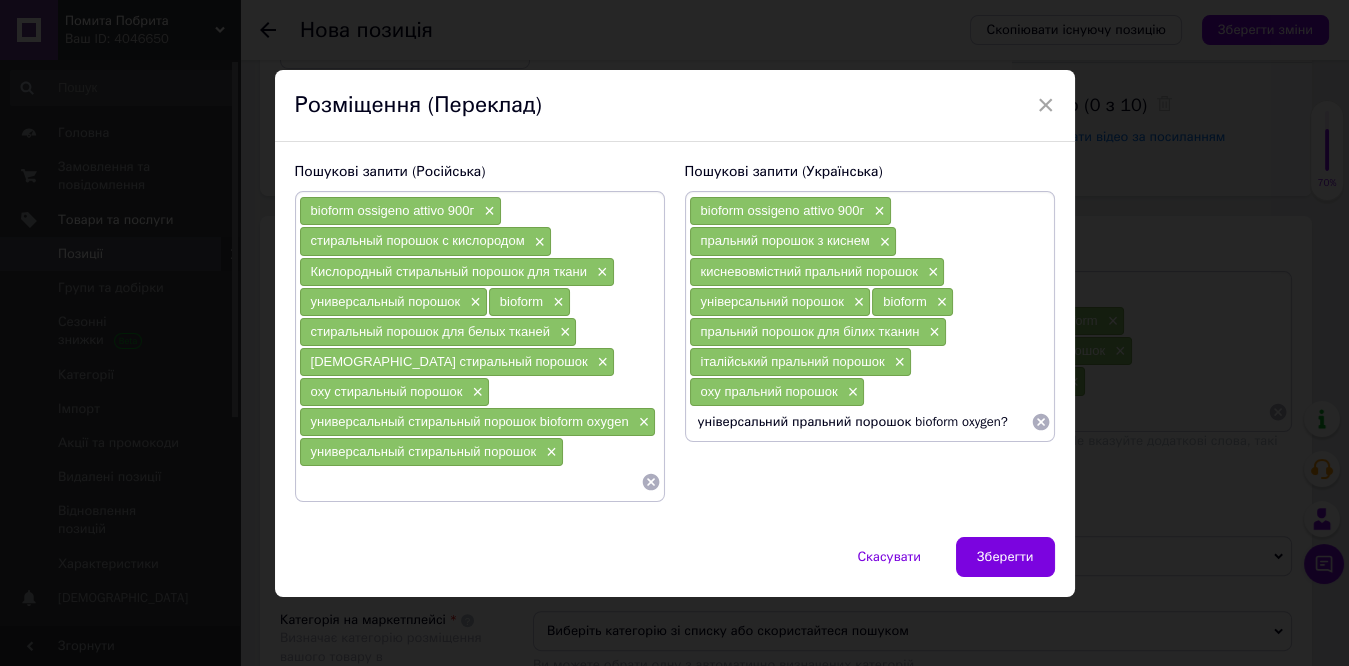 type on "універсальний пральний порошок bioform oxygen" 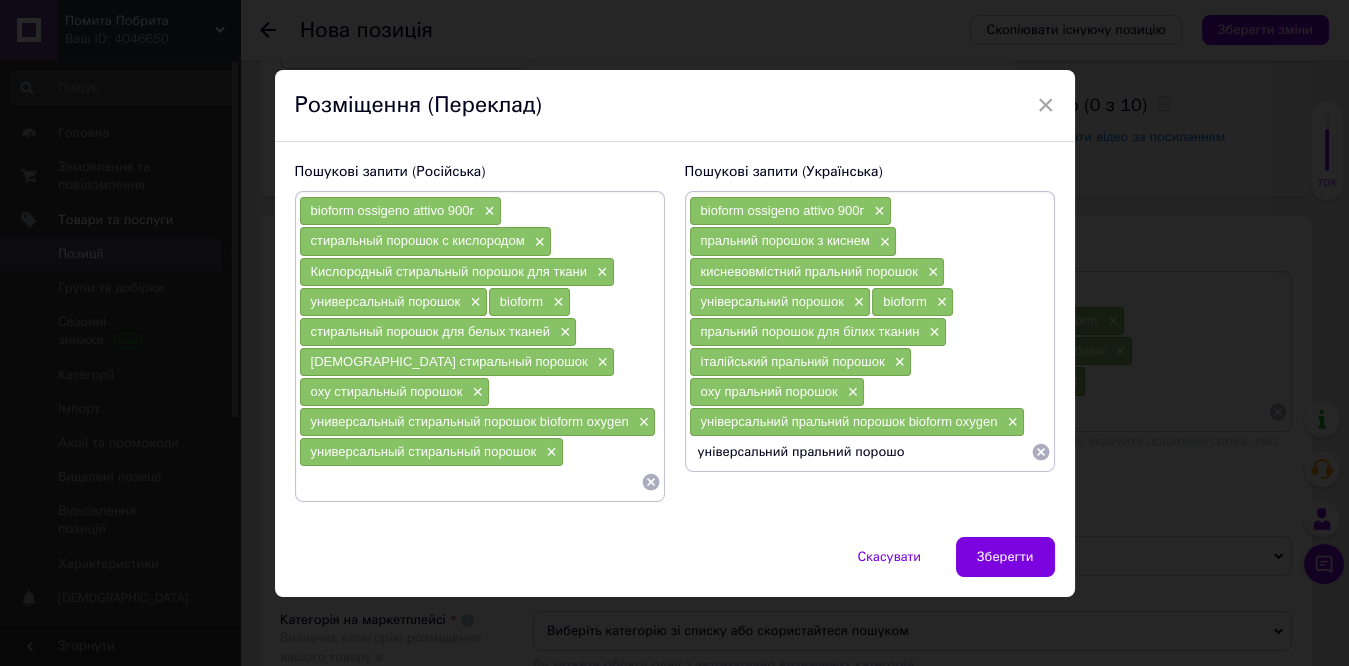 type on "універсальний пральний порошок" 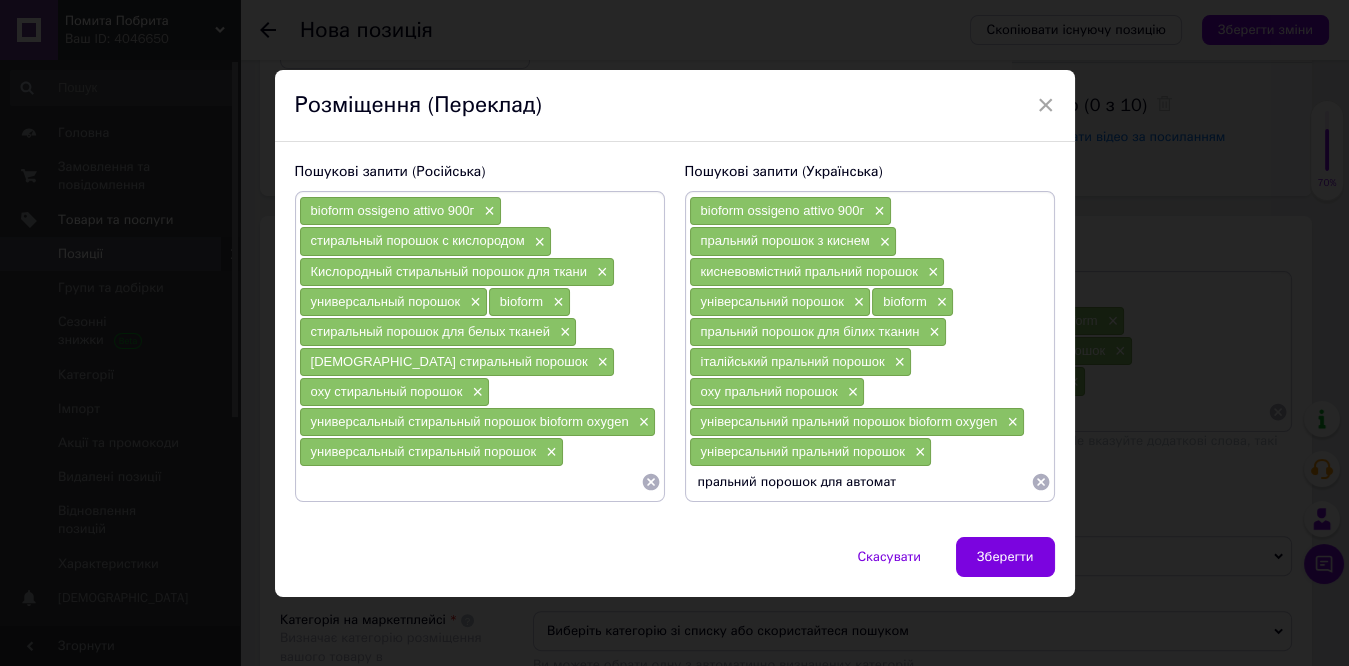 type on "пральний порошок для автомата" 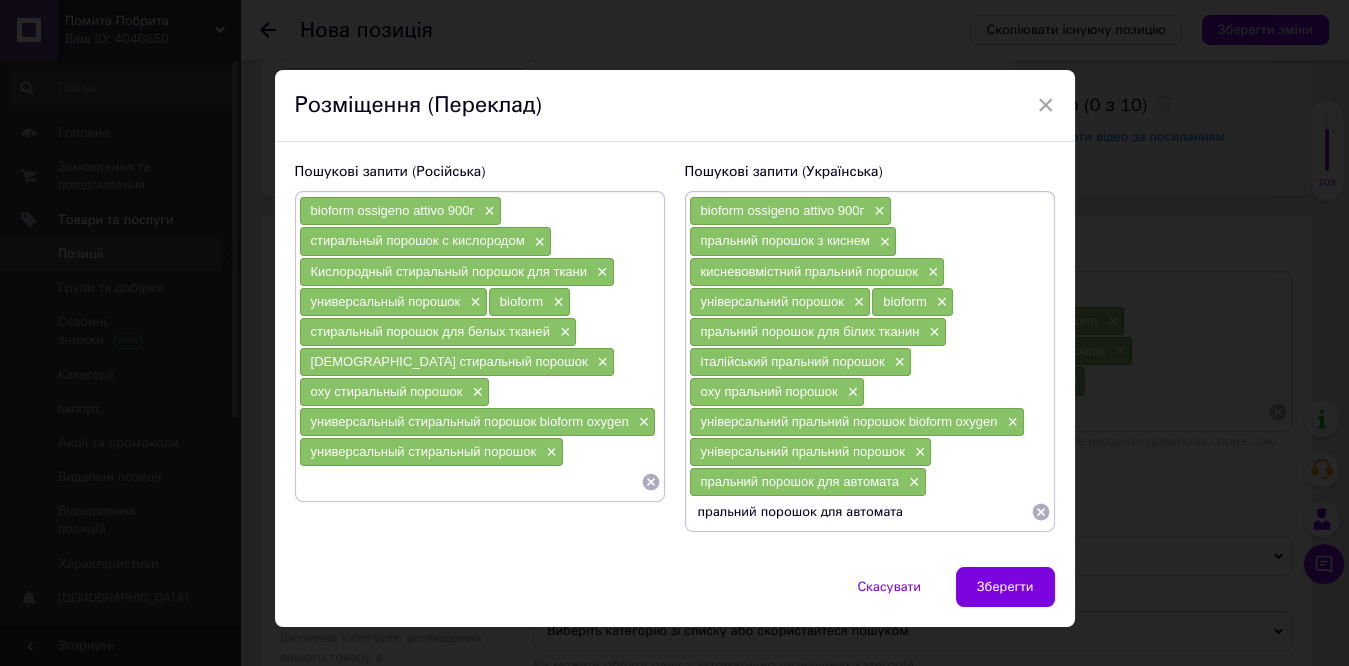 type 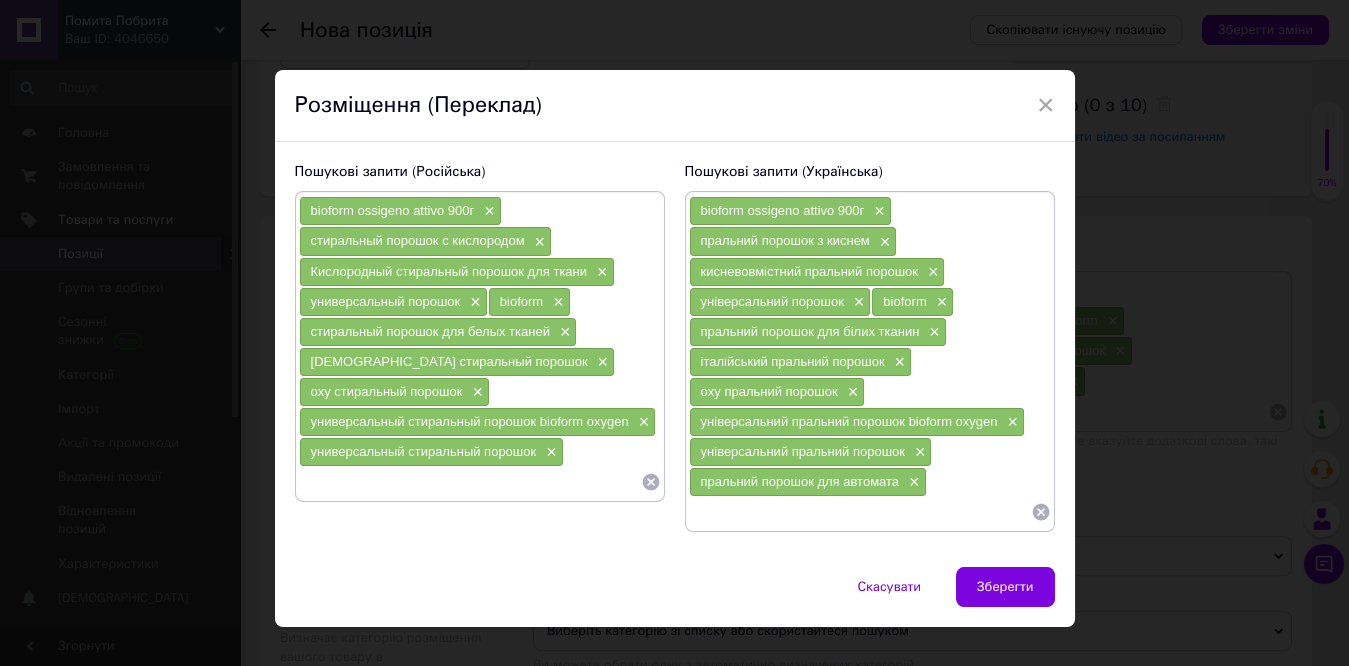 click at bounding box center [470, 482] 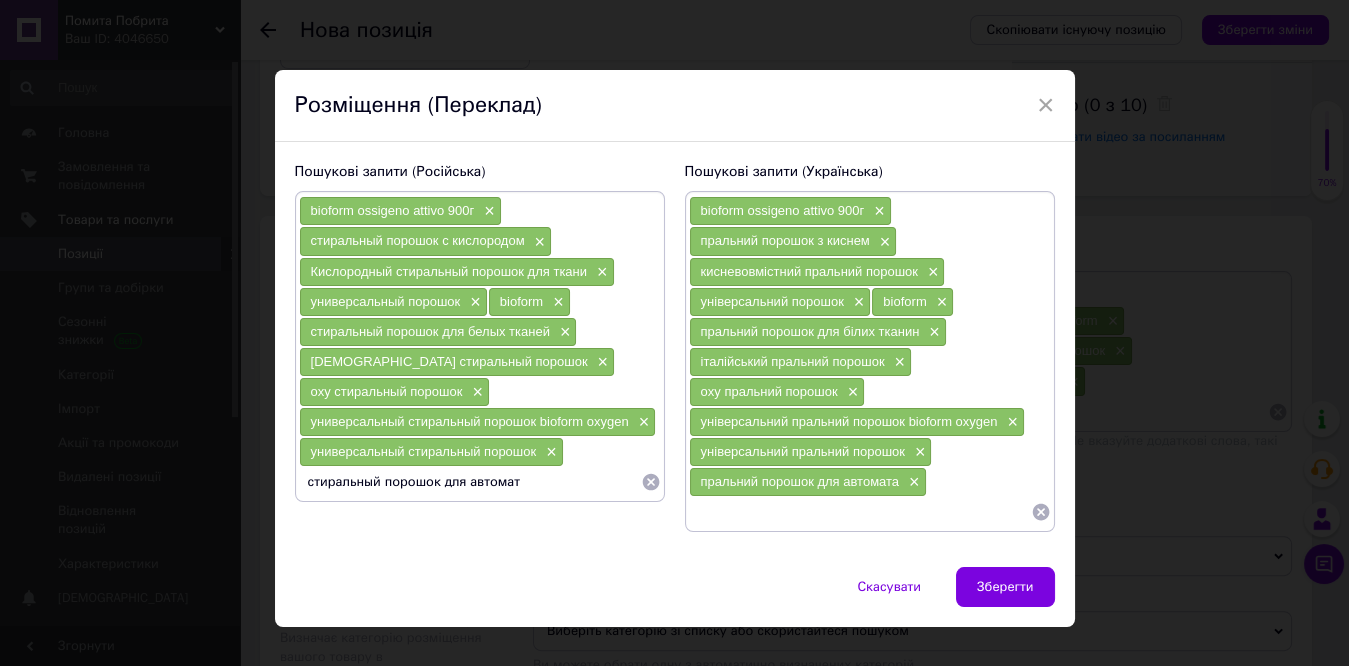 type on "стиральный порошок для автомата" 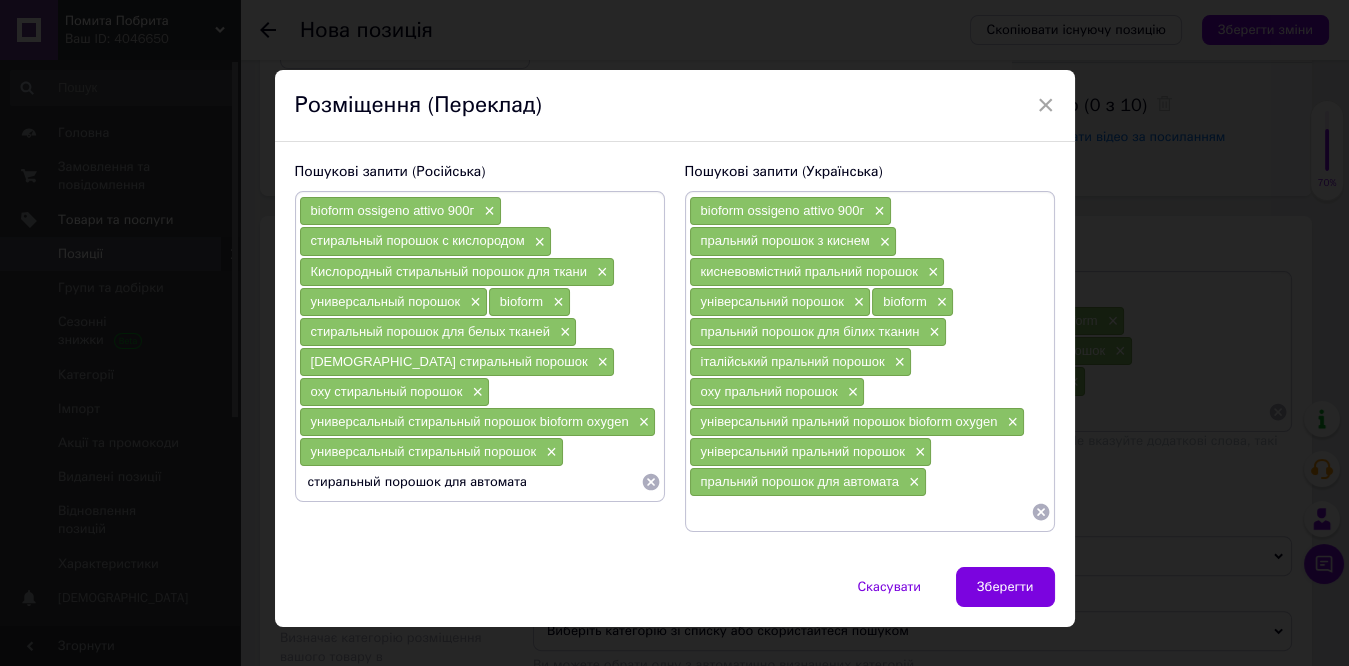 type 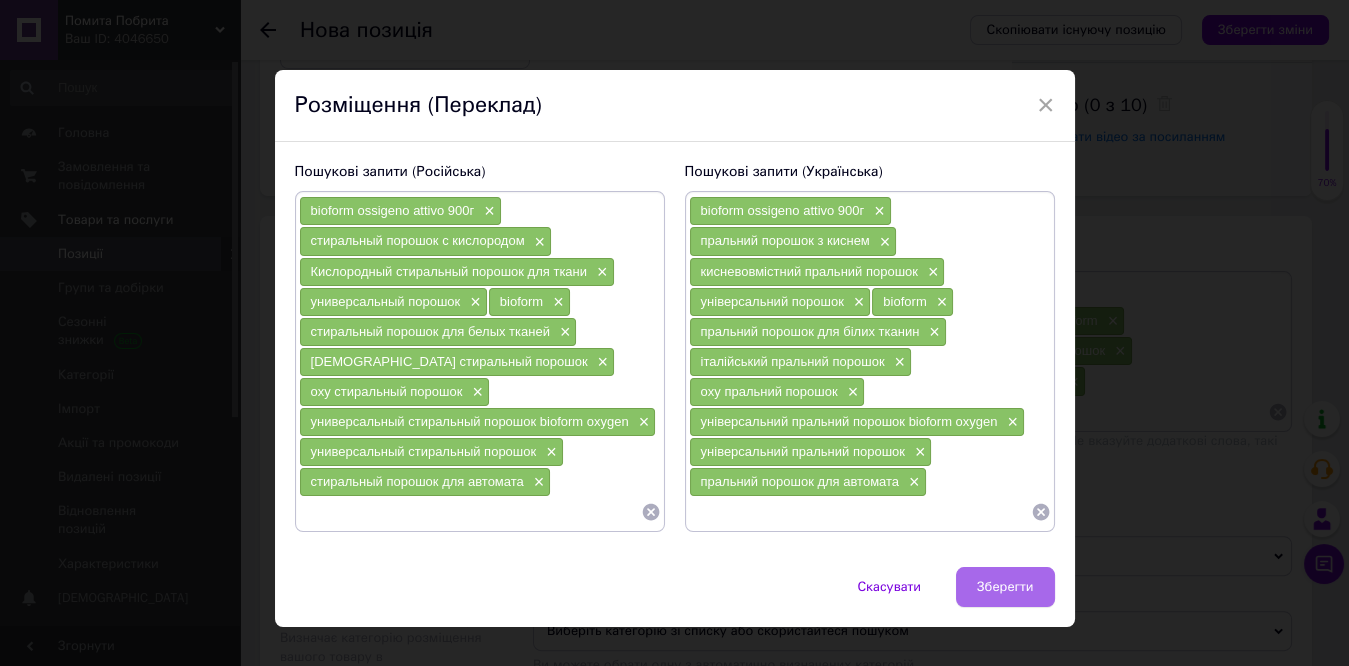 click on "Зберегти" at bounding box center (1005, 587) 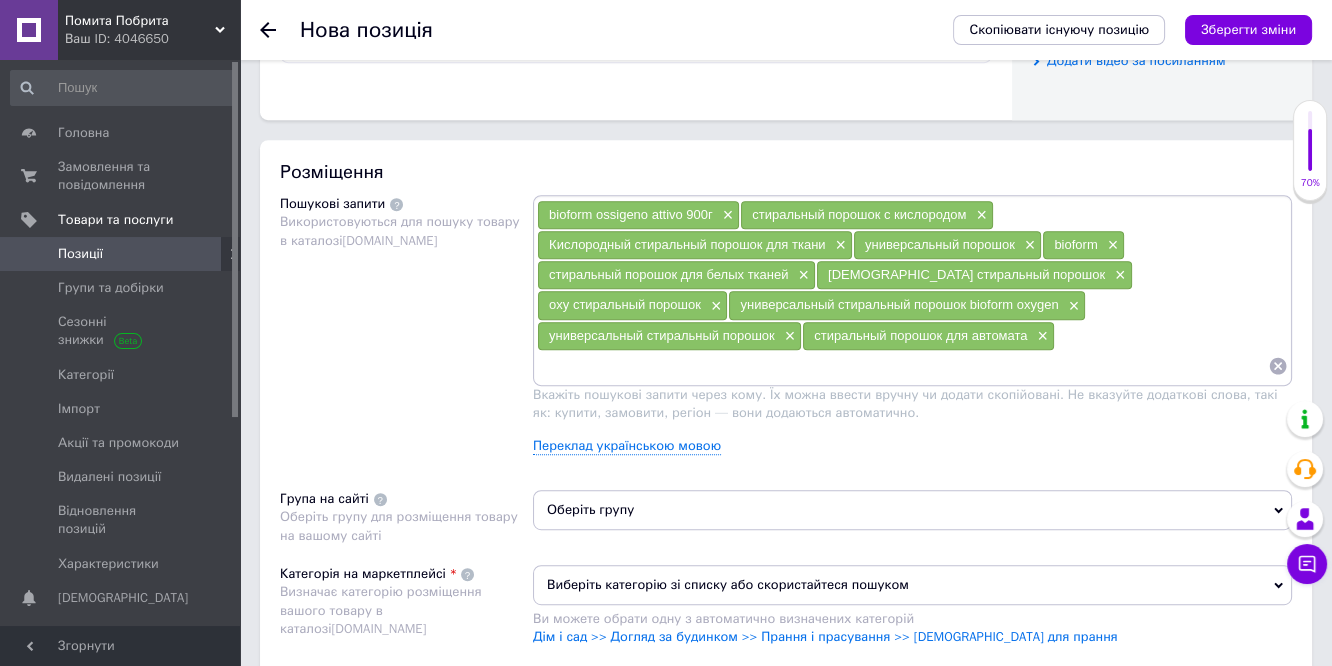 scroll, scrollTop: 1111, scrollLeft: 0, axis: vertical 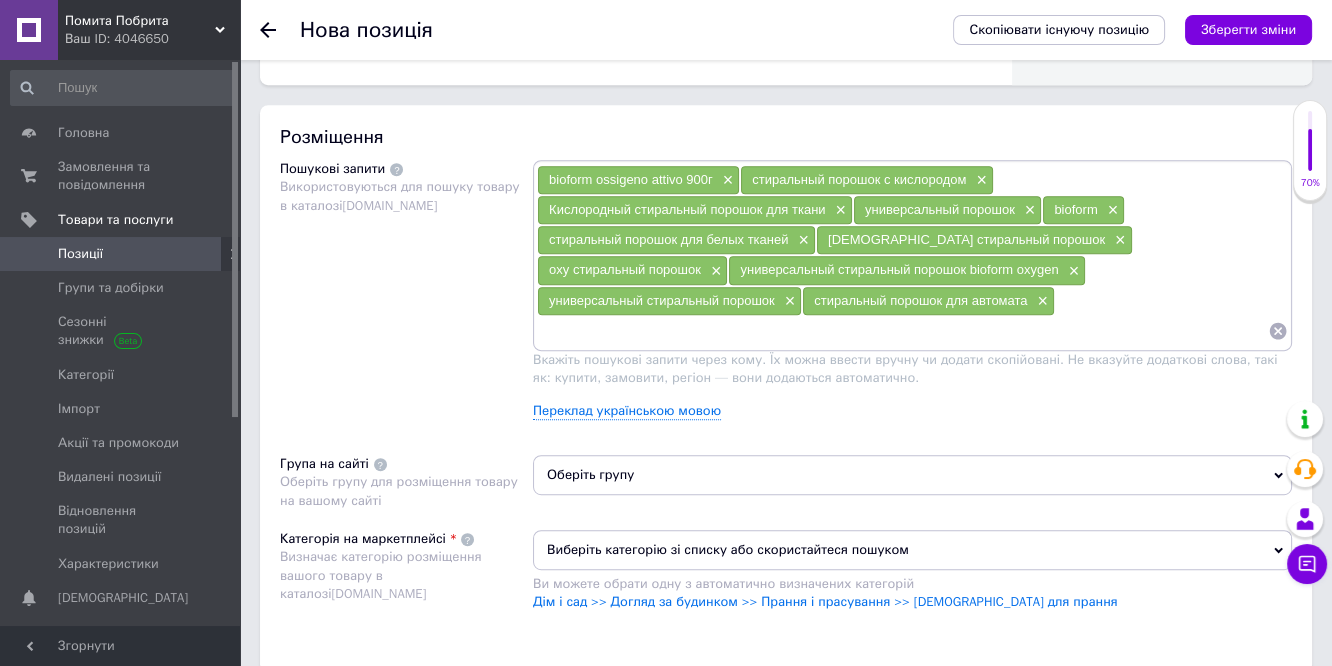 click on "Оберіть групу" at bounding box center [912, 475] 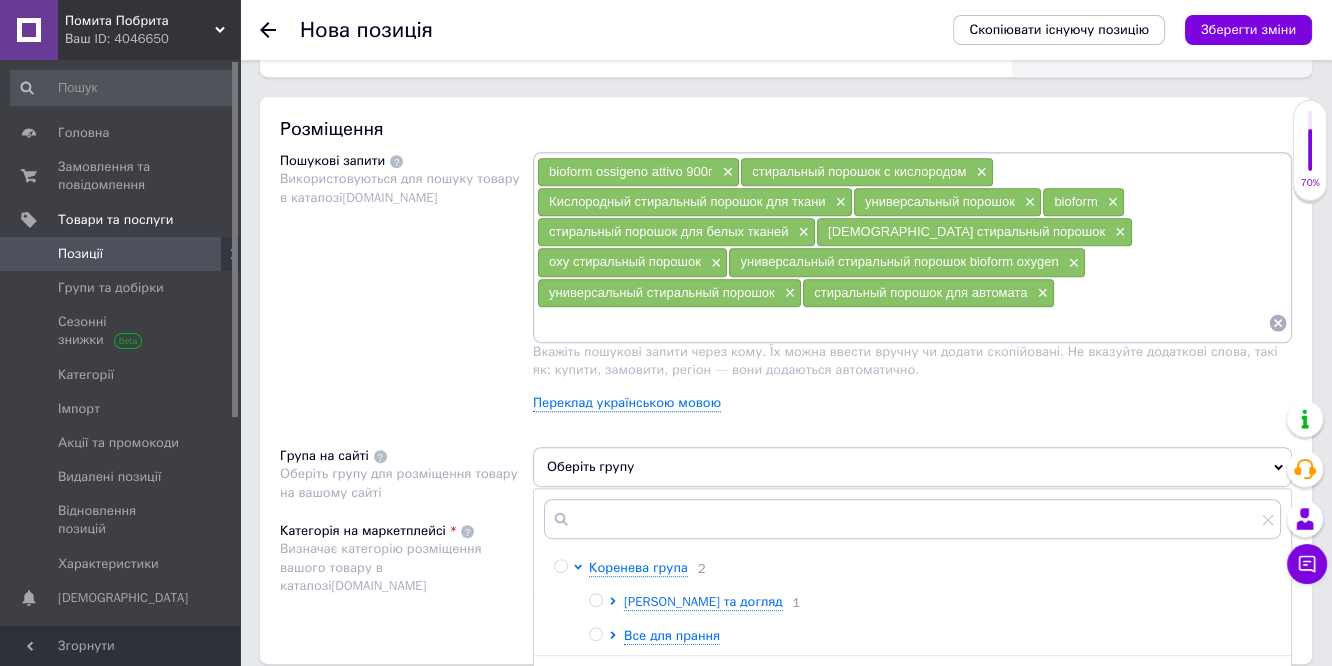 scroll, scrollTop: 1333, scrollLeft: 0, axis: vertical 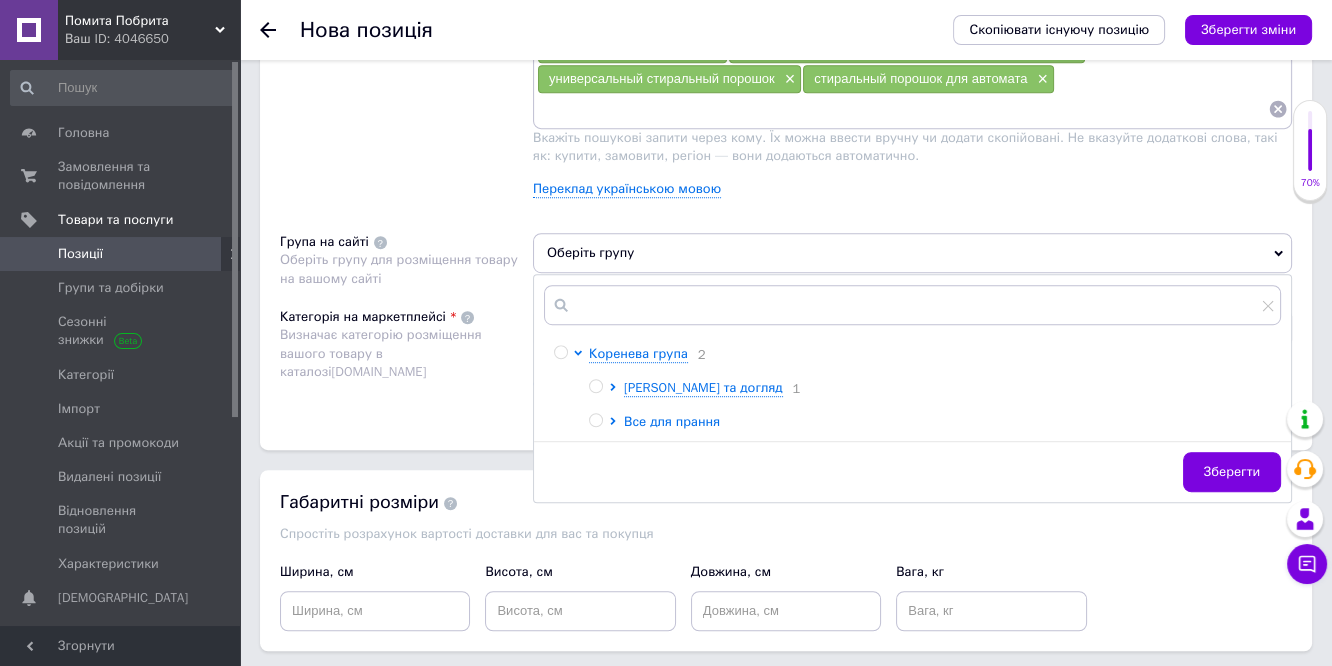click on "Все для прання" at bounding box center (672, 421) 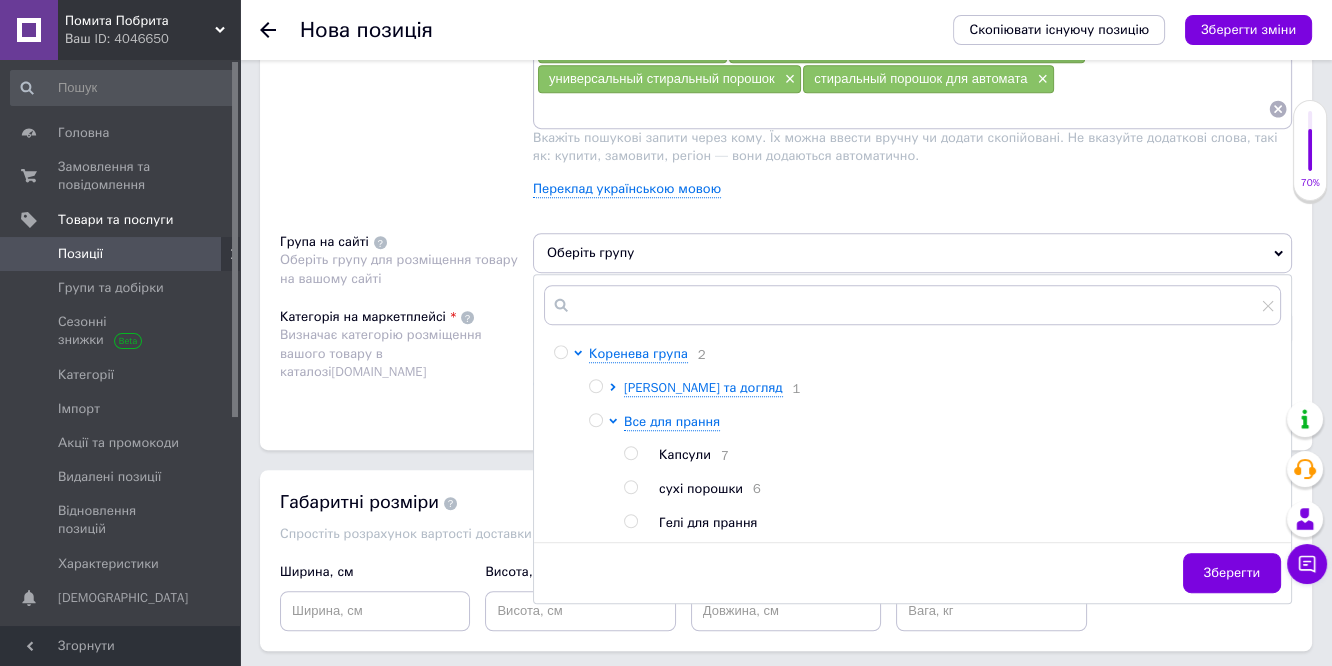 click at bounding box center (631, 487) 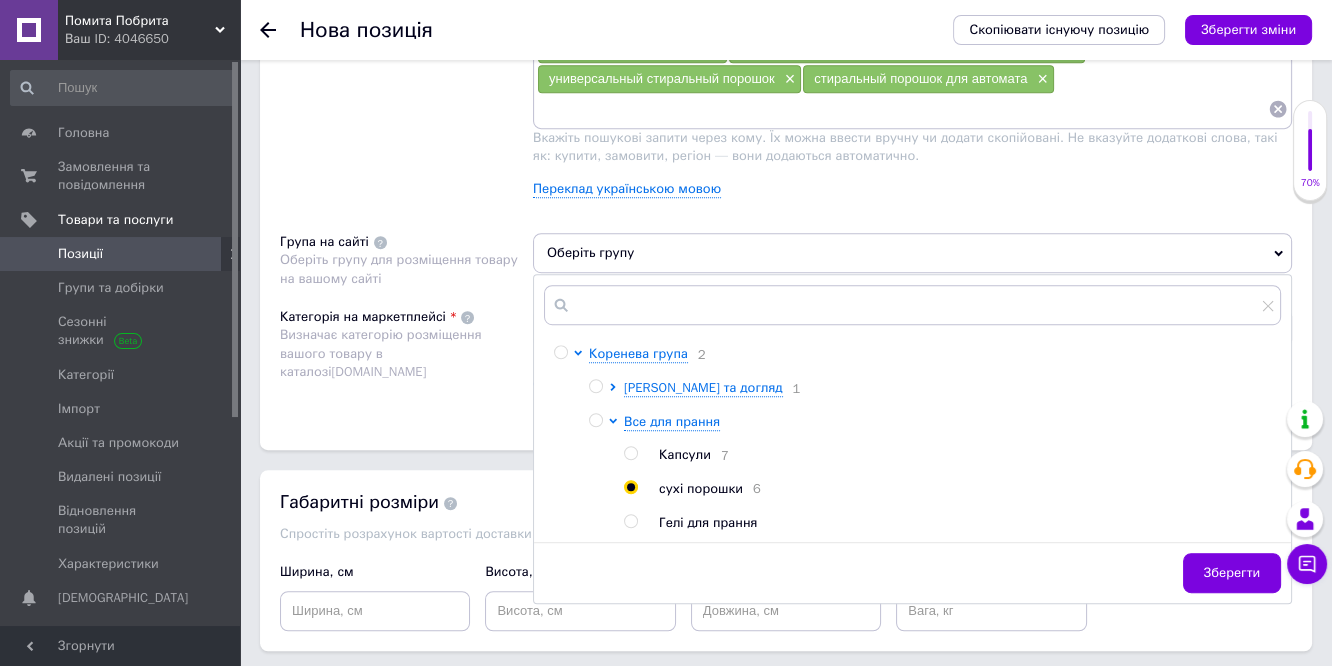 radio on "true" 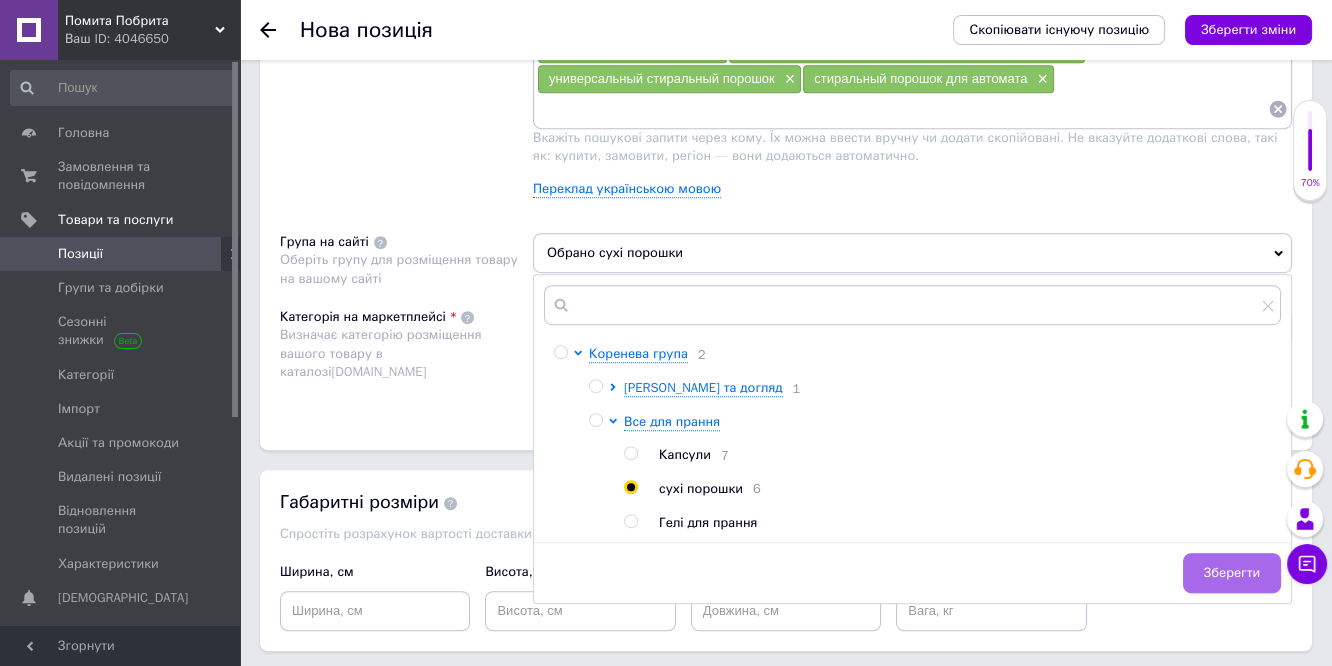 click on "Зберегти" at bounding box center [1232, 573] 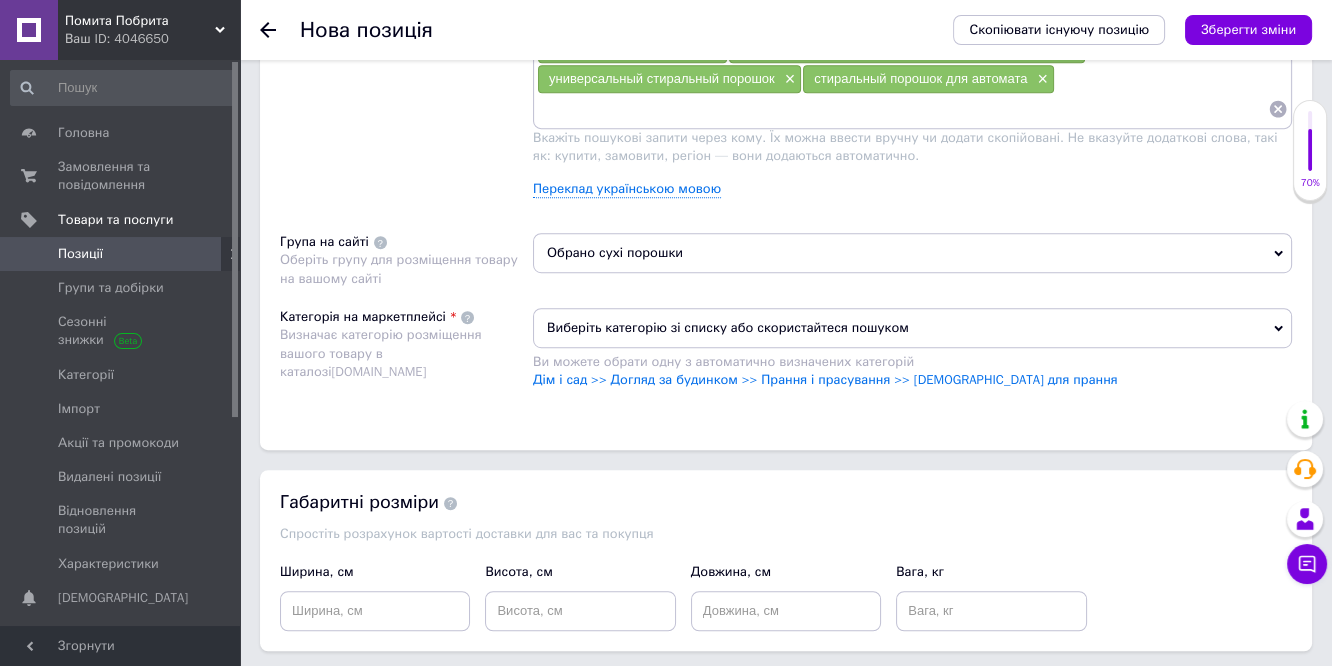 click on "Виберіть категорію зі списку або скористайтеся пошуком" at bounding box center [912, 328] 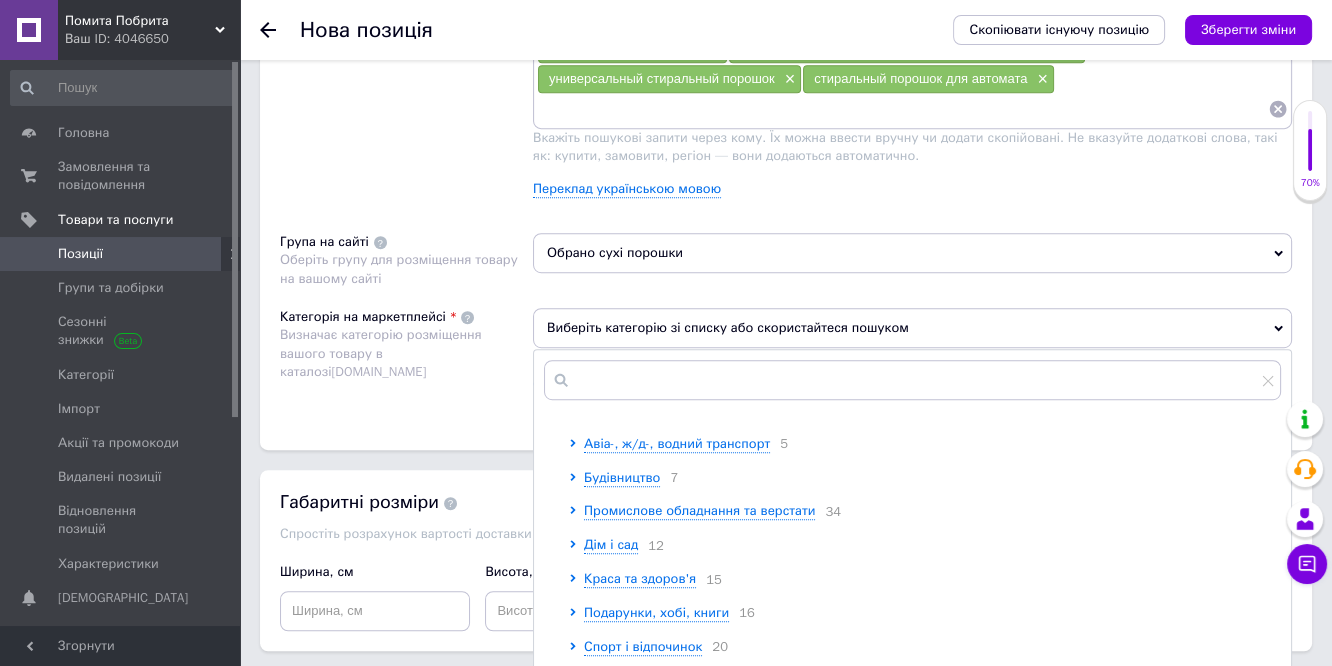 scroll, scrollTop: 222, scrollLeft: 0, axis: vertical 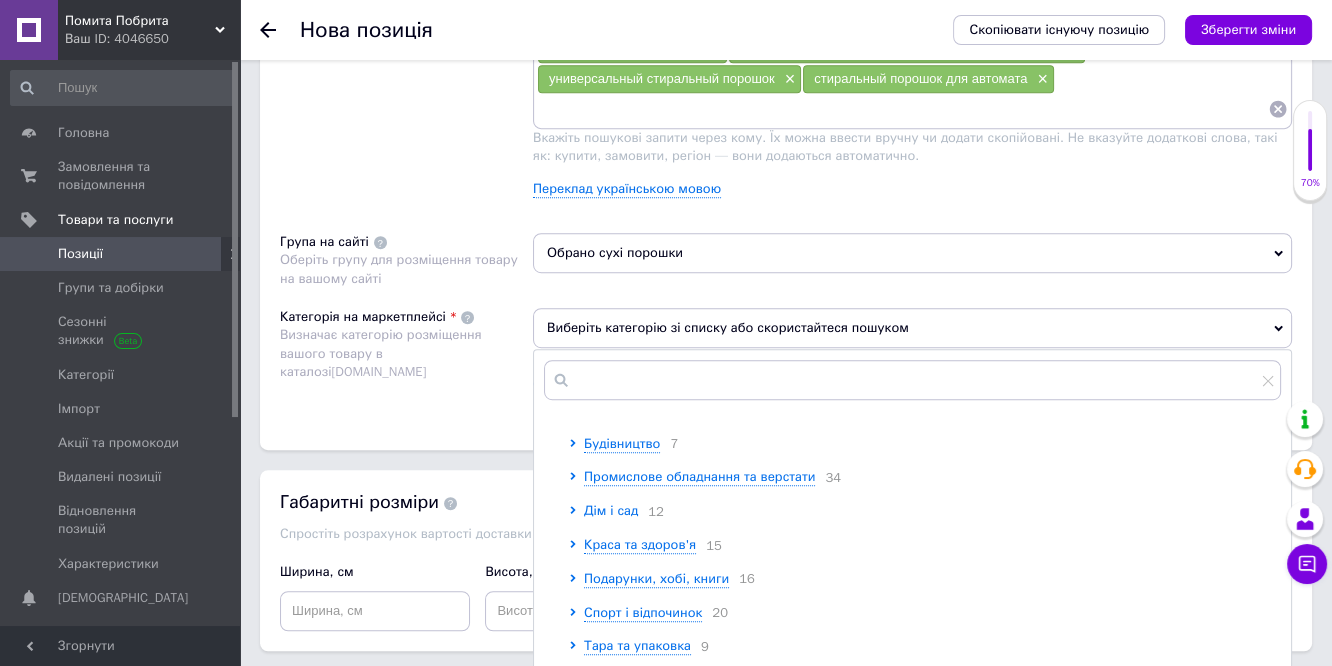 click on "Дім і сад" at bounding box center [611, 510] 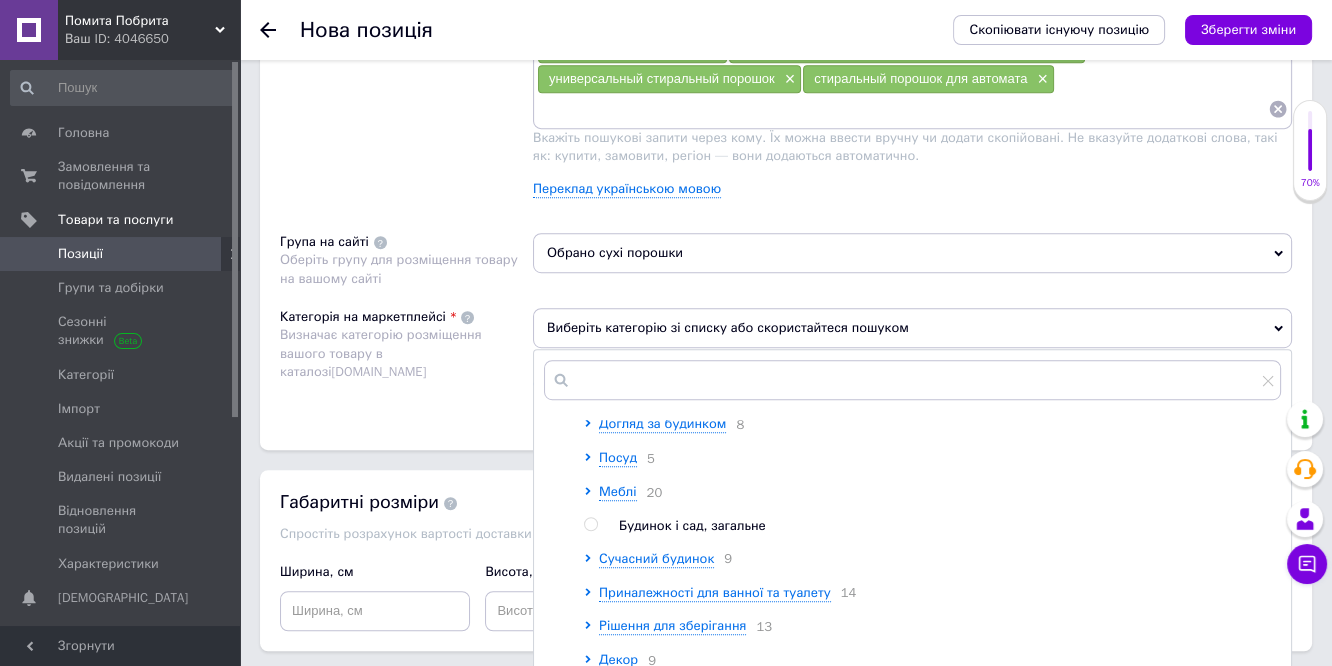 scroll, scrollTop: 333, scrollLeft: 0, axis: vertical 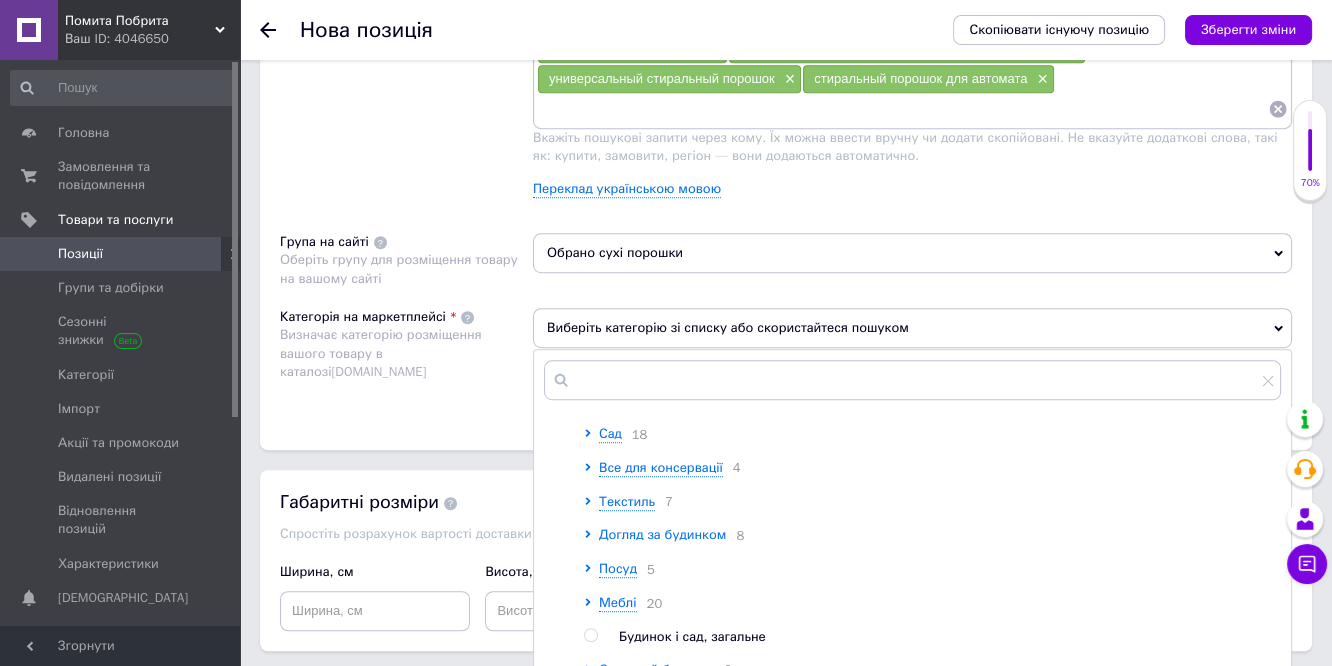 click on "Догляд за будинком" at bounding box center (662, 534) 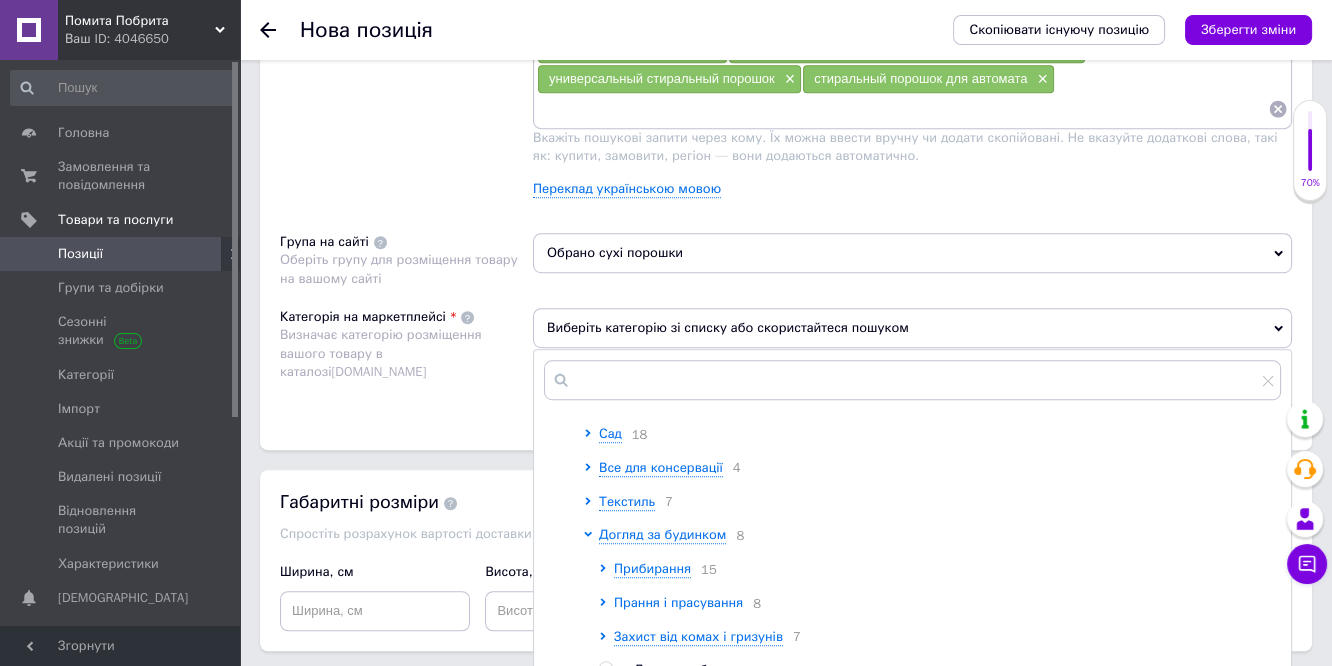 click on "Прання і прасування" at bounding box center (678, 602) 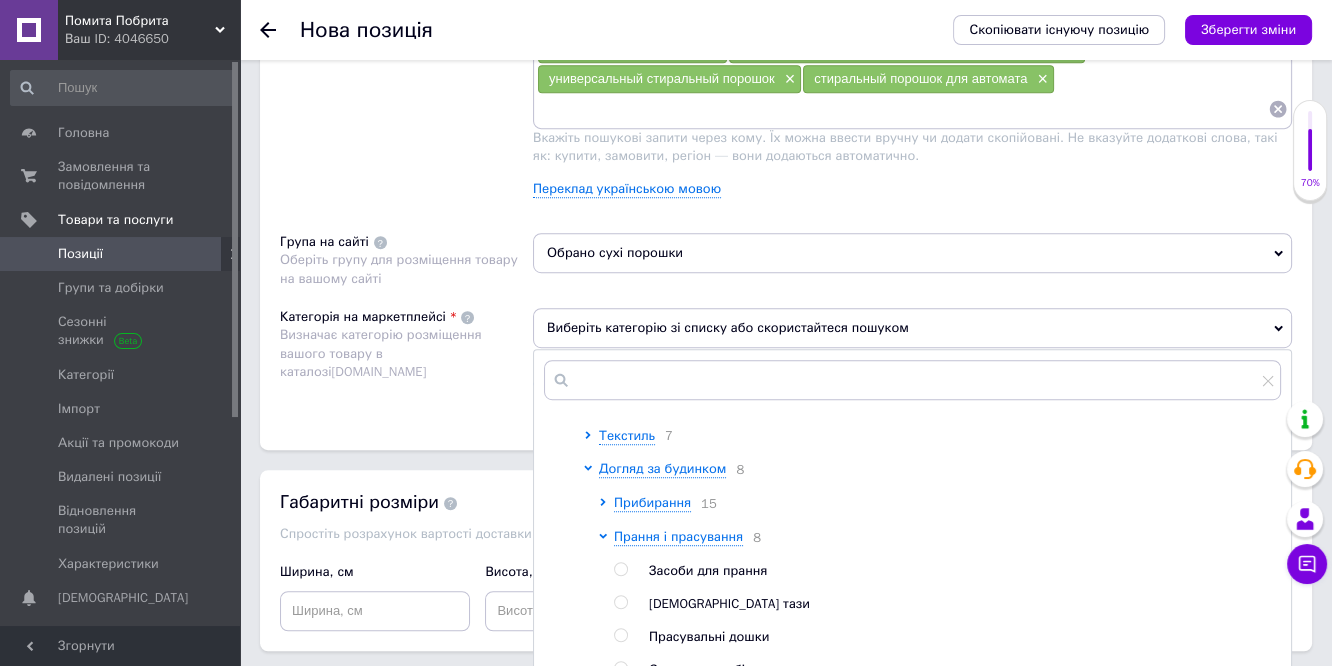 scroll, scrollTop: 444, scrollLeft: 0, axis: vertical 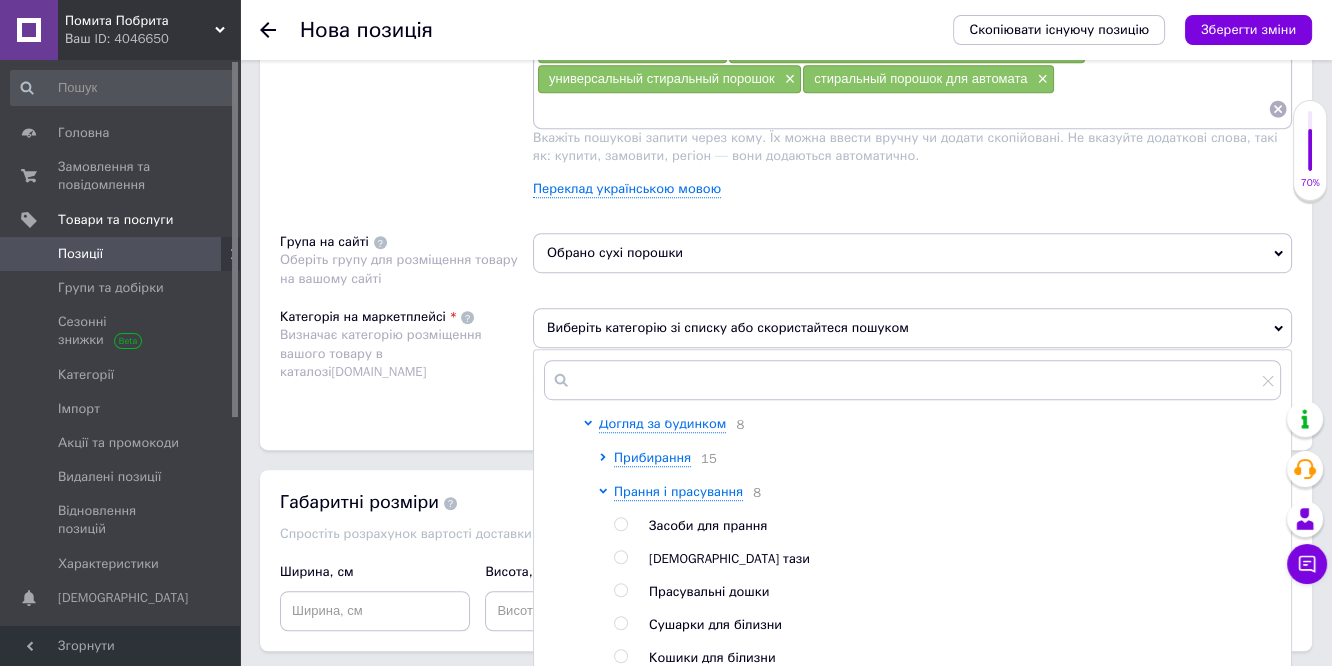 click at bounding box center [620, 524] 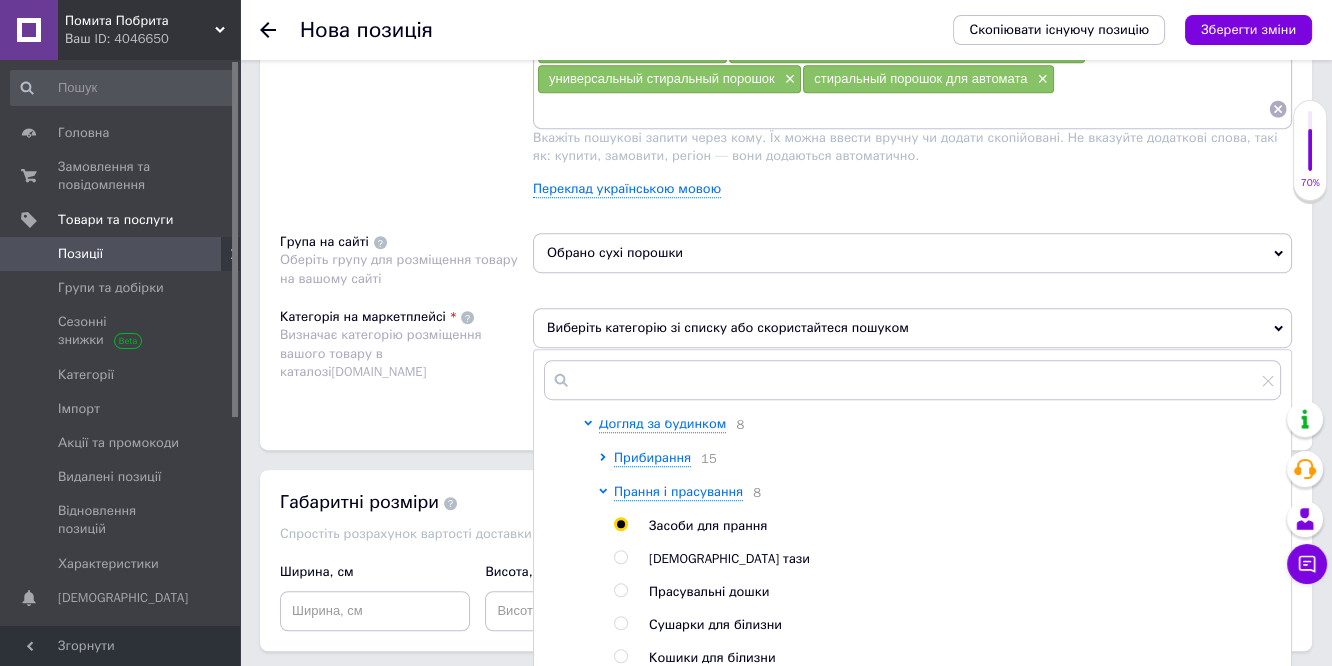 radio on "true" 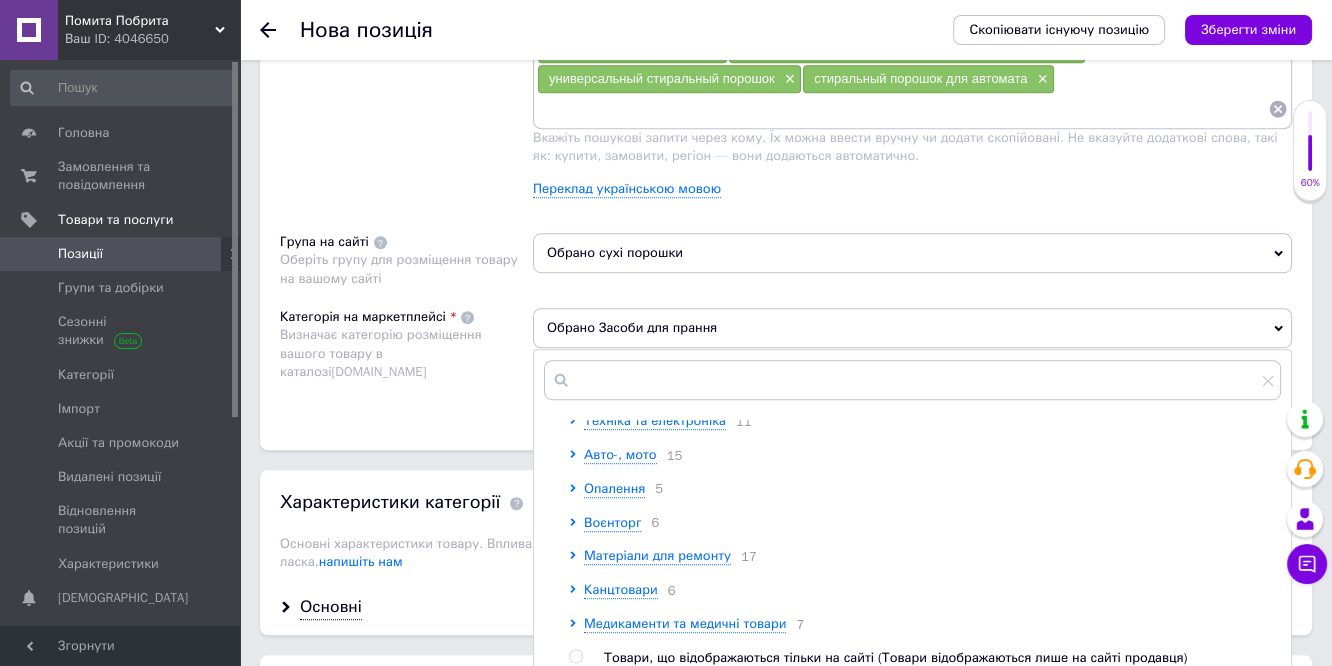 scroll, scrollTop: 1934, scrollLeft: 0, axis: vertical 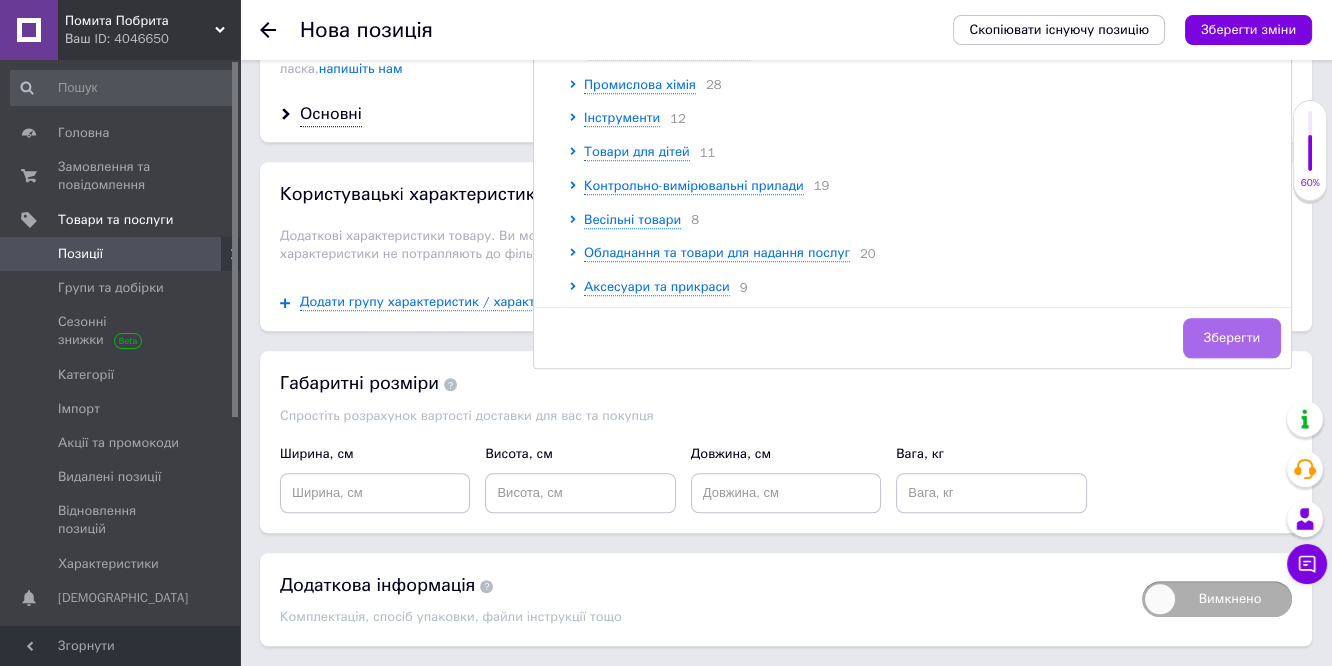click on "Зберегти" at bounding box center (1232, 338) 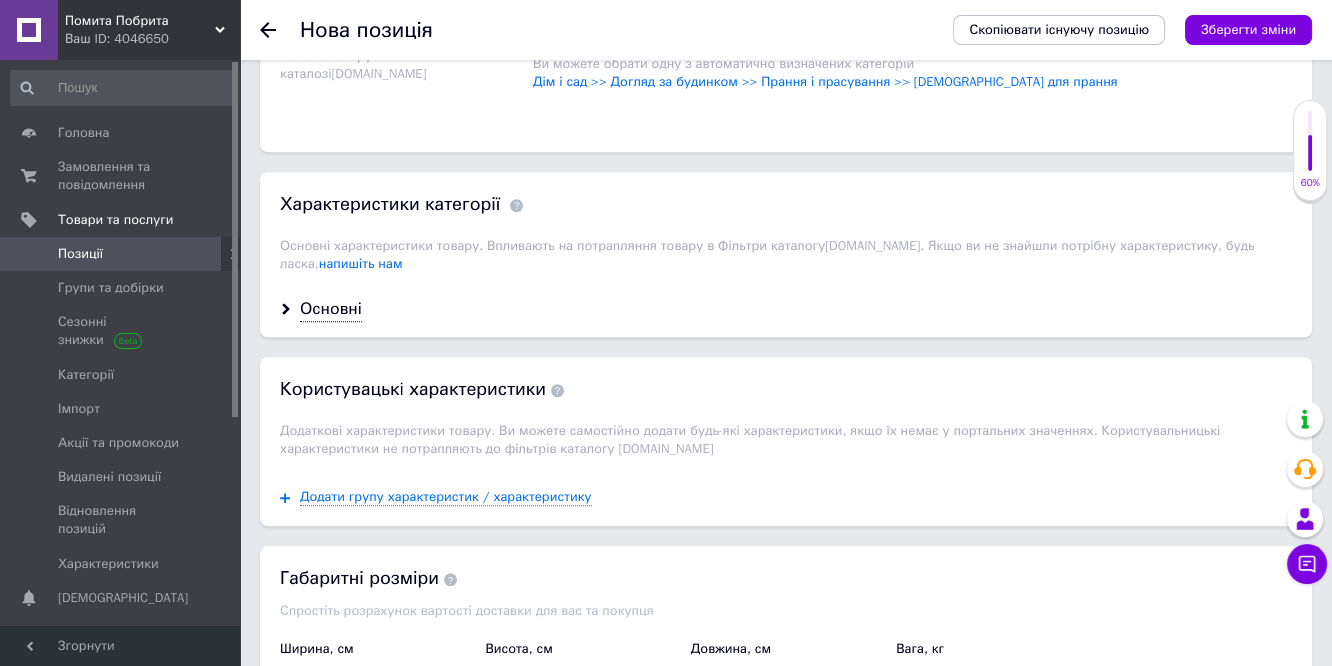 scroll, scrollTop: 1493, scrollLeft: 0, axis: vertical 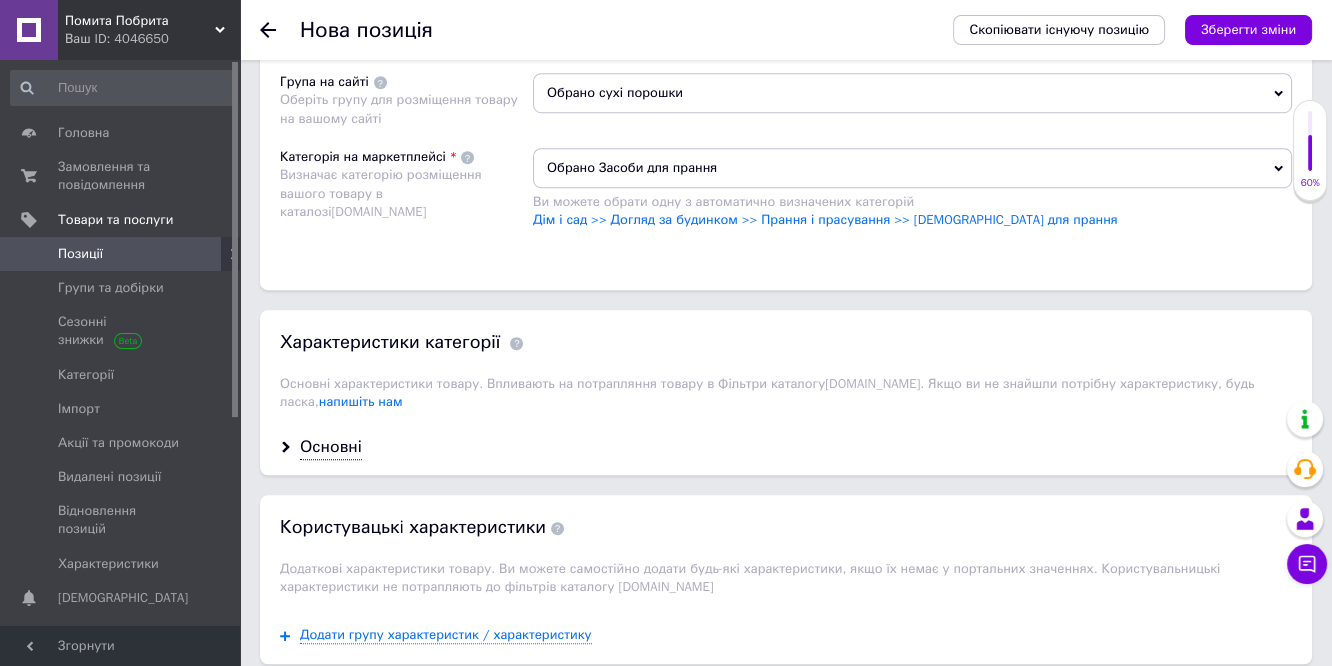 click on "Обрано Засоби для прання" at bounding box center [912, 168] 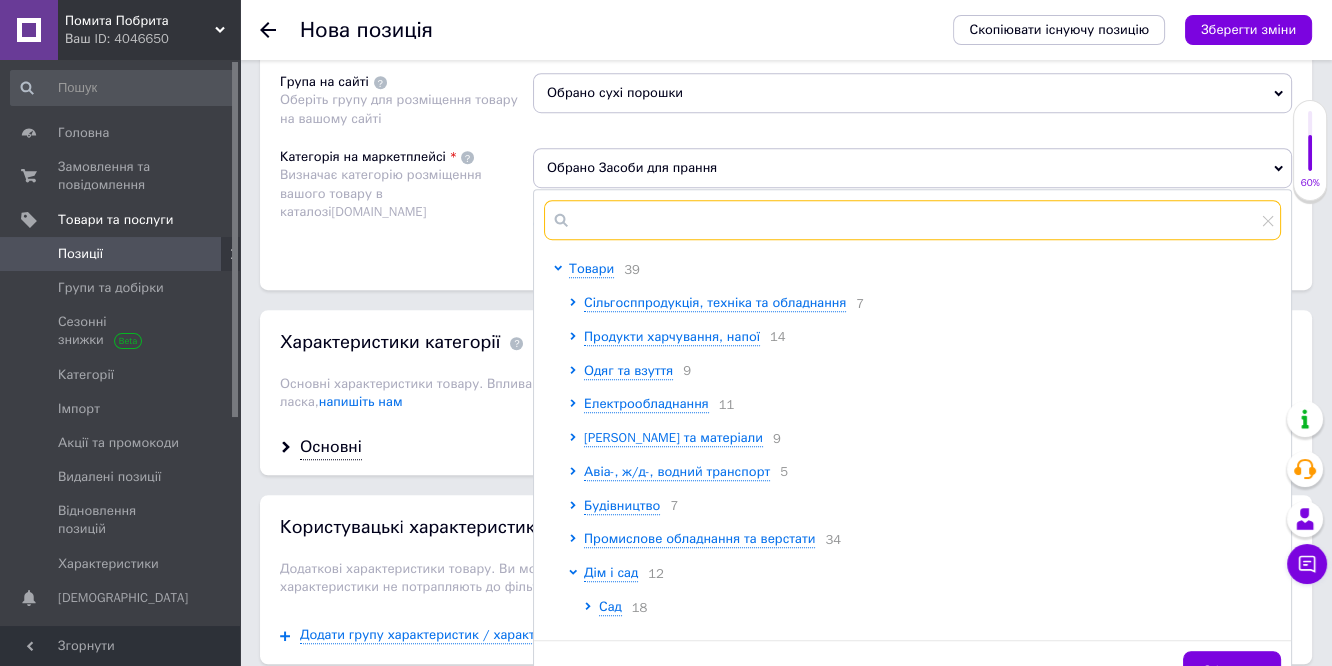 click at bounding box center (912, 220) 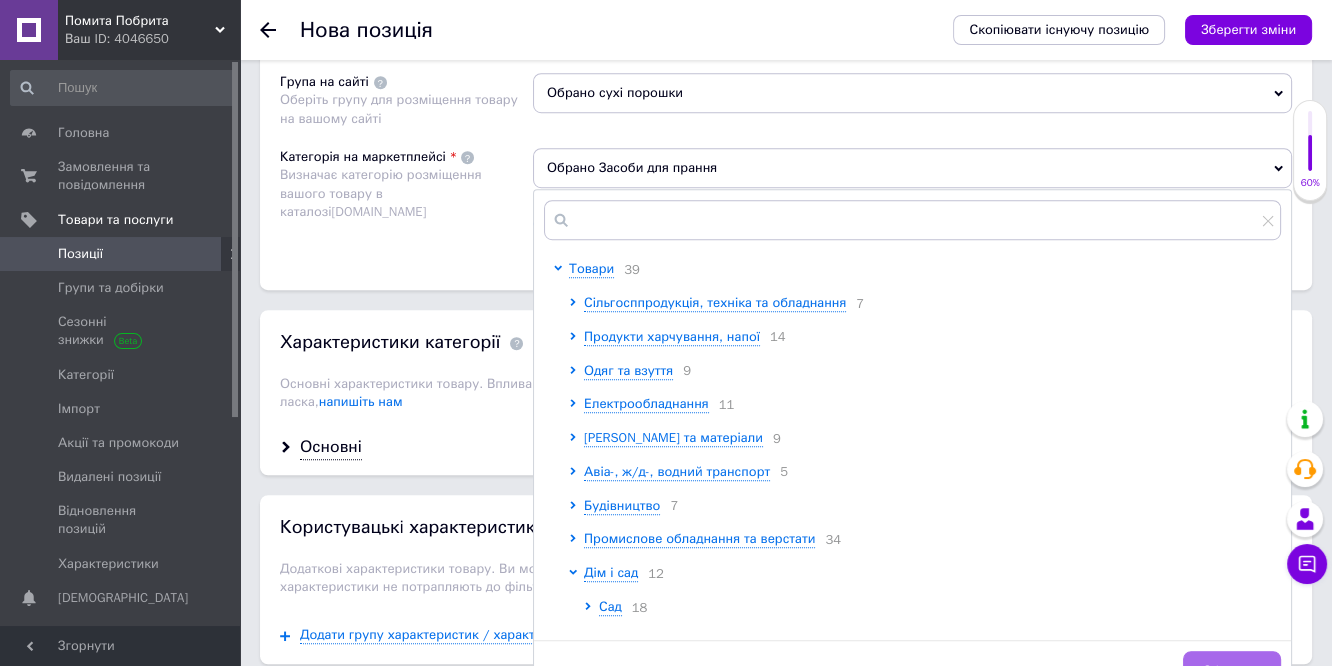 click on "Зберегти" at bounding box center [1232, 671] 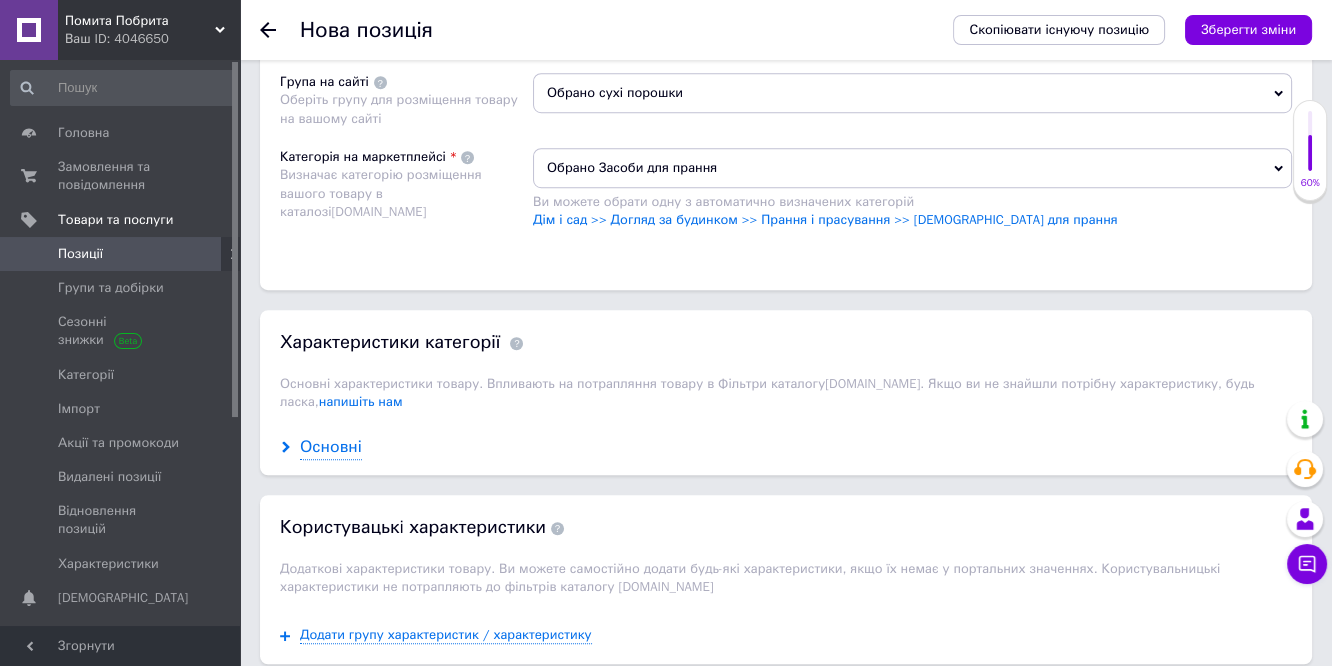 click on "Основні" at bounding box center [786, 447] 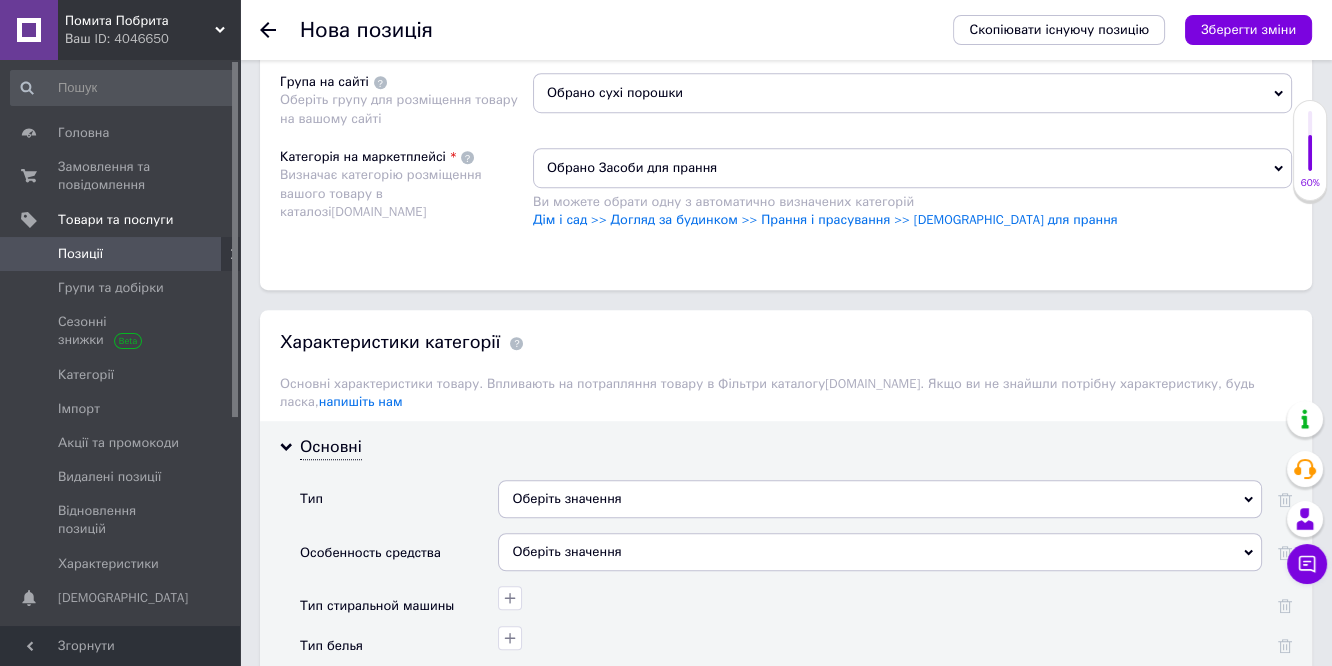 click on "Оберіть значення" at bounding box center (880, 499) 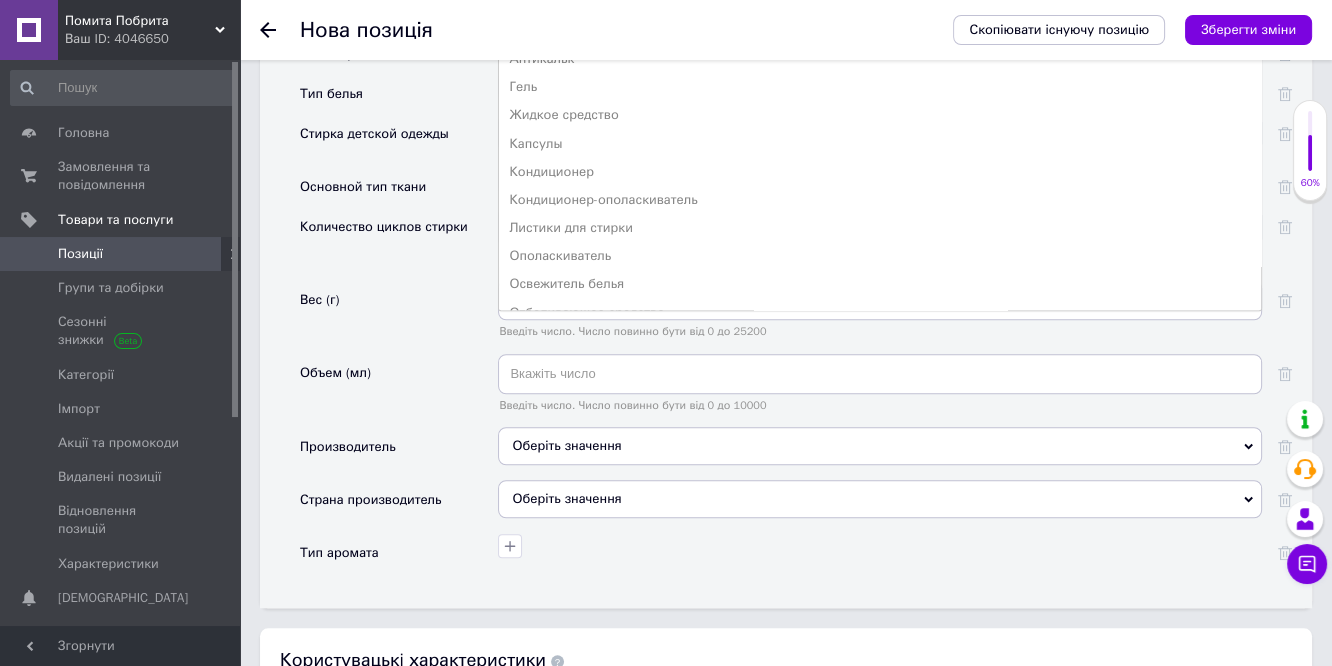 scroll, scrollTop: 2048, scrollLeft: 0, axis: vertical 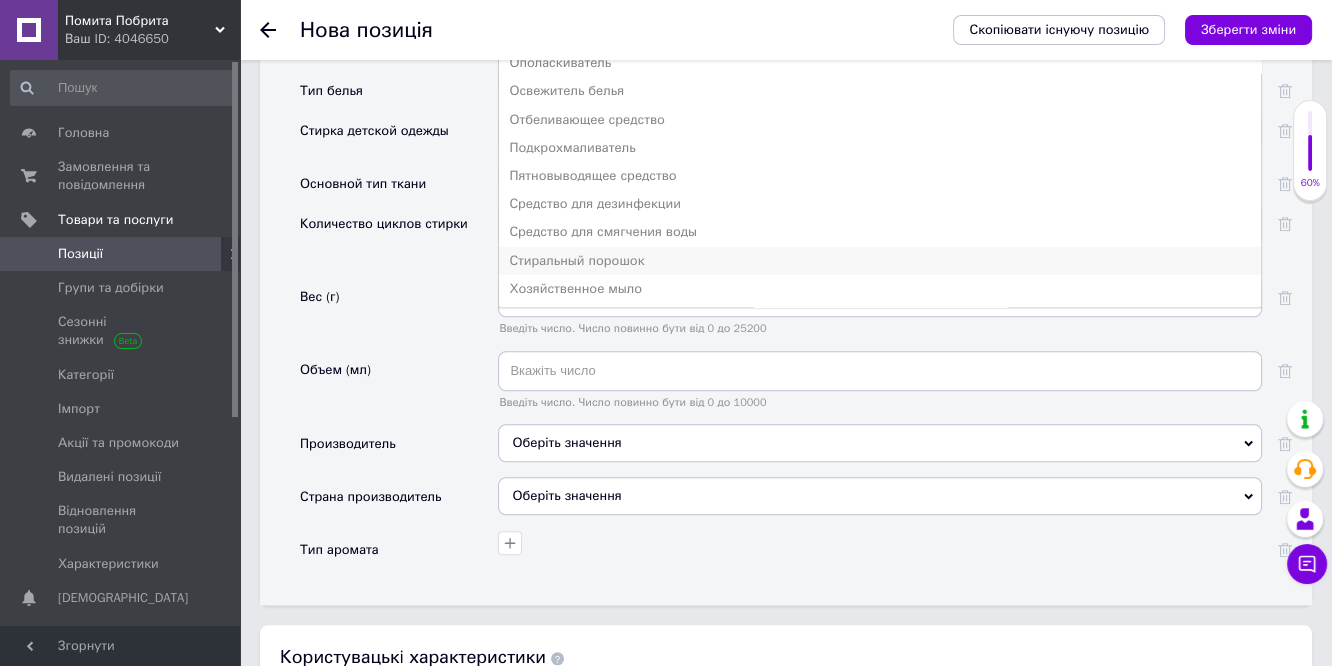 click on "Стиральный порошок" at bounding box center [880, 261] 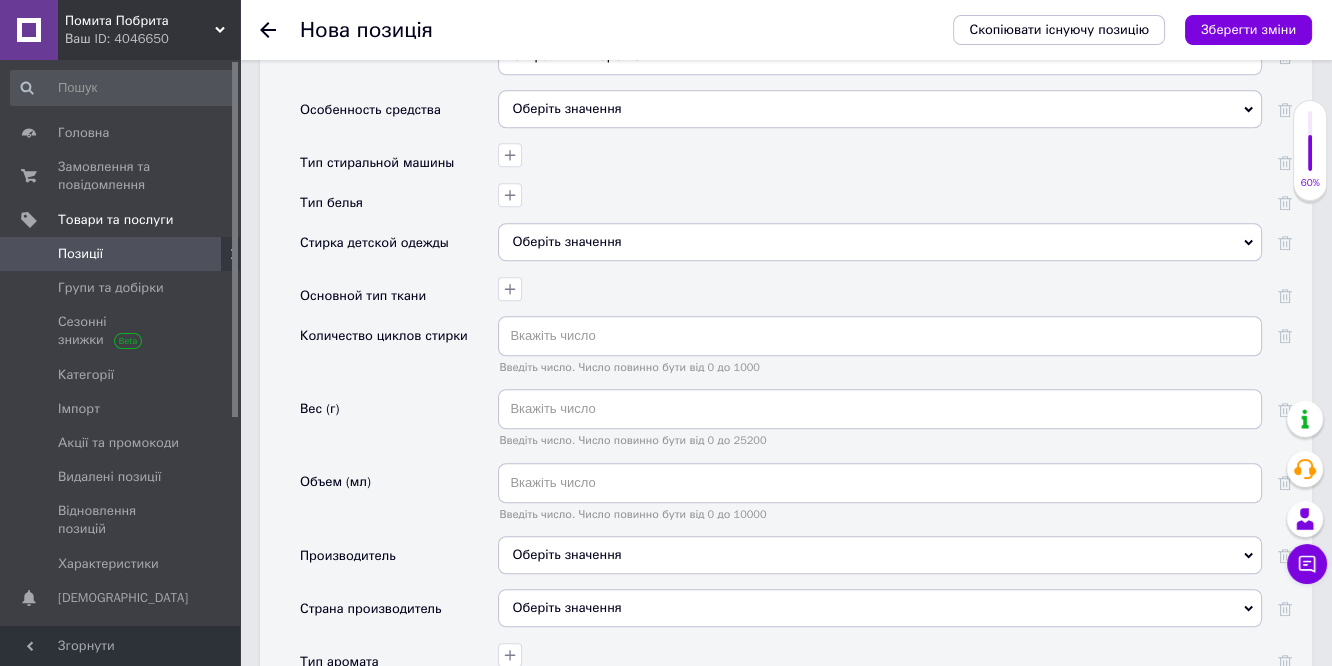 scroll, scrollTop: 1715, scrollLeft: 0, axis: vertical 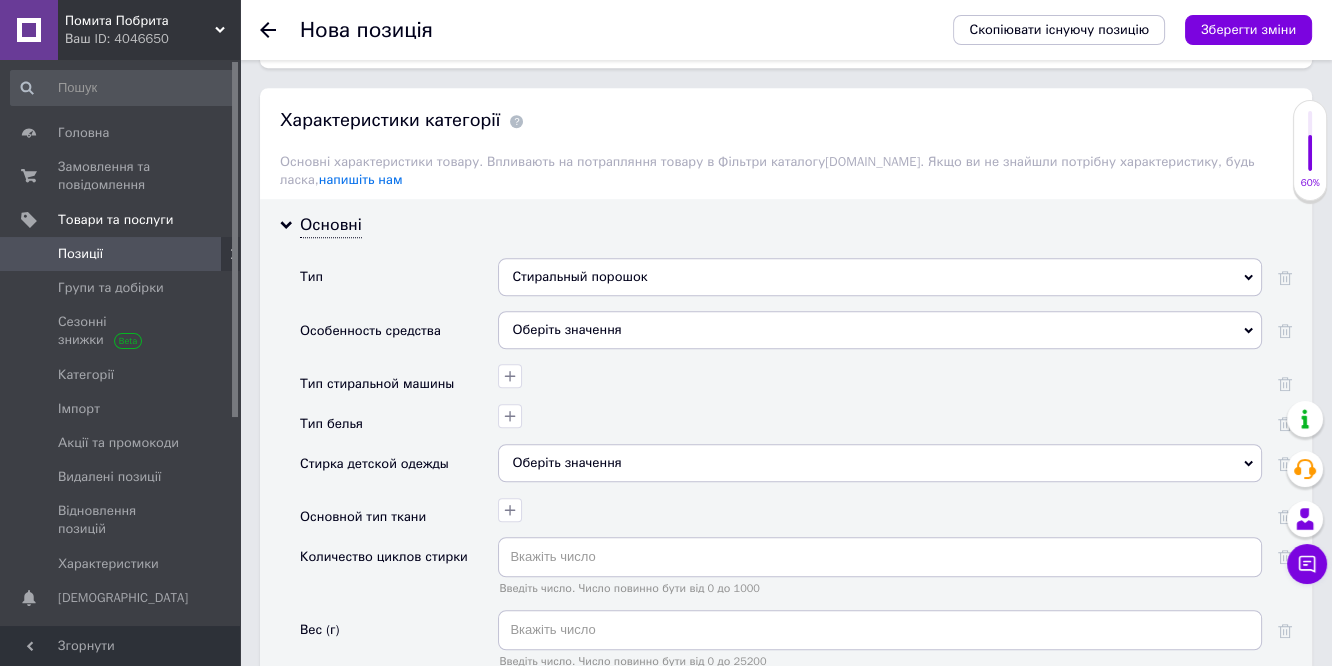 click on "Оберіть значення" at bounding box center (880, 330) 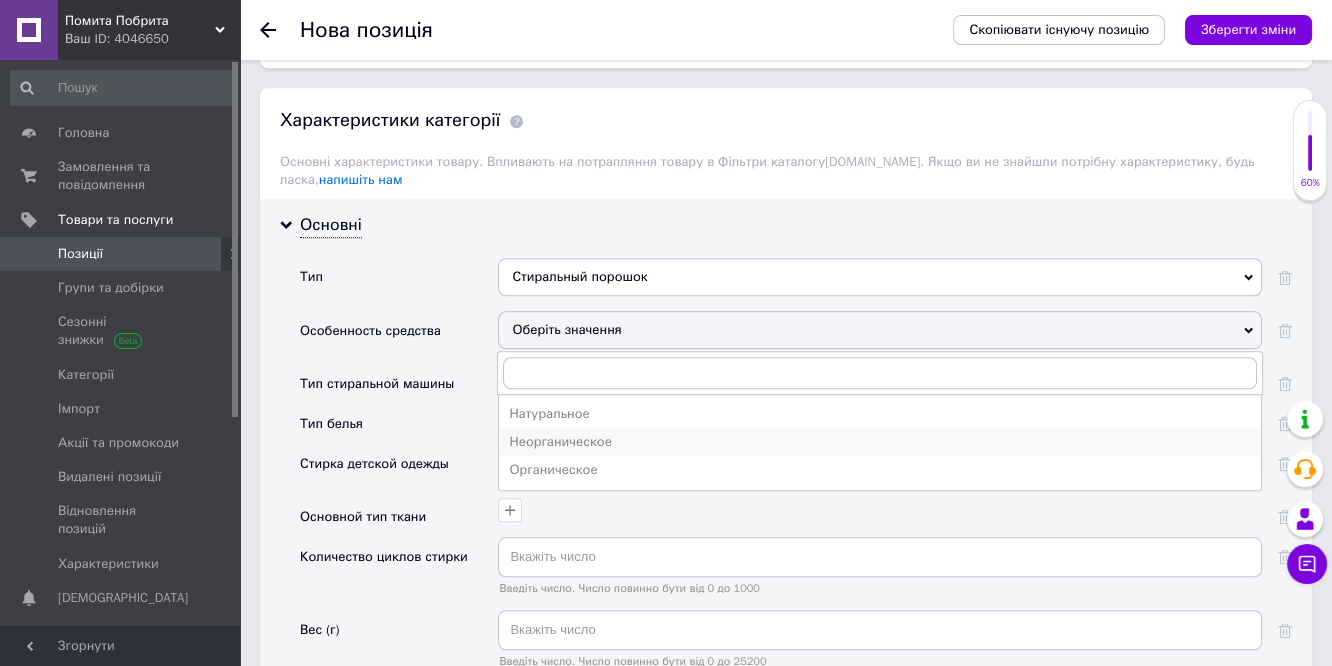 click on "Неорганическое" at bounding box center (880, 442) 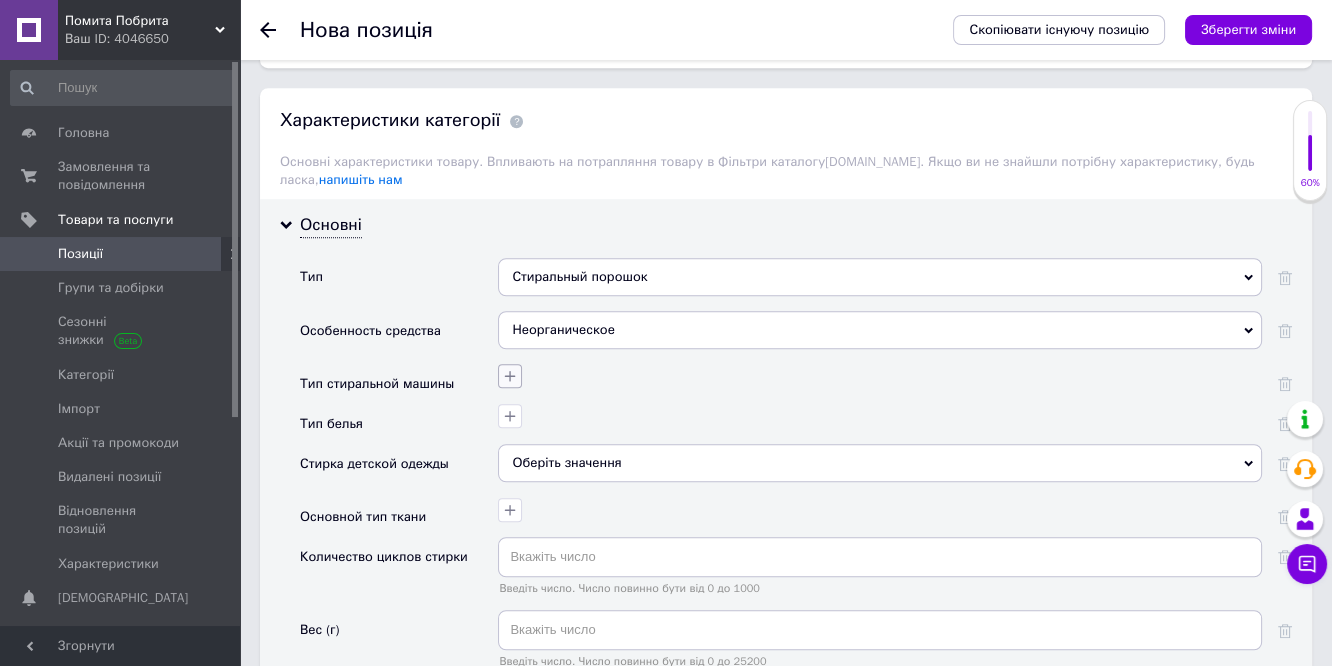 click 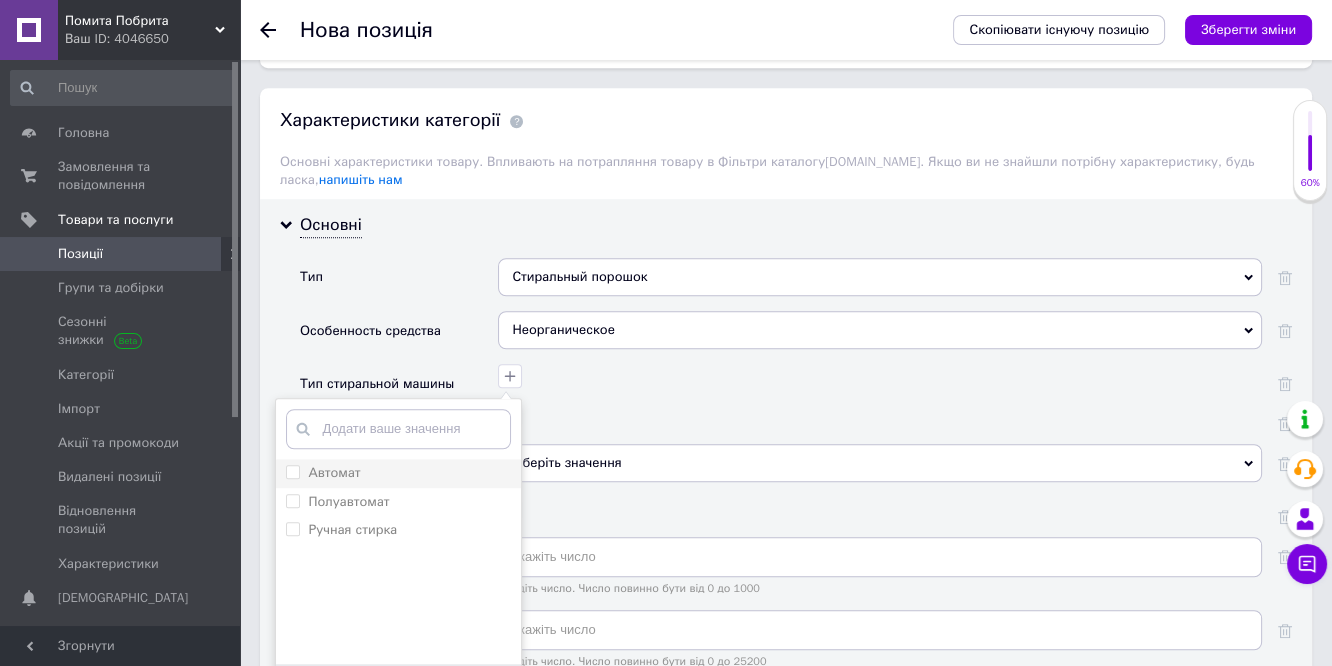 click on "Автомат" at bounding box center [334, 472] 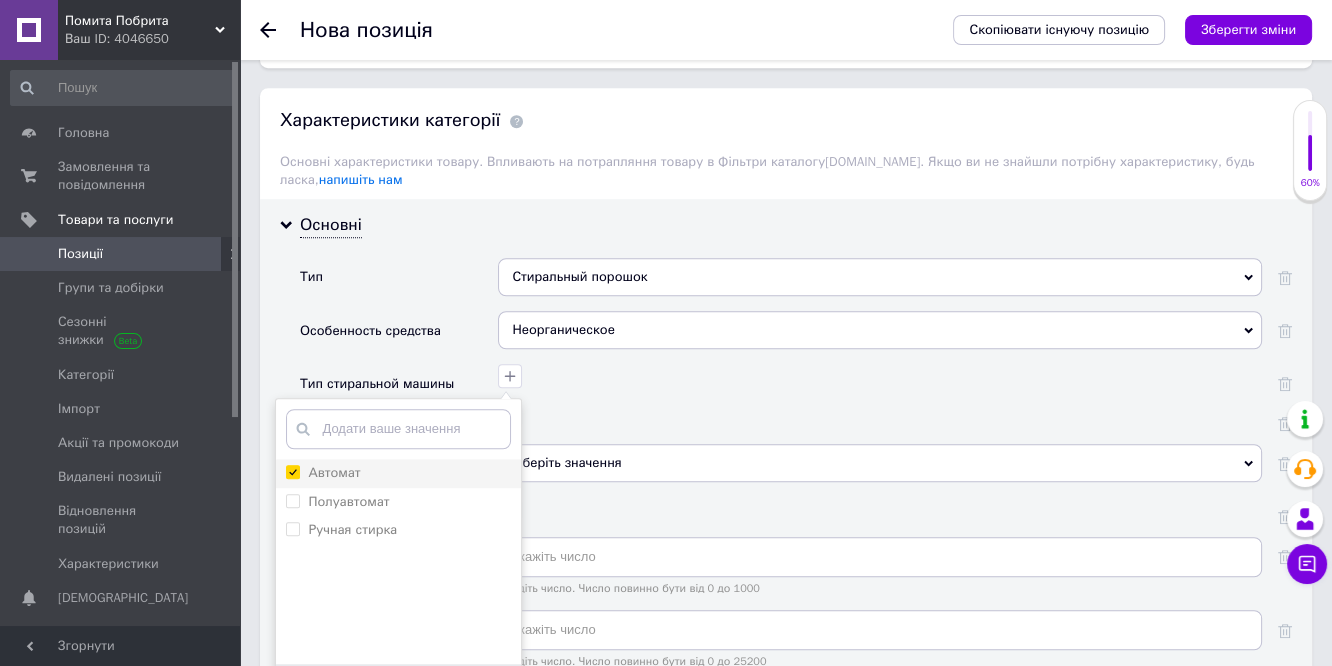 checkbox on "true" 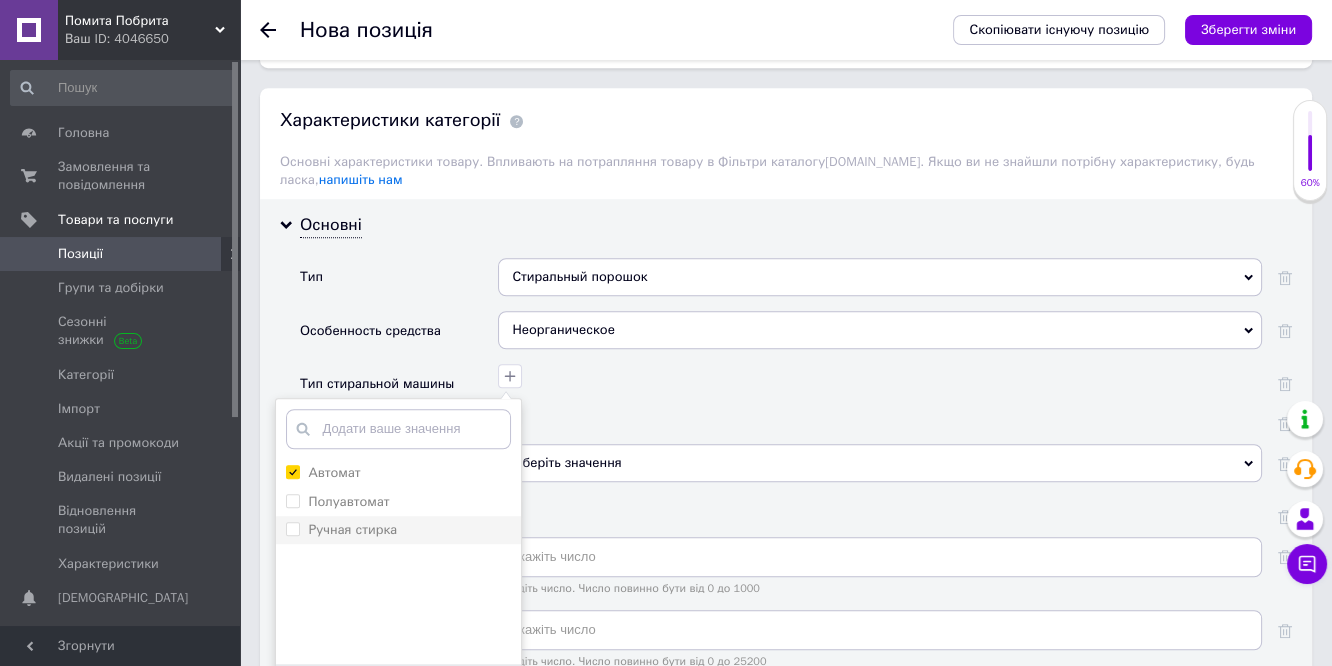 click on "Ручная стирка" at bounding box center (352, 529) 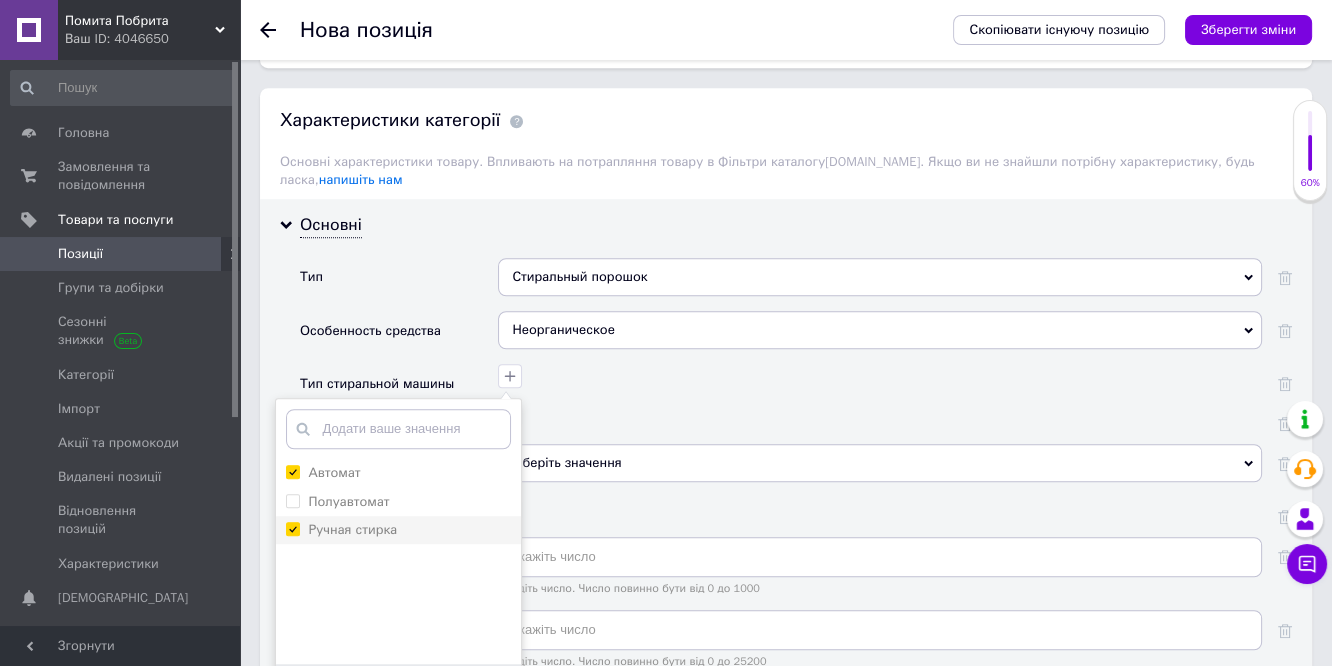 checkbox on "true" 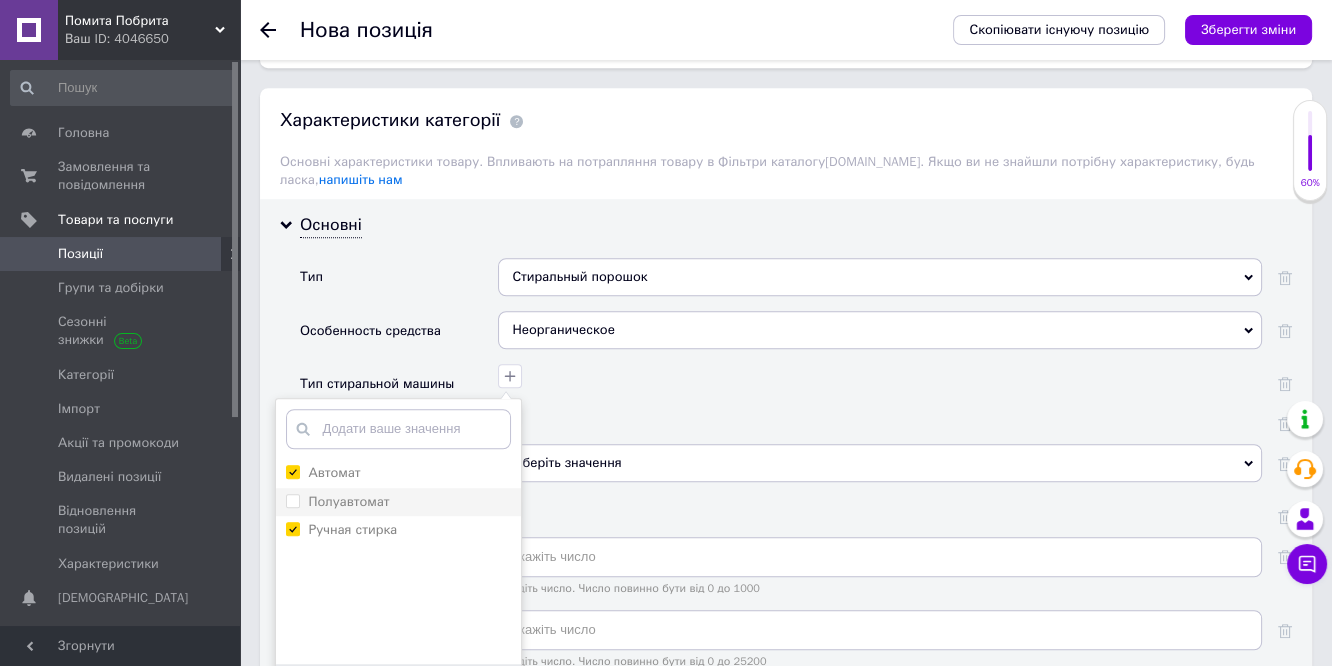 click on "Полуавтомат" at bounding box center (348, 501) 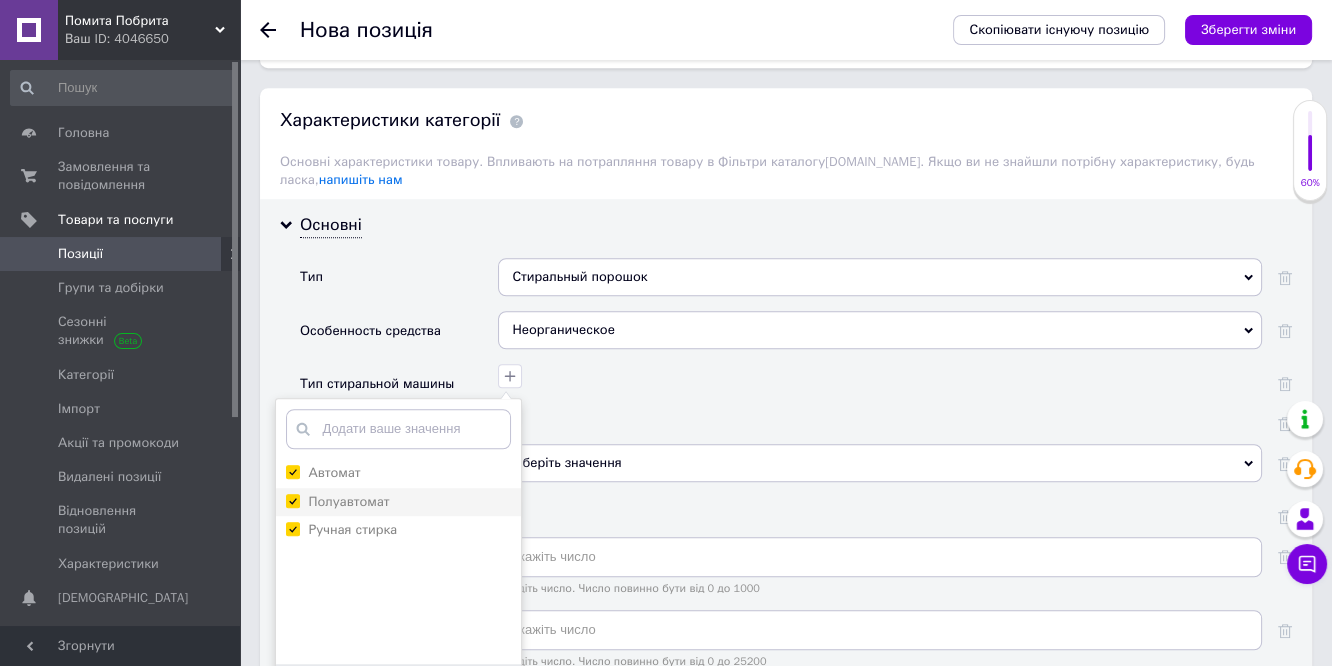 checkbox on "true" 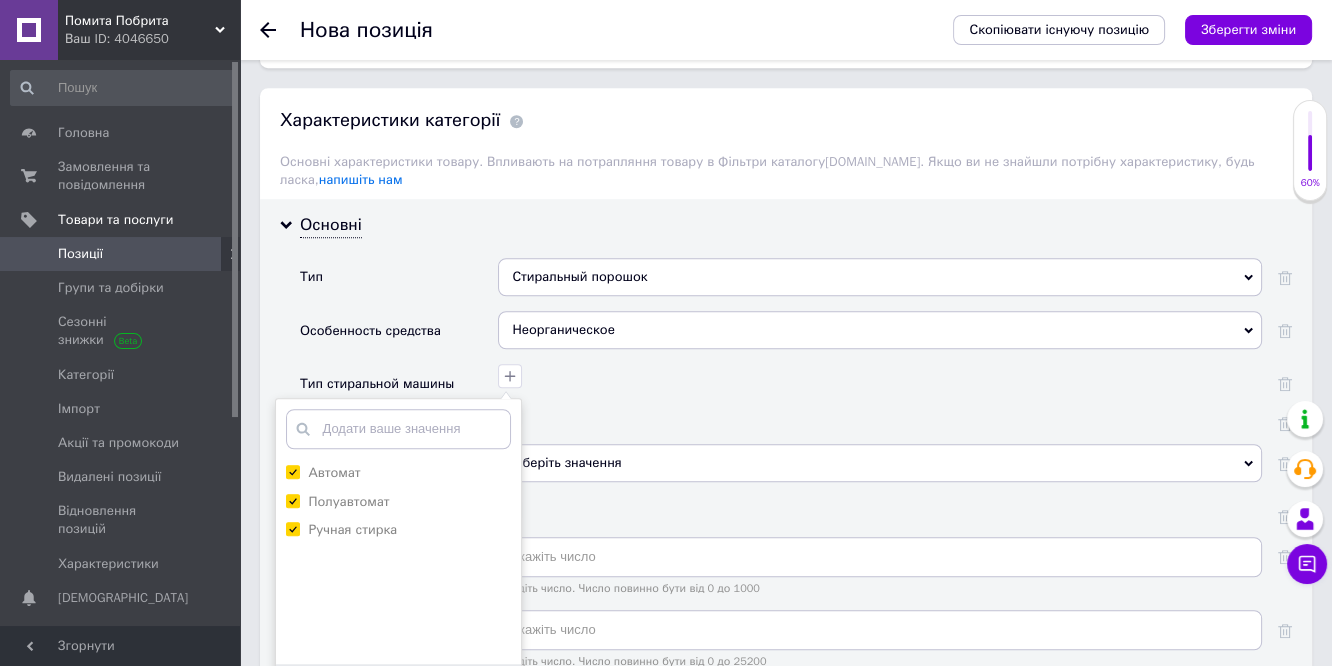 click on "Зберегти" at bounding box center [398, 695] 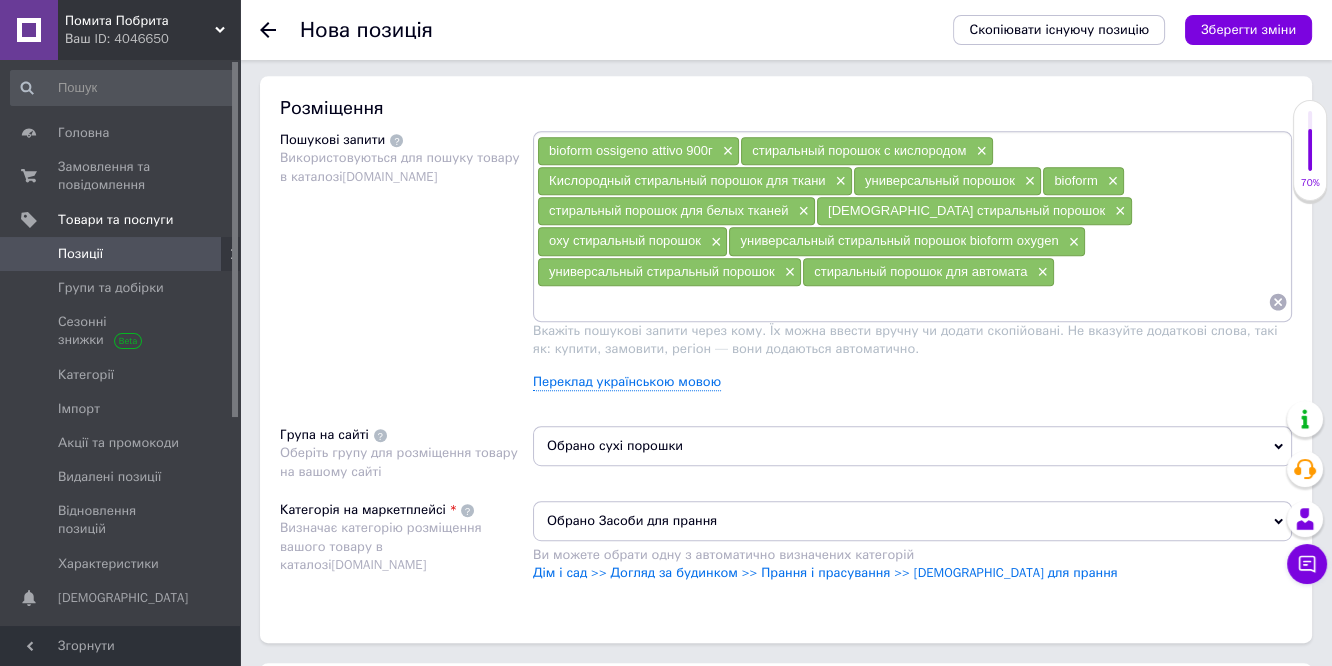 scroll, scrollTop: 1048, scrollLeft: 0, axis: vertical 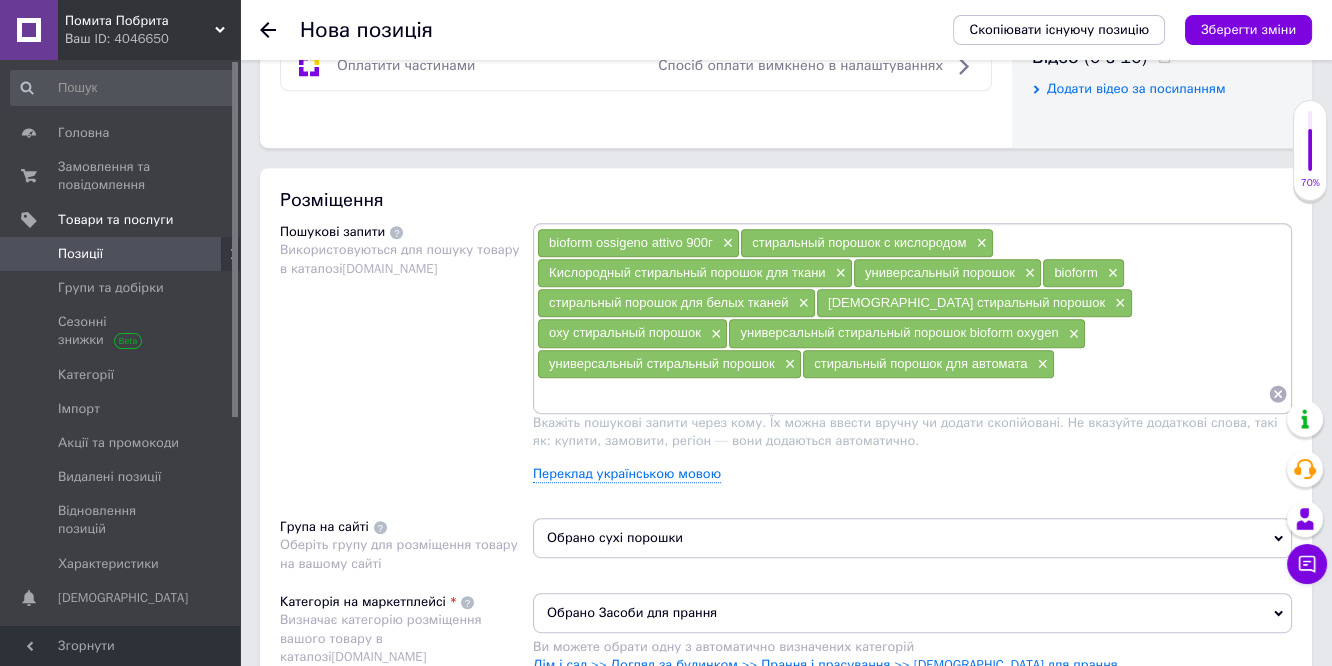 click at bounding box center [902, 394] 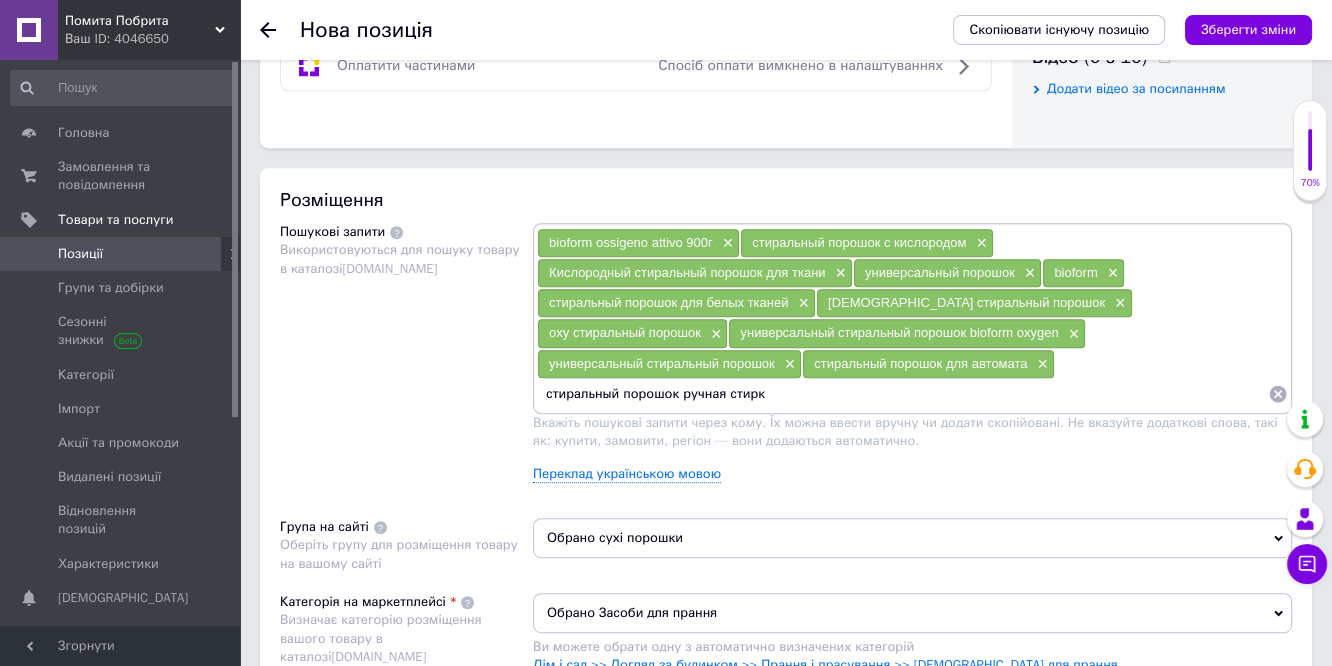 type on "стиральный порошок ручная стирка" 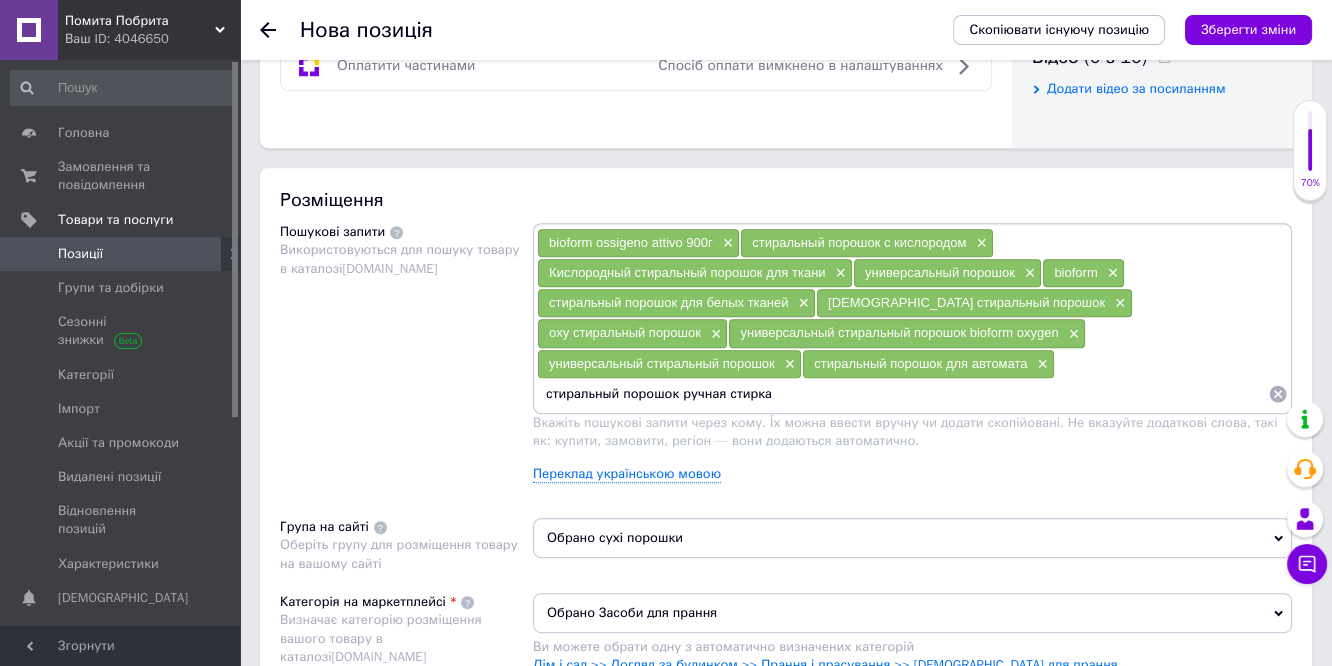 type 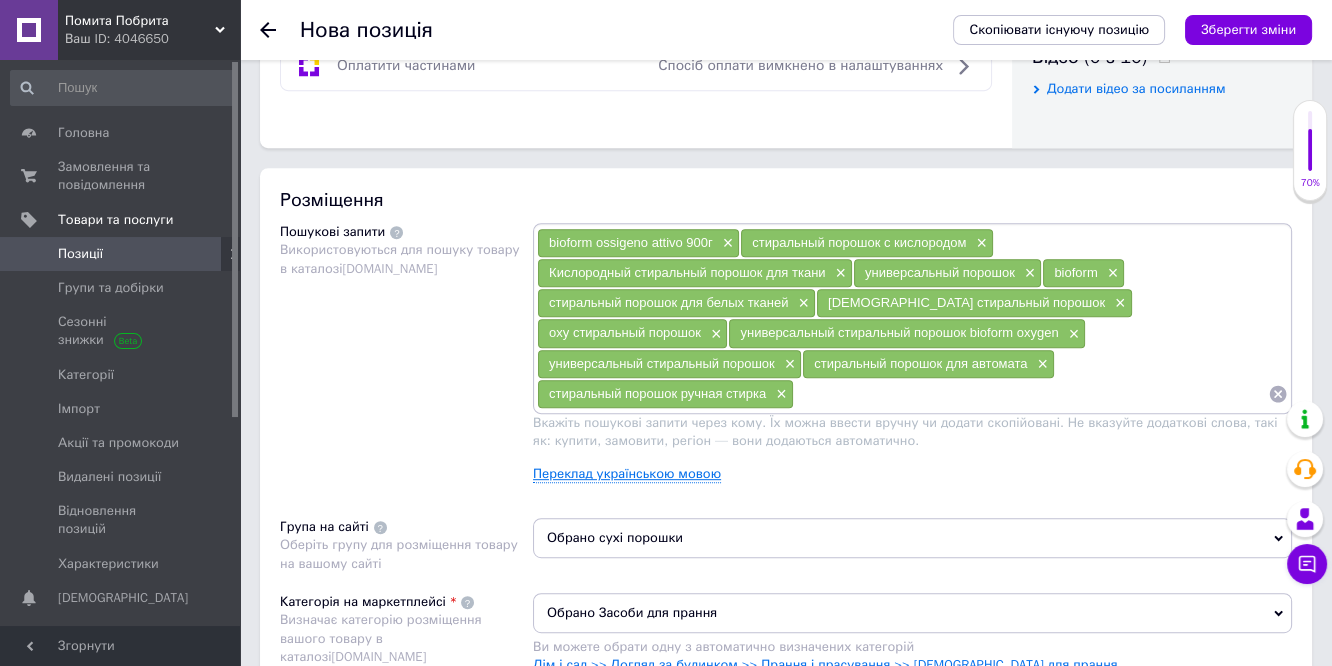 click on "Переклад українською мовою" at bounding box center [627, 474] 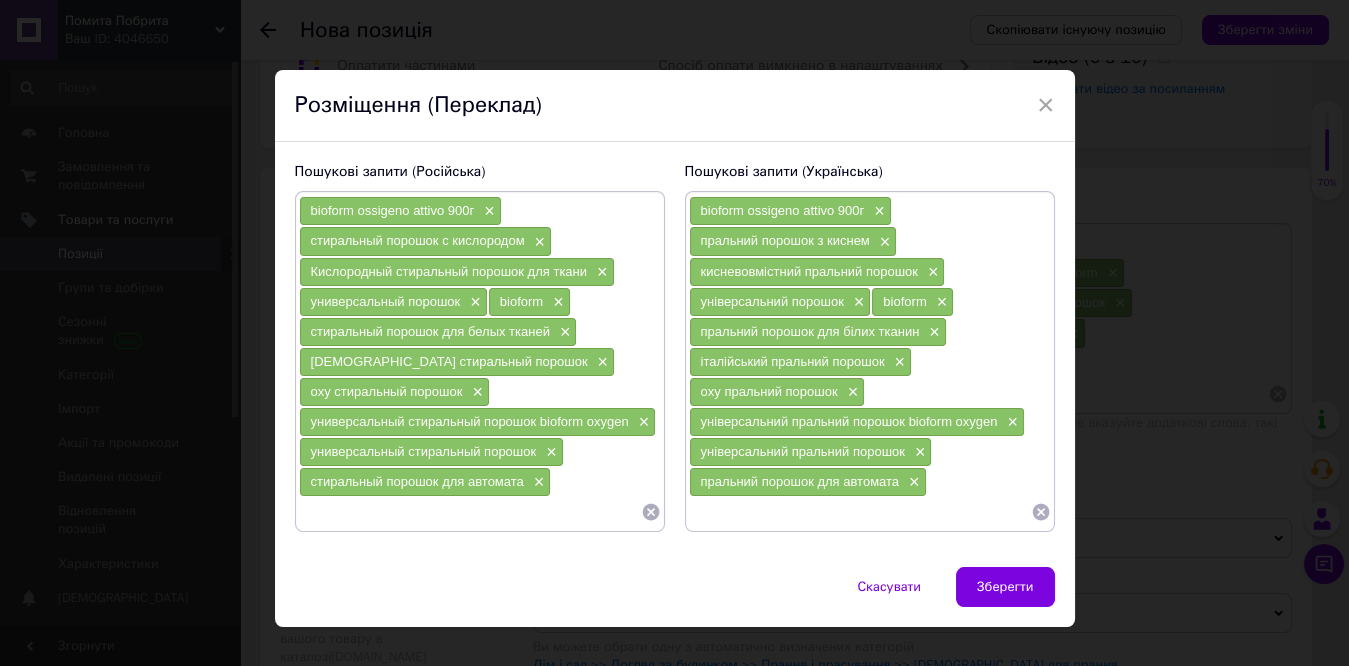 click at bounding box center [860, 512] 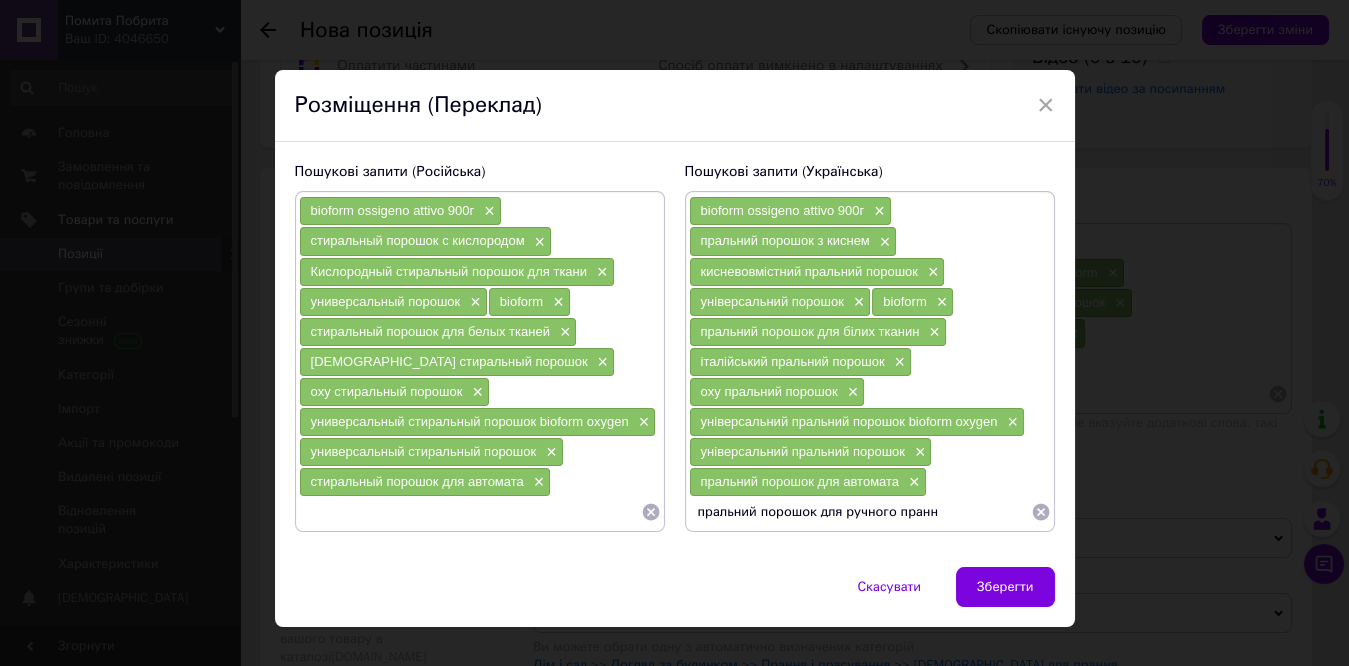 type 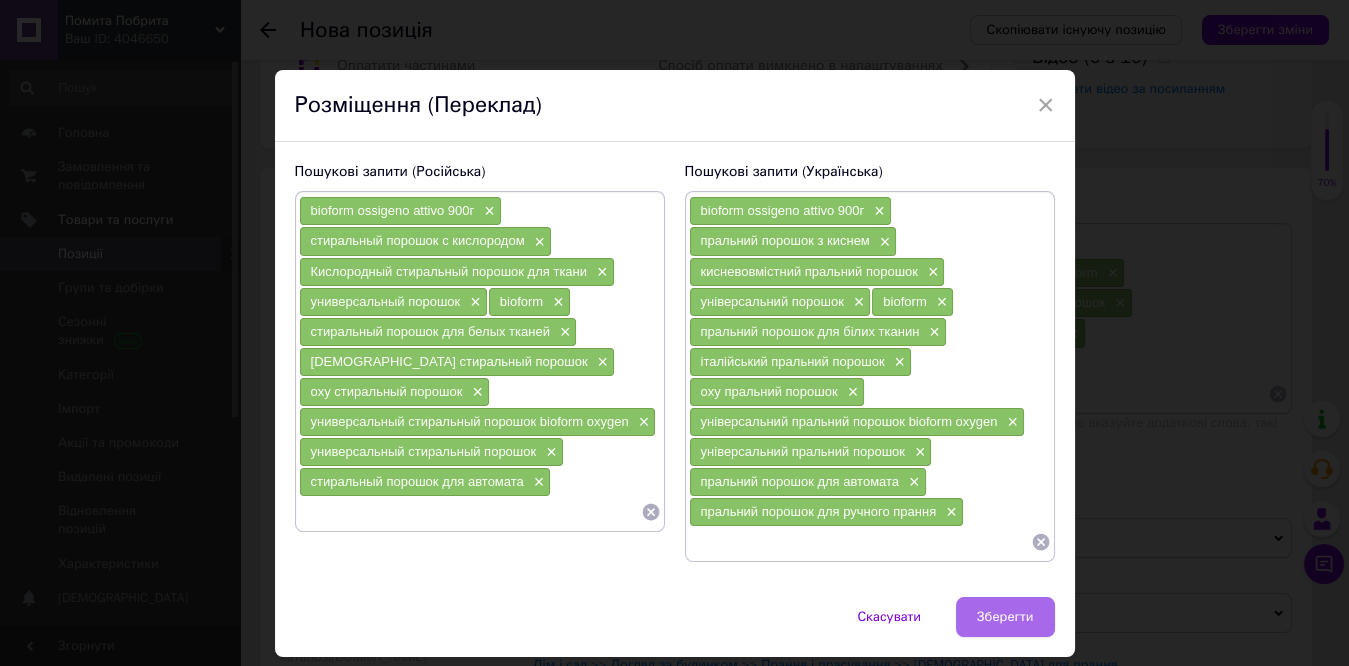 click on "Зберегти" at bounding box center (1005, 617) 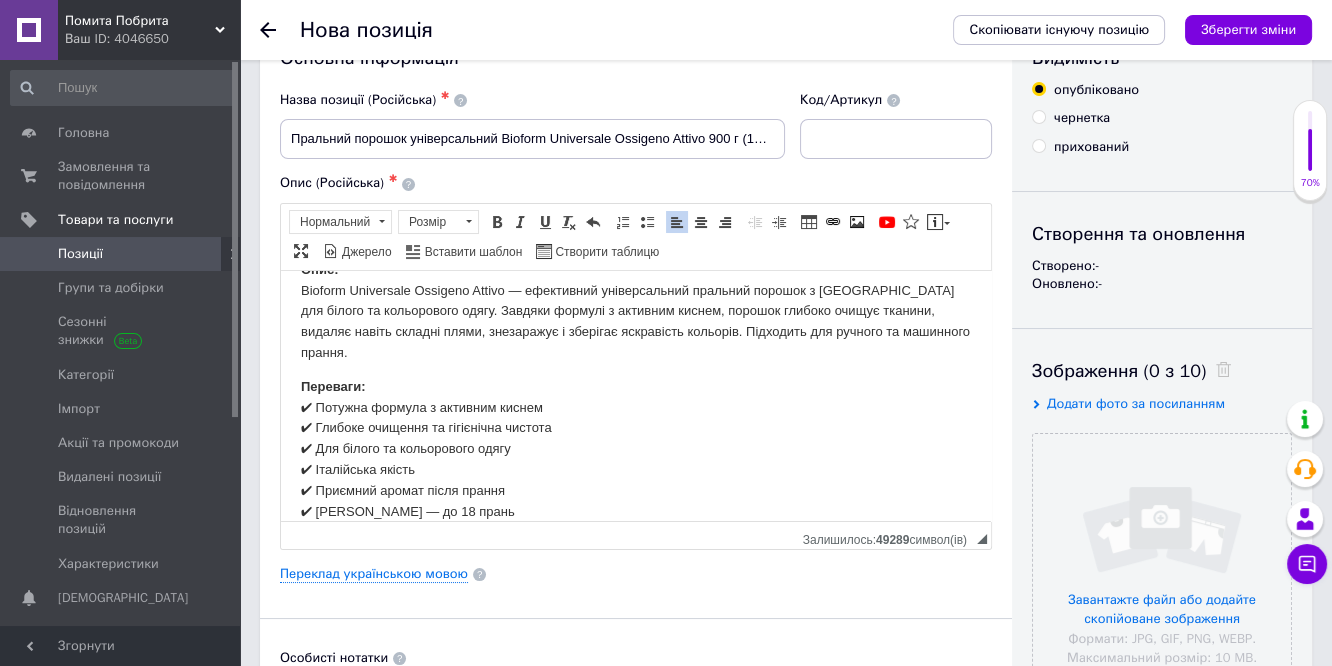 scroll, scrollTop: 111, scrollLeft: 0, axis: vertical 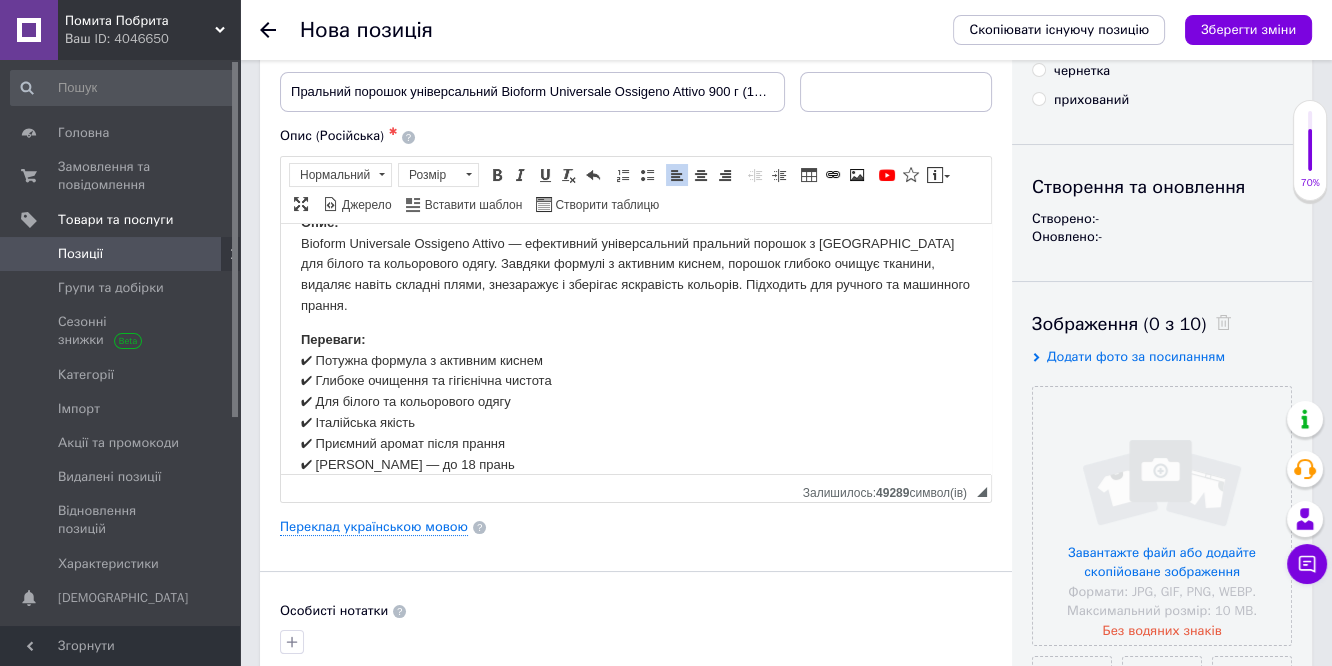 click on "Переваги: ✔ Потужна формула з активним киснем ✔ Глибоке очищення та гігієнічна чистота ✔ Для білого та кольорового одягу ✔ Італійська якість ✔ Приємний аромат після прання ✔ Економна витрата — до 18 прань" at bounding box center (636, 402) 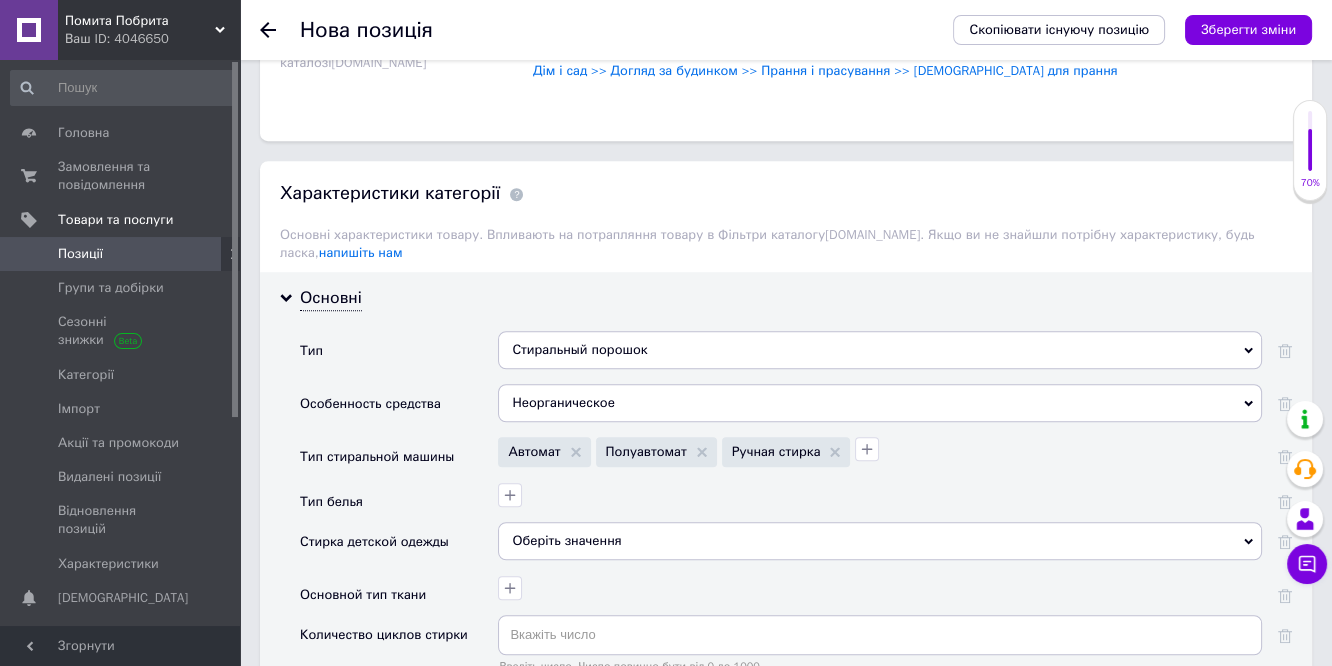 scroll, scrollTop: 1777, scrollLeft: 0, axis: vertical 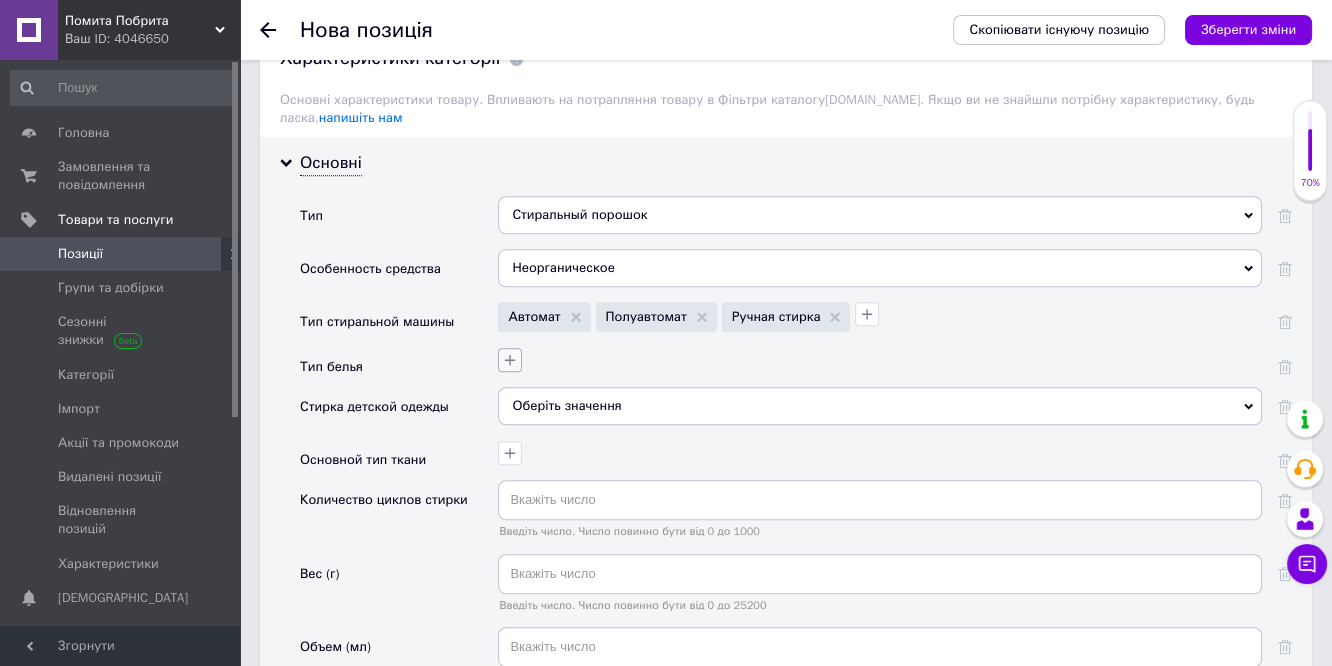 click 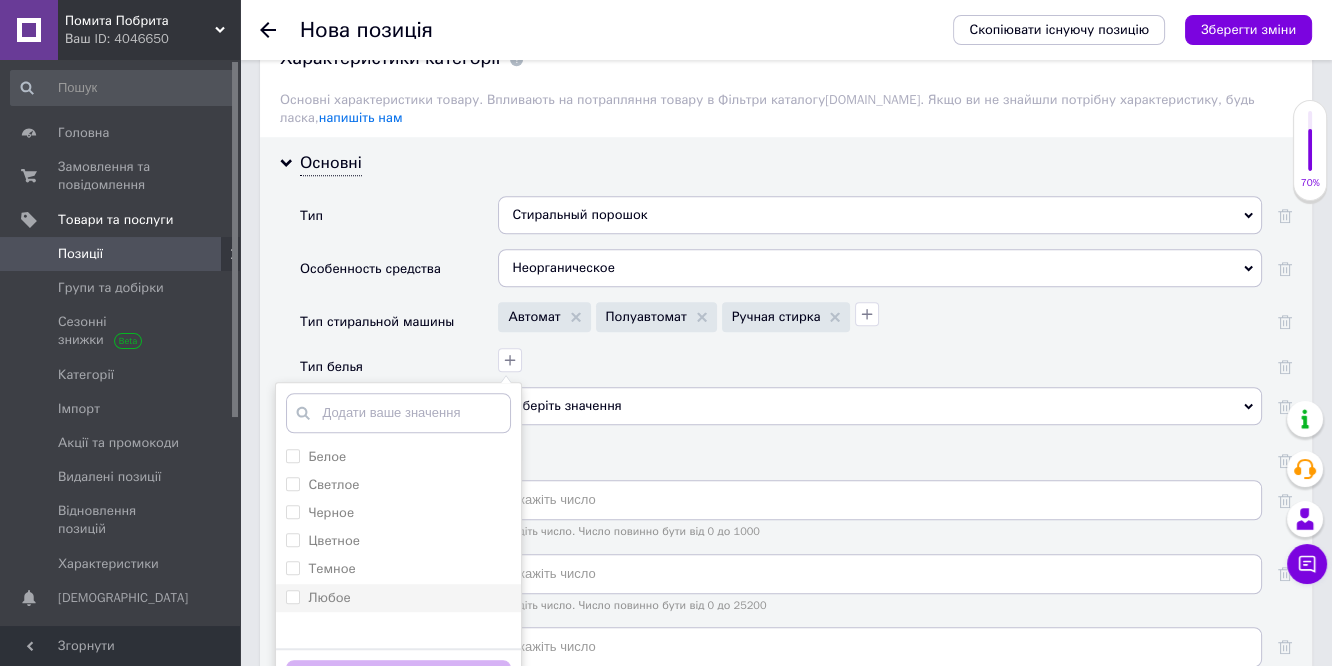 click on "Любое" at bounding box center (292, 596) 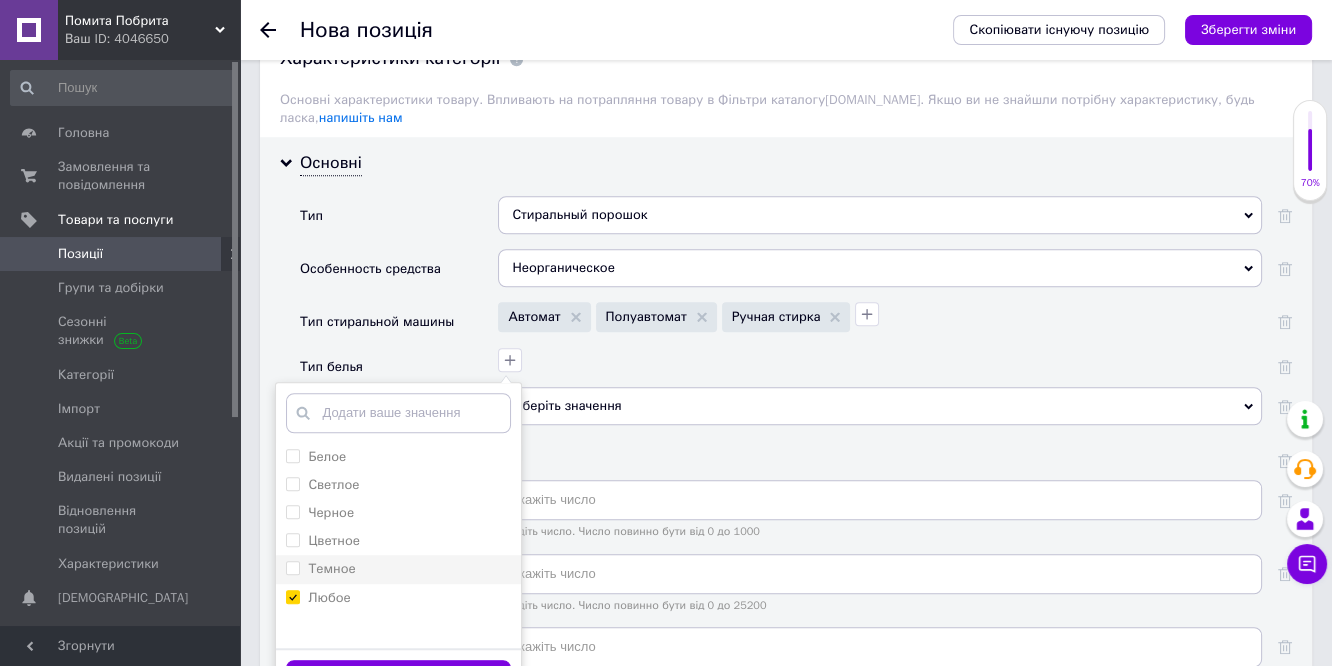click on "Темное" at bounding box center (292, 567) 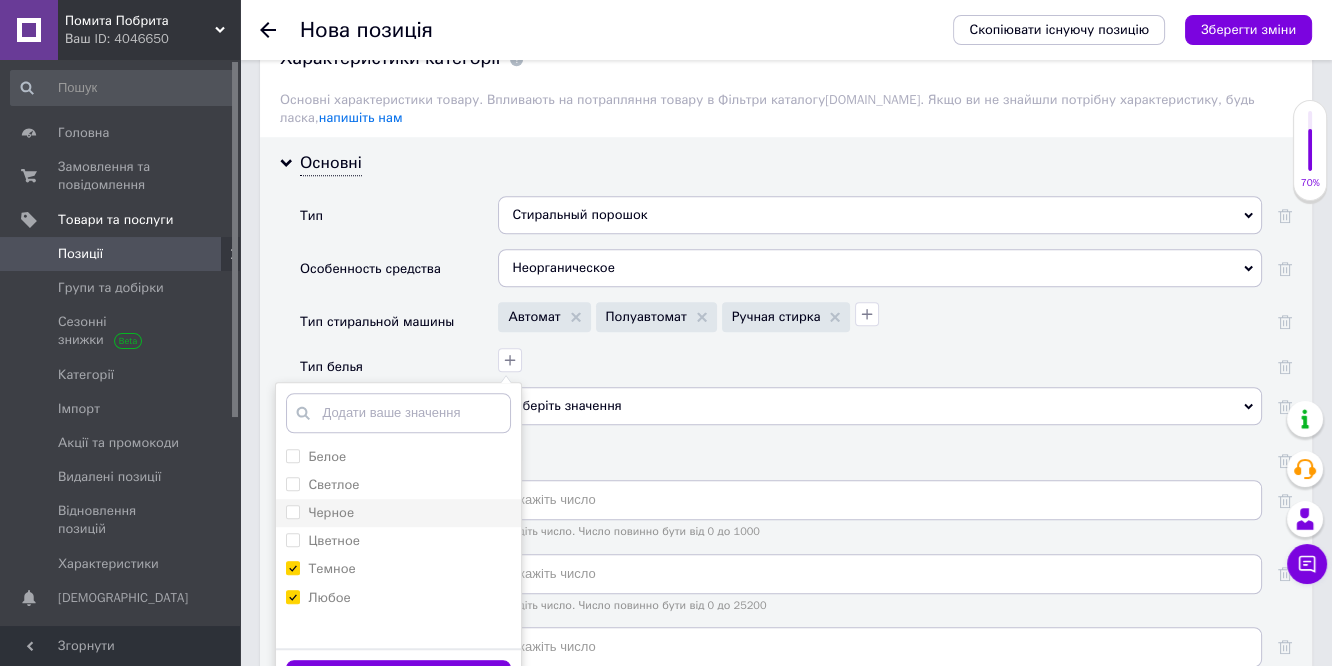 drag, startPoint x: 301, startPoint y: 510, endPoint x: 292, endPoint y: 485, distance: 26.57066 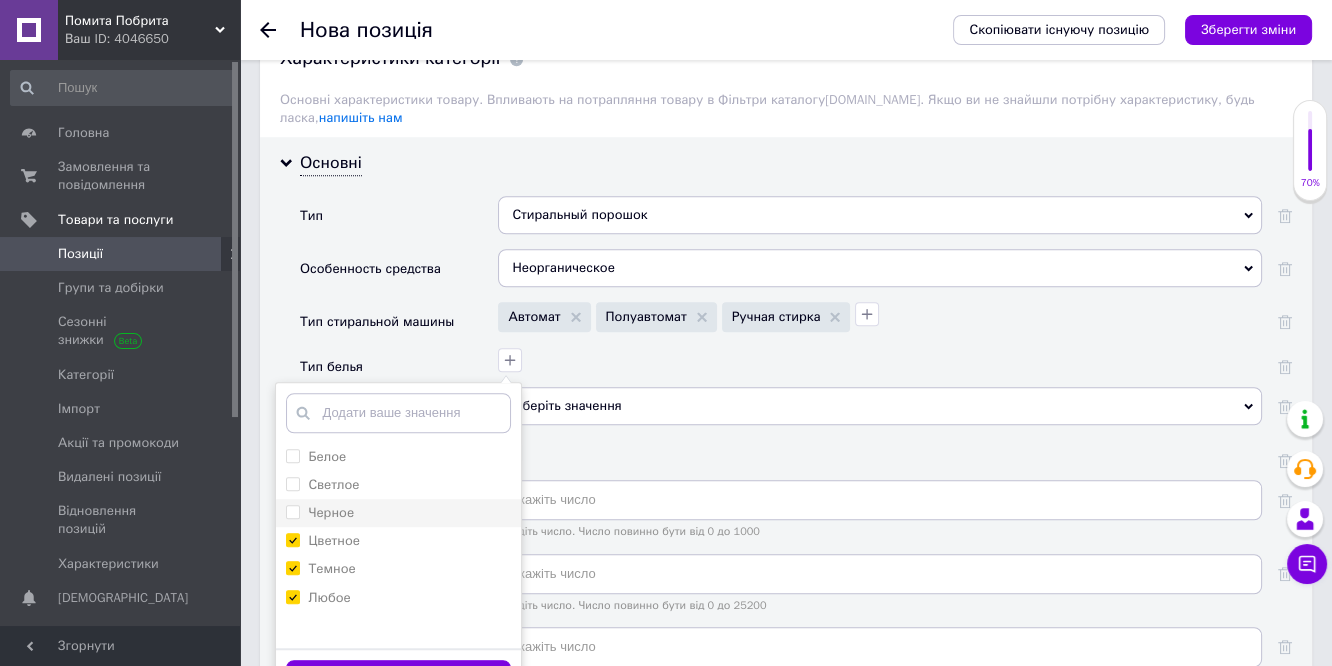 click on "Цветное" at bounding box center [292, 539] 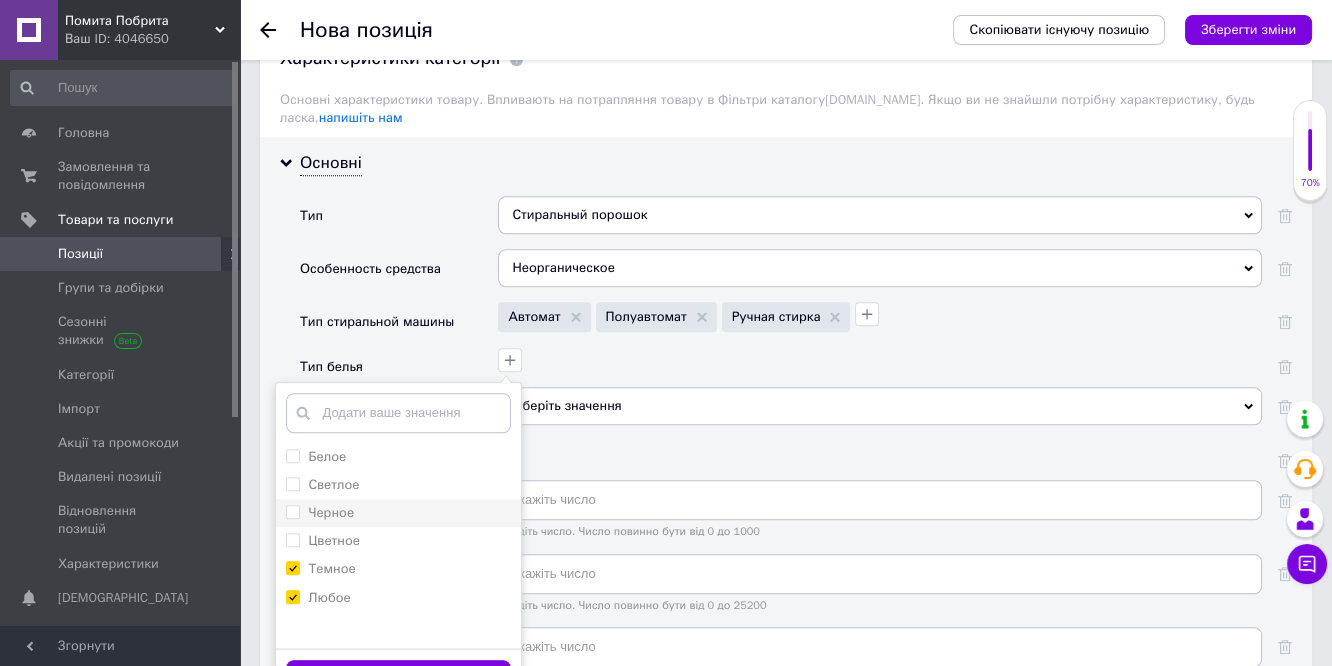 click on "Черное" at bounding box center (292, 511) 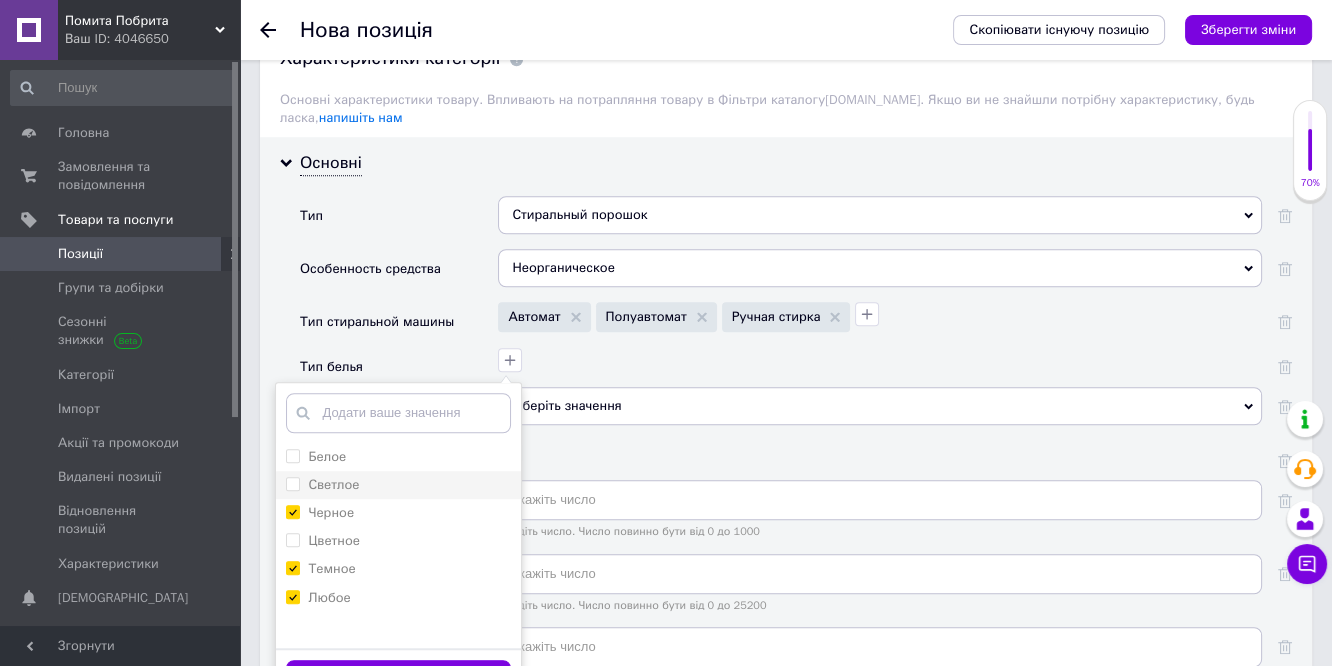 click on "Светлое" at bounding box center [292, 483] 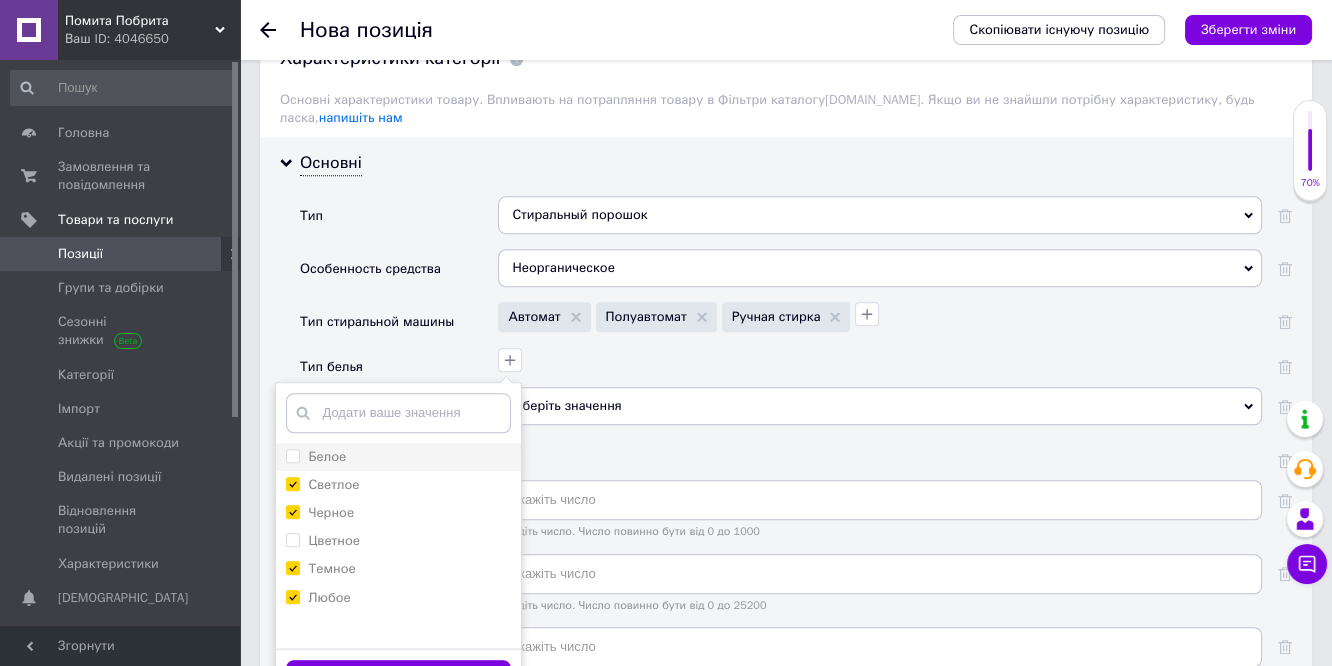 click on "Белое" at bounding box center (292, 455) 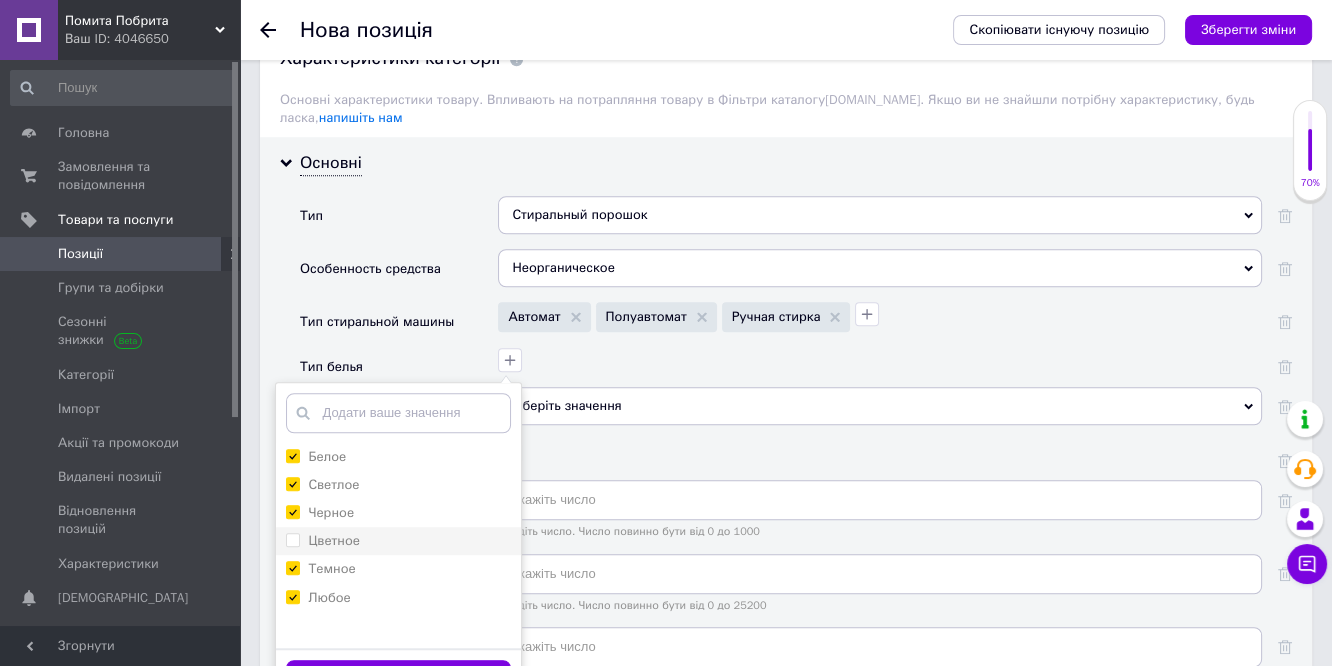 click on "Цветное" at bounding box center [292, 539] 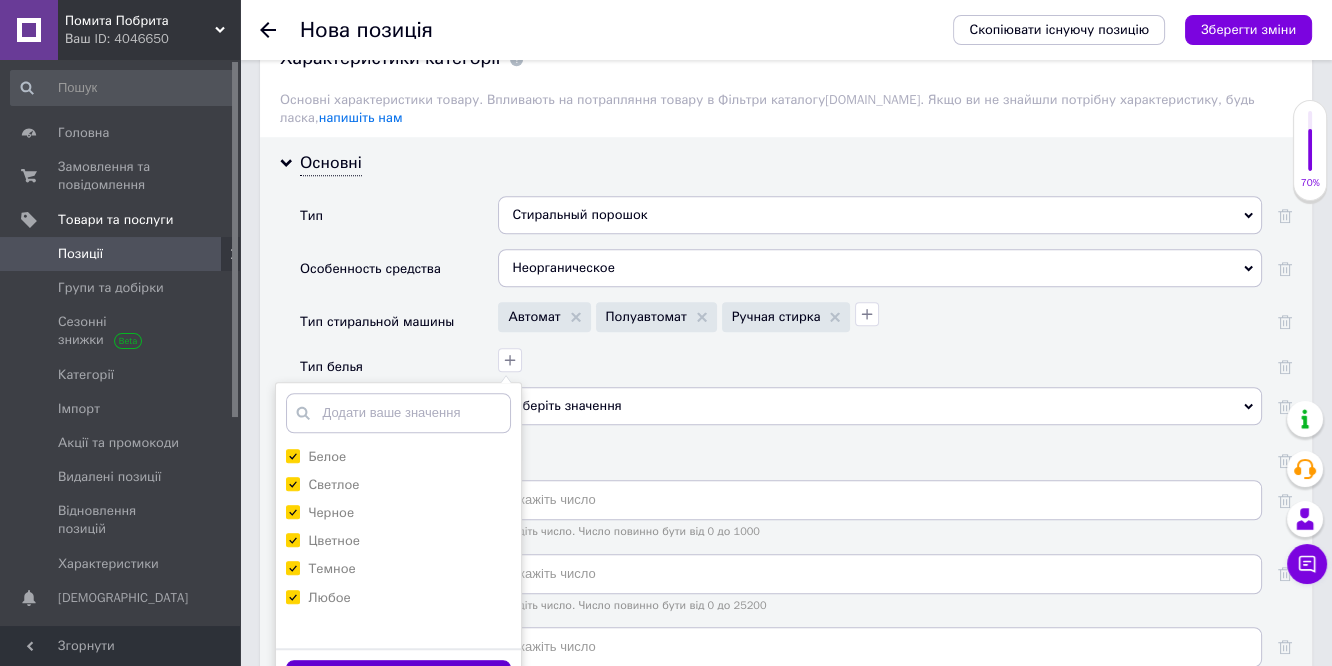 click on "Зберегти" at bounding box center (398, 679) 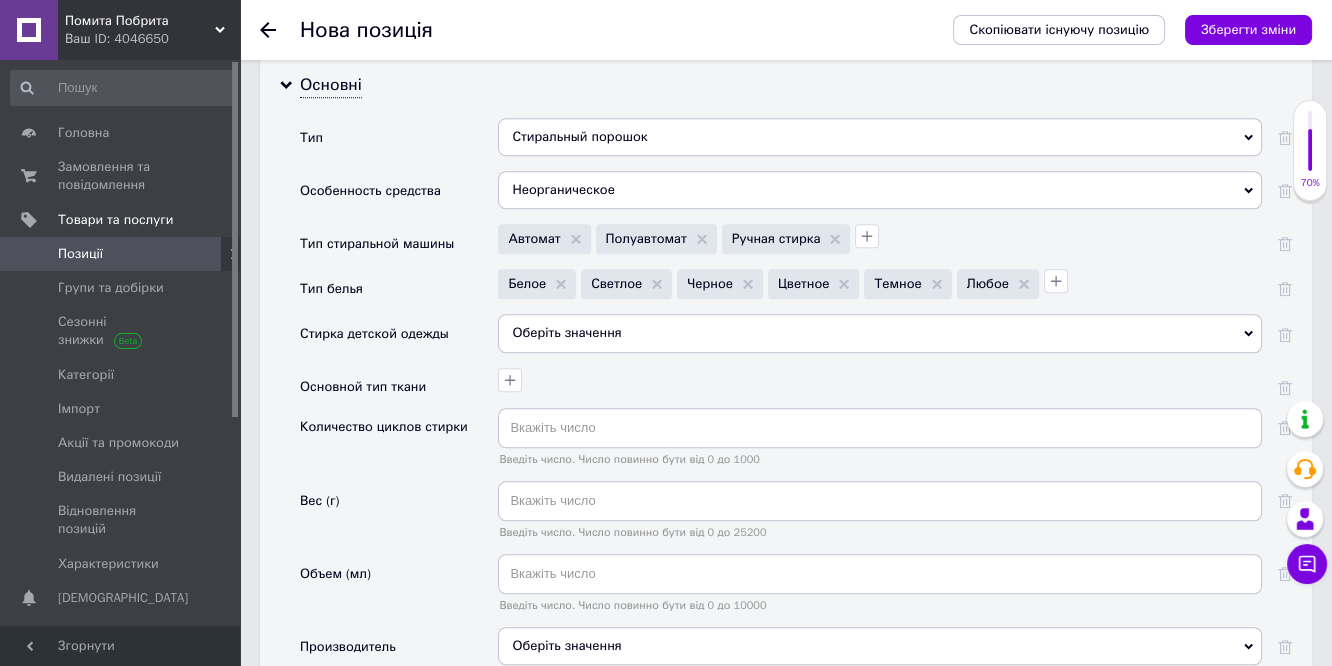 scroll, scrollTop: 1888, scrollLeft: 0, axis: vertical 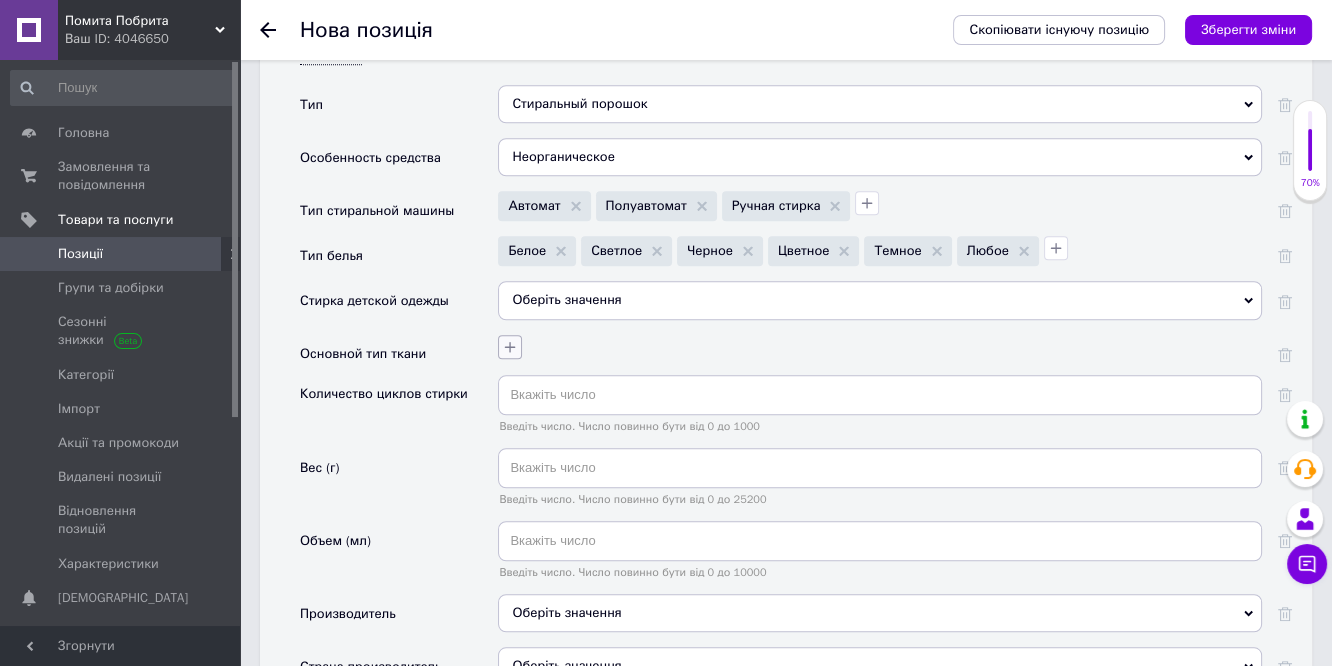 click at bounding box center (877, 344) 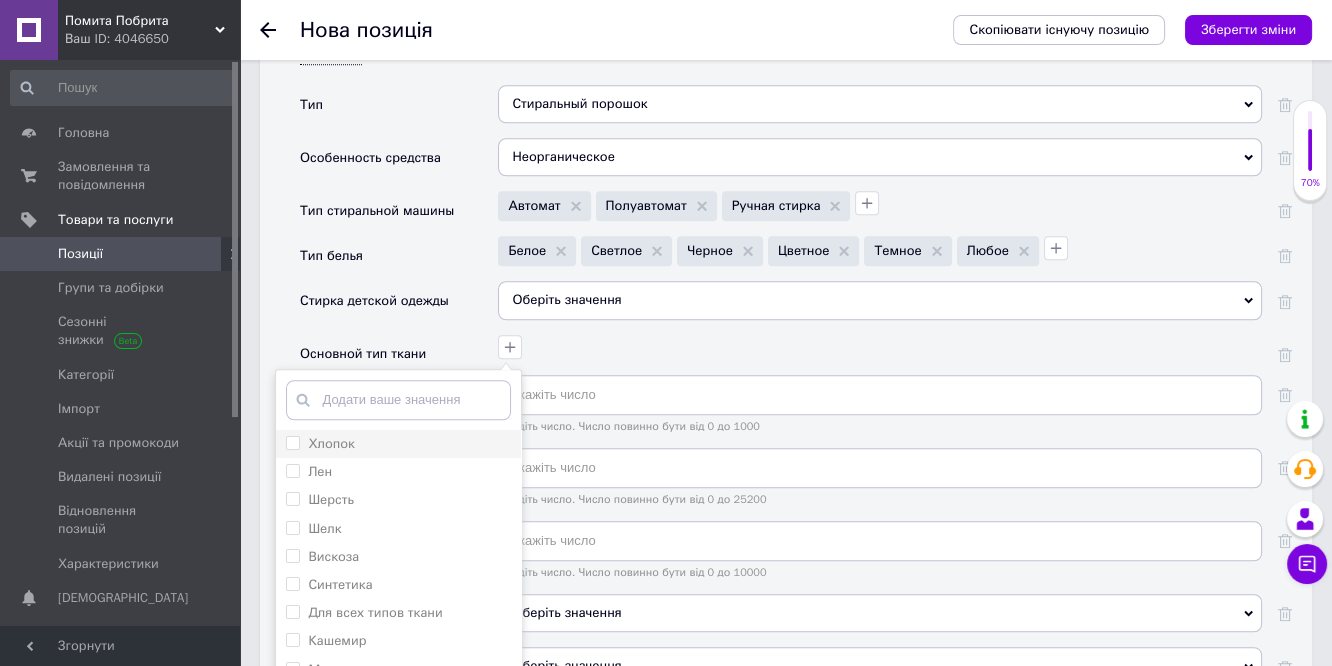 click on "Хлопок" at bounding box center (331, 443) 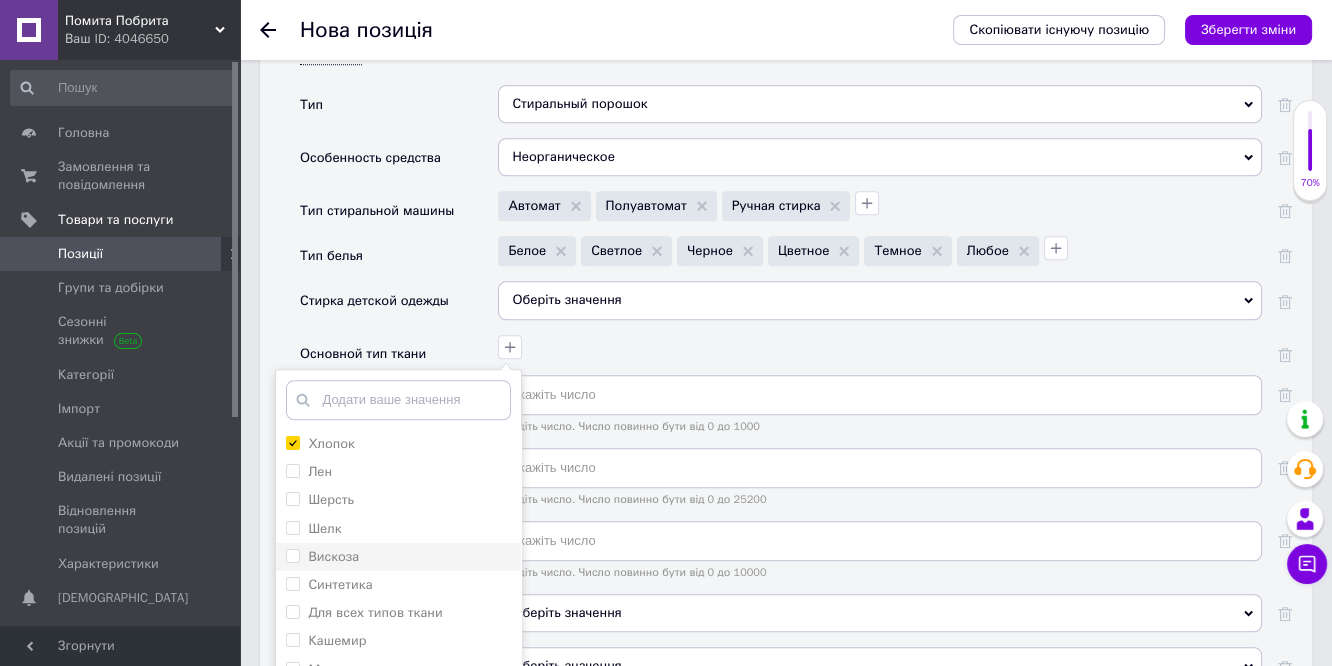 click on "Вискоза" at bounding box center (333, 556) 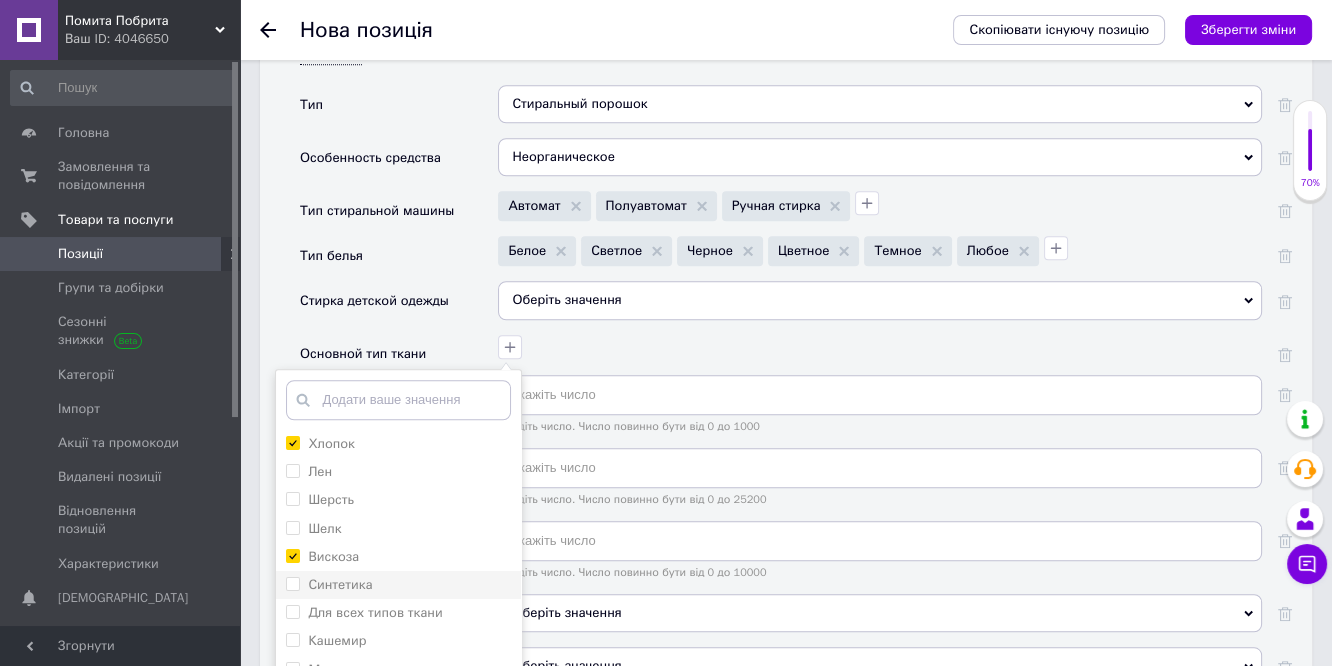 click on "Синтетика" at bounding box center (340, 584) 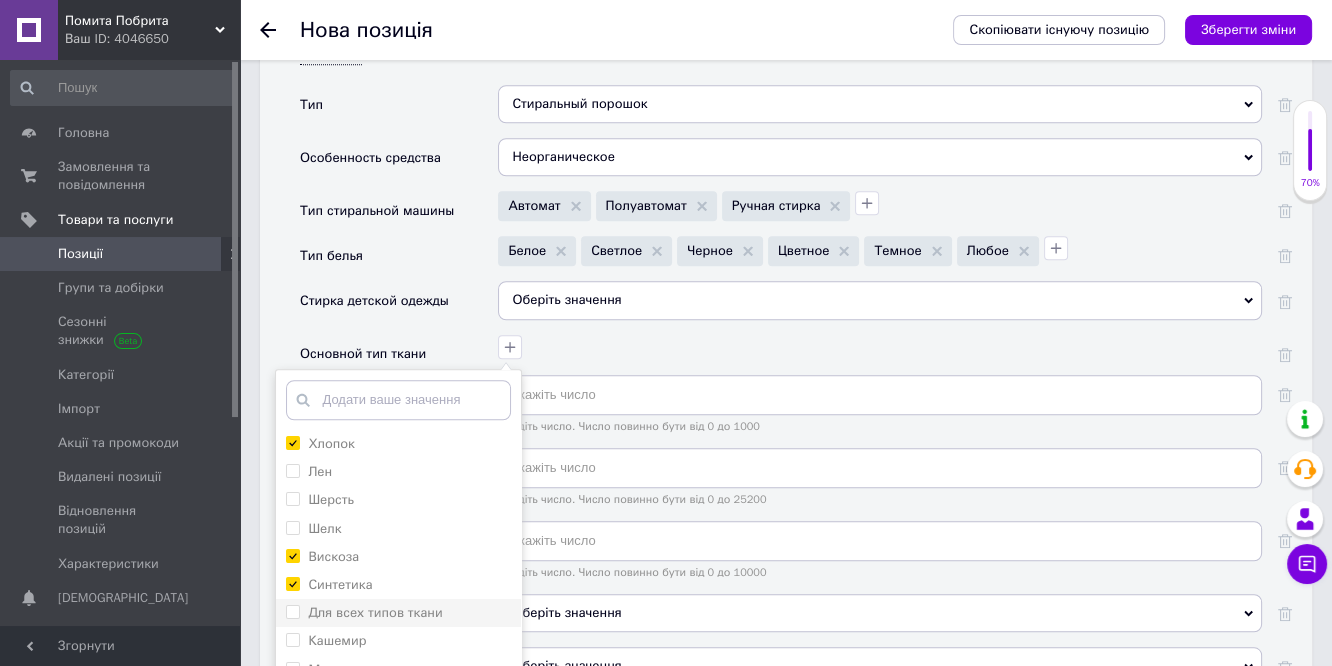 click on "Для всех типов ткани" at bounding box center [375, 612] 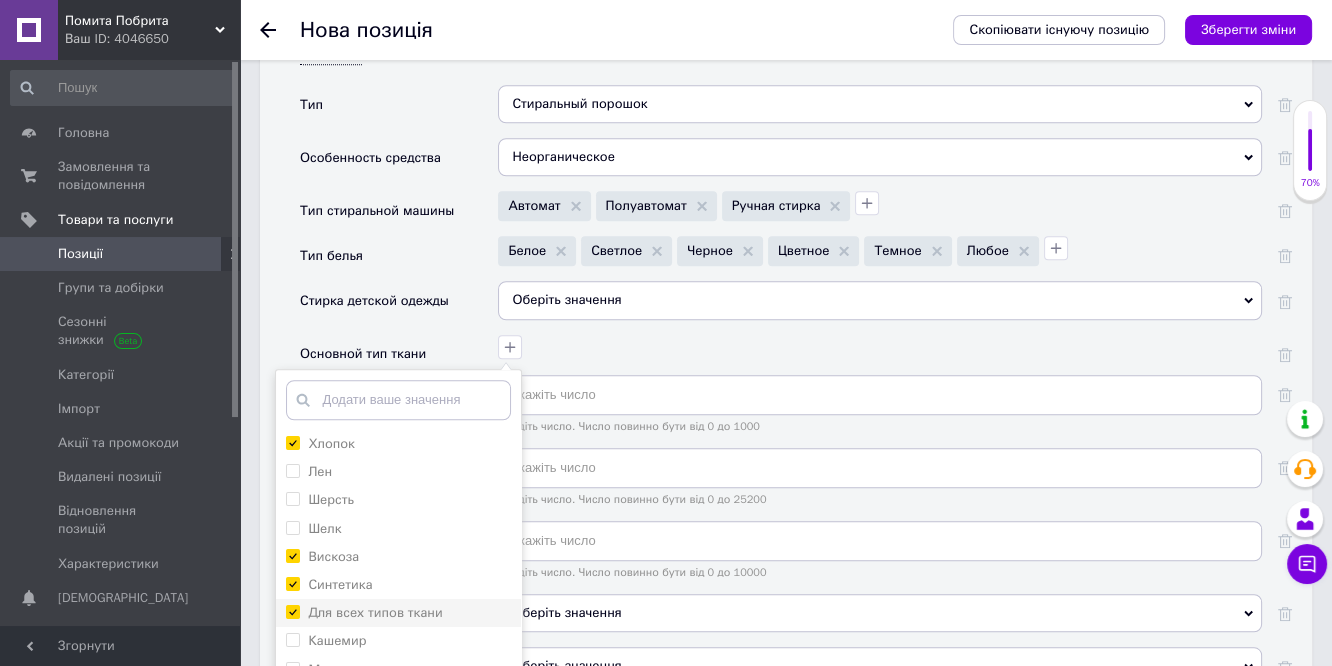 scroll, scrollTop: 37, scrollLeft: 0, axis: vertical 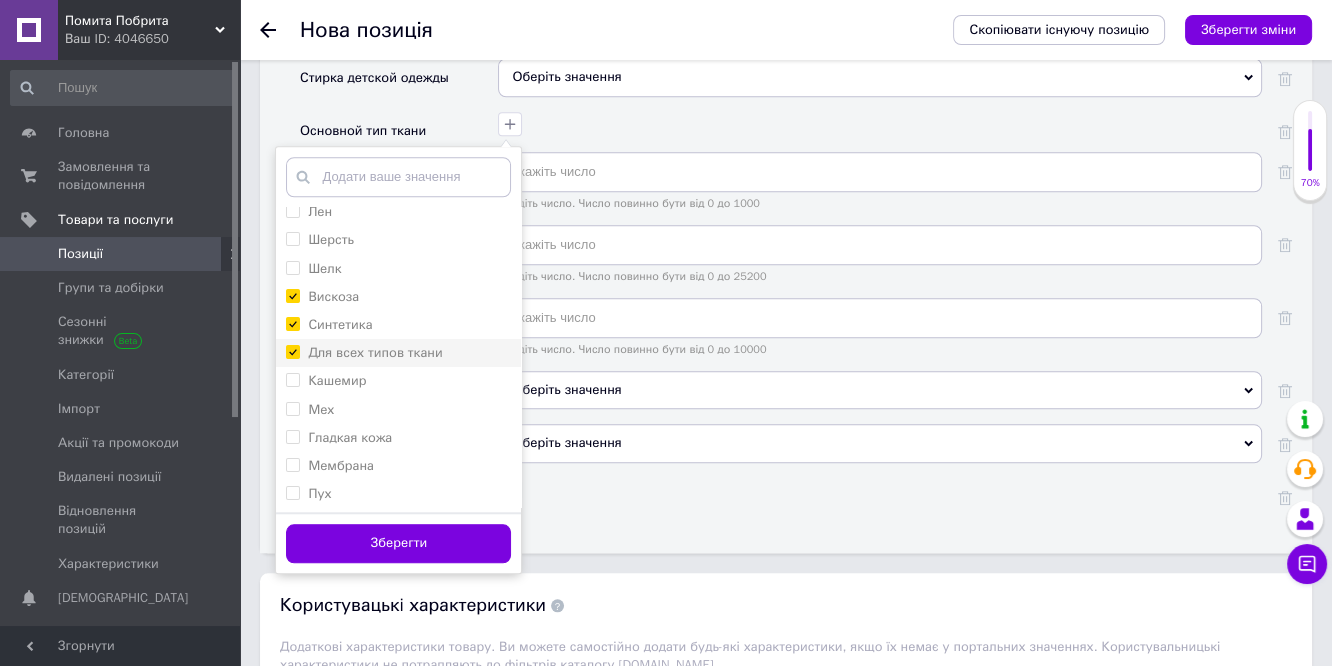 click on "Для всех типов ткани" at bounding box center [375, 352] 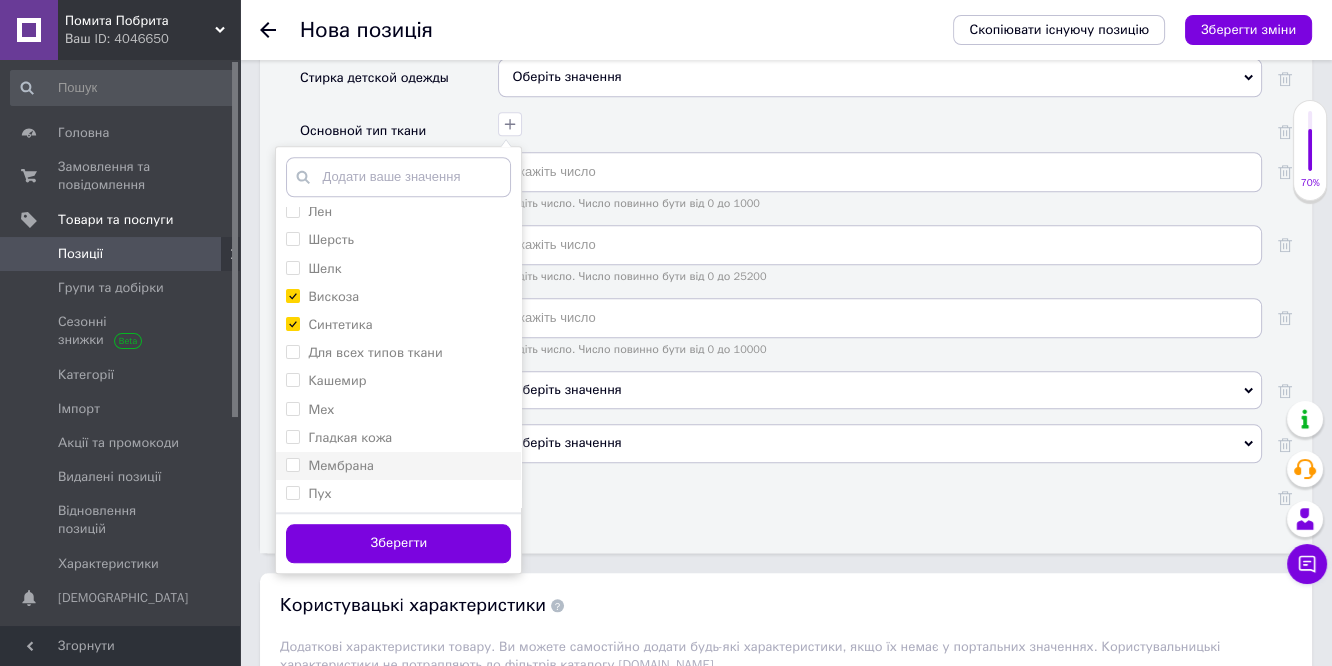click on "Мембрана" at bounding box center (341, 465) 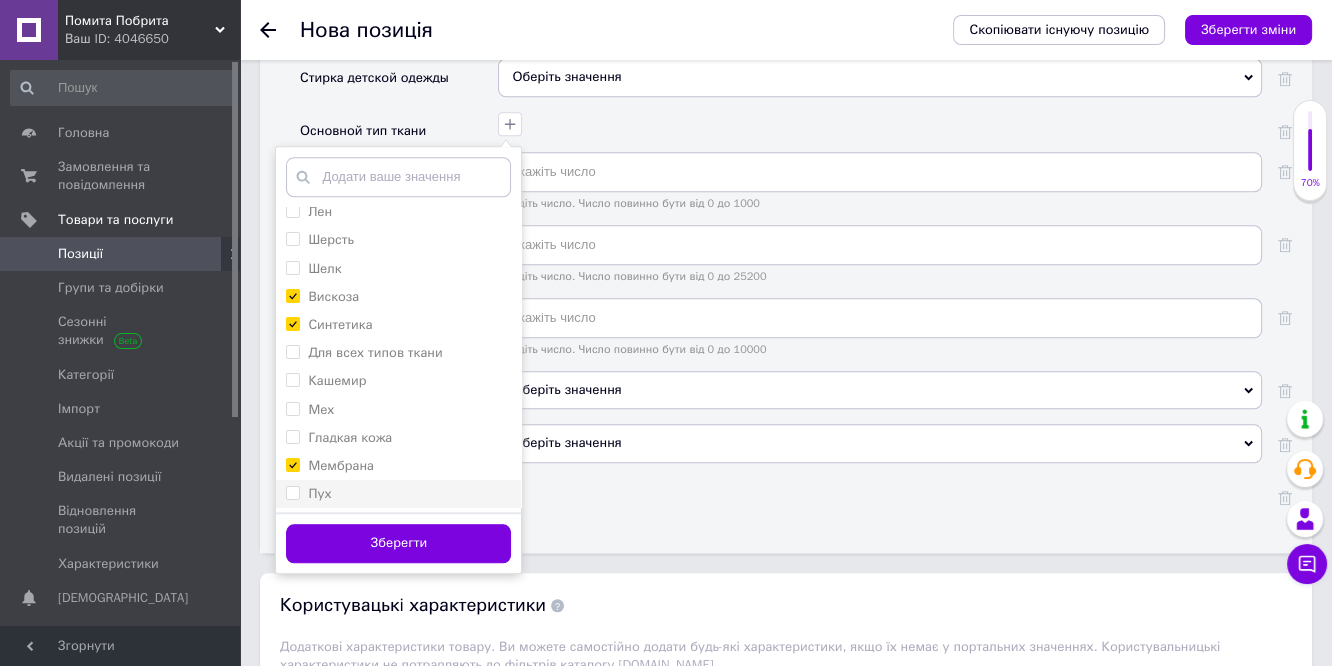 drag, startPoint x: 350, startPoint y: 456, endPoint x: 388, endPoint y: 505, distance: 62.008064 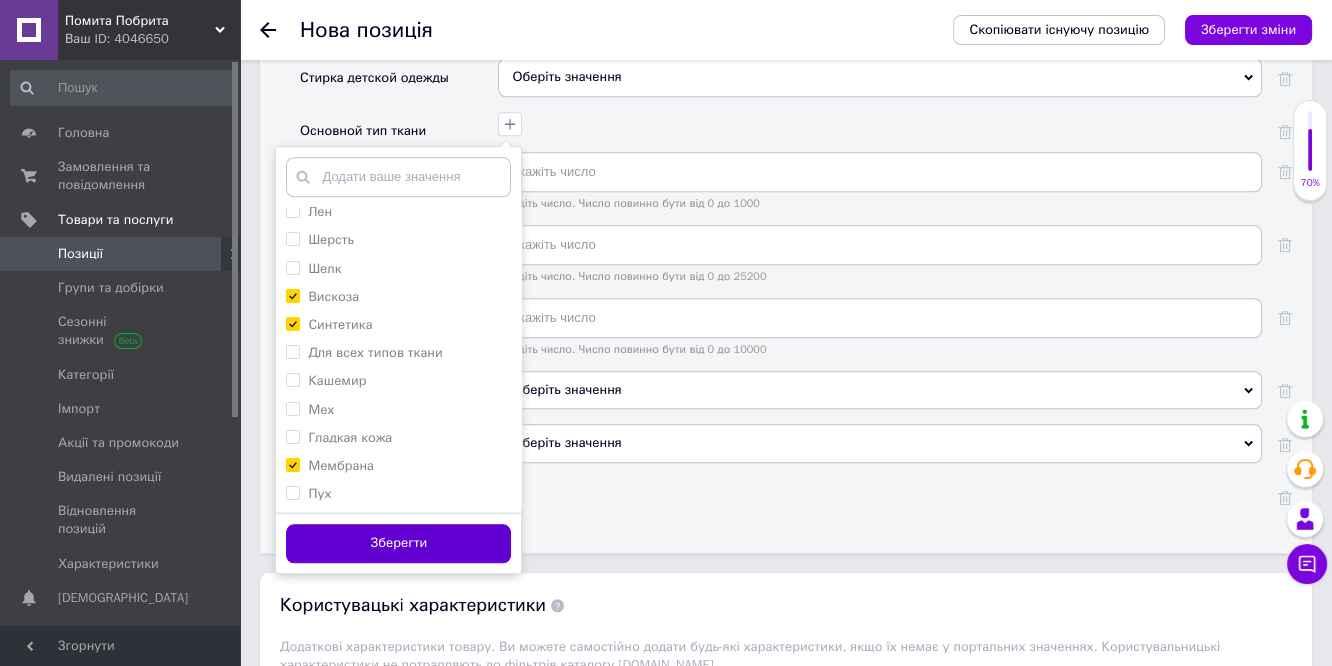 click on "Пух" at bounding box center (398, 494) 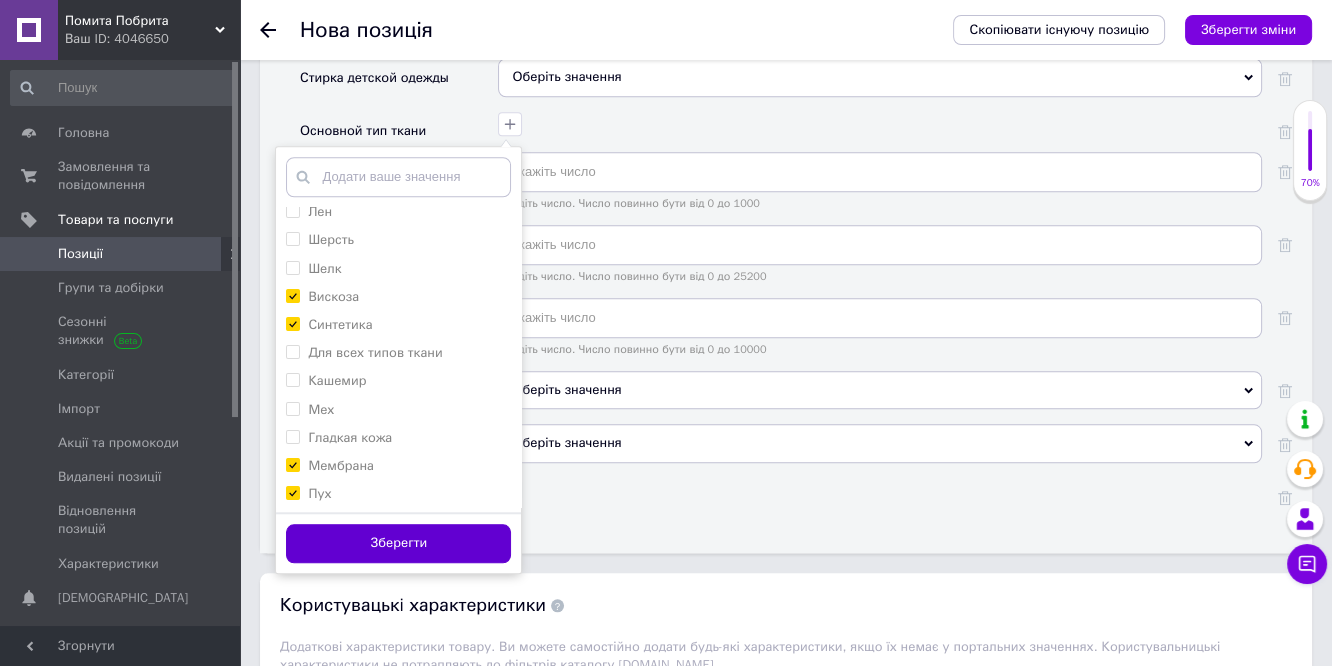click on "Зберегти" at bounding box center [398, 543] 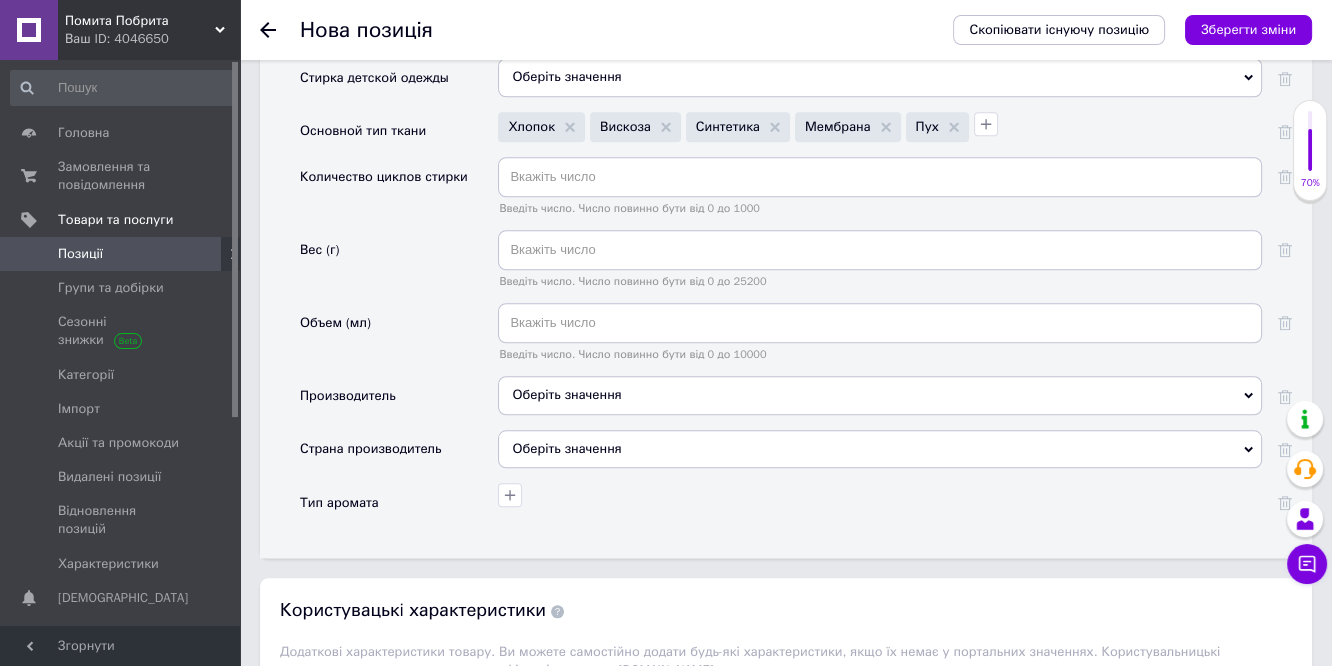 click on "Оберіть значення" at bounding box center (880, 395) 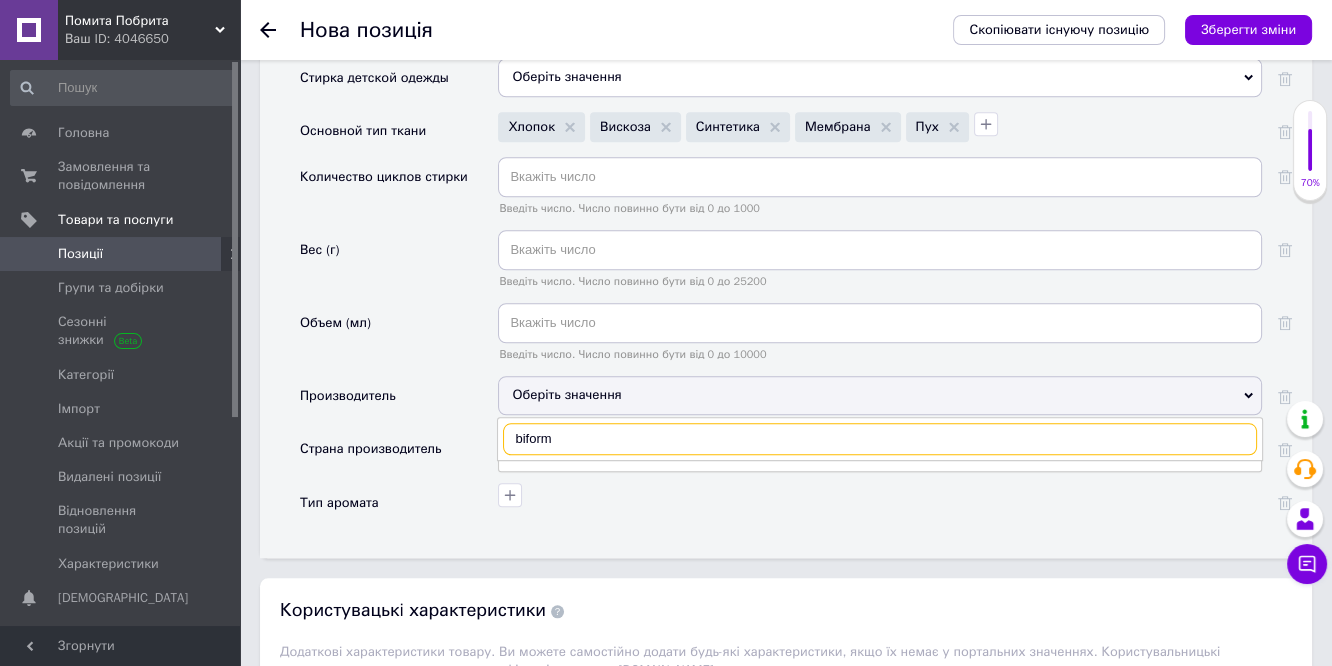 click on "biform" at bounding box center [880, 439] 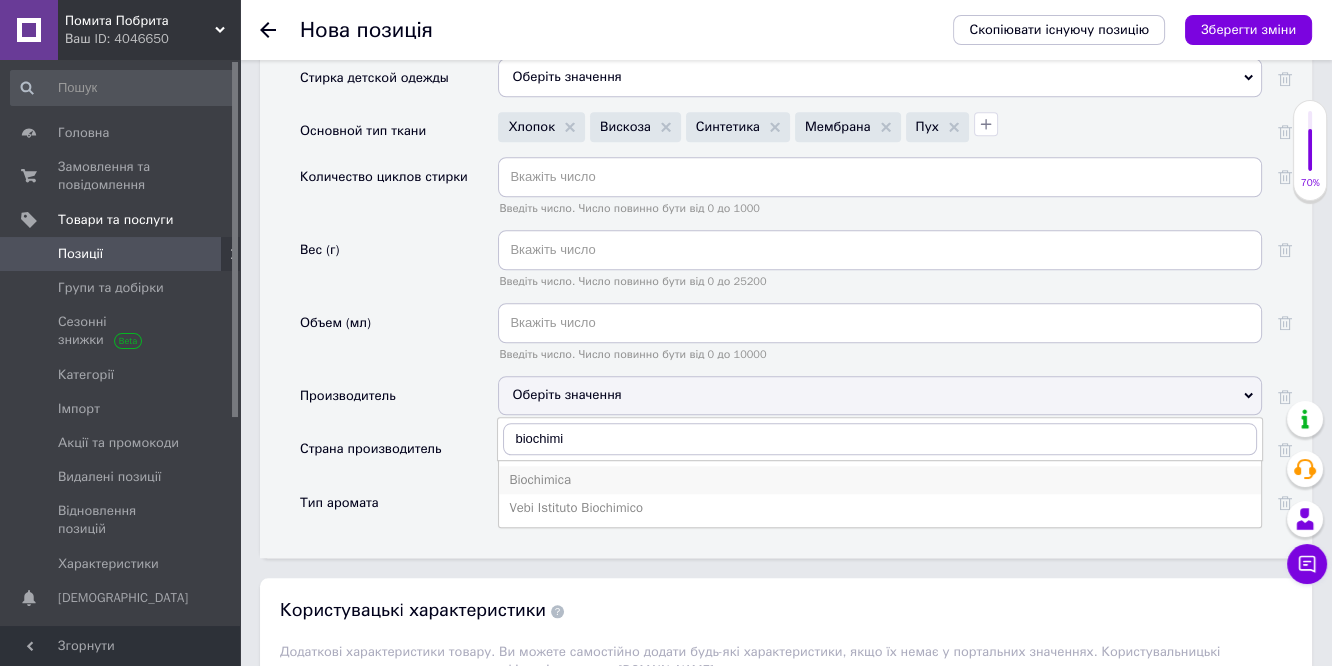 click on "Biochimica" at bounding box center [880, 480] 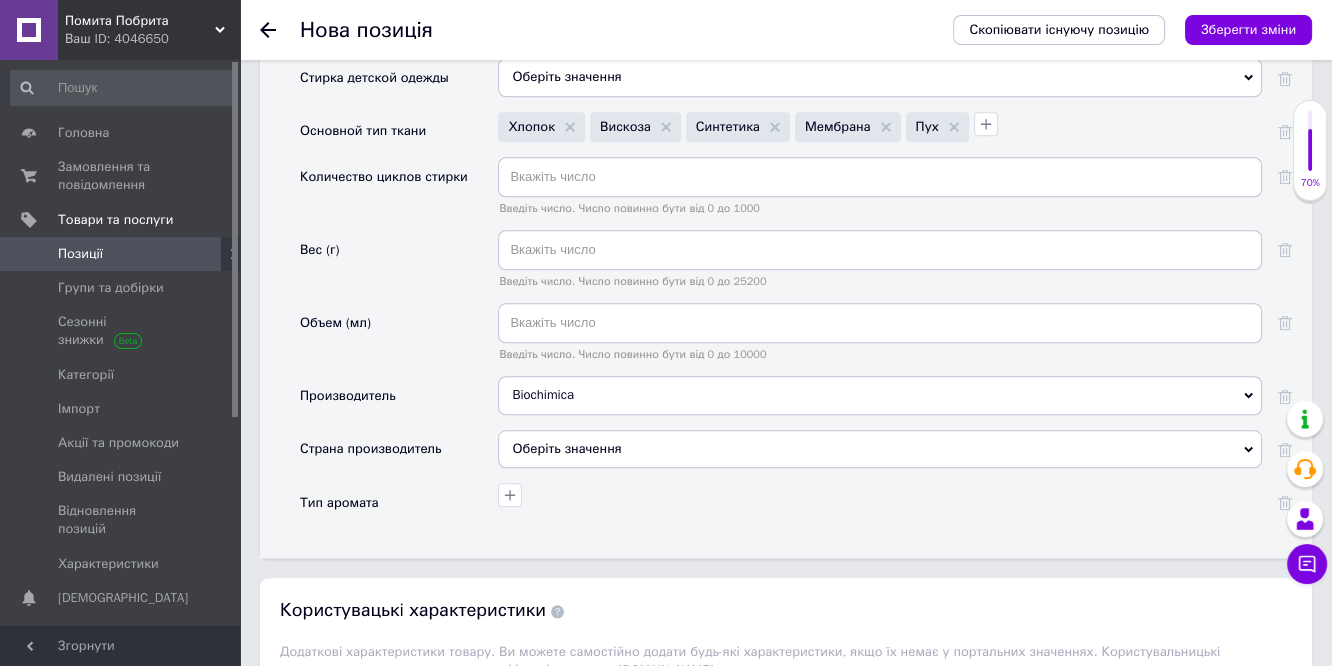 click on "Оберіть значення" at bounding box center [880, 449] 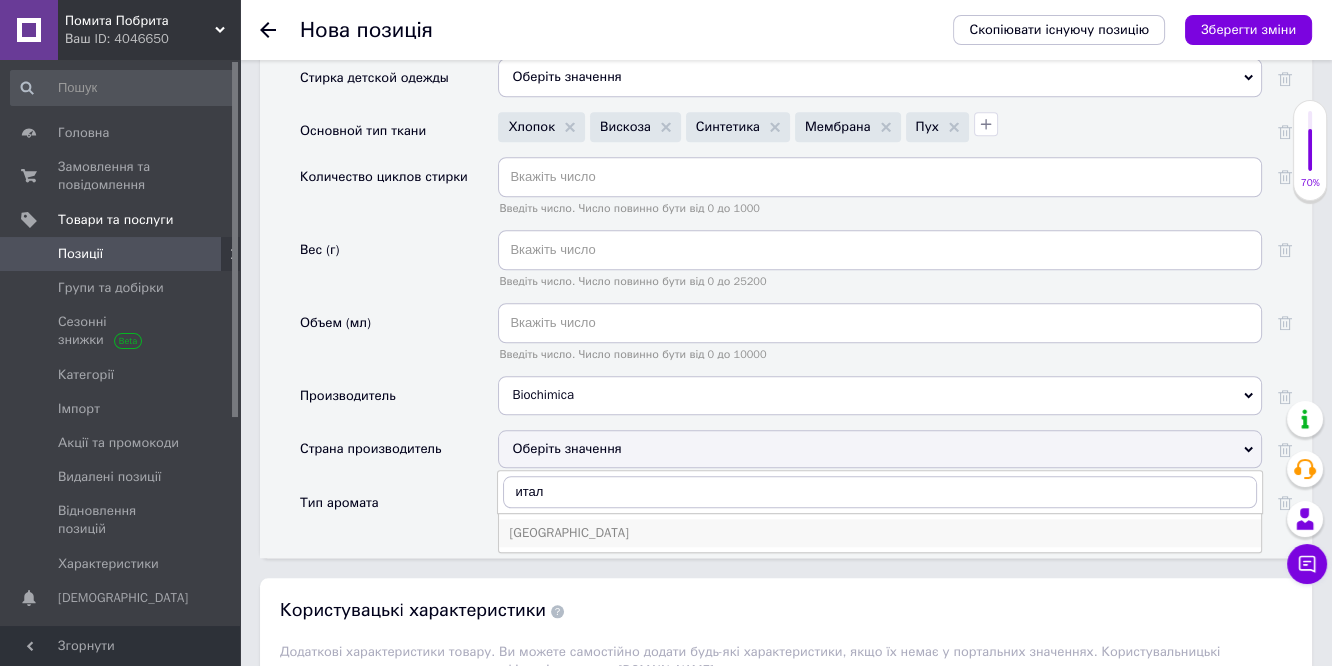 click on "[GEOGRAPHIC_DATA]" at bounding box center [880, 533] 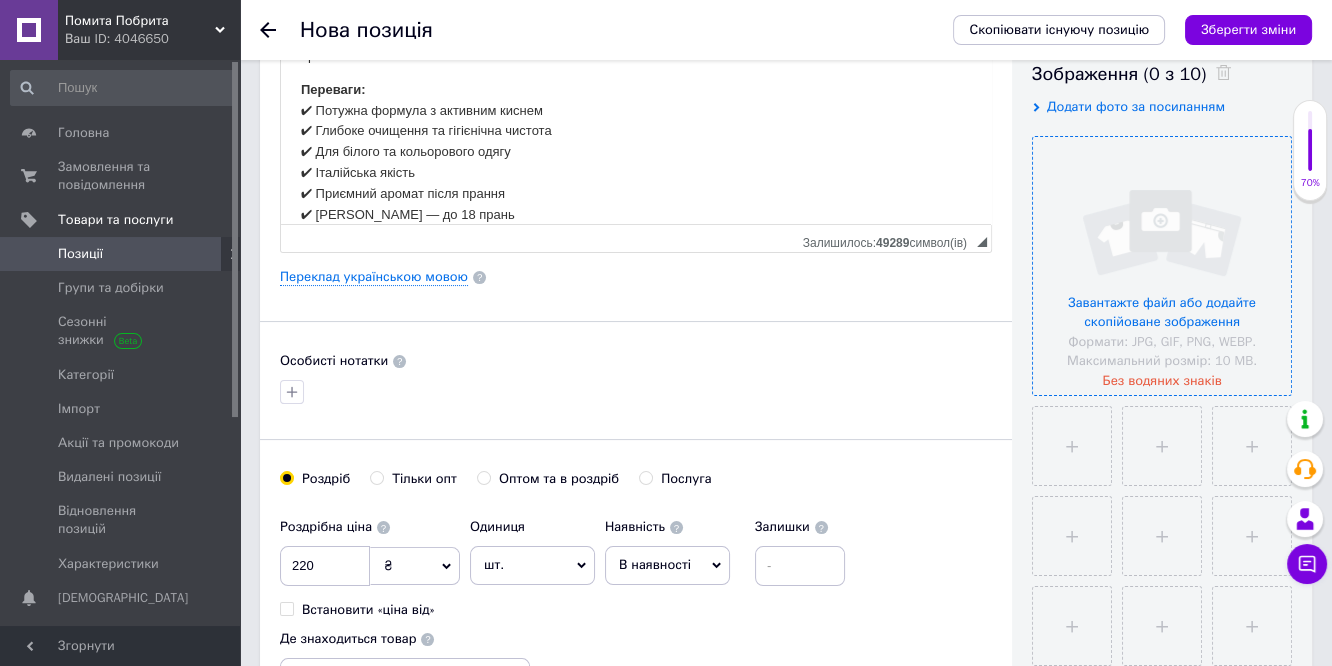 scroll, scrollTop: 441, scrollLeft: 0, axis: vertical 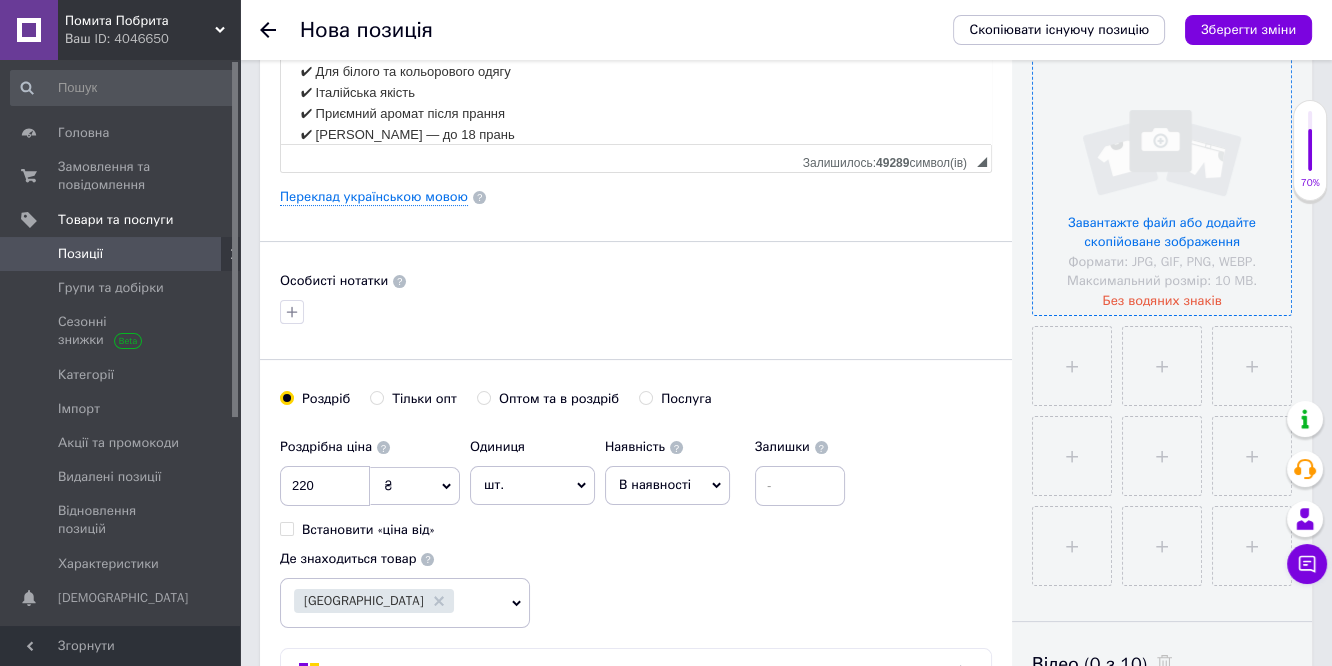 click at bounding box center [1162, 186] 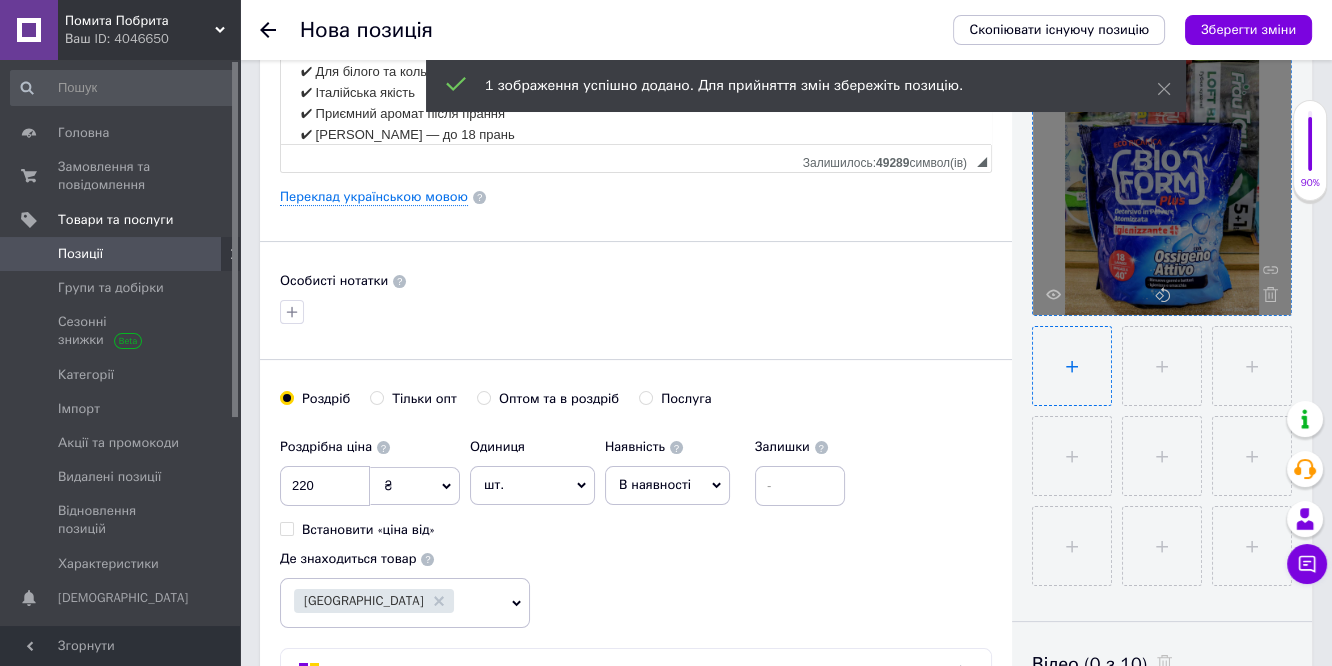click at bounding box center [1072, 366] 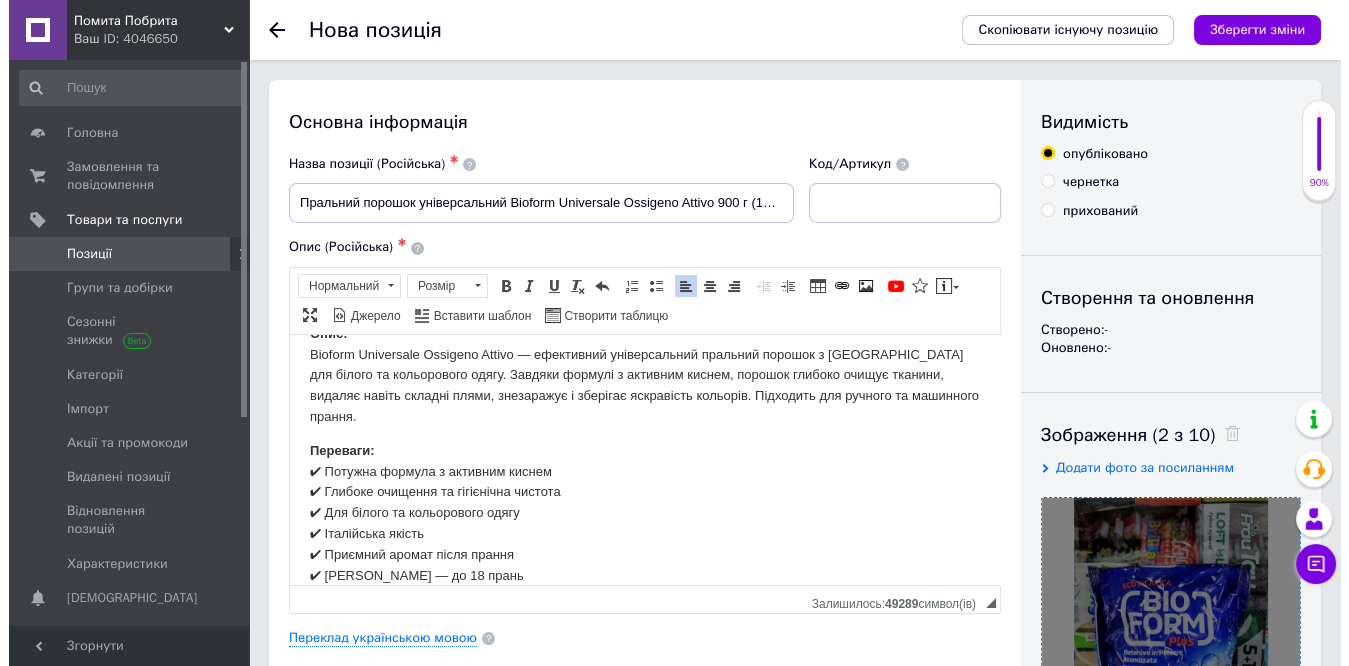 scroll, scrollTop: 333, scrollLeft: 0, axis: vertical 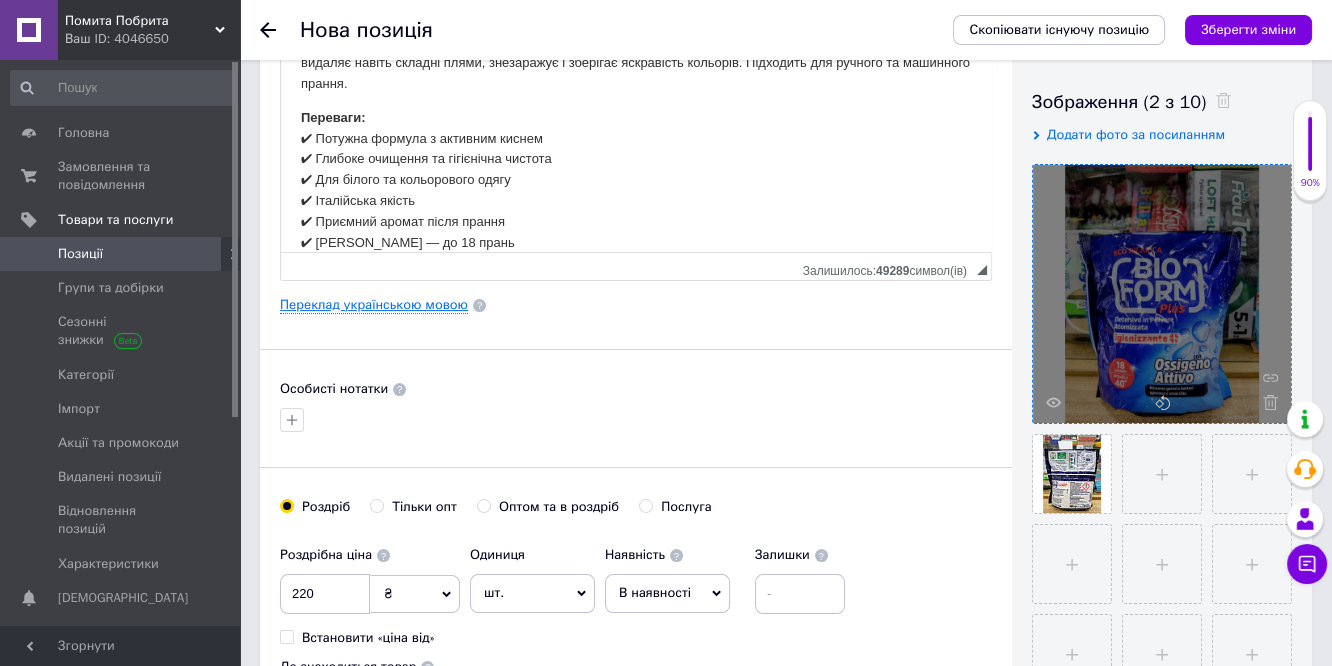 click on "Переклад українською мовою" at bounding box center (374, 305) 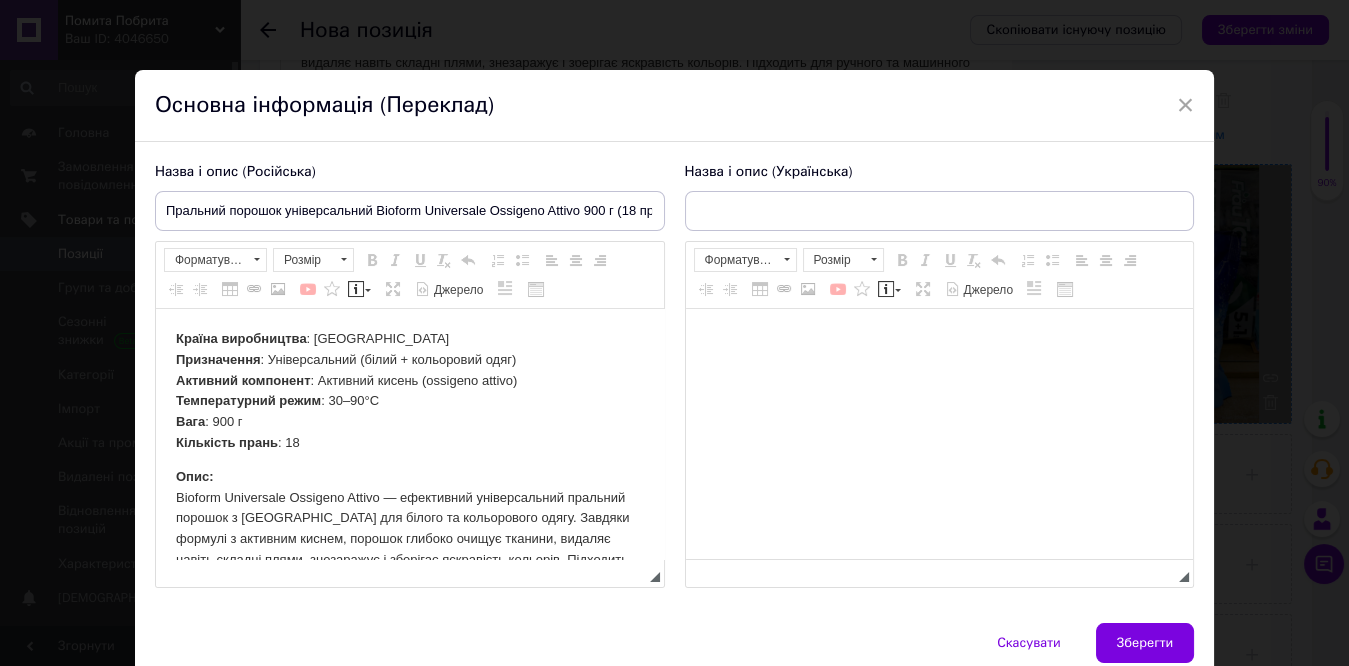 scroll, scrollTop: 0, scrollLeft: 0, axis: both 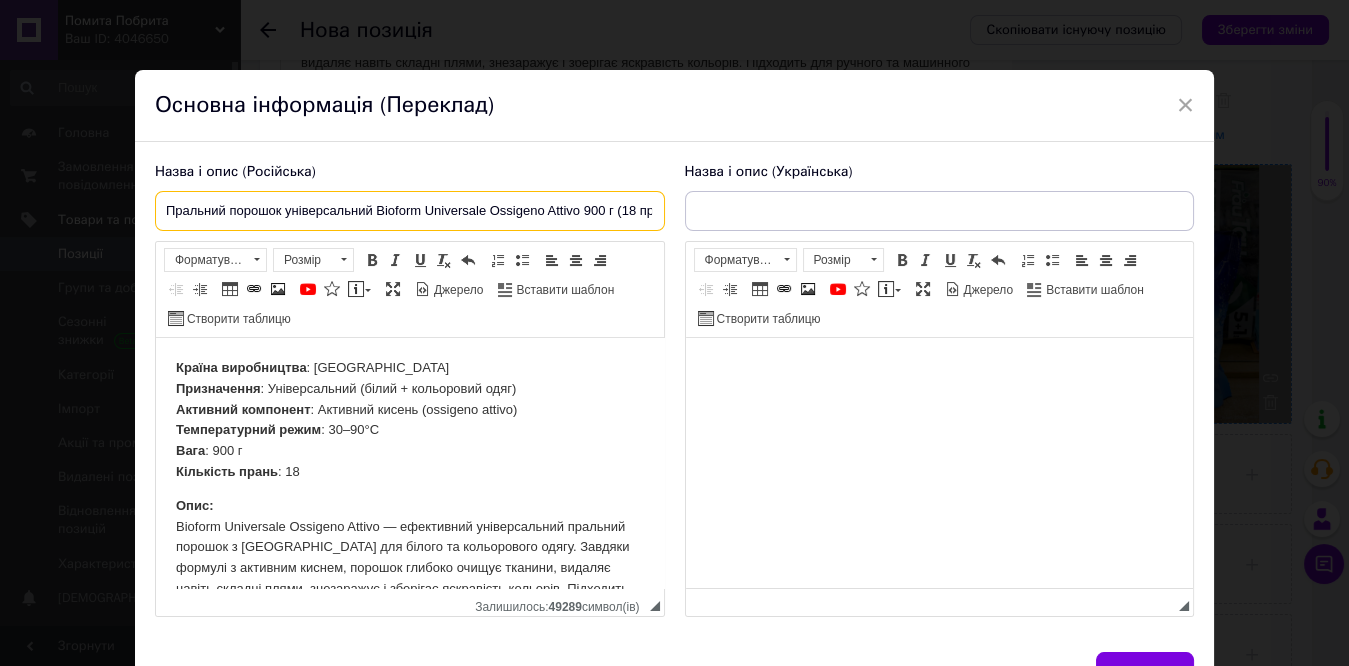 click on "Пральний порошок універсальний Bioform Universale Ossigeno Attivo 900 г (18 прань)" at bounding box center [410, 211] 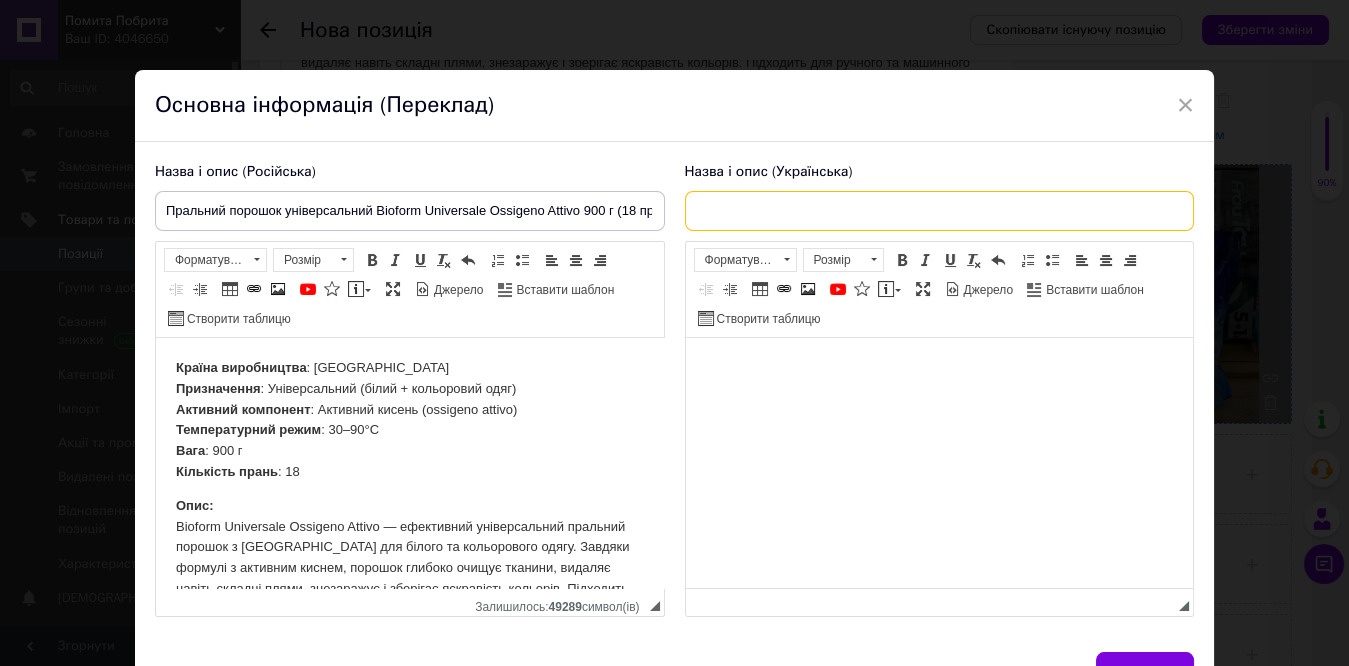 click at bounding box center [940, 211] 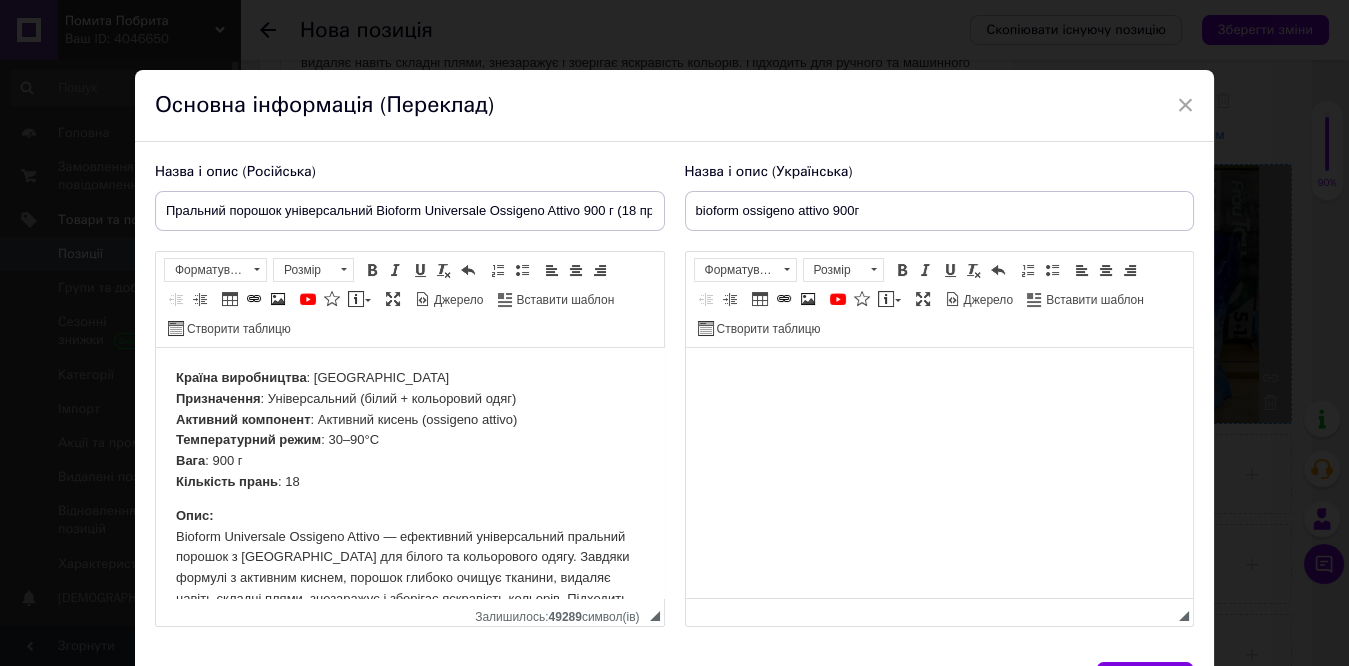 click on "Країна виробництва : Італія Призначення : Універсальний (білий + кольоровий одяг) Активний компонент : Активний кисень (ossigeno attivo) Температурний режим : 30–90°C Вага : 900 г Кількість прань : 18" at bounding box center [409, 430] 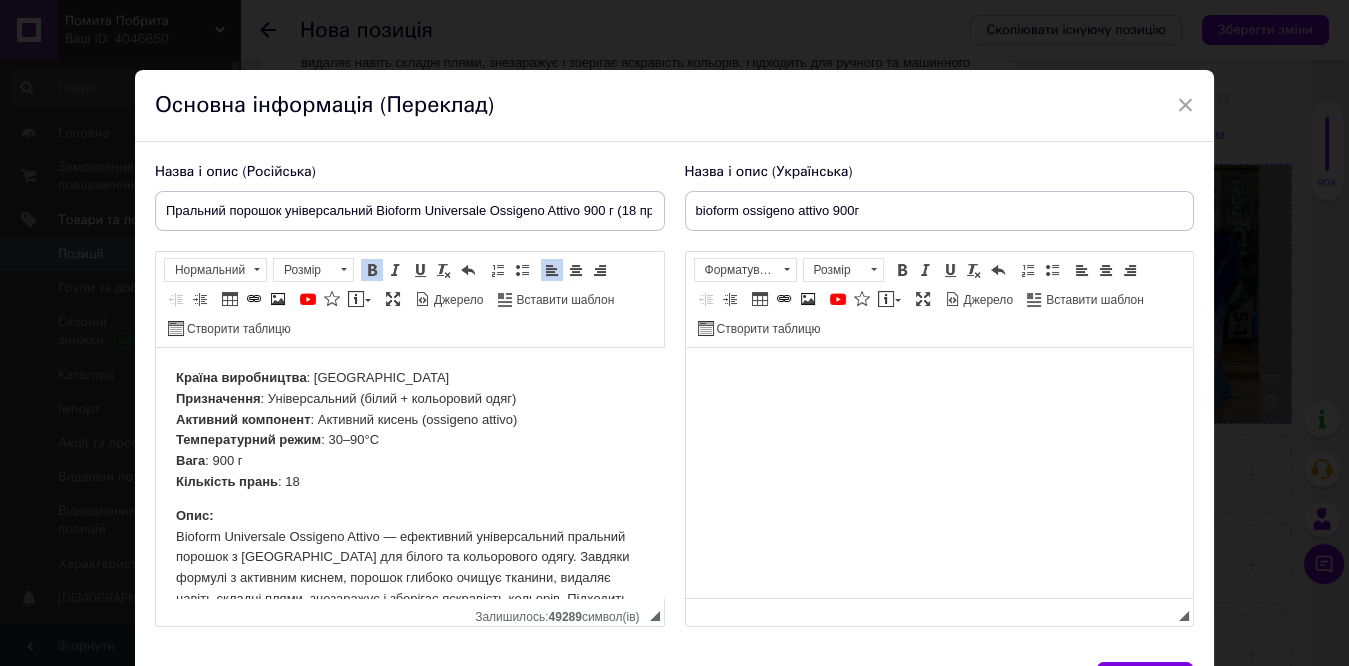 click at bounding box center [939, 378] 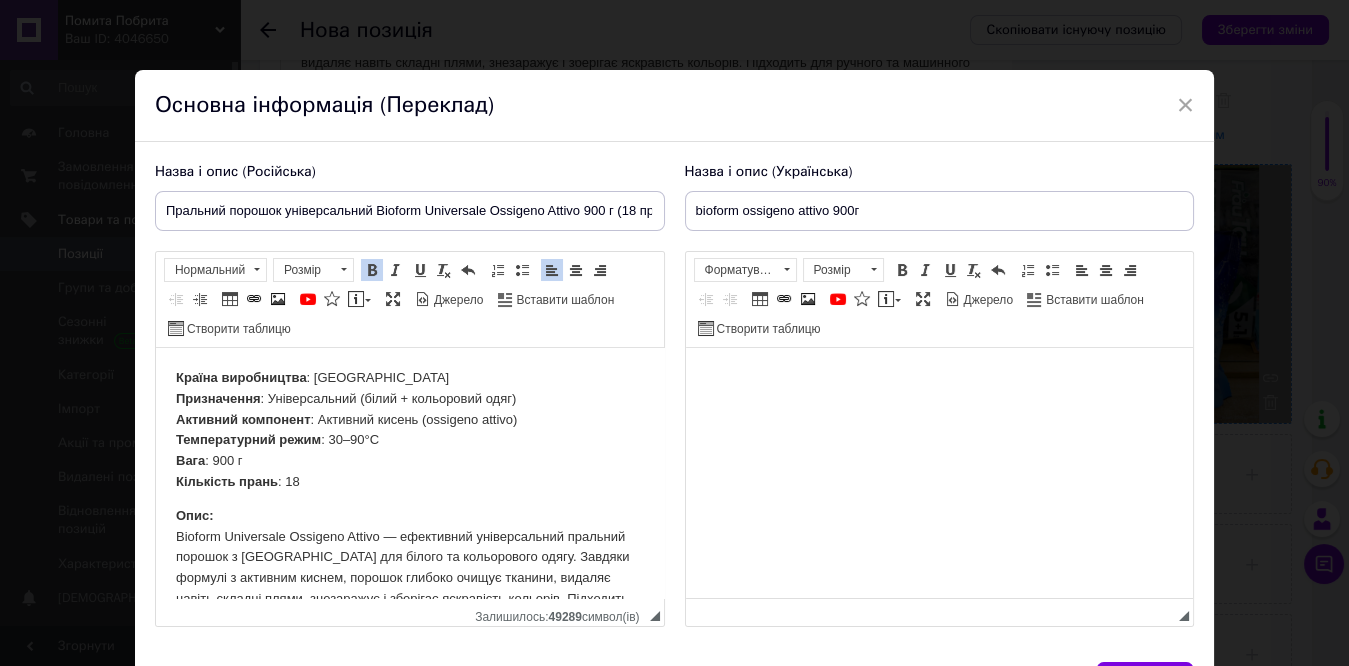 click at bounding box center [939, 378] 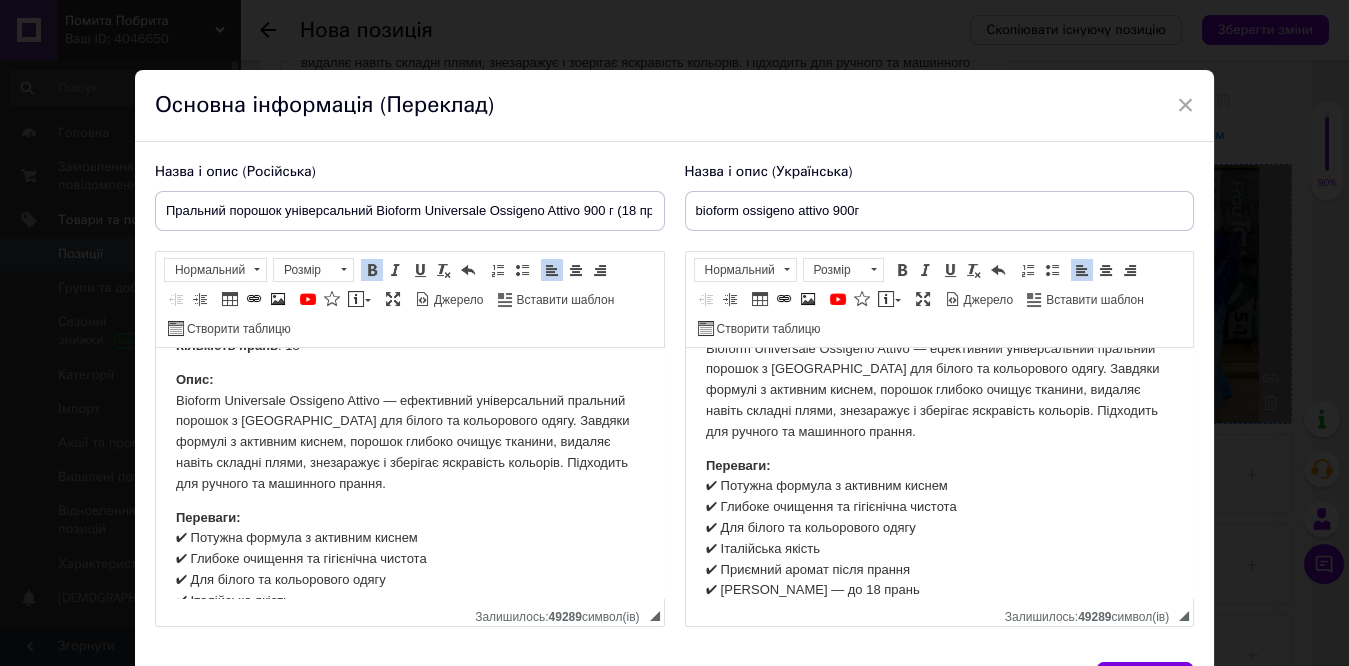 scroll, scrollTop: 211, scrollLeft: 0, axis: vertical 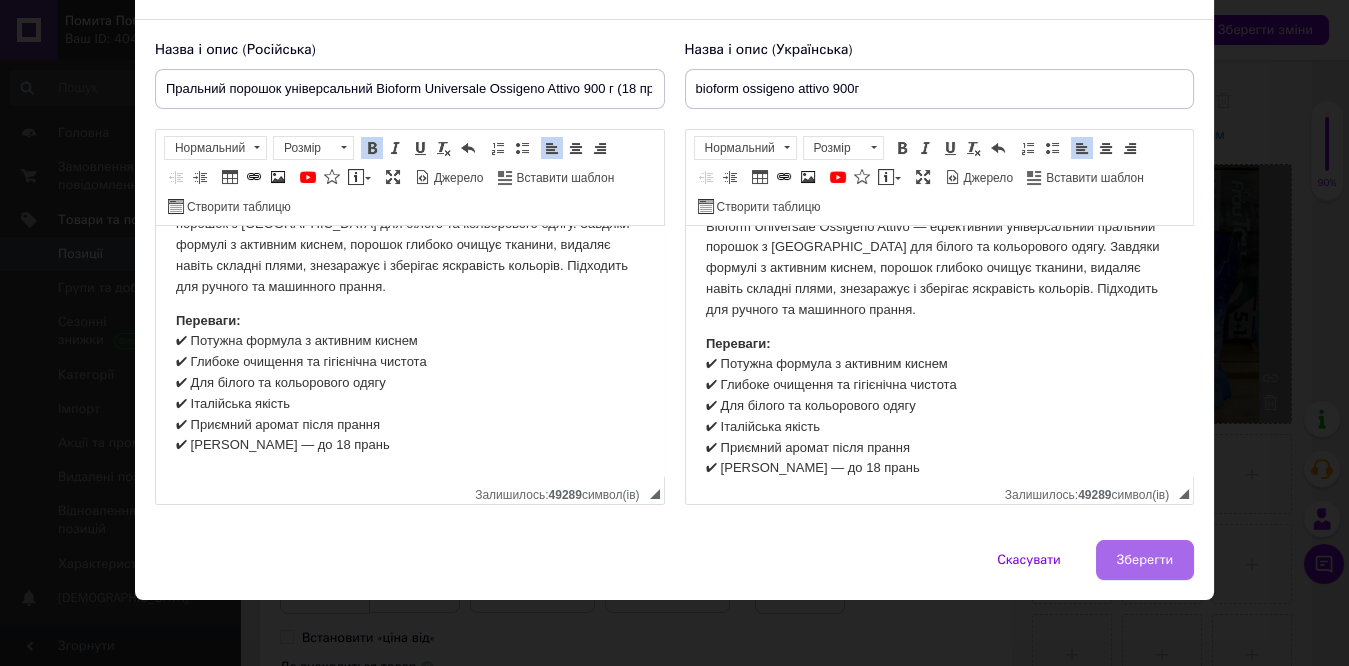 click on "Зберегти" at bounding box center (1145, 560) 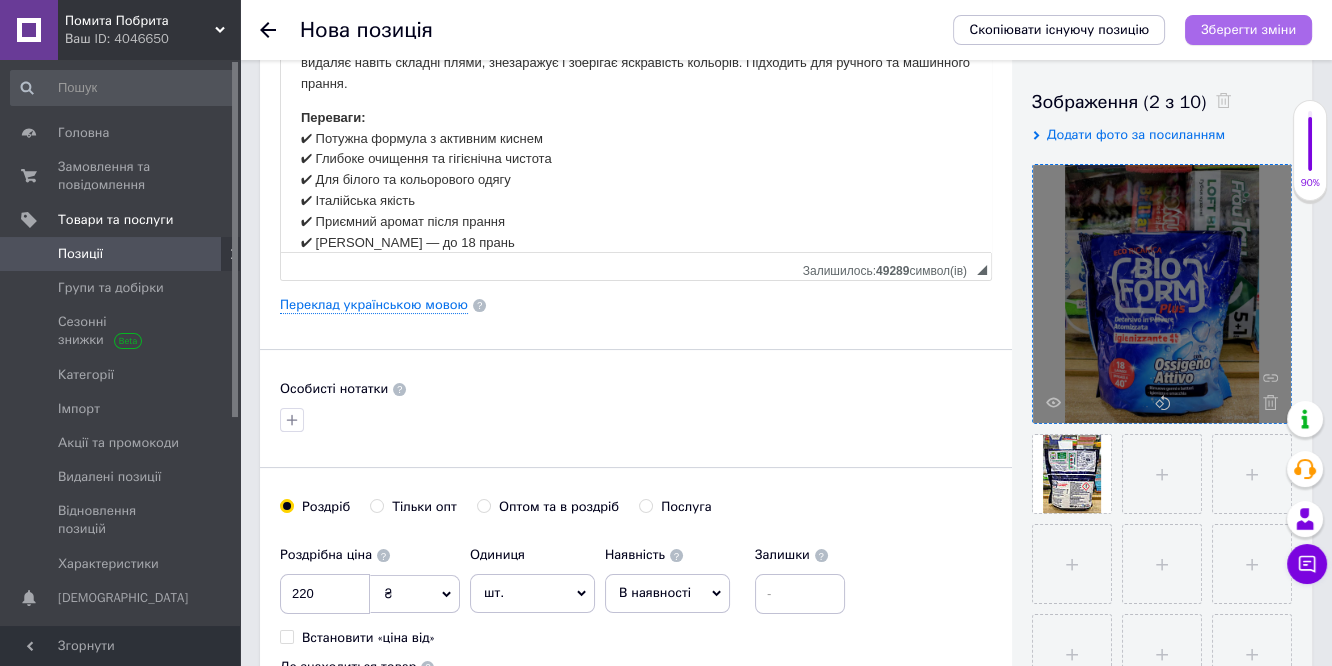 click on "Зберегти зміни" at bounding box center [1248, 29] 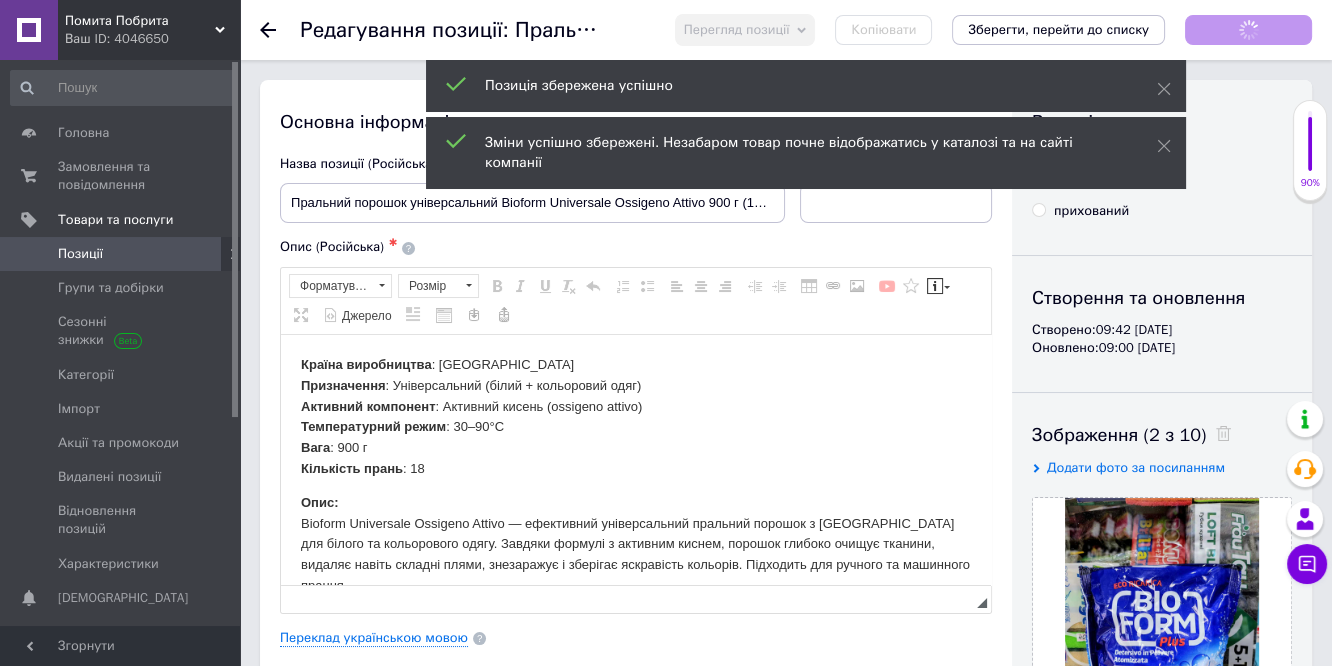scroll, scrollTop: 0, scrollLeft: 0, axis: both 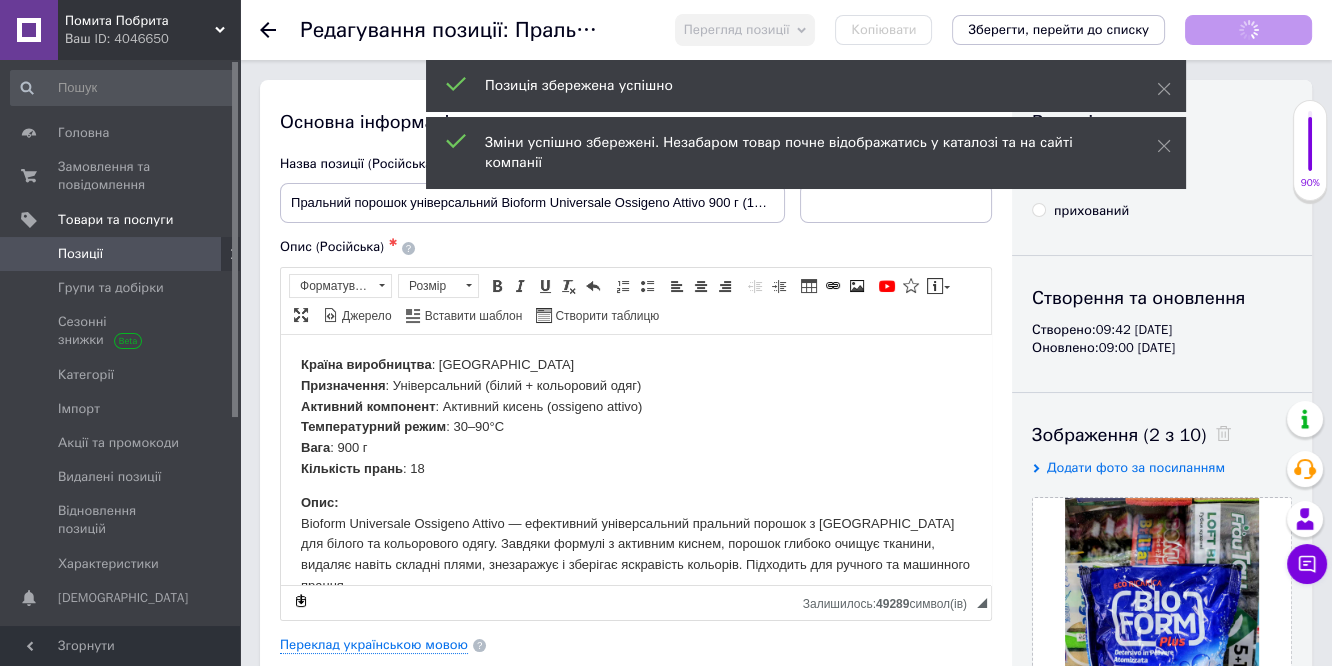 click on "Позиції" at bounding box center [121, 254] 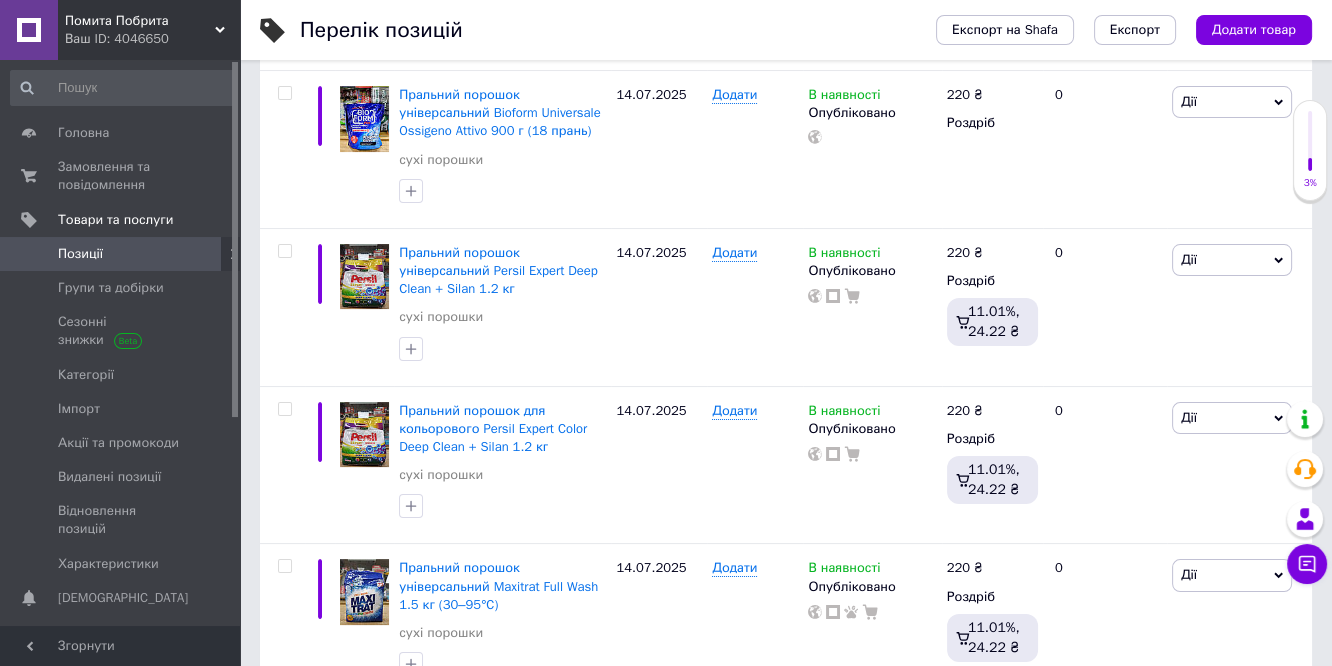 scroll, scrollTop: 333, scrollLeft: 0, axis: vertical 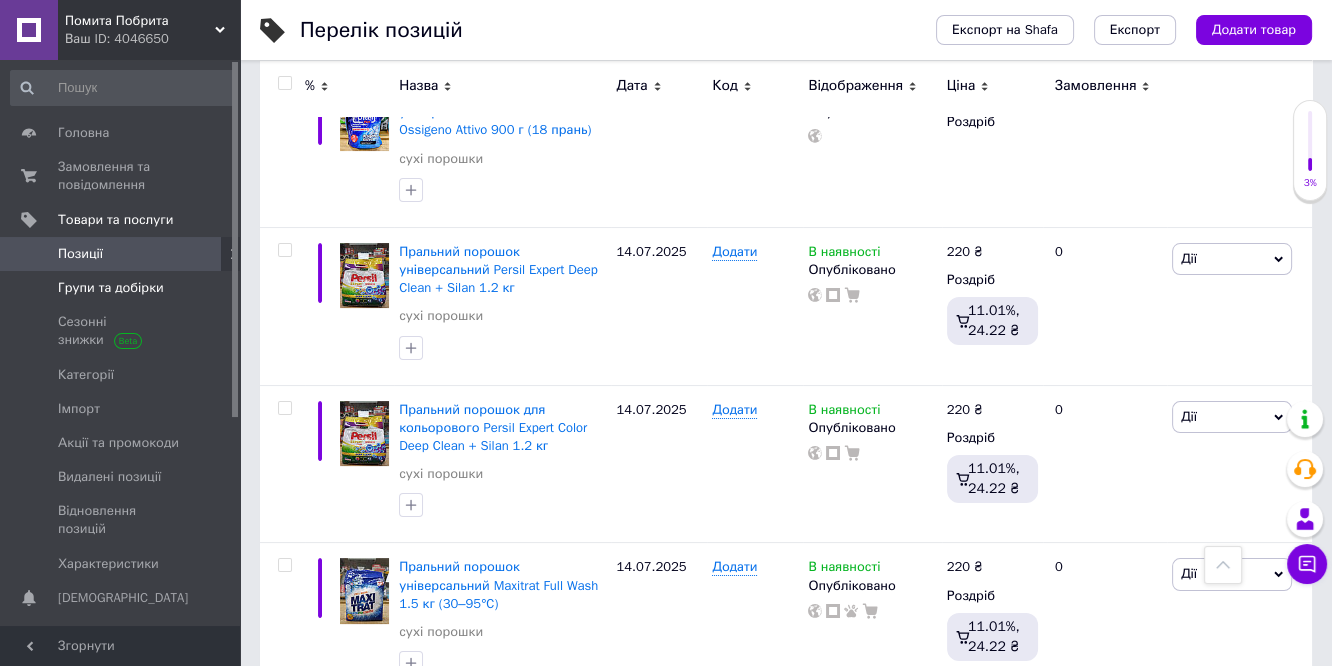 click on "Групи та добірки" at bounding box center [123, 288] 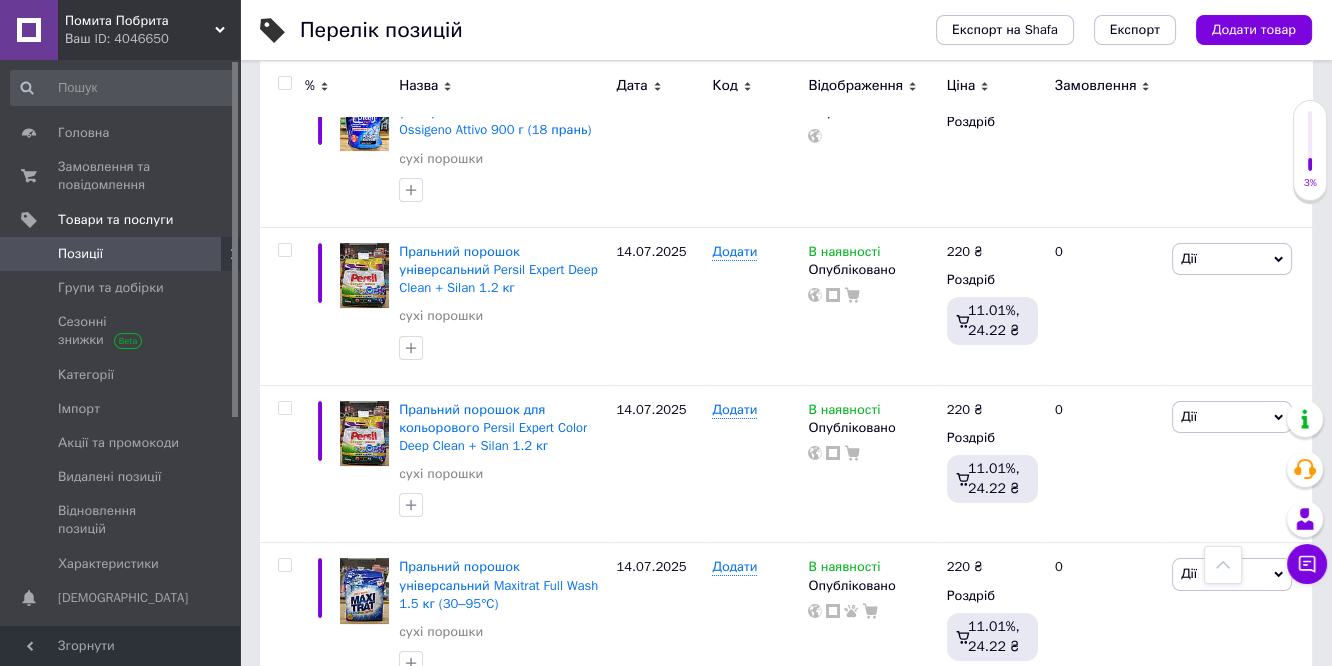 scroll, scrollTop: 0, scrollLeft: 0, axis: both 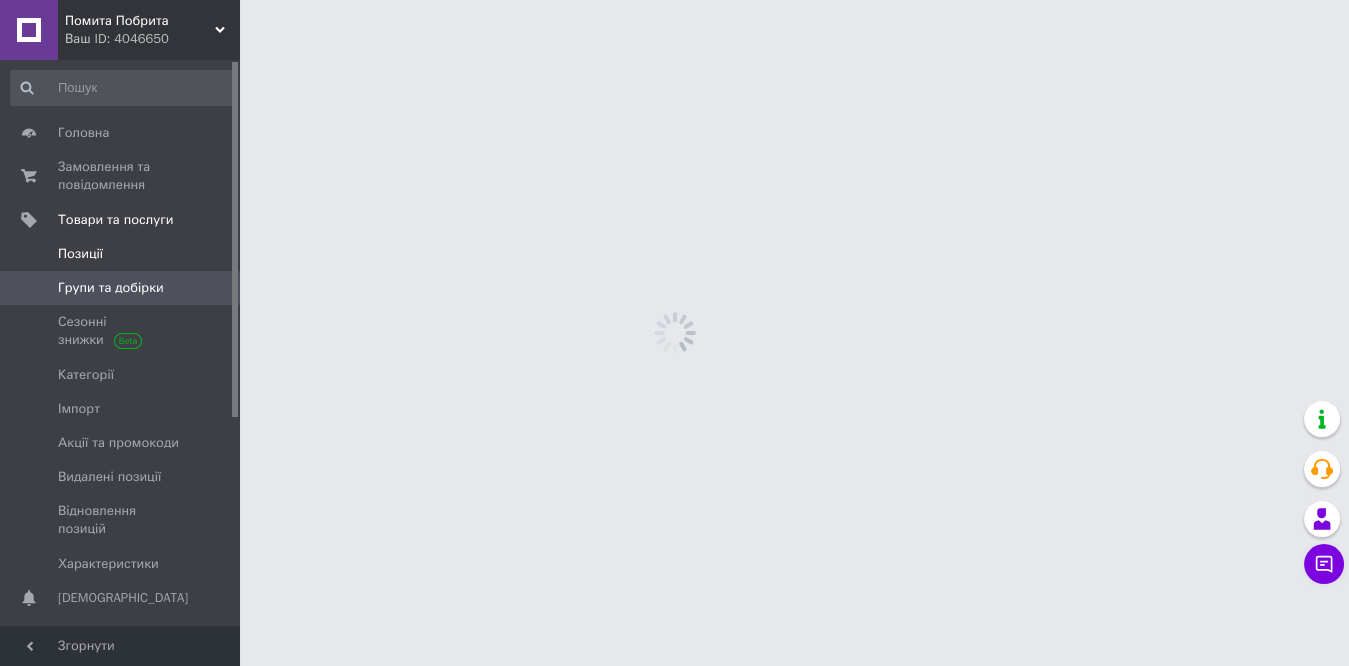 click on "Позиції" at bounding box center [121, 254] 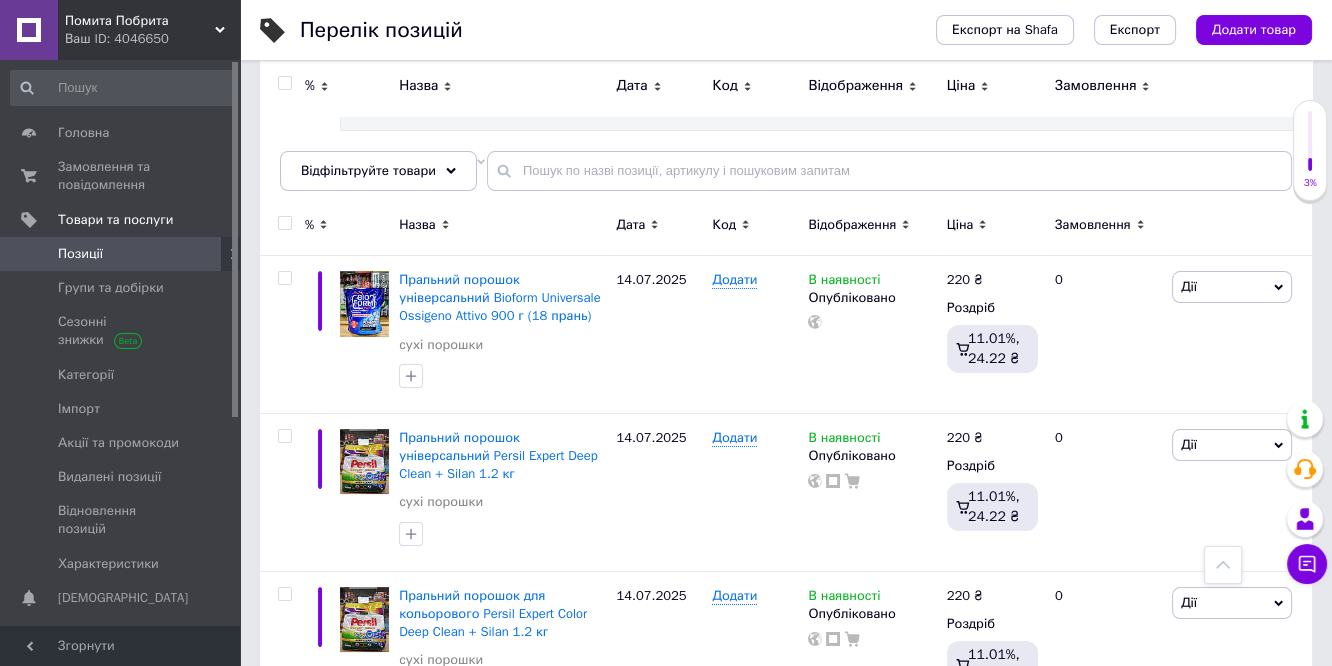 scroll, scrollTop: 0, scrollLeft: 0, axis: both 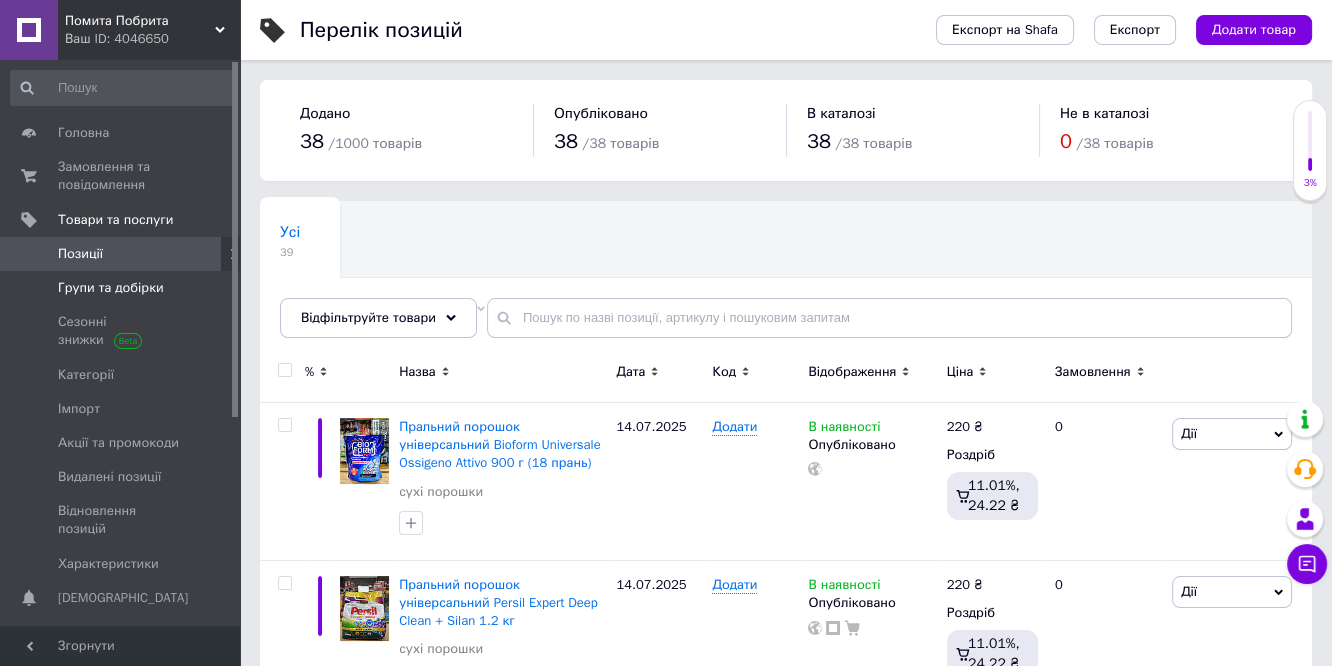 click on "Групи та добірки" at bounding box center [111, 288] 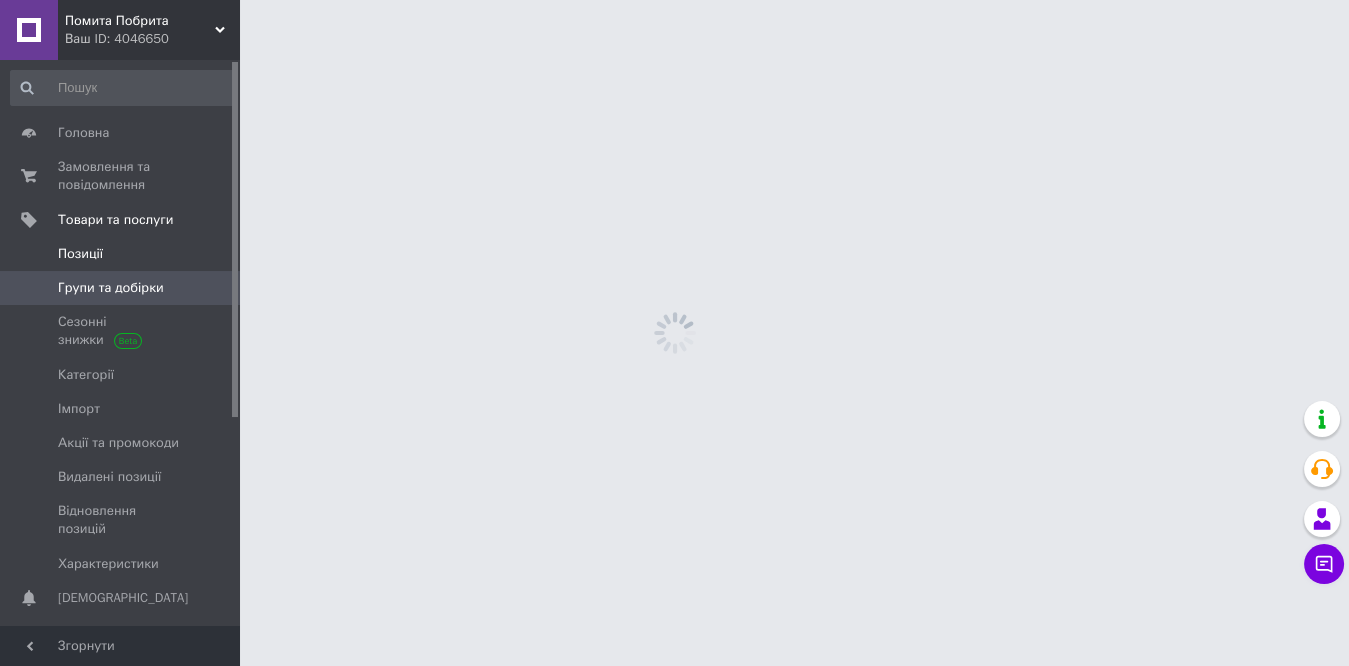 click on "Позиції" at bounding box center [121, 254] 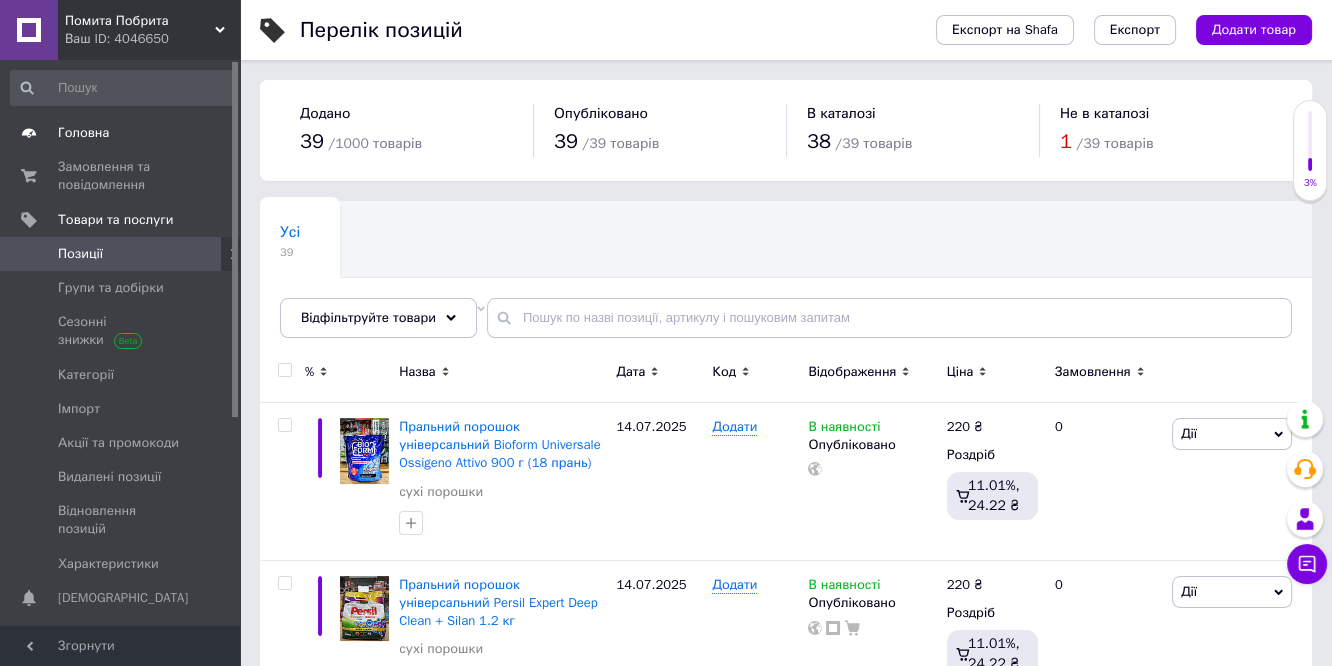 click on "Головна" at bounding box center (83, 133) 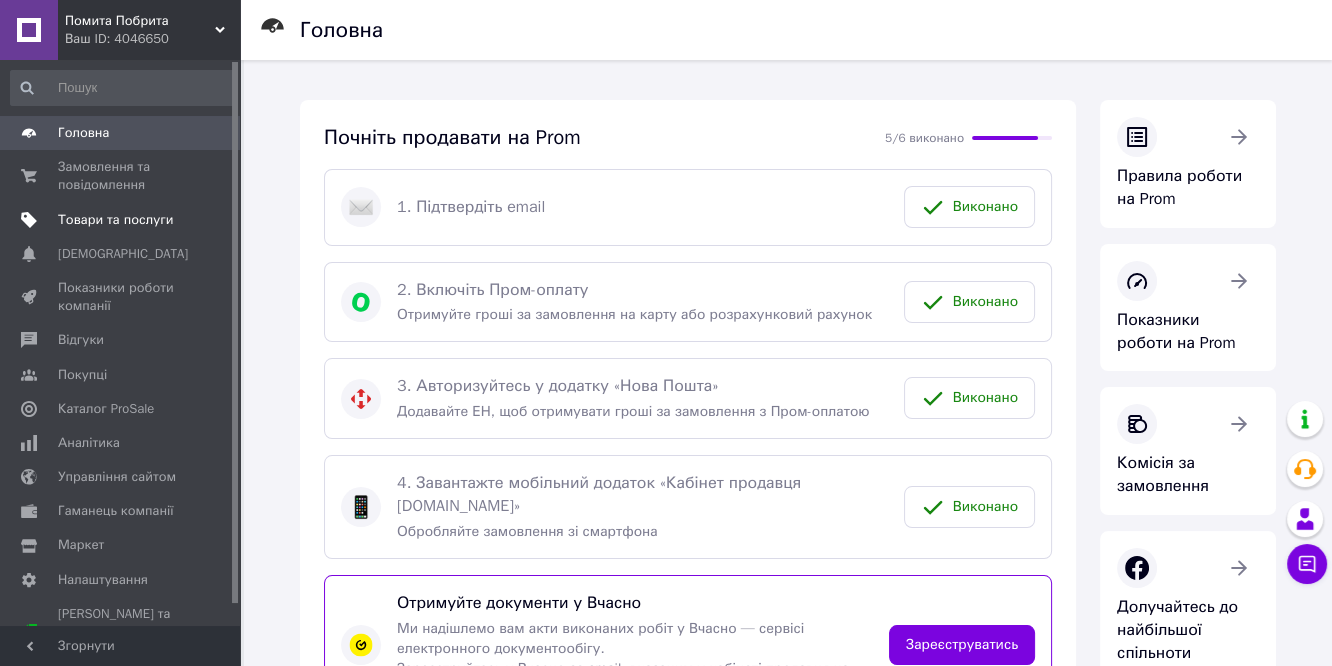 click on "Товари та послуги" at bounding box center [115, 220] 